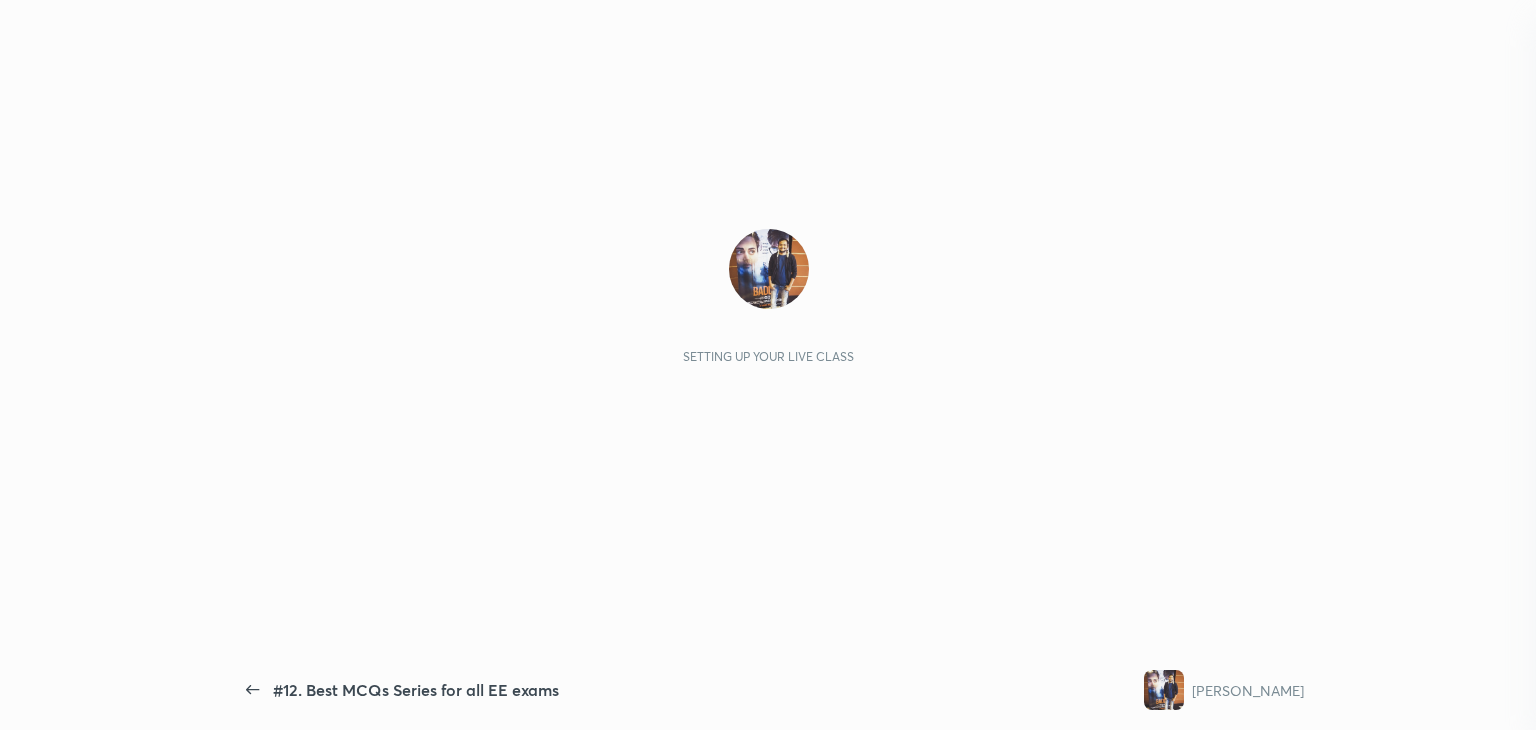 scroll, scrollTop: 0, scrollLeft: 0, axis: both 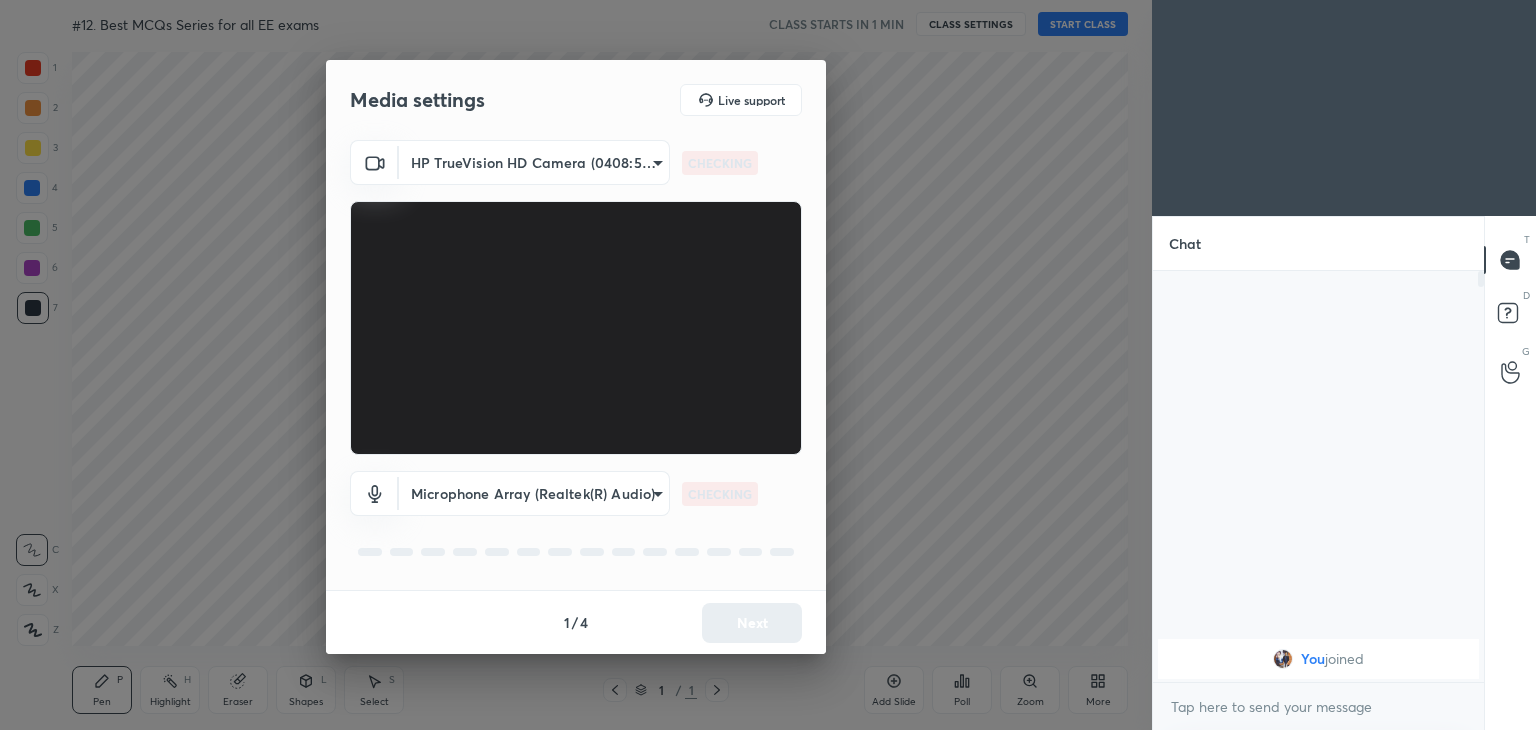 click on "1 2 3 4 5 6 7 C X Z C X Z E E Erase all   H H #12. Best MCQs Series for all EE exams CLASS STARTS IN 1 MIN CLASS SETTINGS START CLASS Setting up your live class Back #12. Best MCQs Series for all EE exams Ravendra Yadav Pen P Highlight H Eraser Shapes L Select S 1 / 1 Add Slide Poll Zoom More Chat You  joined 1 NEW MESSAGE Enable hand raising Enable raise hand to speak to learners. Once enabled, chat will be turned off temporarily. Enable x   introducing Raise a hand with a doubt Now learners can raise their hand along with a doubt  How it works? Doubts asked by learners will show up here Raise hand disabled You have disabled Raise hand currently. Enable it to invite learners to speak Enable Can't raise hand Looks like educator just invited you to speak. Please wait before you can raise your hand again. Got it T Messages (T) D Doubts (D) G Raise Hand (G) Report an issue Reason for reporting Buffering Chat not working Audio - Video sync issue Educator video quality low ​ Attach an image Report Media settings" at bounding box center (768, 365) 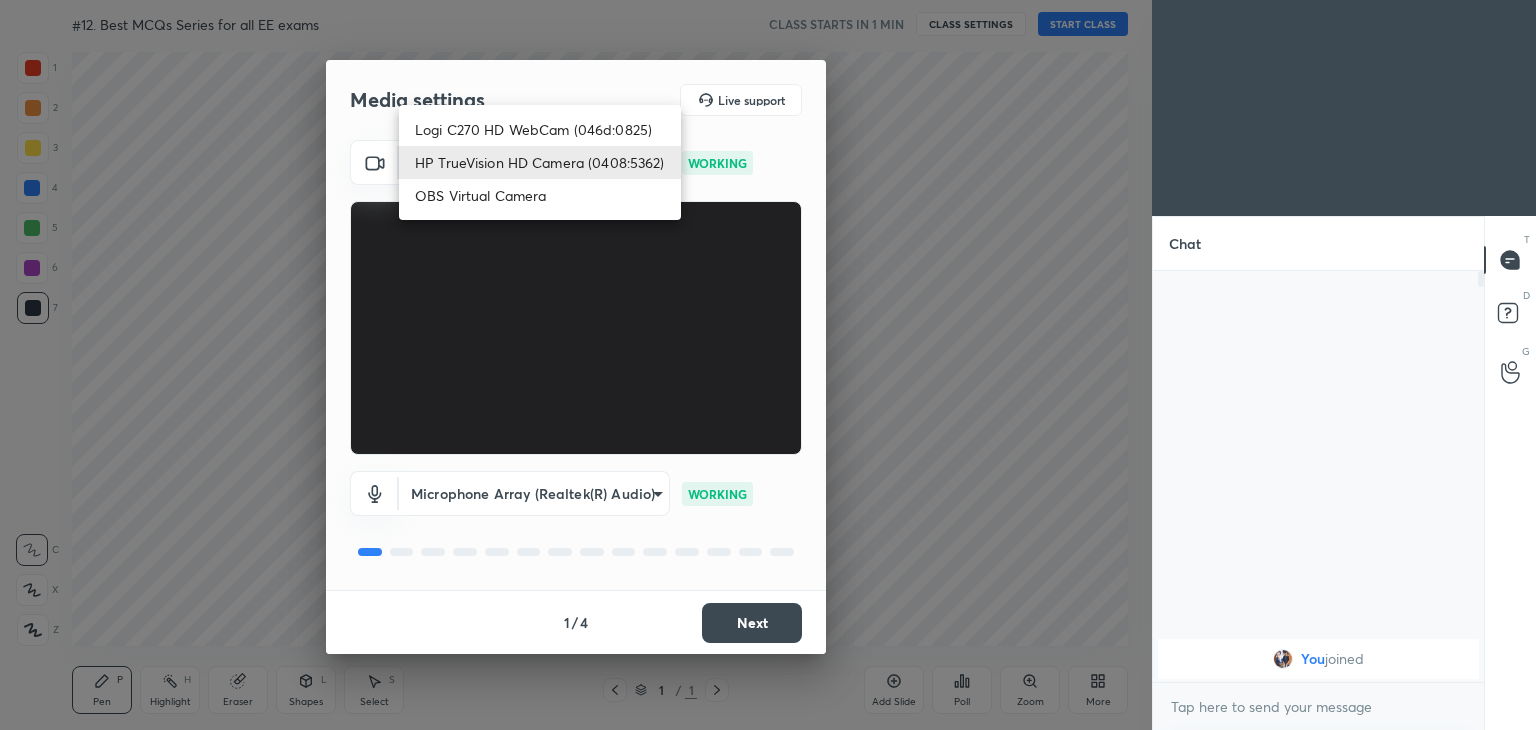 click on "HP TrueVision HD Camera (0408:5362)" at bounding box center [540, 162] 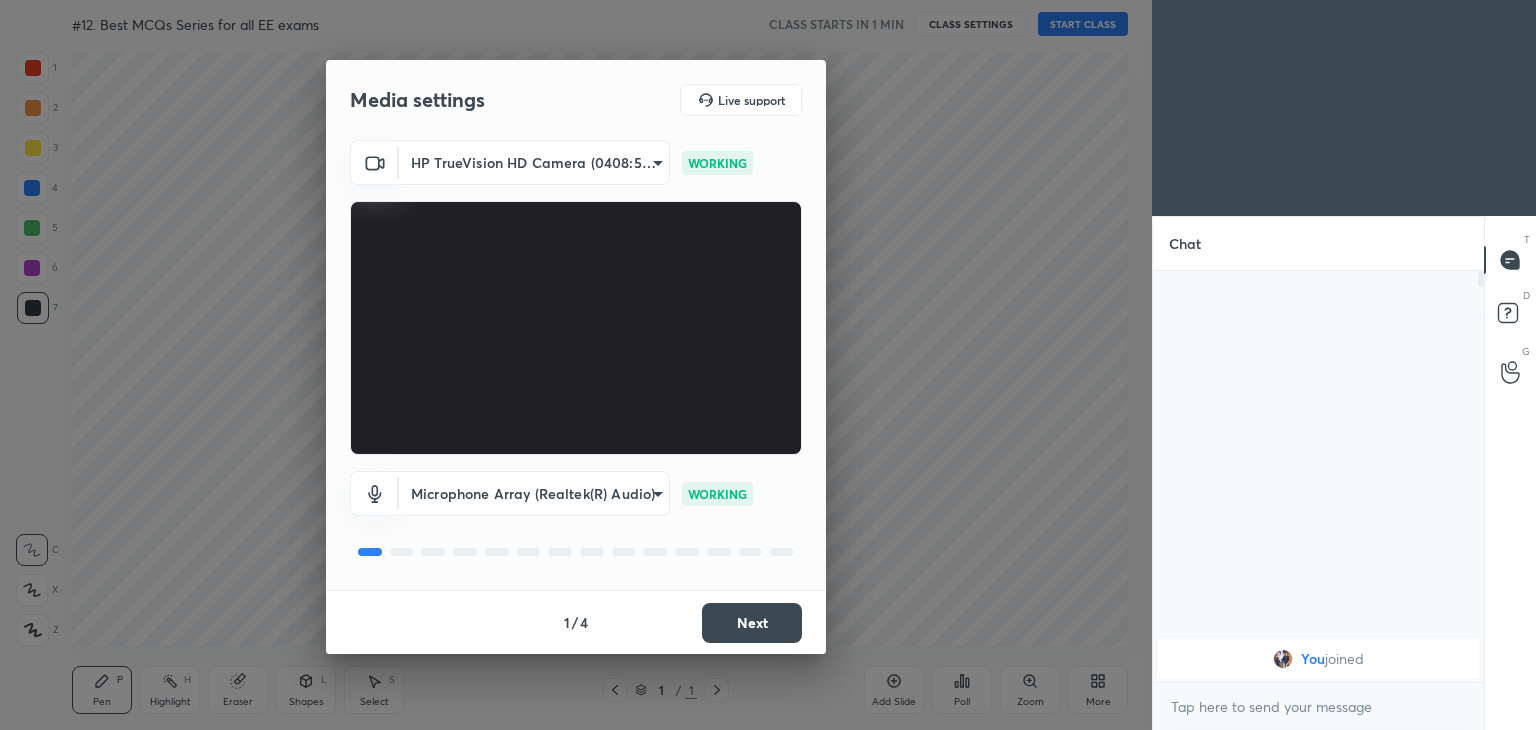 click on "Next" at bounding box center (752, 623) 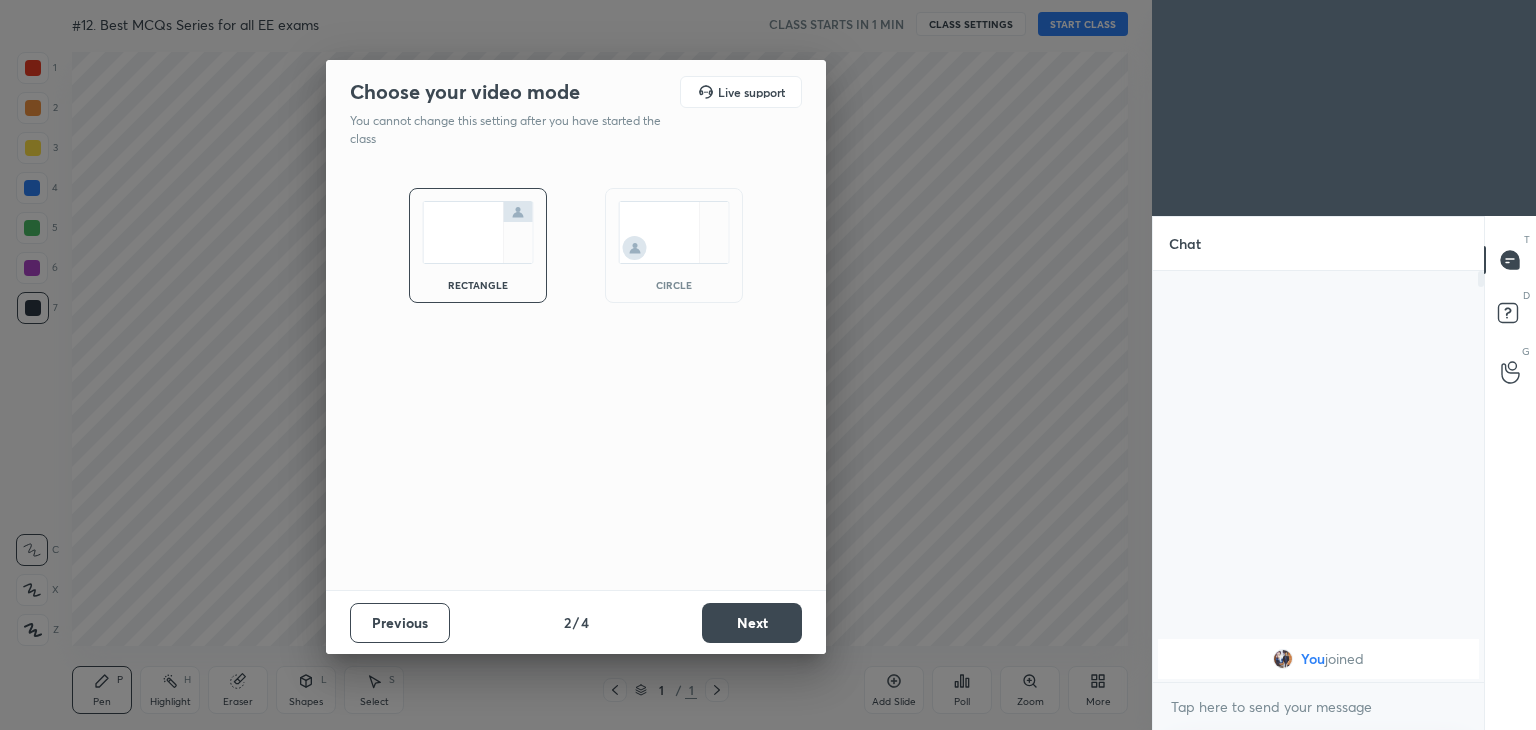 click on "Next" at bounding box center [752, 623] 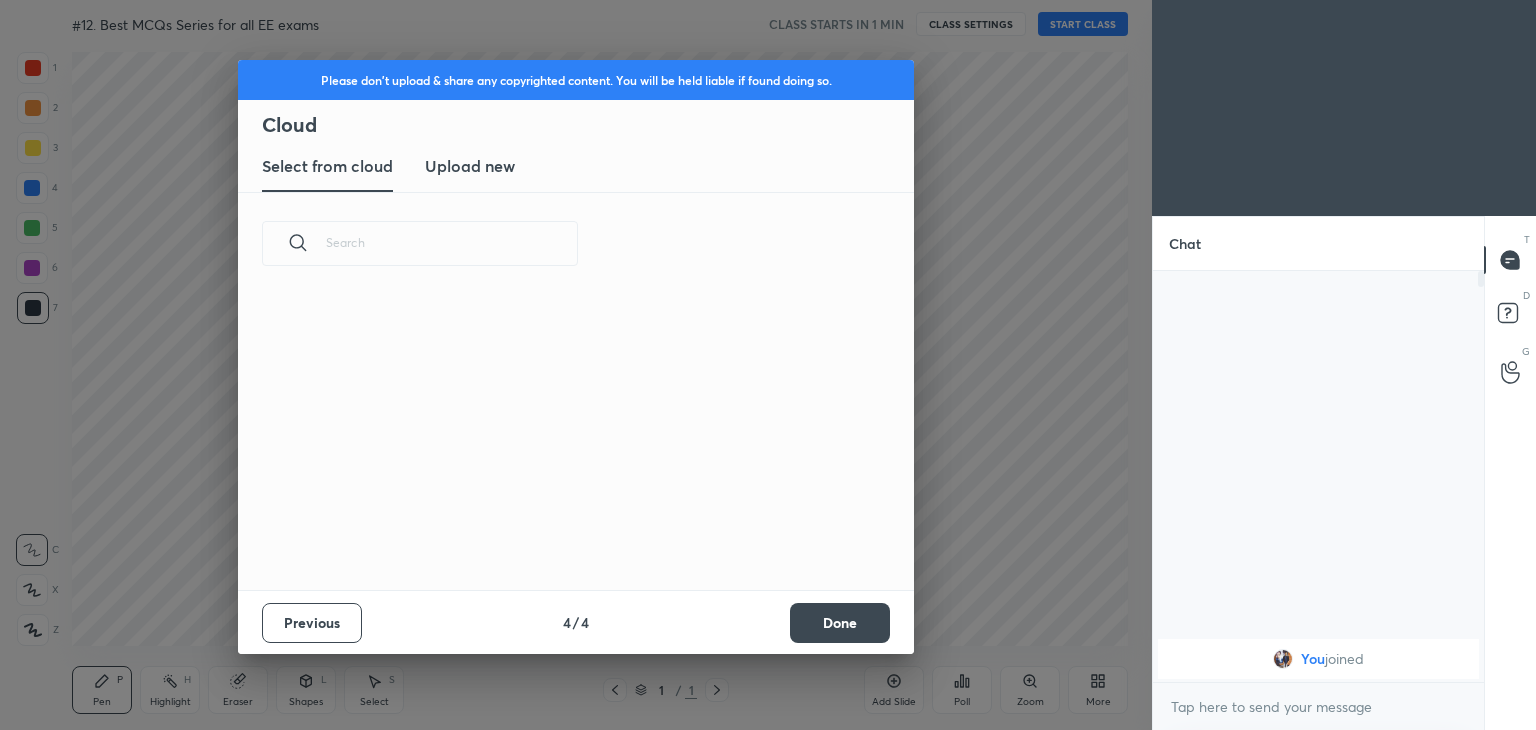 click on "Done" at bounding box center (840, 623) 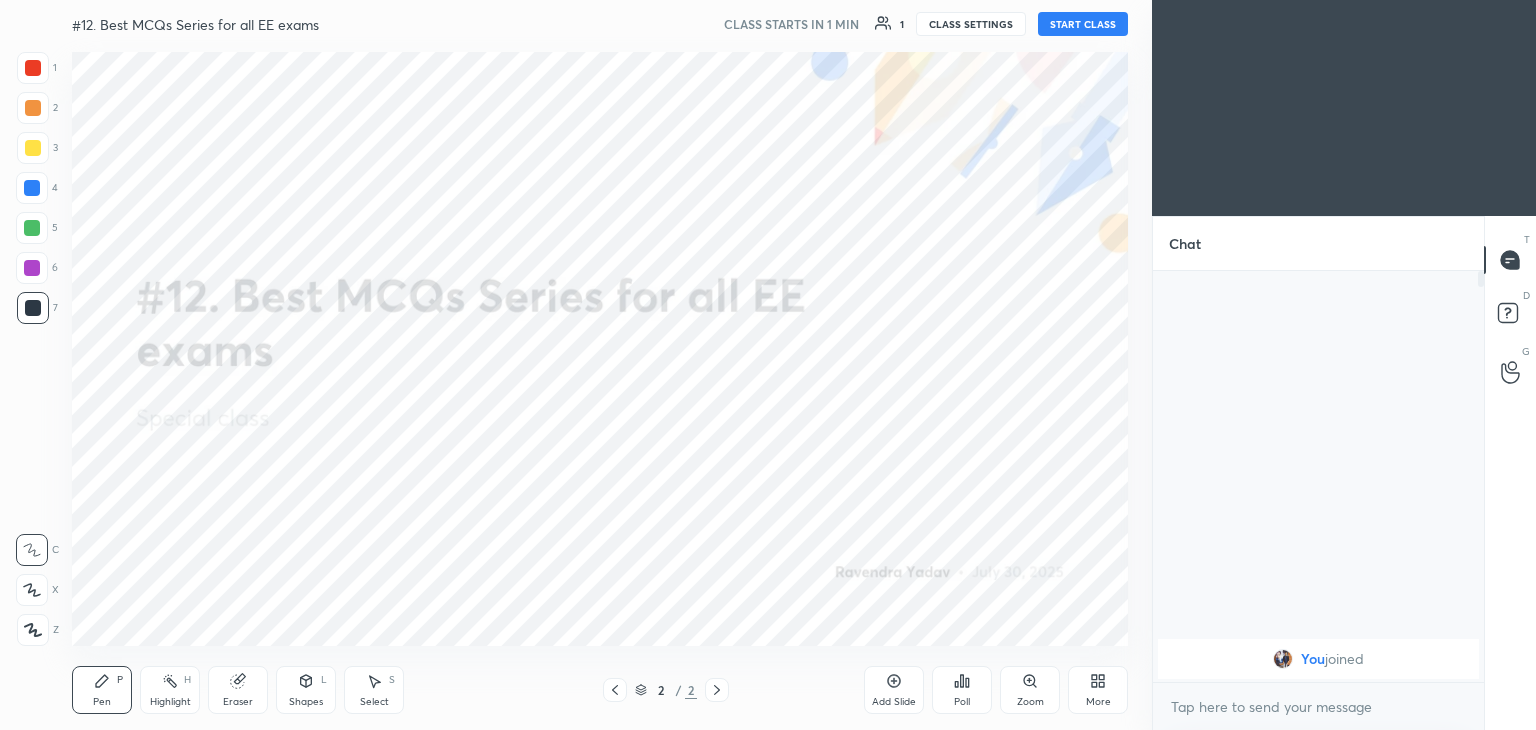 click on "START CLASS" at bounding box center [1083, 24] 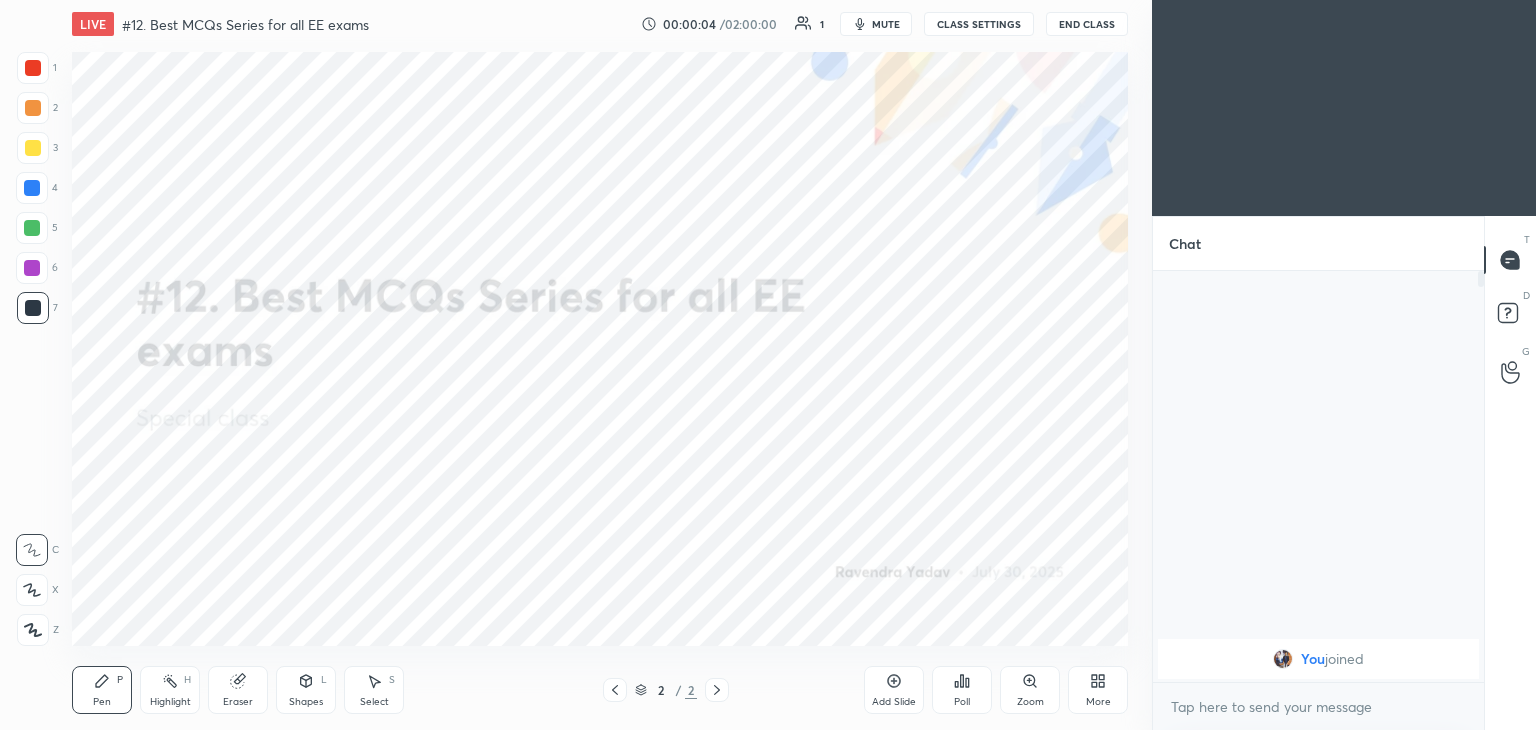 click on "mute" at bounding box center (876, 24) 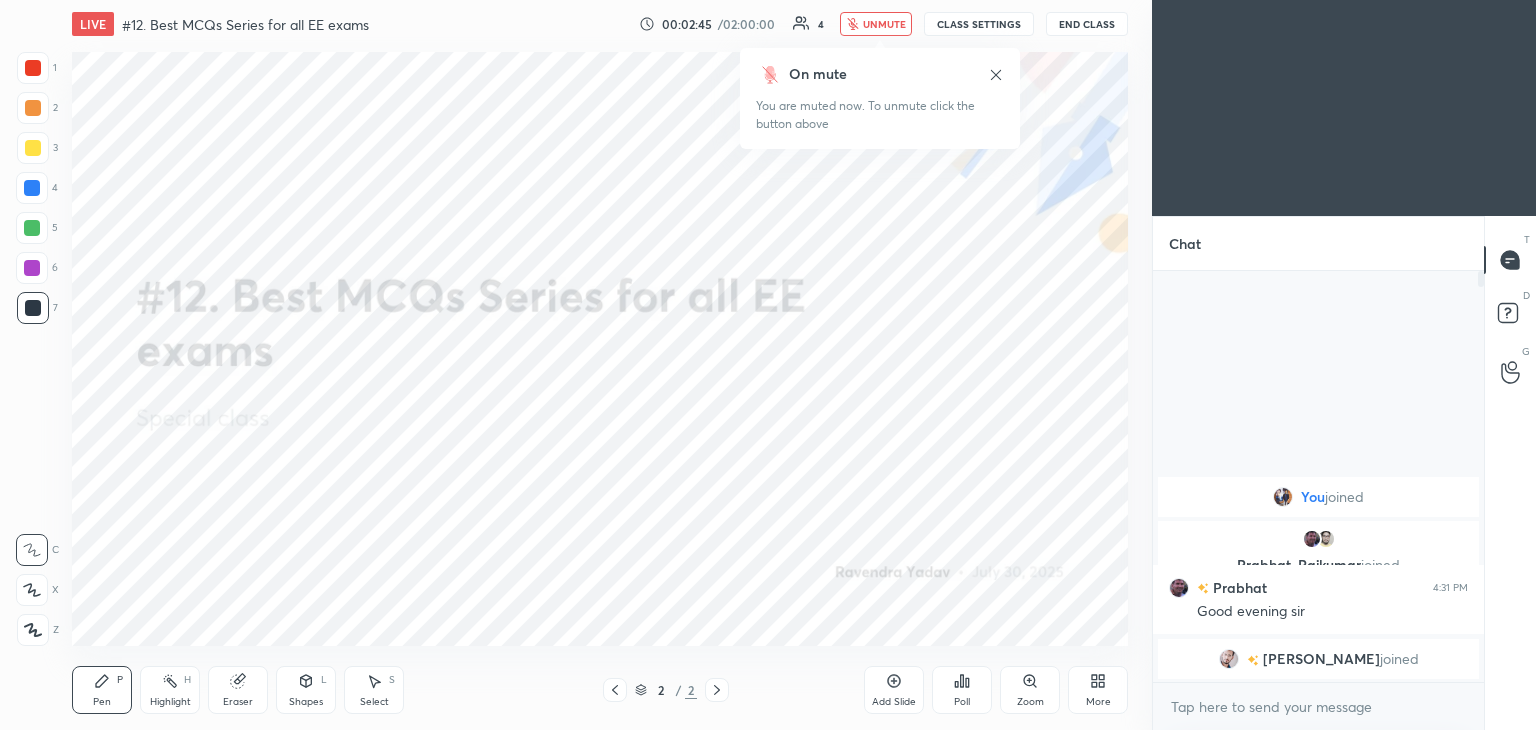 click 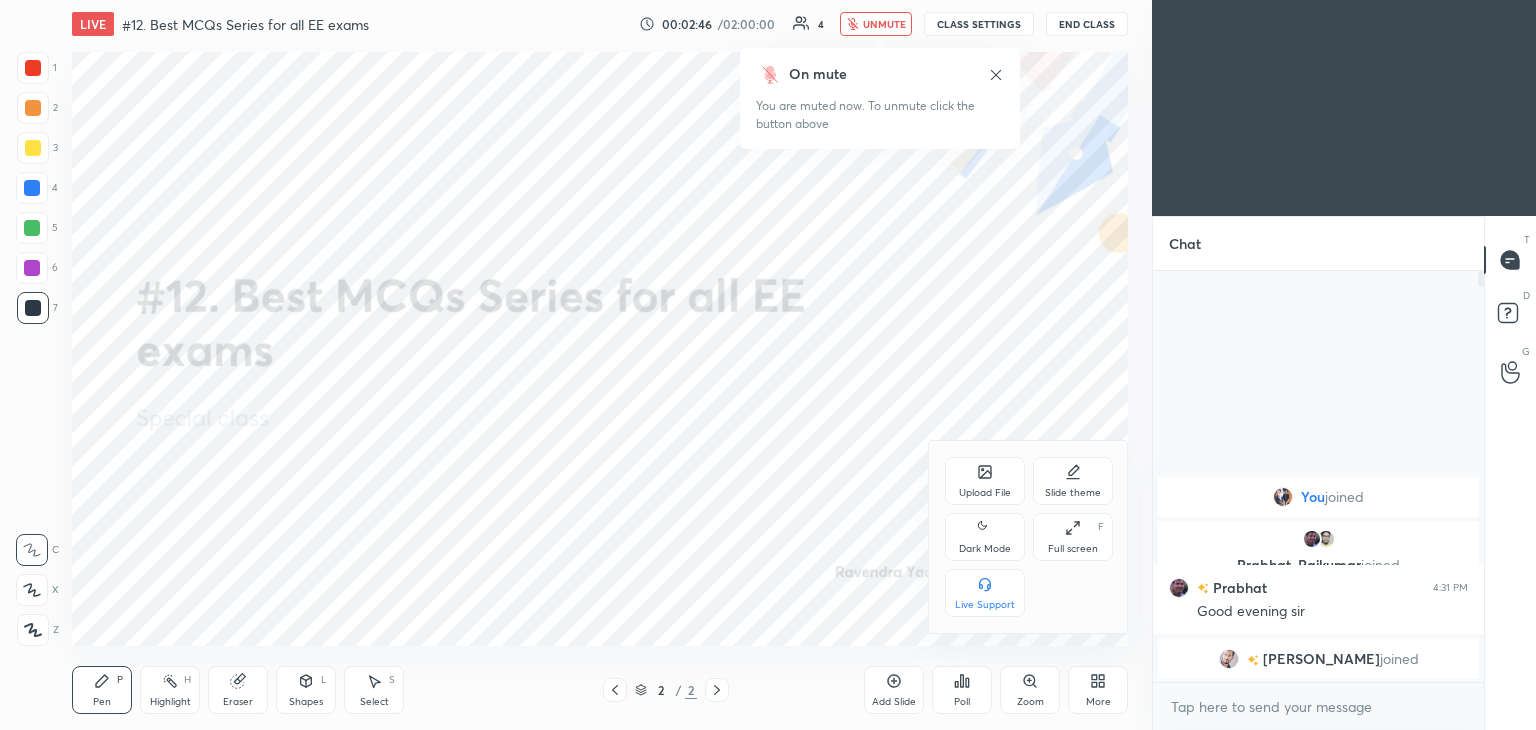 click 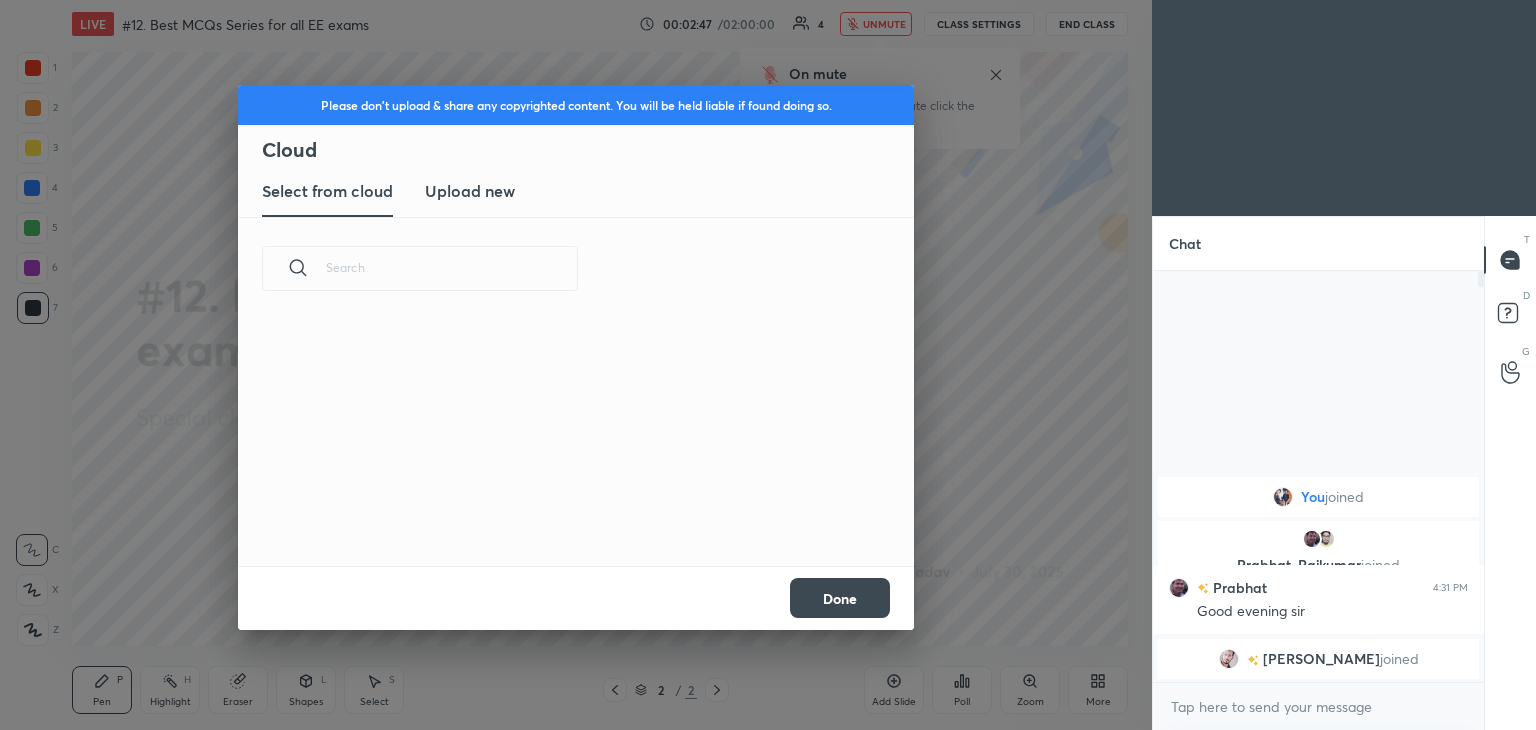 scroll, scrollTop: 5, scrollLeft: 10, axis: both 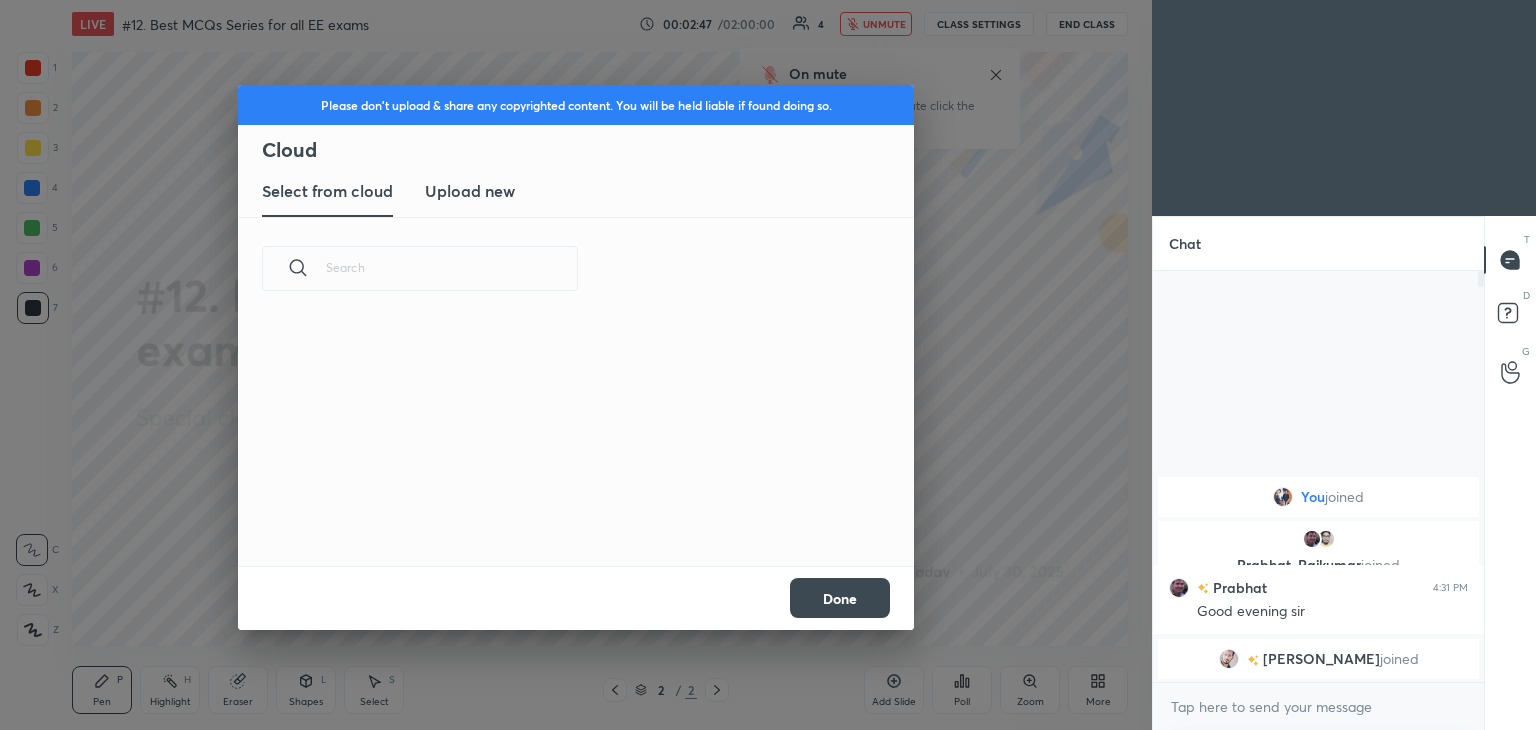 click on "Upload new" at bounding box center (470, 192) 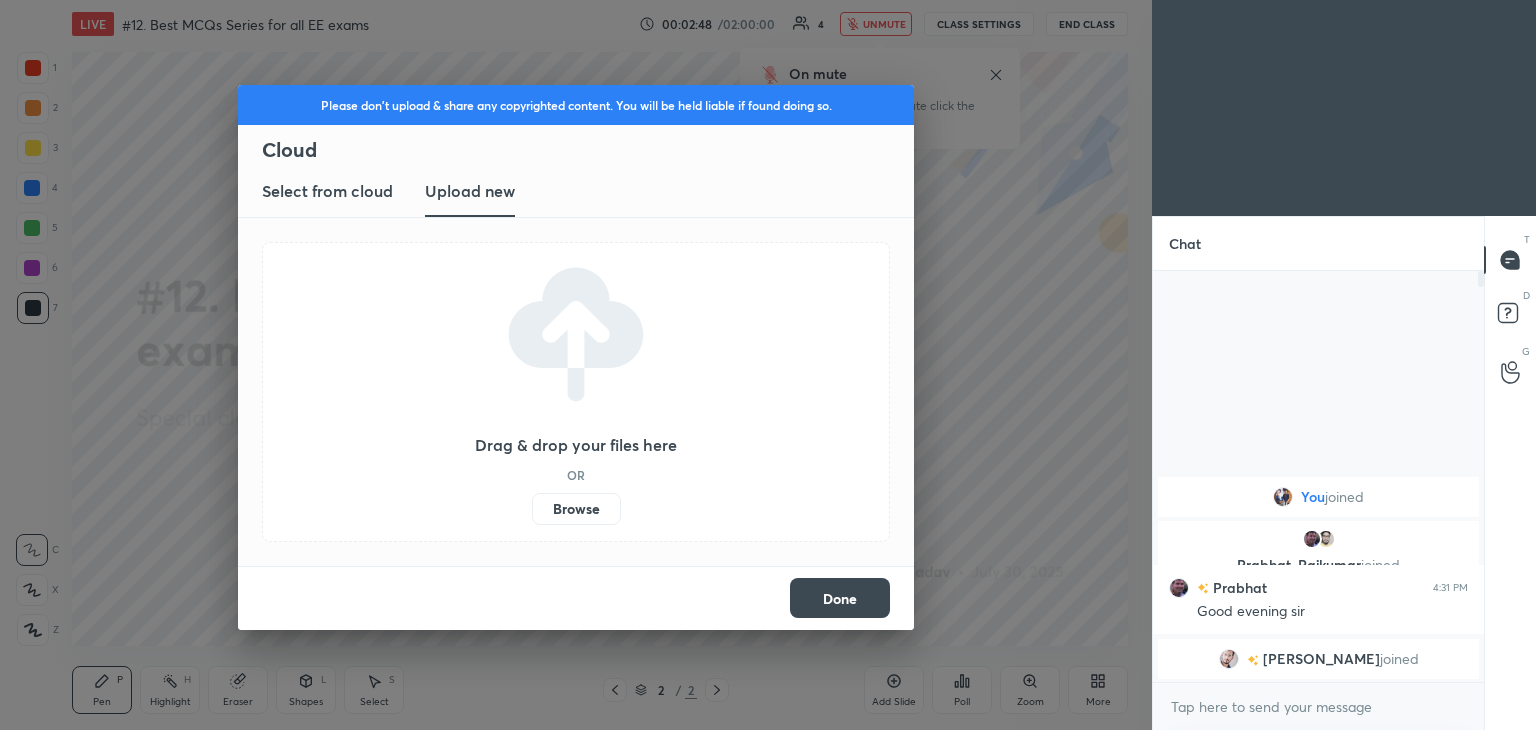 click on "Browse" at bounding box center (576, 509) 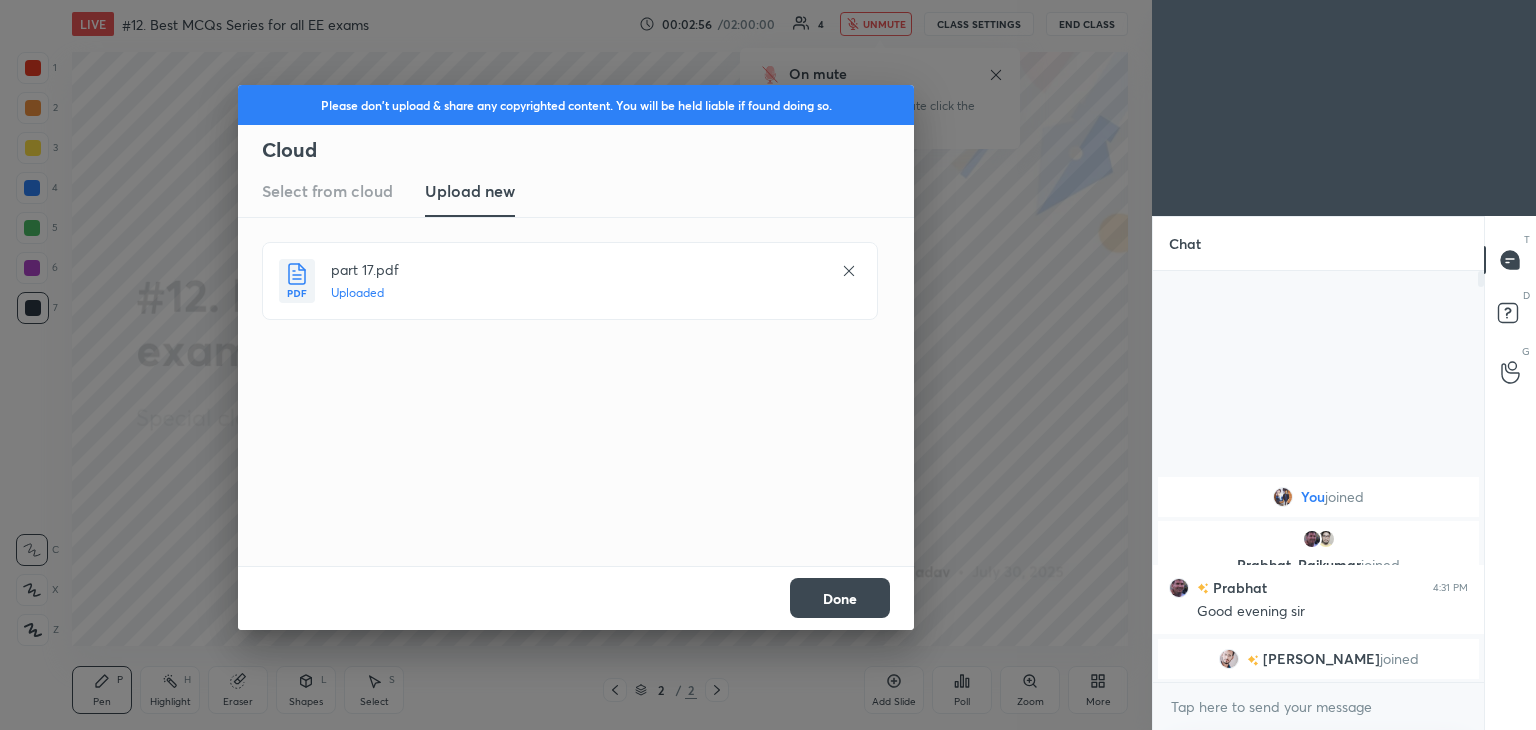 click on "Done" at bounding box center (840, 598) 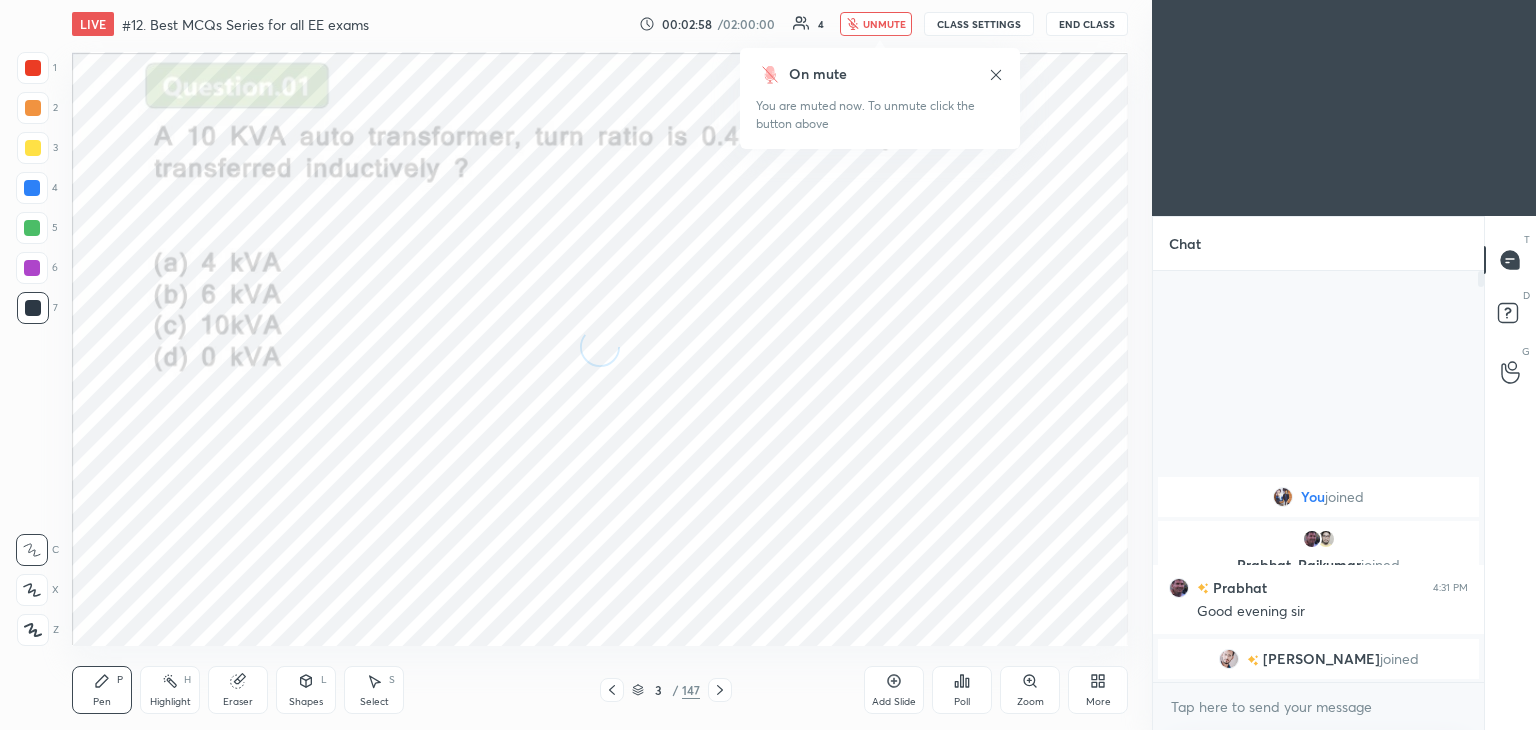 click 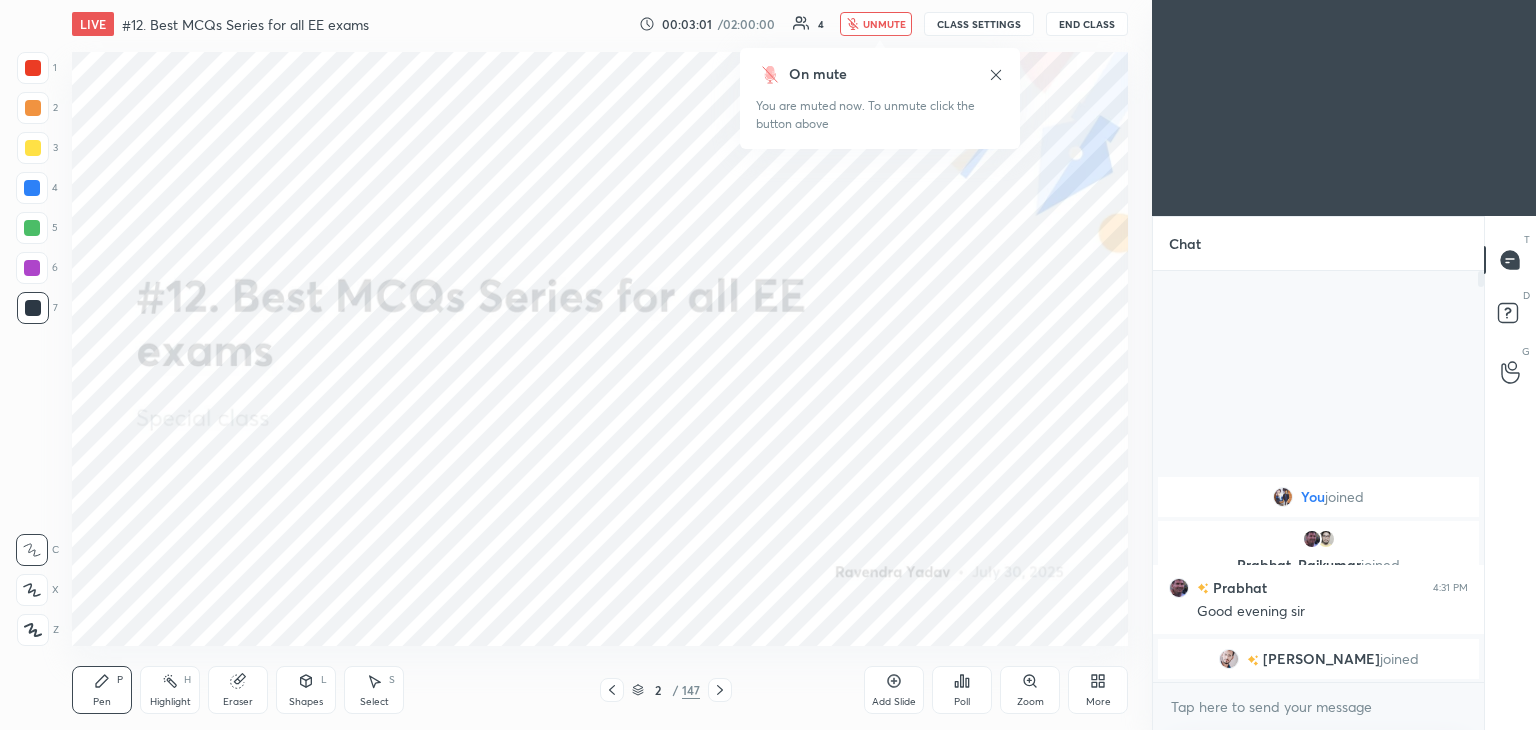 click 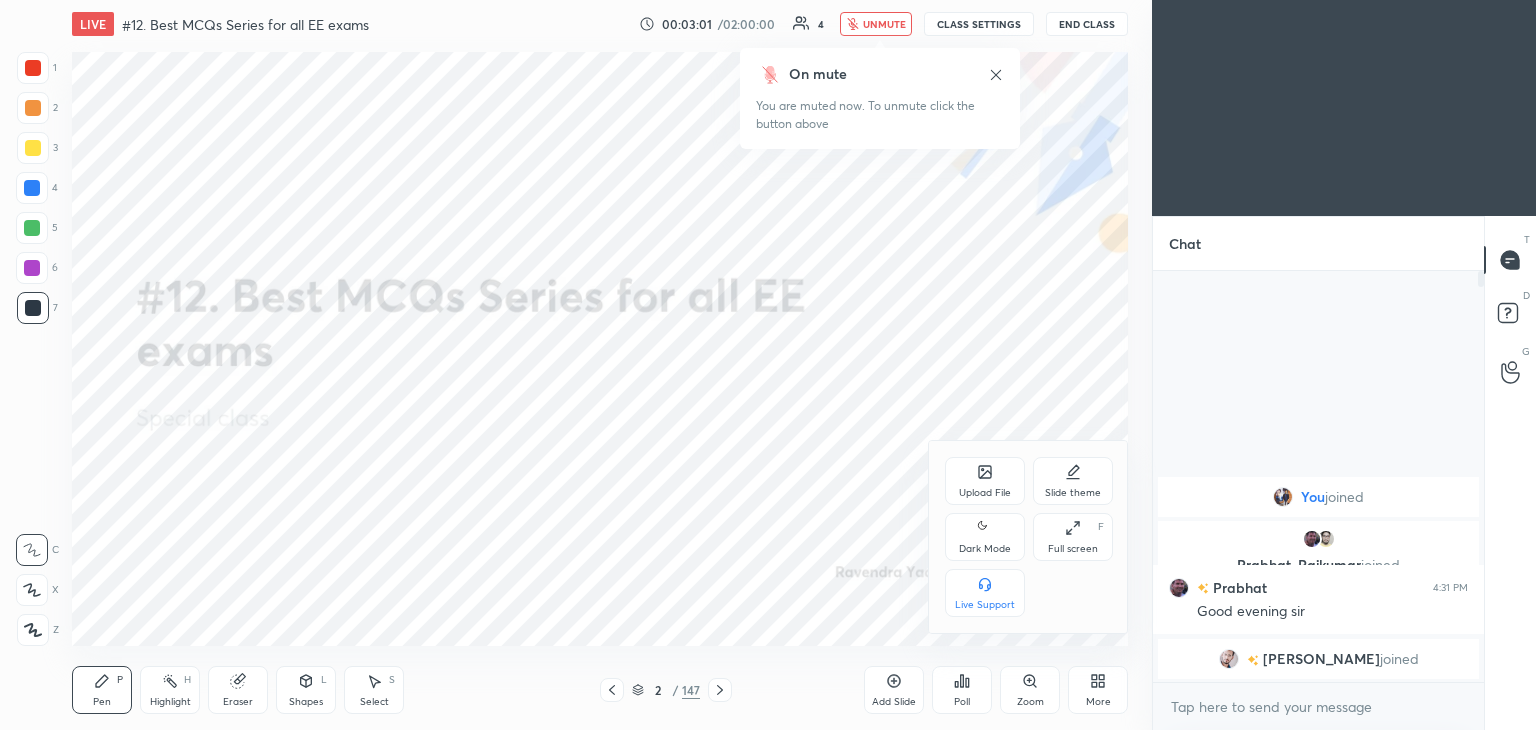 click on "Upload File" at bounding box center [985, 493] 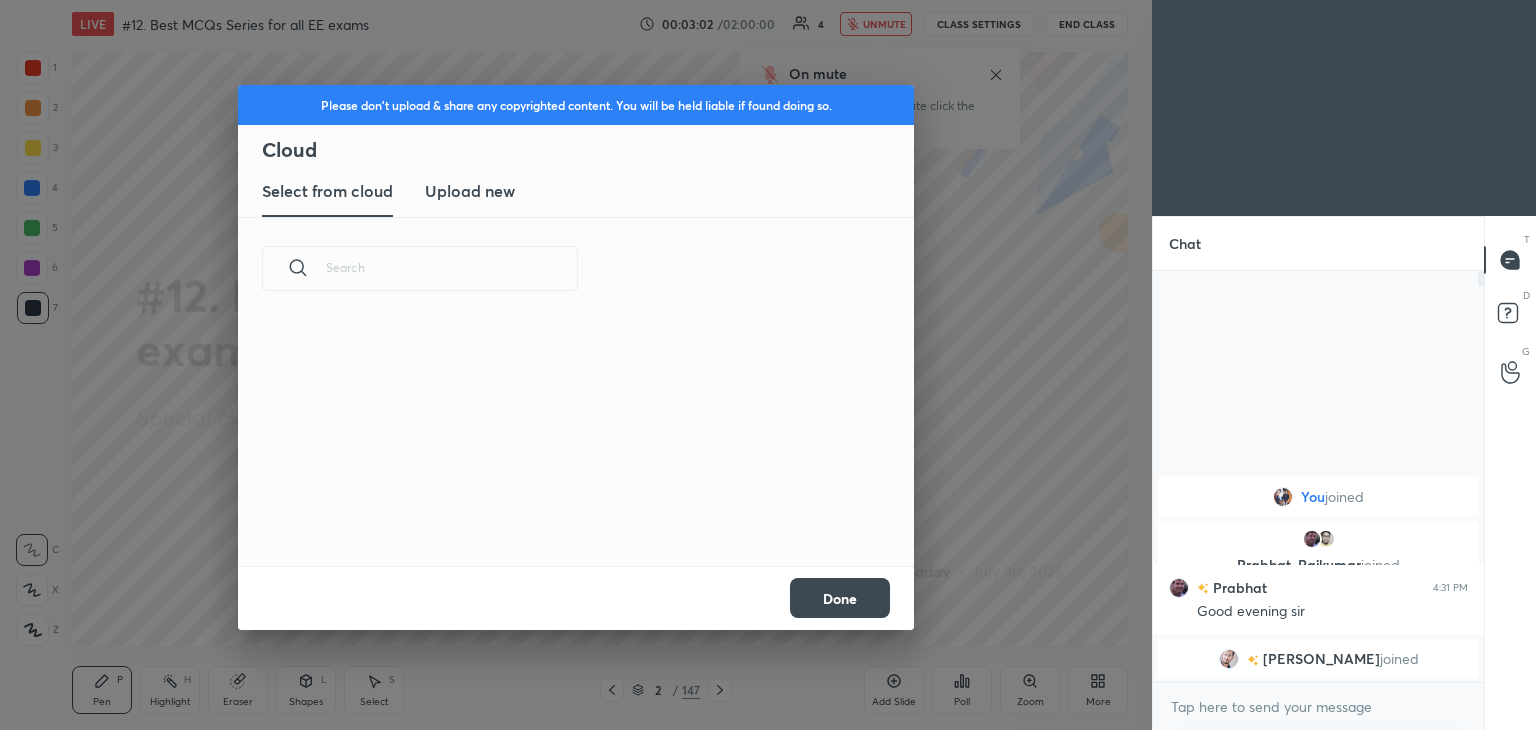 scroll, scrollTop: 5, scrollLeft: 10, axis: both 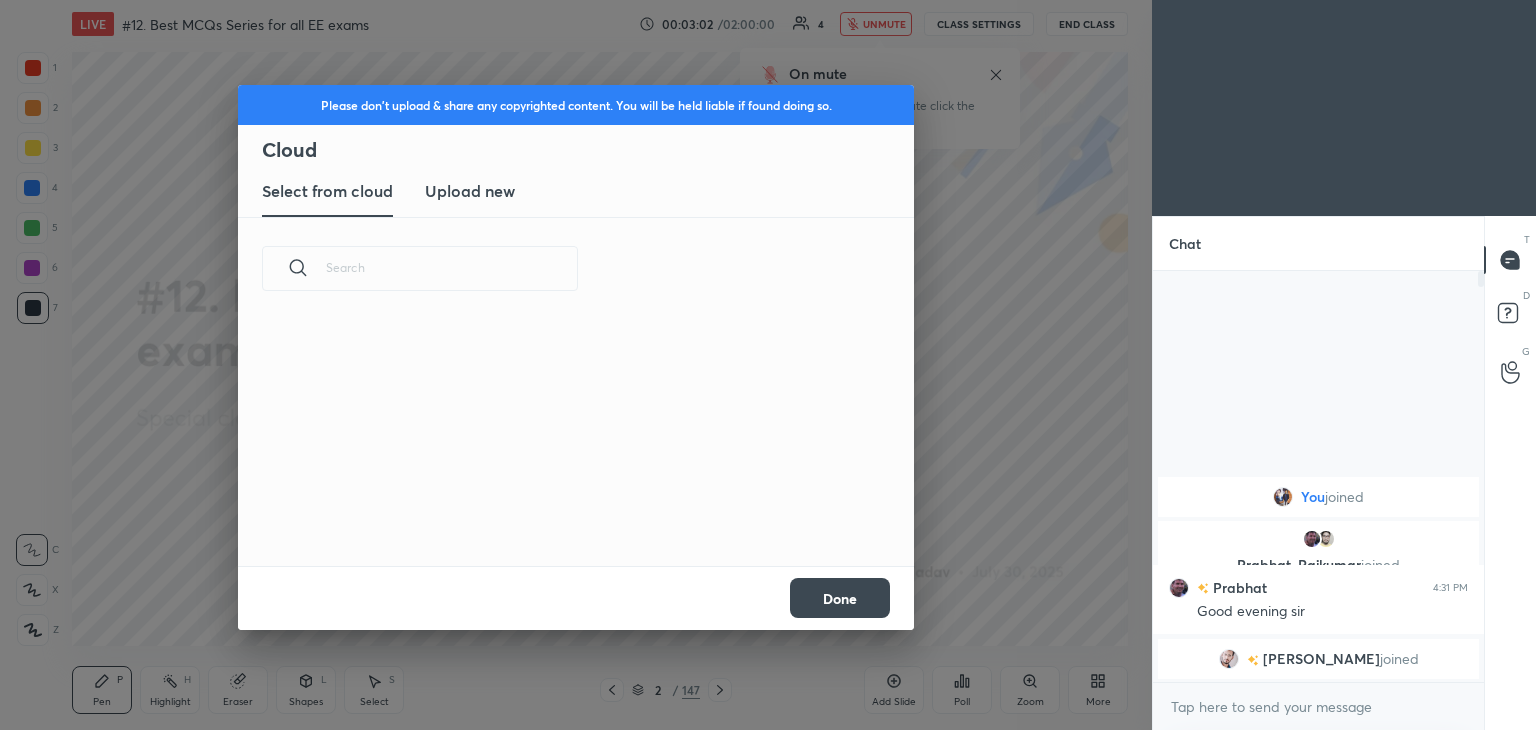 click on "Upload new" at bounding box center (470, 191) 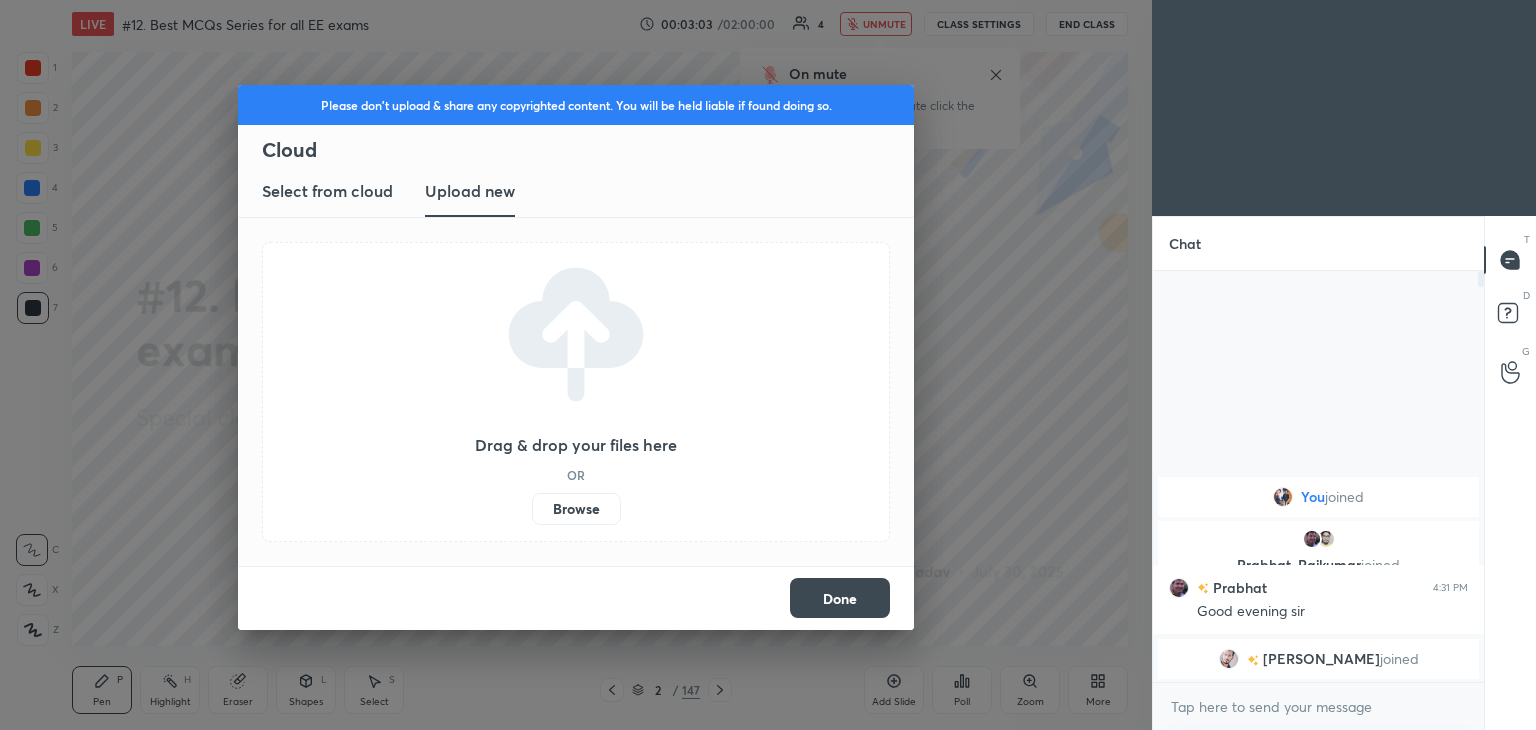 click on "Browse" at bounding box center (576, 509) 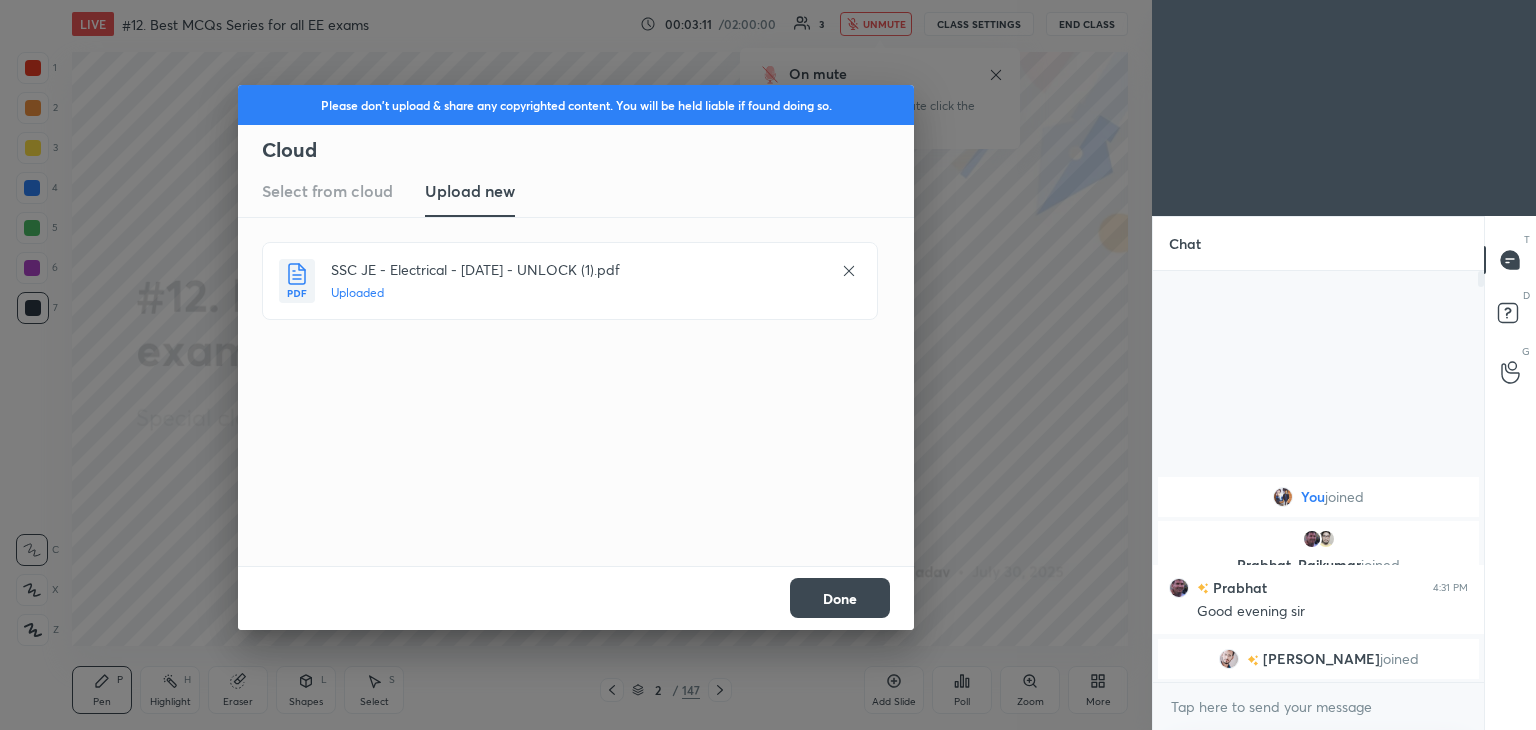 click on "Done" at bounding box center [840, 598] 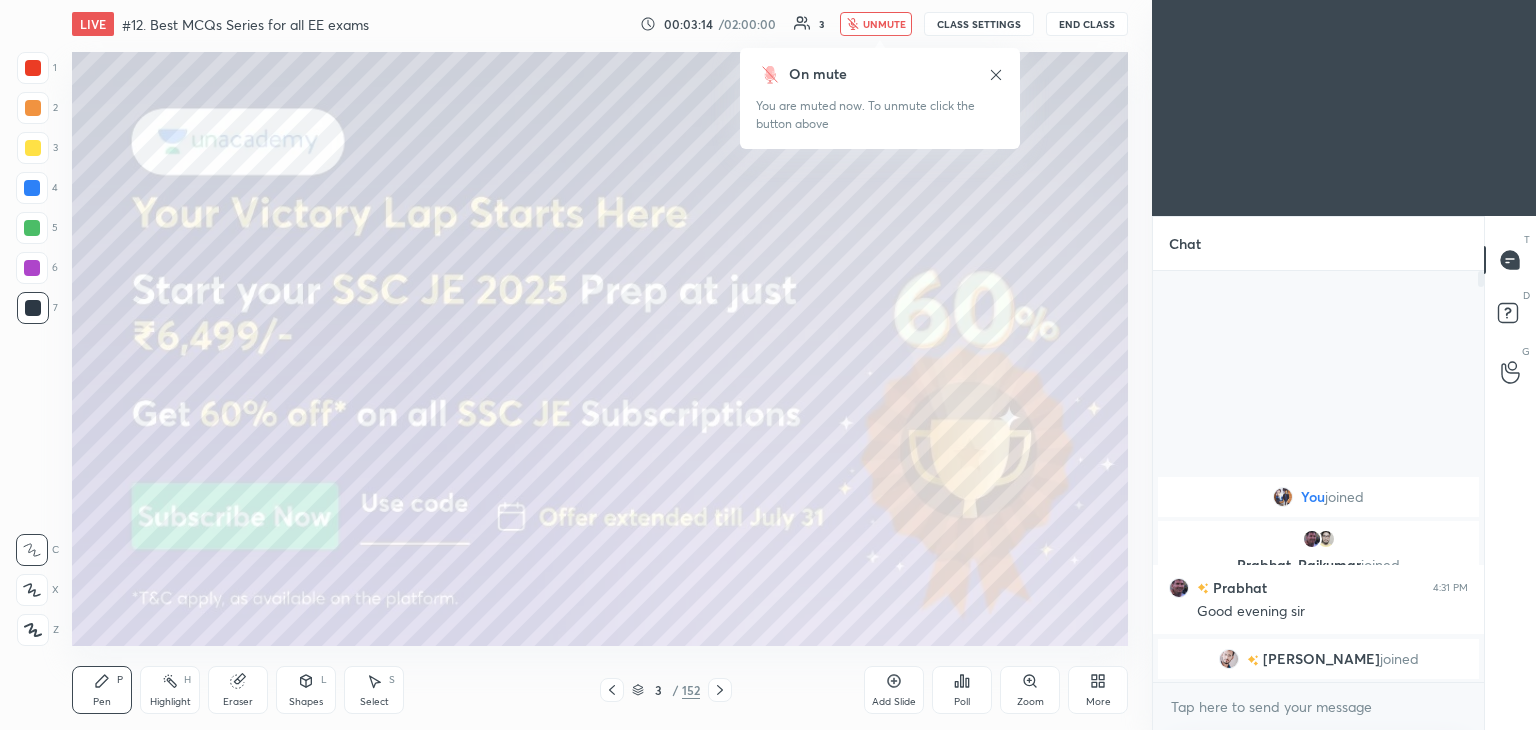 click on "More" at bounding box center [1098, 702] 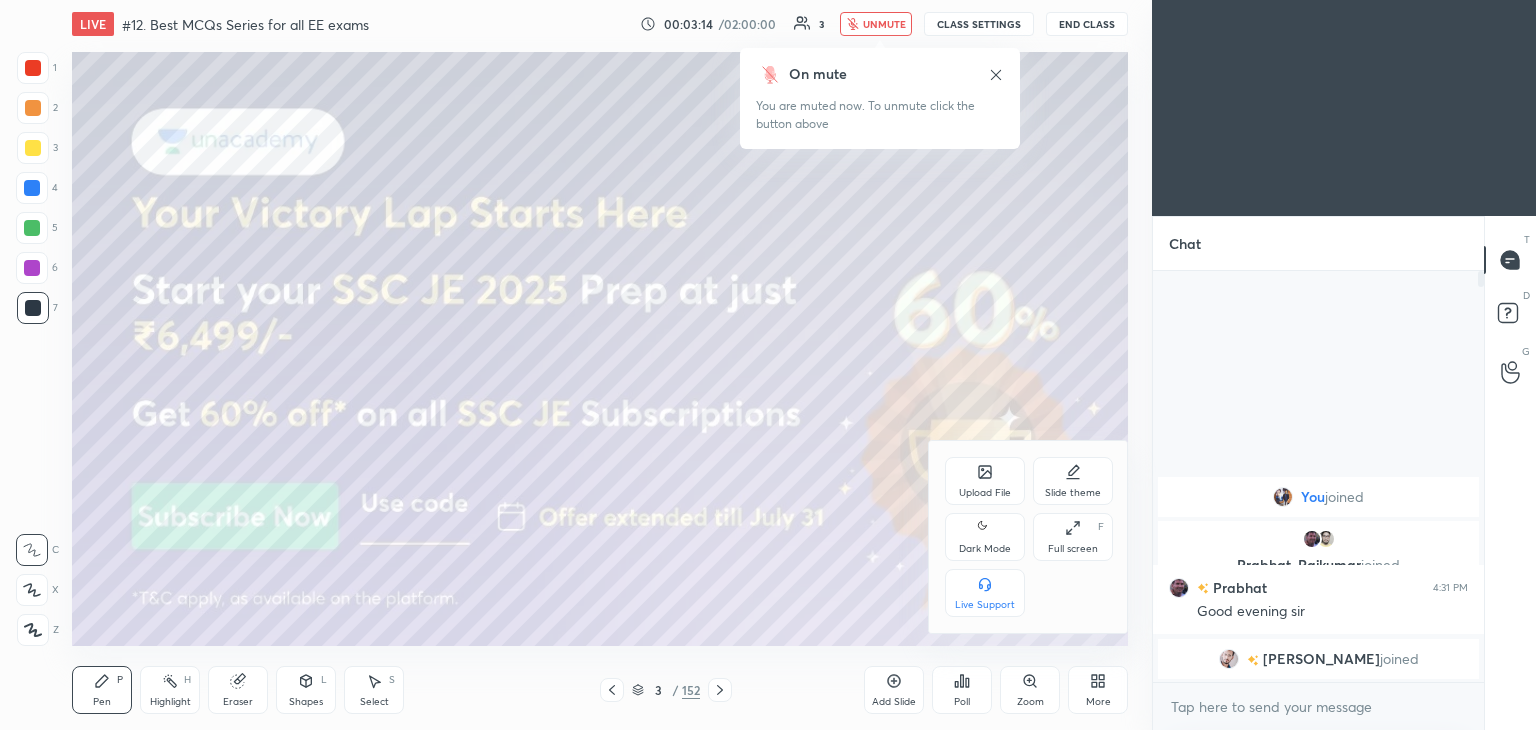 click on "Full screen" at bounding box center (1073, 549) 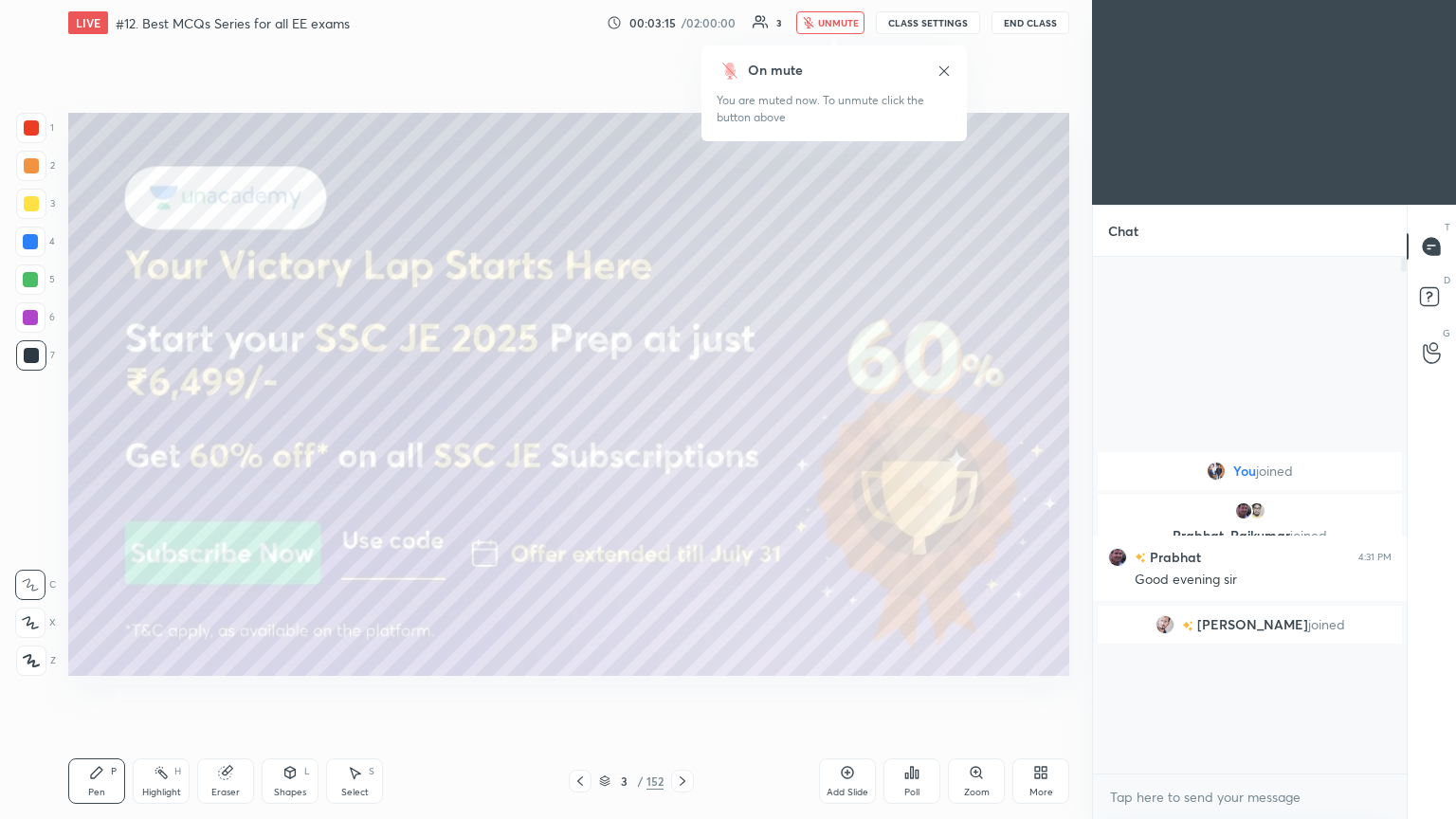 scroll, scrollTop: 94094, scrollLeft: 93776, axis: both 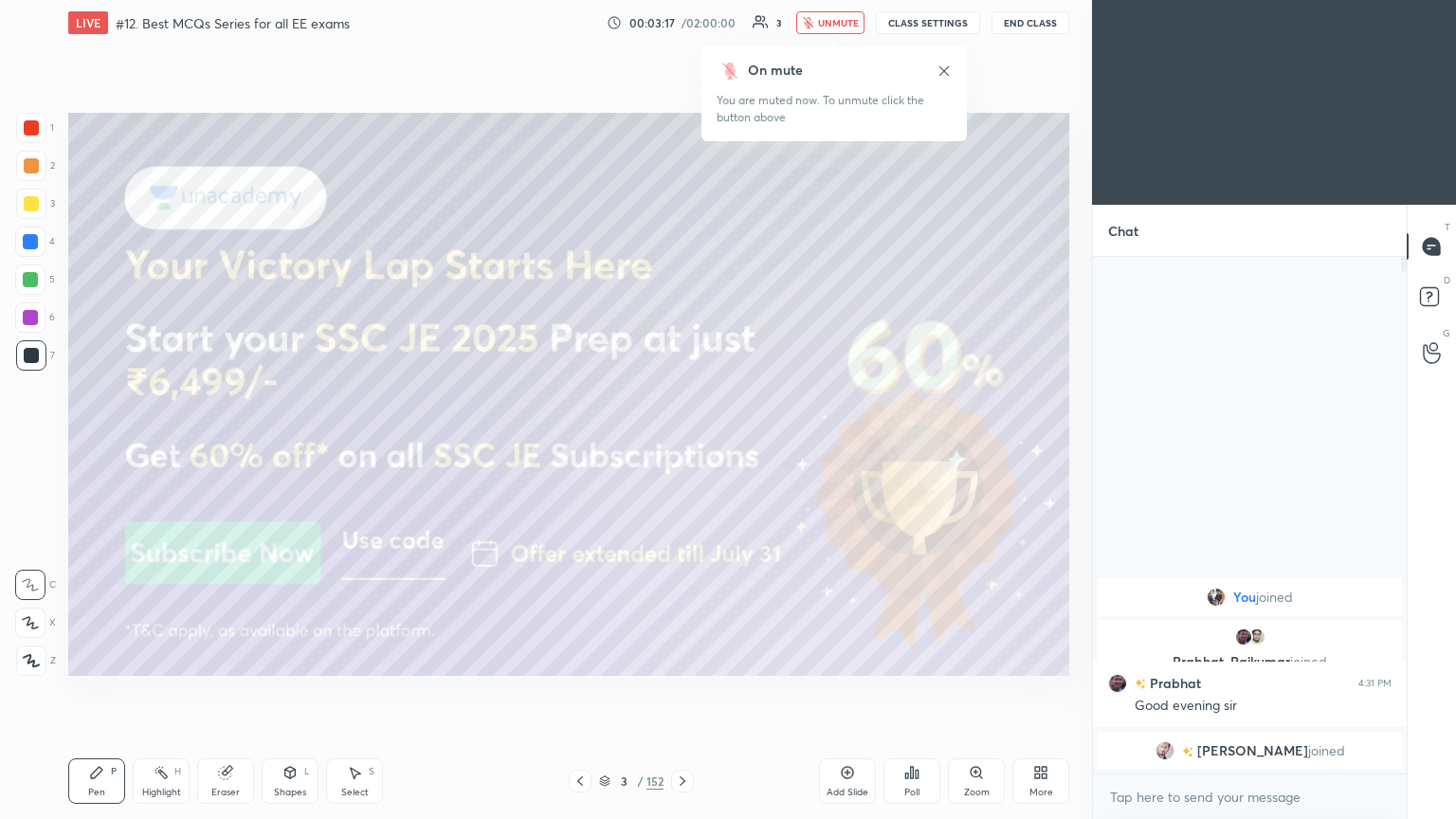 click at bounding box center (31, 204) 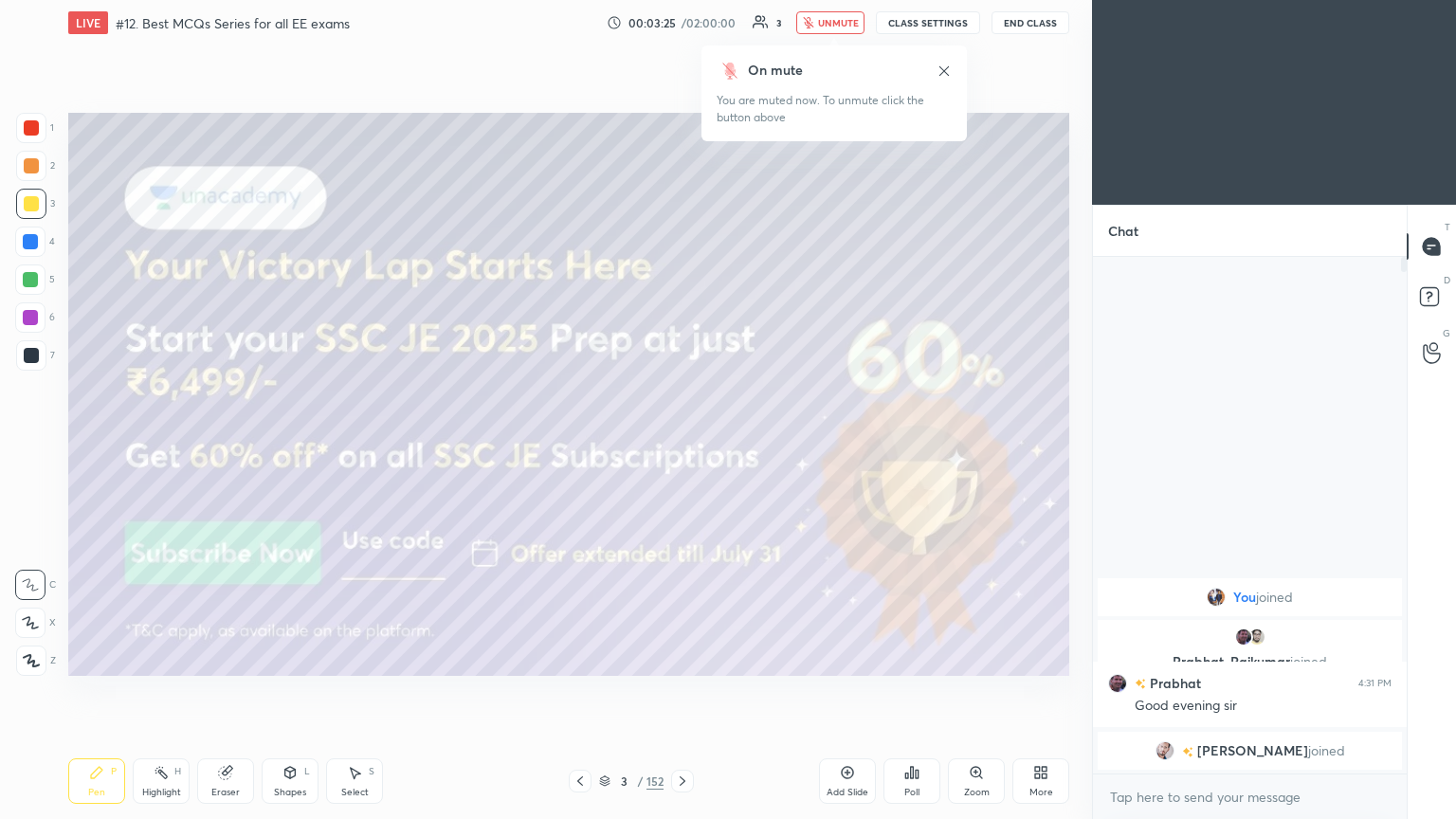 click on "unmute" at bounding box center (838, 23) 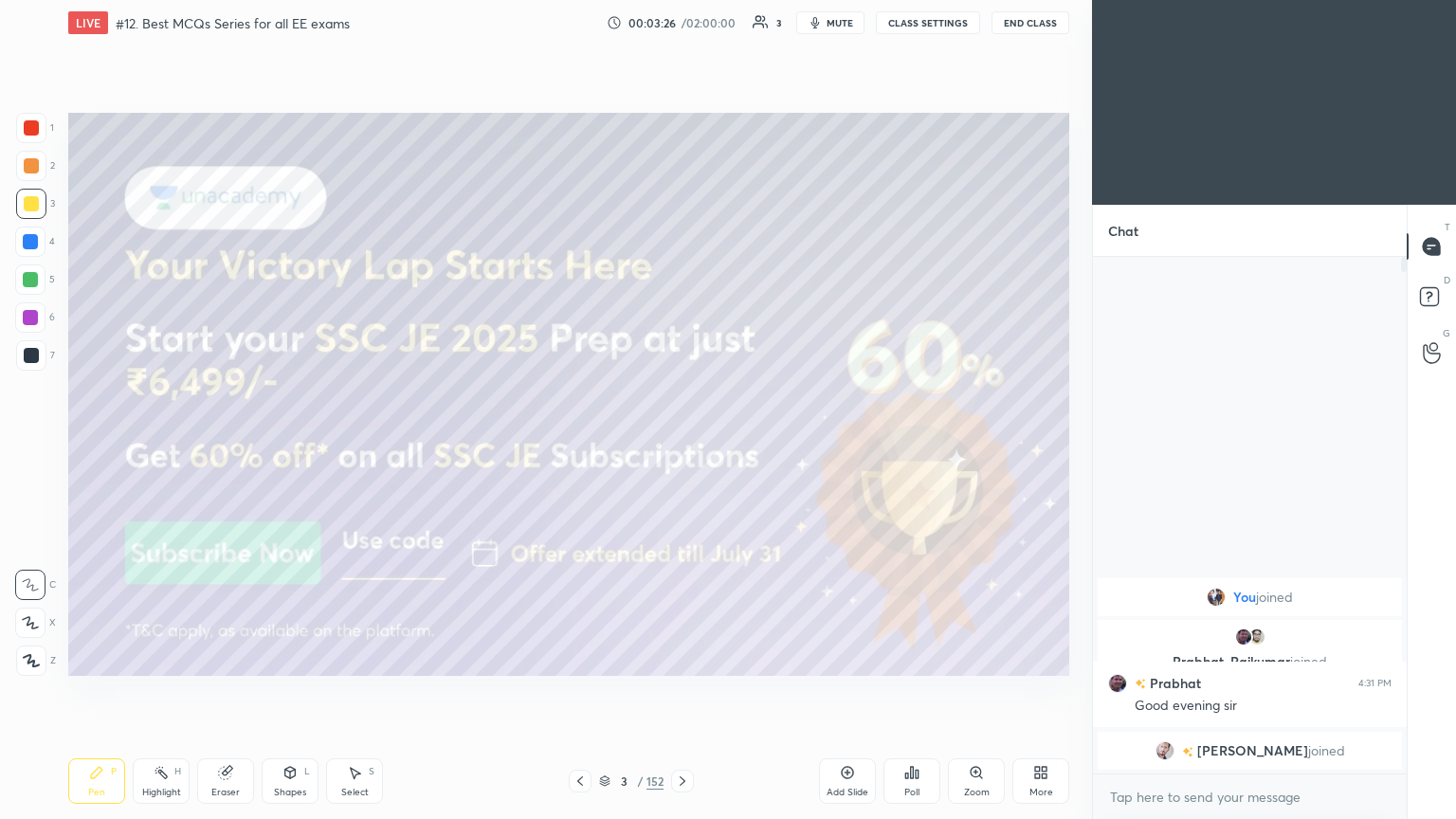 click on "CLASS SETTINGS" at bounding box center [928, 23] 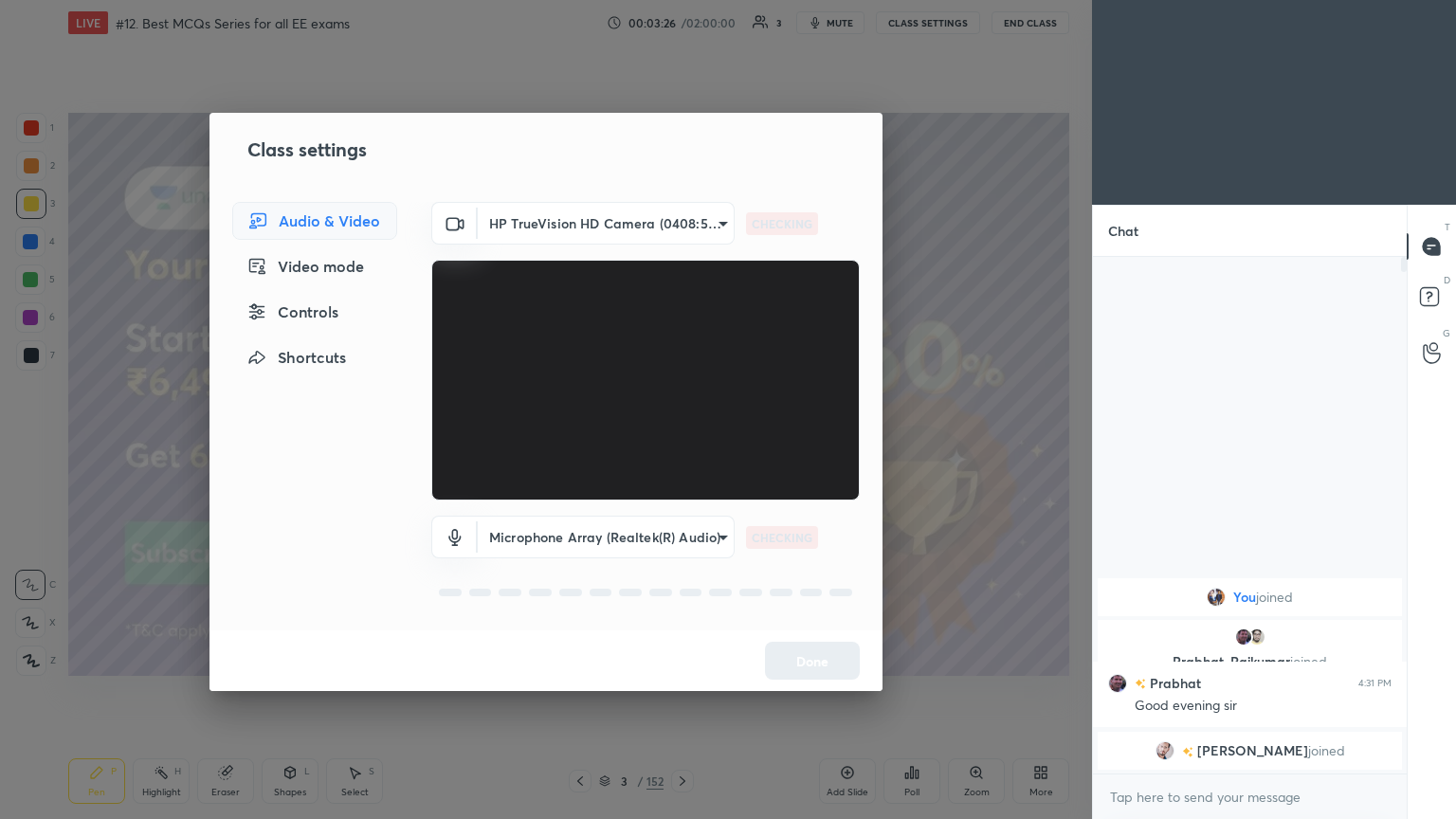 click on "1 2 3 4 5 6 7 C X Z C X Z E E Erase all   H H LIVE #12. Best MCQs Series for all EE exams 00:03:26 /  02:00:00 3 mute CLASS SETTINGS End Class Setting up your live class Poll for   secs No correct answer Start poll Back #12. Best MCQs Series for all EE exams Ravendra Yadav Pen P Highlight H Eraser Shapes L Select S 3 / 152 Add Slide Poll Zoom More Chat You  joined Prabhat, Rajkumar  joined Prabhat 4:31 PM Good evening sir Ravi  joined 5 NEW MESSAGES Enable hand raising Enable raise hand to speak to learners. Once enabled, chat will be turned off temporarily. Enable x   introducing Raise a hand with a doubt Now learners can raise their hand along with a doubt  How it works? Doubts asked by learners will show up here NEW DOUBTS ASKED No one has raised a hand yet Can't raise hand Looks like educator just invited you to speak. Please wait before you can raise your hand again. Got it T Messages (T) D Doubts (D) G Raise Hand (G) Report an issue Reason for reporting Buffering Chat not working ​ Attach an image" at bounding box center (728, 410) 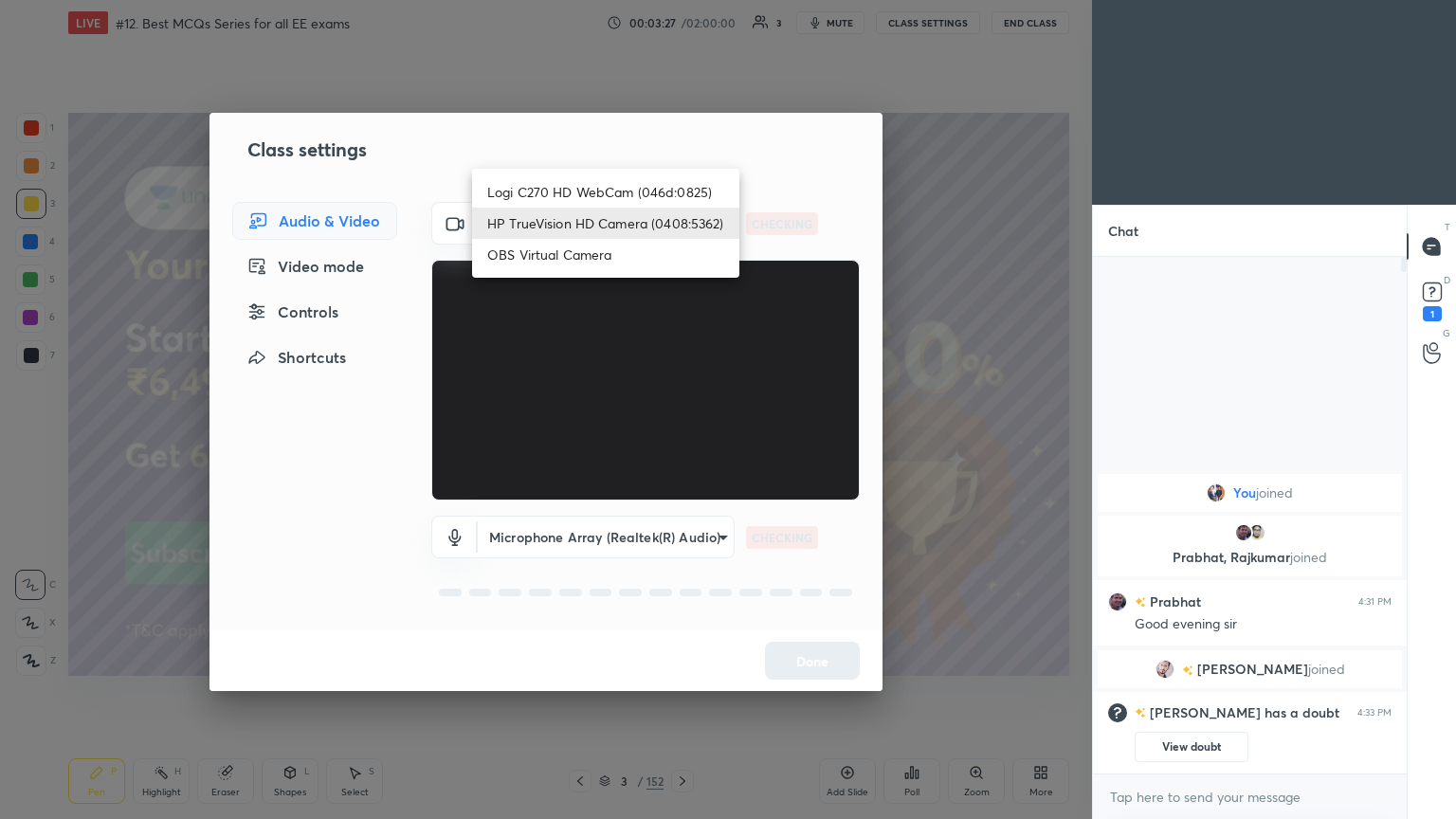 click on "Logi C270 HD WebCam (046d:0825)" at bounding box center [606, 191] 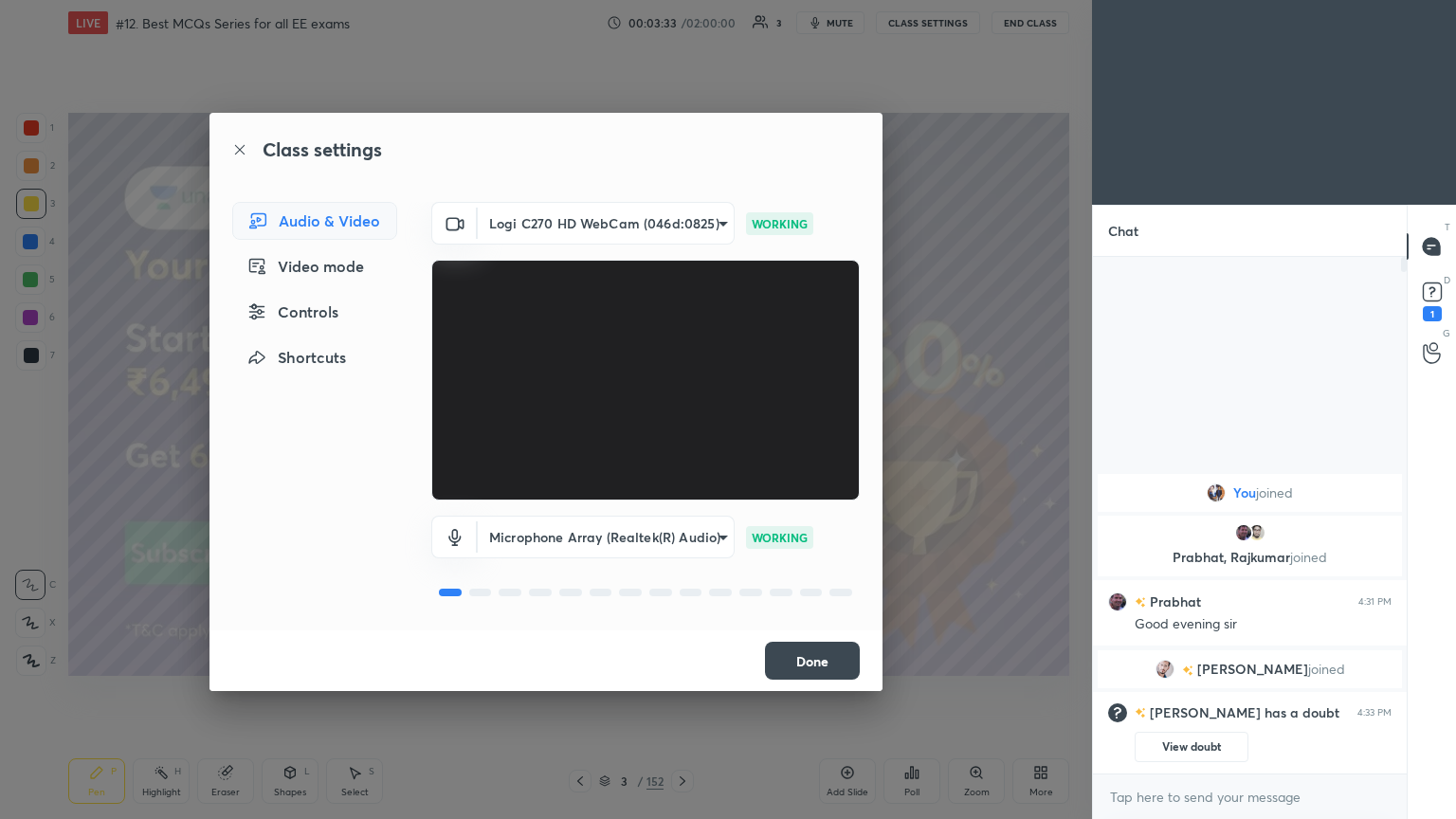 click on "Done" at bounding box center (812, 661) 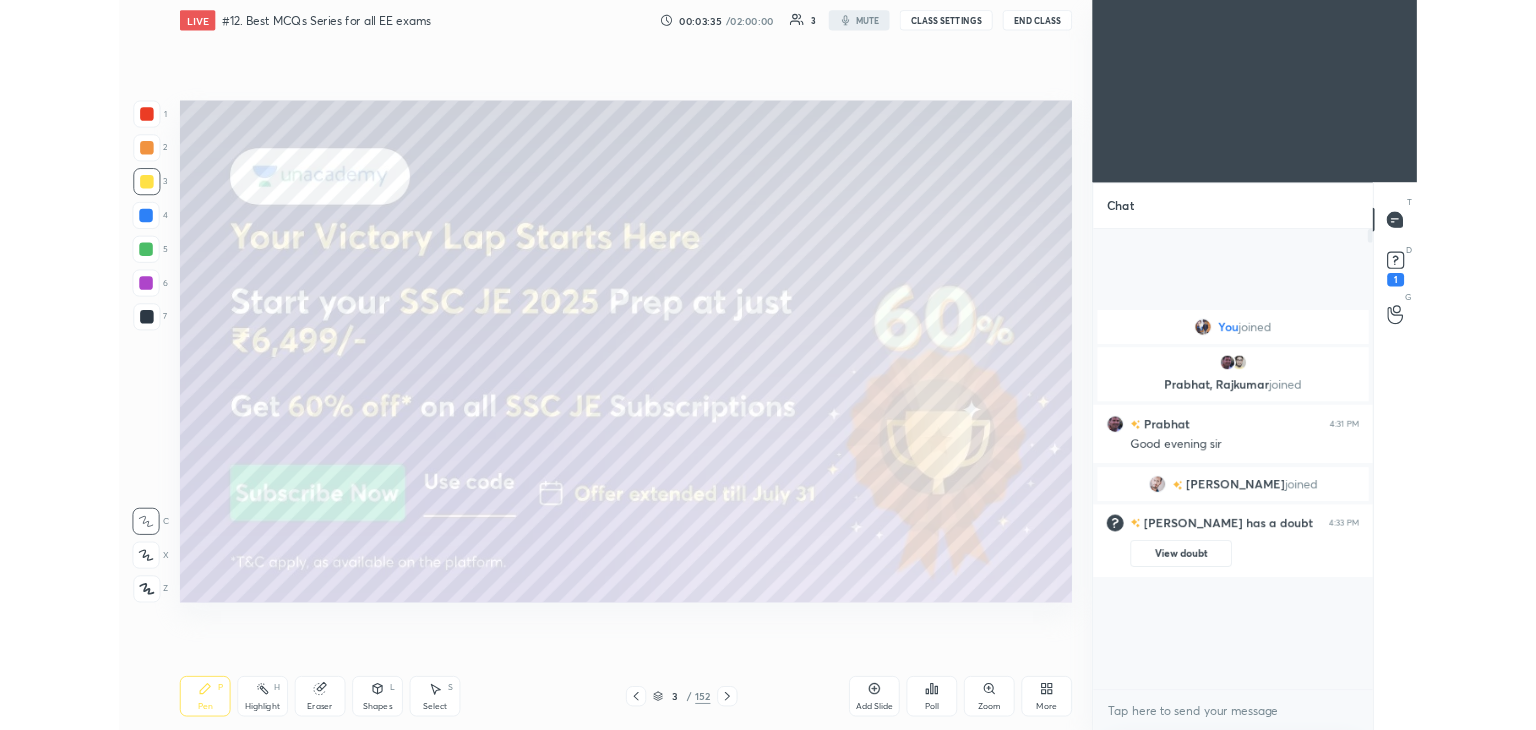 scroll, scrollTop: 602, scrollLeft: 1072, axis: both 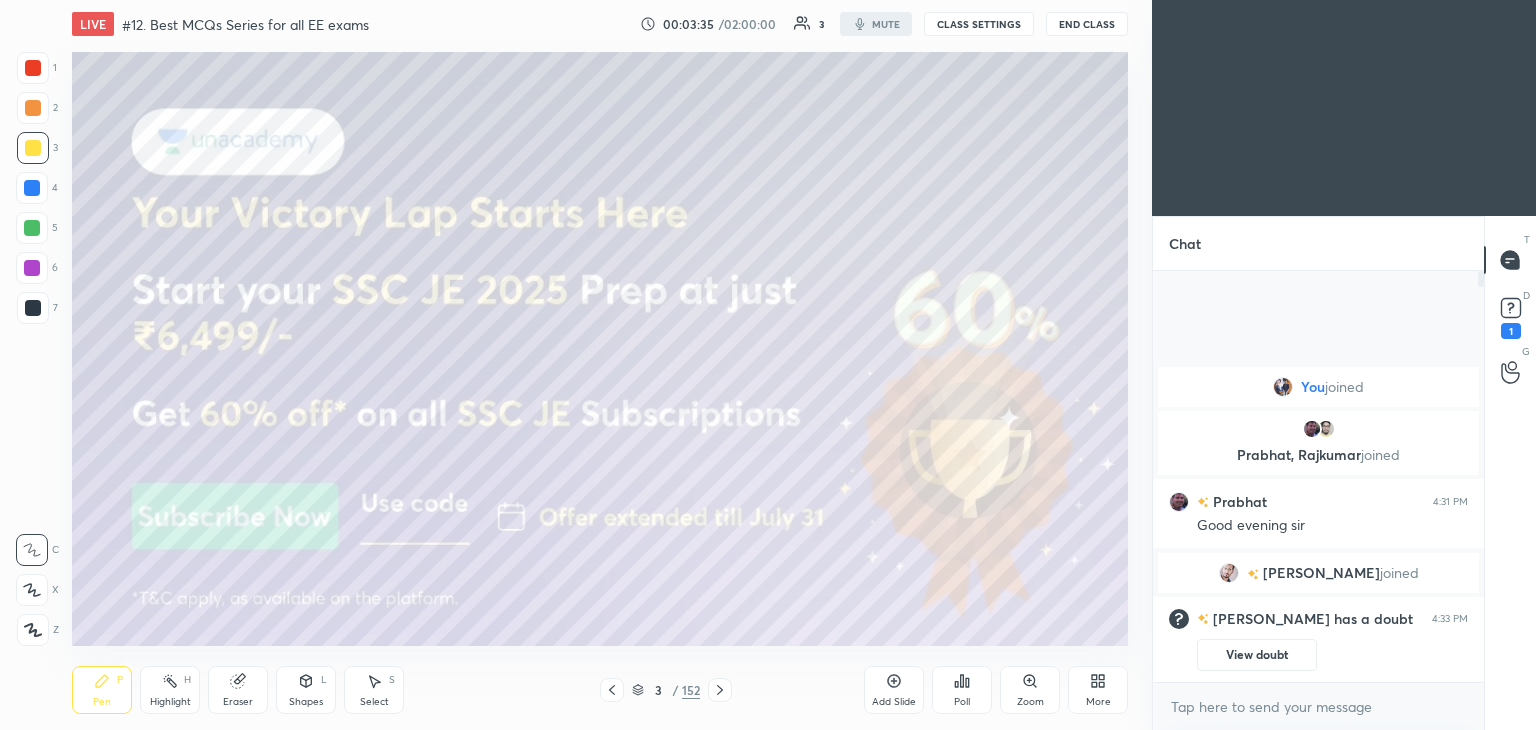 type on "x" 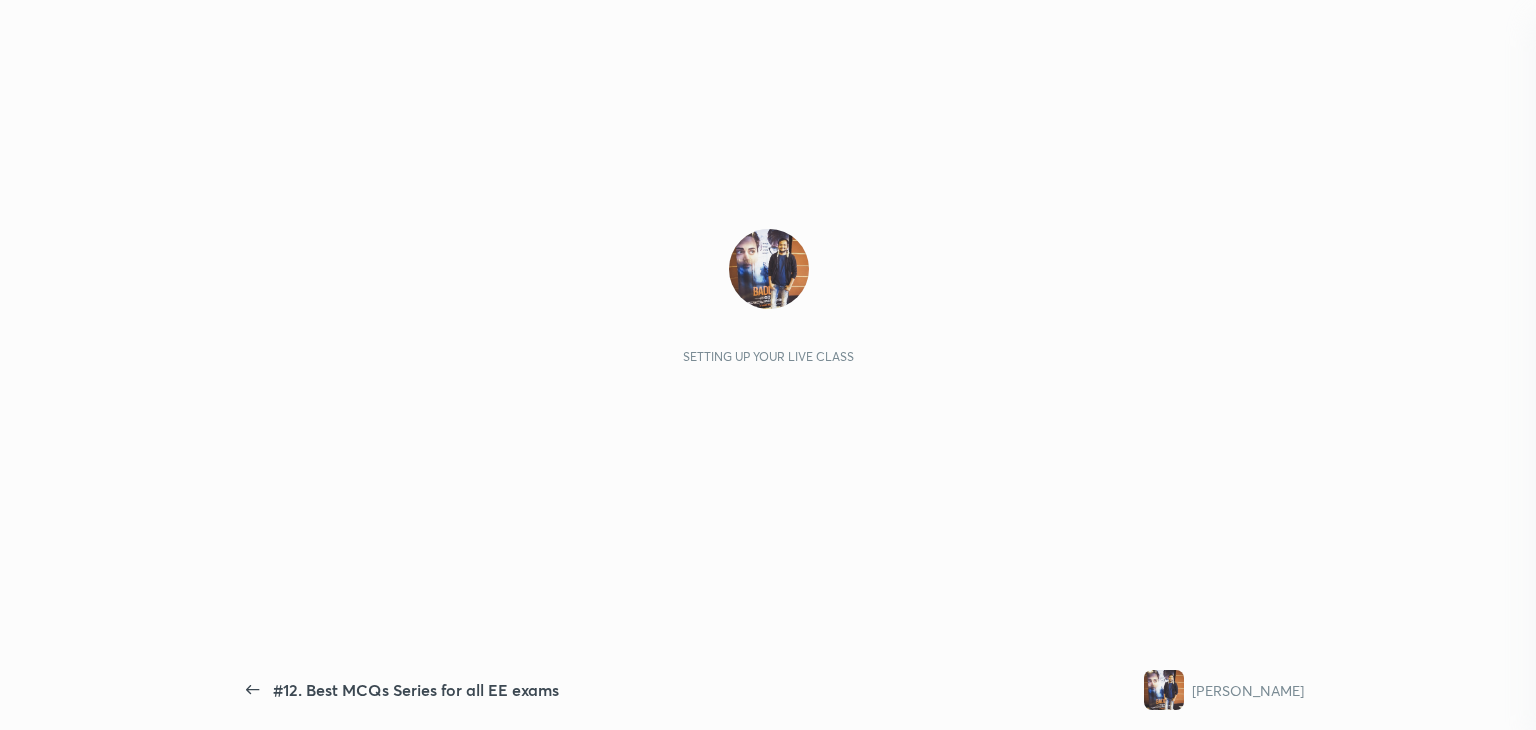 scroll, scrollTop: 0, scrollLeft: 0, axis: both 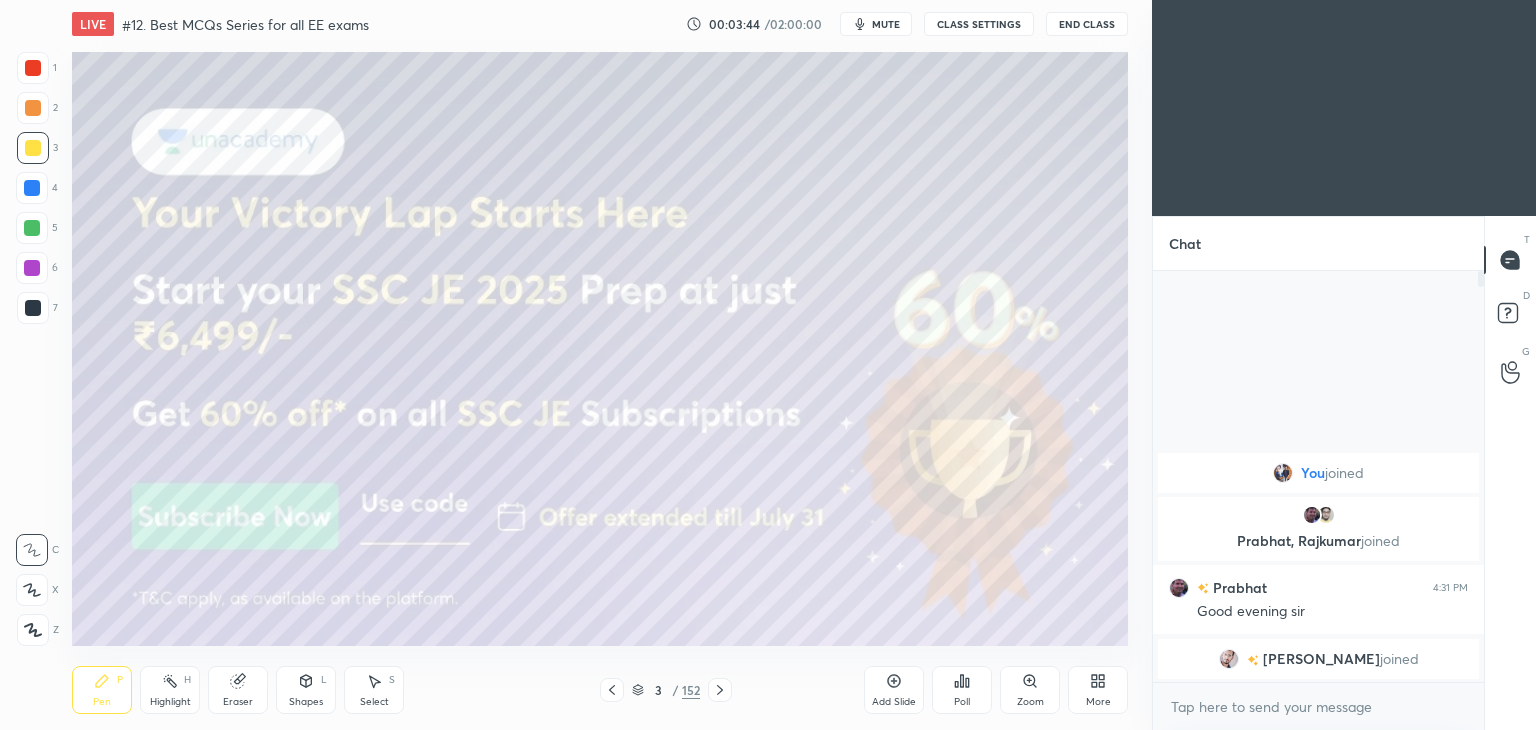 click at bounding box center [33, 148] 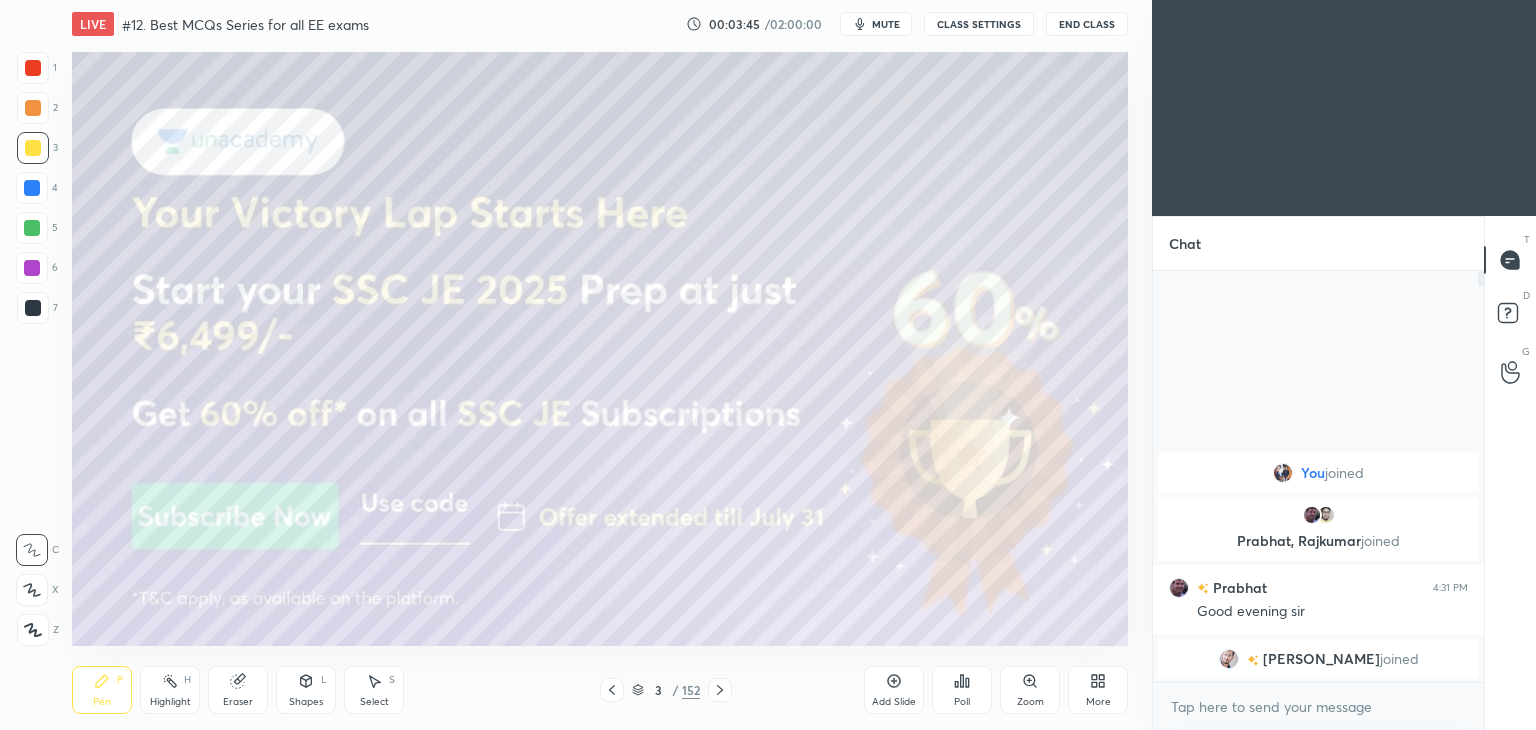 click at bounding box center (32, 590) 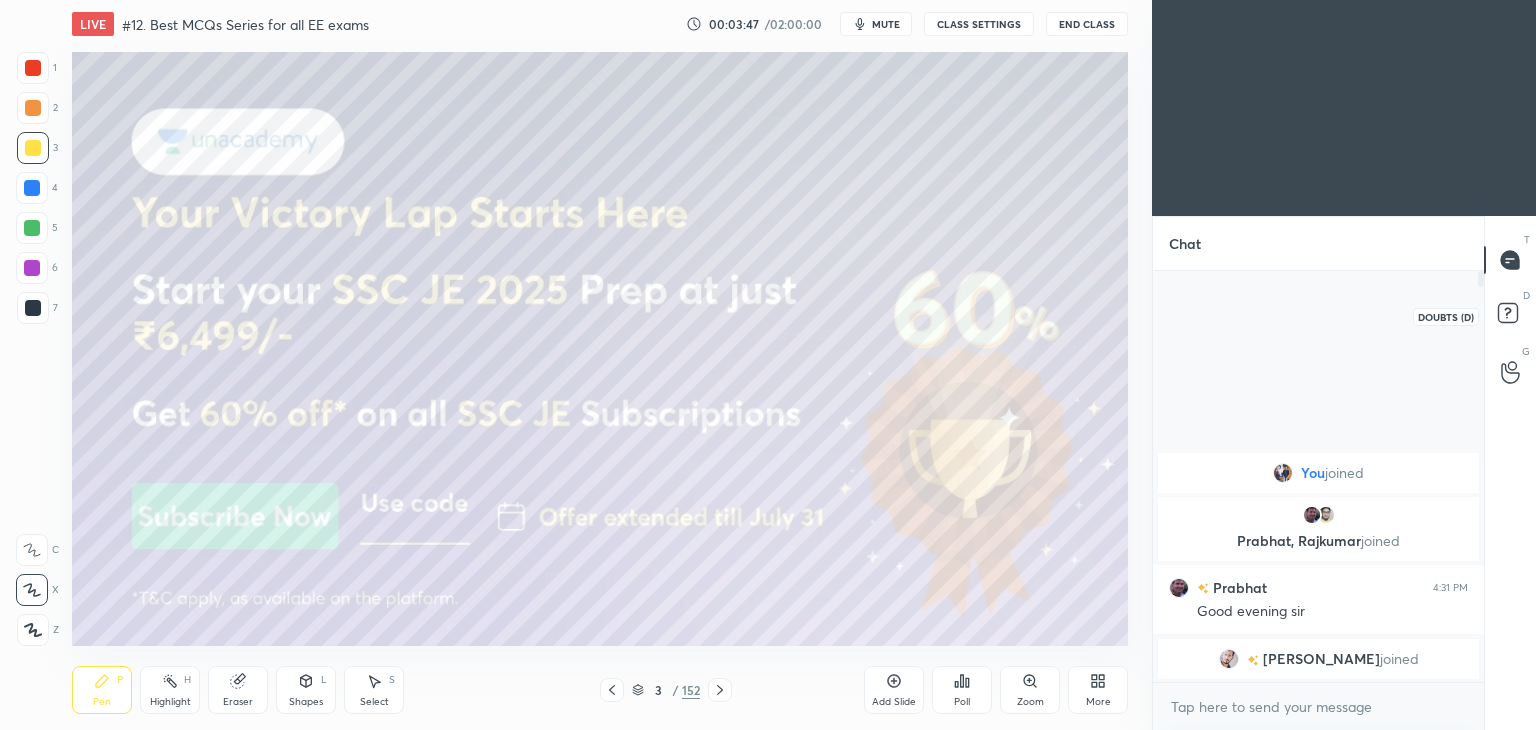click 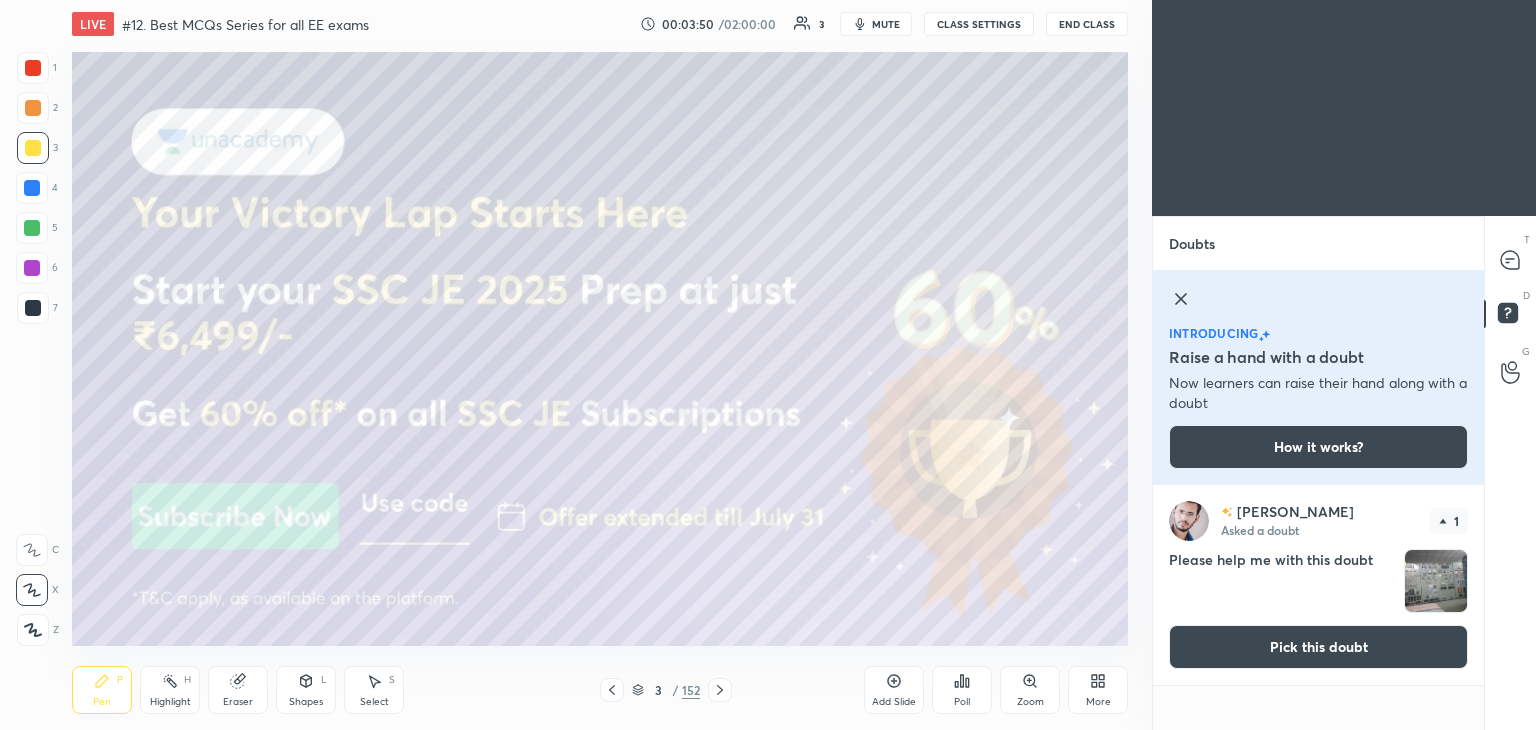 click on "Pick this doubt" at bounding box center [1318, 647] 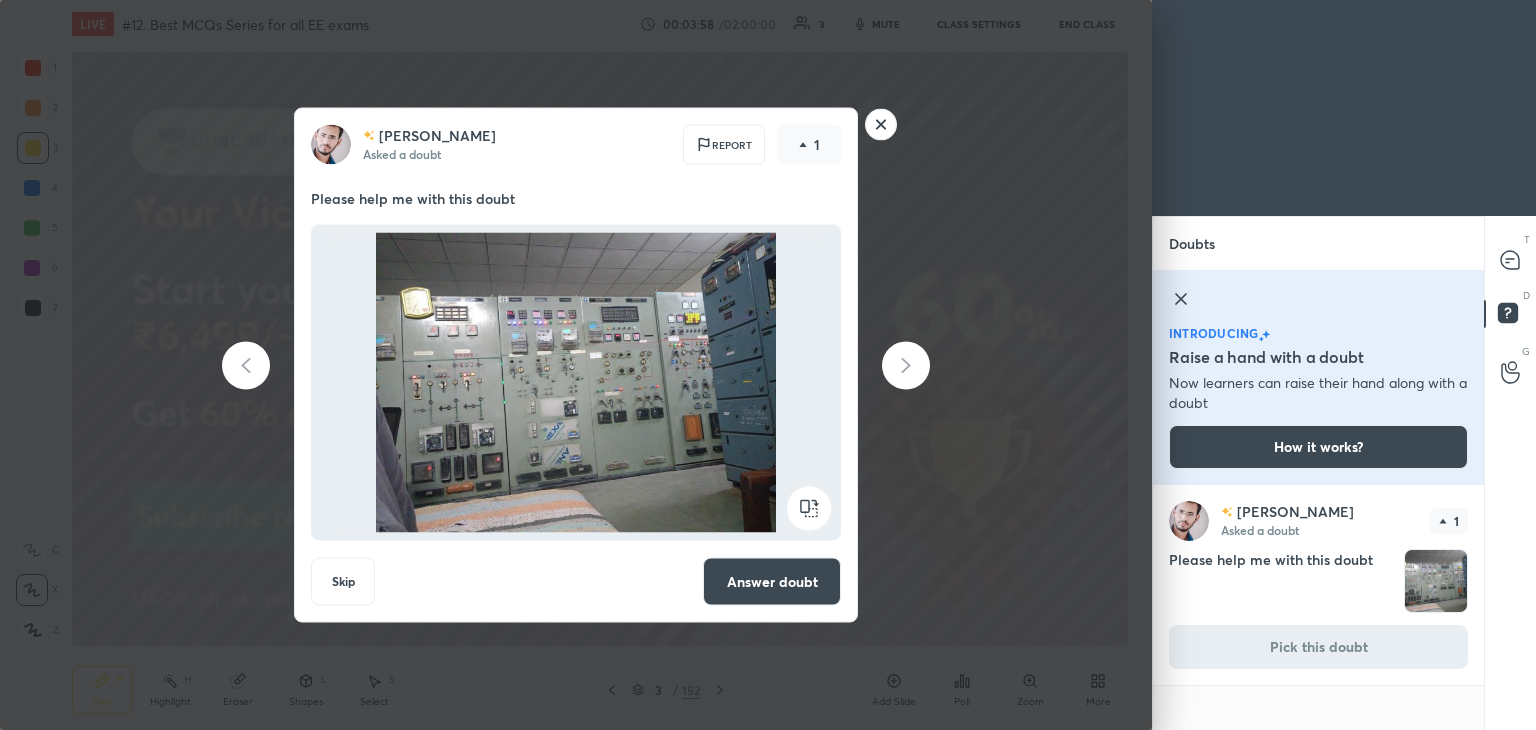 click 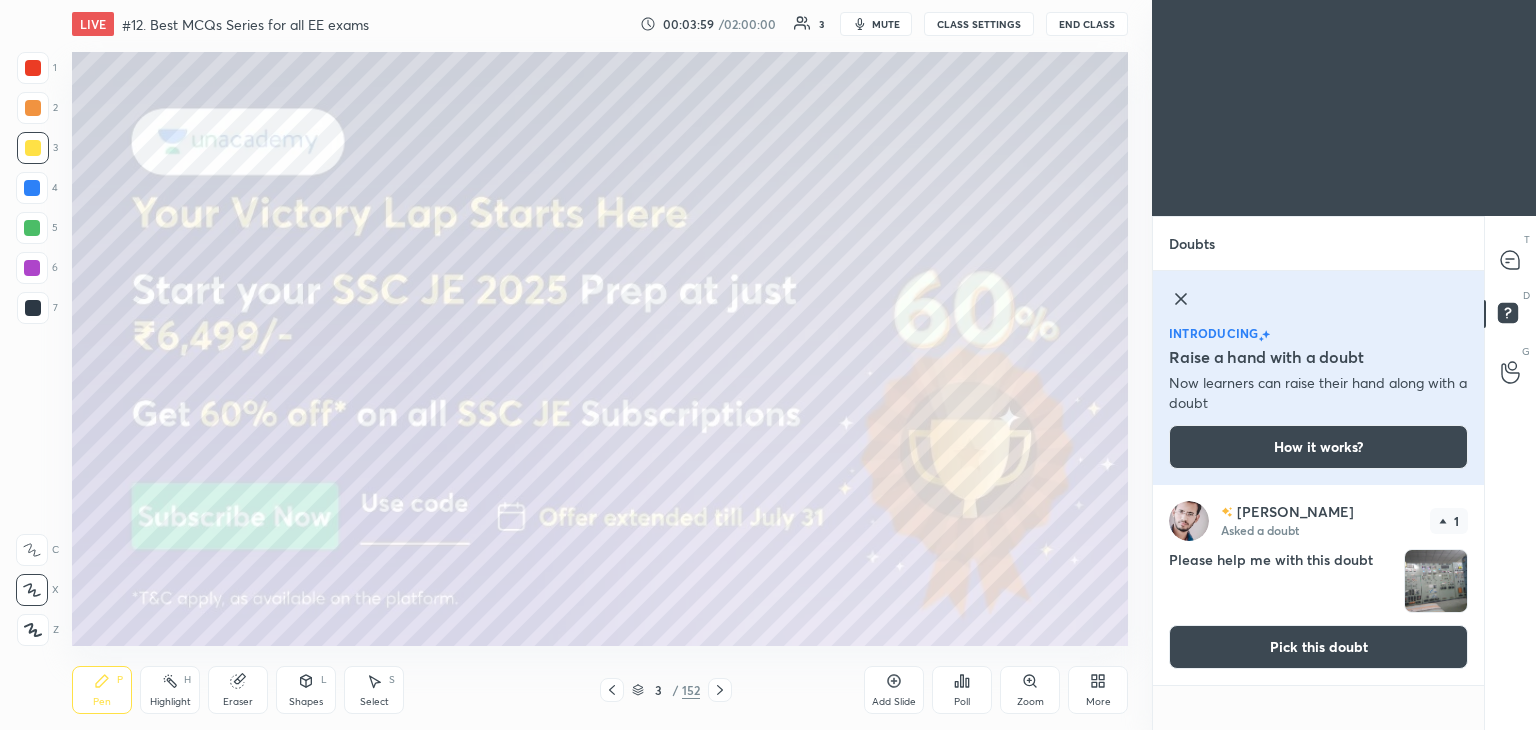 click 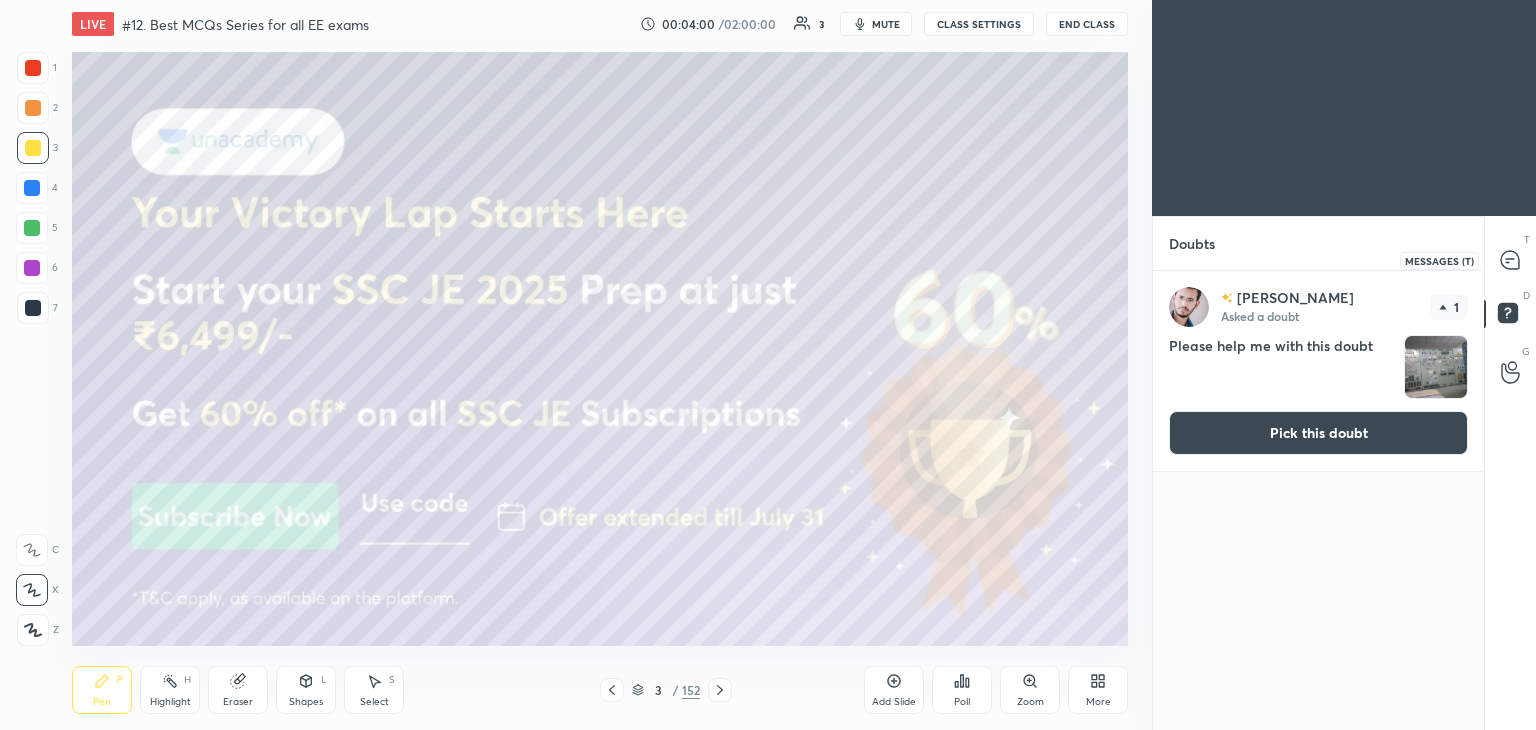 click 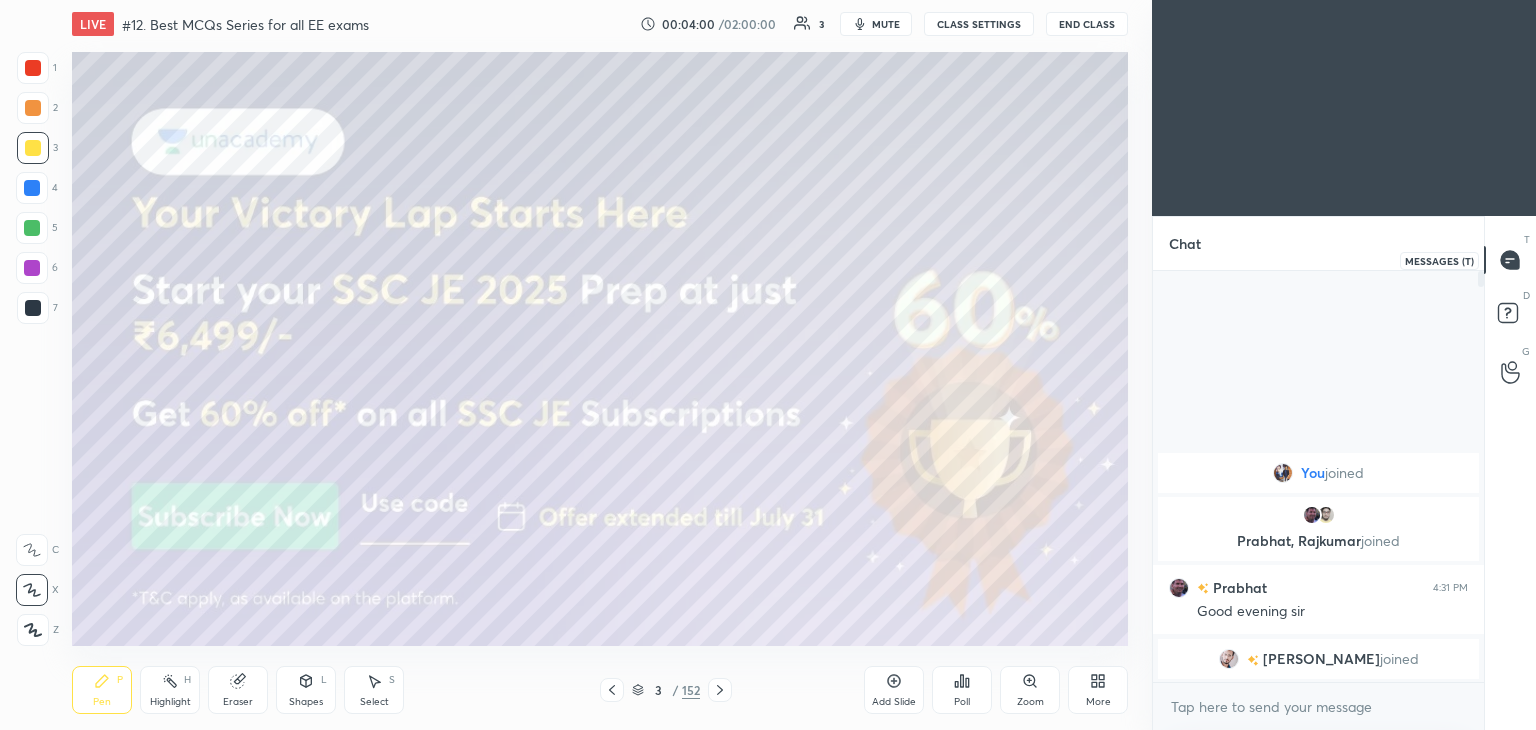 scroll, scrollTop: 6, scrollLeft: 6, axis: both 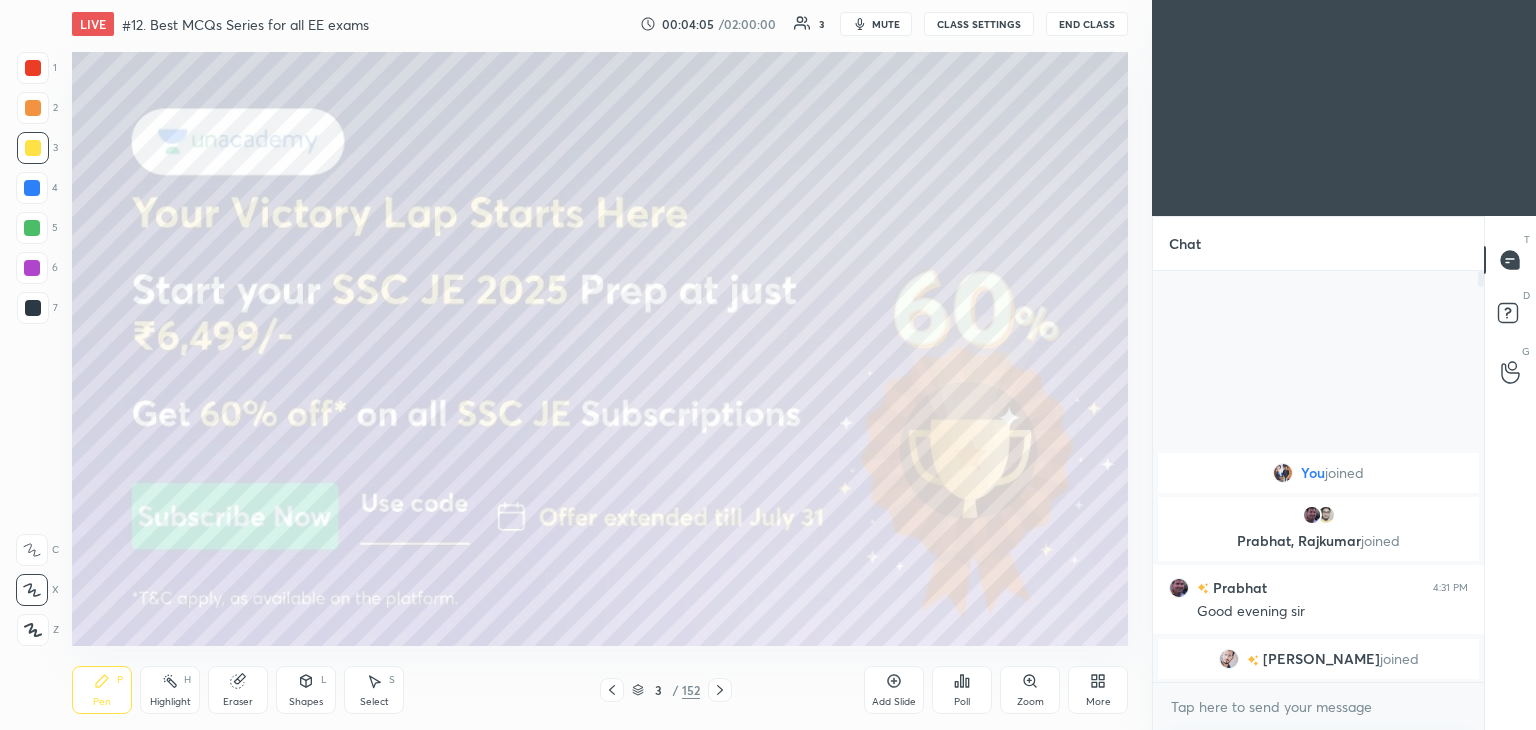 click at bounding box center [33, 148] 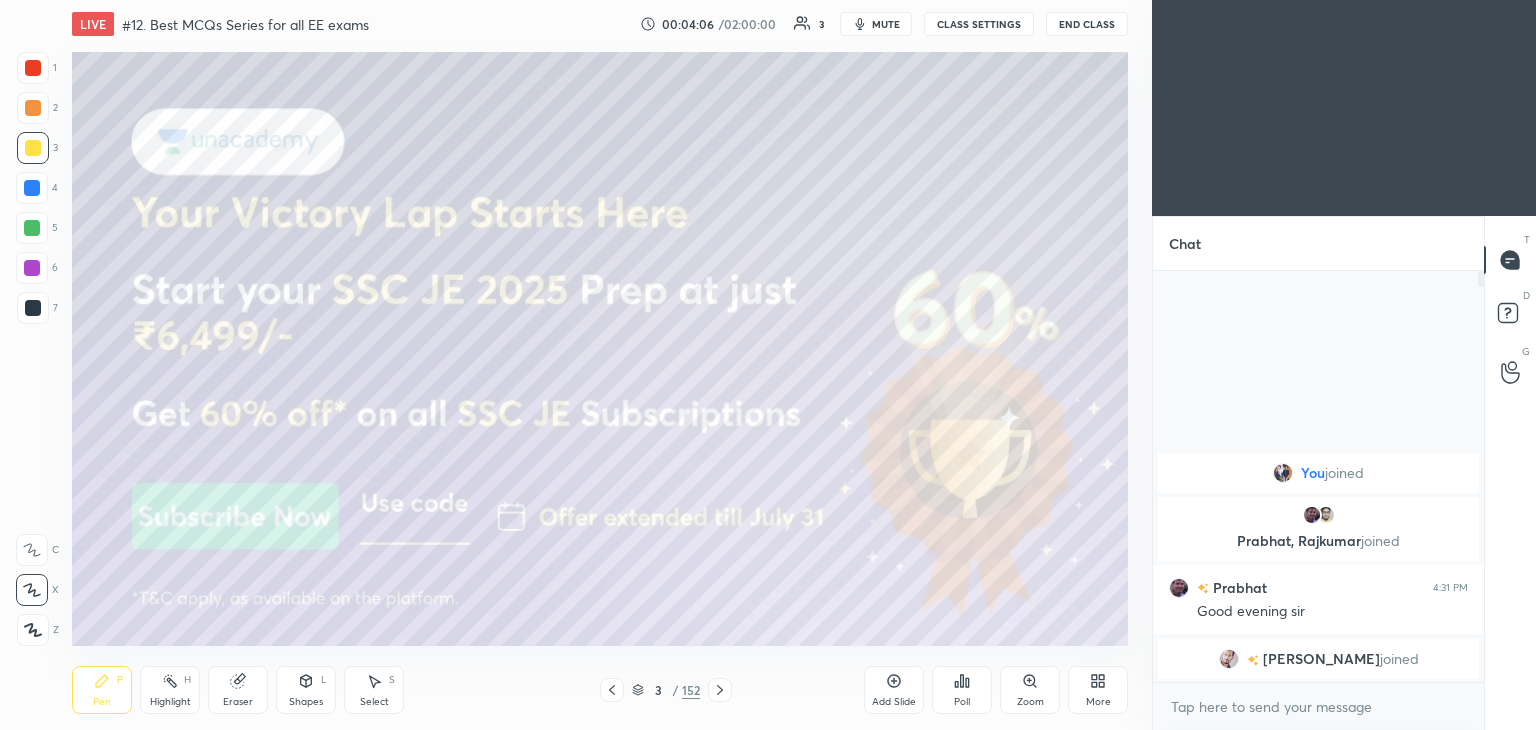 click 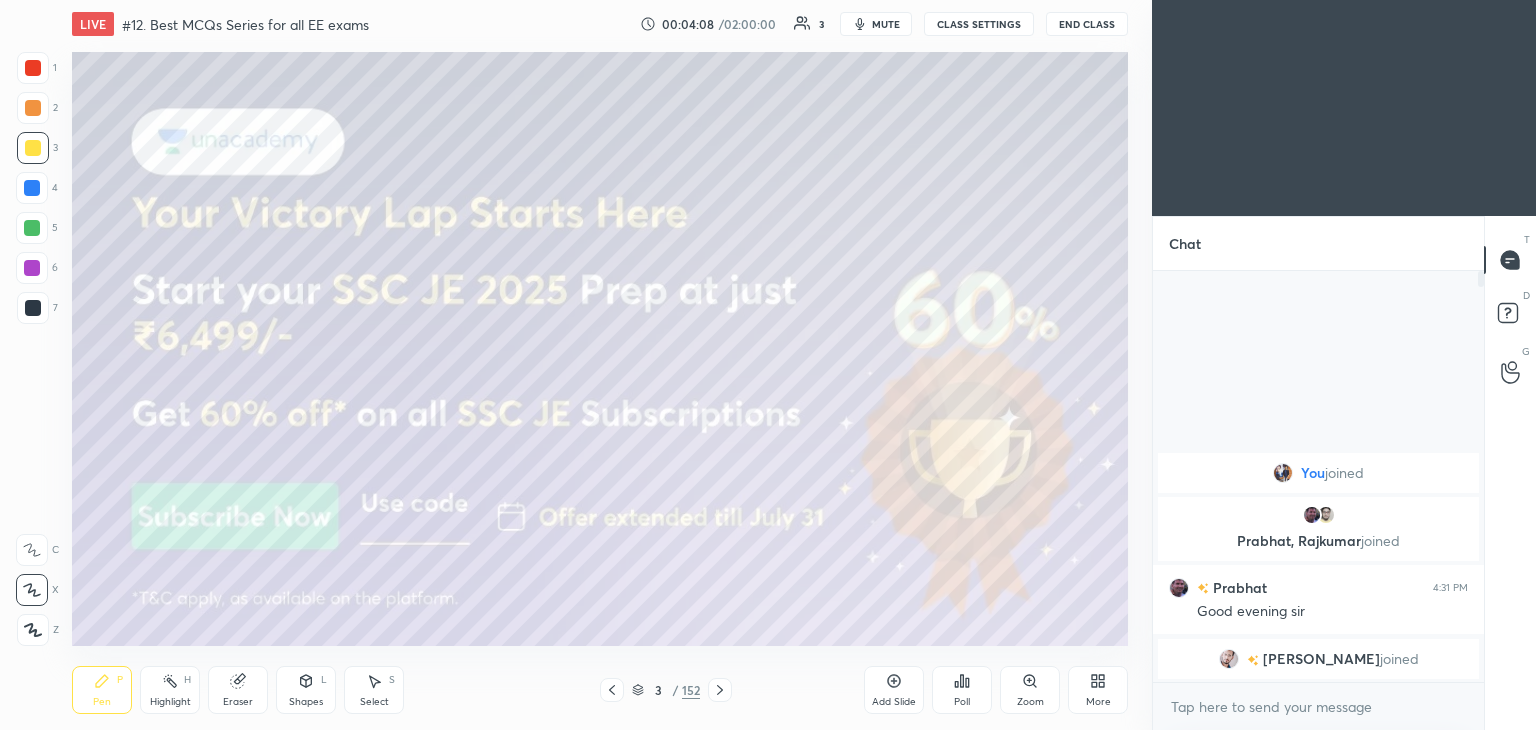 click on "More" at bounding box center (1098, 690) 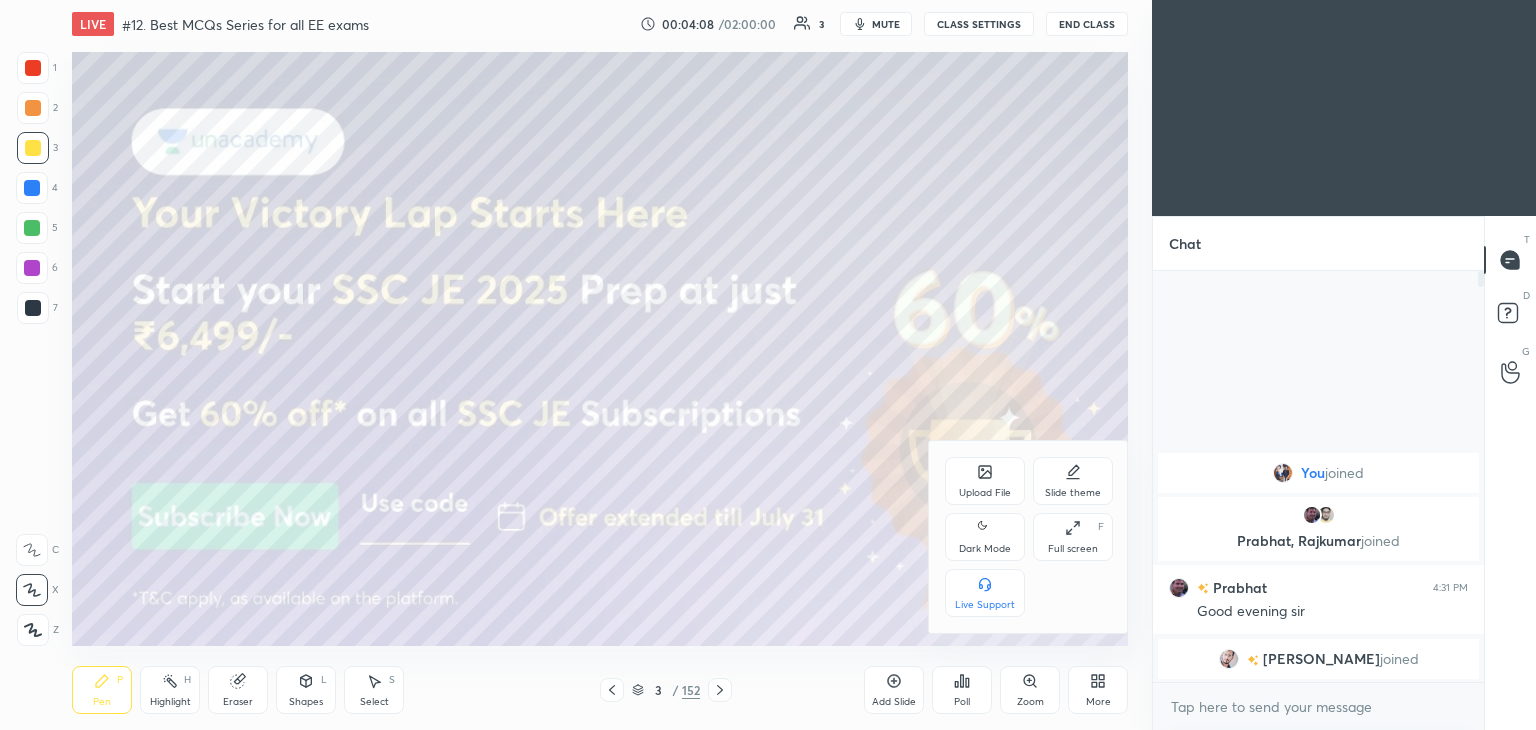 click on "Full screen F" at bounding box center [1073, 537] 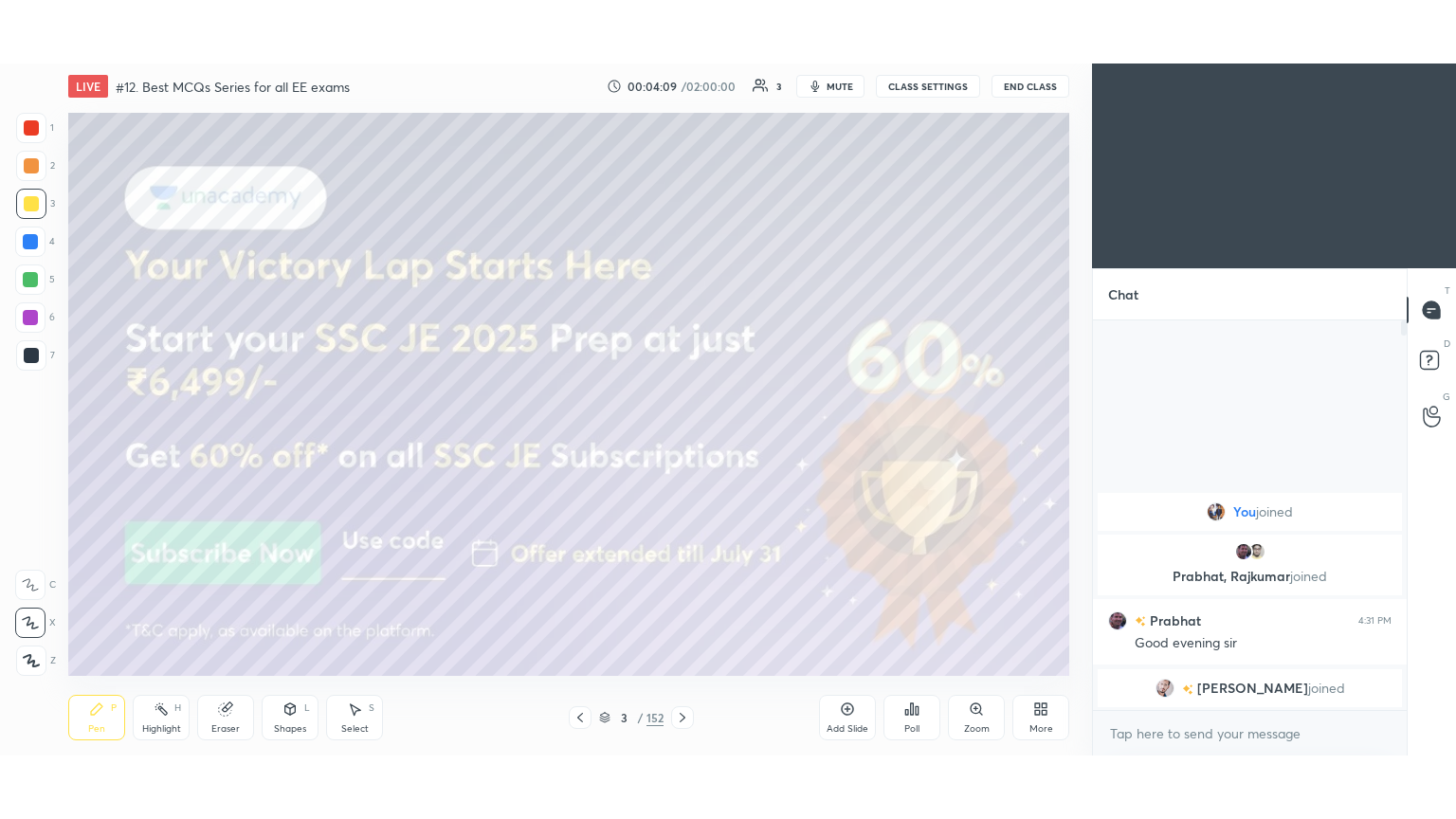 scroll, scrollTop: 94094, scrollLeft: 93776, axis: both 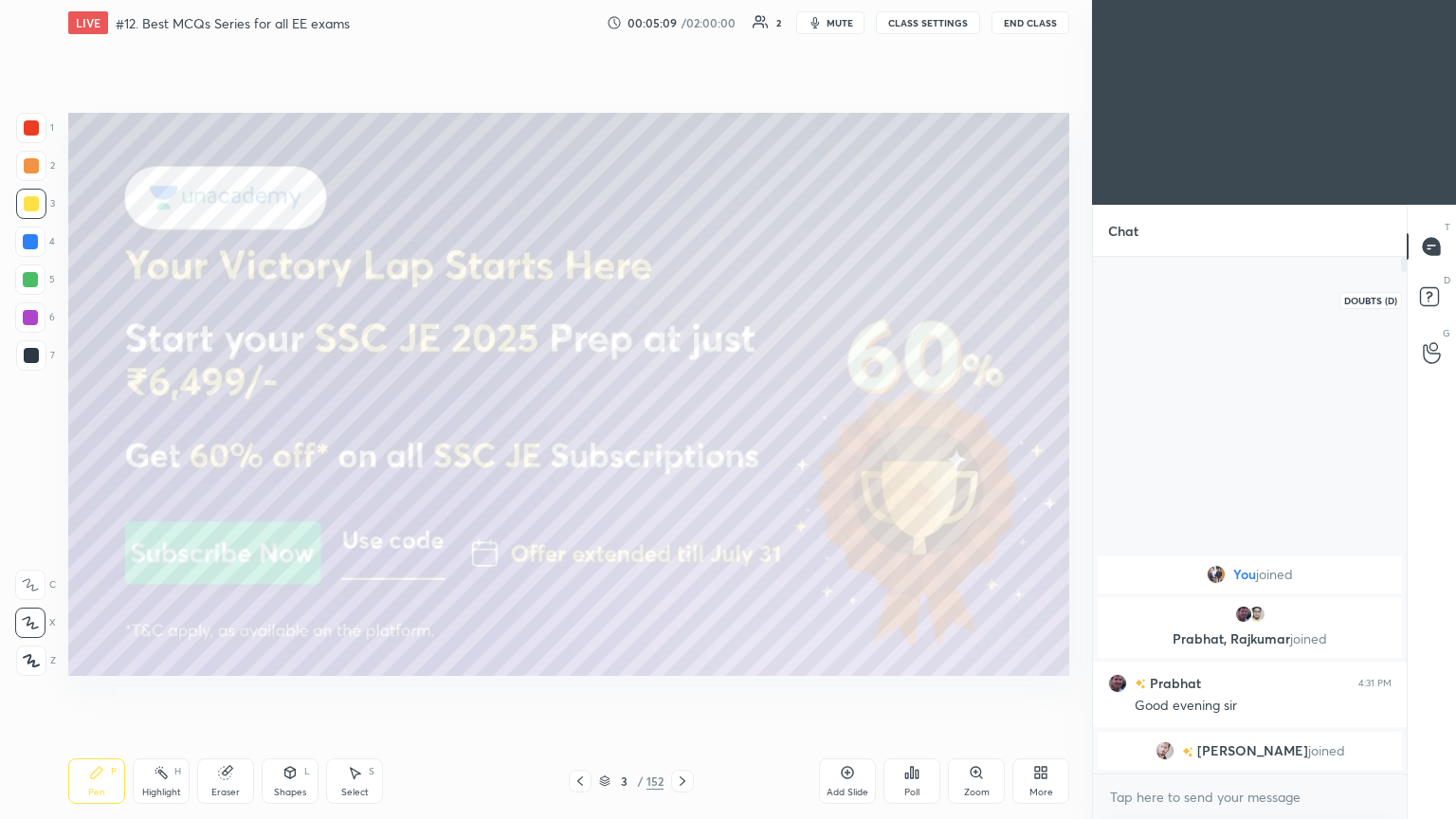 click 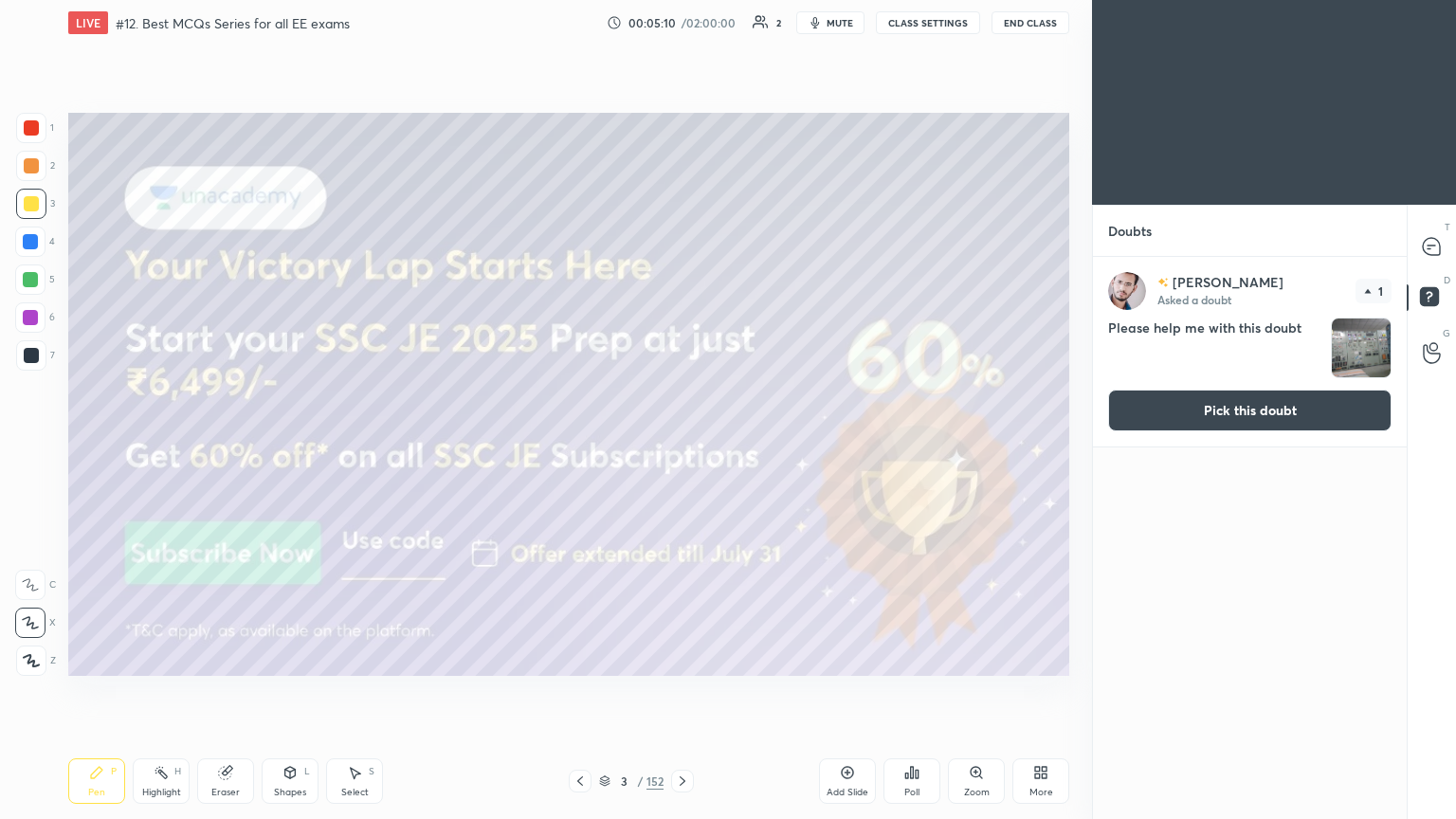 click on "Pick this doubt" at bounding box center (1249, 410) 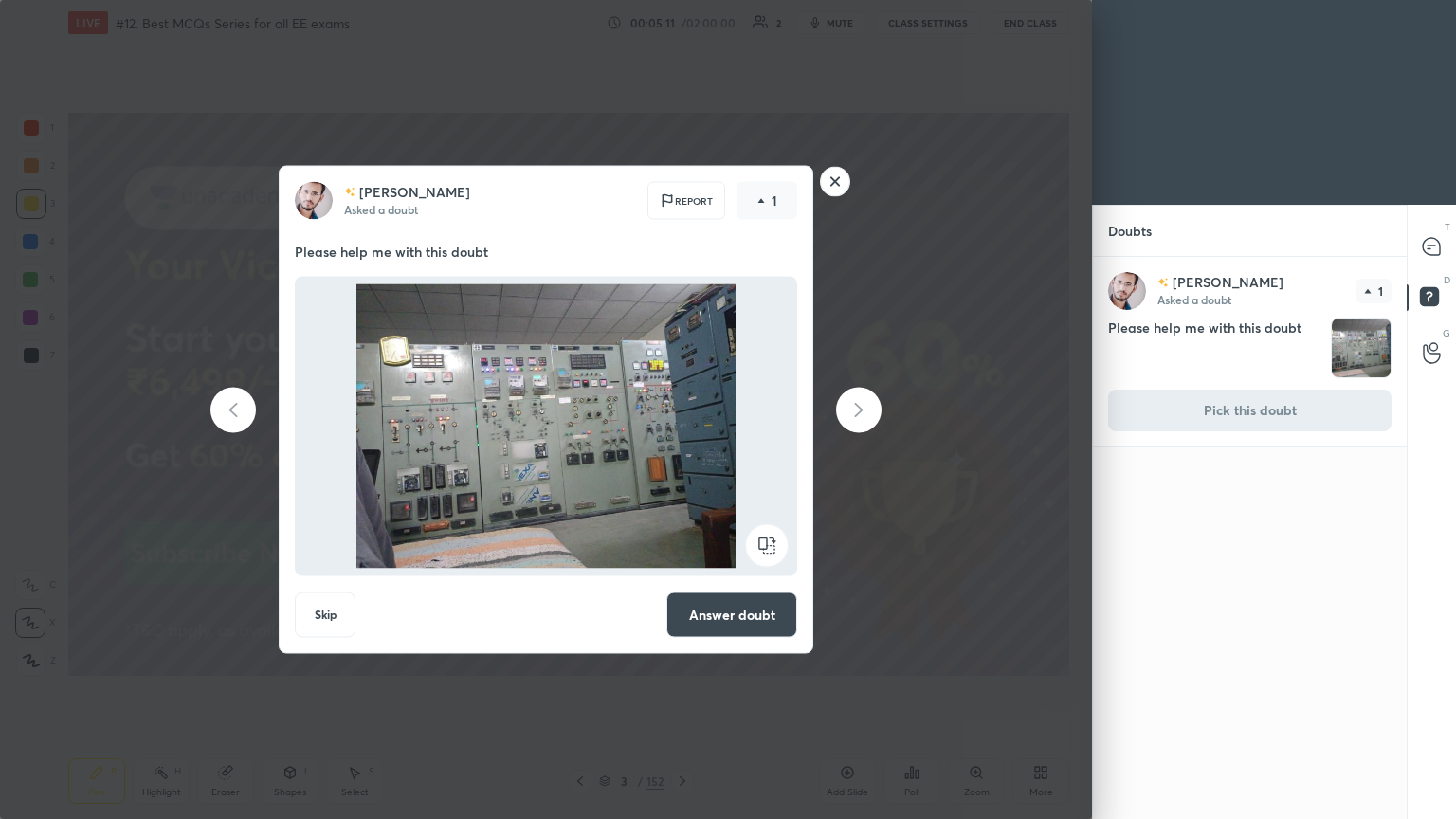 click on "Answer doubt" at bounding box center (732, 615) 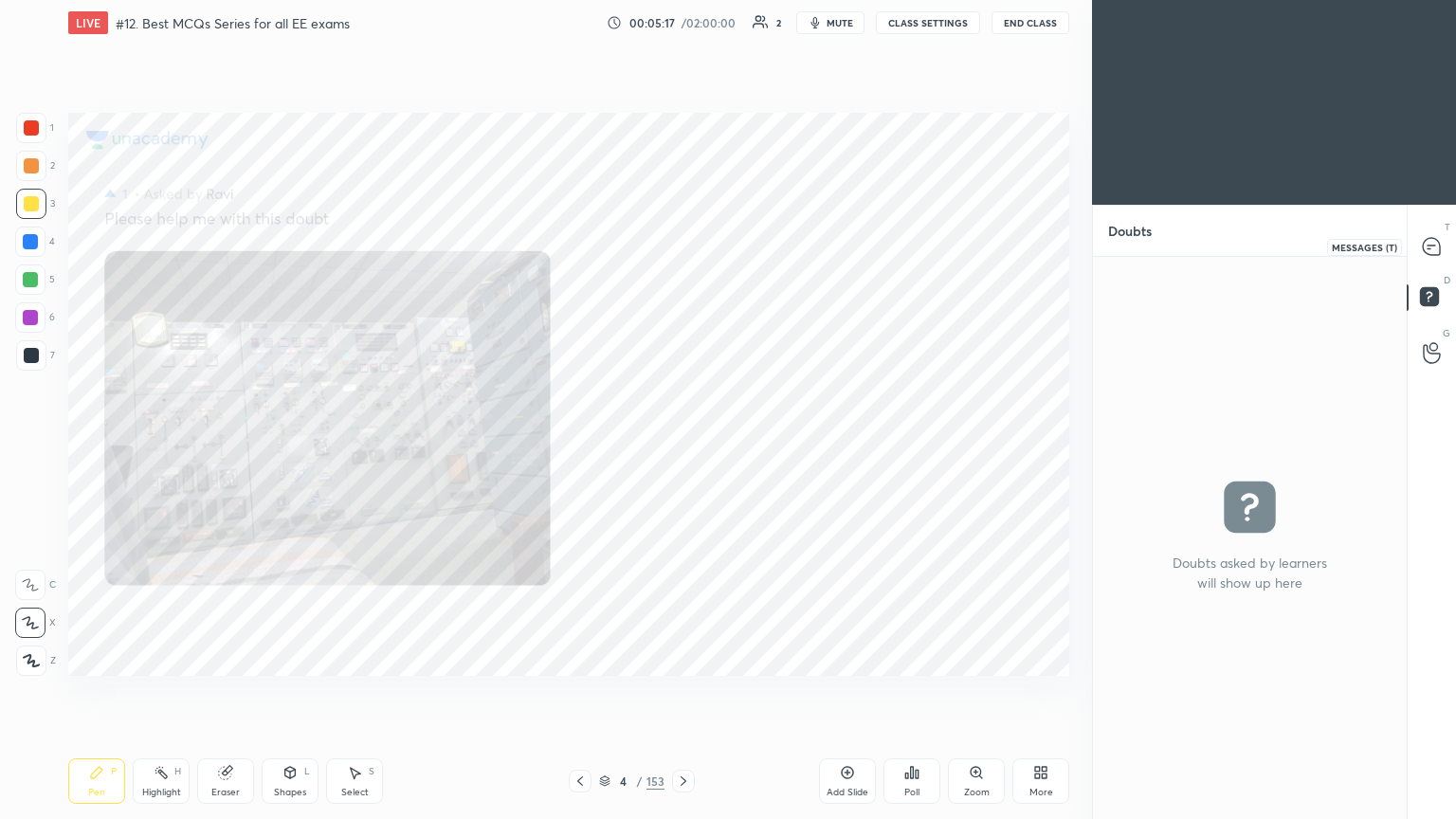 click 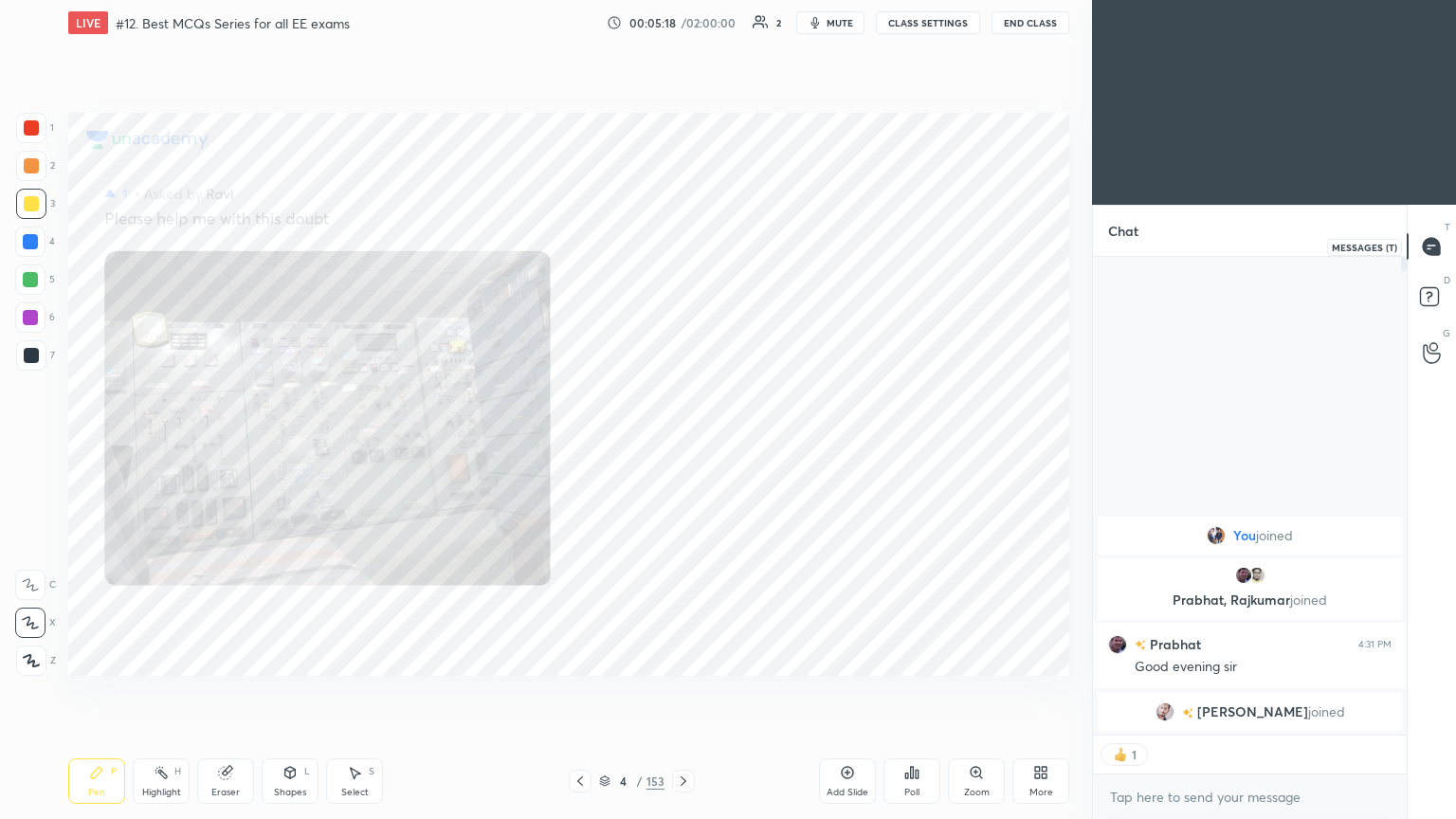 scroll, scrollTop: 6, scrollLeft: 6, axis: both 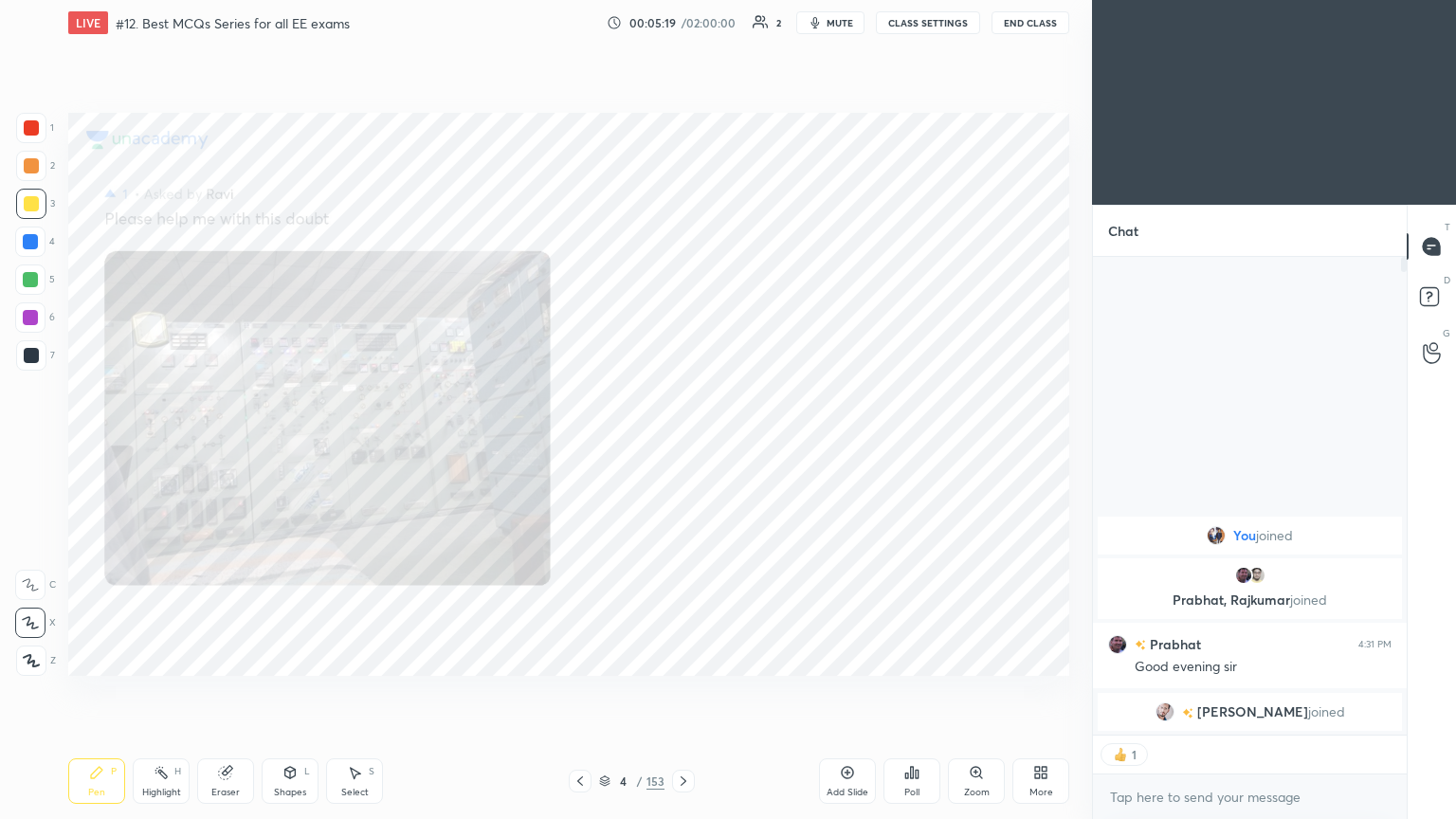 click on "Zoom" at bounding box center (976, 792) 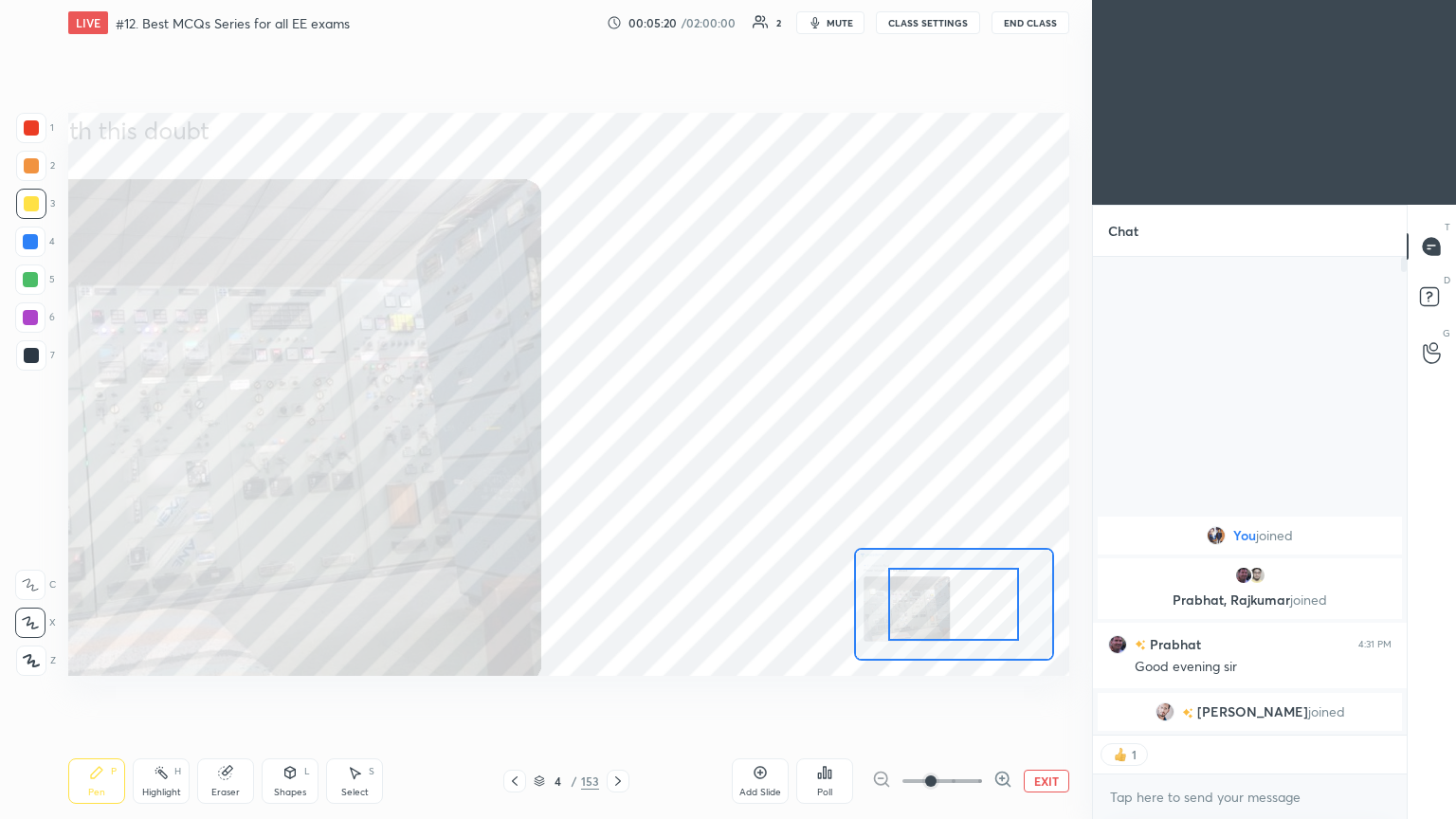 drag, startPoint x: 951, startPoint y: 774, endPoint x: 968, endPoint y: 774, distance: 17 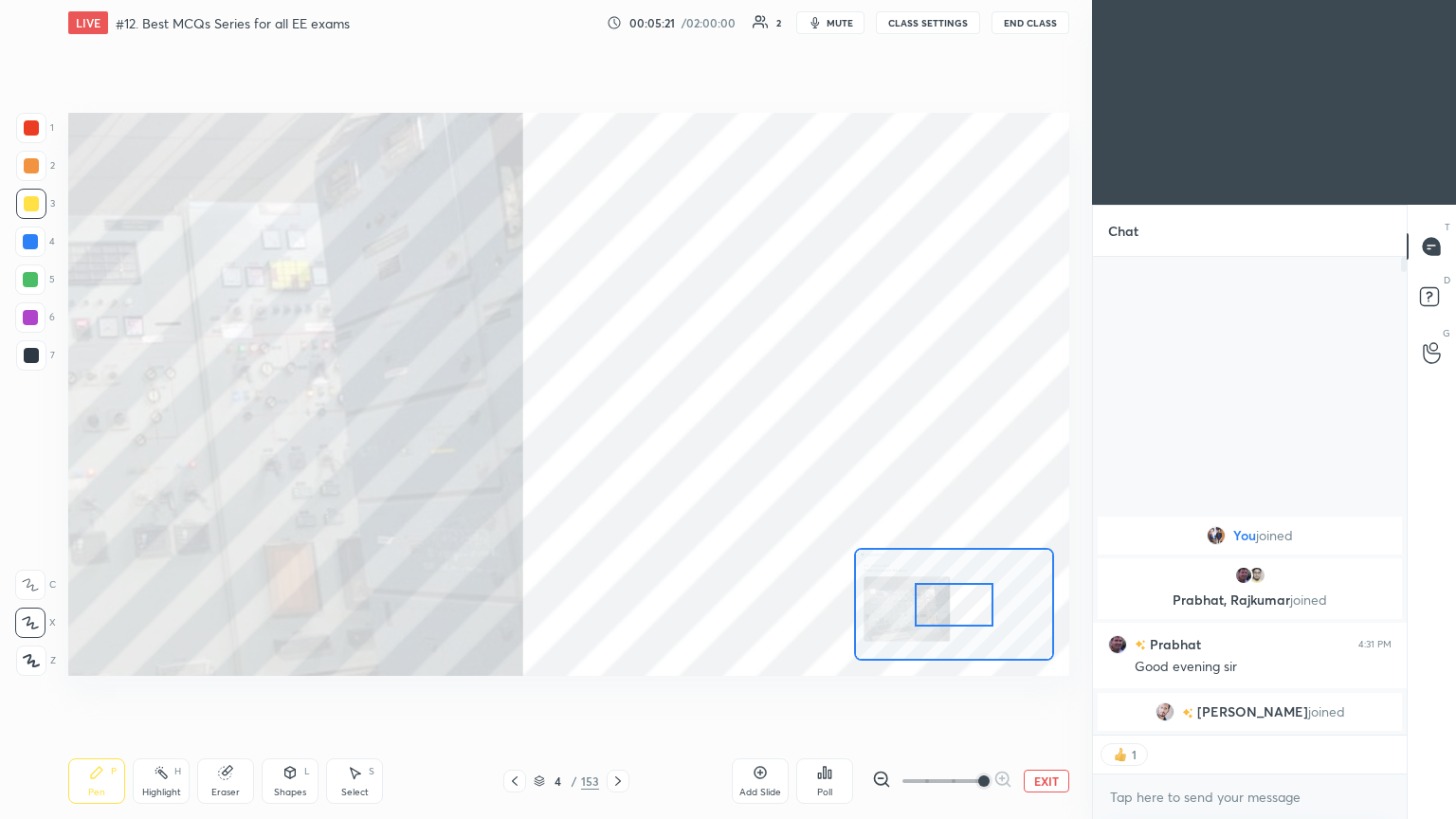 scroll, scrollTop: 6, scrollLeft: 6, axis: both 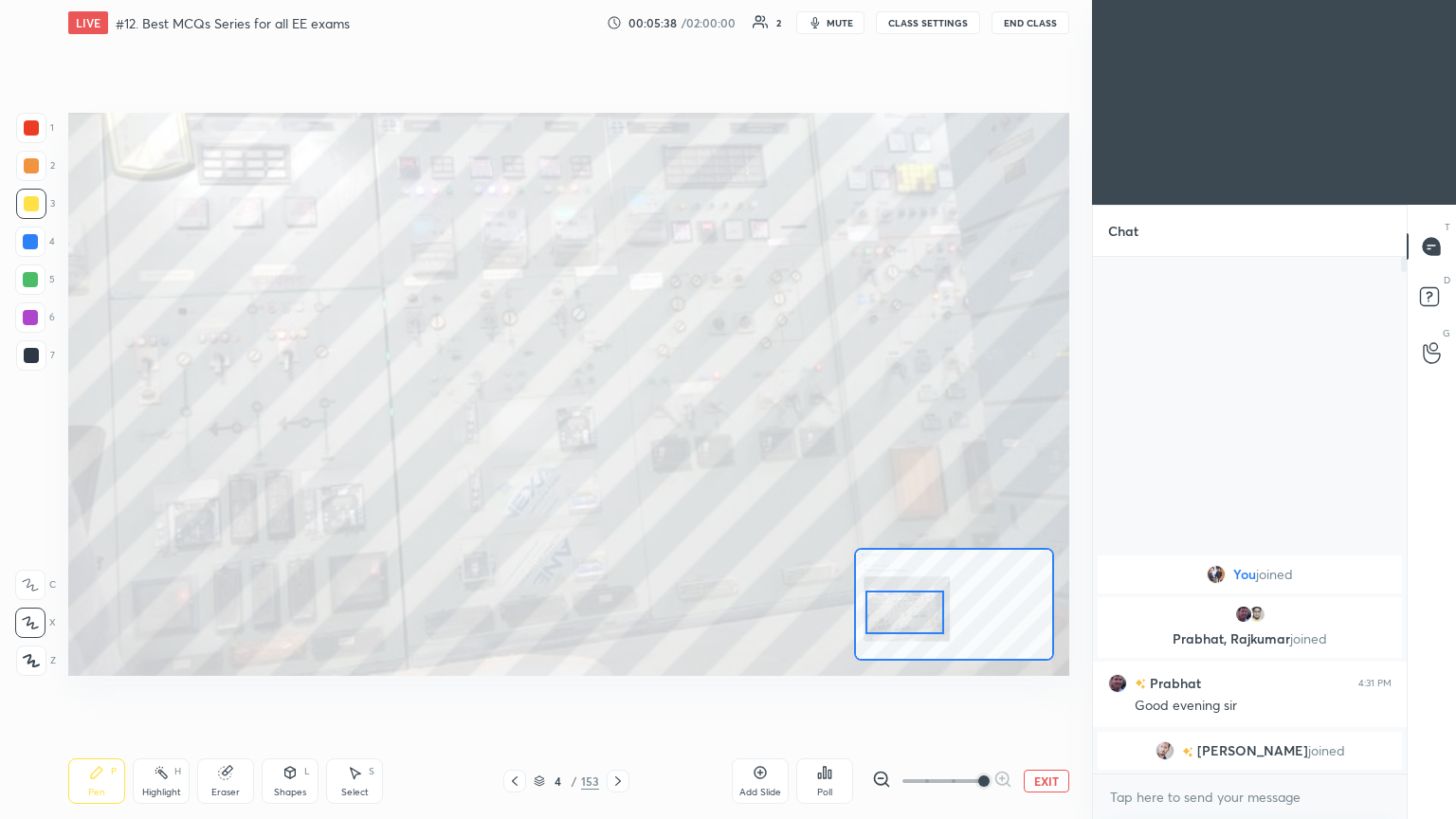 drag, startPoint x: 884, startPoint y: 617, endPoint x: 901, endPoint y: 619, distance: 17.117243 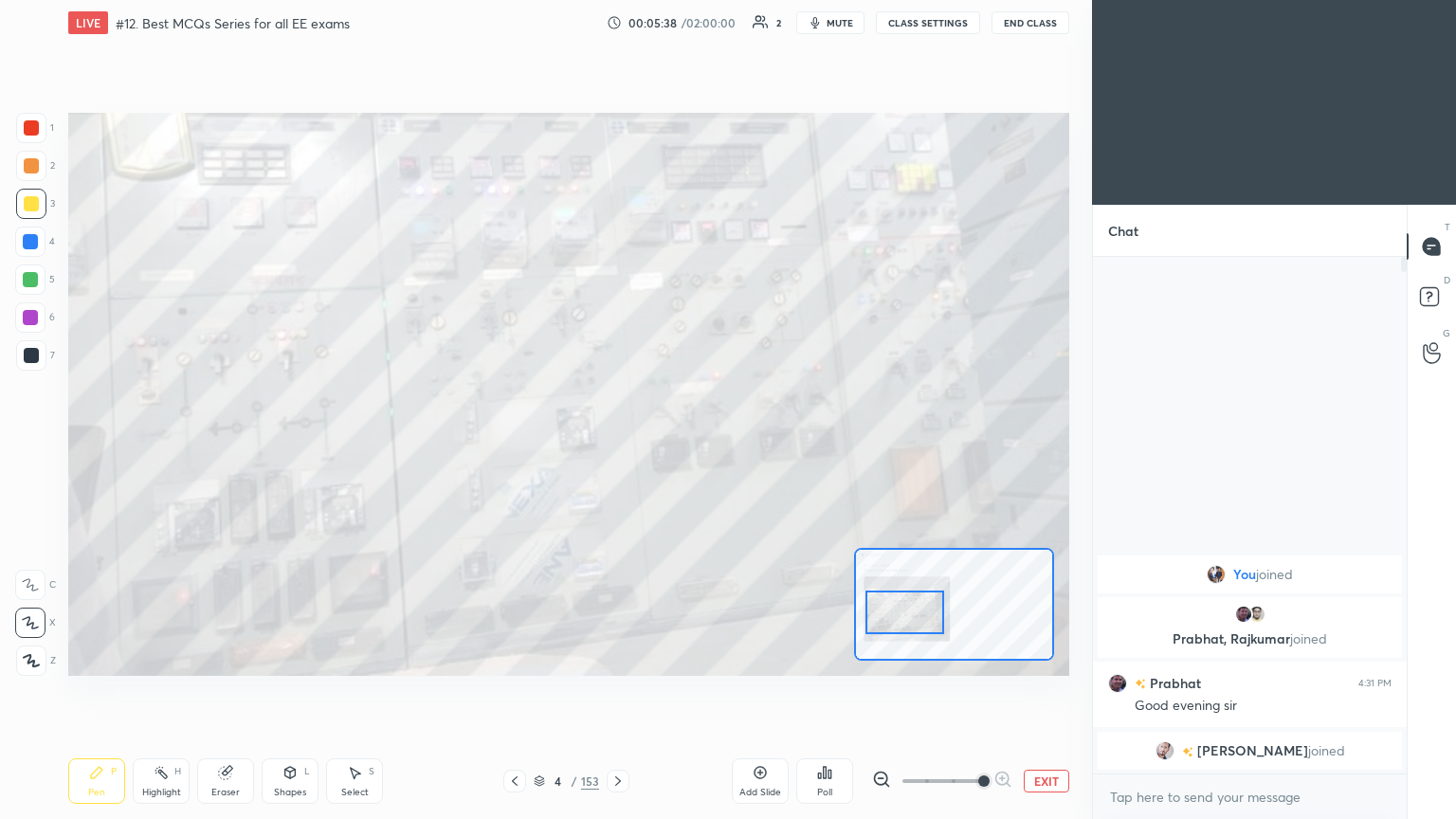 click at bounding box center (904, 612) 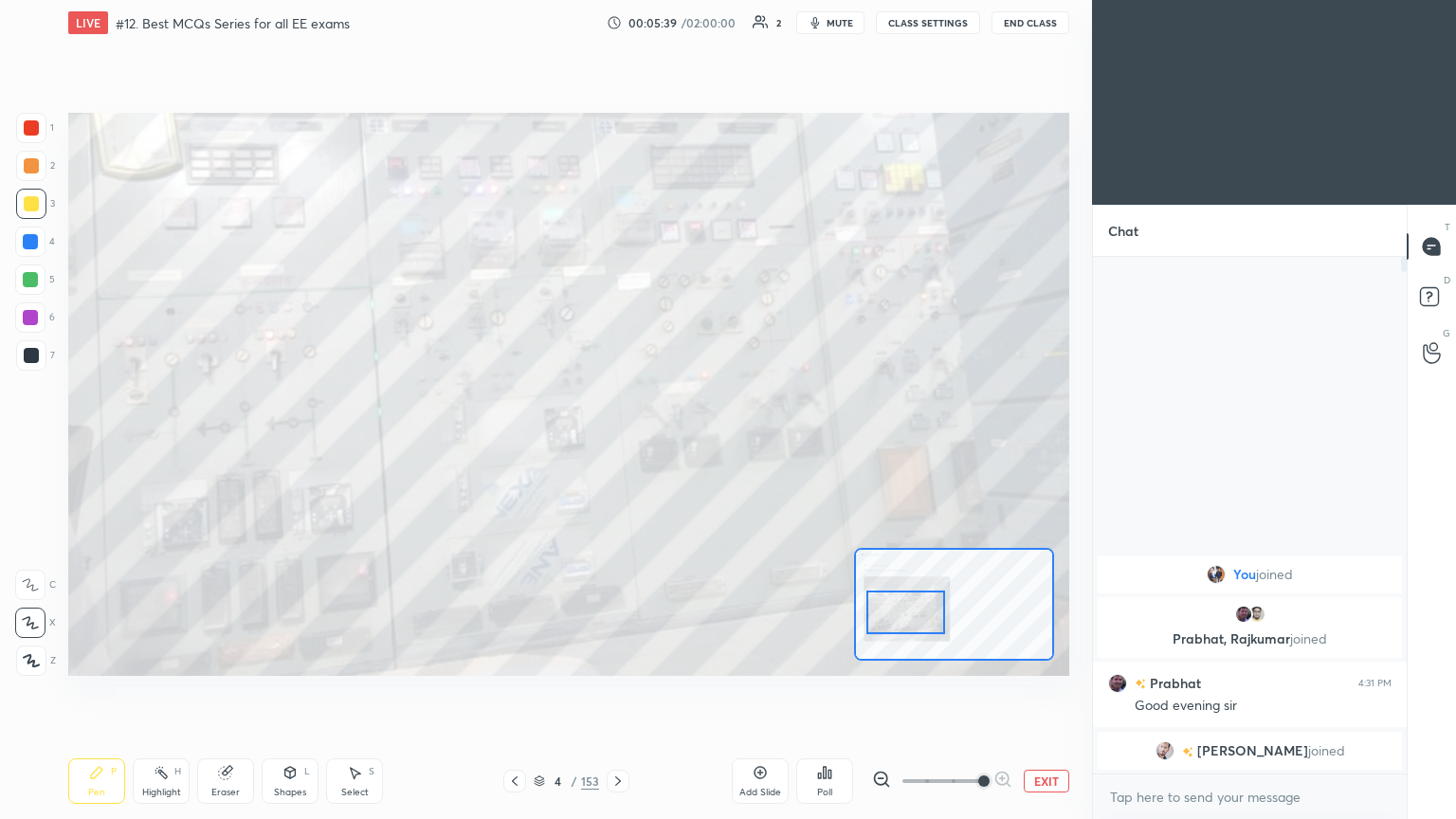 click on "EXIT" at bounding box center [1046, 781] 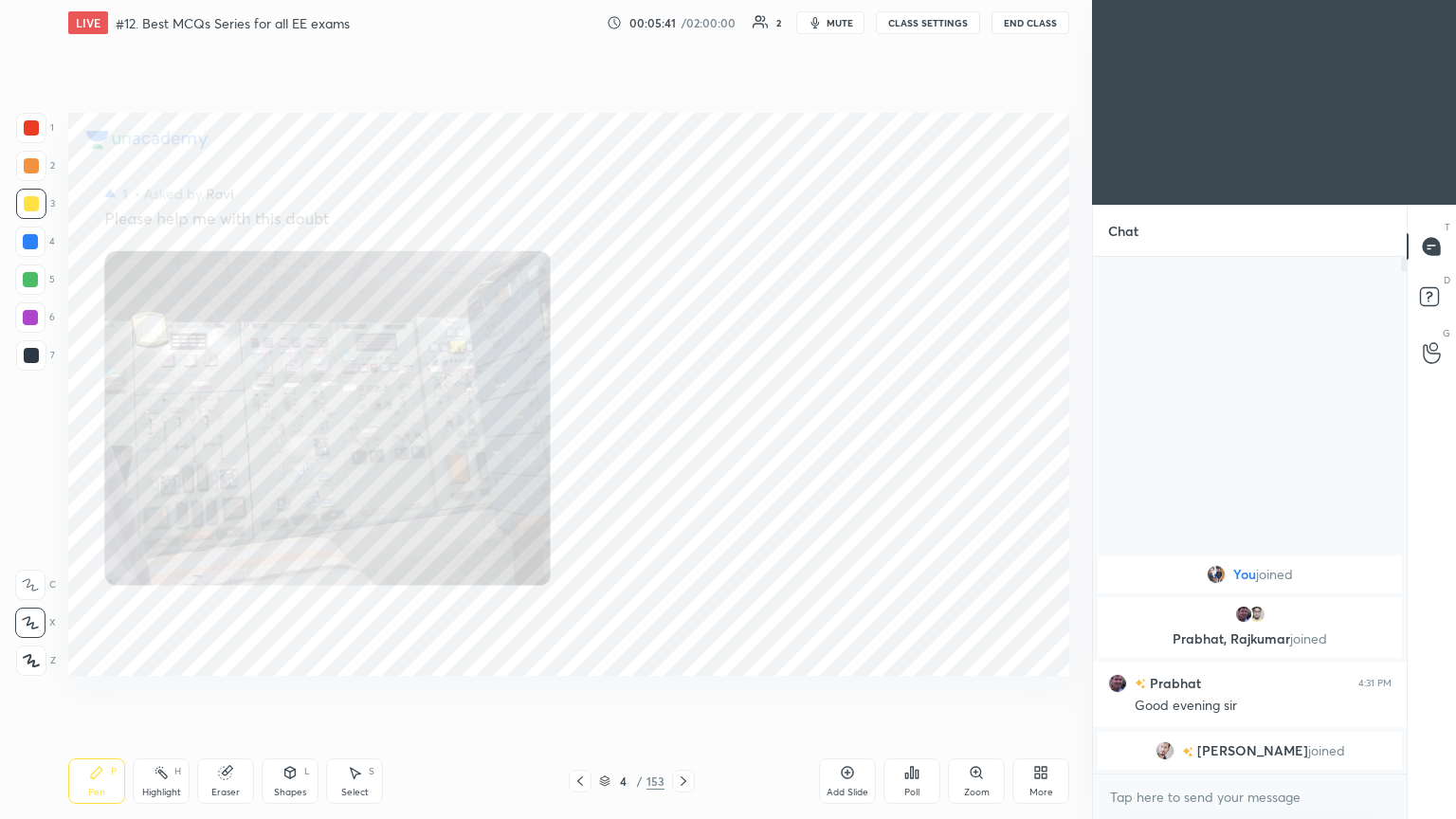 click 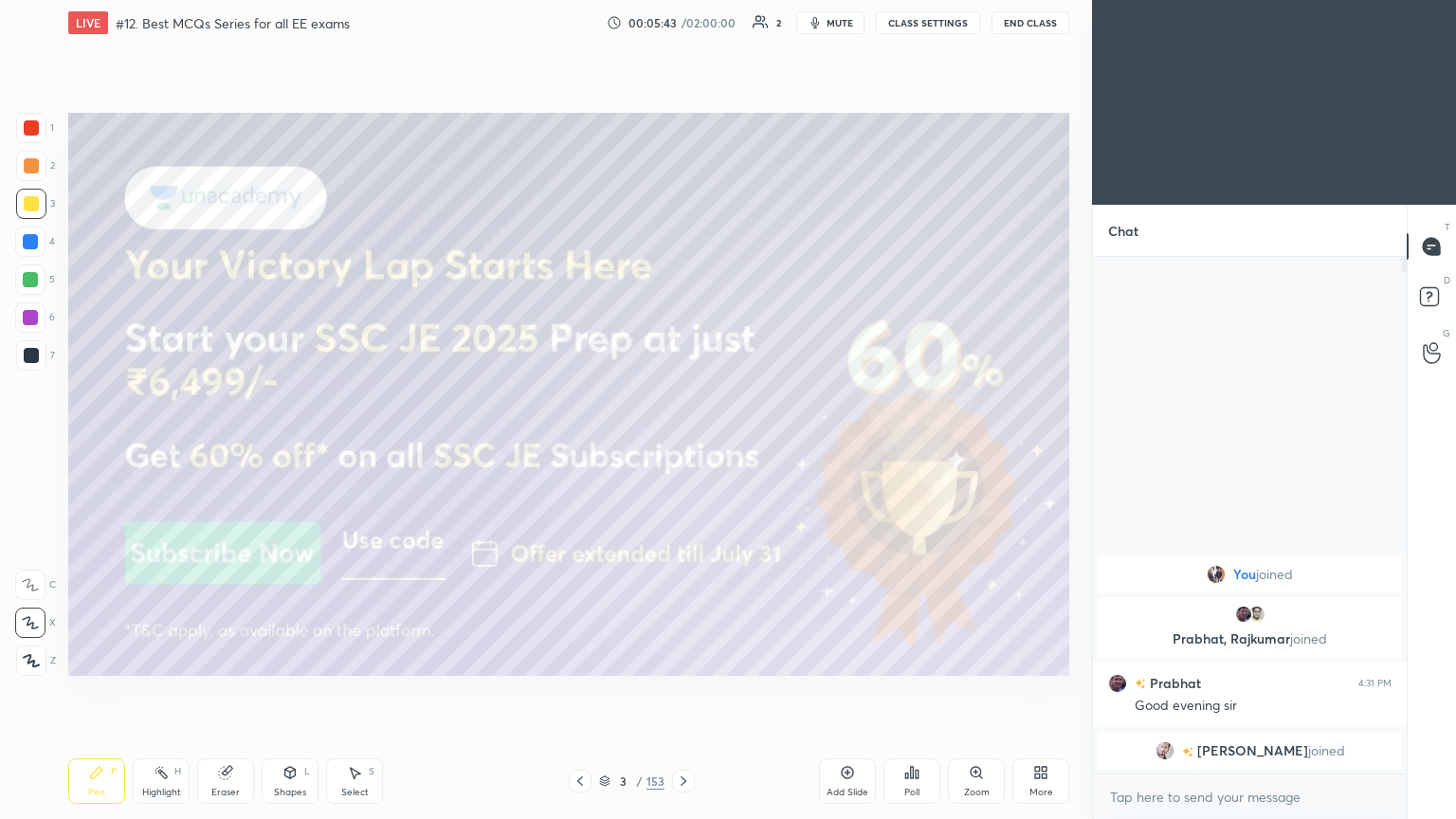 click at bounding box center [31, 204] 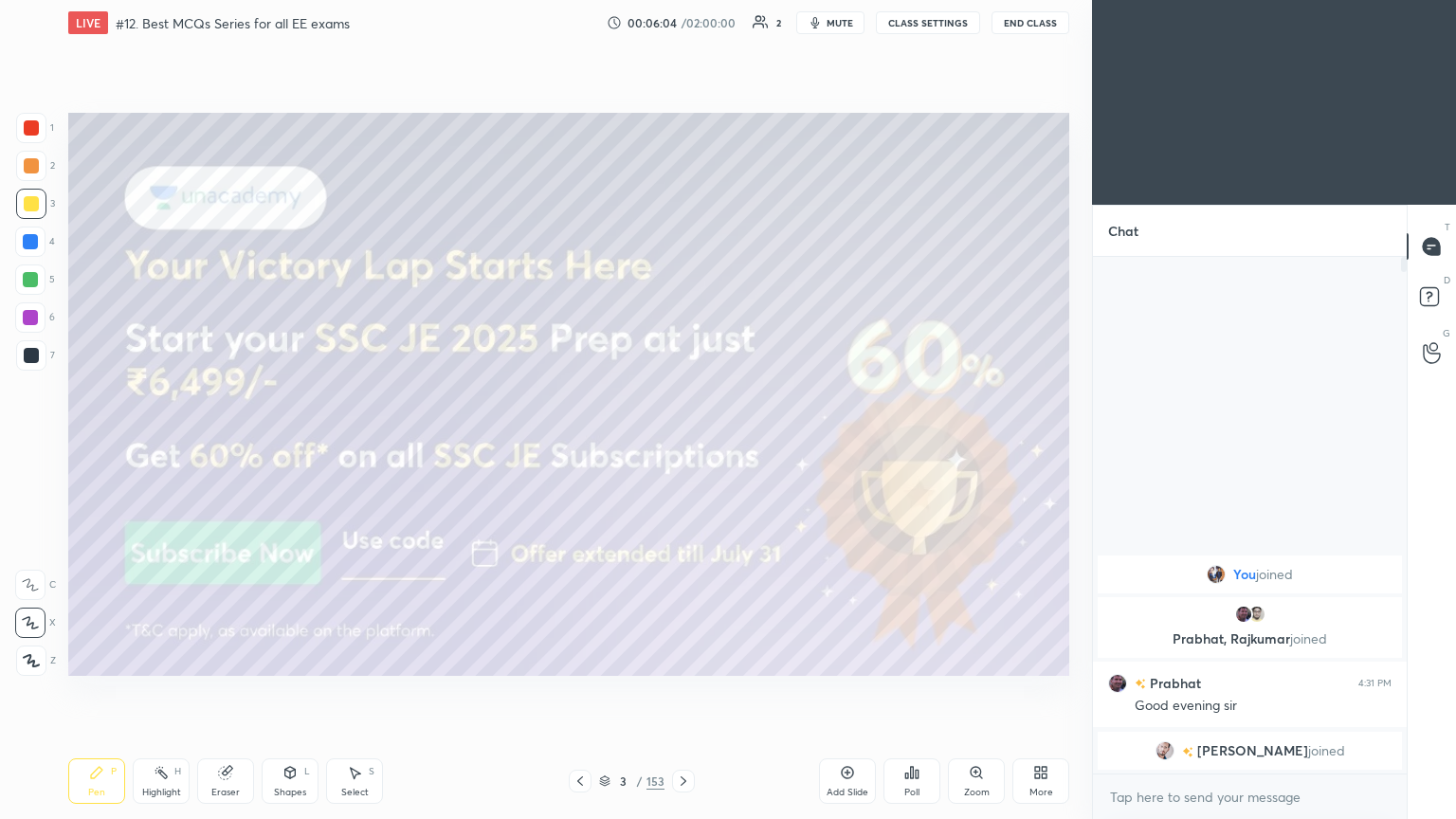 click 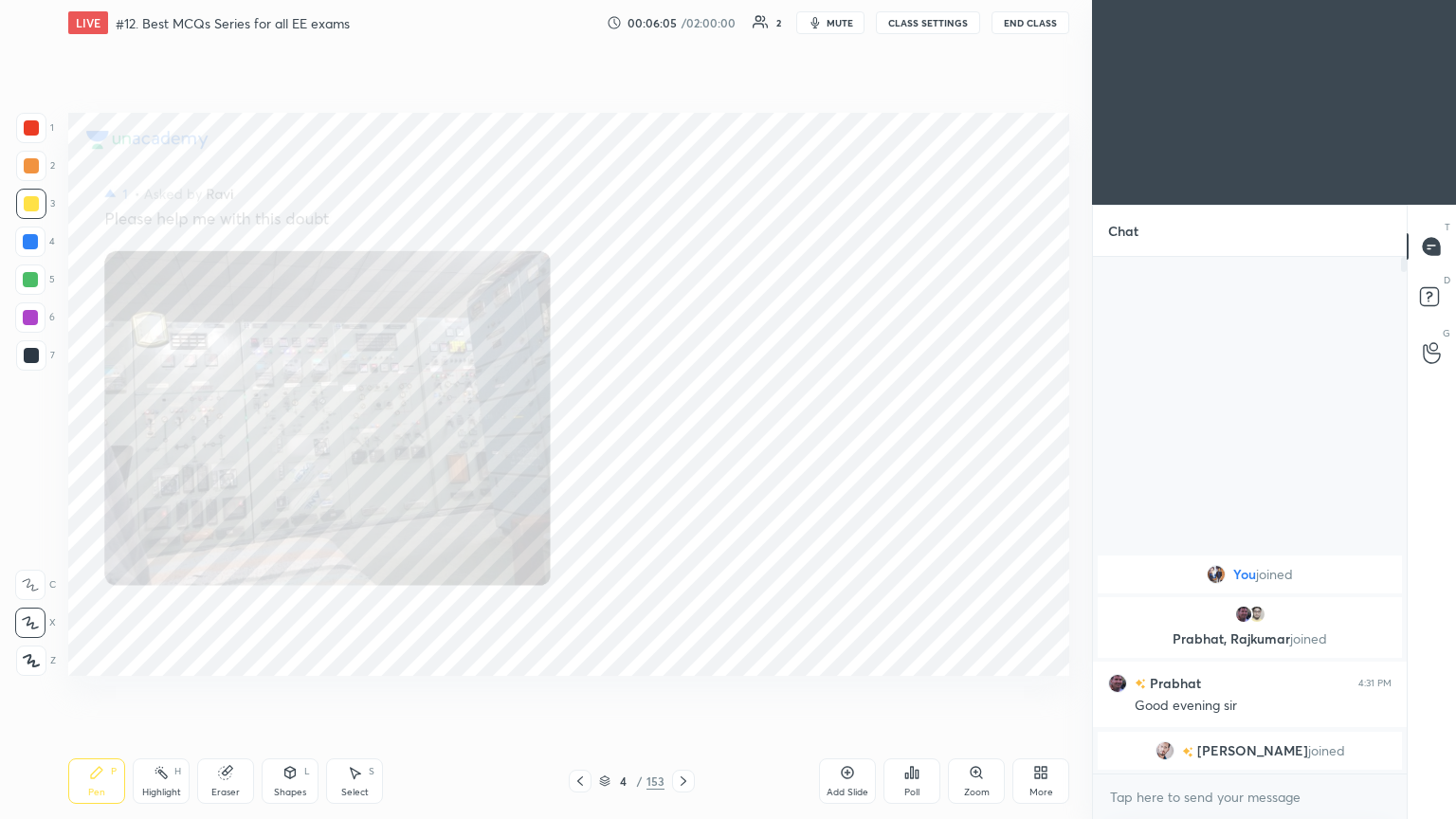 click 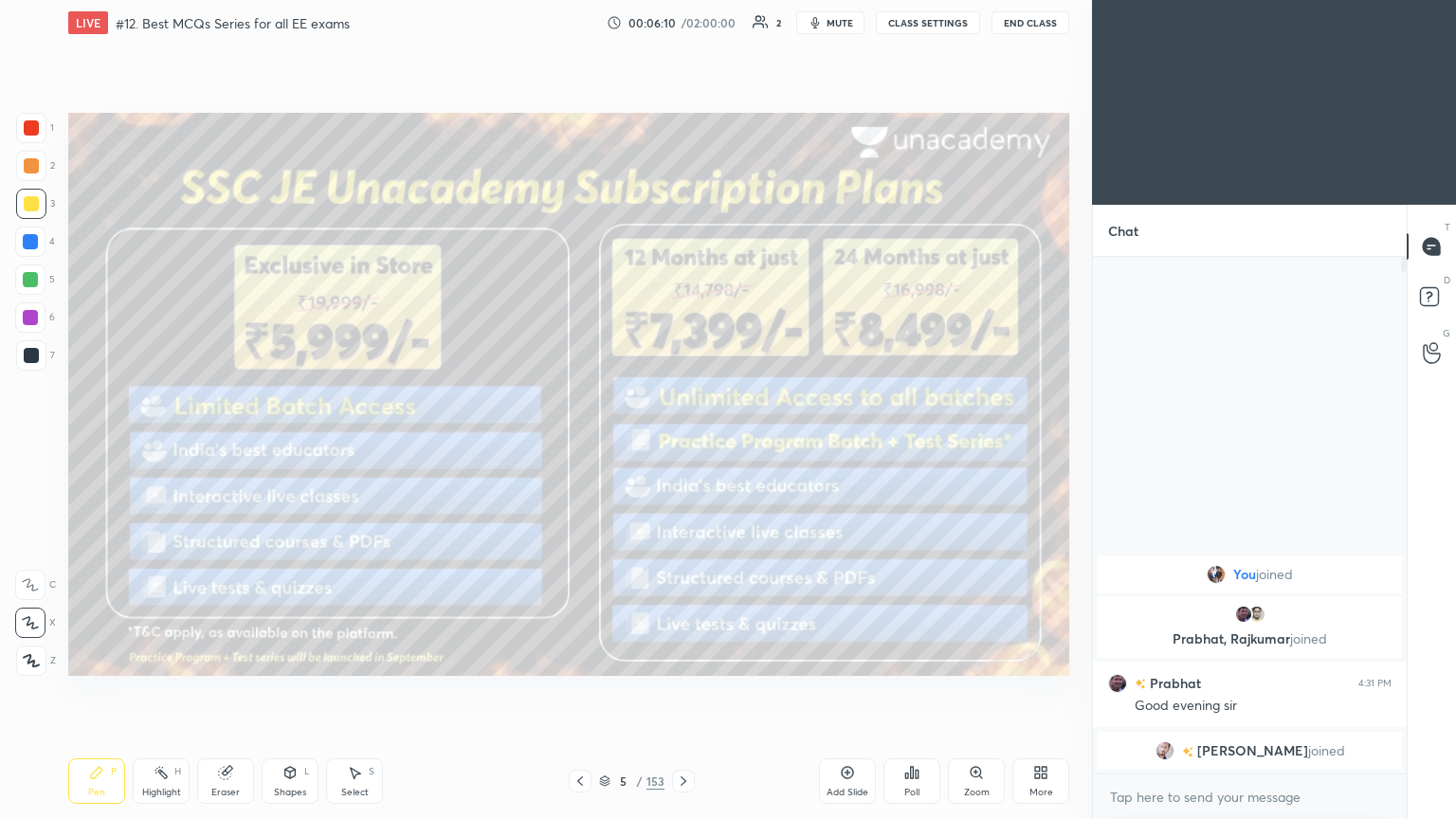 click at bounding box center [31, 128] 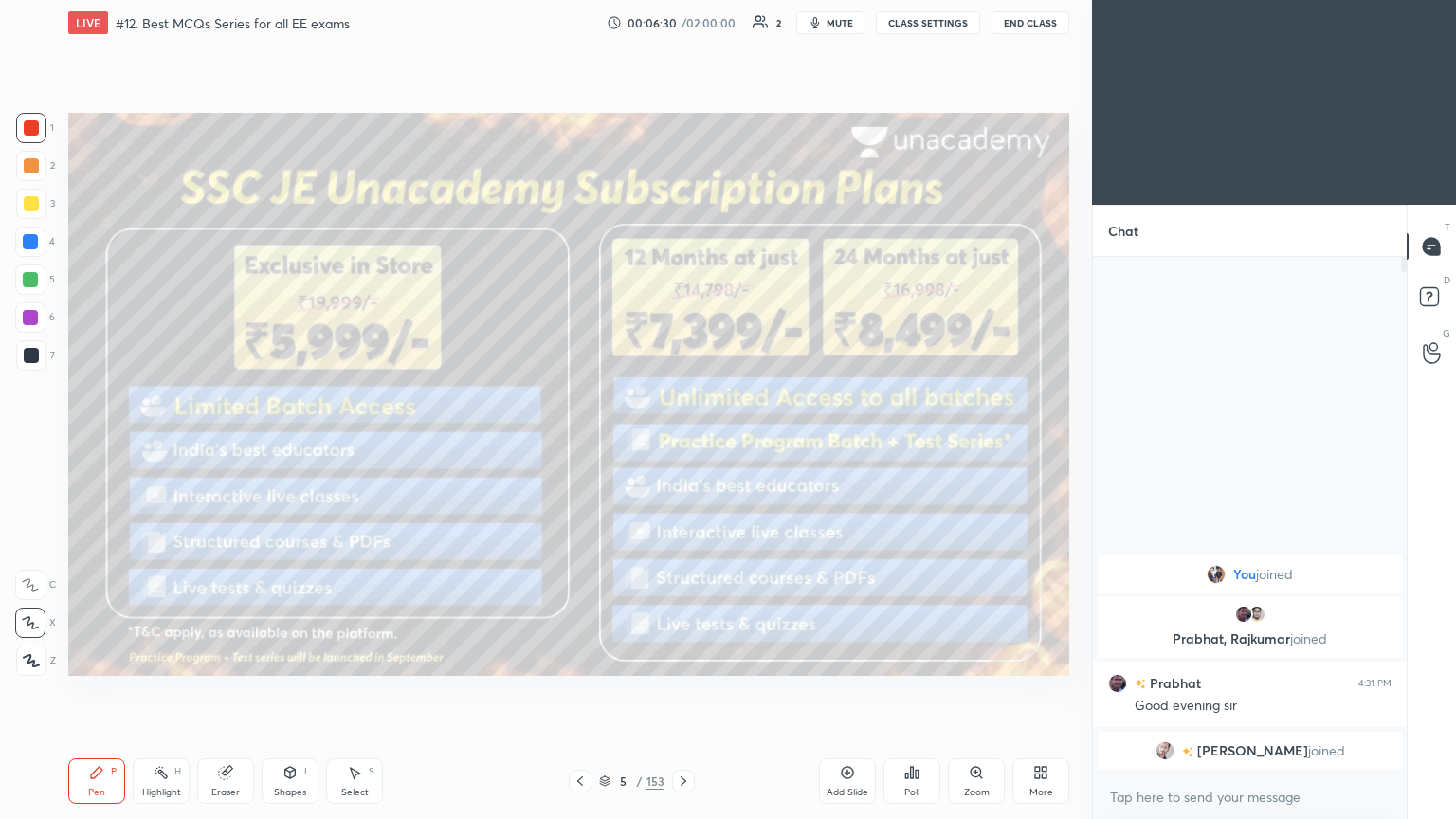 click at bounding box center (31, 204) 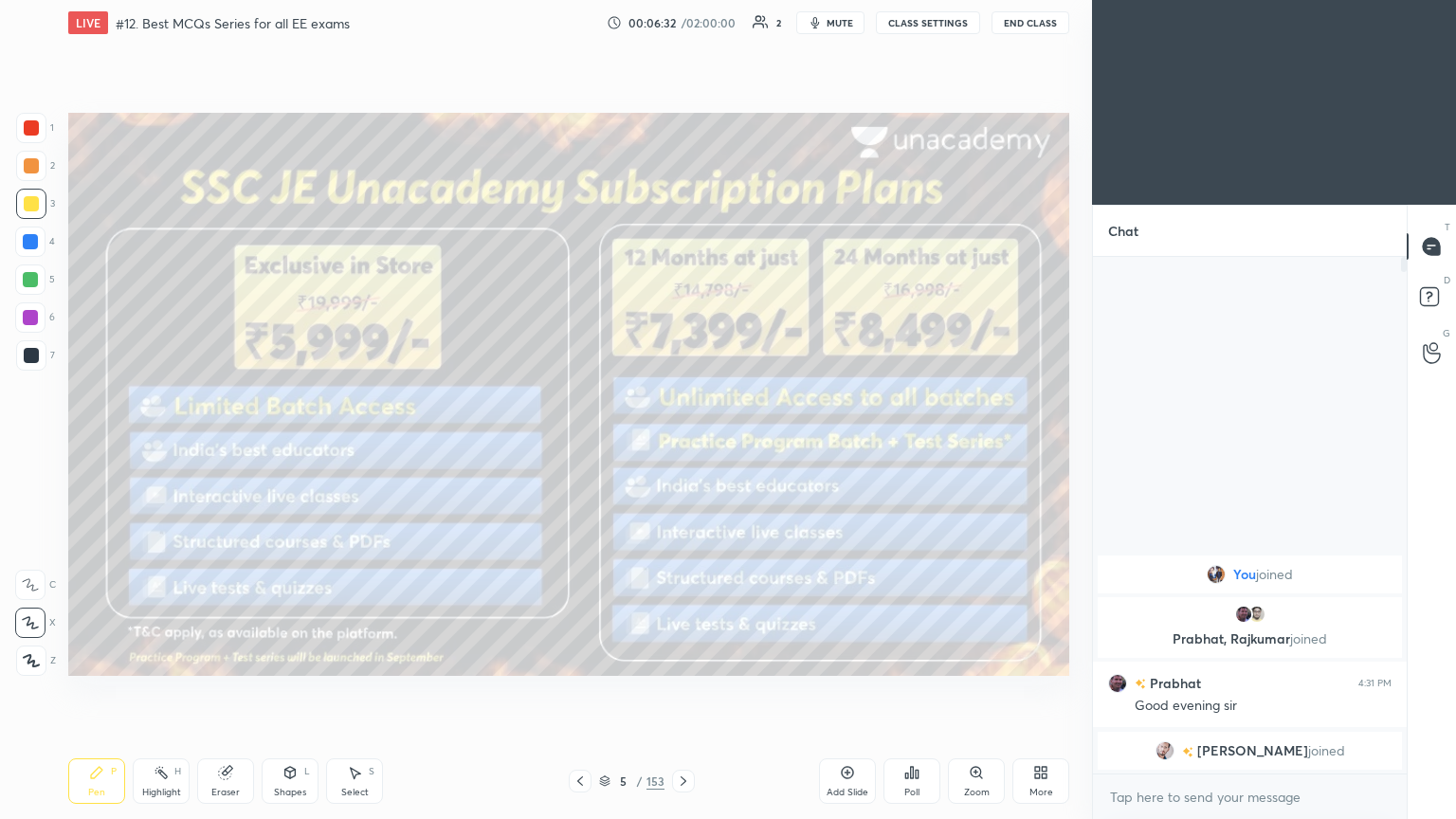 click at bounding box center [31, 128] 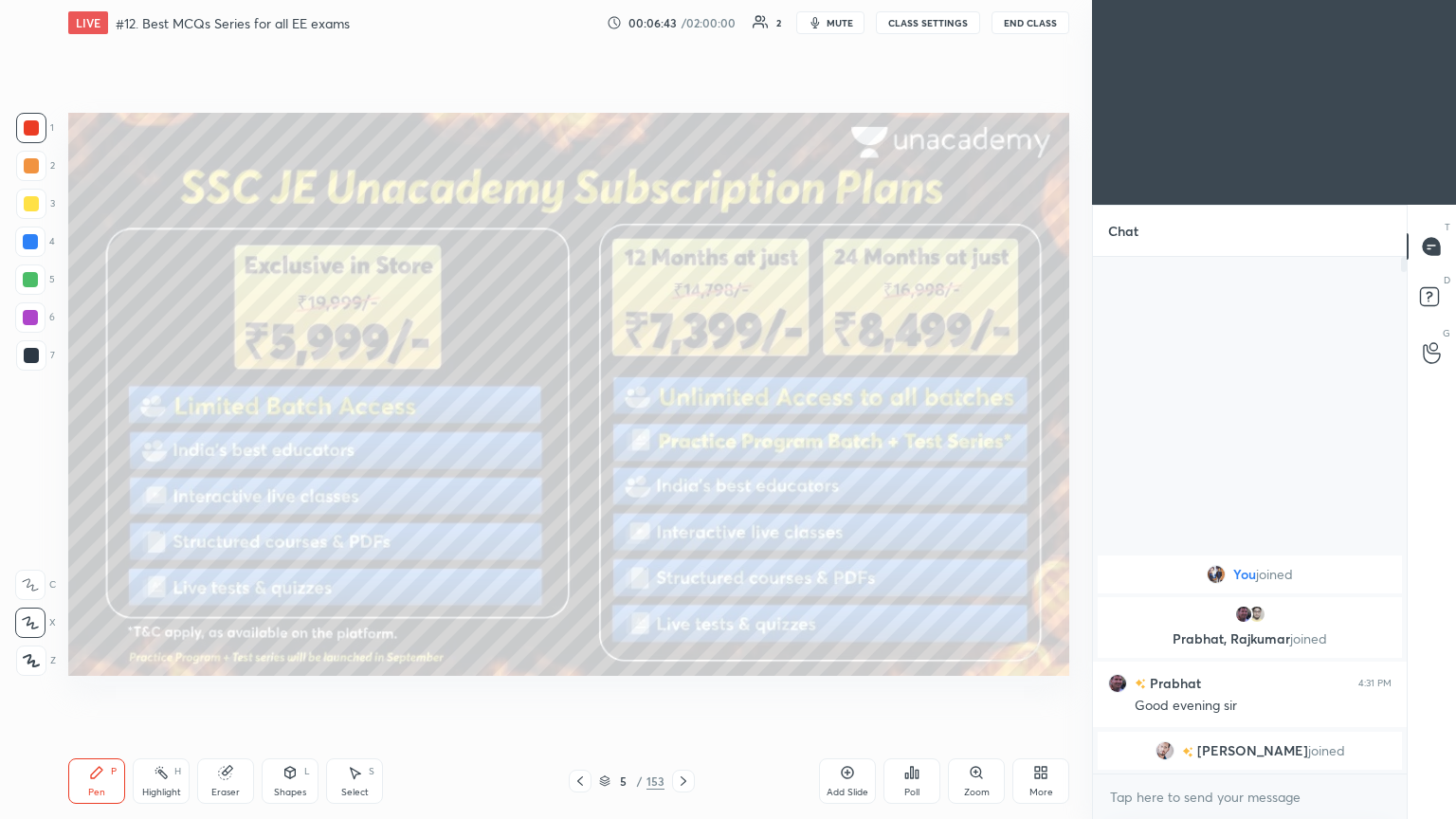 click at bounding box center [31, 128] 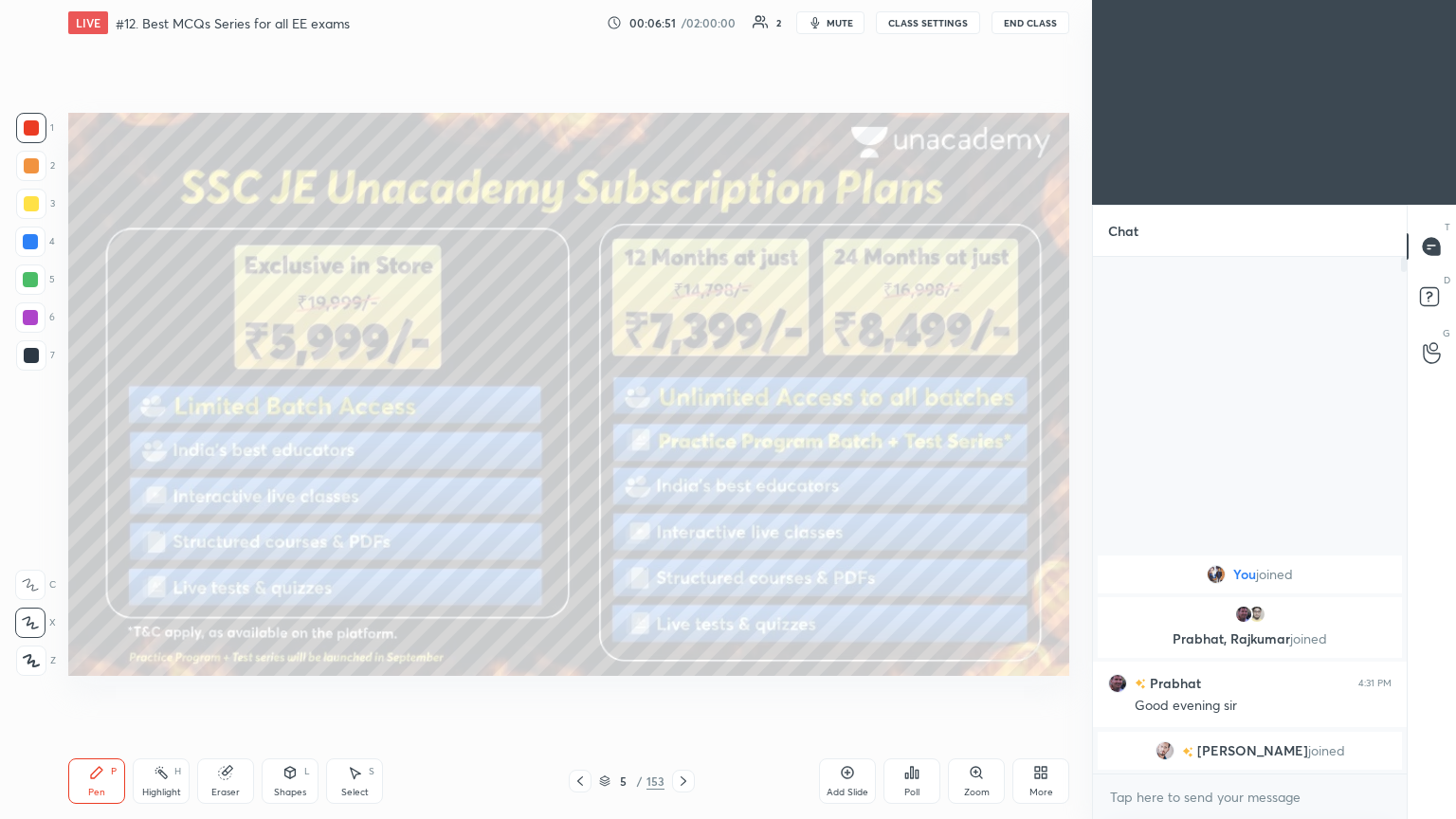 click at bounding box center [31, 204] 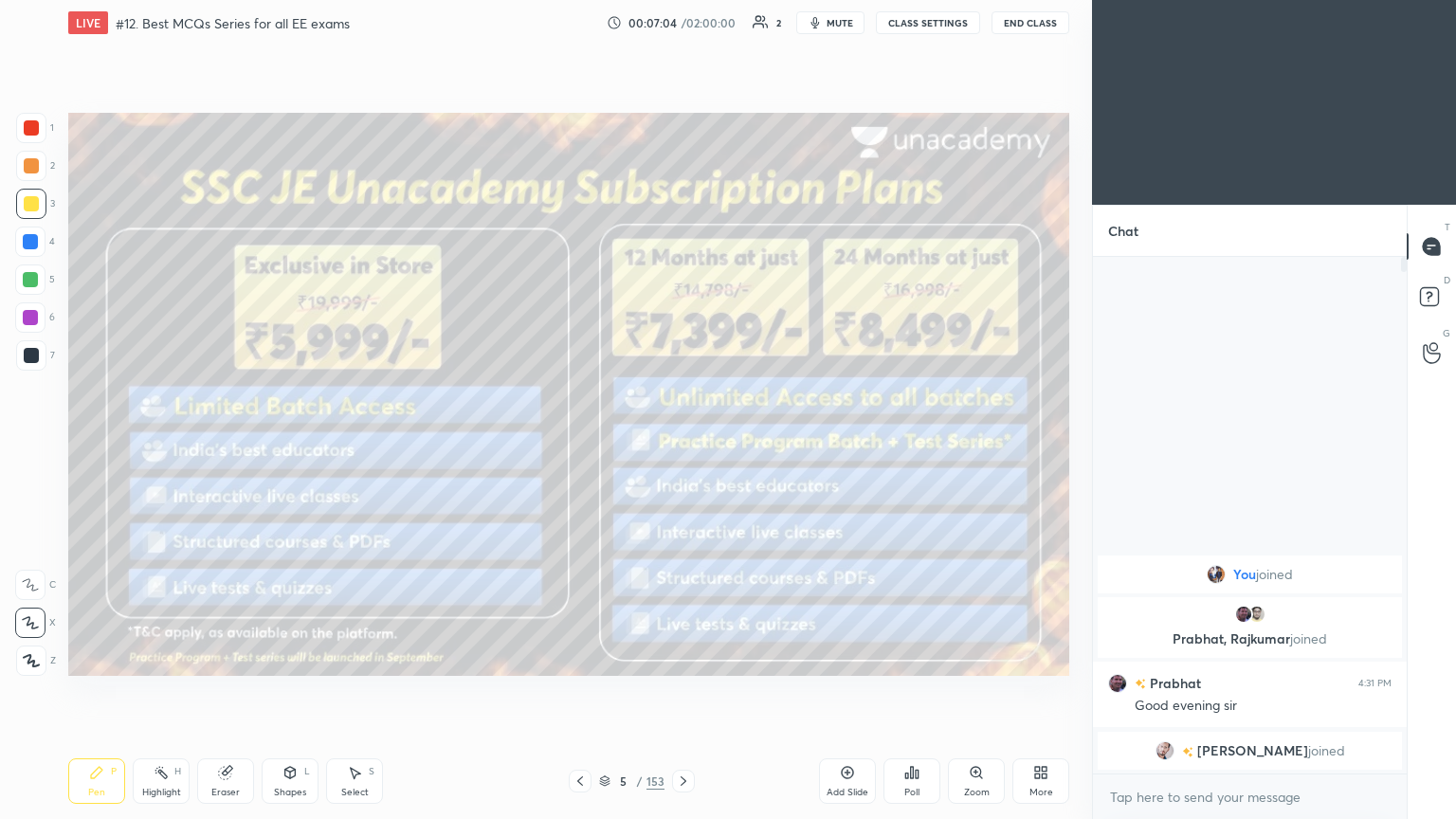click 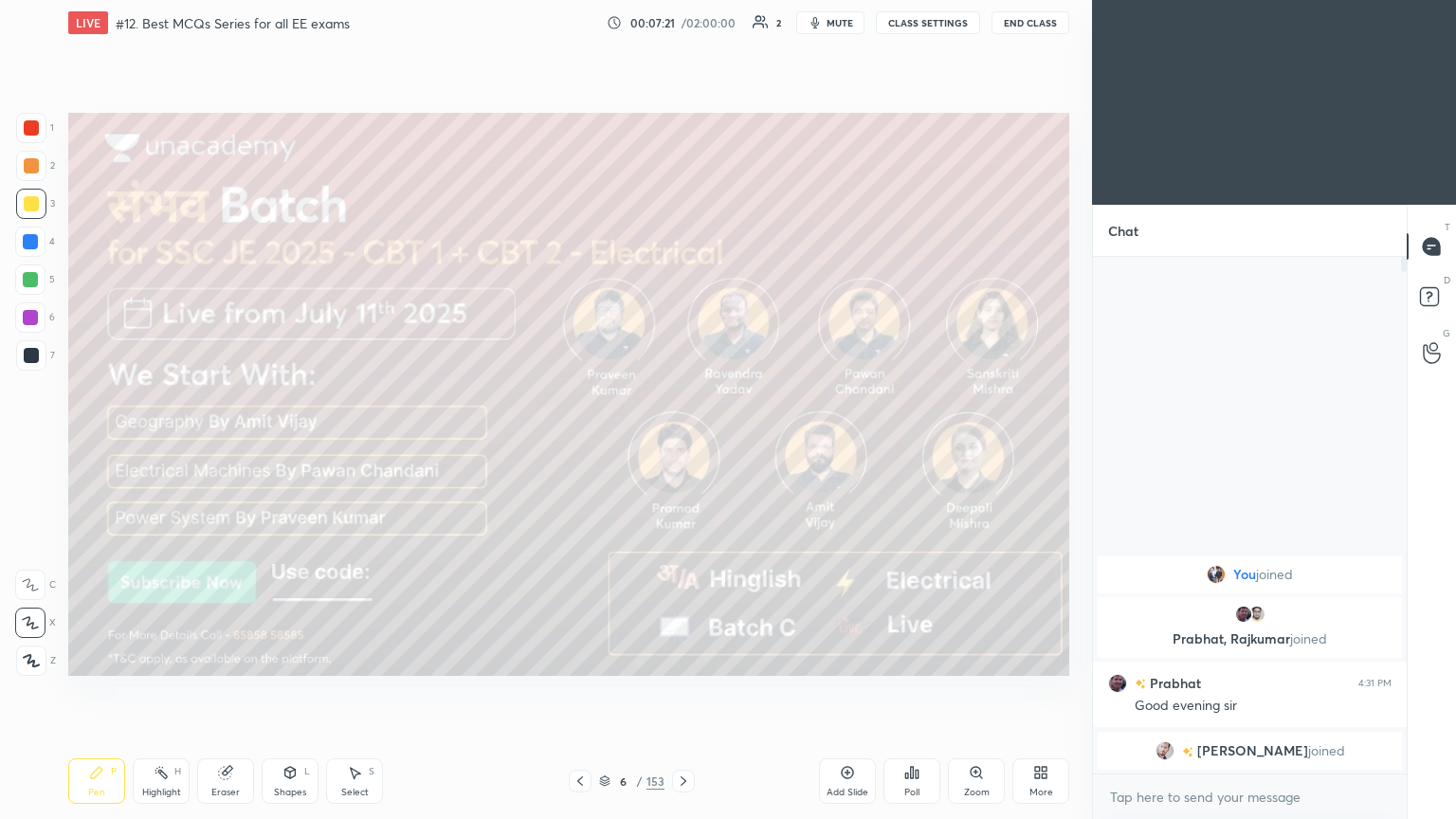 click 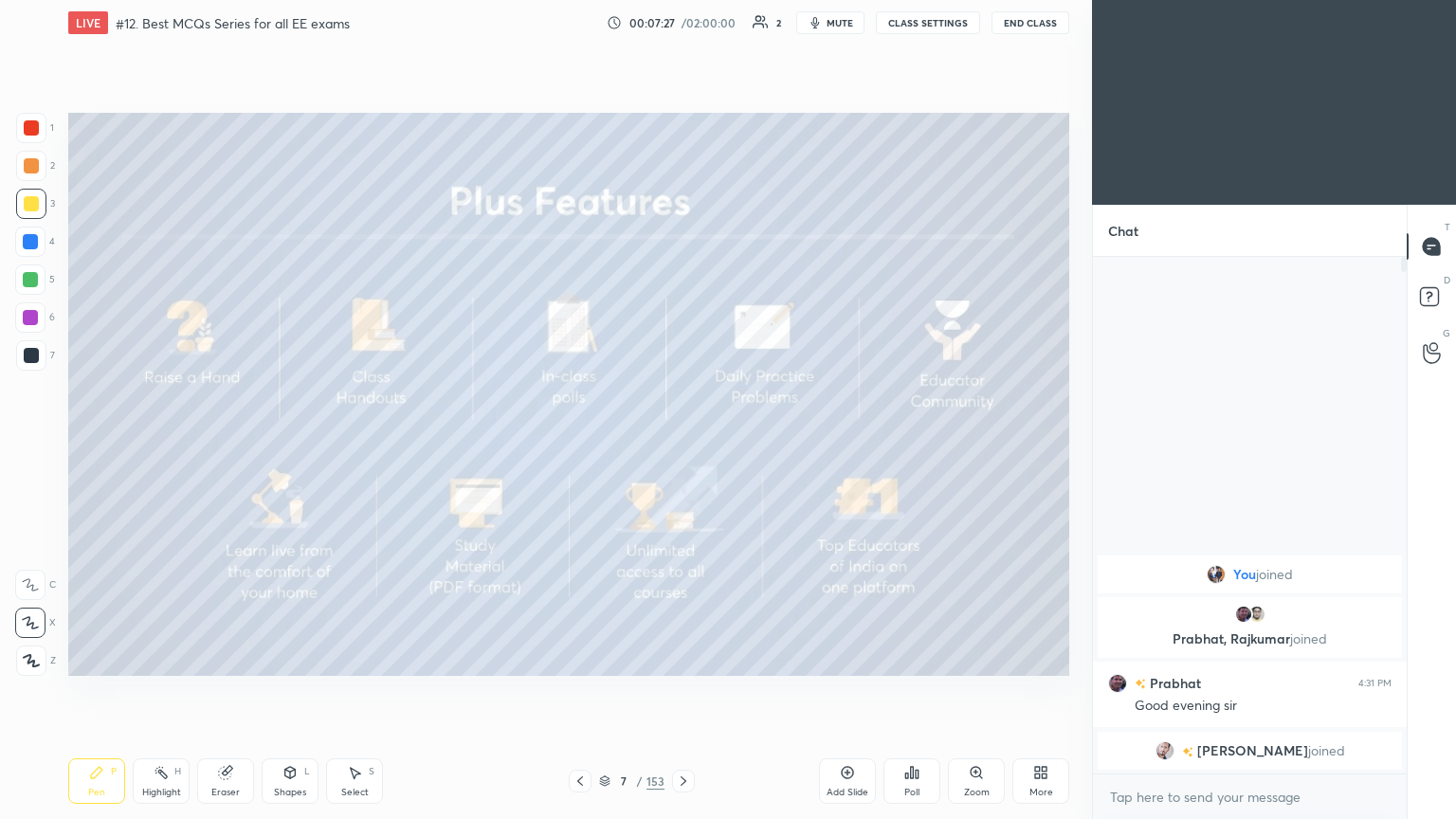 click 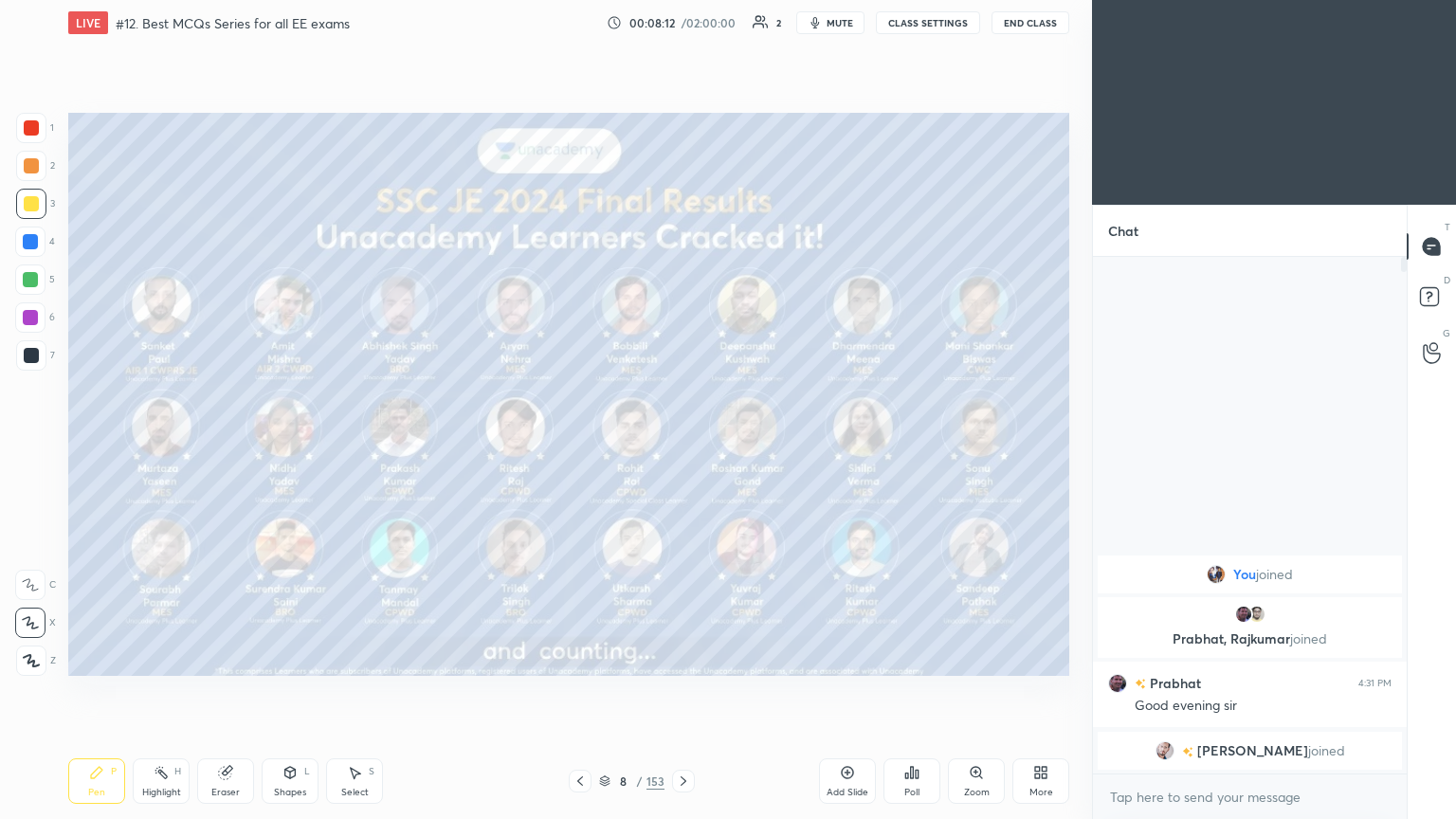 drag, startPoint x: 595, startPoint y: 781, endPoint x: 622, endPoint y: 767, distance: 30.413813 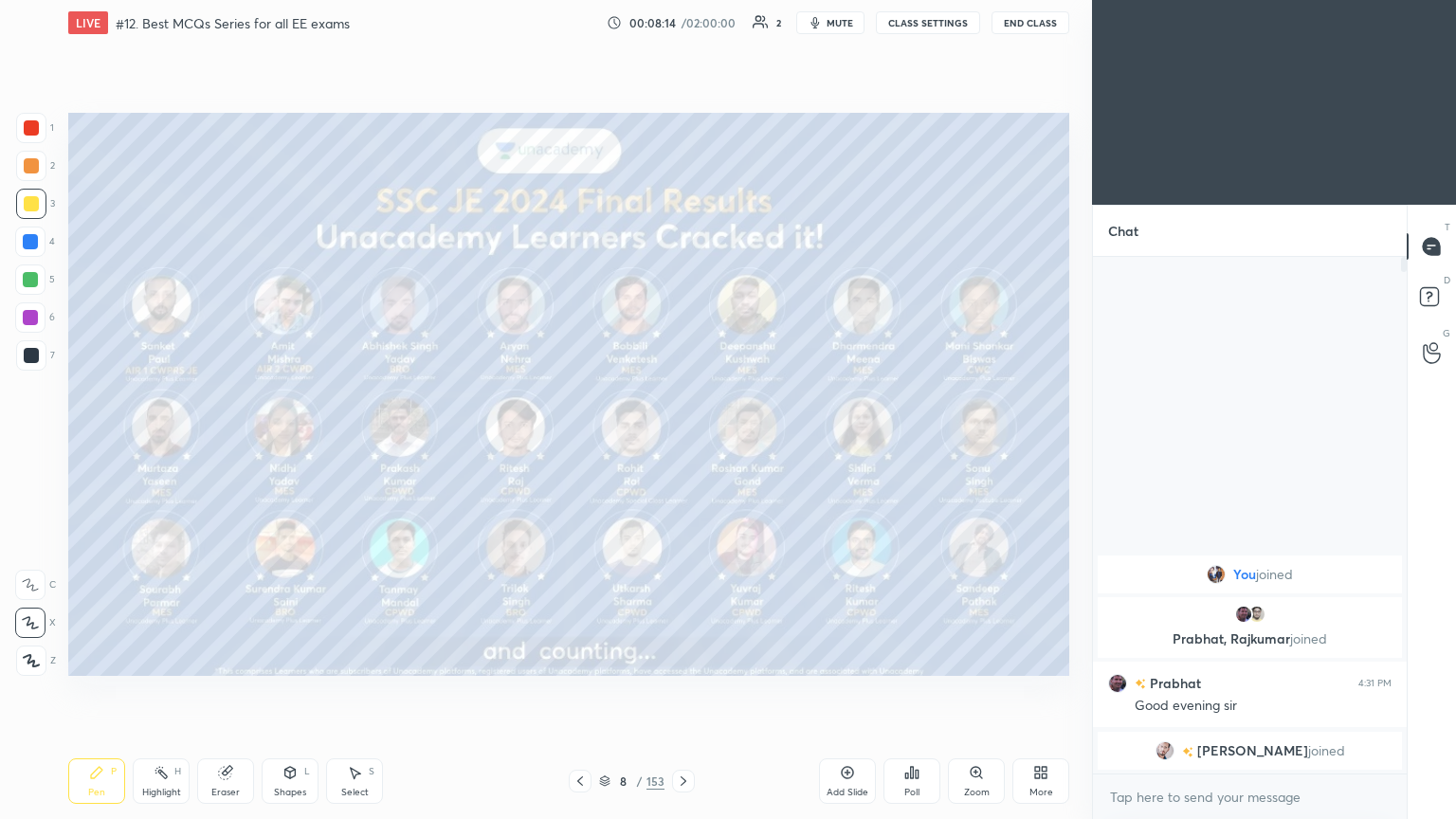click on "8 / 153" at bounding box center [631, 781] 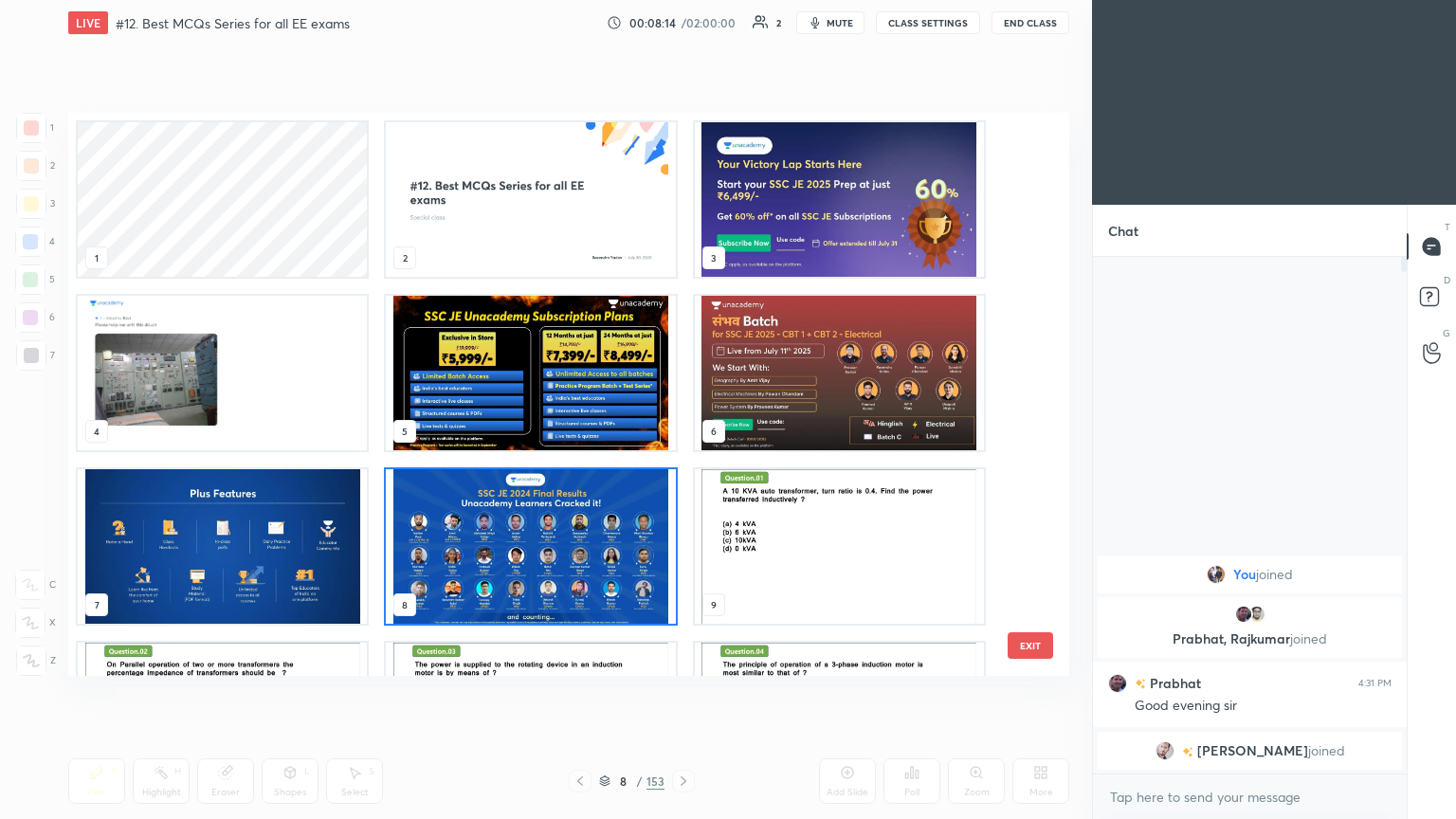 scroll, scrollTop: 6, scrollLeft: 9, axis: both 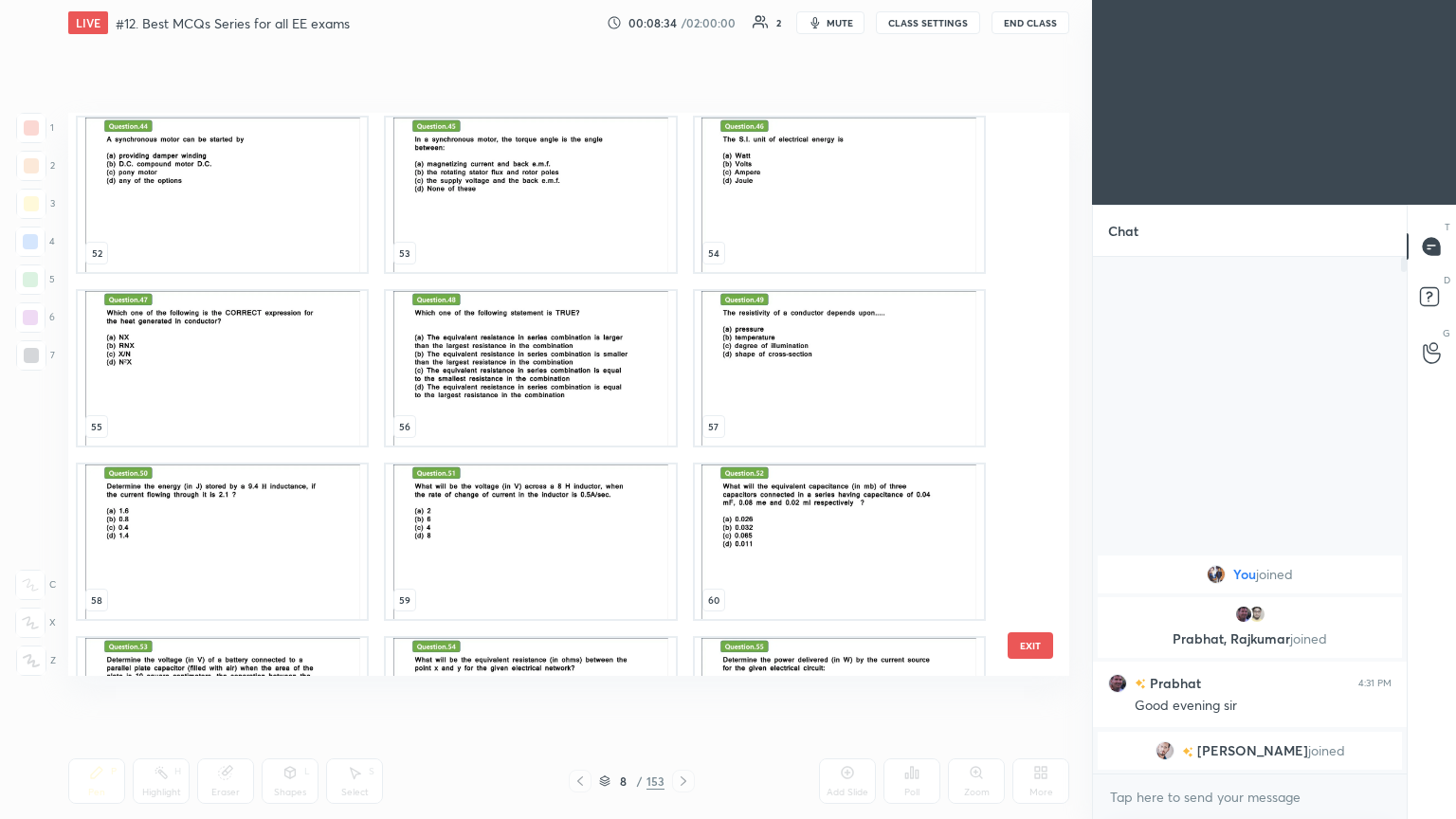 click at bounding box center (839, 194) 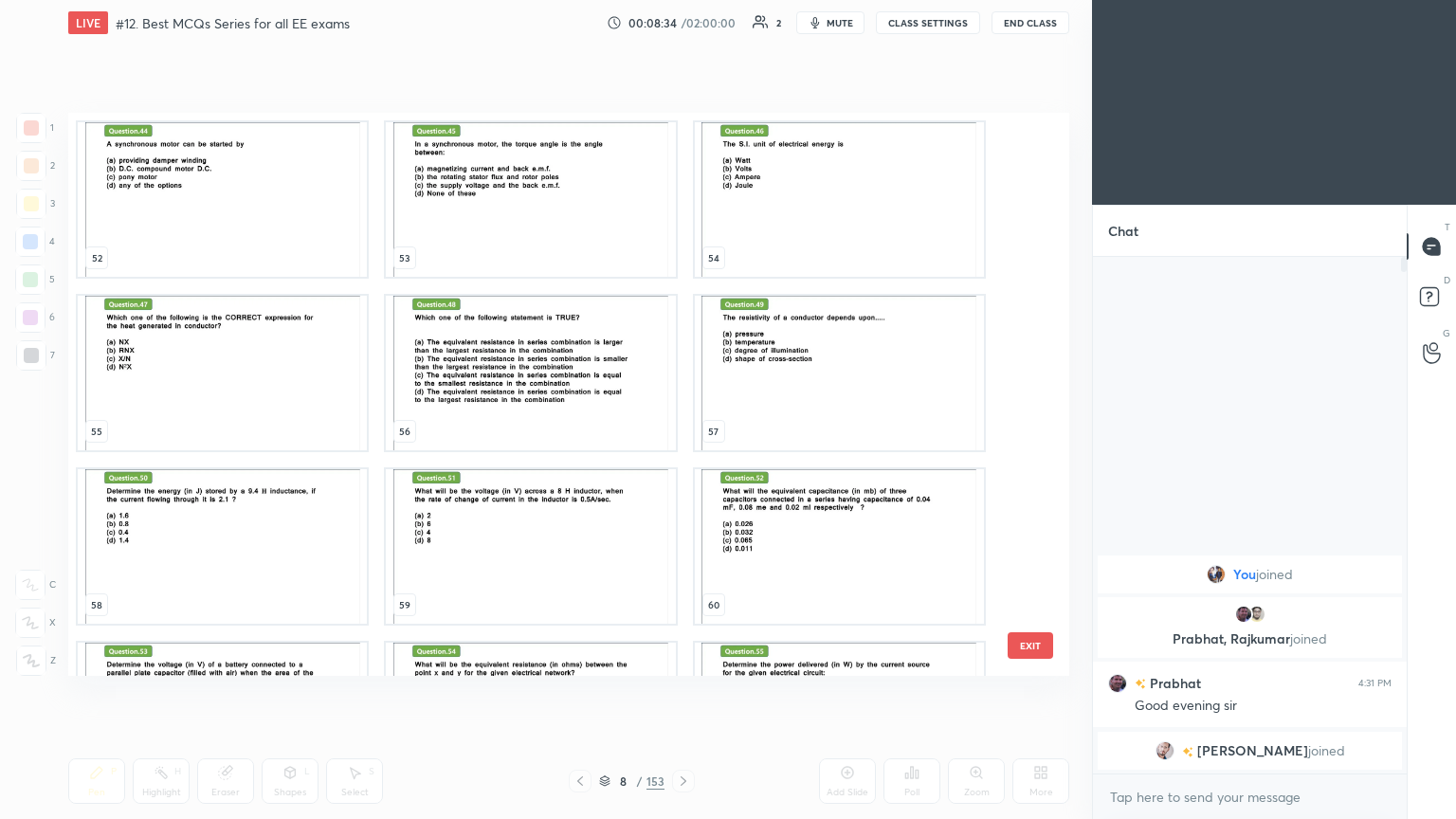 click on "49 50 51 52 53 54 55 56 57 58 59 60 61 62 63" at bounding box center [552, 394] 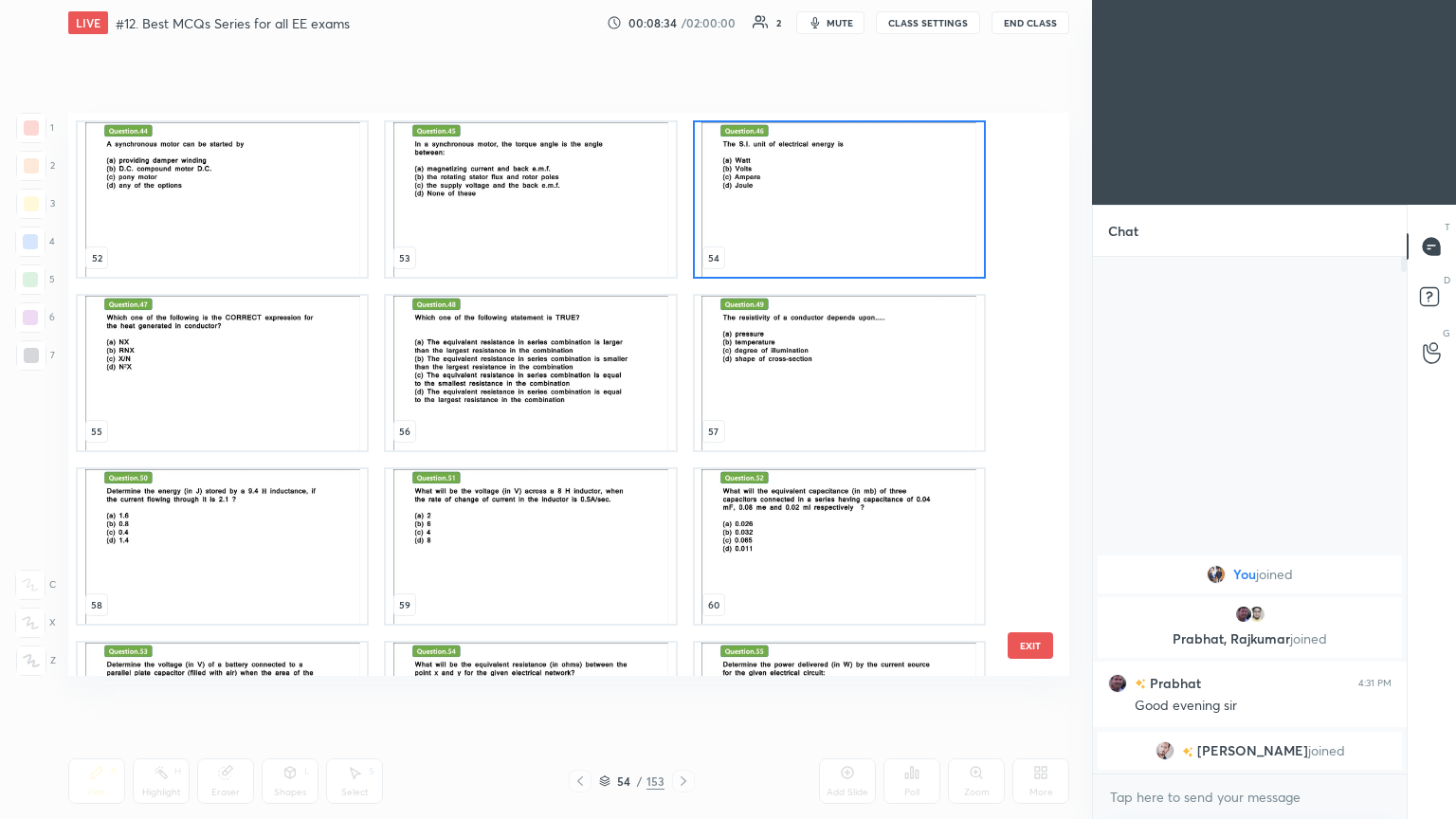 click at bounding box center [839, 199] 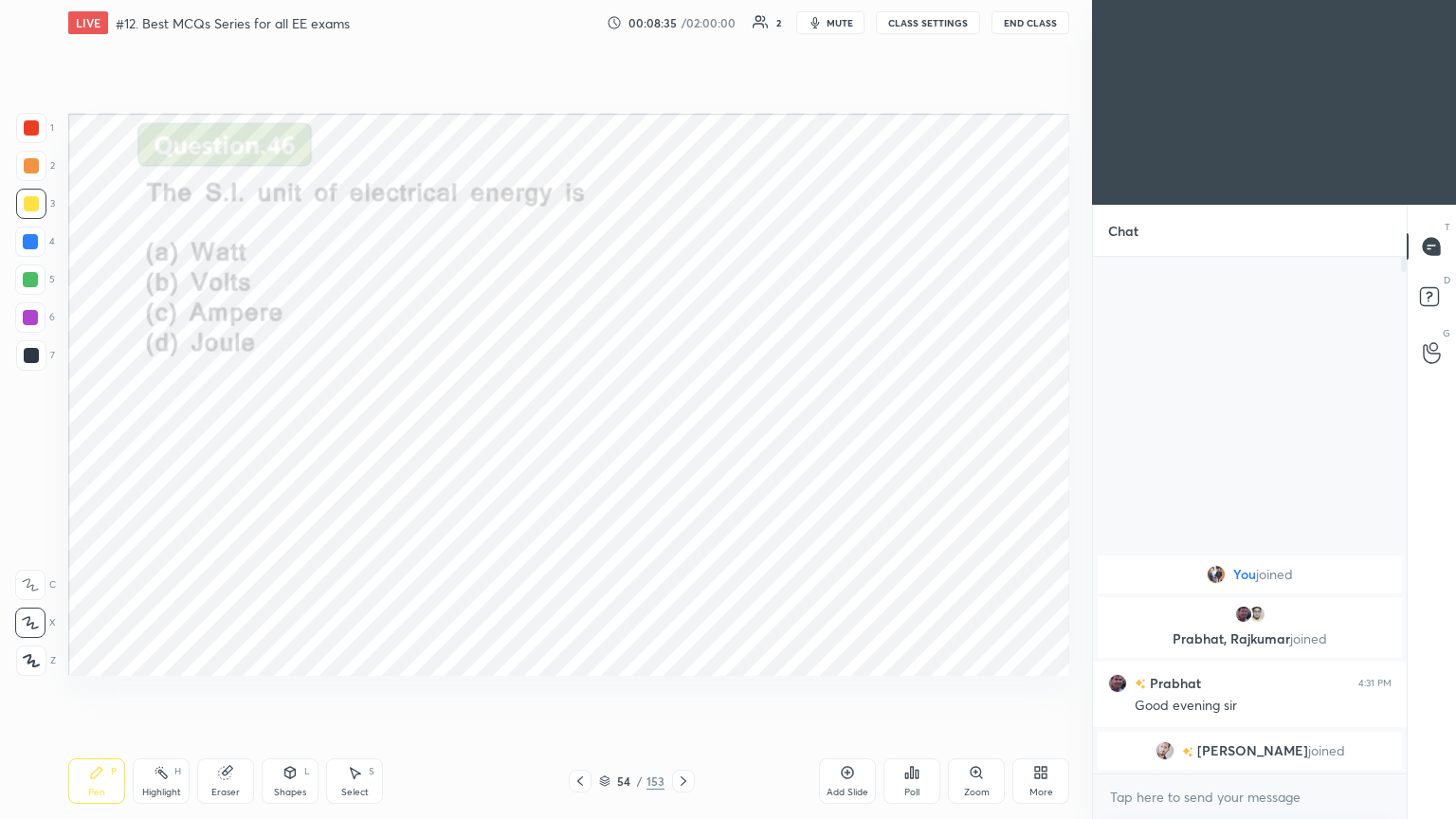 click at bounding box center (839, 199) 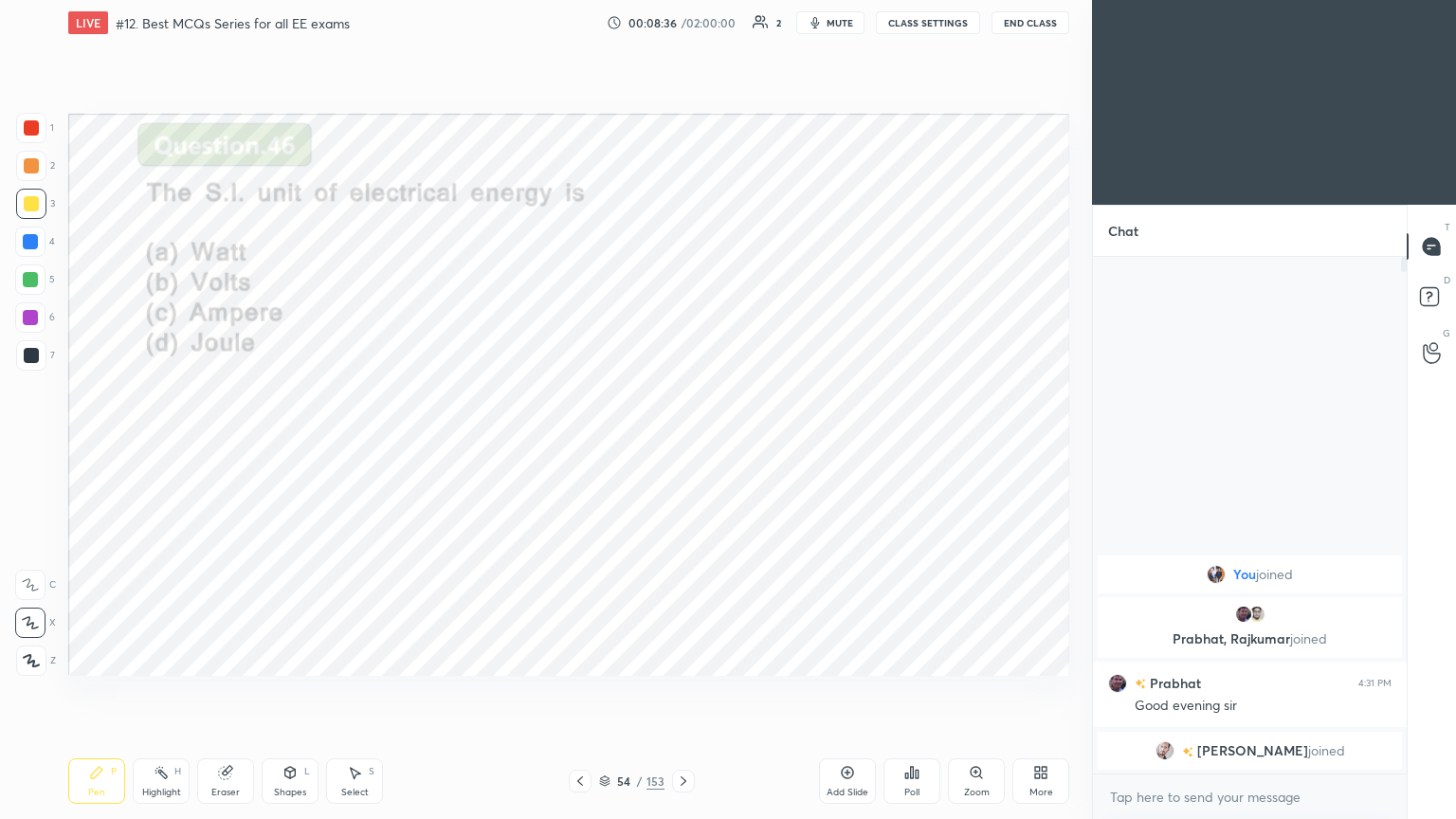 click at bounding box center (31, 128) 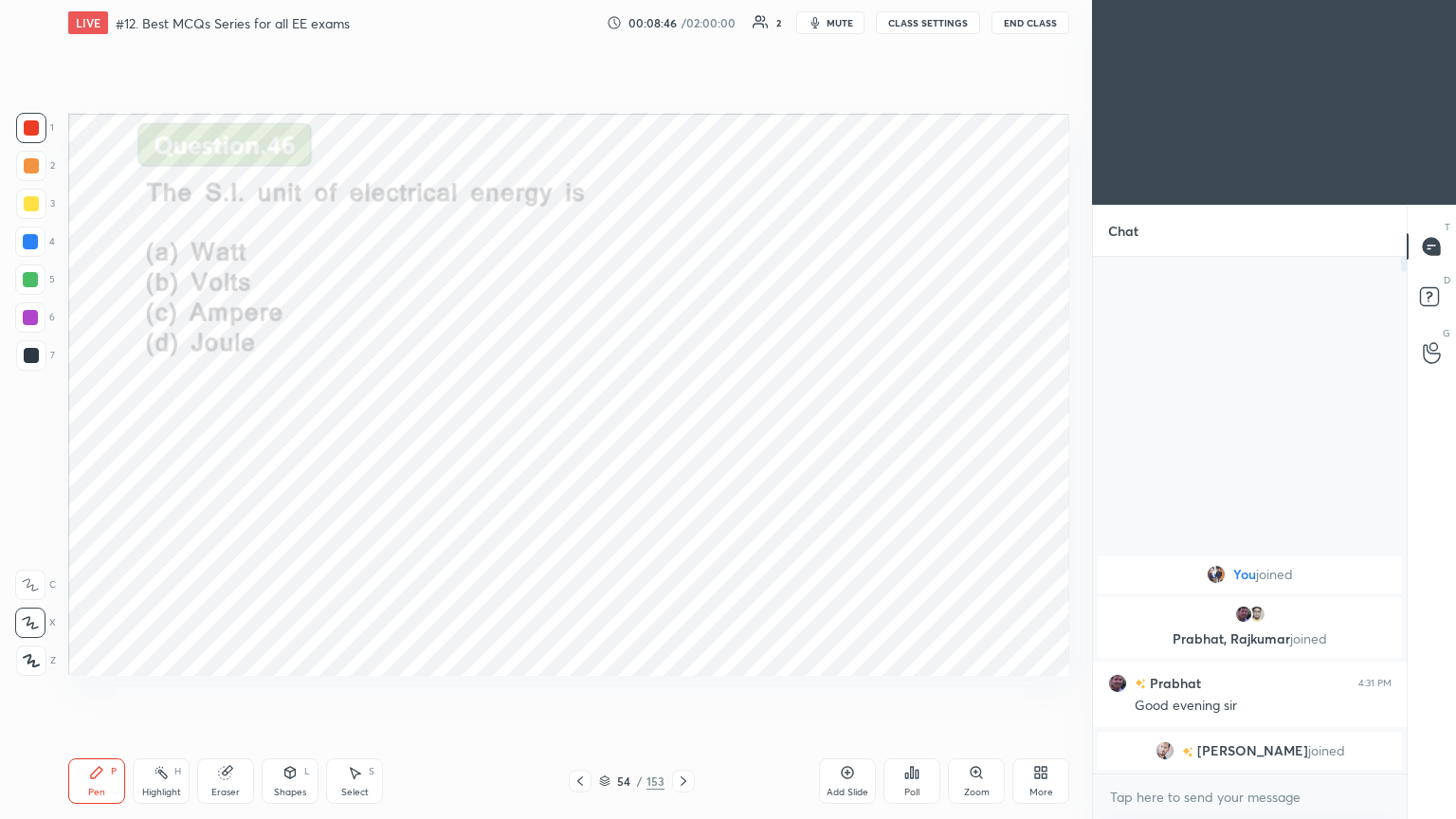 click 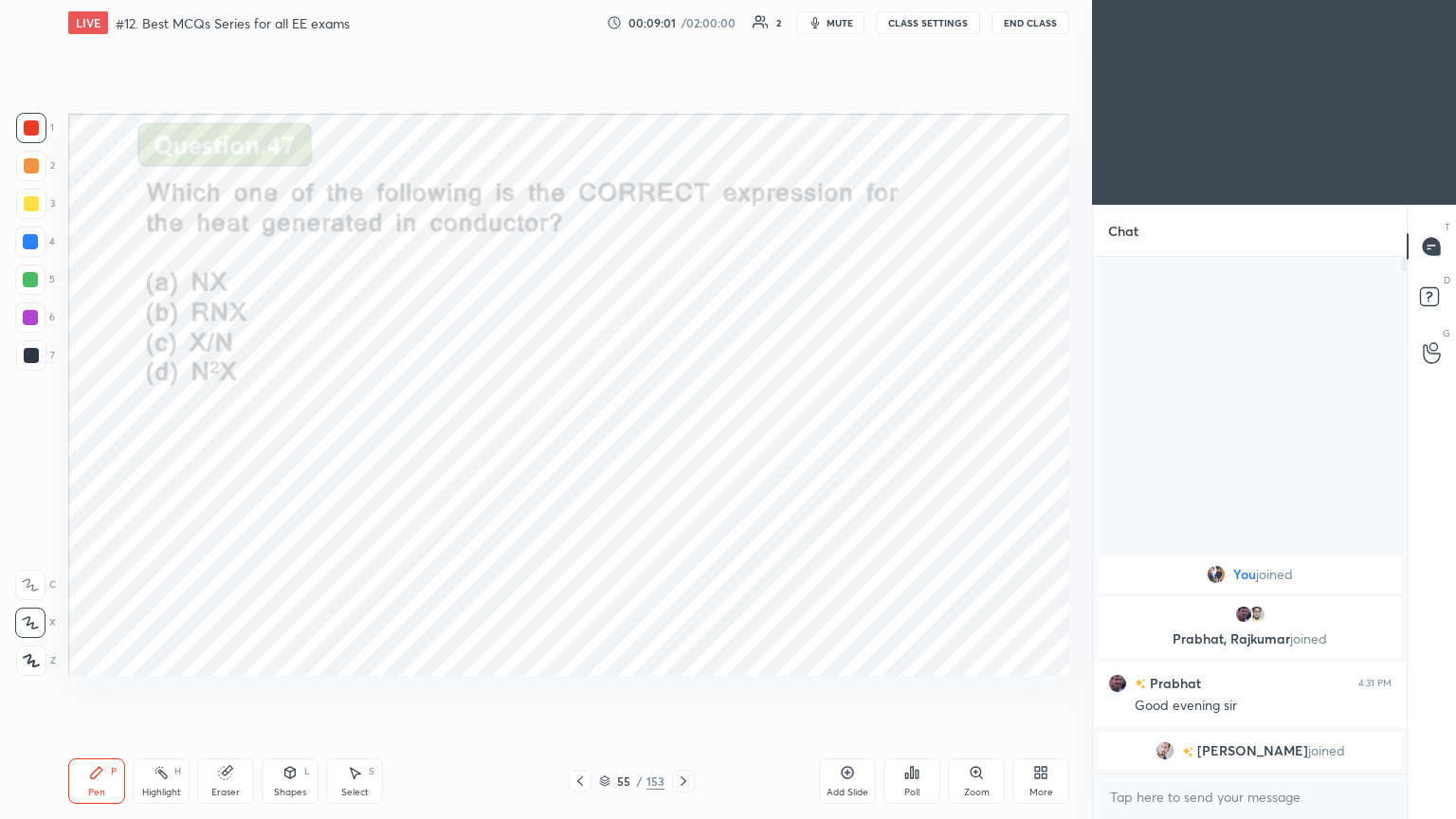 click 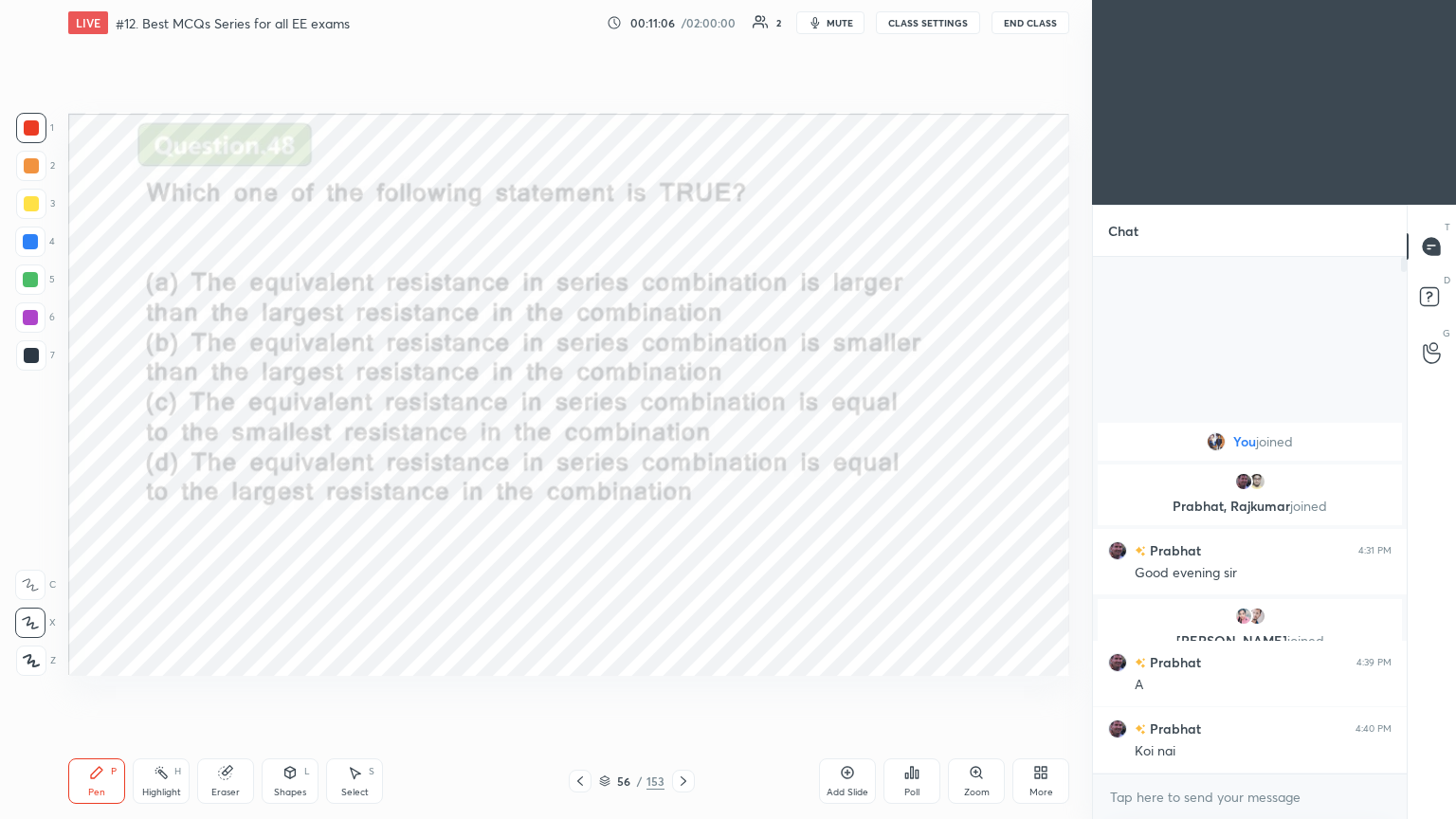 click 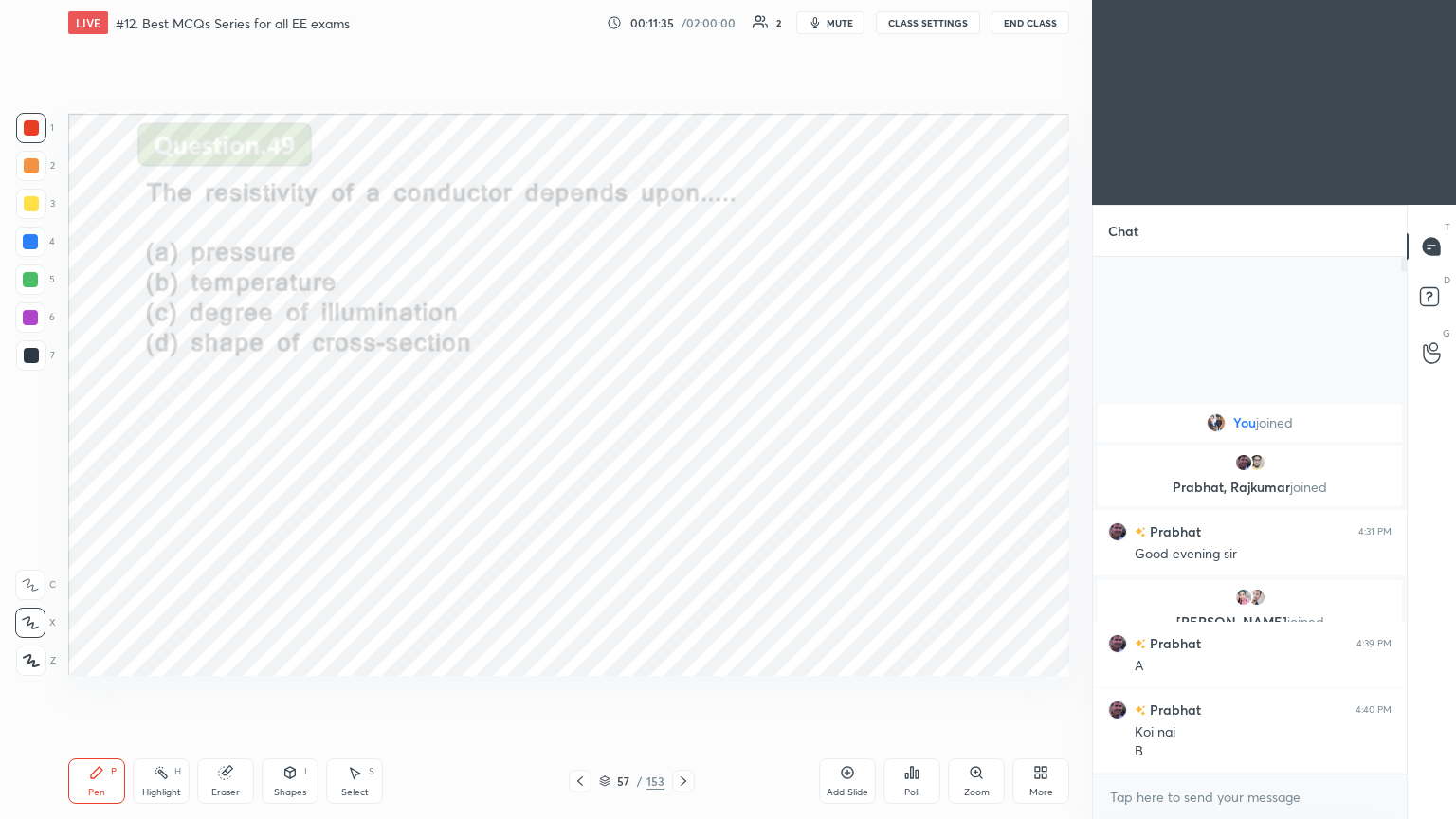 click 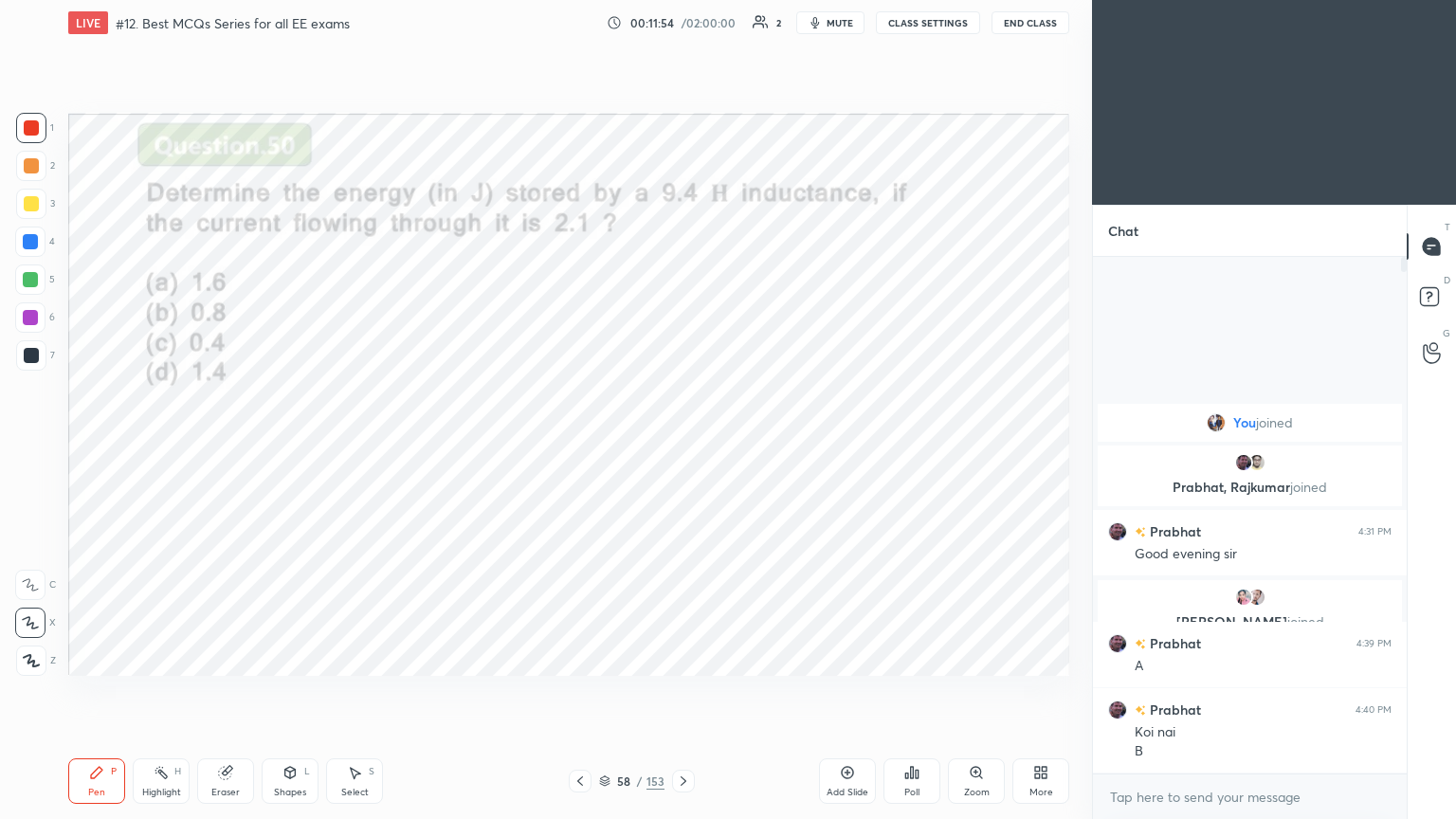 click on "Eraser" at bounding box center [226, 792] 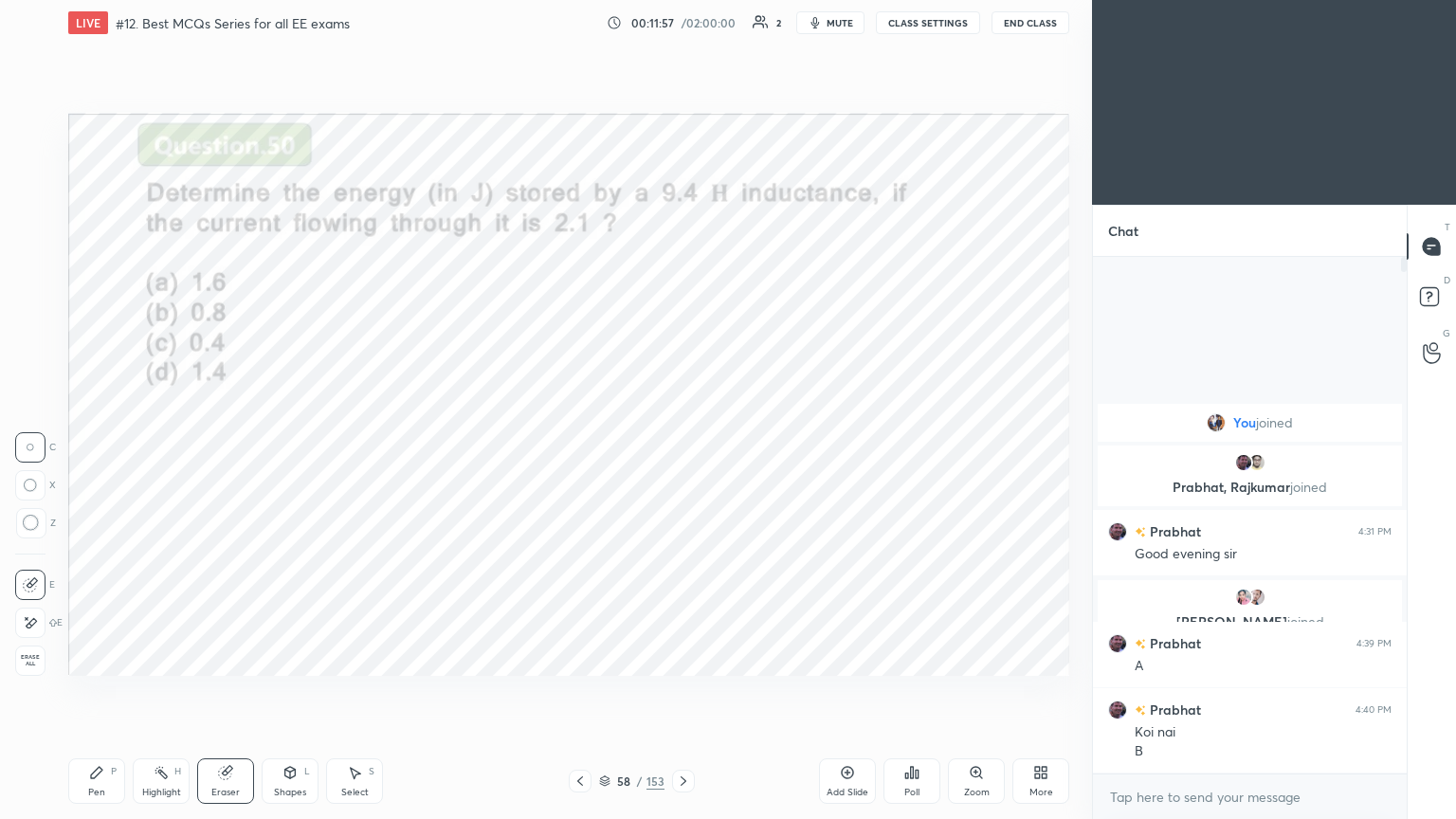 click on "Pen P" at bounding box center (97, 781) 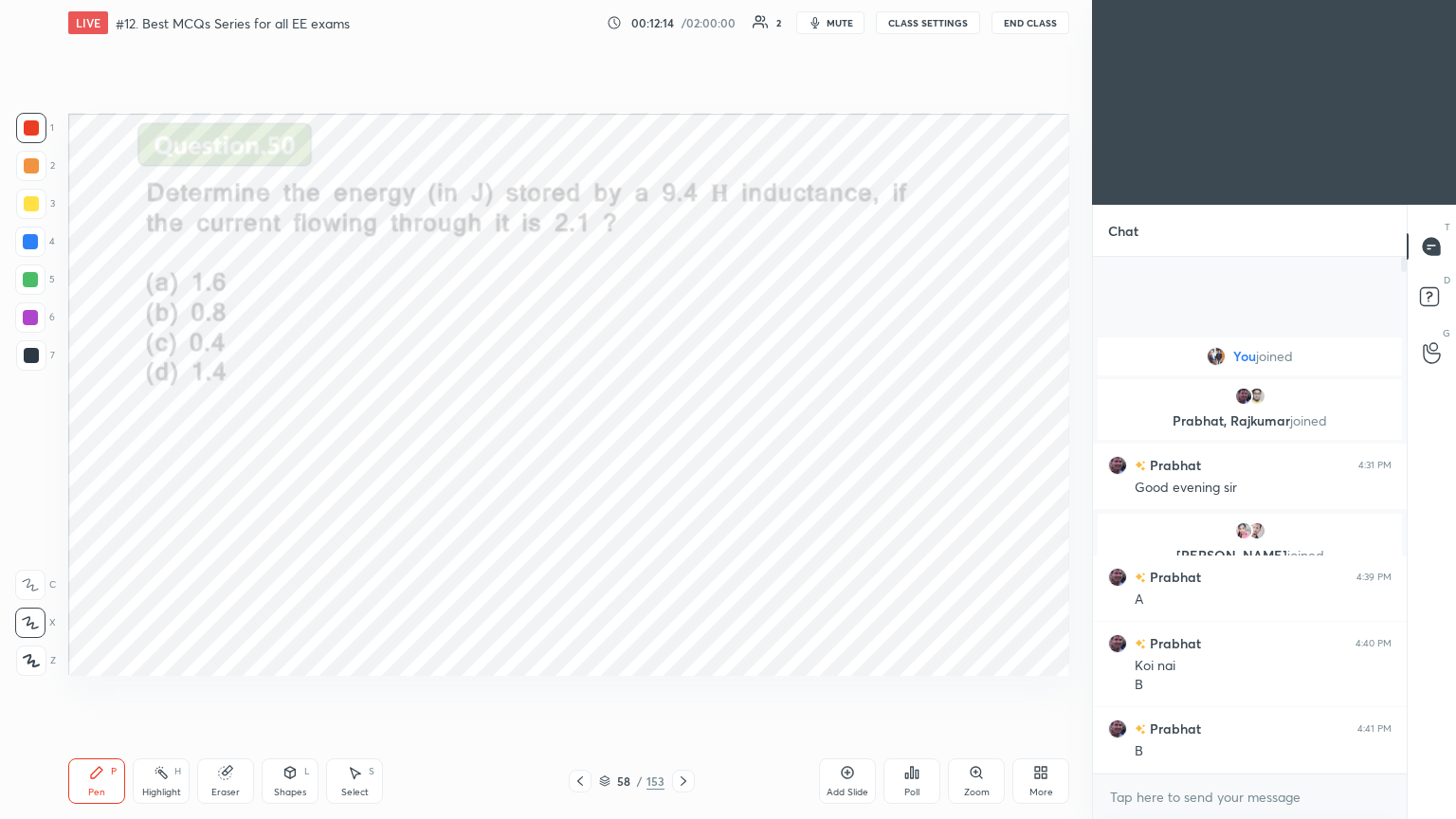 click 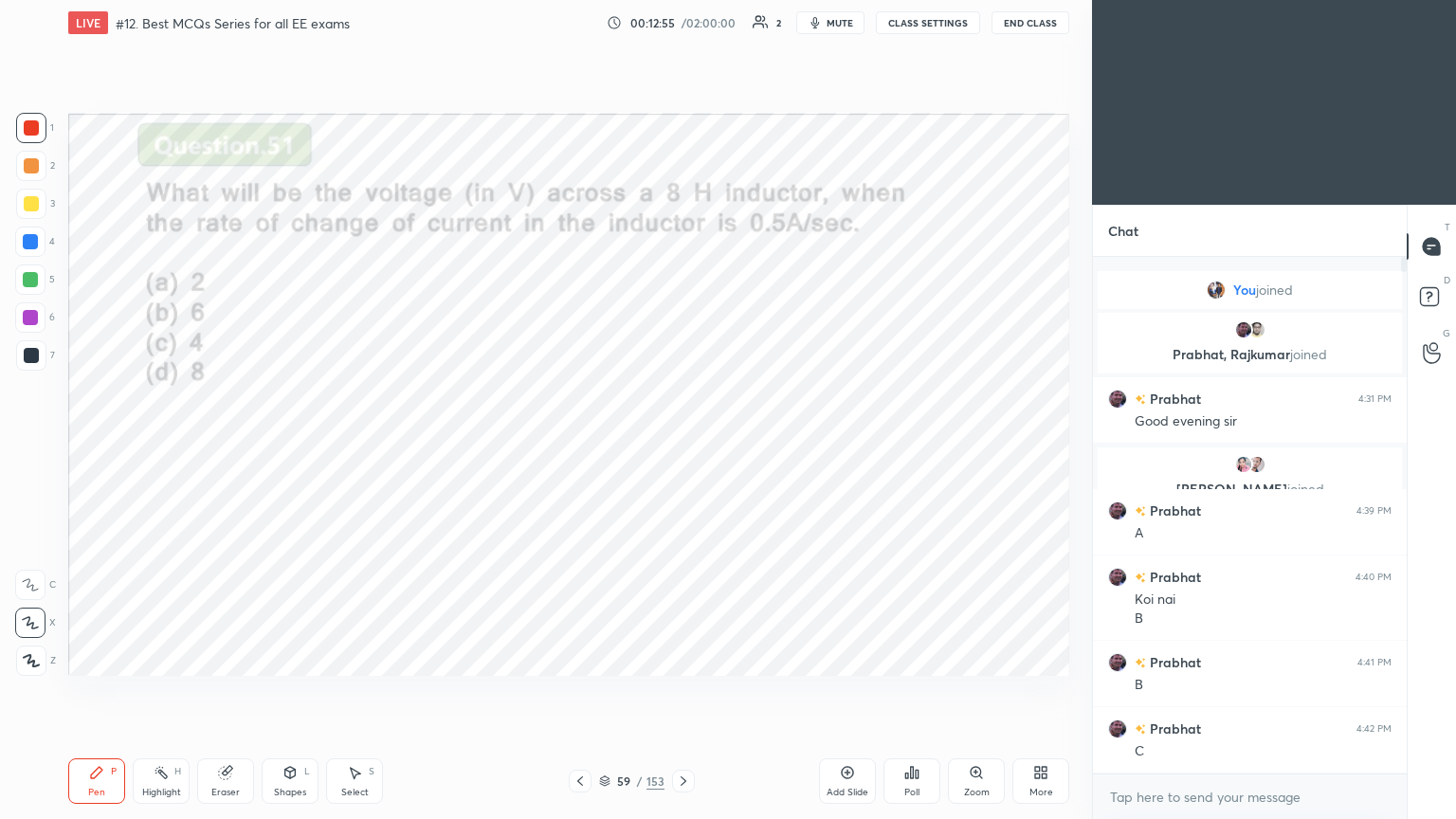 click 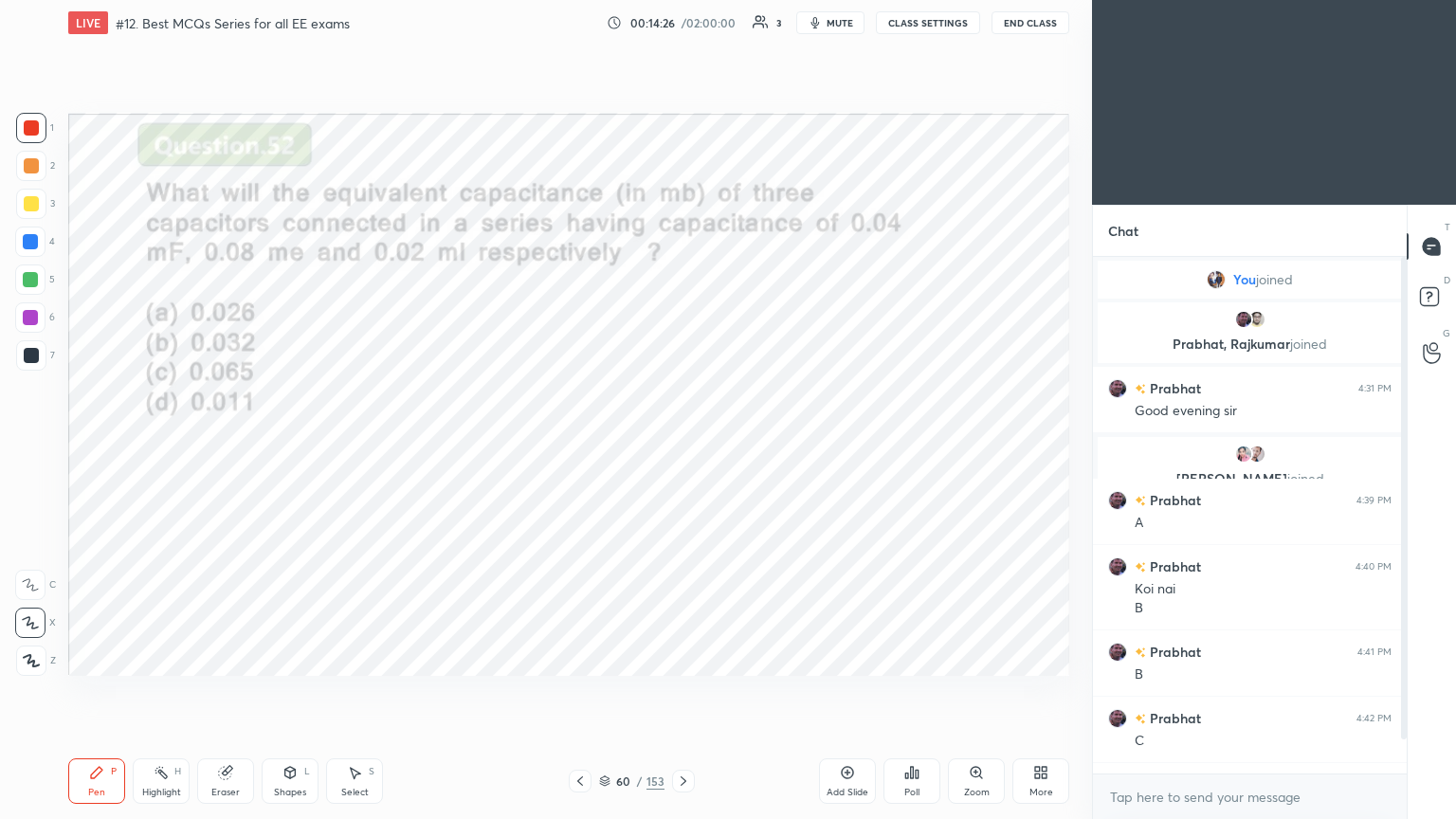 drag, startPoint x: 1407, startPoint y: 647, endPoint x: 1408, endPoint y: 663, distance: 16.03122 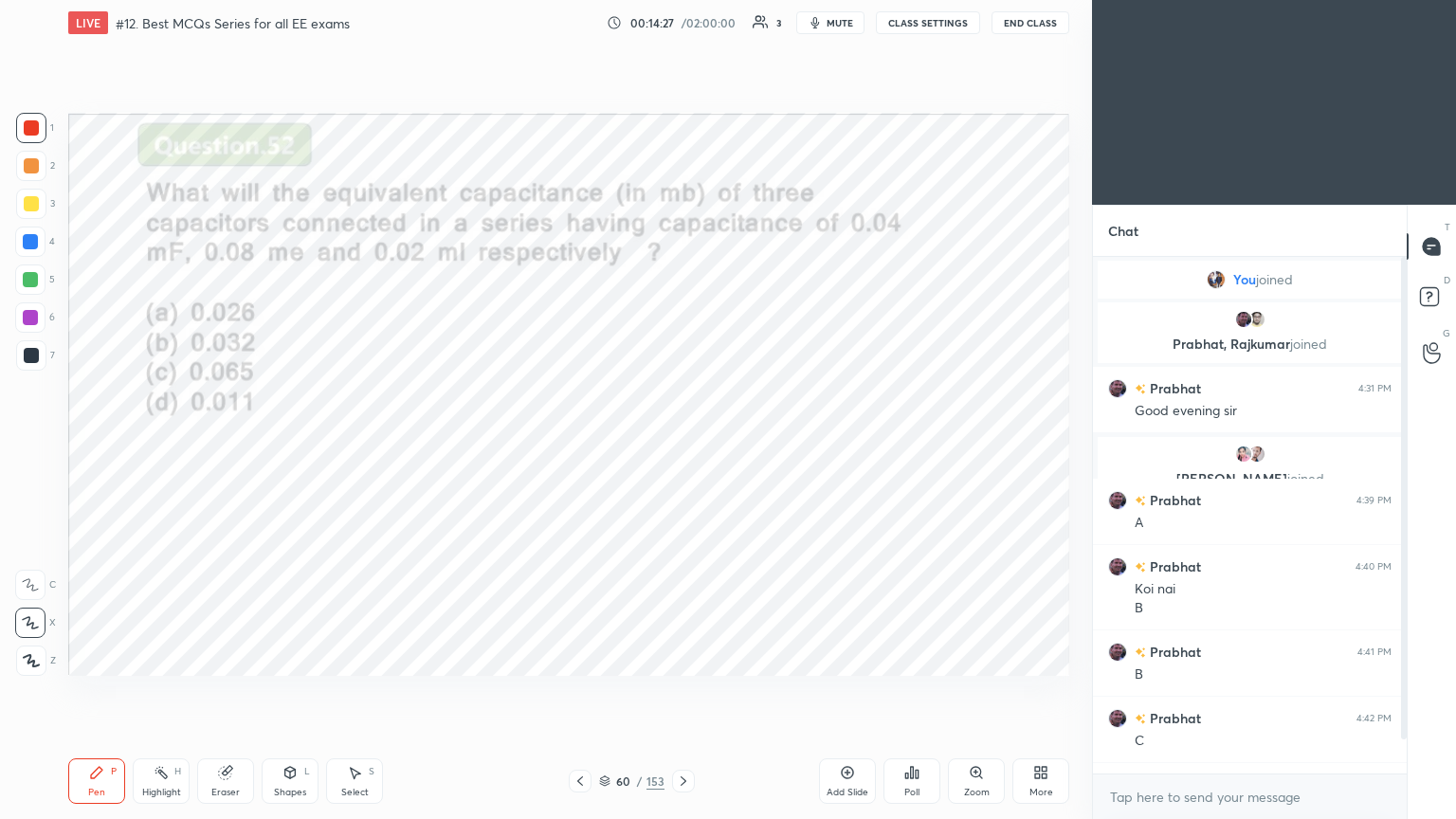 scroll, scrollTop: 56, scrollLeft: 0, axis: vertical 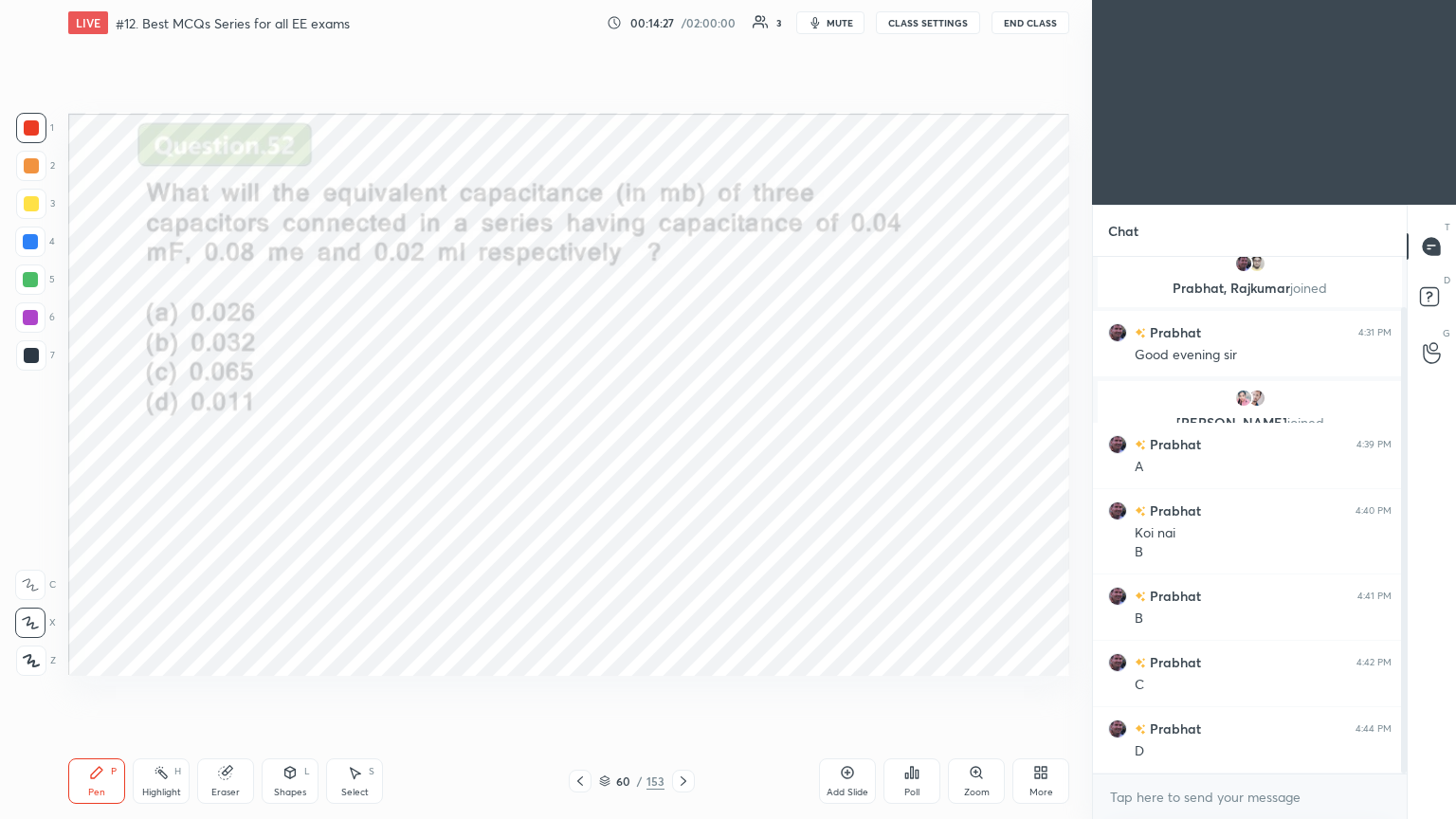 drag, startPoint x: 1403, startPoint y: 649, endPoint x: 1405, endPoint y: 686, distance: 37.054015 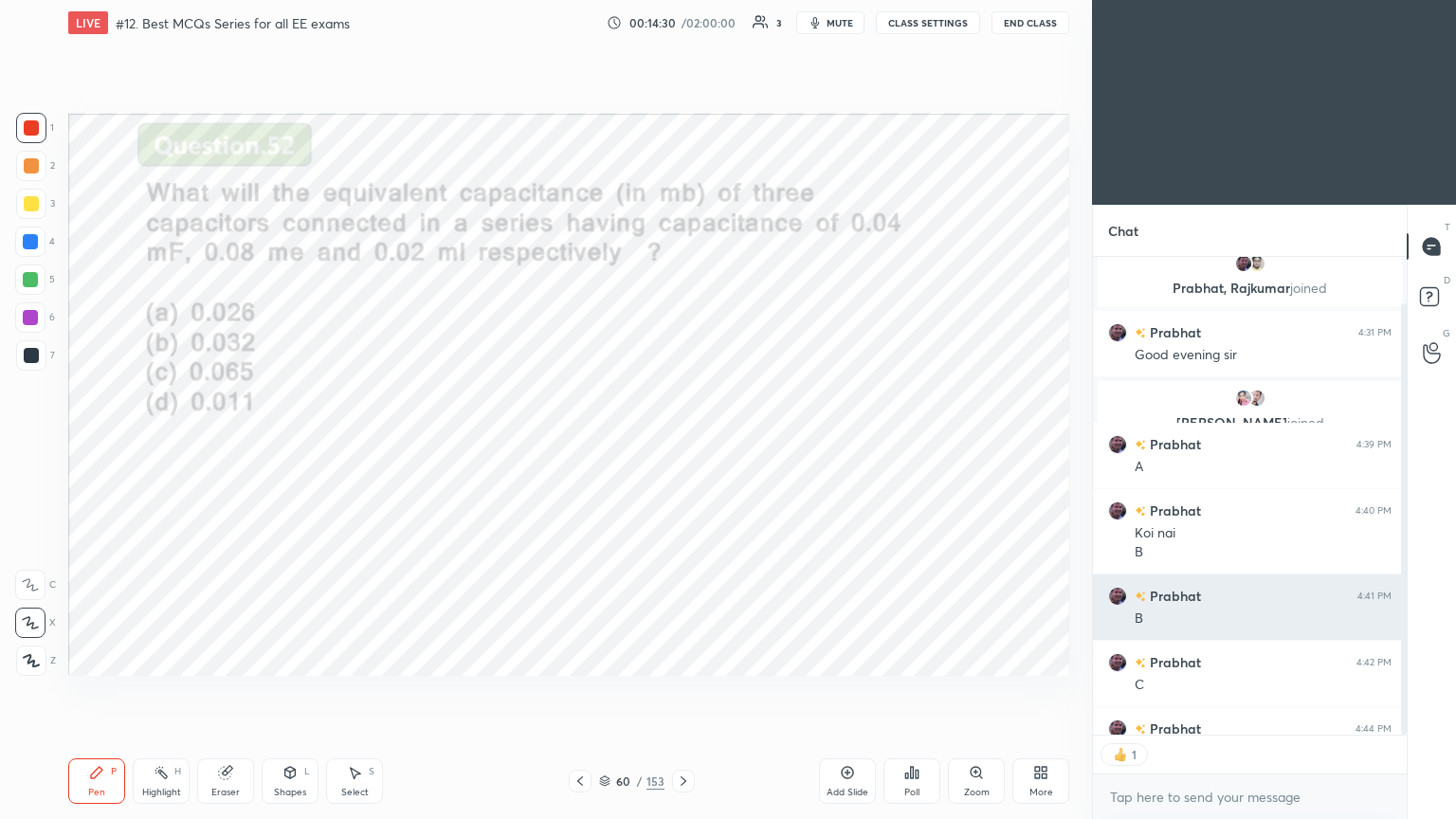 scroll, scrollTop: 6, scrollLeft: 6, axis: both 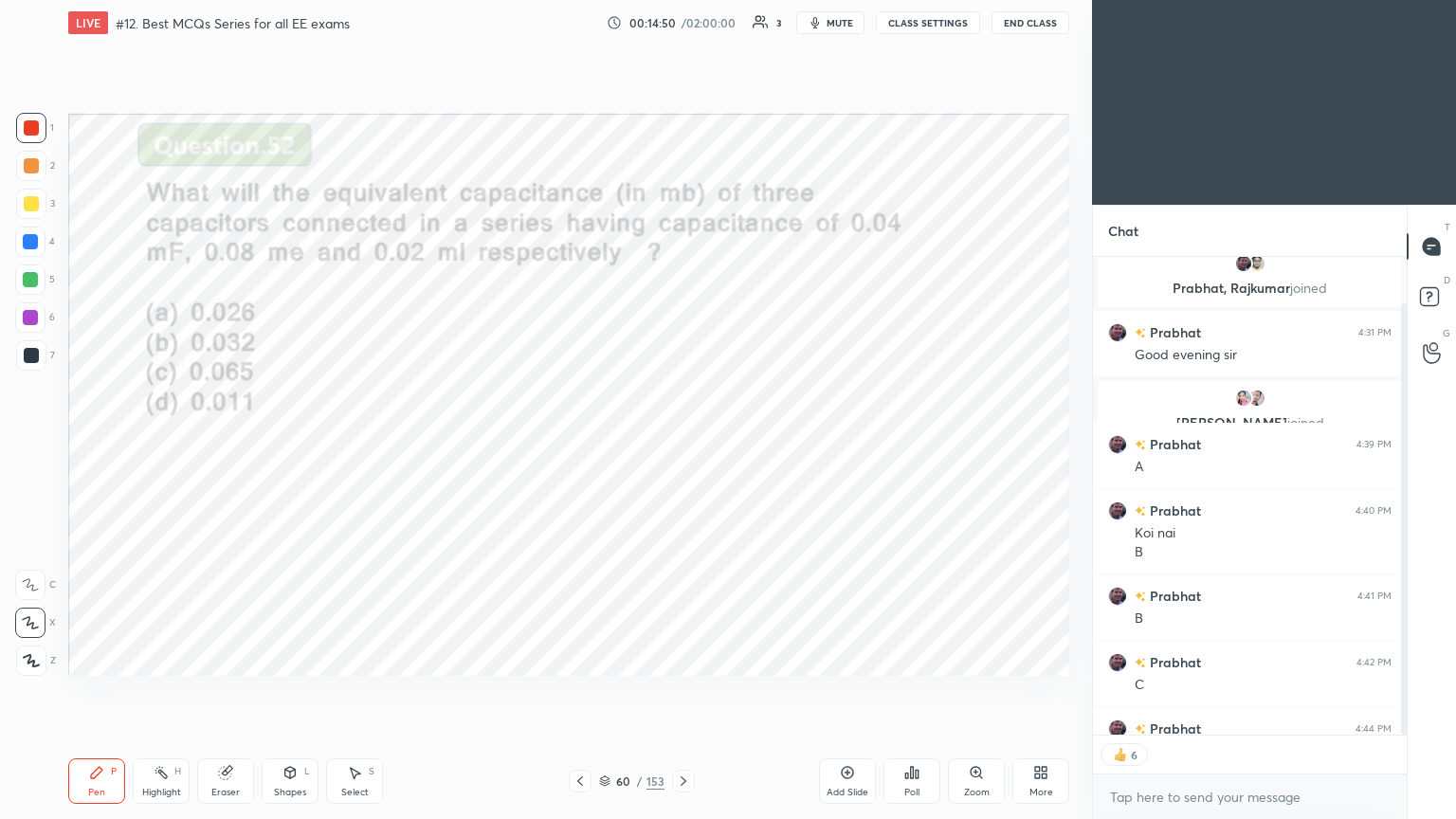 click 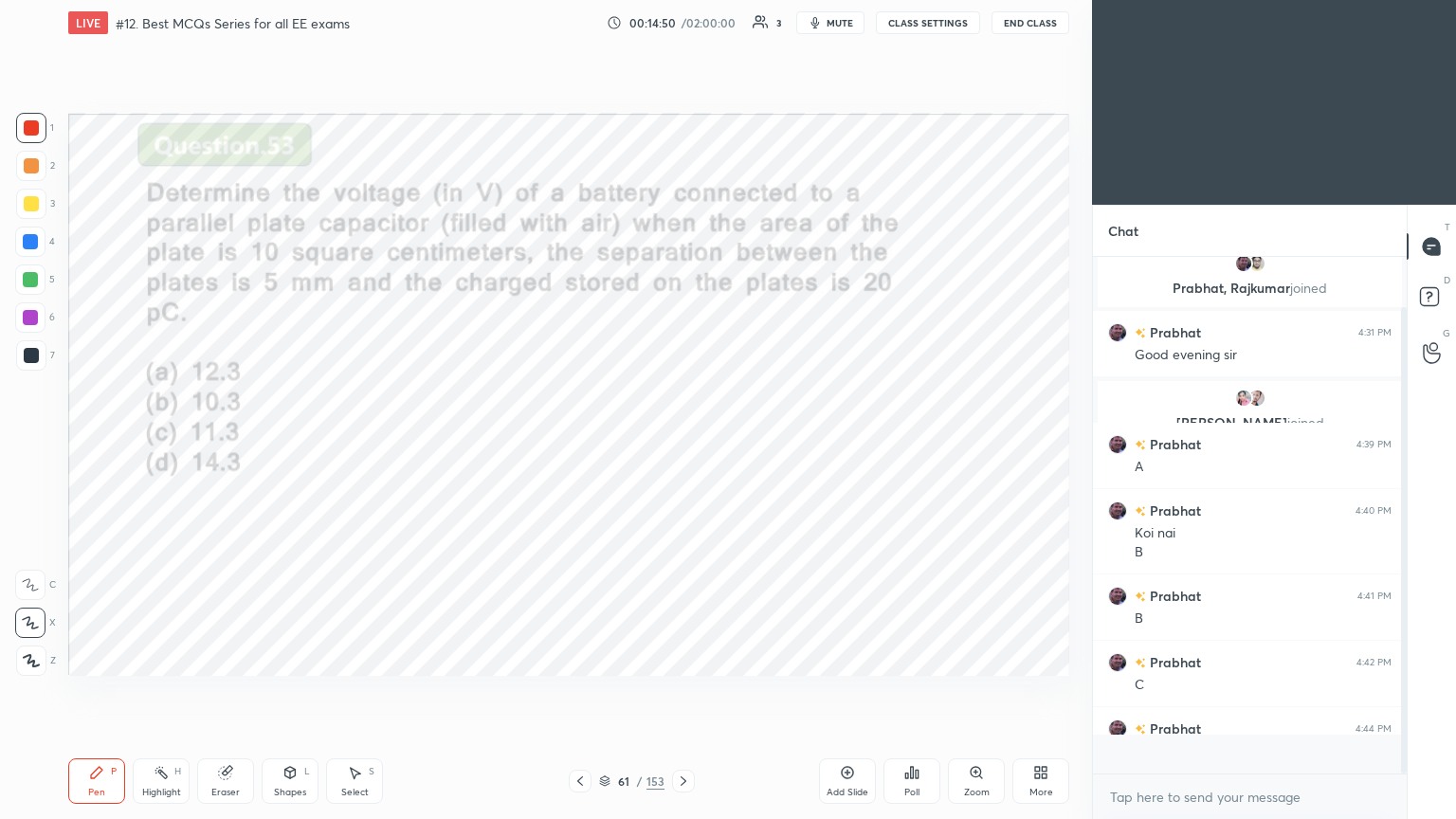 scroll, scrollTop: 6, scrollLeft: 6, axis: both 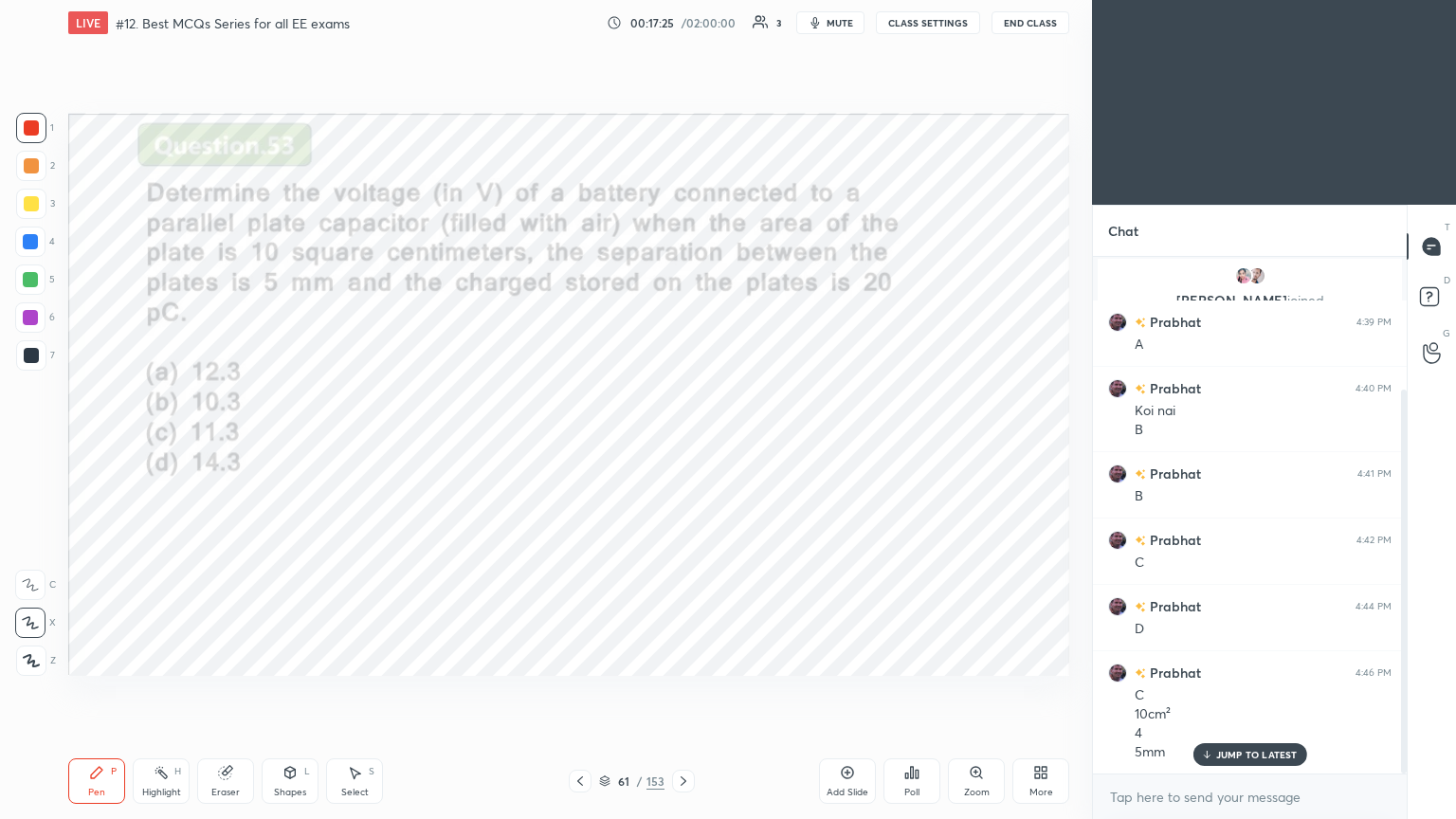 click on "Eraser" at bounding box center [226, 781] 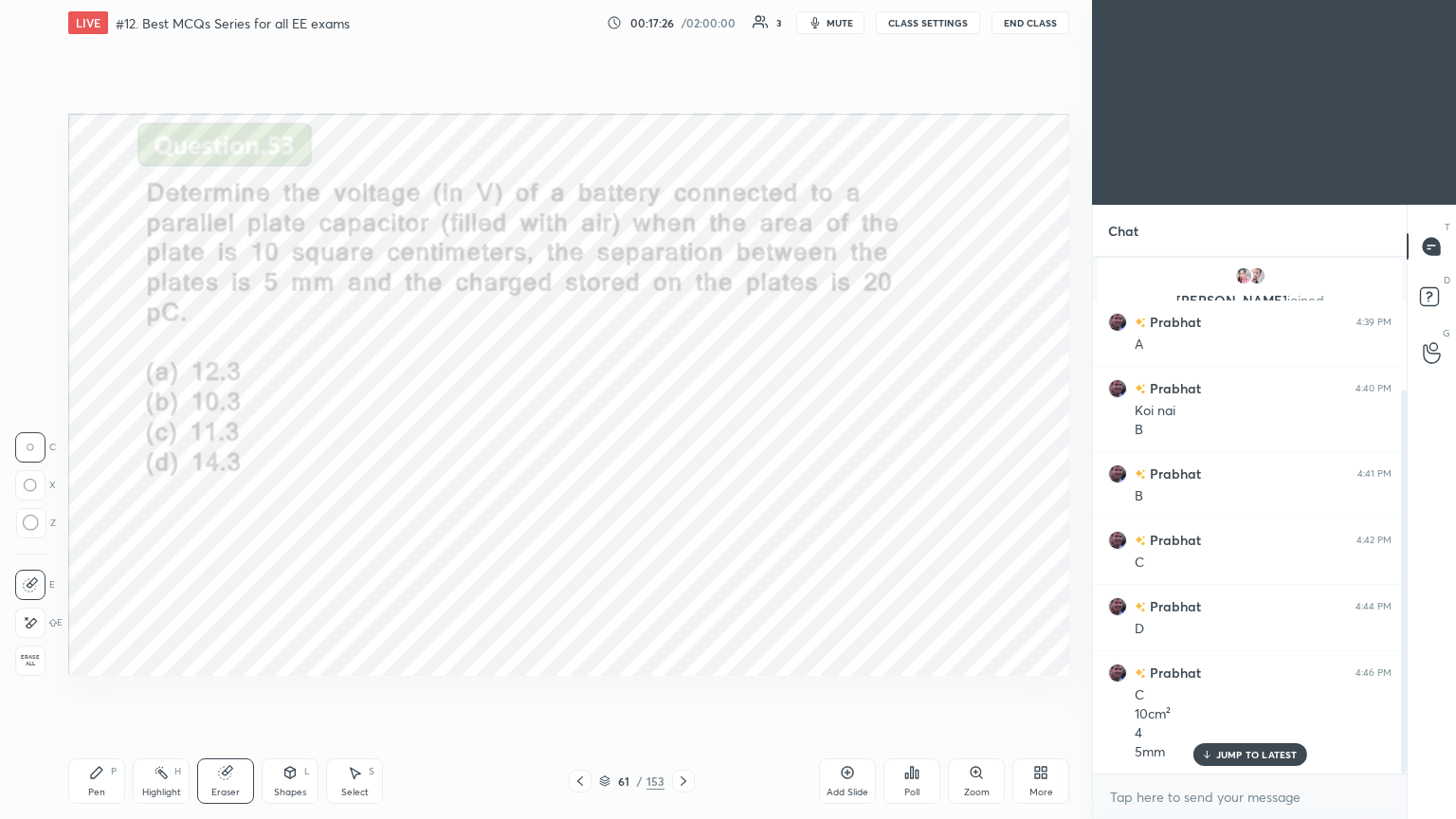 click 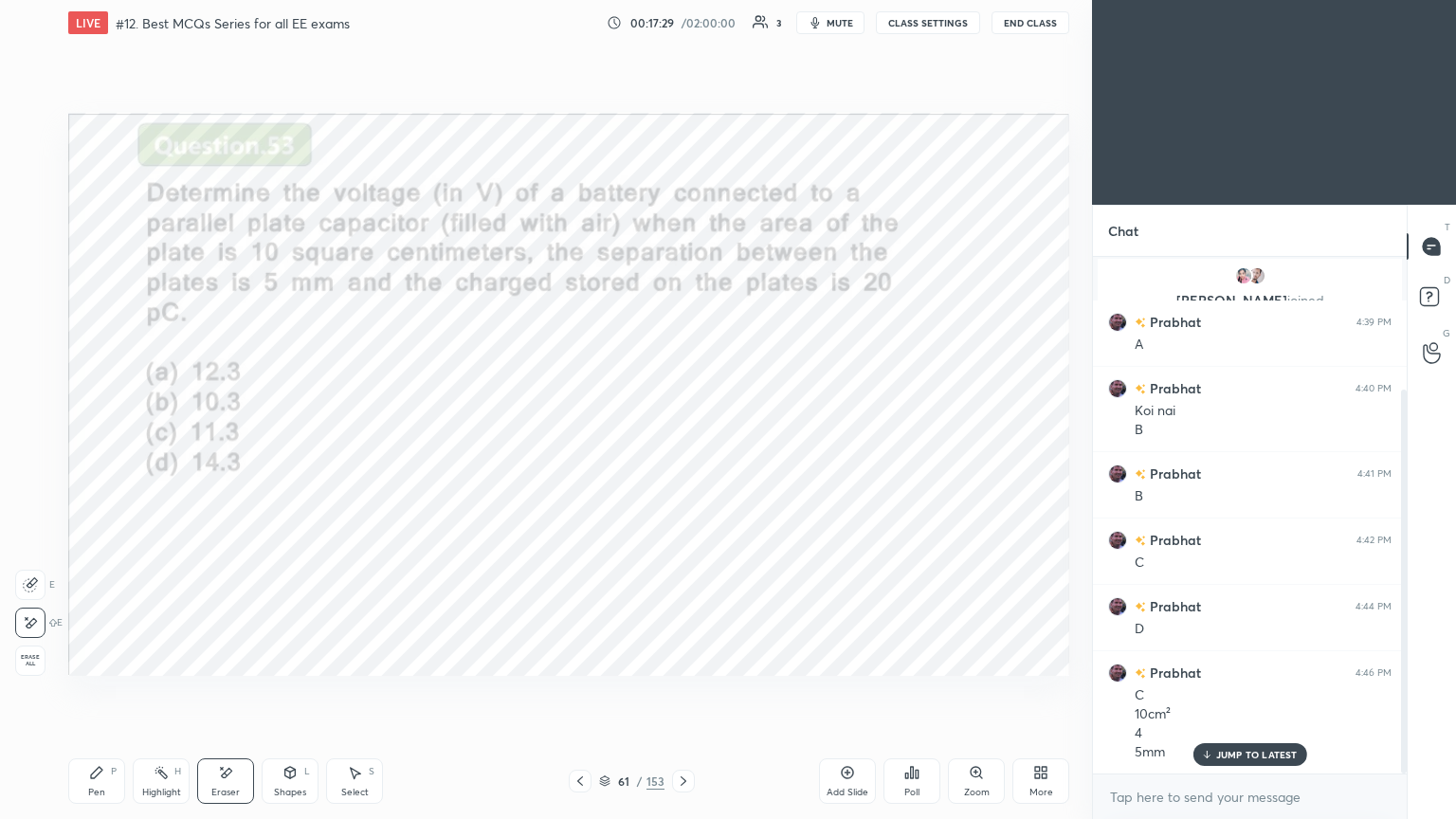 click on "Pen P" at bounding box center [97, 781] 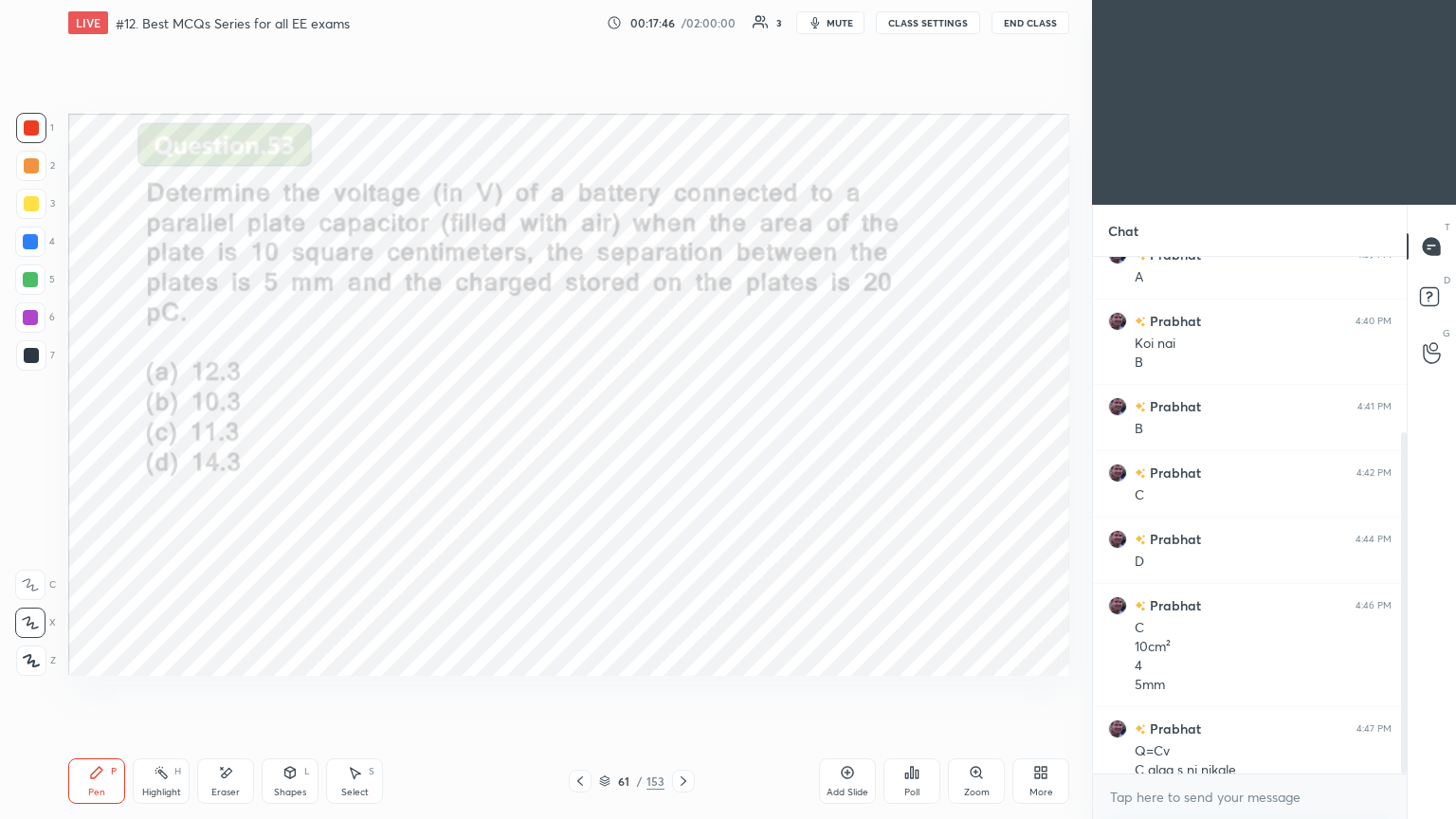 scroll, scrollTop: 264, scrollLeft: 0, axis: vertical 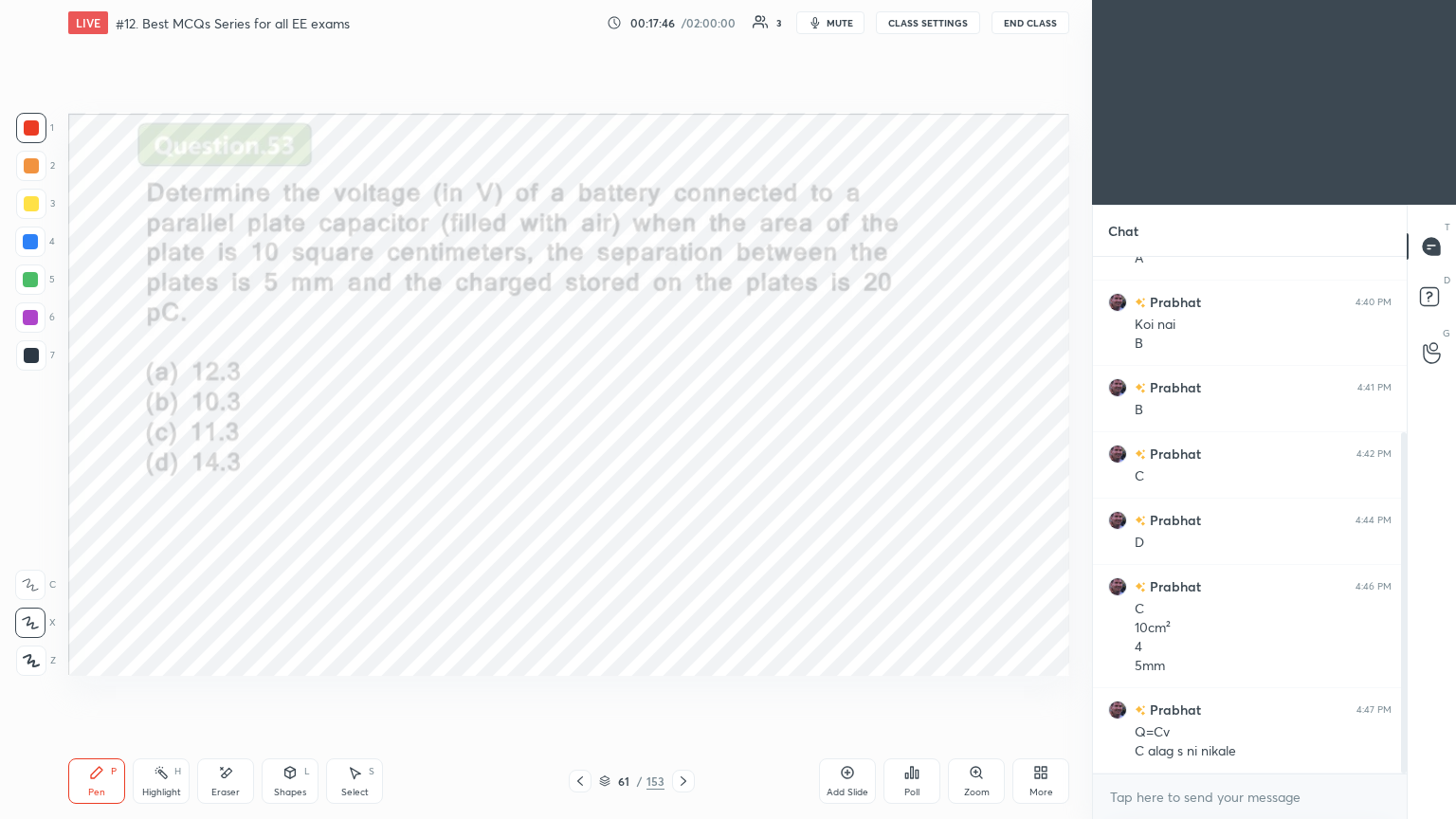 click on "Eraser" at bounding box center [226, 781] 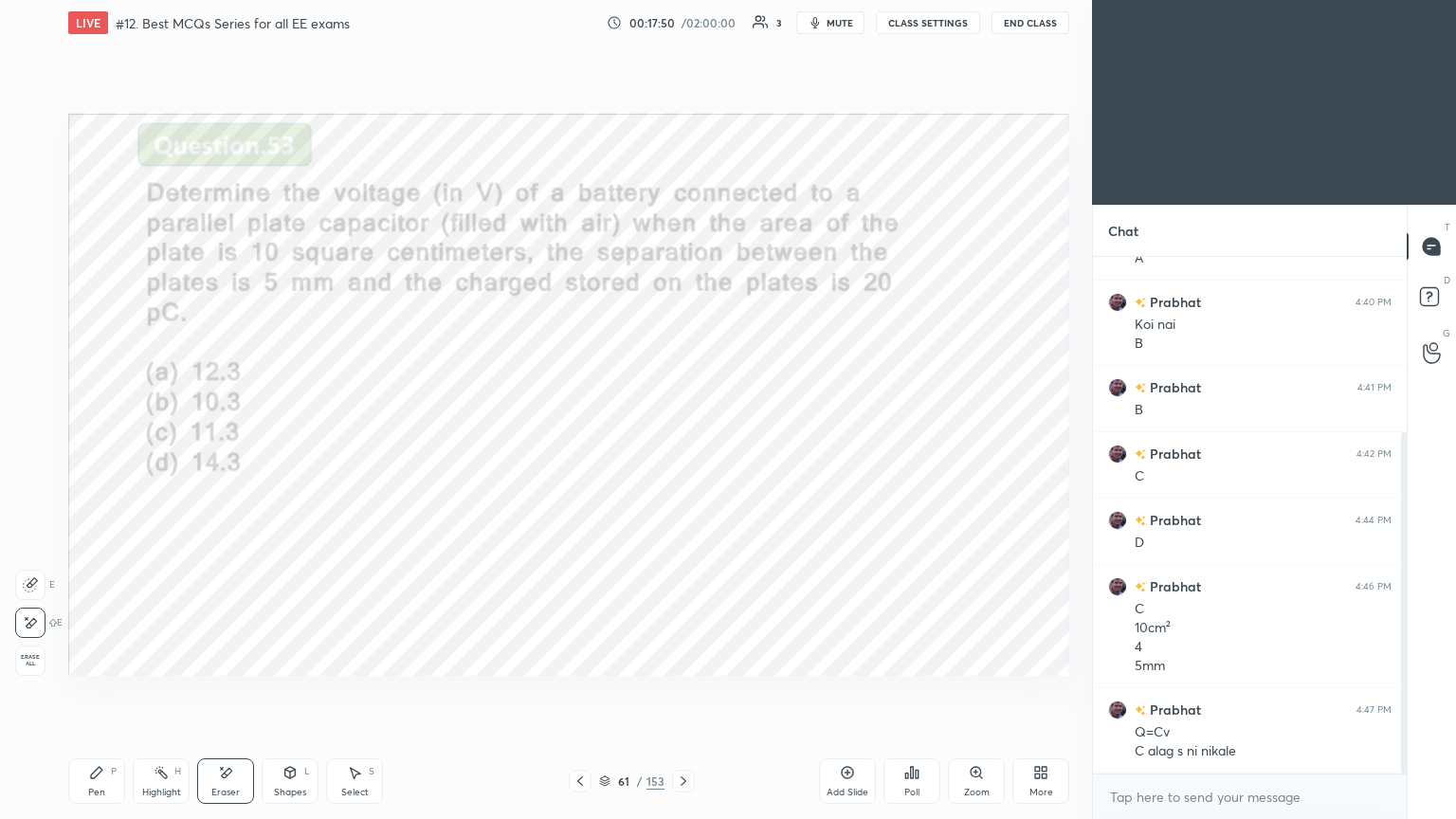 click on "Pen P" at bounding box center [97, 781] 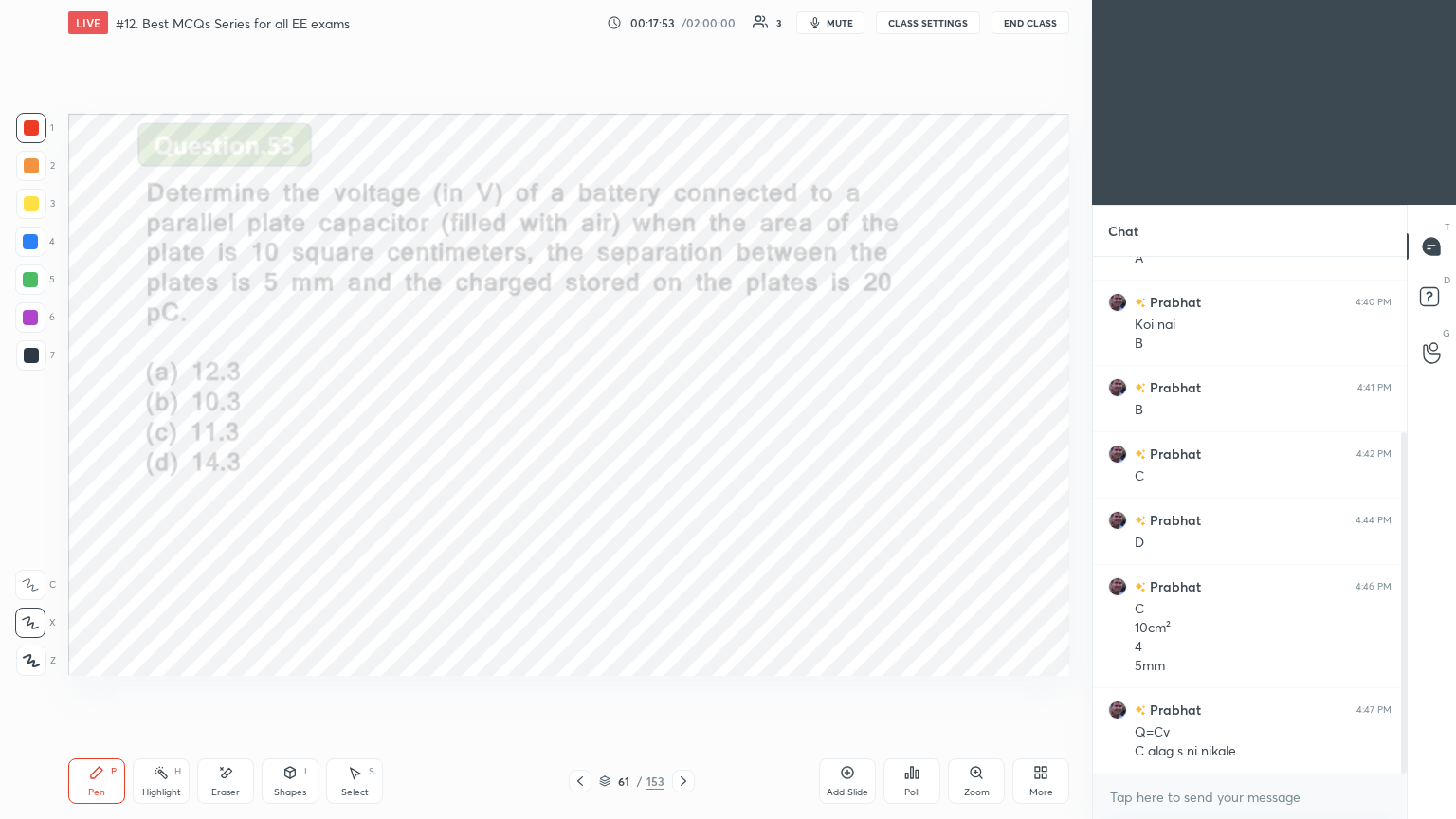 scroll, scrollTop: 283, scrollLeft: 0, axis: vertical 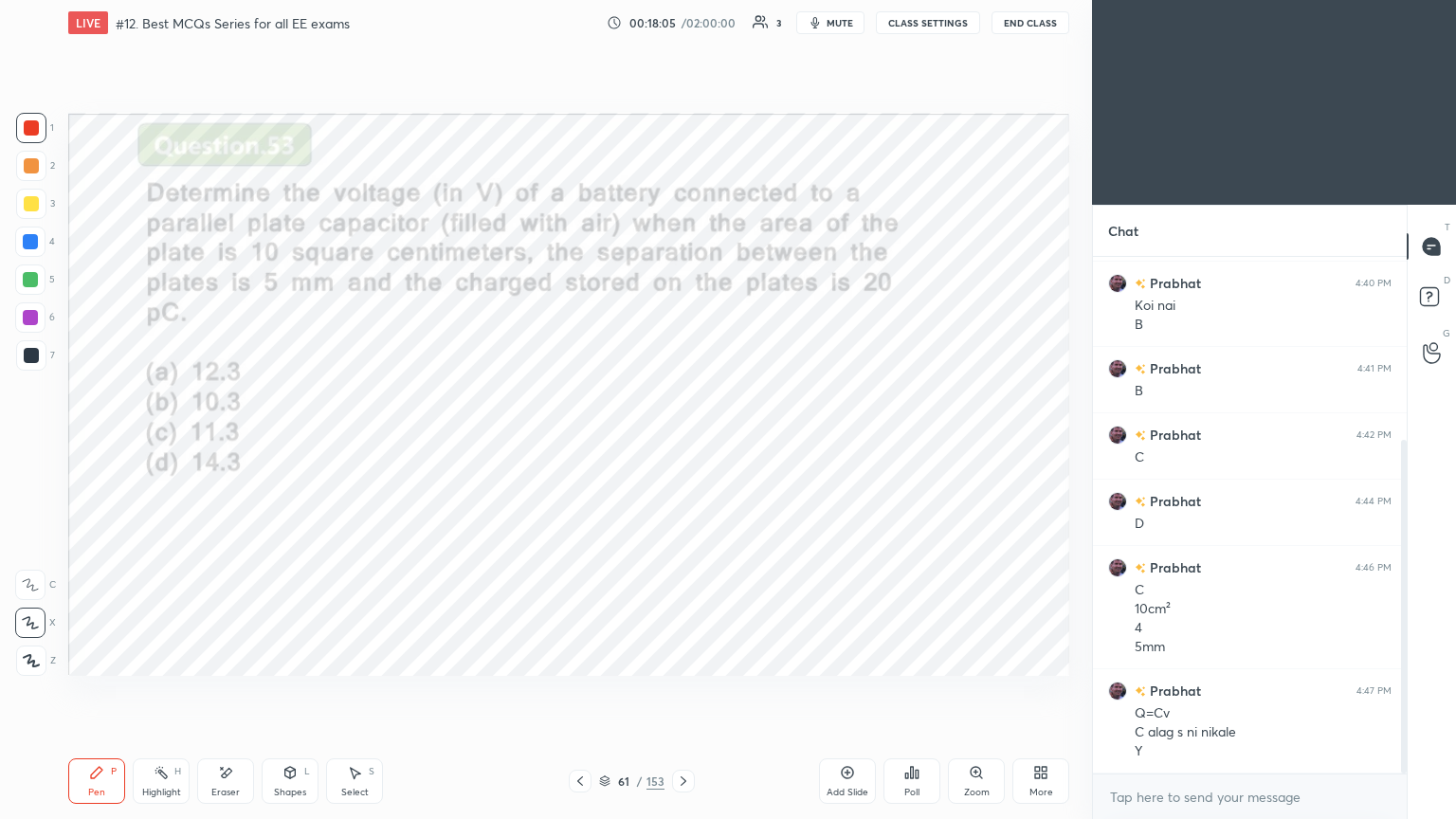 click 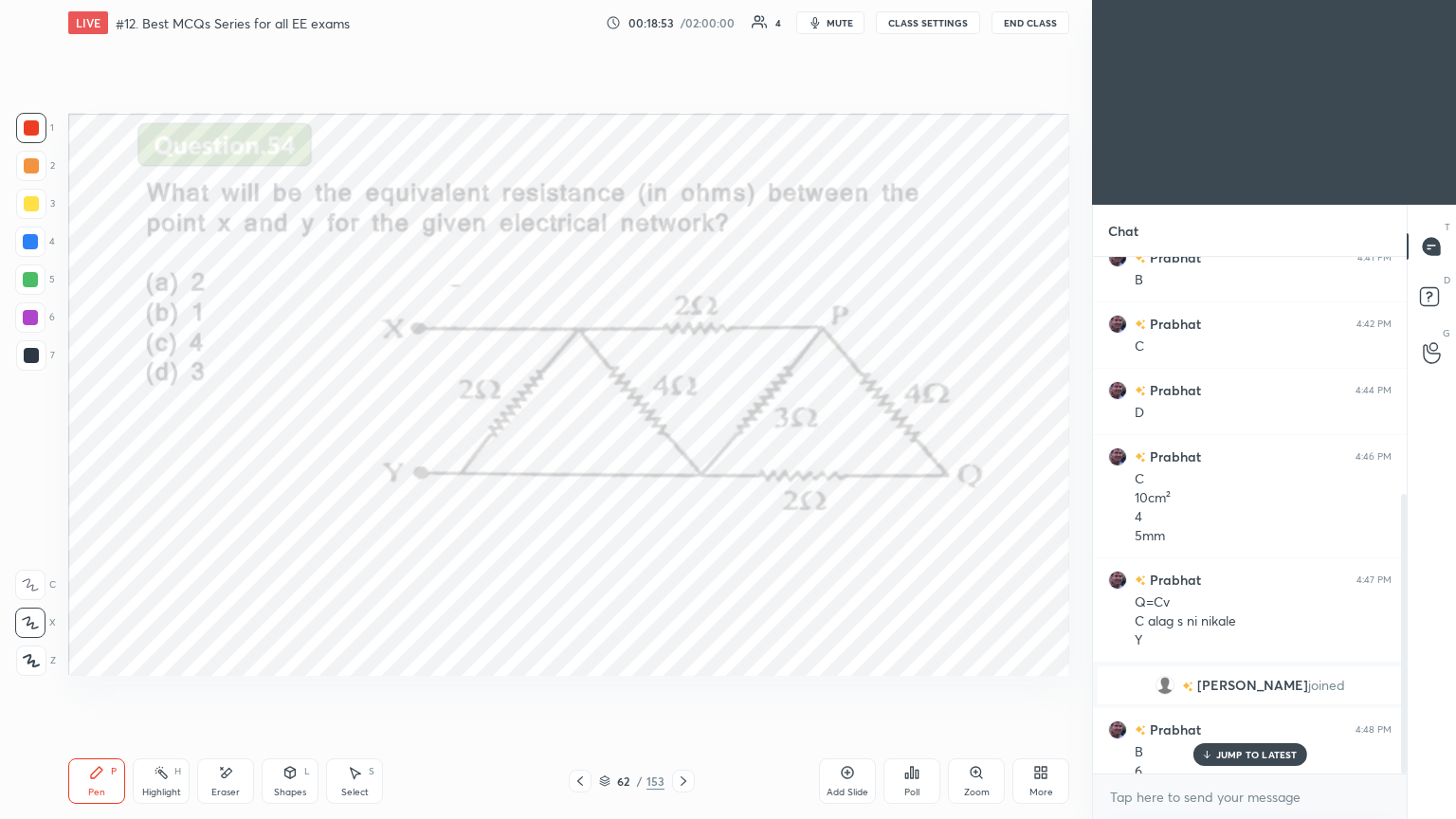scroll, scrollTop: 436, scrollLeft: 0, axis: vertical 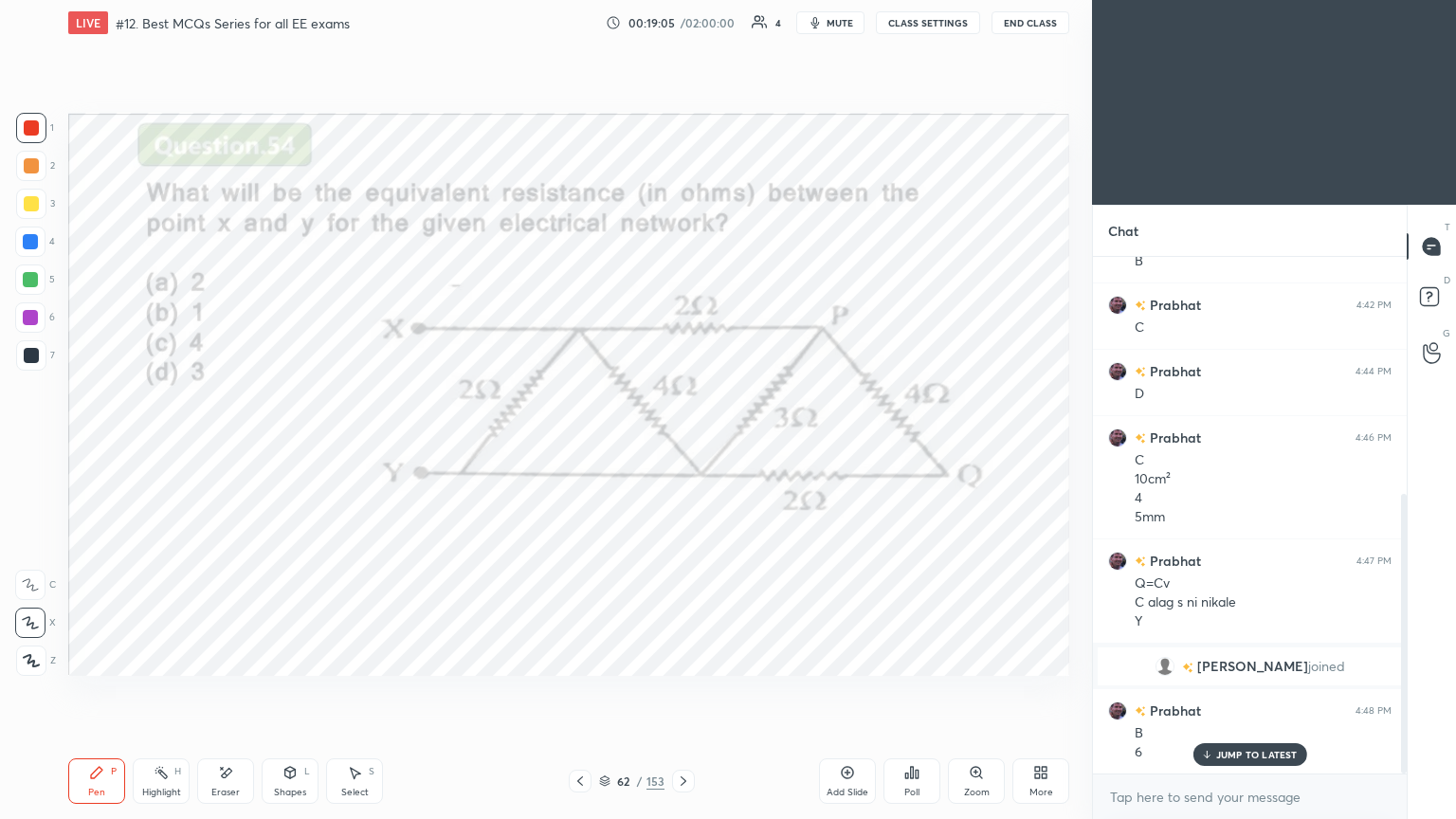 click 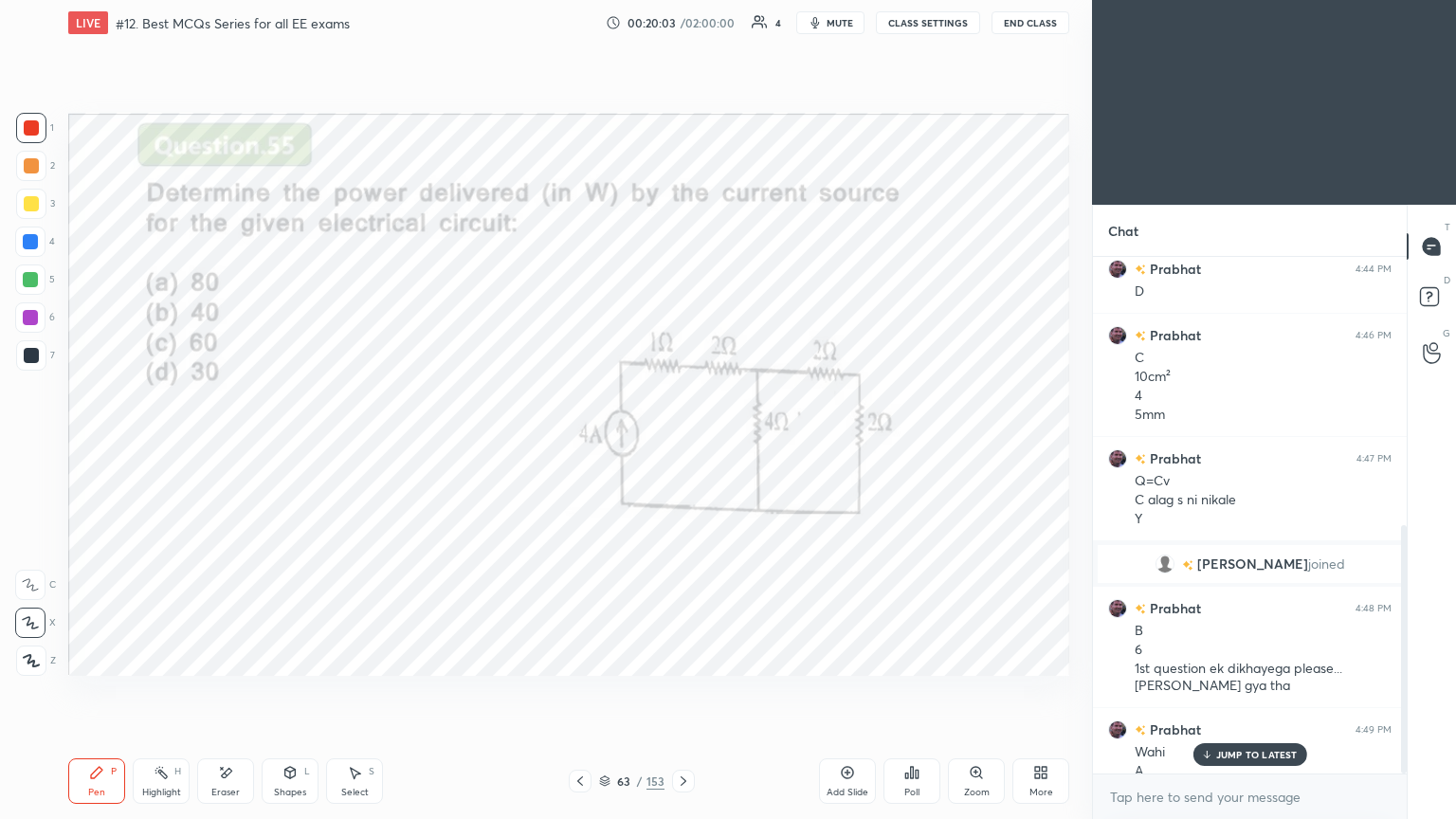 scroll, scrollTop: 557, scrollLeft: 0, axis: vertical 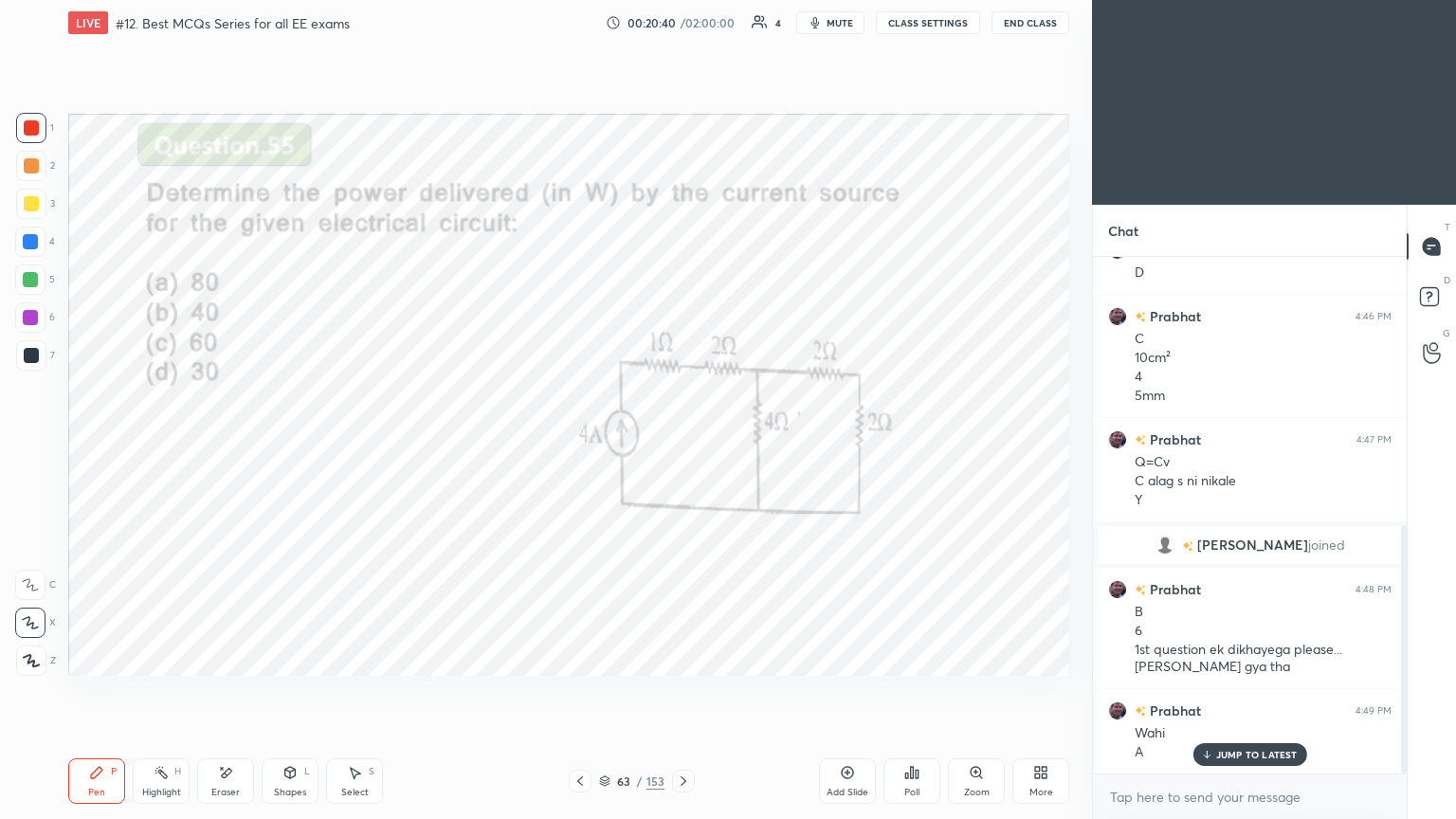 click 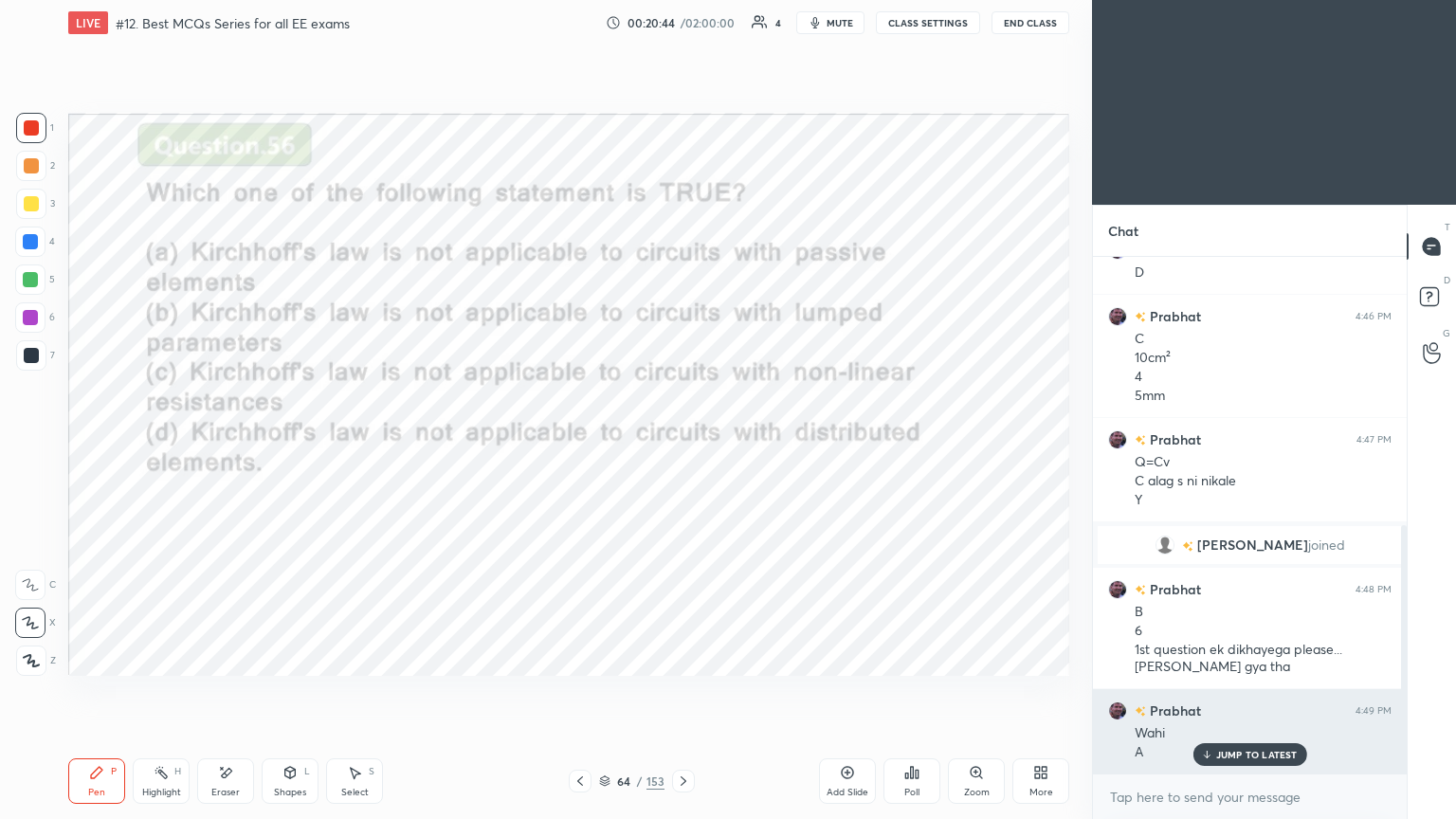 click on "JUMP TO LATEST" at bounding box center [1249, 755] 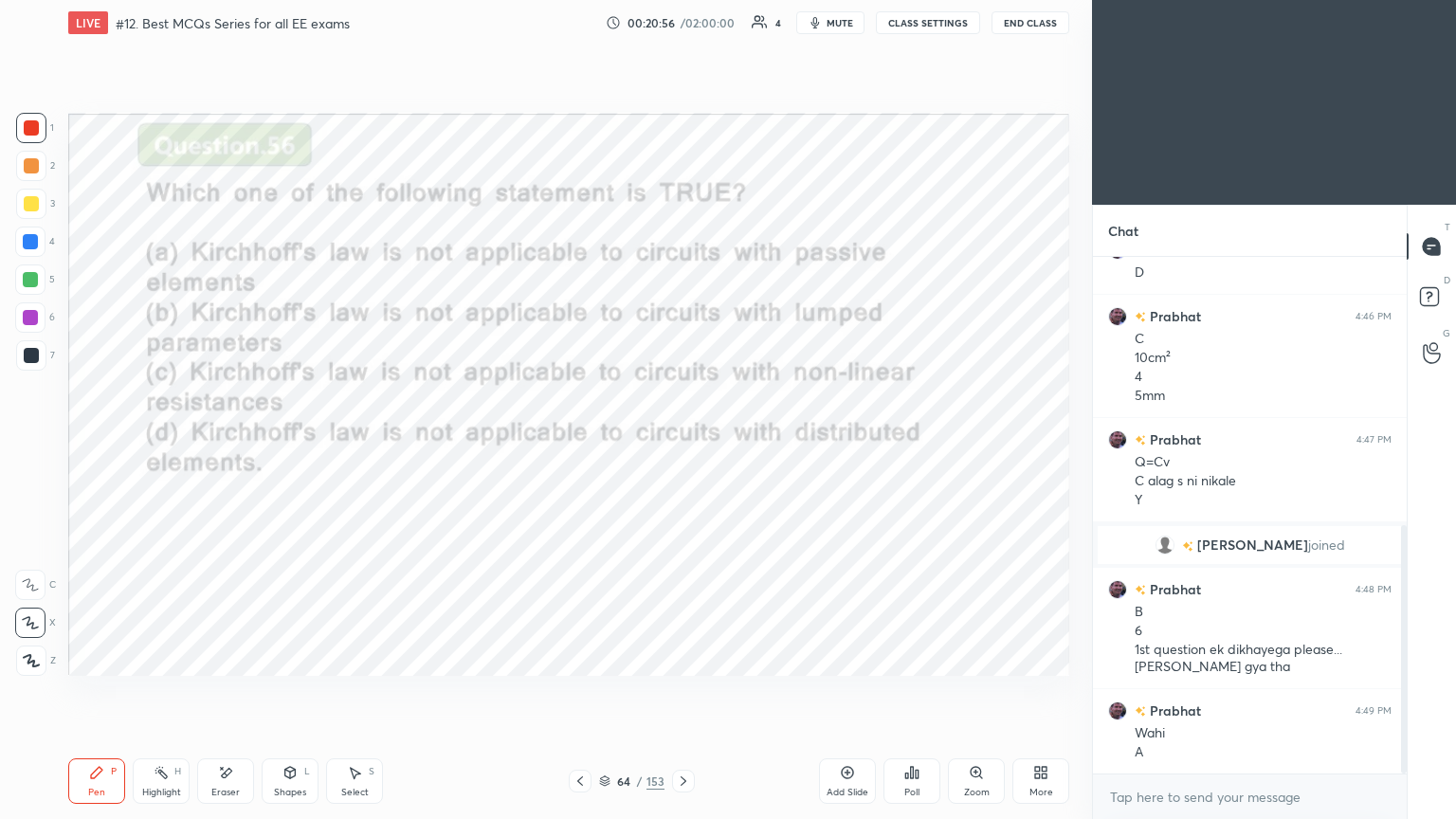 scroll, scrollTop: 625, scrollLeft: 0, axis: vertical 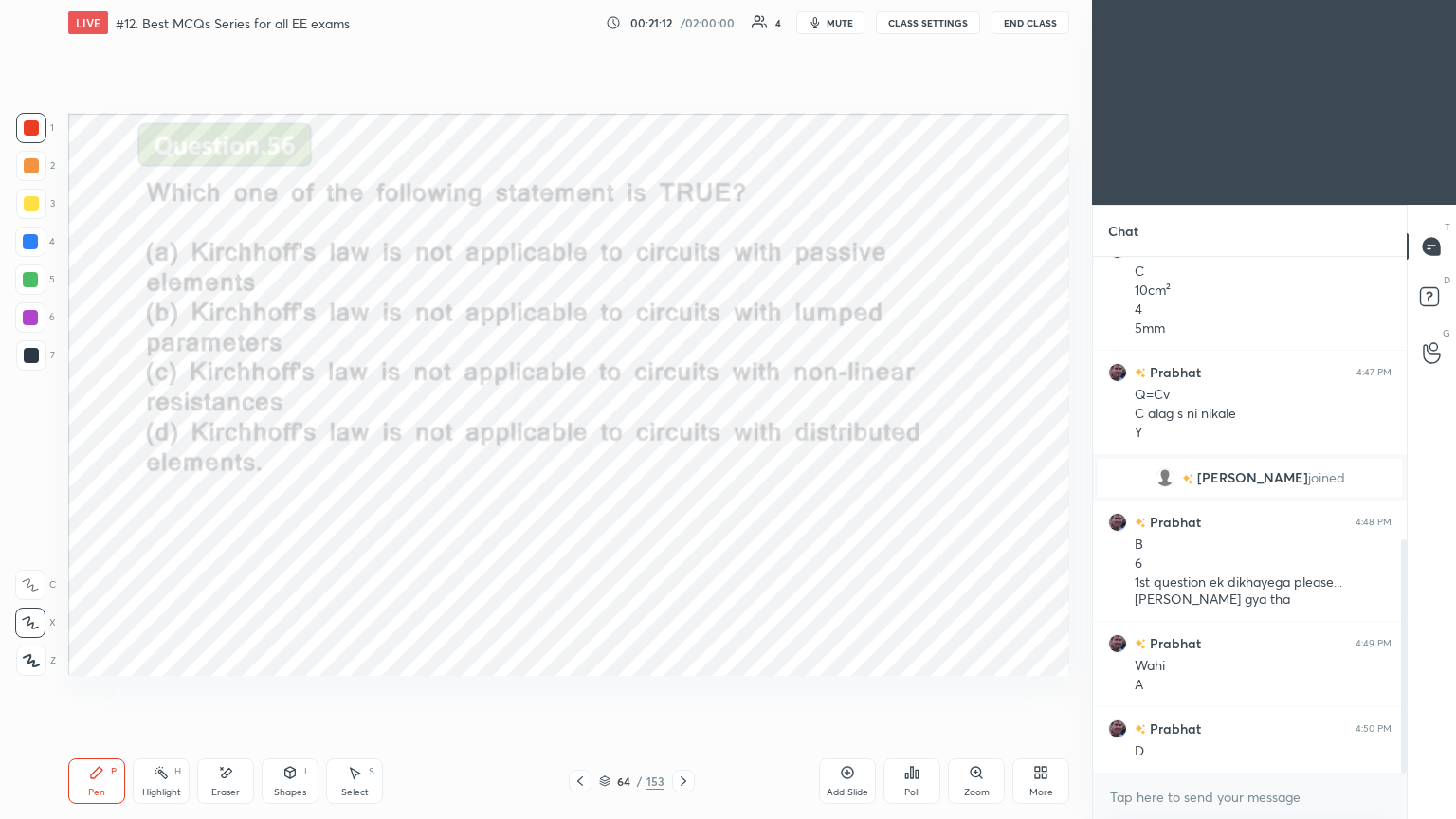 click 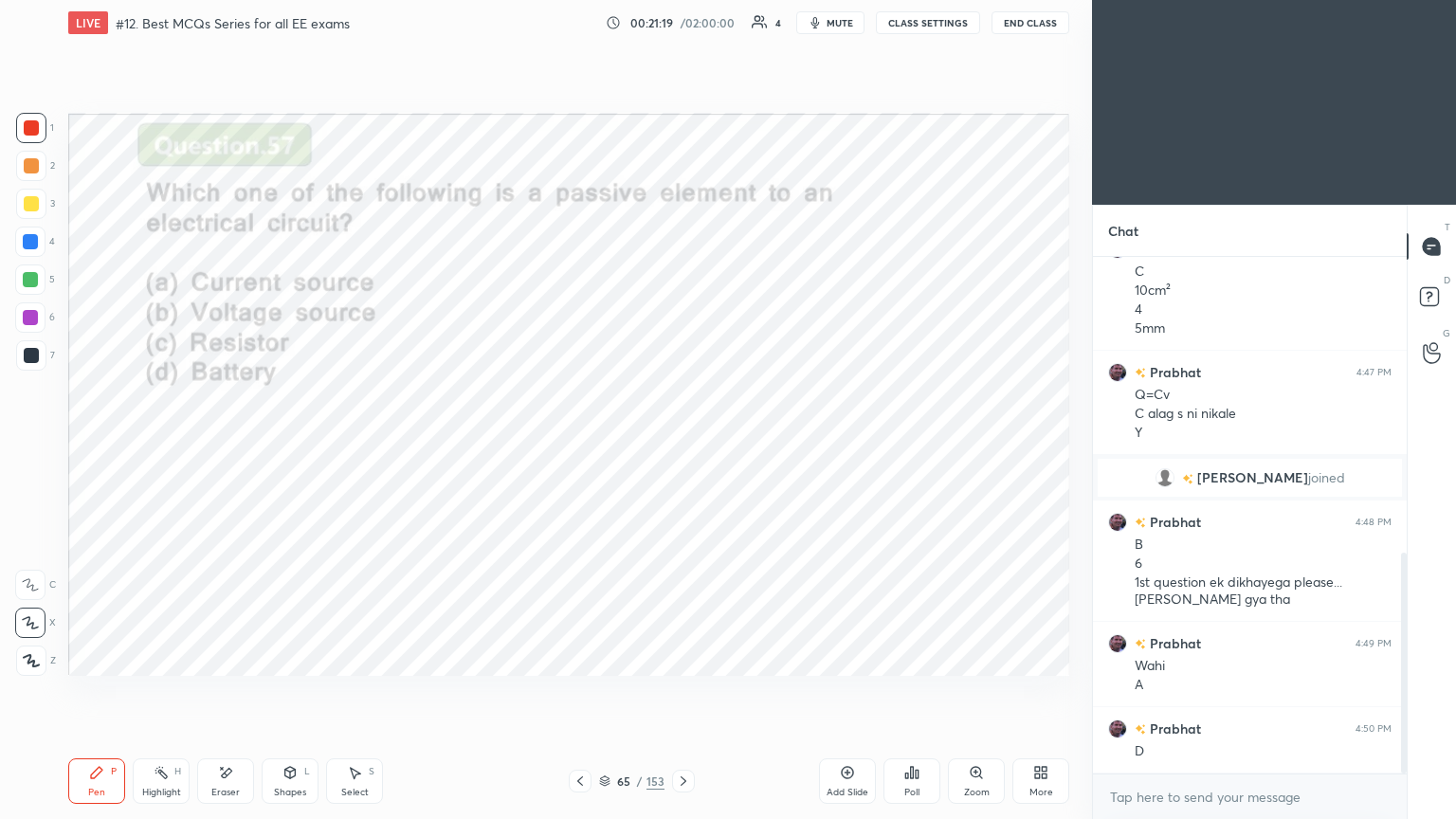 scroll, scrollTop: 690, scrollLeft: 0, axis: vertical 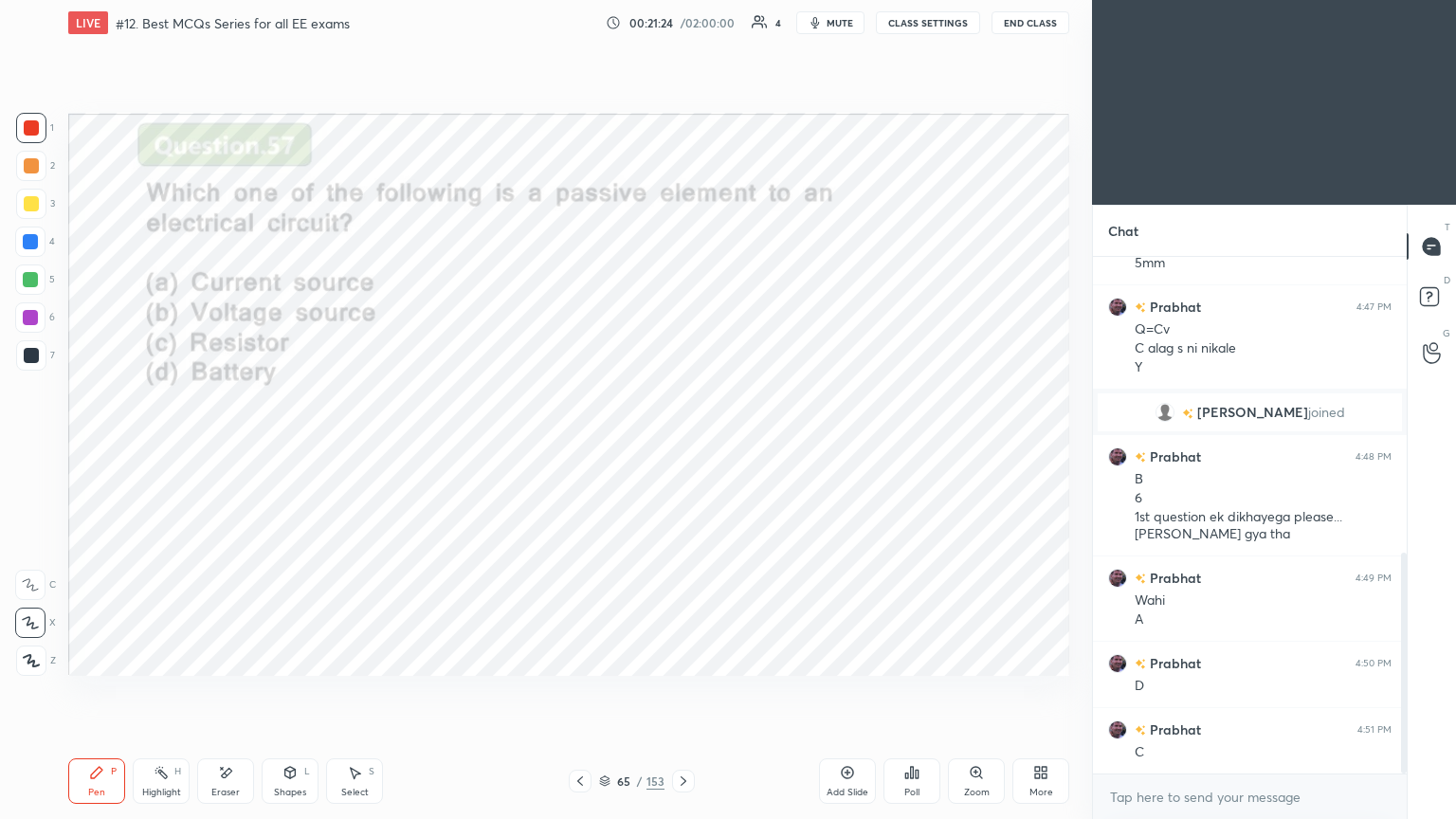 click 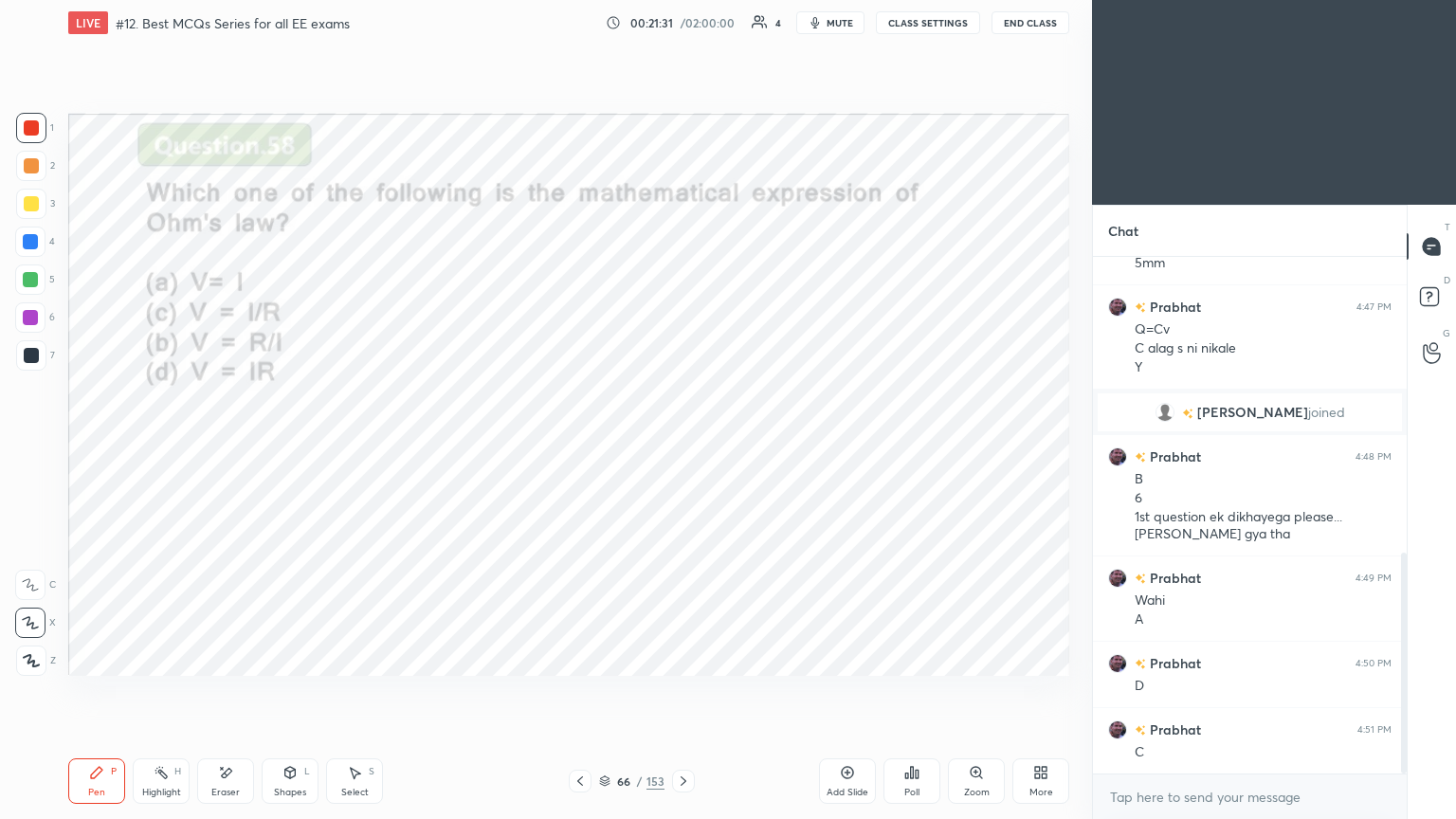 scroll, scrollTop: 709, scrollLeft: 0, axis: vertical 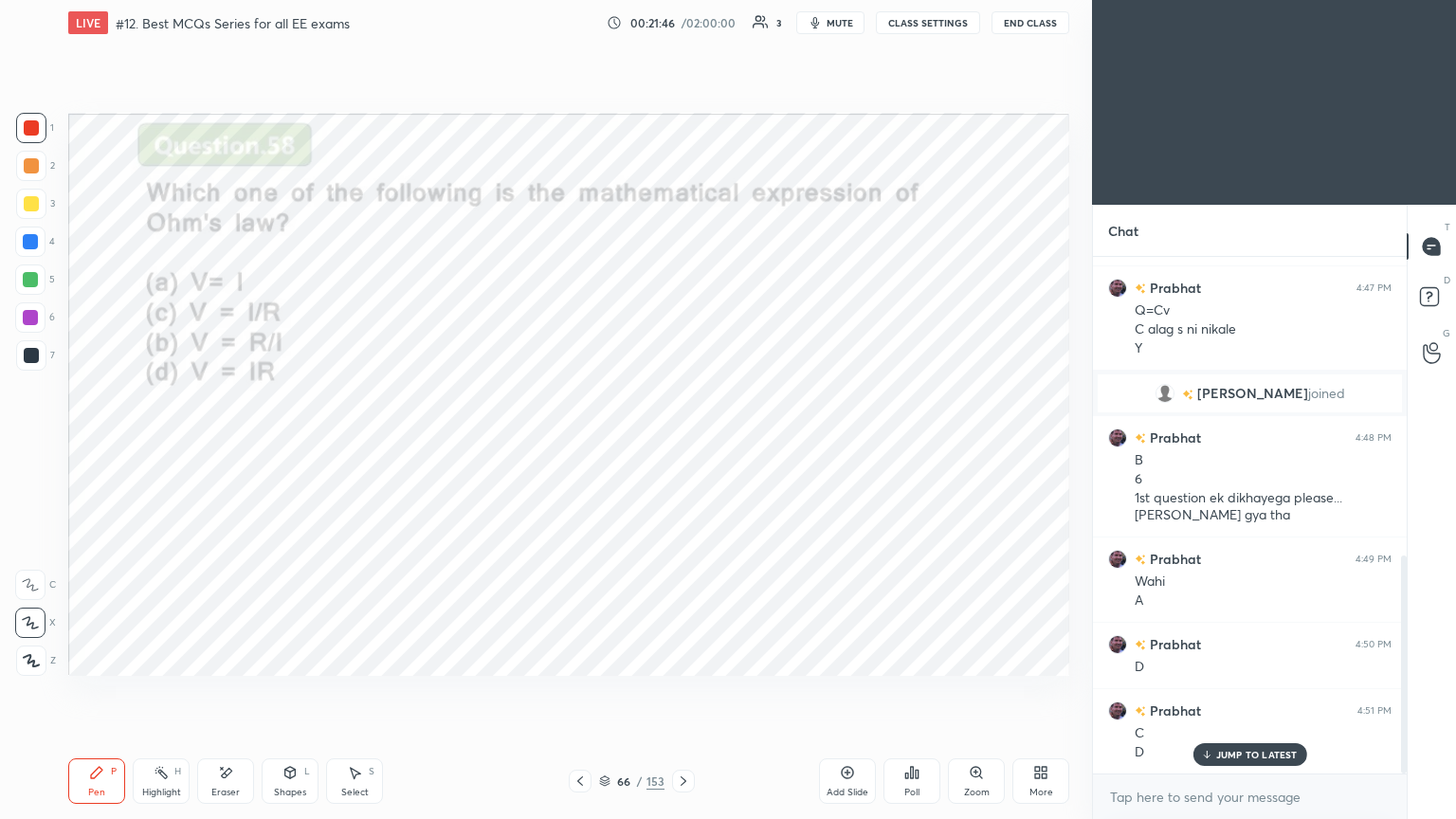 click at bounding box center [683, 781] 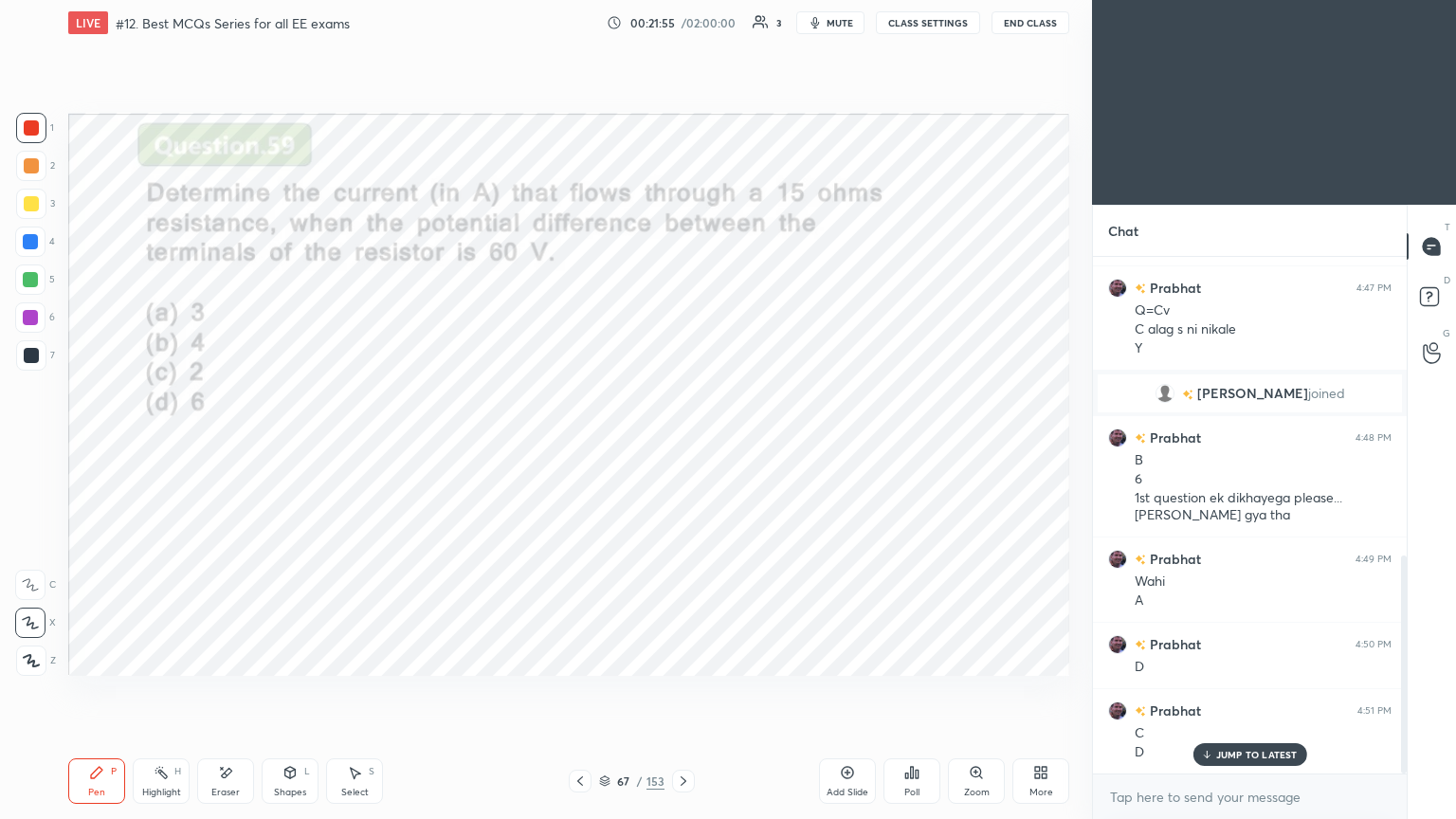 scroll, scrollTop: 728, scrollLeft: 0, axis: vertical 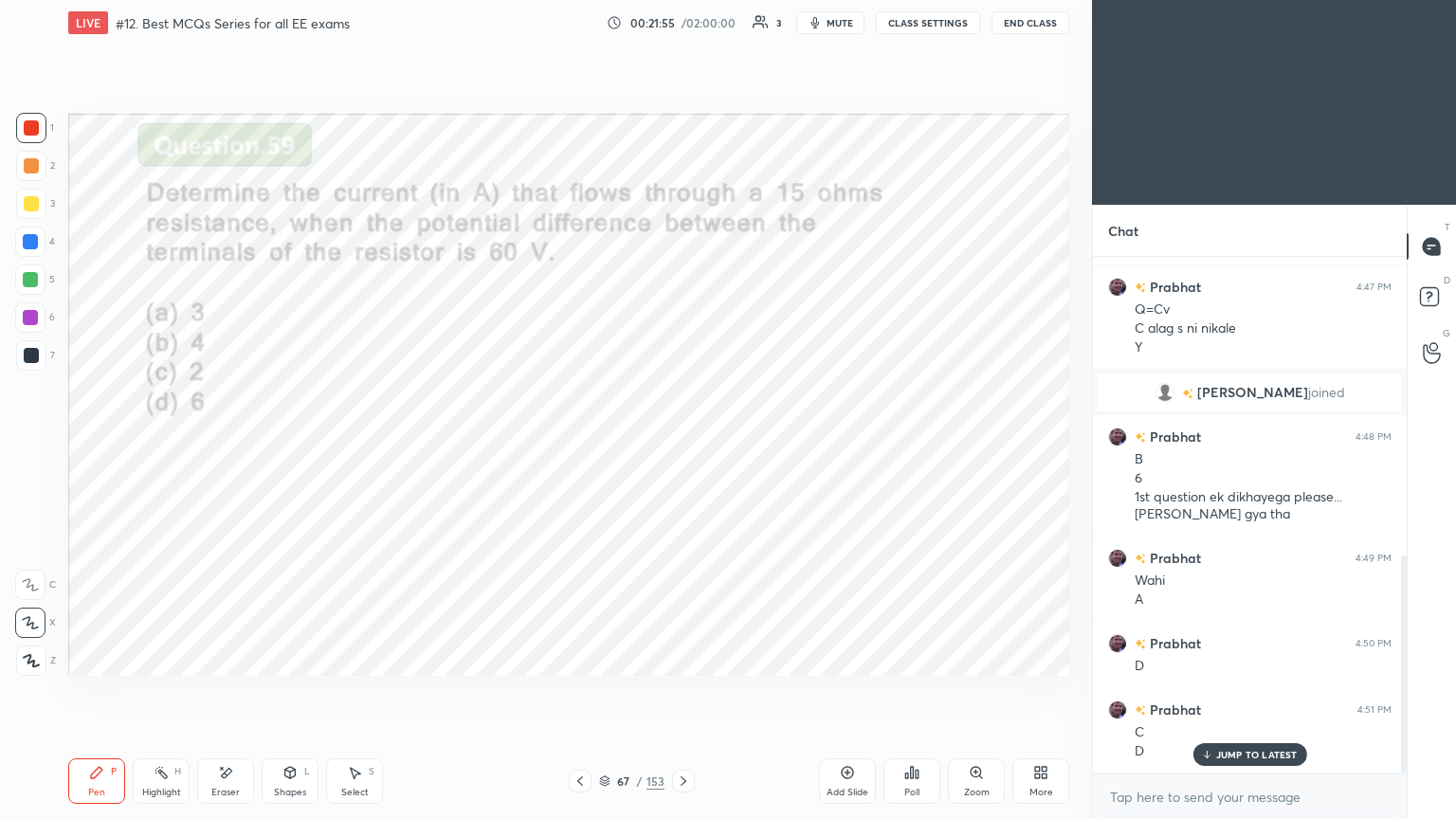 click 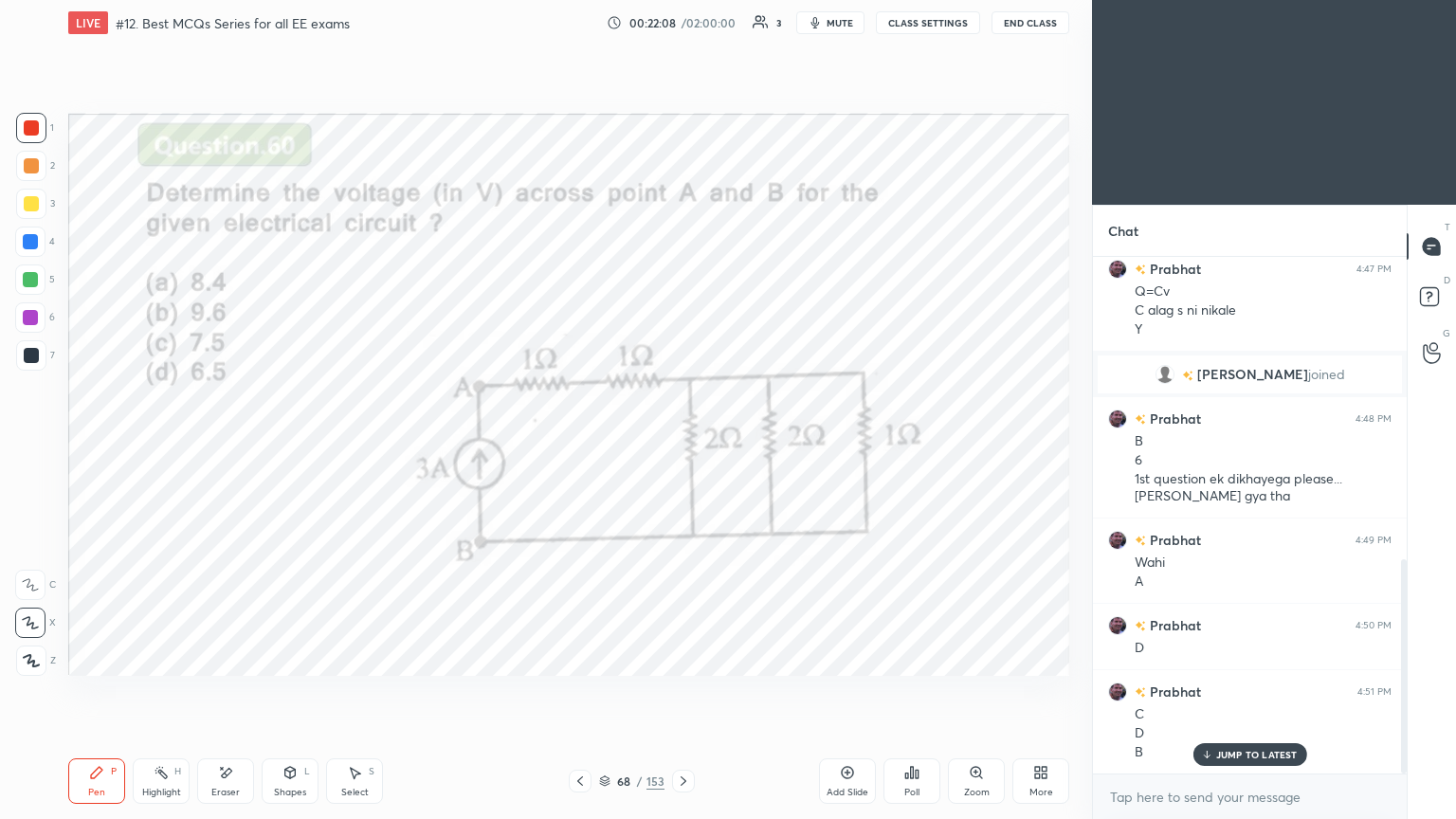 click on "mute" at bounding box center [830, 23] 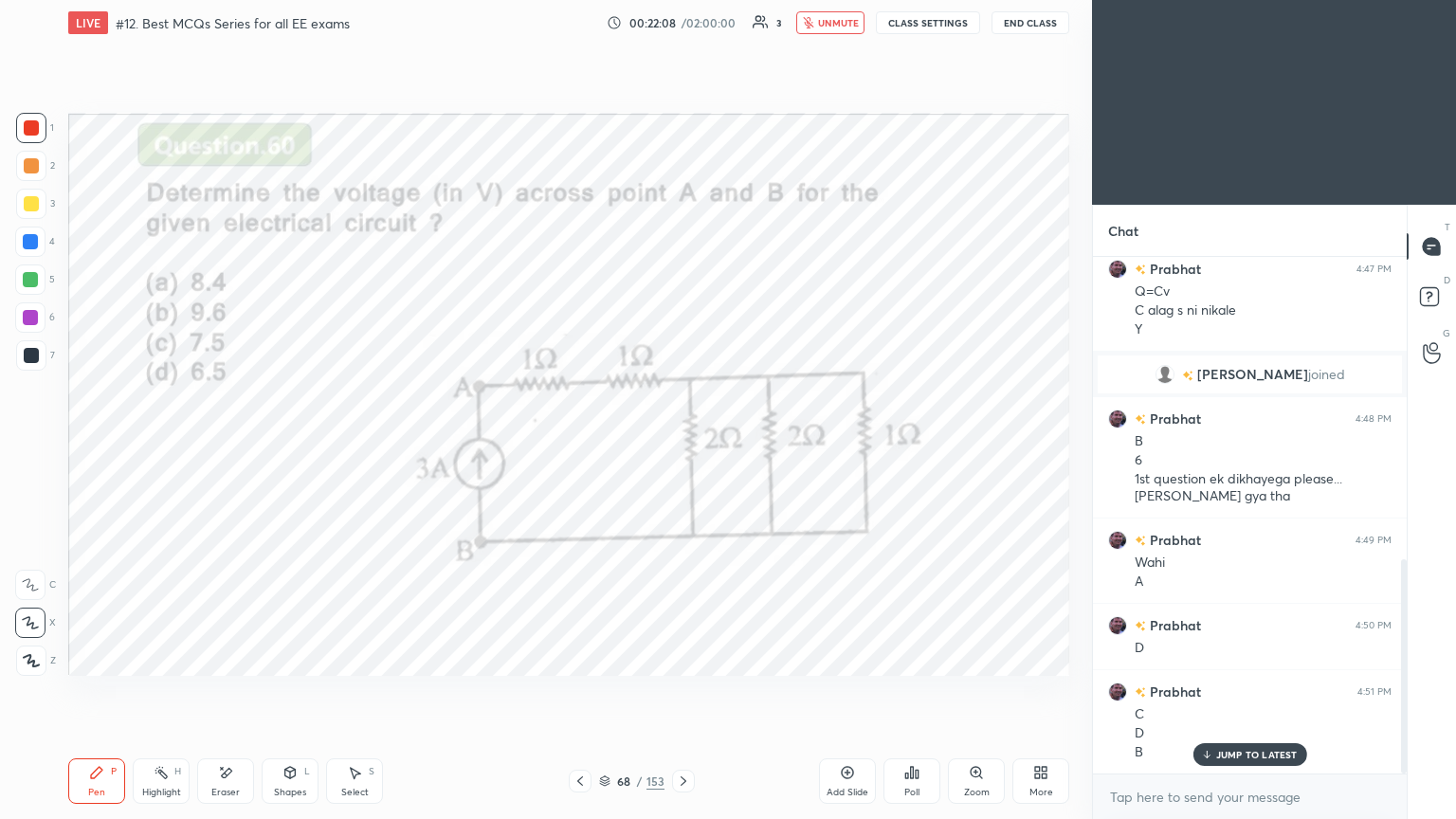 click on "CLASS SETTINGS" at bounding box center [928, 23] 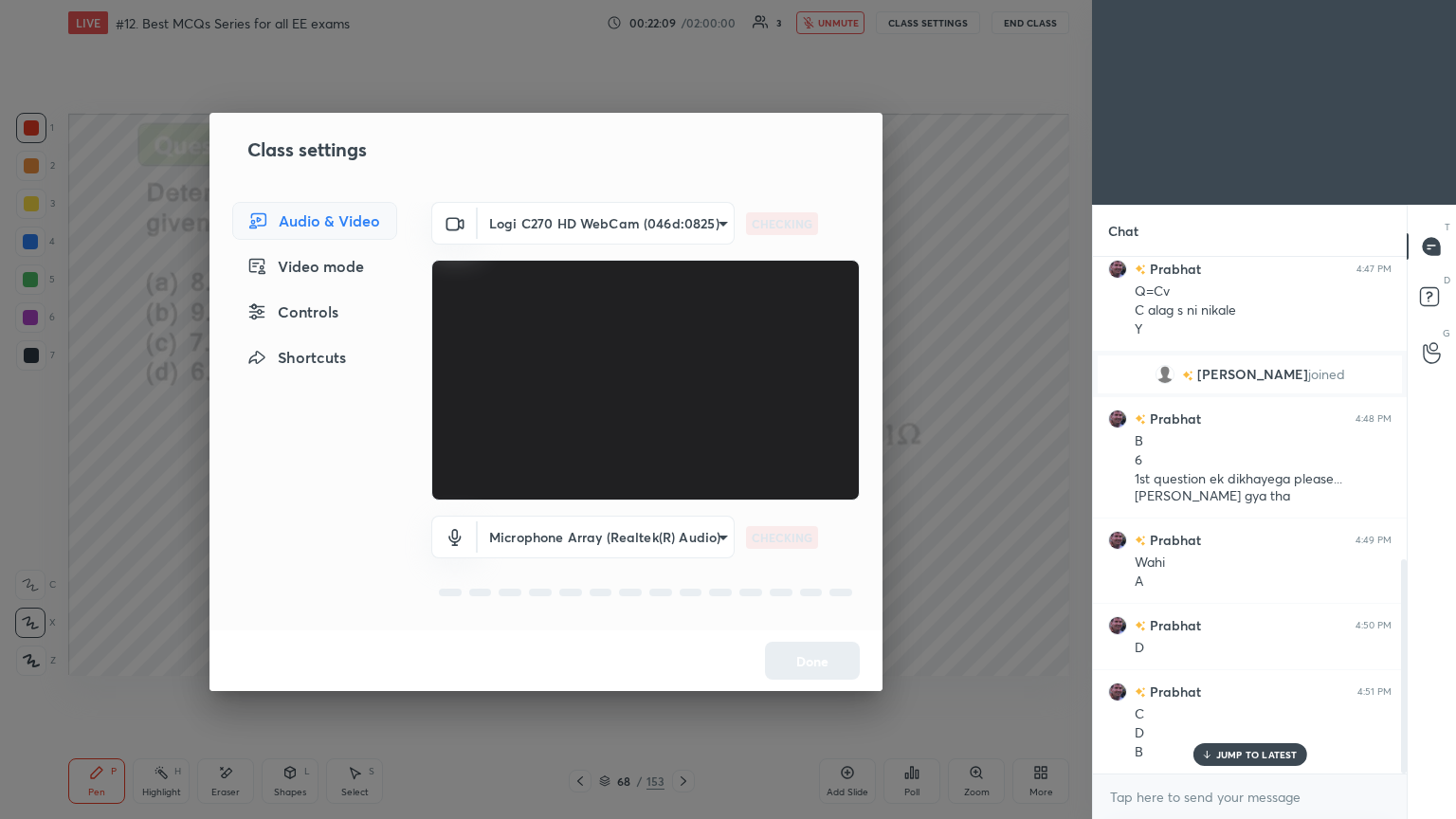 click on "1 2 3 4 5 6 7 C X Z E E Erase all   H H LIVE #12. Best MCQs Series for all EE exams 00:22:09 /  02:00:00 3 unmute CLASS SETTINGS End Class Setting up your live class Poll for   secs No correct answer Start poll Back #12. Best MCQs Series for all EE exams Ravendra Yadav Pen P Highlight H Eraser Shapes L Select S 68 / 153 Add Slide Poll Zoom More Chat You  joined Prabhat, Rajkumar  joined Prabhat 4:31 PM Good evening sir Priyanka, Ravi  joined Prabhat 4:39 PM A Prabhat 4:40 PM Koi nai B Prabhat 4:41 PM B Prabhat 4:42 PM C Prabhat 4:44 PM D Prabhat 4:46 PM C 10cm² 4 5mm Prabhat 4:47 PM Q=Cv C alag s ni nikale Y Loitongbam  joined Prabhat 4:48 PM B 6 1st question ek dikhayega please...miss ho gya tha Prabhat 4:49 PM Wahi A Prabhat 4:50 PM D Prabhat 4:51 PM C D B JUMP TO LATEST Enable hand raising Enable raise hand to speak to learners. Once enabled, chat will be turned off temporarily. Enable x   Doubts asked by learners will show up here NEW DOUBTS ASKED No one has raised a hand yet Can't raise hand Got it T D" at bounding box center [728, 410] 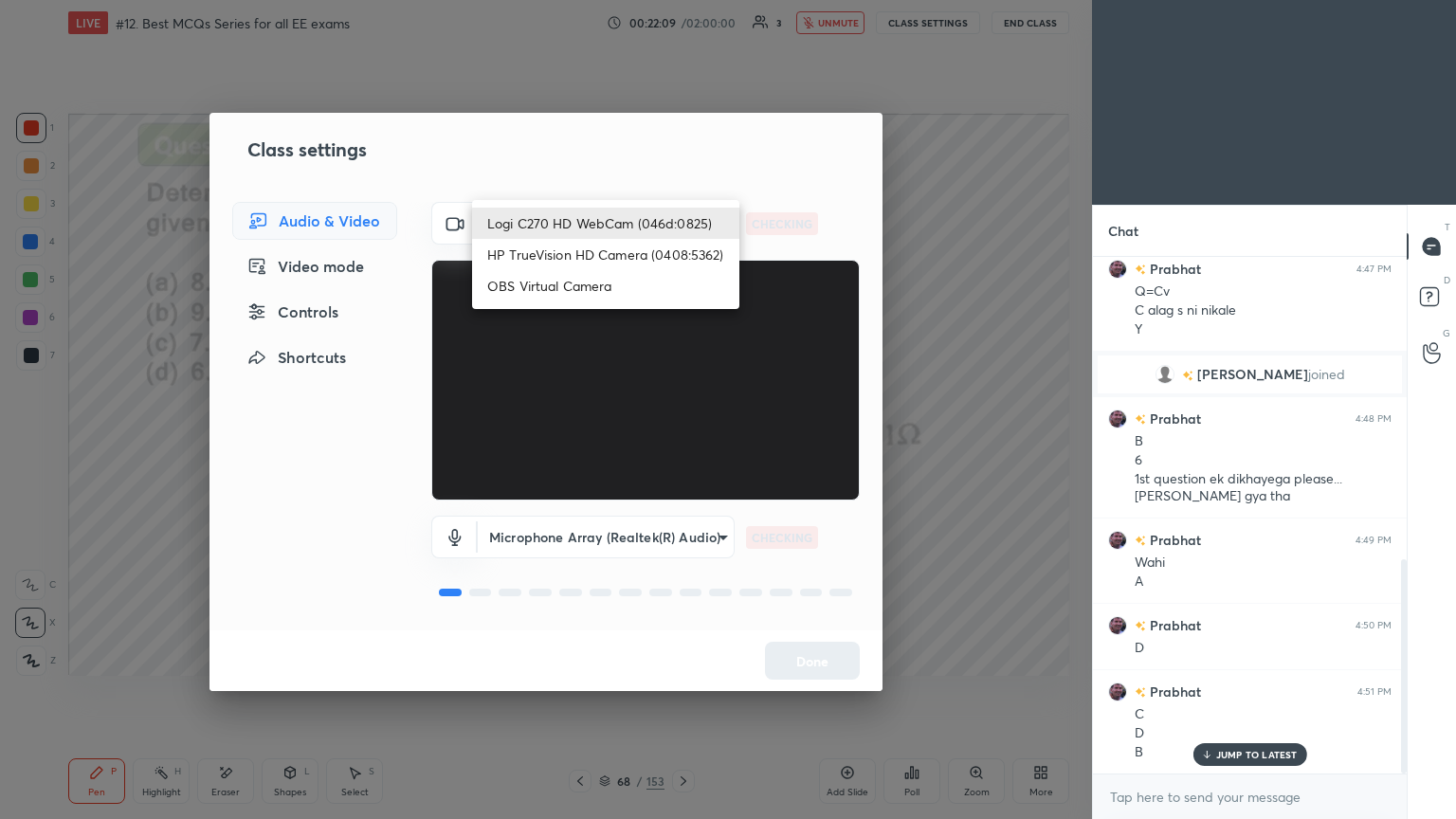click on "HP TrueVision HD Camera (0408:5362)" at bounding box center (606, 254) 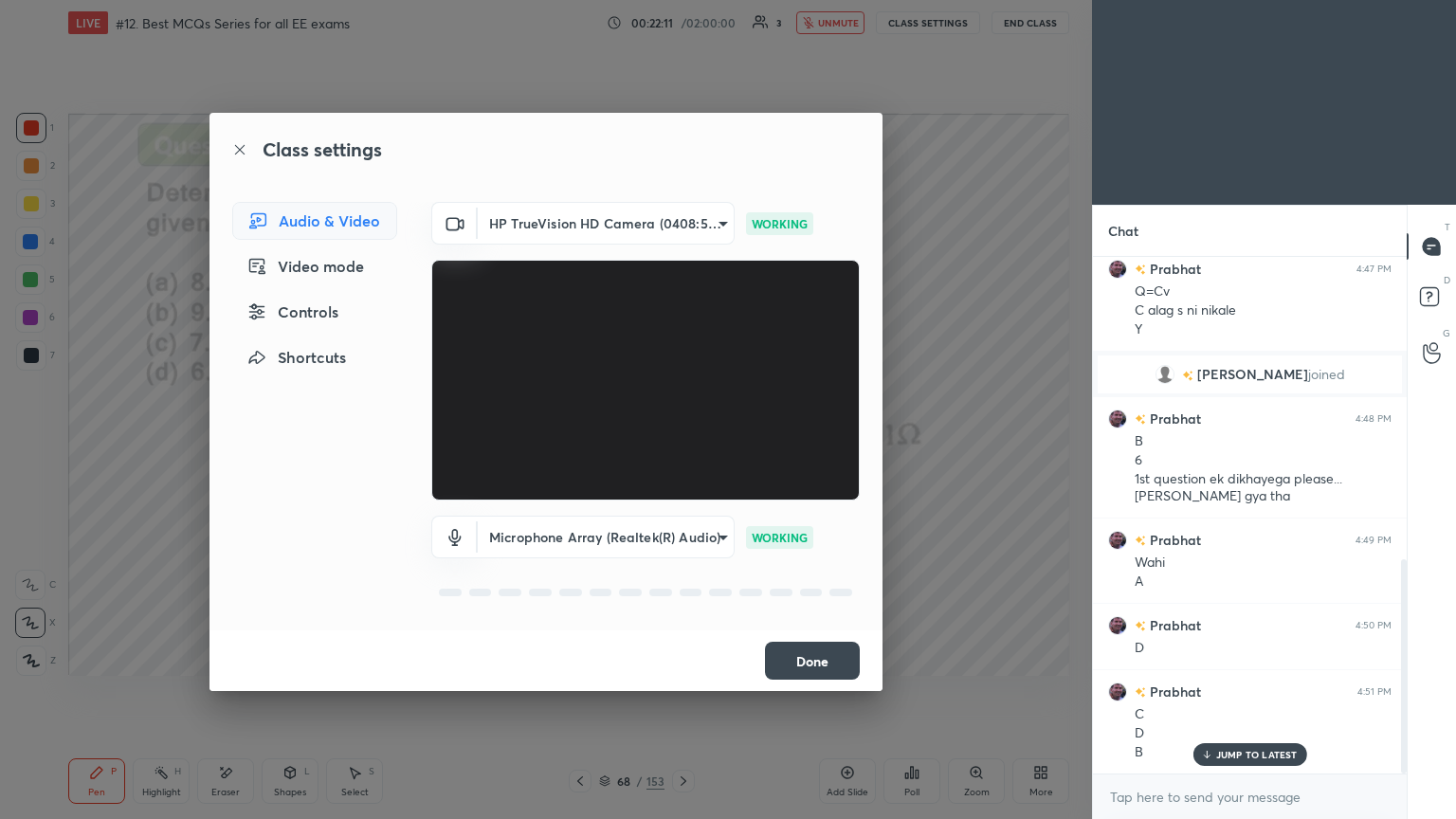 click on "Done" at bounding box center (812, 661) 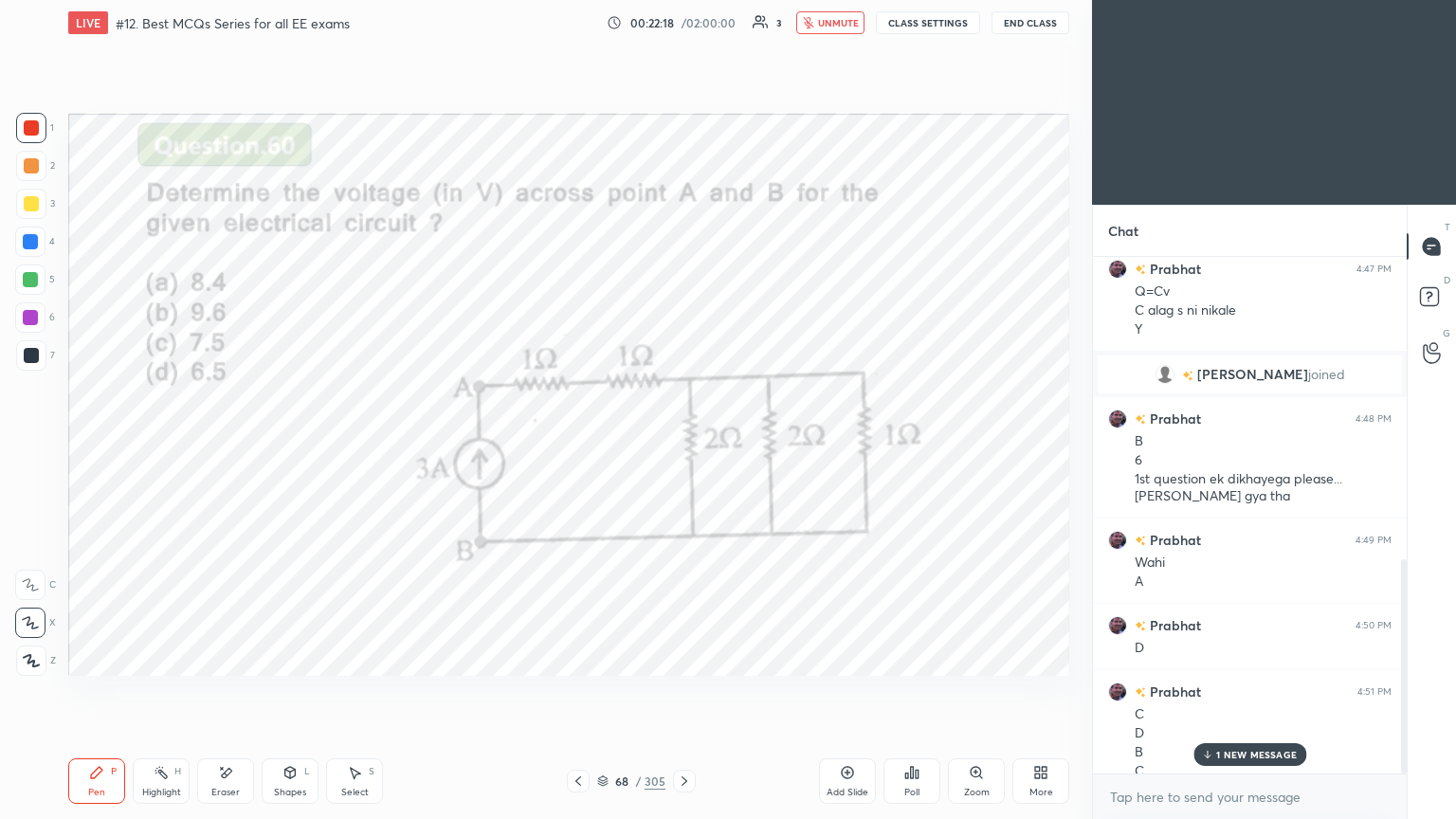 scroll, scrollTop: 747, scrollLeft: 0, axis: vertical 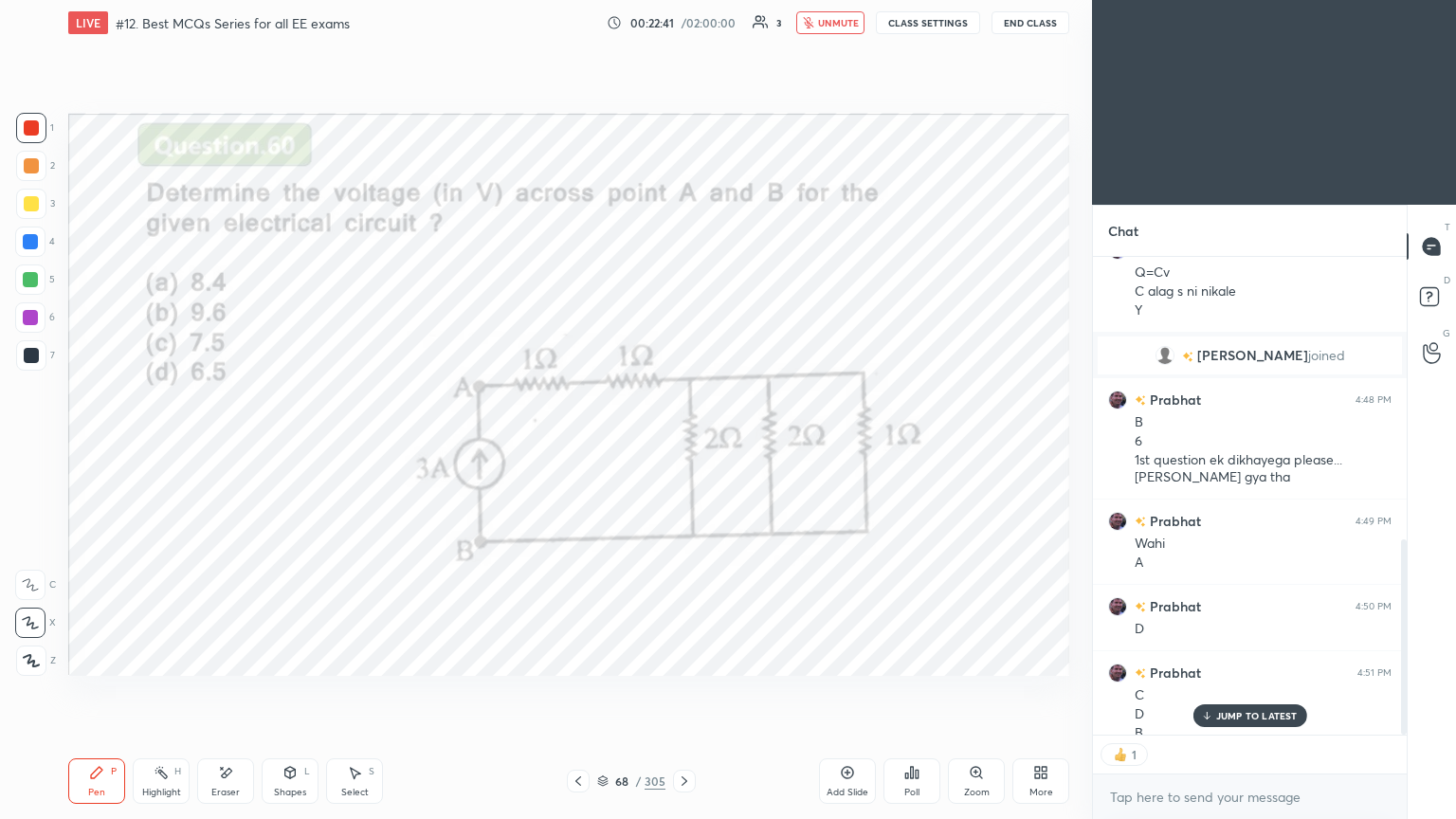 type on "x" 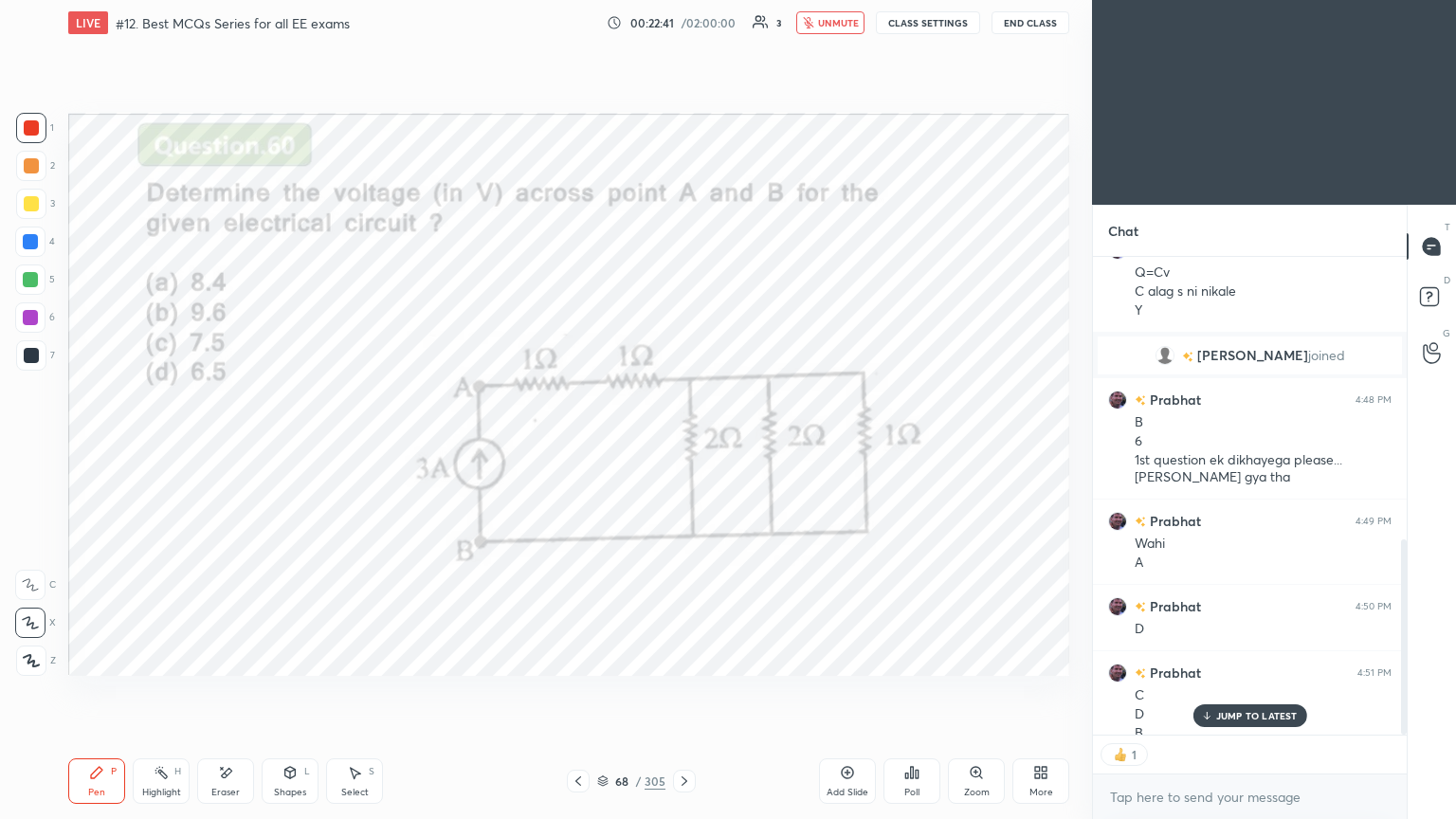 scroll, scrollTop: 0, scrollLeft: 0, axis: both 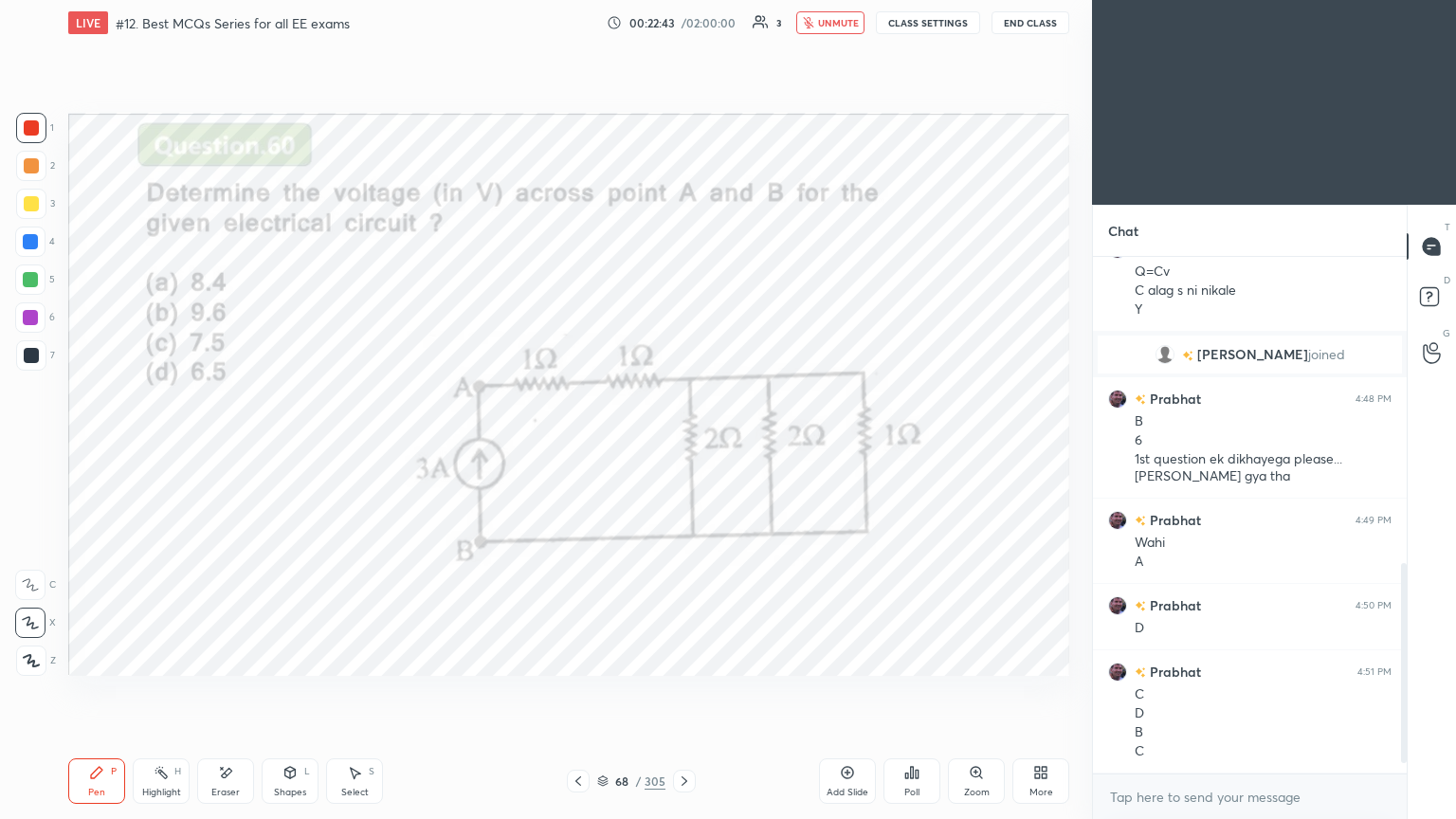 click on "unmute" at bounding box center [838, 23] 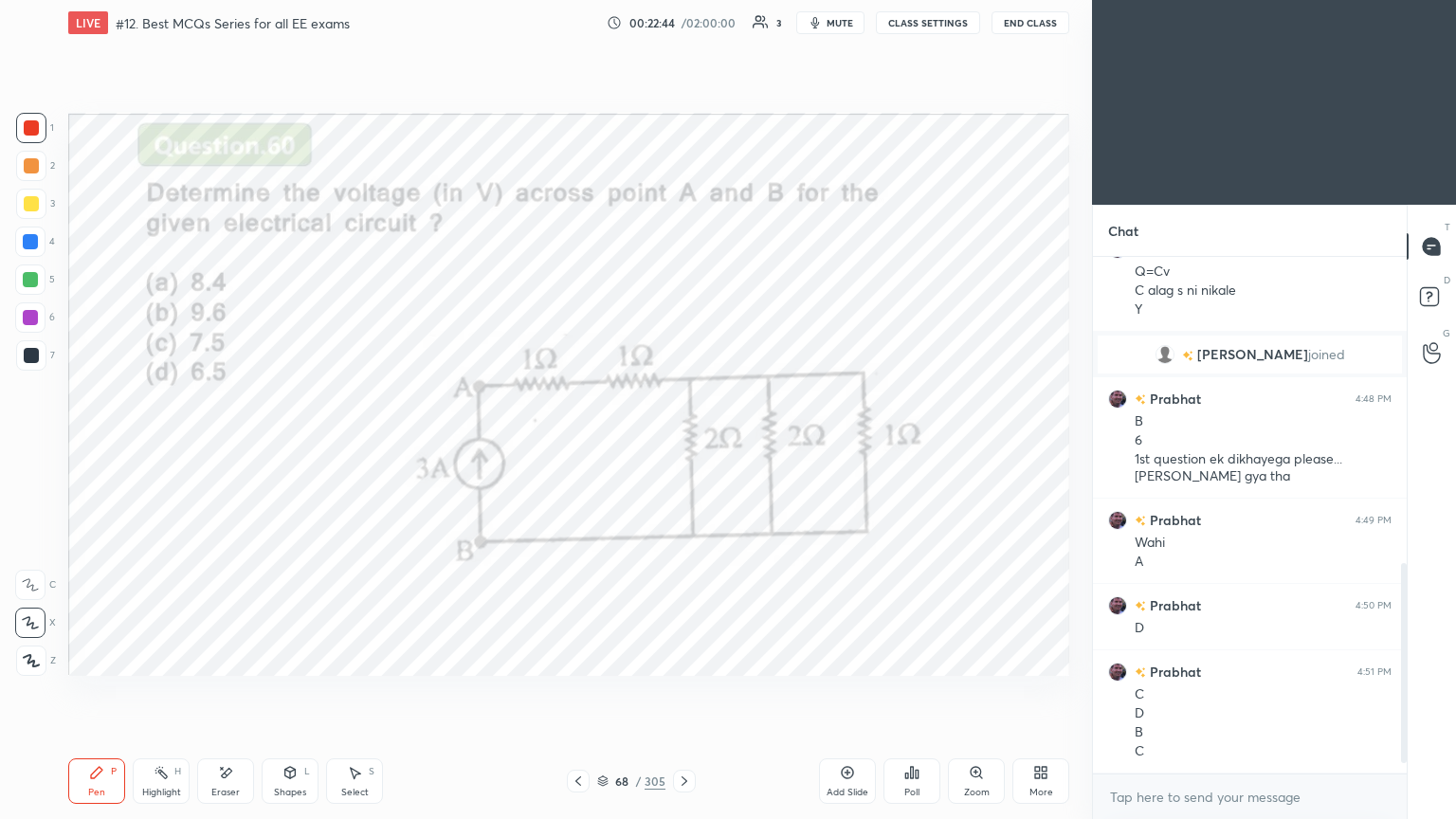 click on "CLASS SETTINGS" at bounding box center [928, 23] 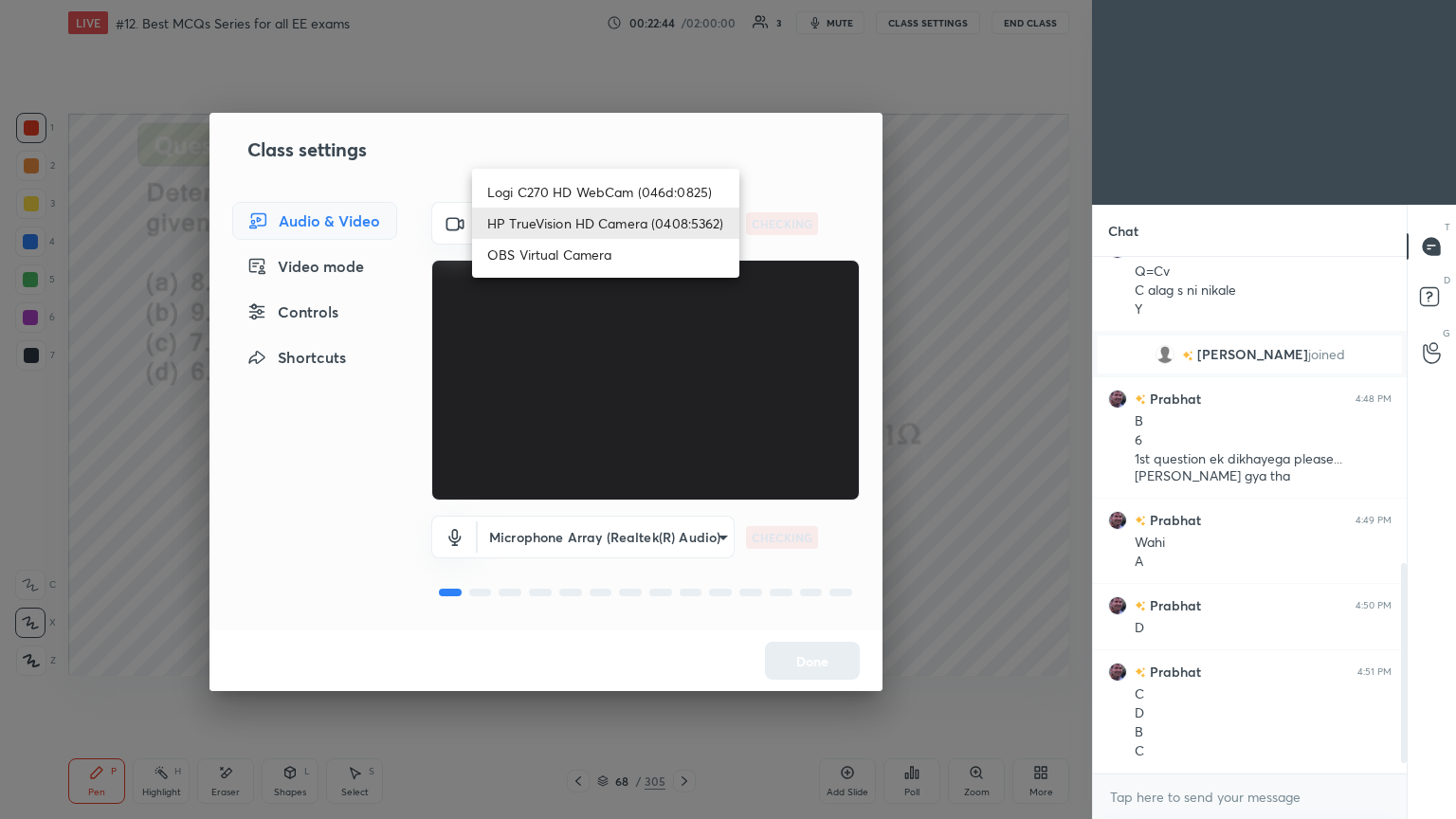 click on "1 2 3 4 5 6 7 C X Z E E Erase all   H H LIVE #12. Best MCQs Series for all EE exams 00:22:44 /  02:00:00 3 mute CLASS SETTINGS End Class Setting up your live class Poll for   secs No correct answer Start poll Back #12. Best MCQs Series for all EE exams Ravendra Yadav Pen P Highlight H Eraser Shapes L Select S 68 / 305 Add Slide Poll Zoom More Chat You  joined Prabhat, Rajkumar  joined Prabhat 4:31 PM Good evening sir Priyanka, Ravi  joined Prabhat 4:39 PM A Prabhat 4:40 PM Koi nai B Prabhat 4:41 PM B Prabhat 4:42 PM C Prabhat 4:44 PM D Prabhat 4:46 PM C 10cm² 4 5mm Prabhat 4:47 PM Q=Cv C alag s ni nikale Y Loitongbam  joined Prabhat 4:48 PM B 6 1st question ek dikhayega please...miss ho gya tha Prabhat 4:49 PM Wahi A Prabhat 4:50 PM D Prabhat 4:51 PM C D B C JUMP TO LATEST Enable hand raising Enable raise hand to speak to learners. Once enabled, chat will be turned off temporarily. Enable x   Doubts asked by learners will show up here NEW DOUBTS ASKED No one has raised a hand yet Can't raise hand Got it T D" at bounding box center (728, 410) 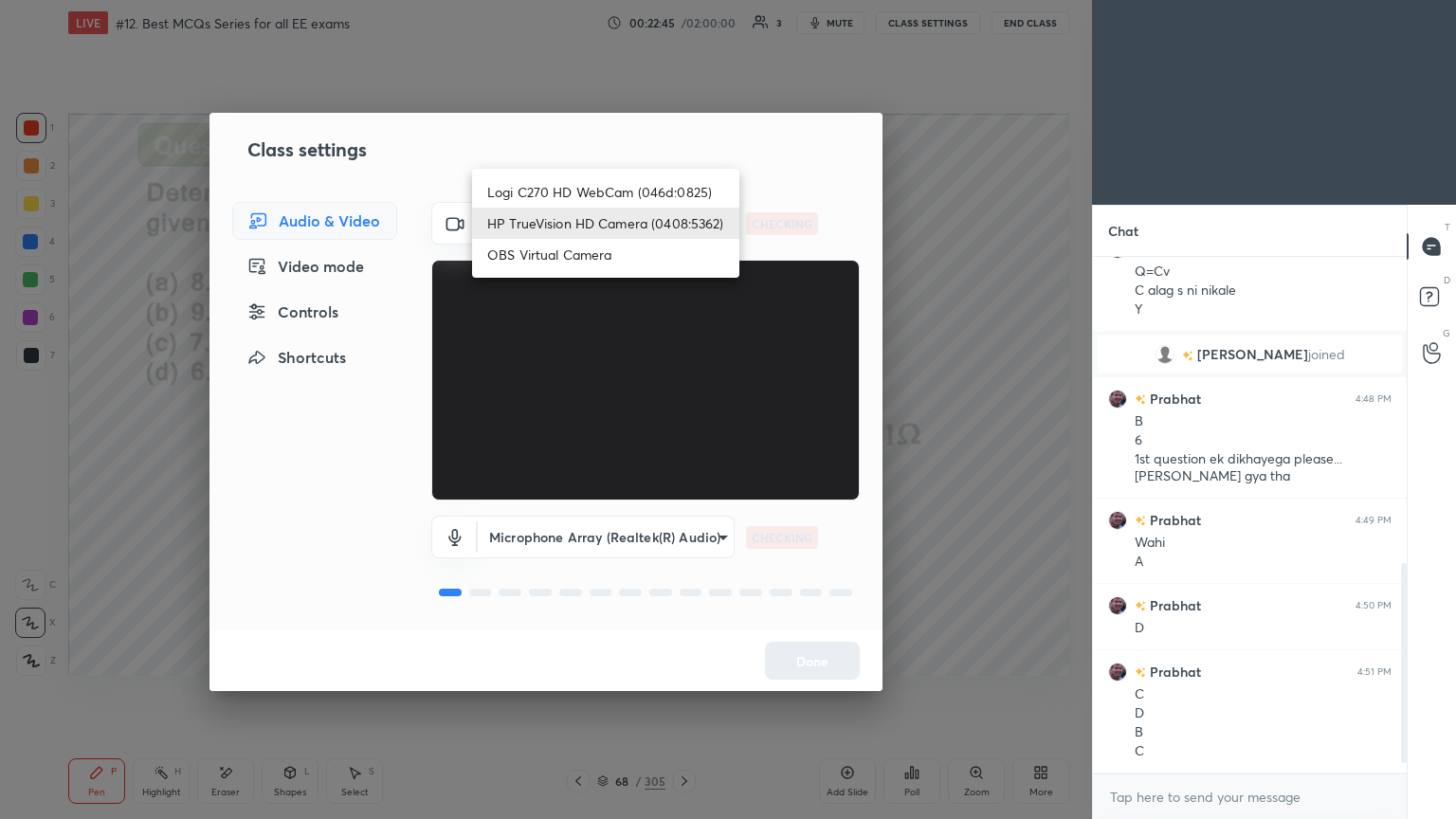 click on "Logi C270 HD WebCam (046d:0825)" at bounding box center [606, 191] 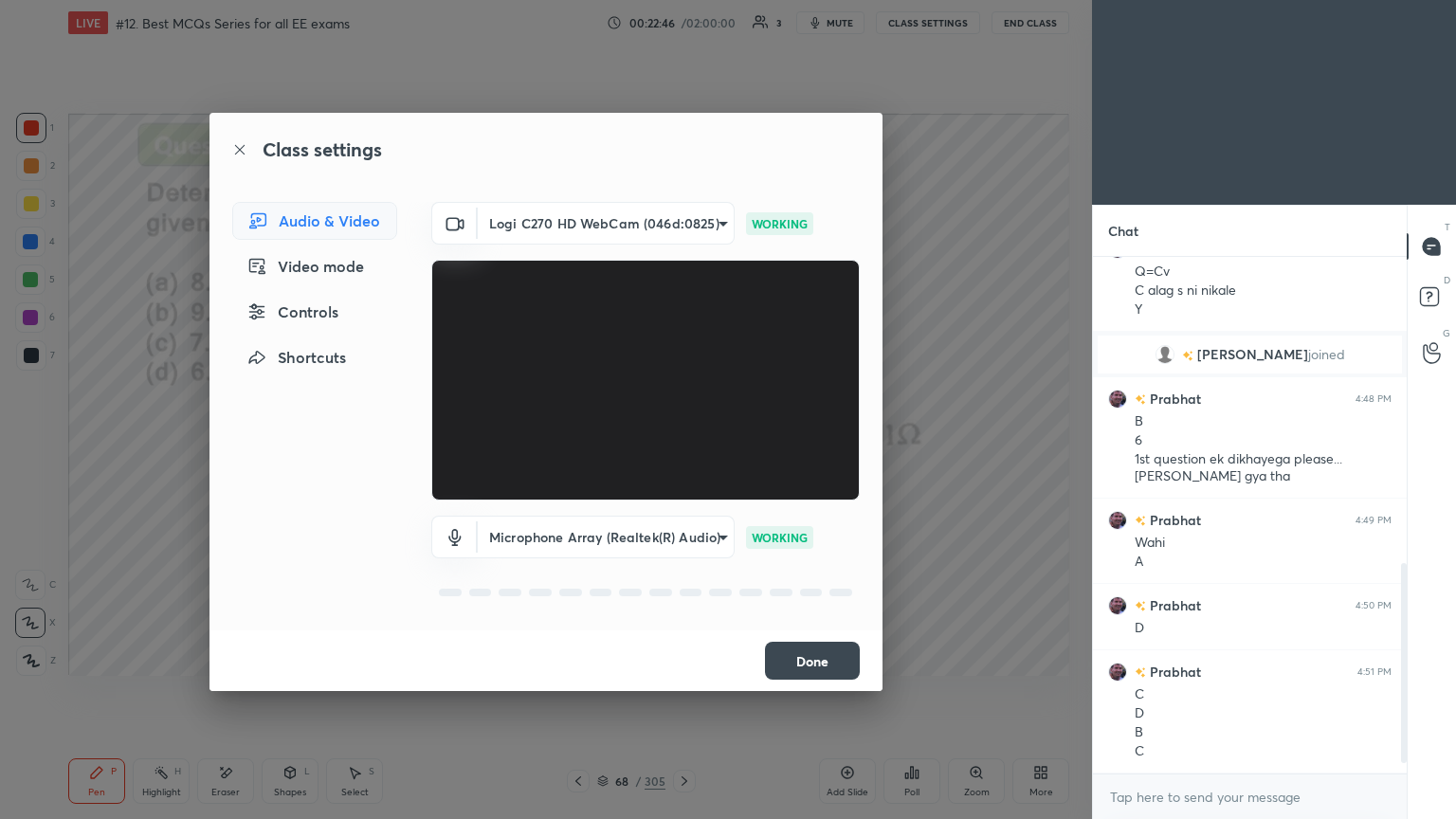 click on "Done" at bounding box center [812, 661] 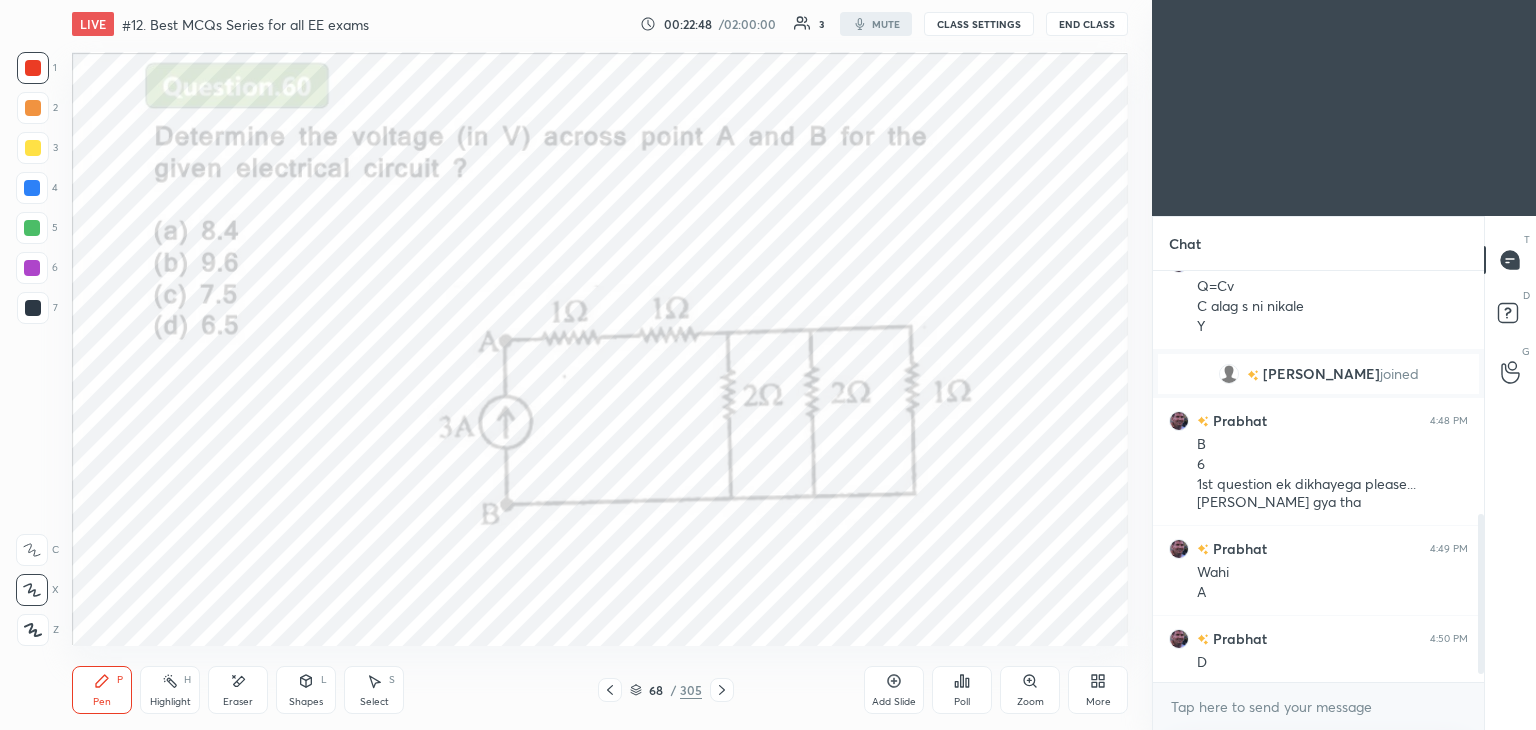 scroll, scrollTop: 602, scrollLeft: 1072, axis: both 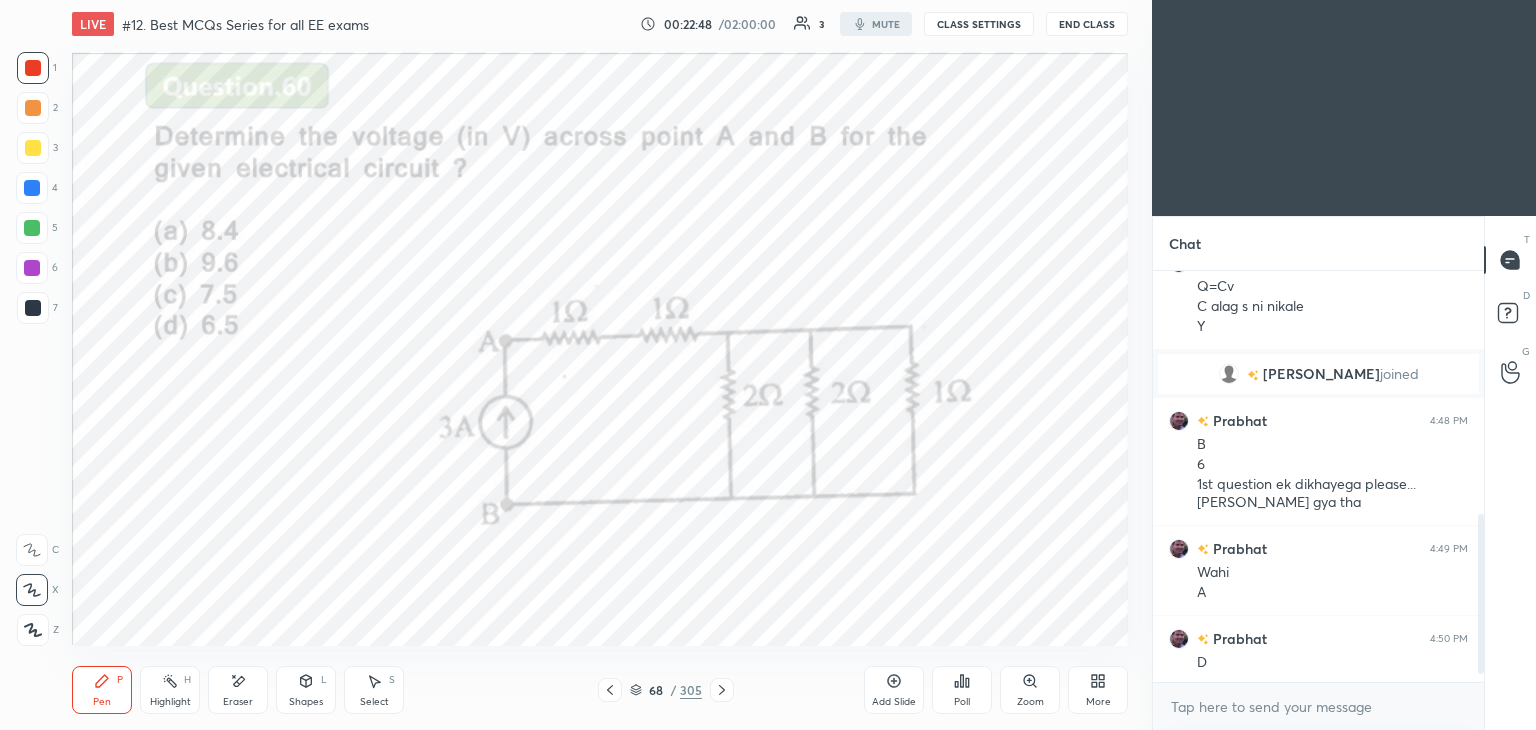 type on "x" 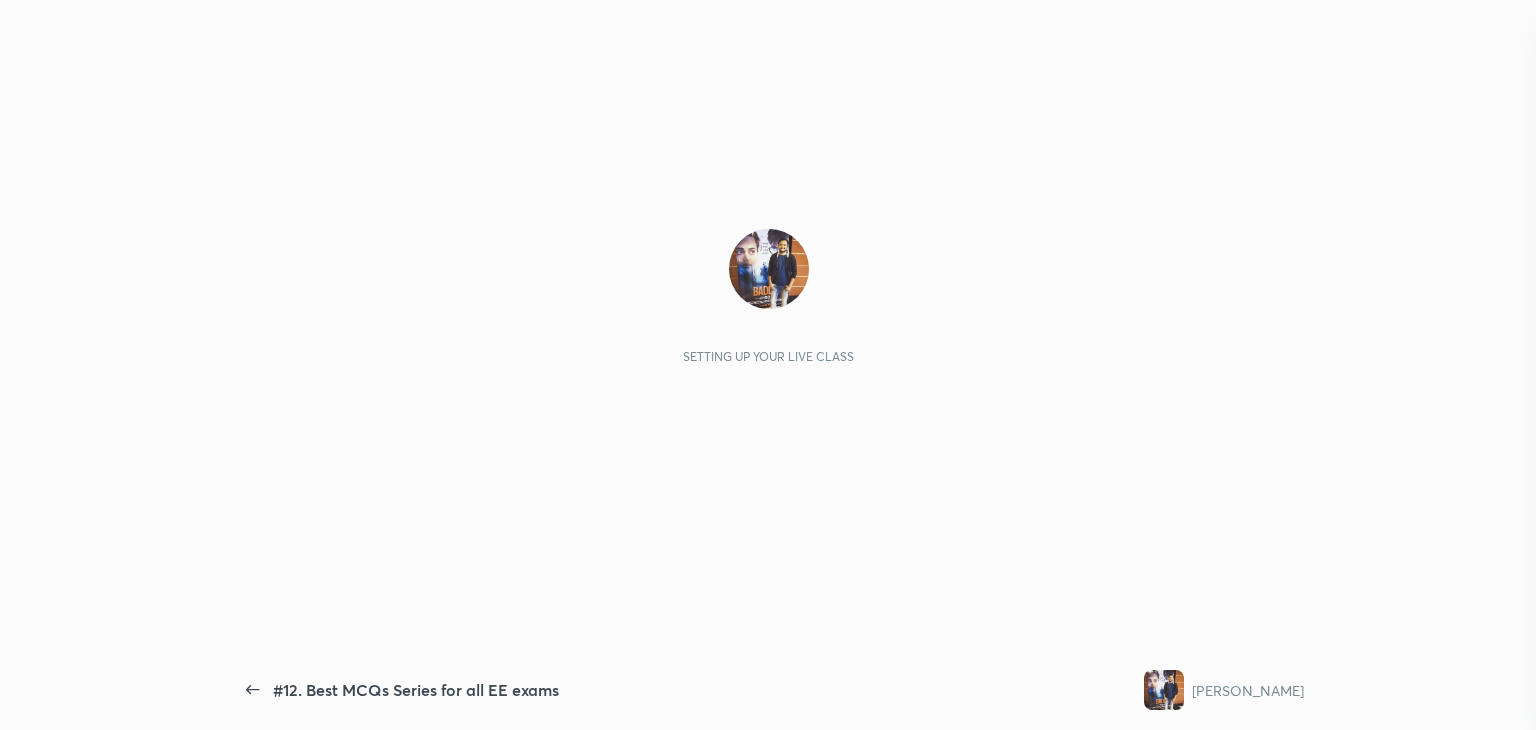scroll, scrollTop: 0, scrollLeft: 0, axis: both 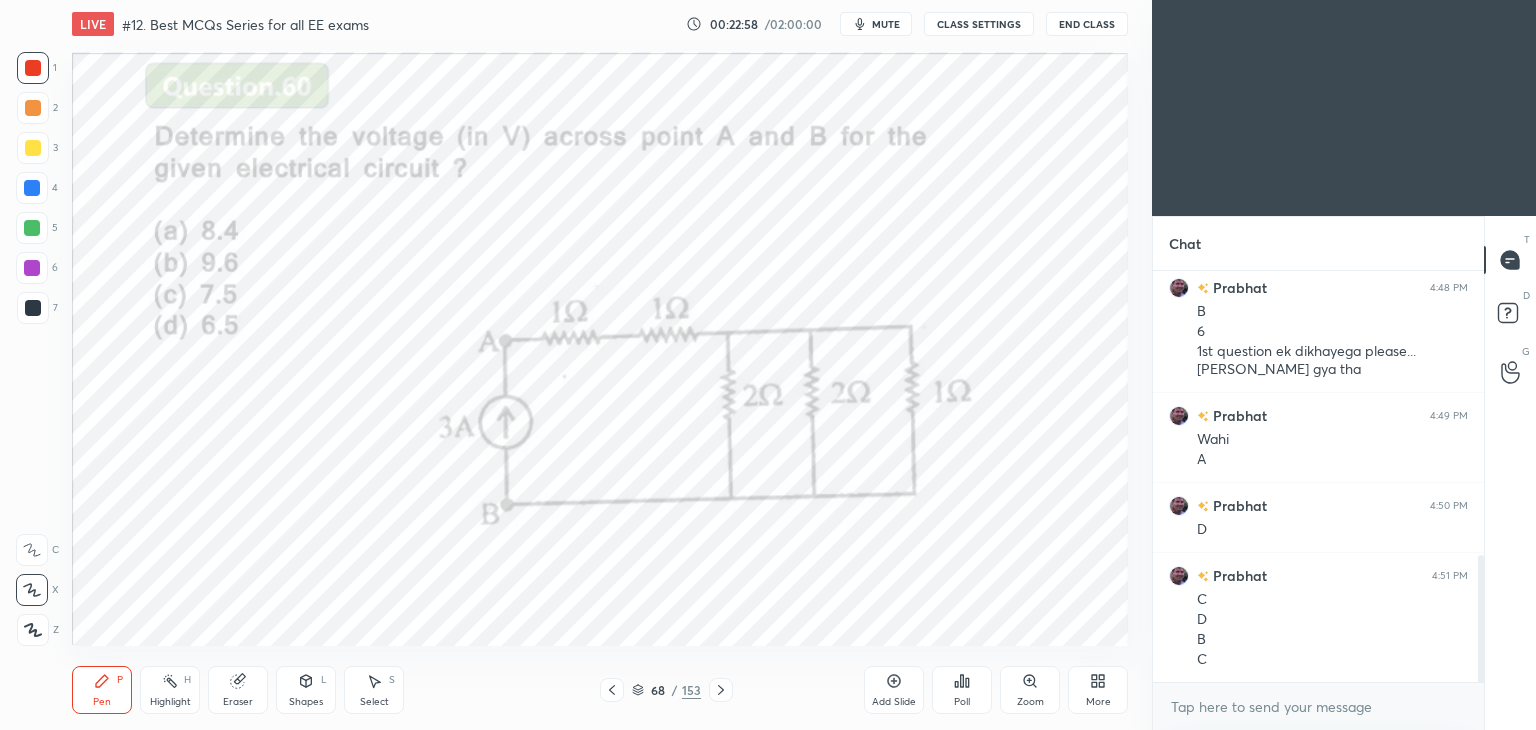 click at bounding box center (33, 68) 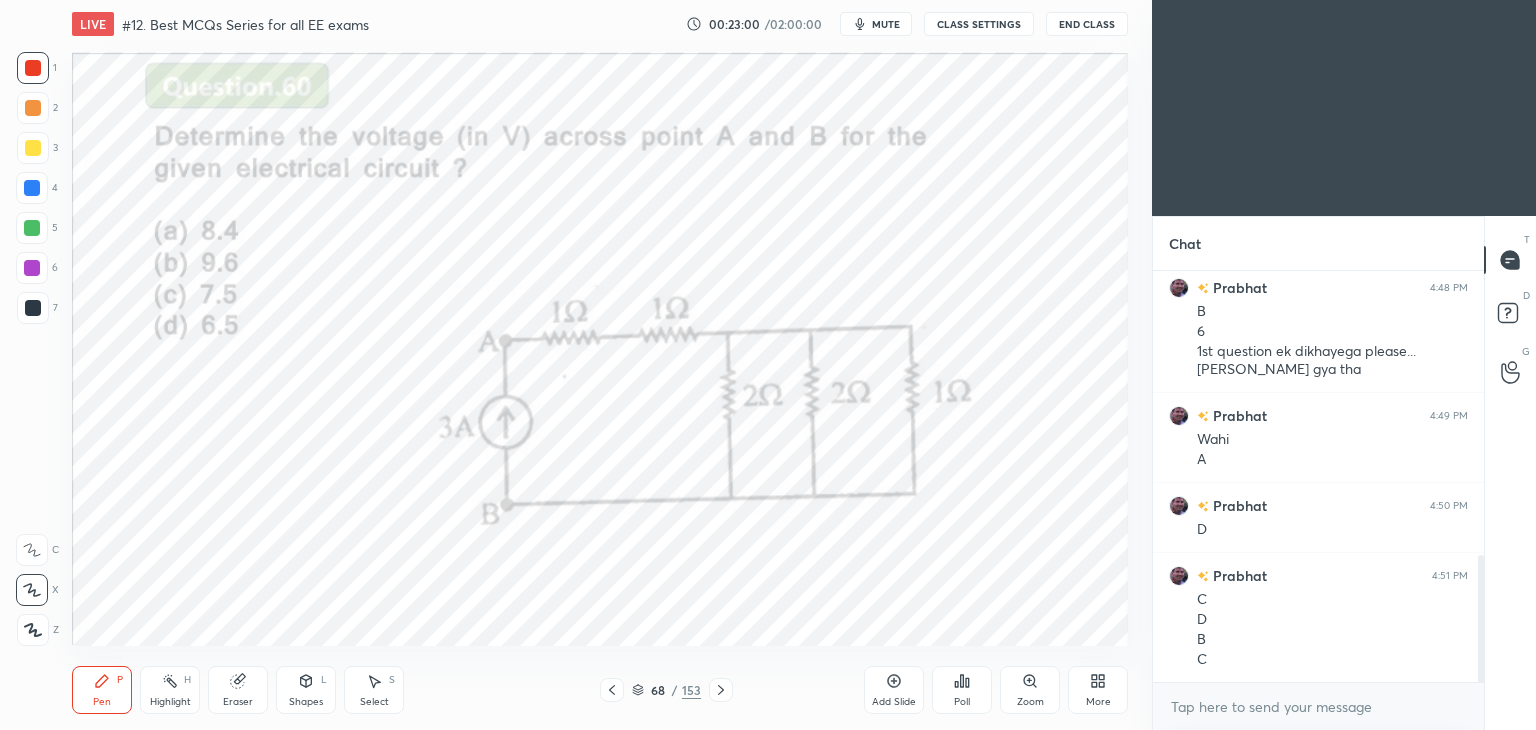 click on "More" at bounding box center (1098, 702) 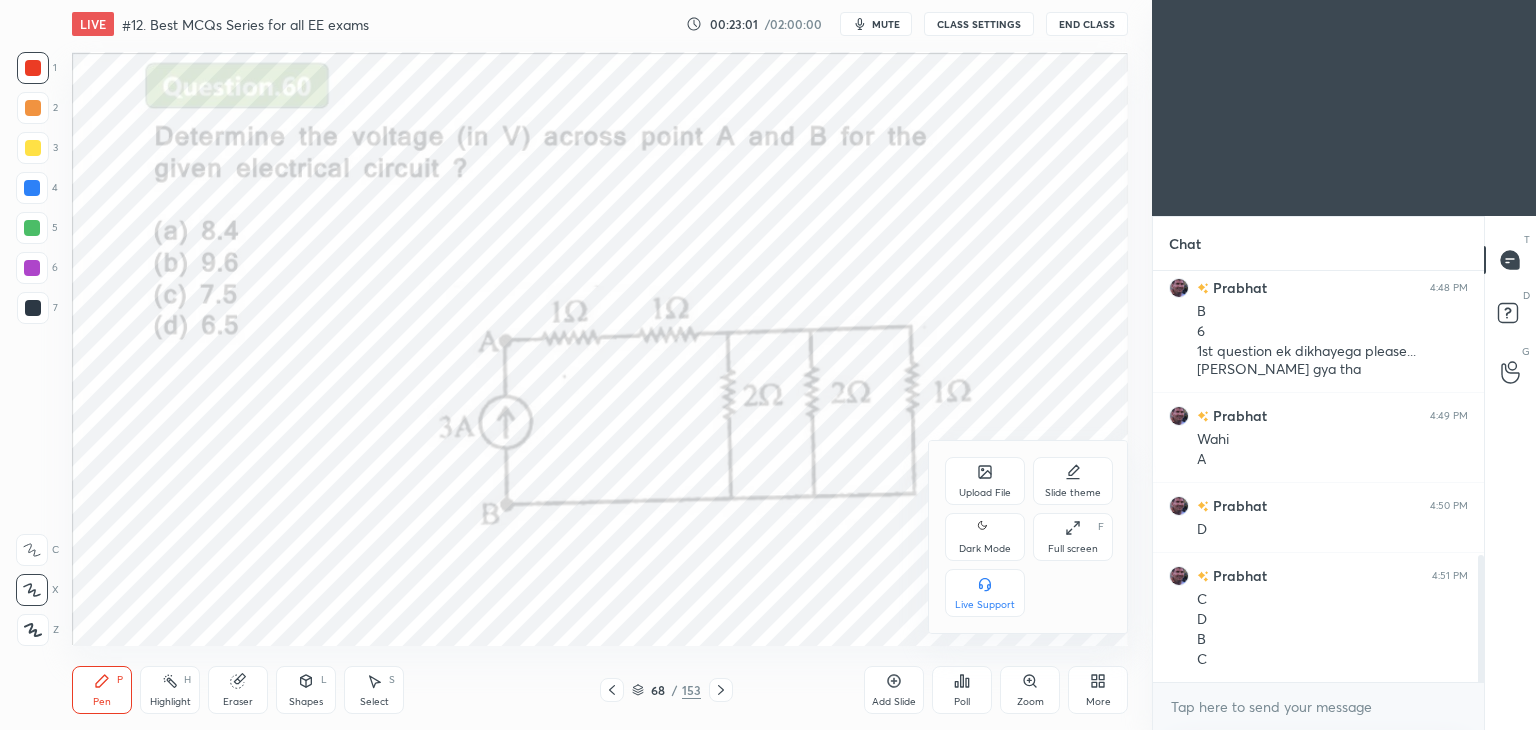 click on "Full screen" at bounding box center (1073, 549) 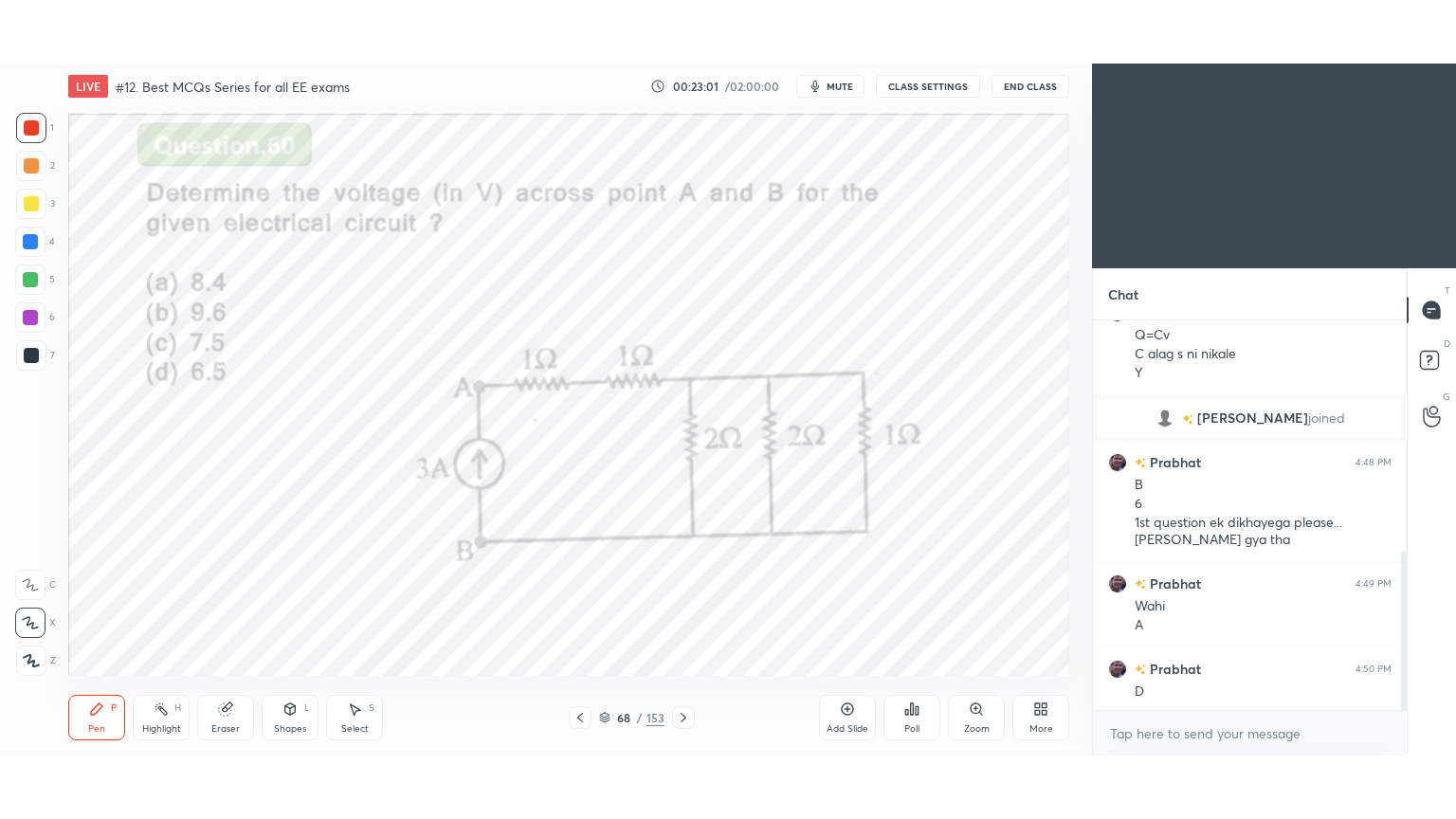 scroll, scrollTop: 94094, scrollLeft: 93776, axis: both 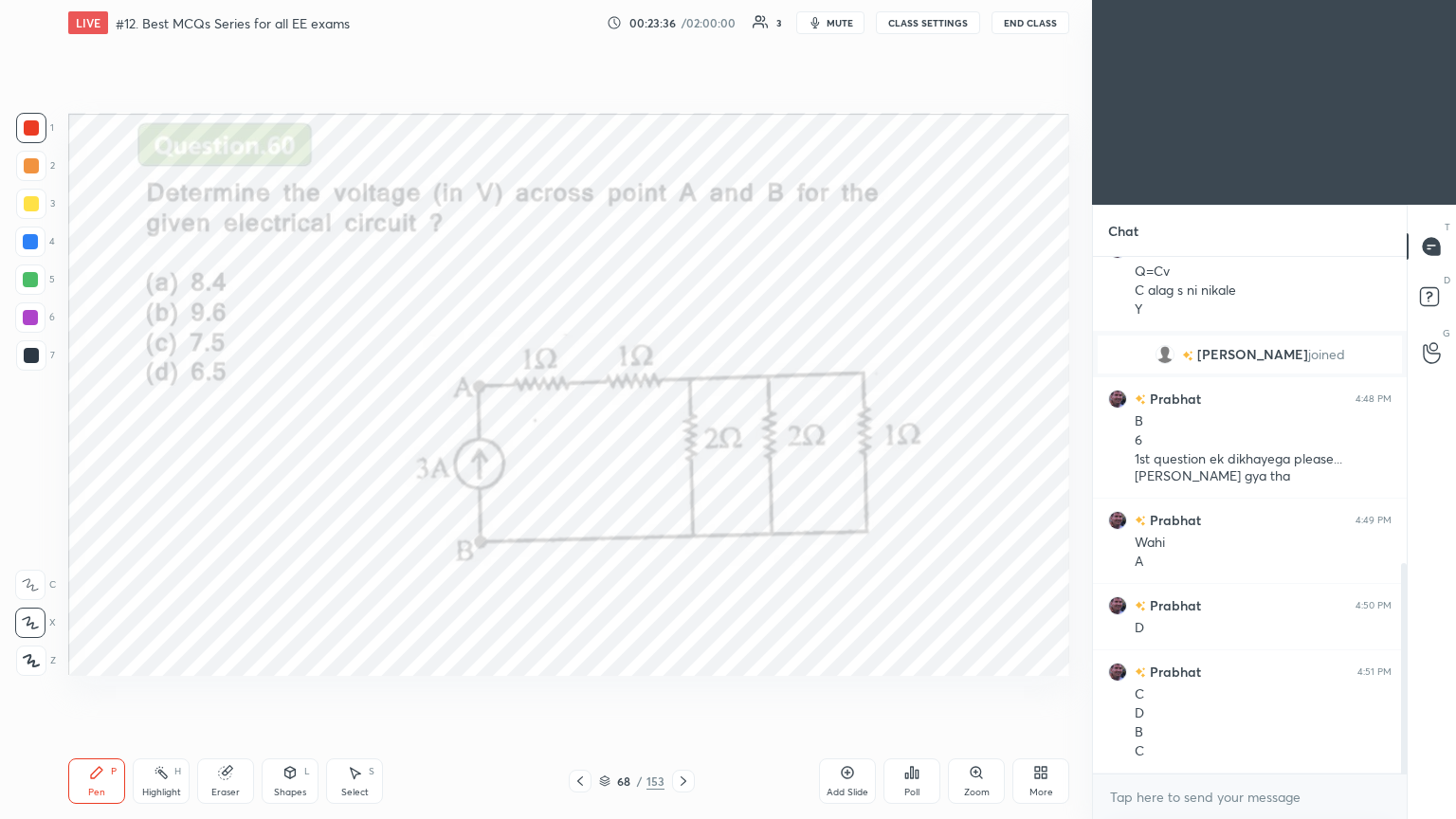click 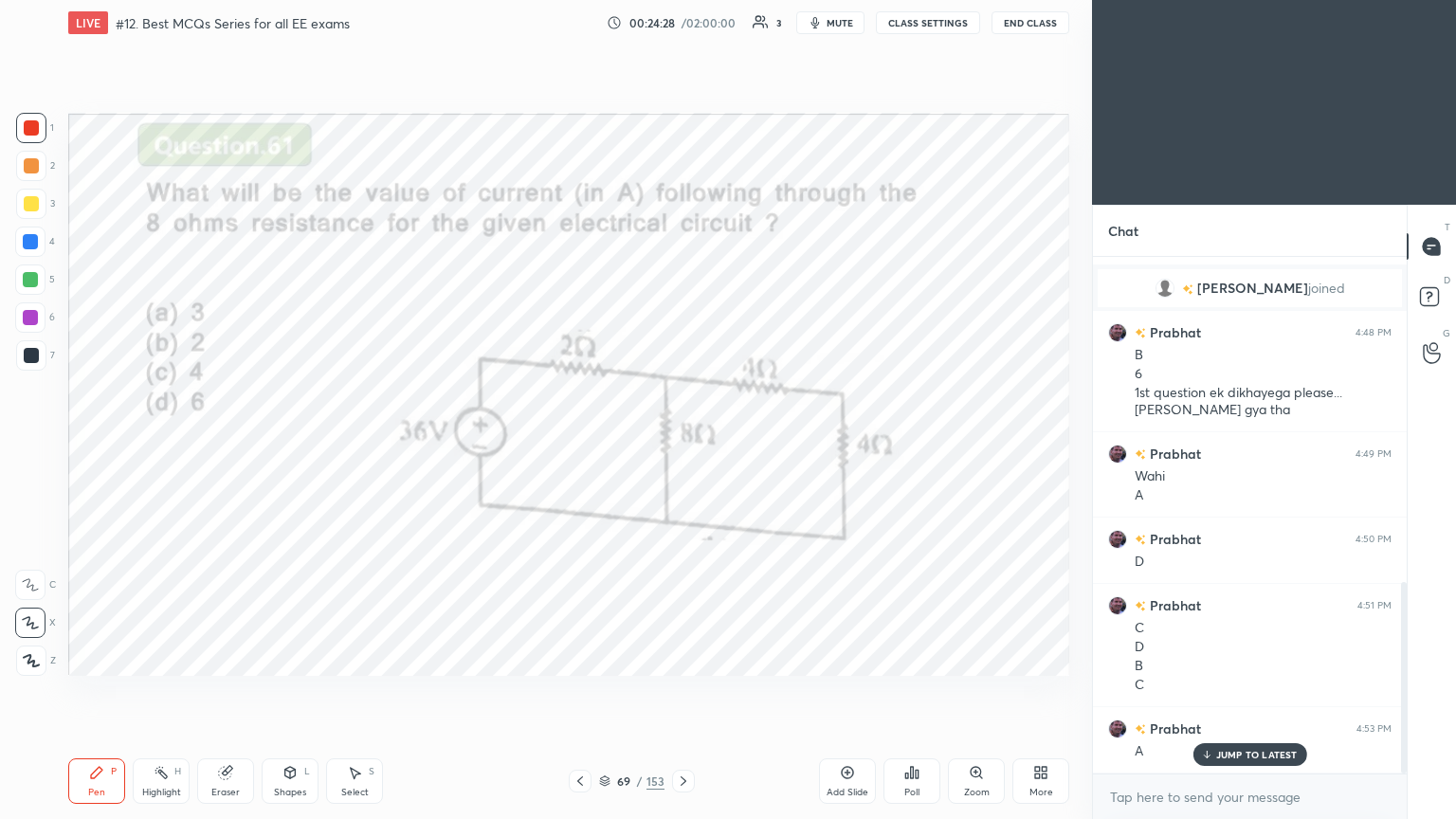 scroll, scrollTop: 880, scrollLeft: 0, axis: vertical 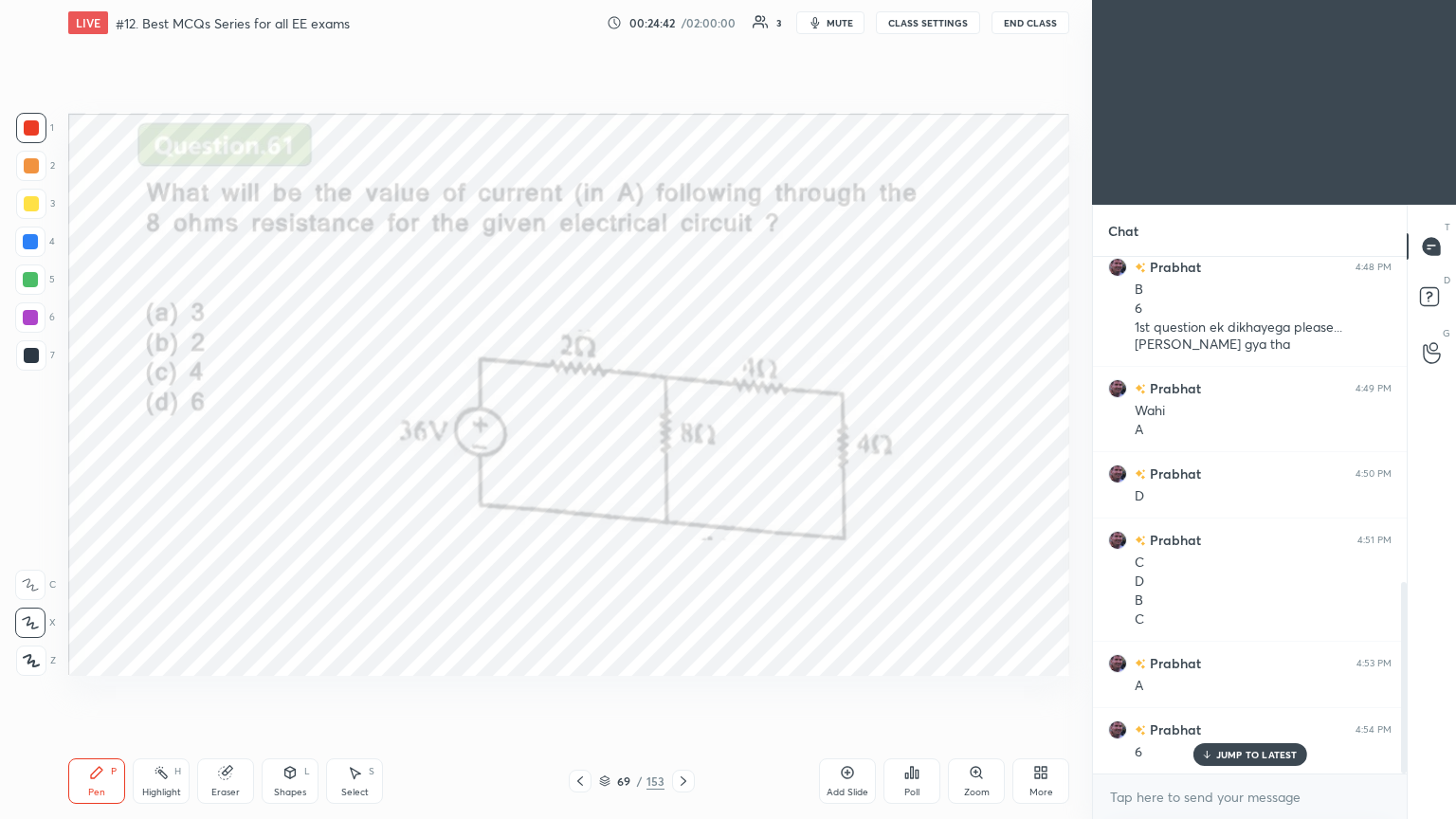 click 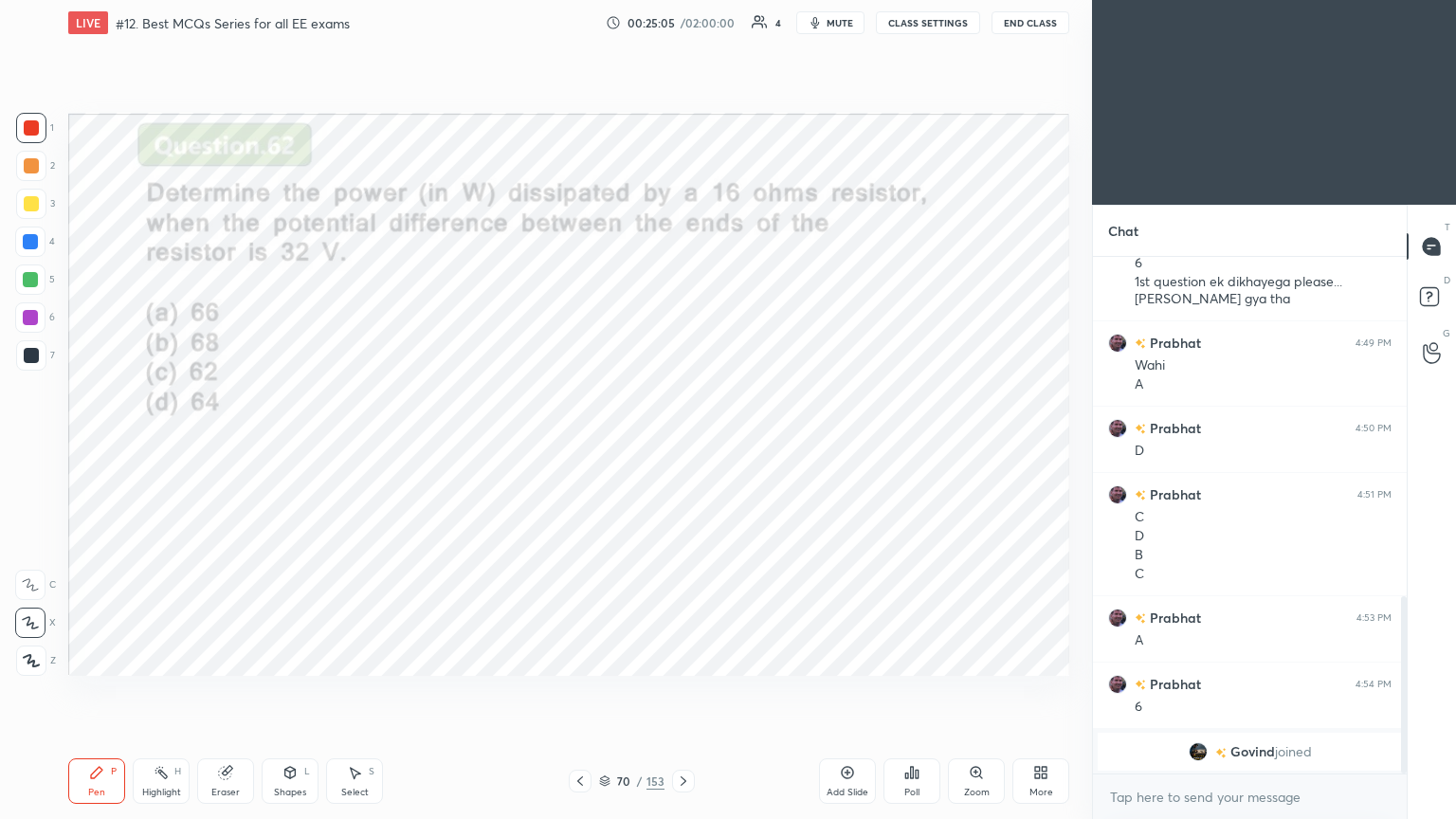 scroll, scrollTop: 992, scrollLeft: 0, axis: vertical 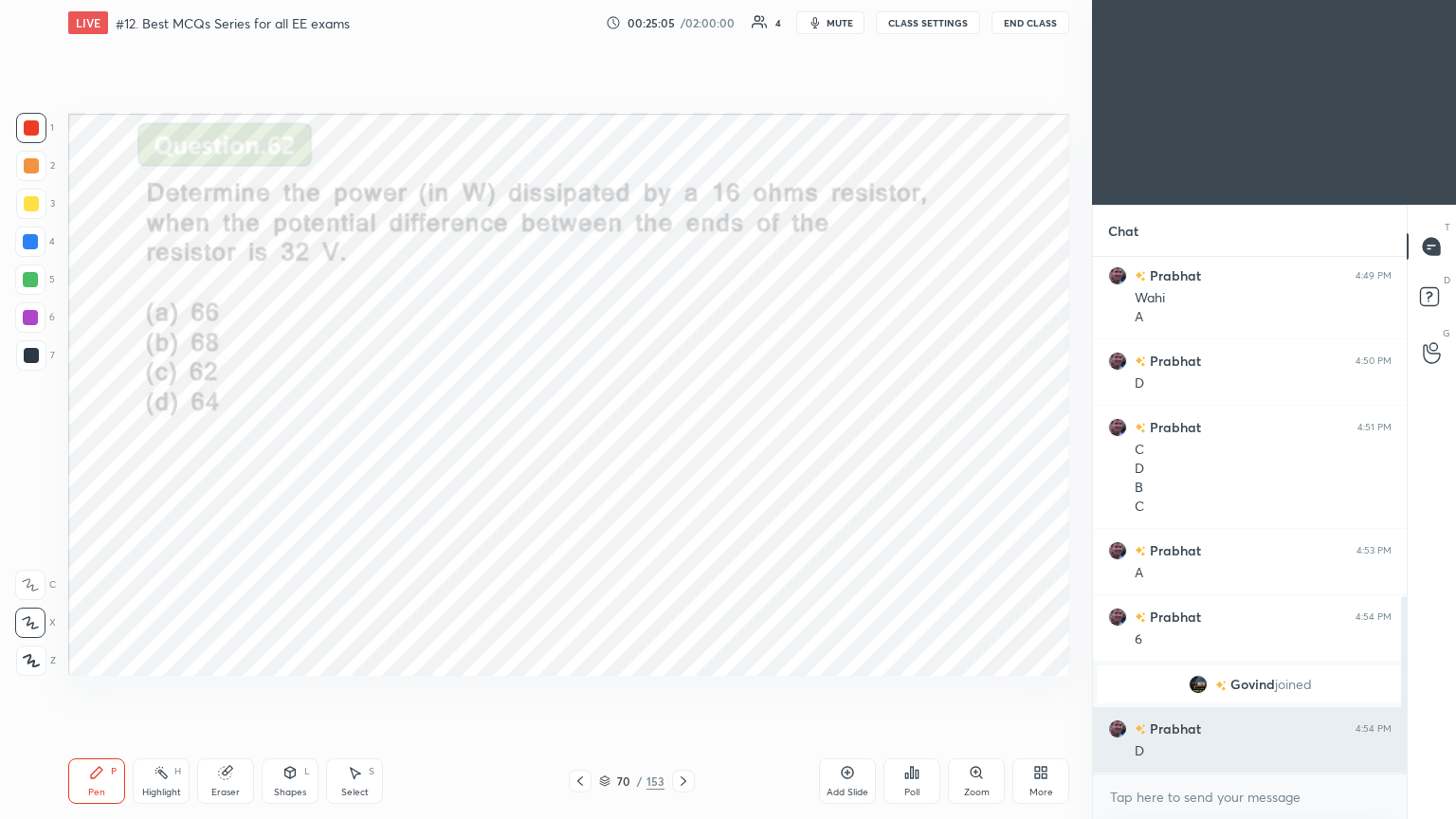 click on "[PERSON_NAME] 4:48 PM B 6 1st question ek dikhayega please...[PERSON_NAME] gya tha [PERSON_NAME] 4:49 PM Wahi A [PERSON_NAME] 4:50 PM D [PERSON_NAME] 4:51 PM C D B C [PERSON_NAME] 4:53 PM A [PERSON_NAME] 4:54 PM 6 [PERSON_NAME]  joined [PERSON_NAME] 4:54 PM D" at bounding box center (1249, 515) 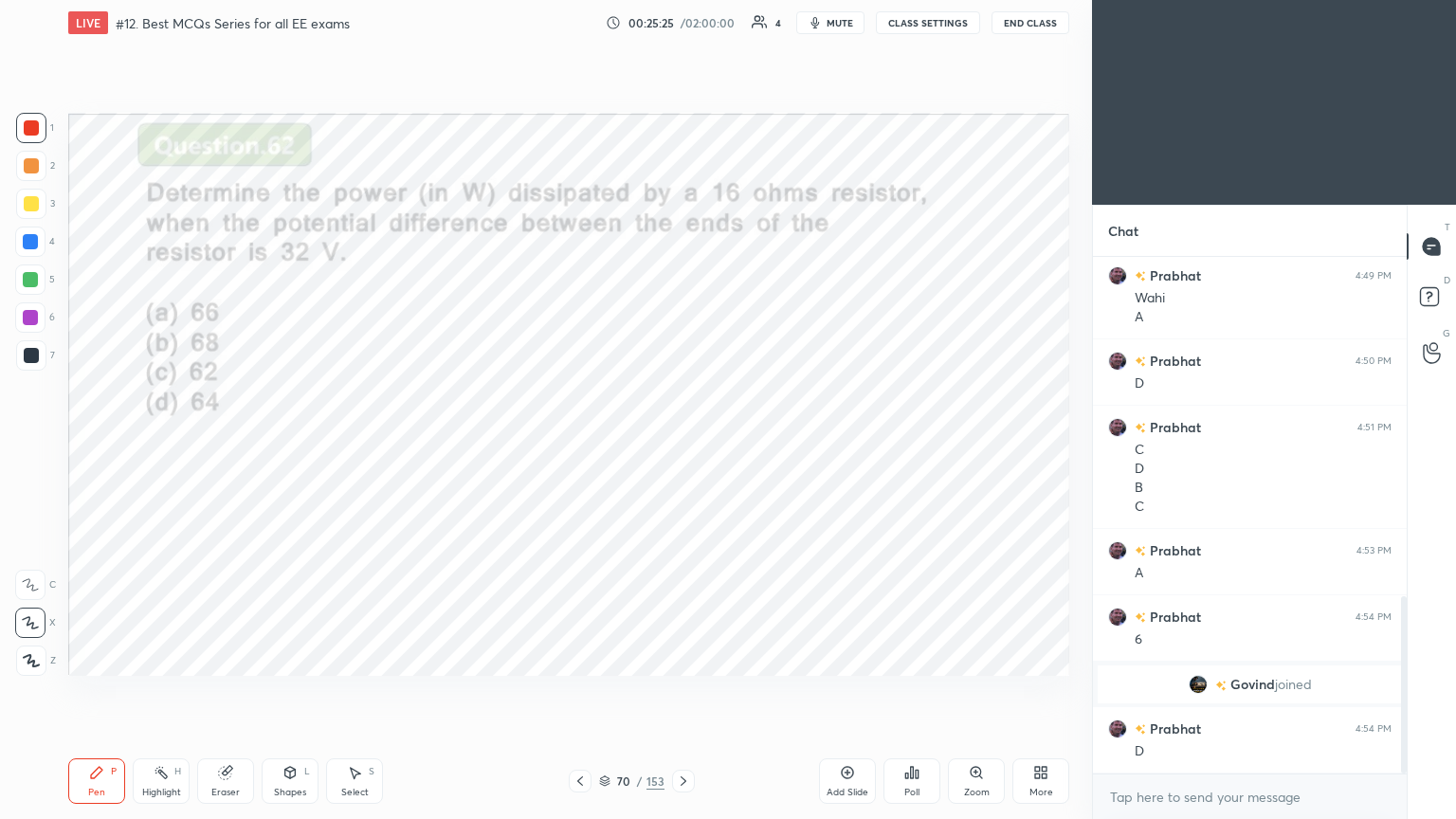 click 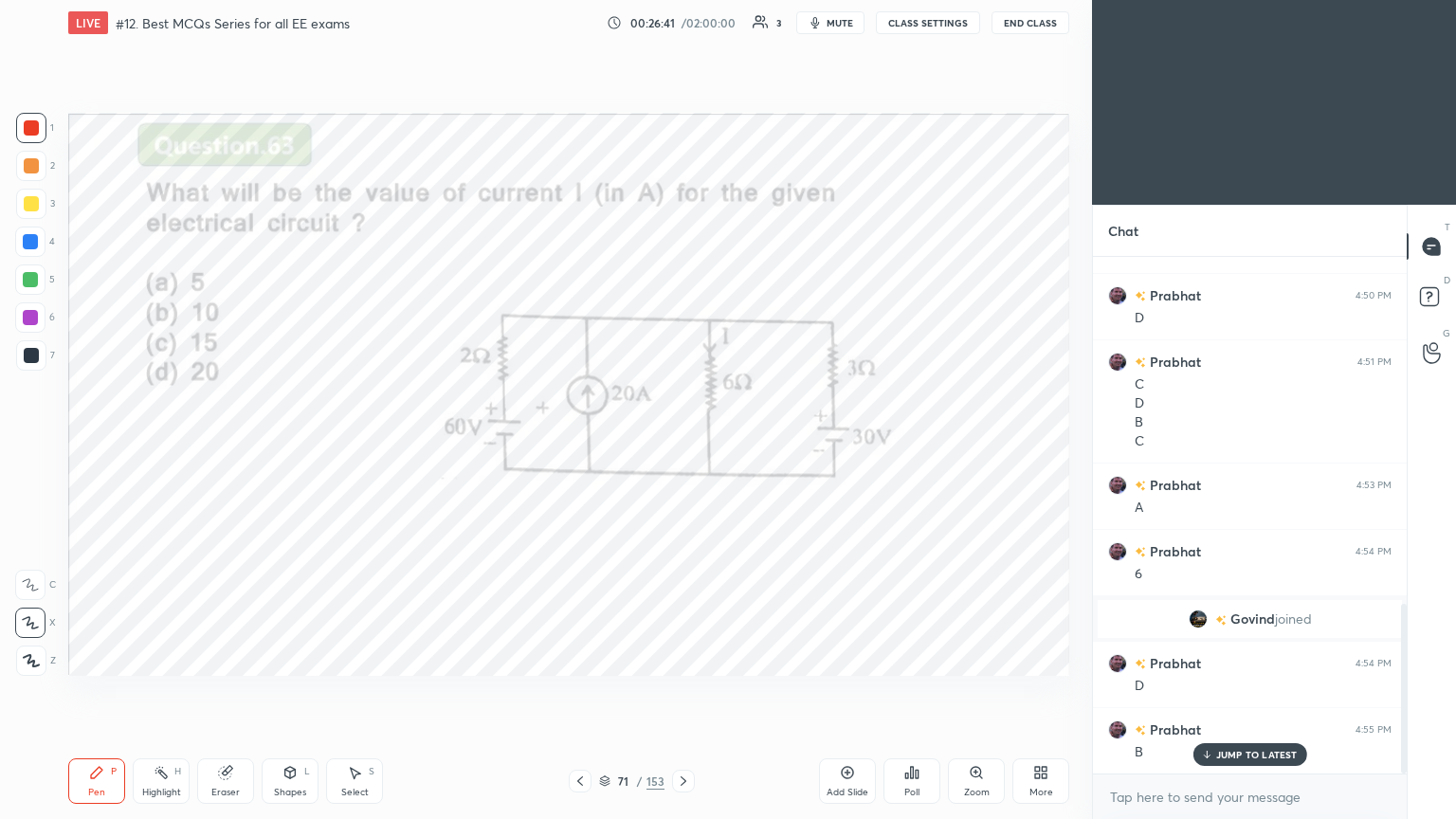 scroll, scrollTop: 1125, scrollLeft: 0, axis: vertical 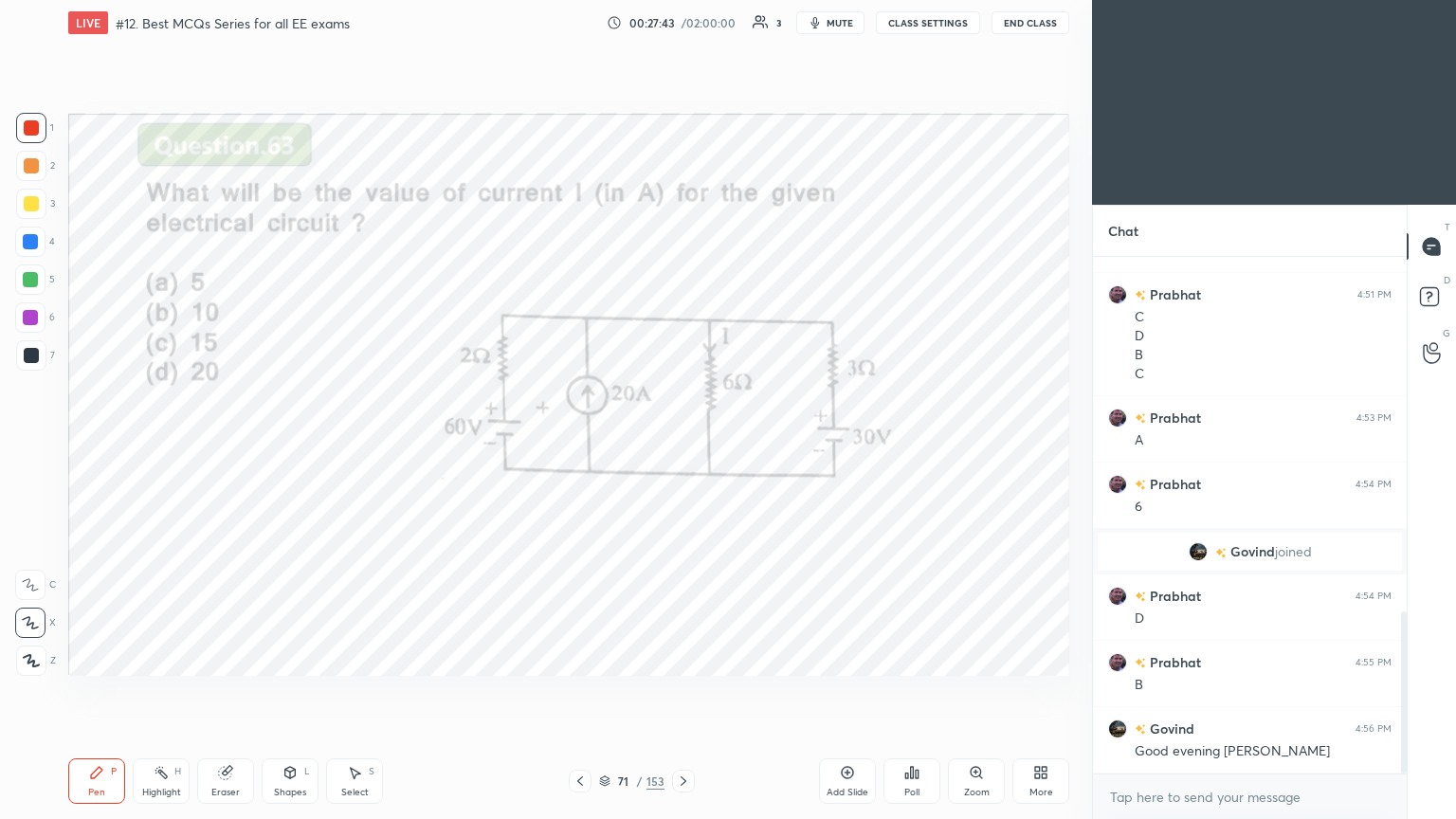 click on "Setting up your live class Poll for   secs No correct answer Start poll" at bounding box center (569, 394) 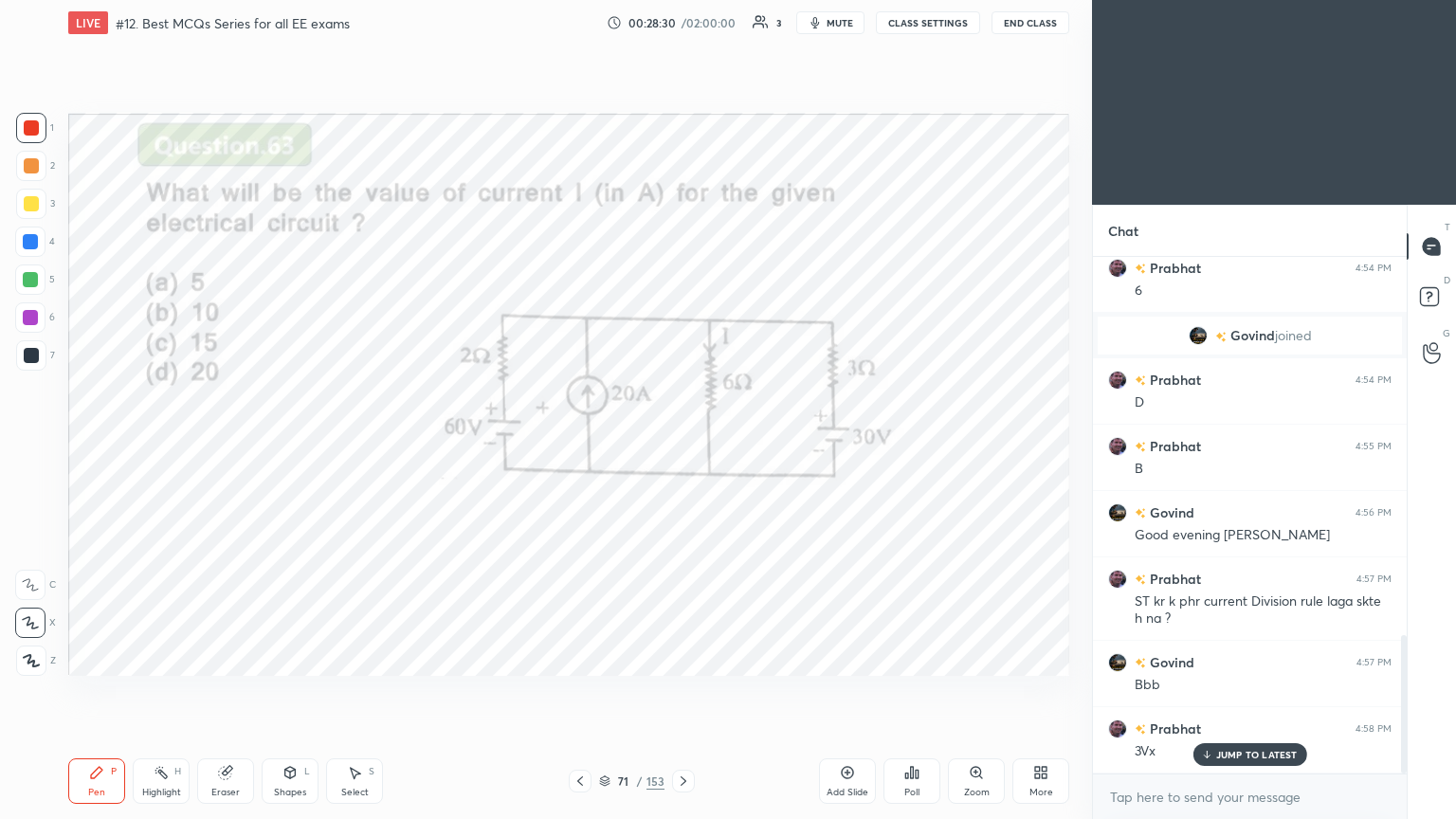 scroll, scrollTop: 1407, scrollLeft: 0, axis: vertical 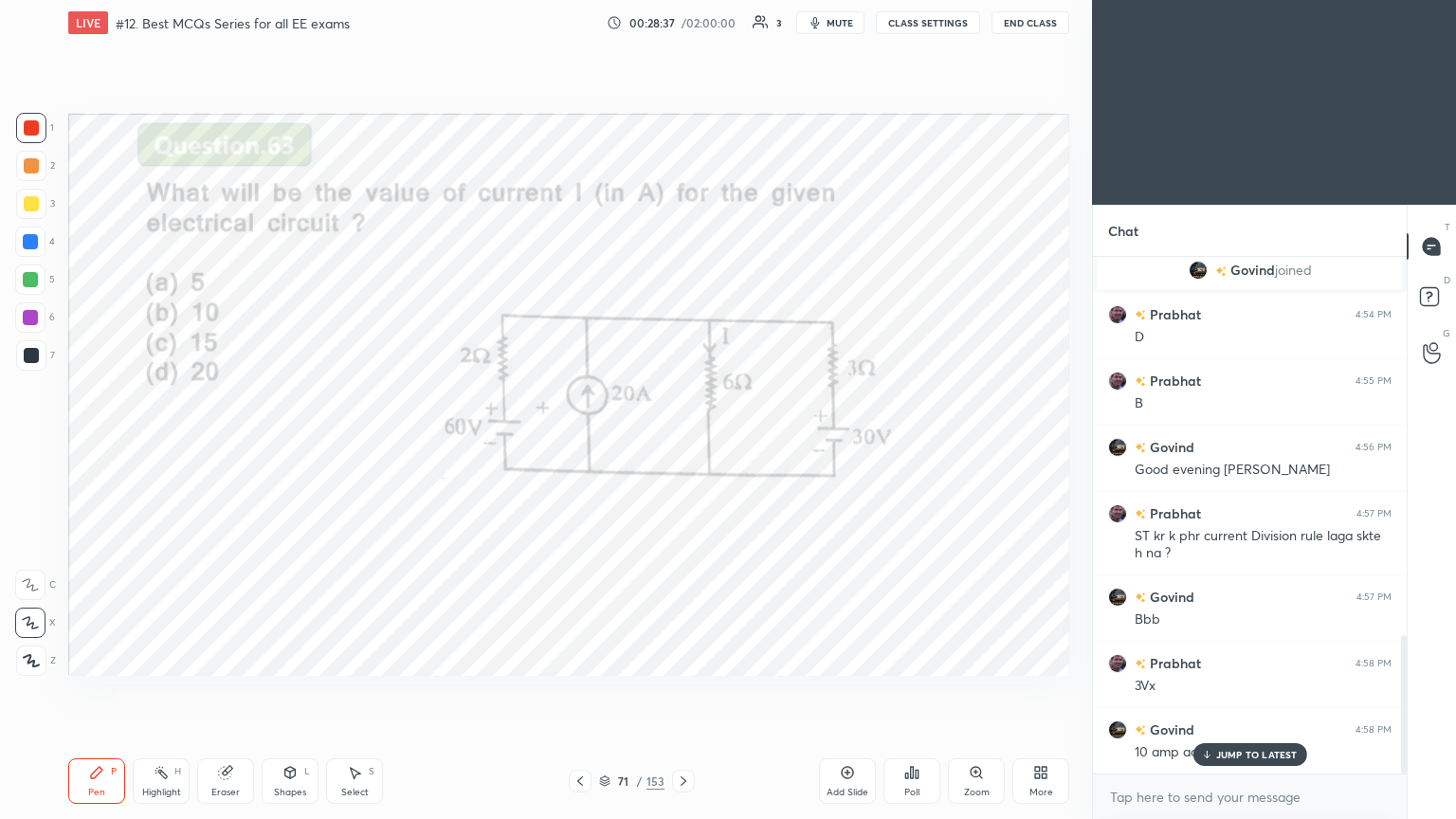 click on "JUMP TO LATEST" at bounding box center [1257, 755] 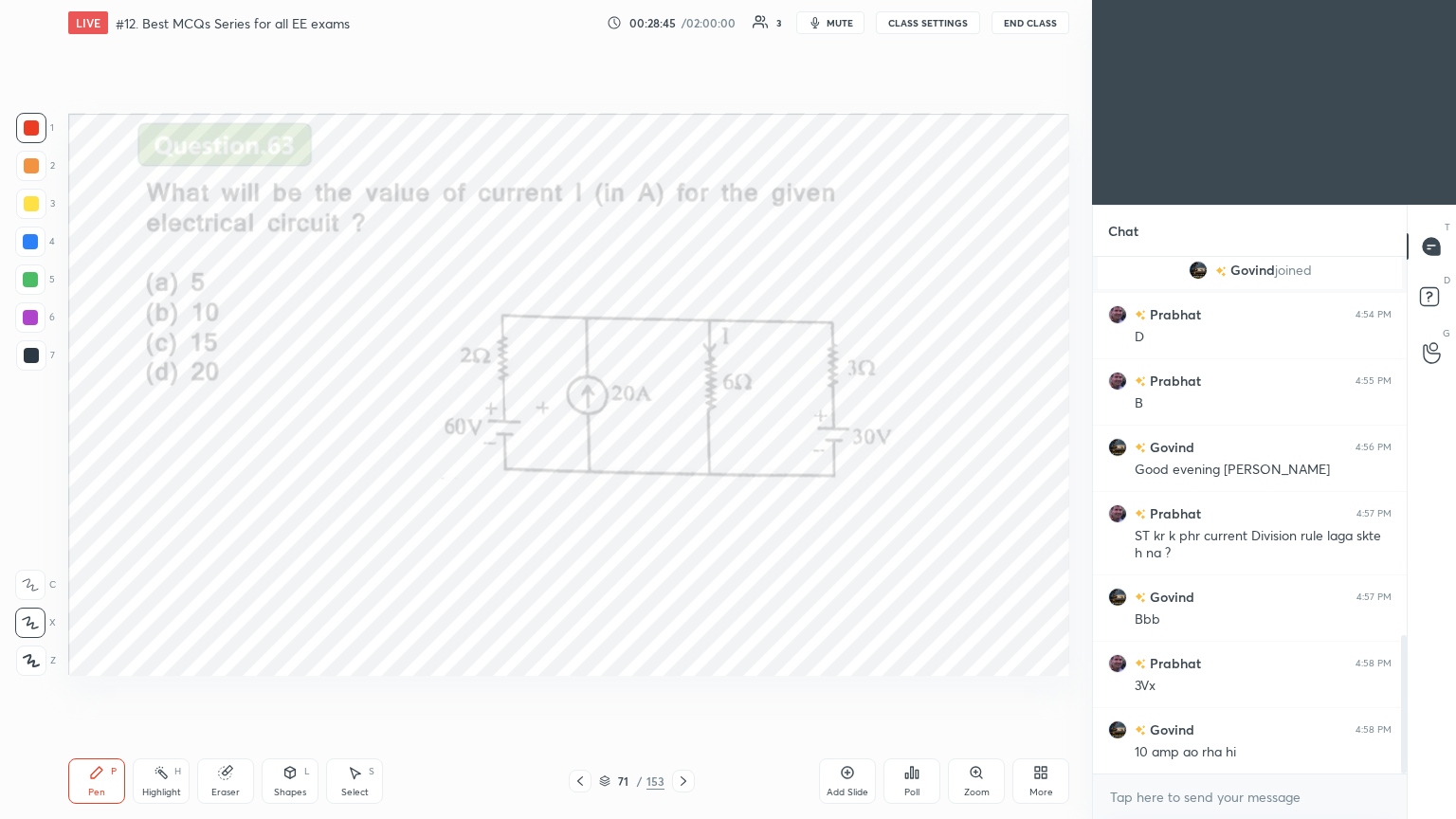 click on "Setting up your live class Poll for   secs No correct answer Start poll" at bounding box center [569, 394] 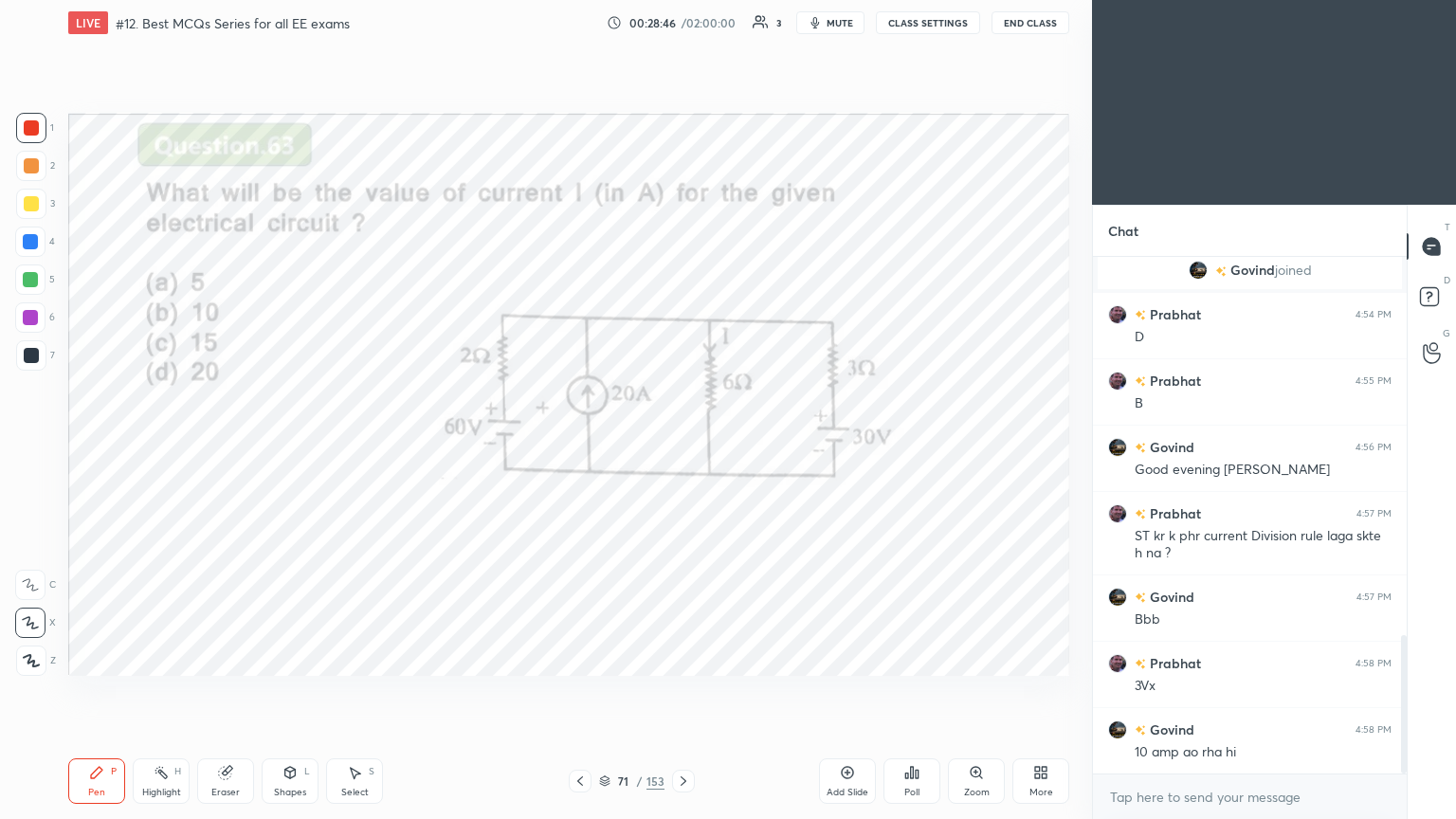 drag, startPoint x: 201, startPoint y: 791, endPoint x: 217, endPoint y: 781, distance: 18.867962 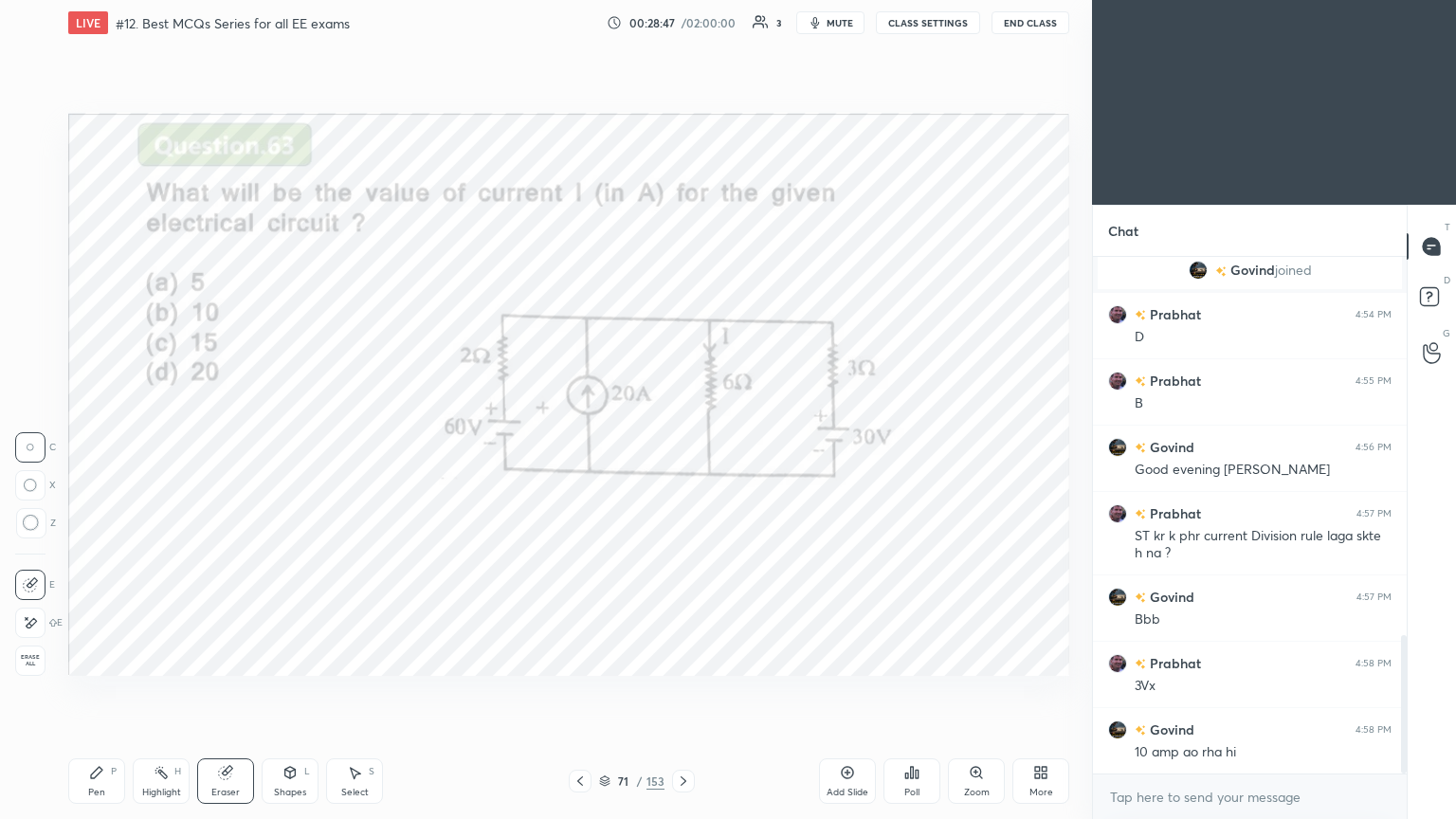 click 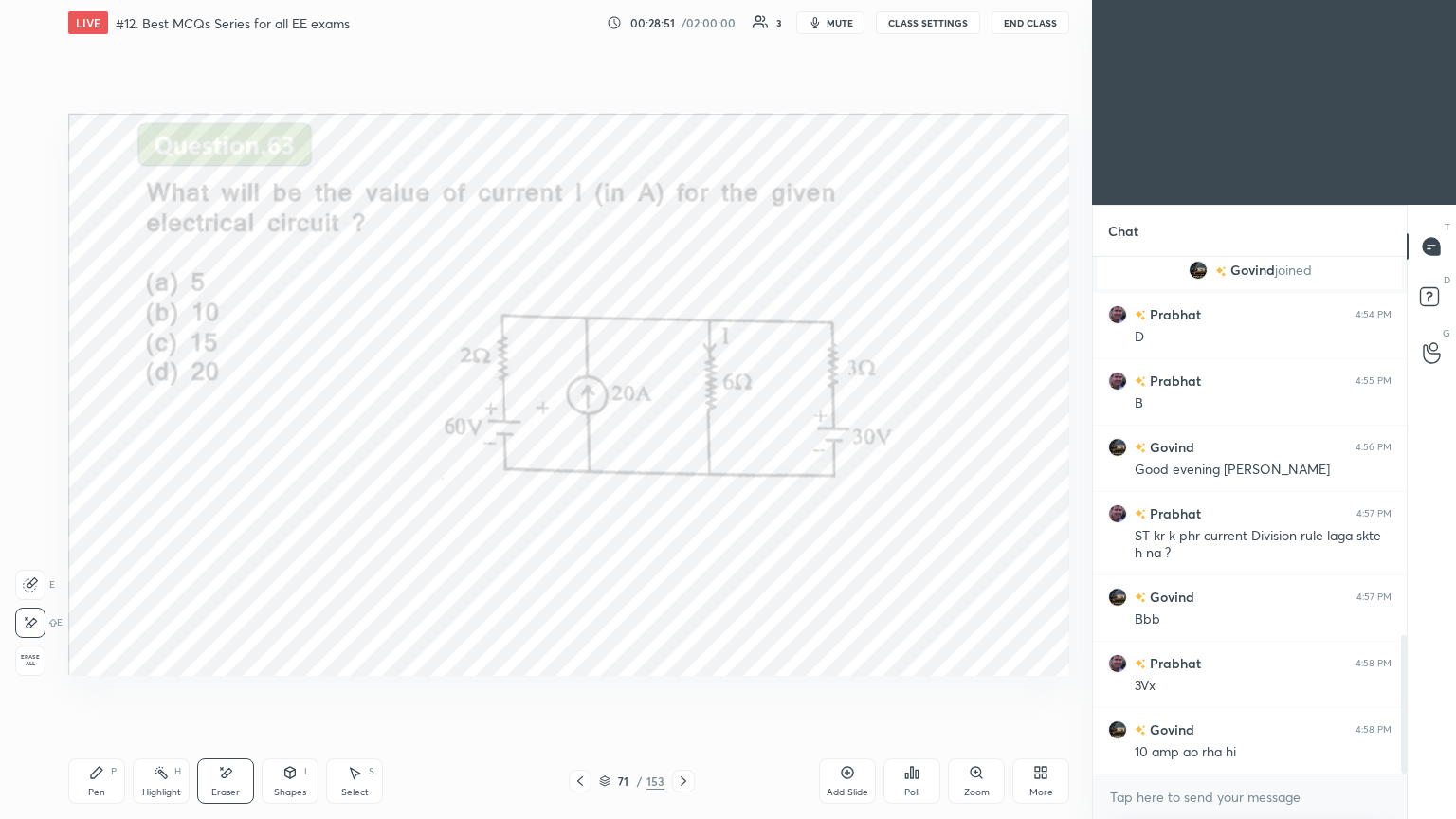 click on "Pen P" at bounding box center [97, 781] 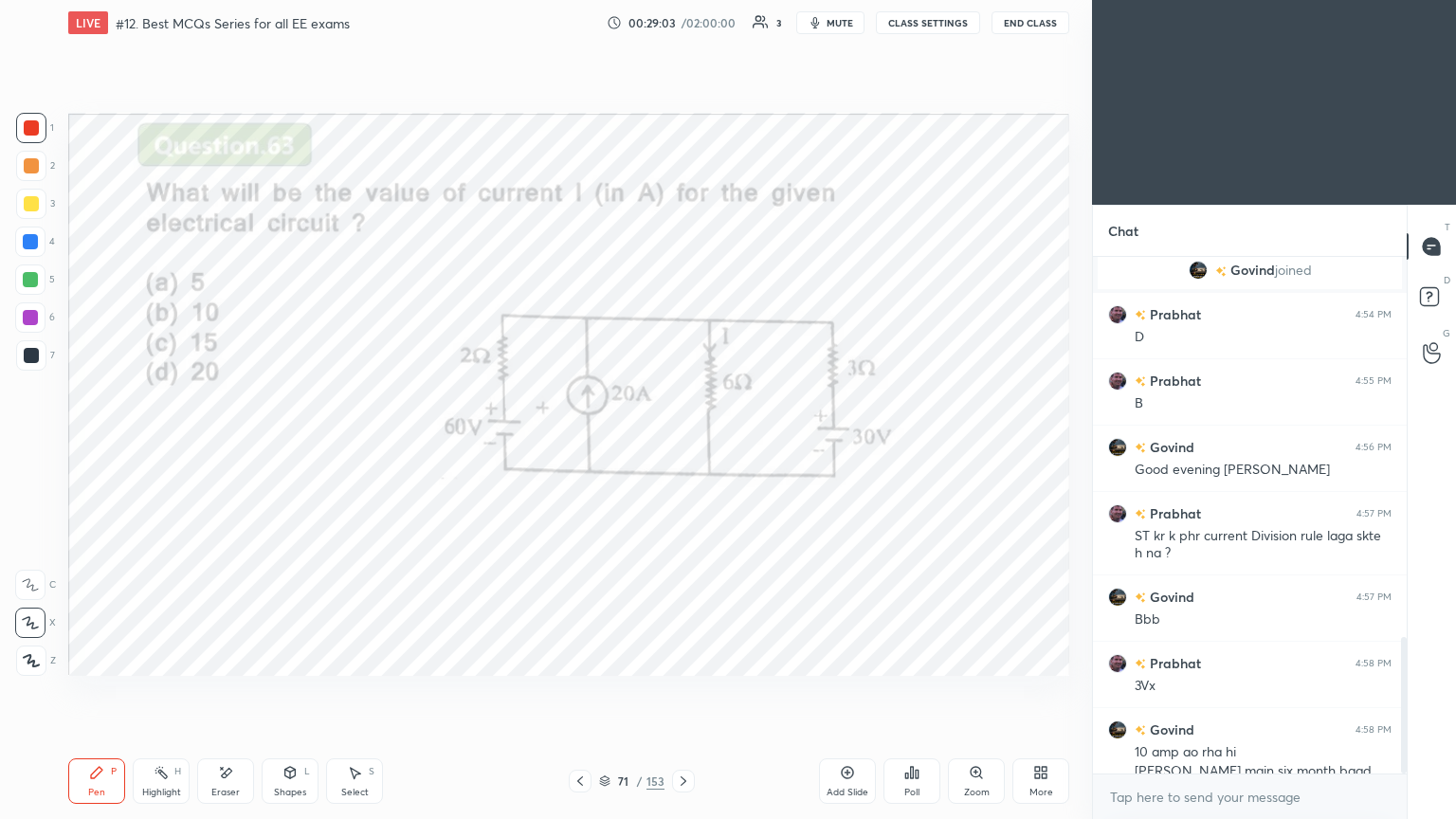 scroll, scrollTop: 1444, scrollLeft: 0, axis: vertical 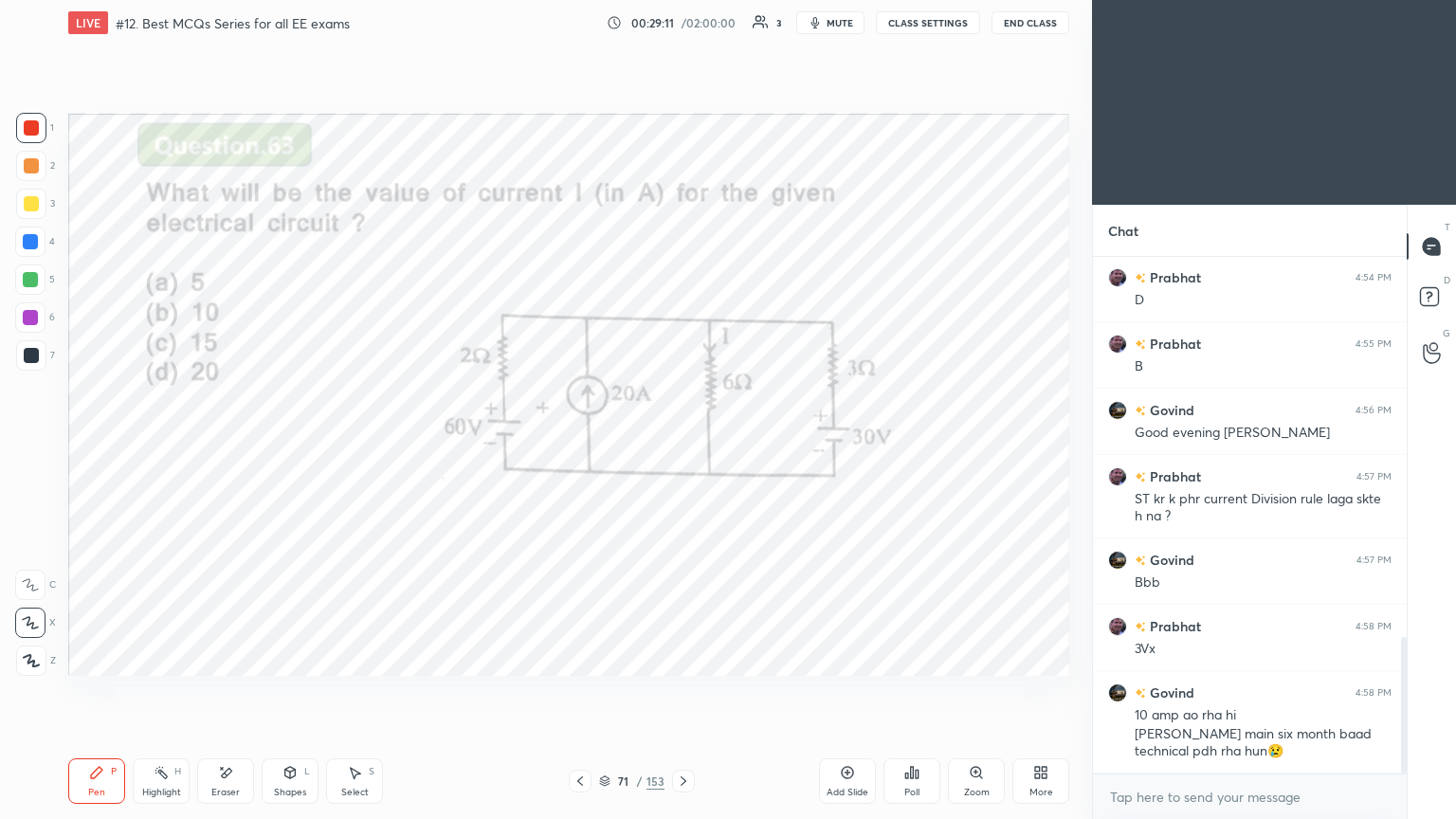 click 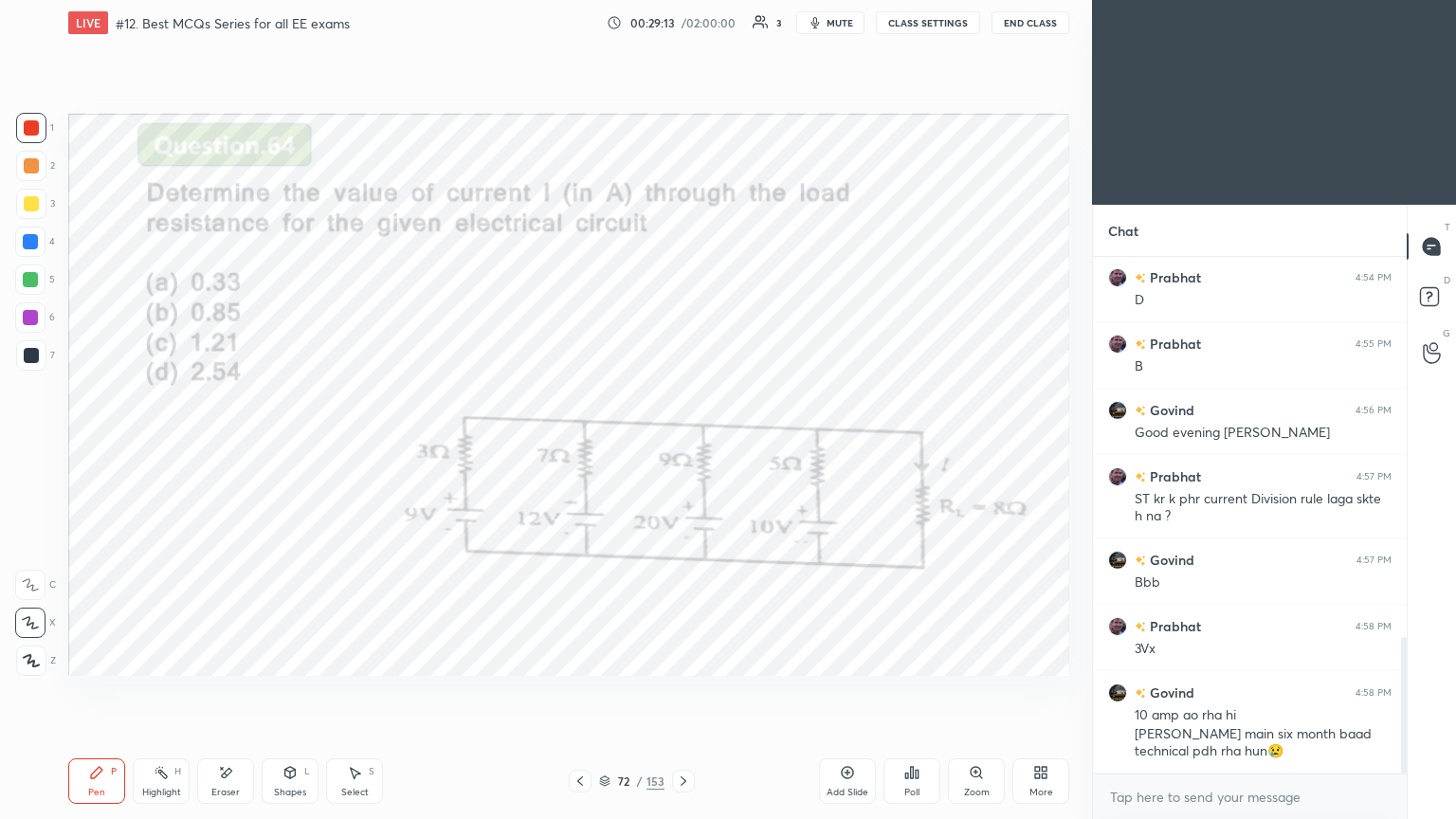 click on "Poll" at bounding box center [912, 792] 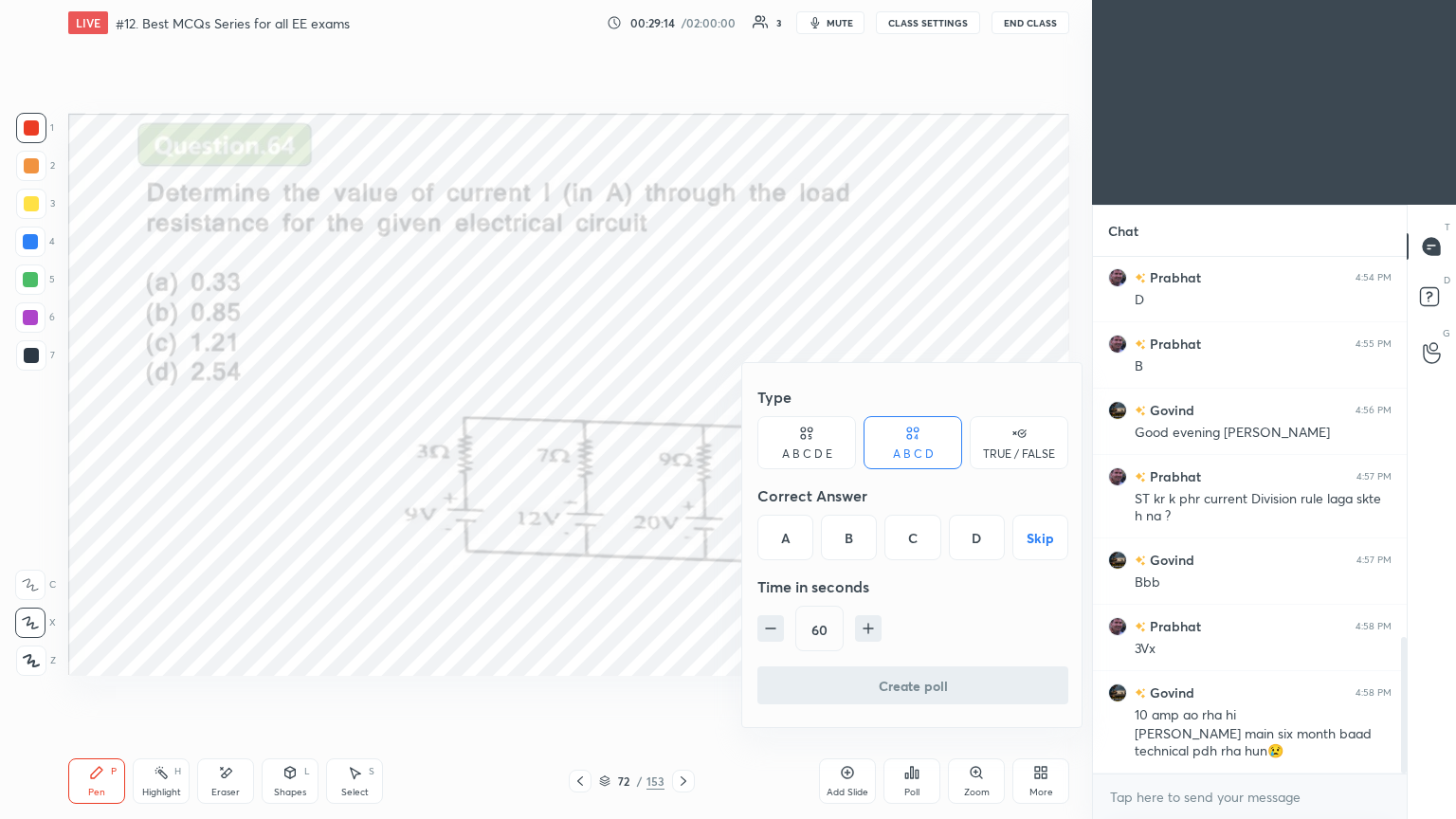 click on "C" at bounding box center [912, 537] 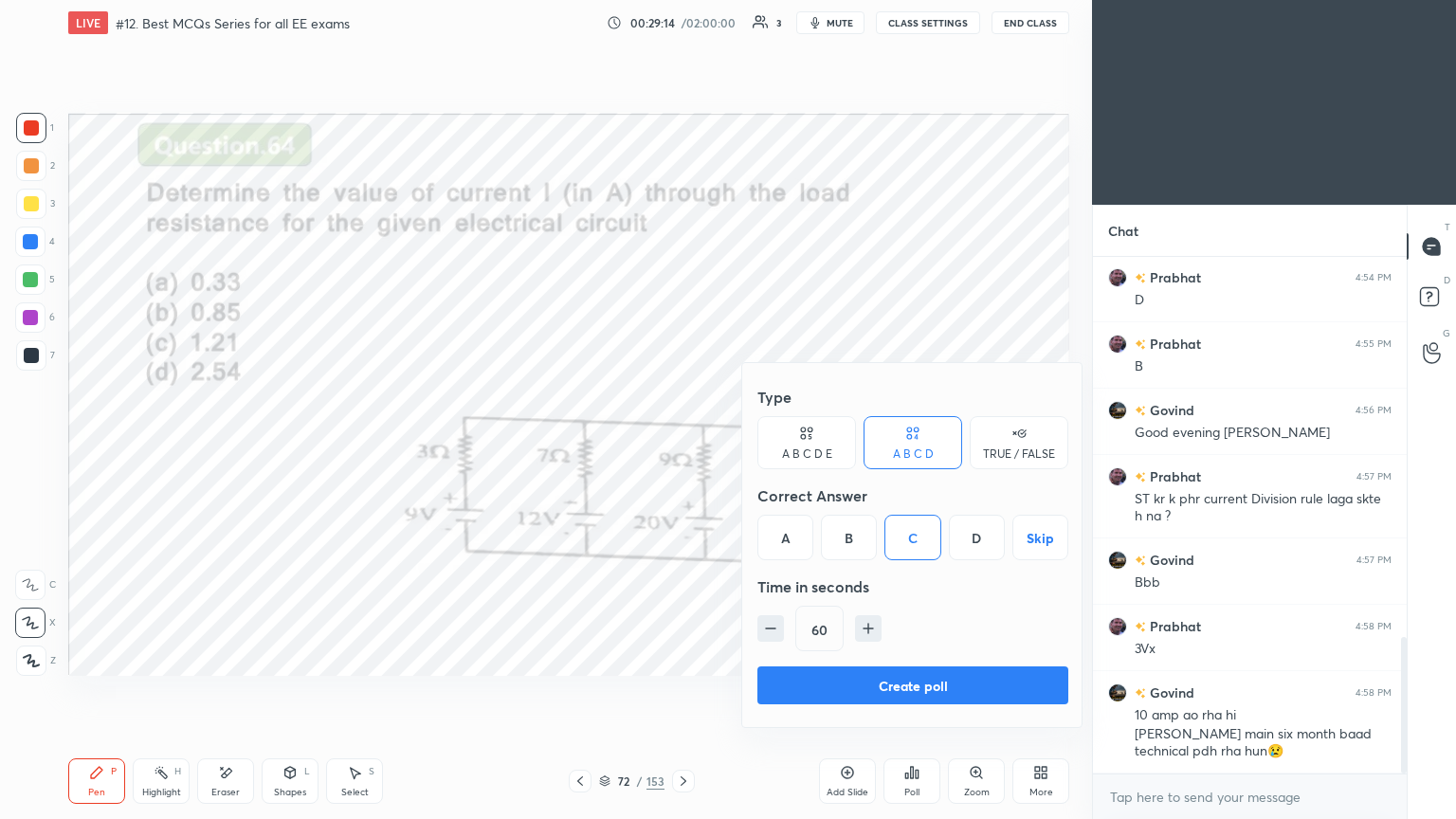 click on "Create poll" at bounding box center [913, 685] 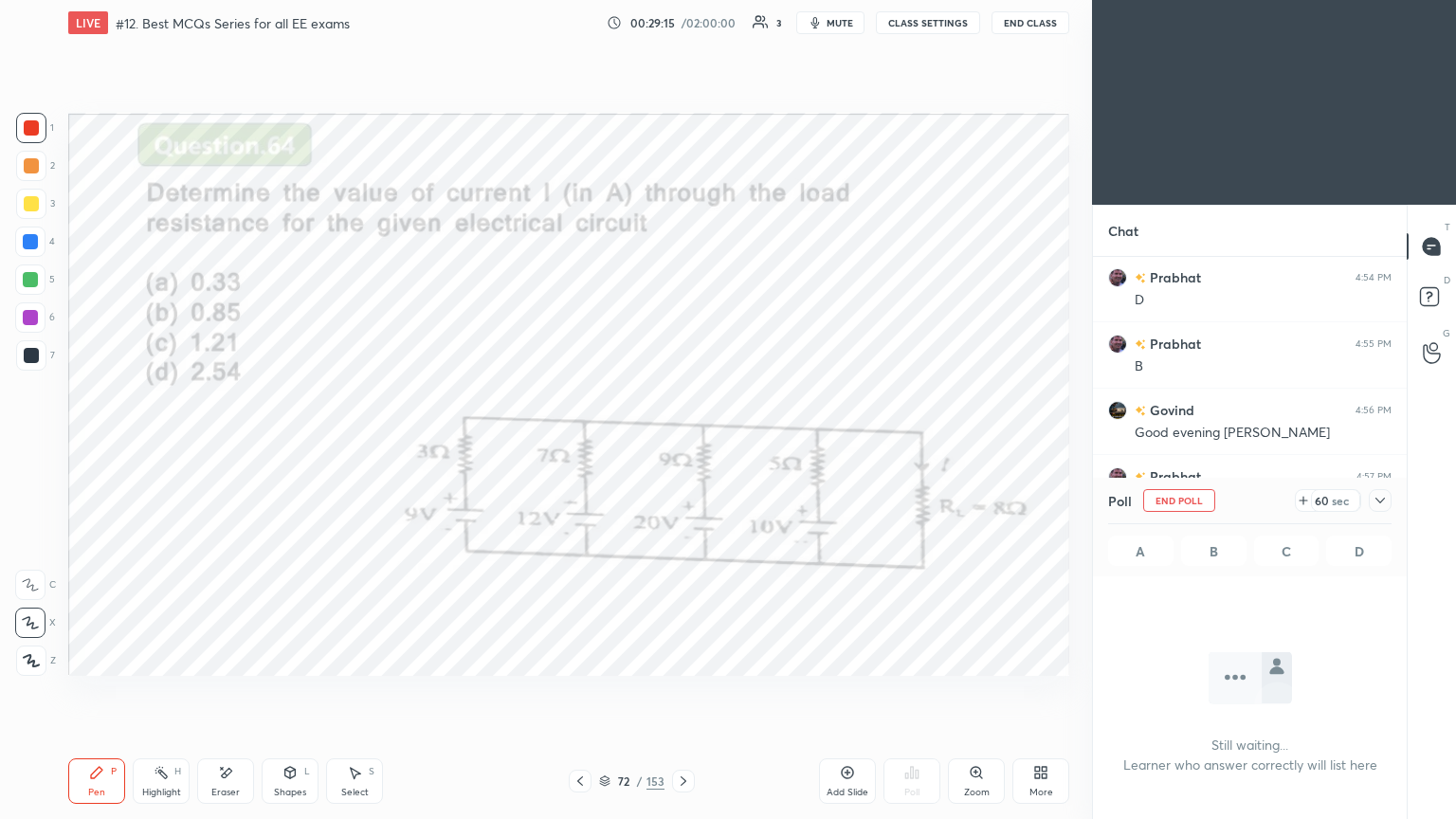 scroll, scrollTop: 500, scrollLeft: 308, axis: both 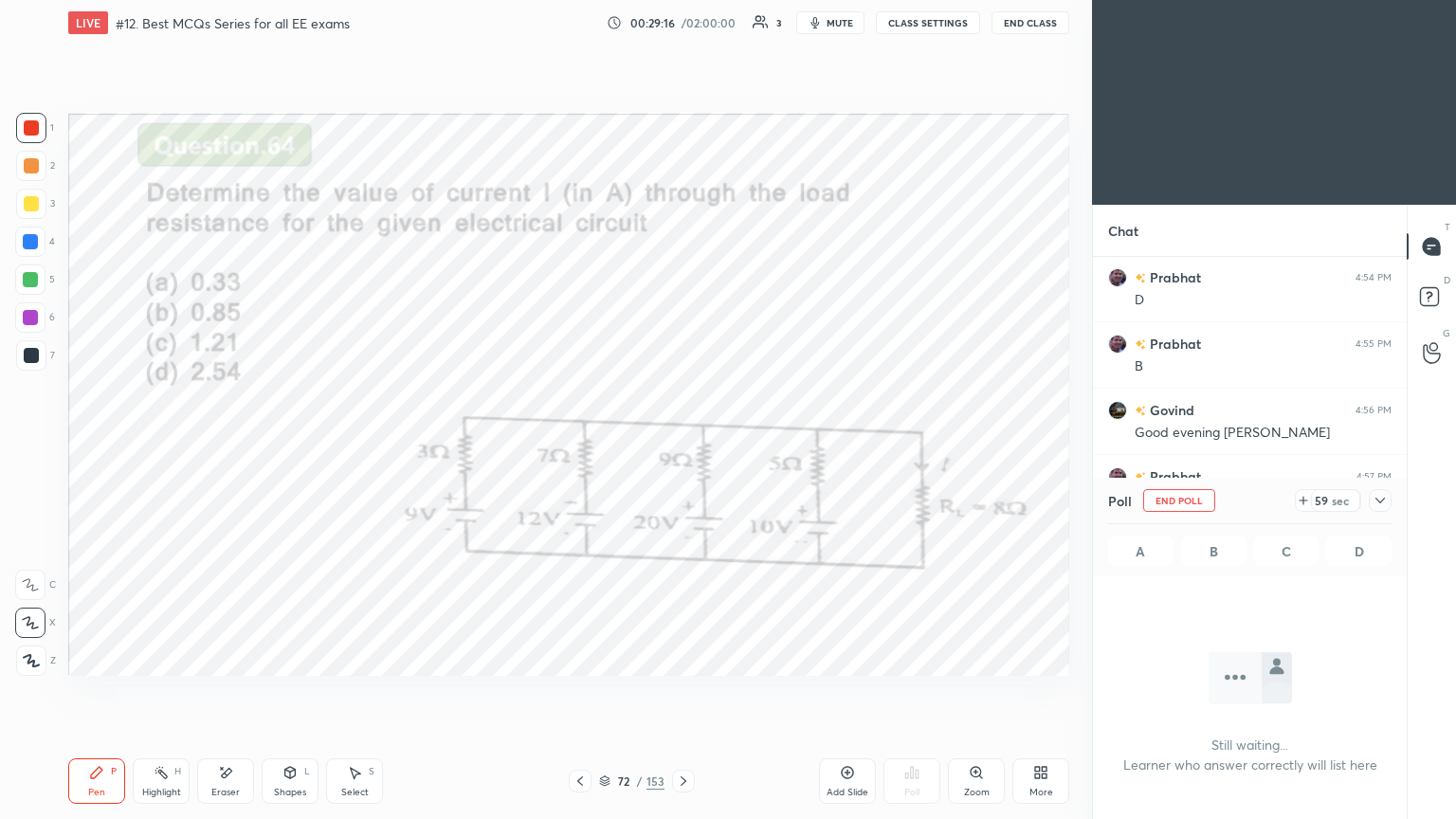 click 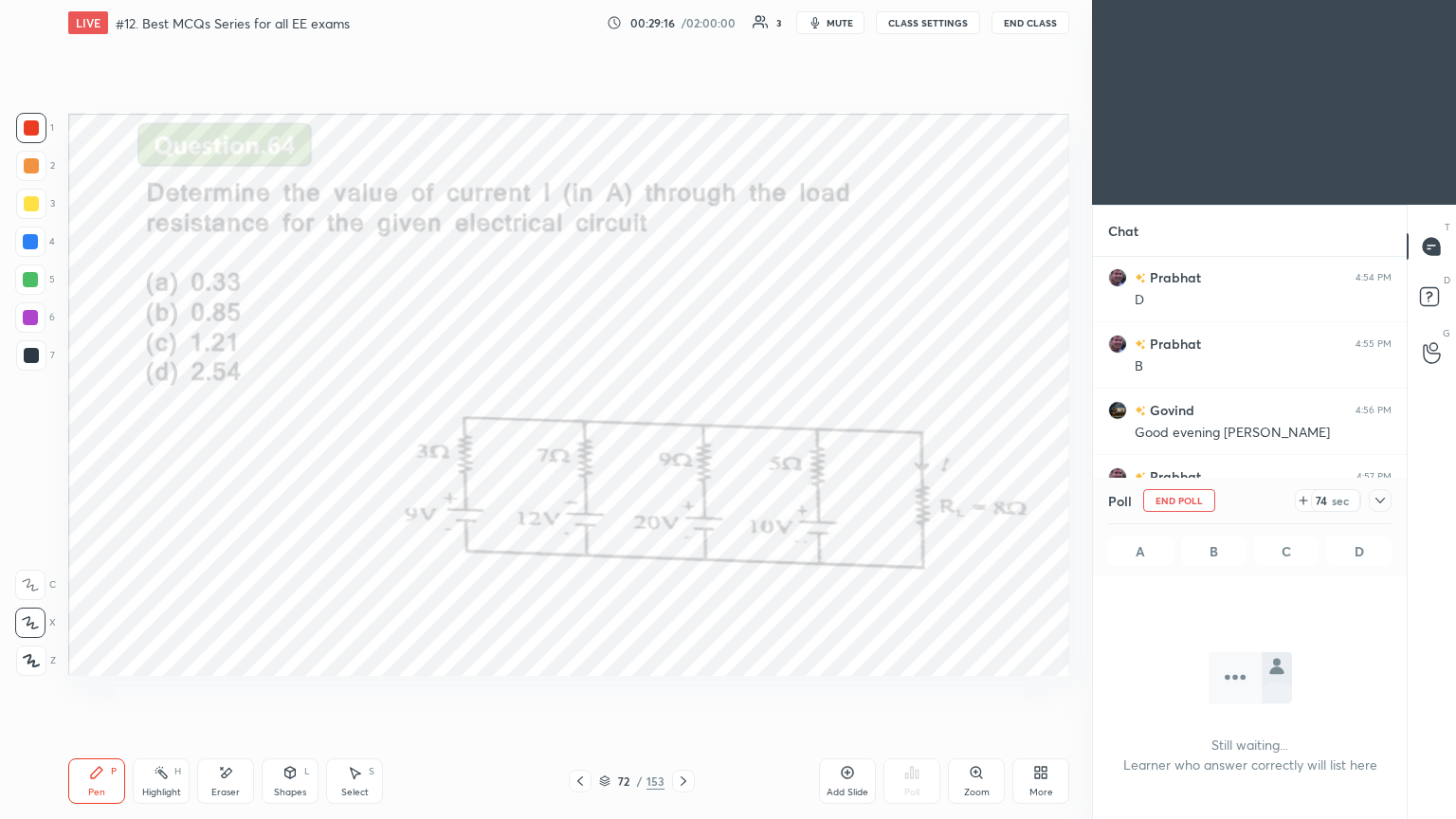 click 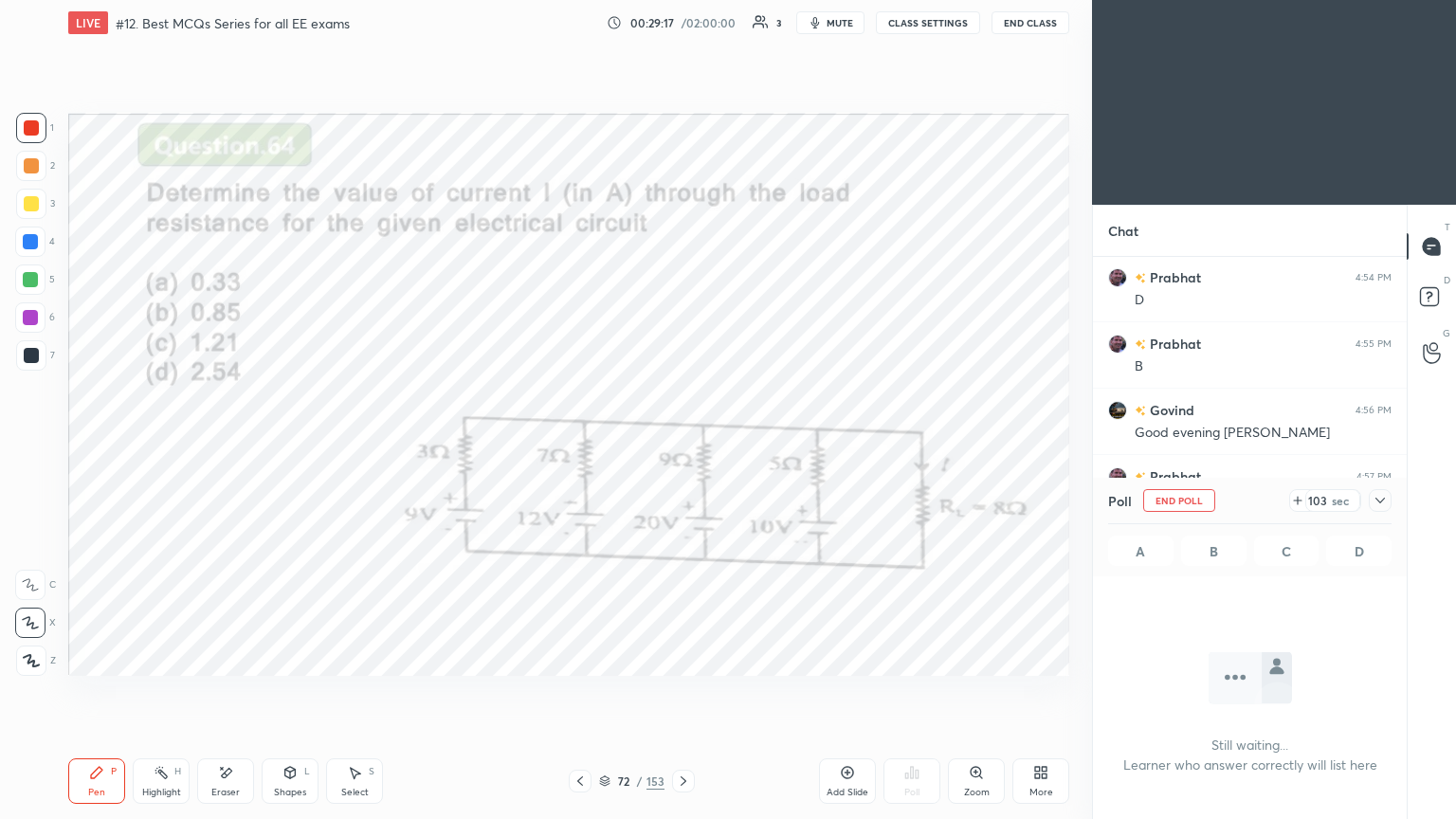 click on "103  sec" at bounding box center (1333, 500) 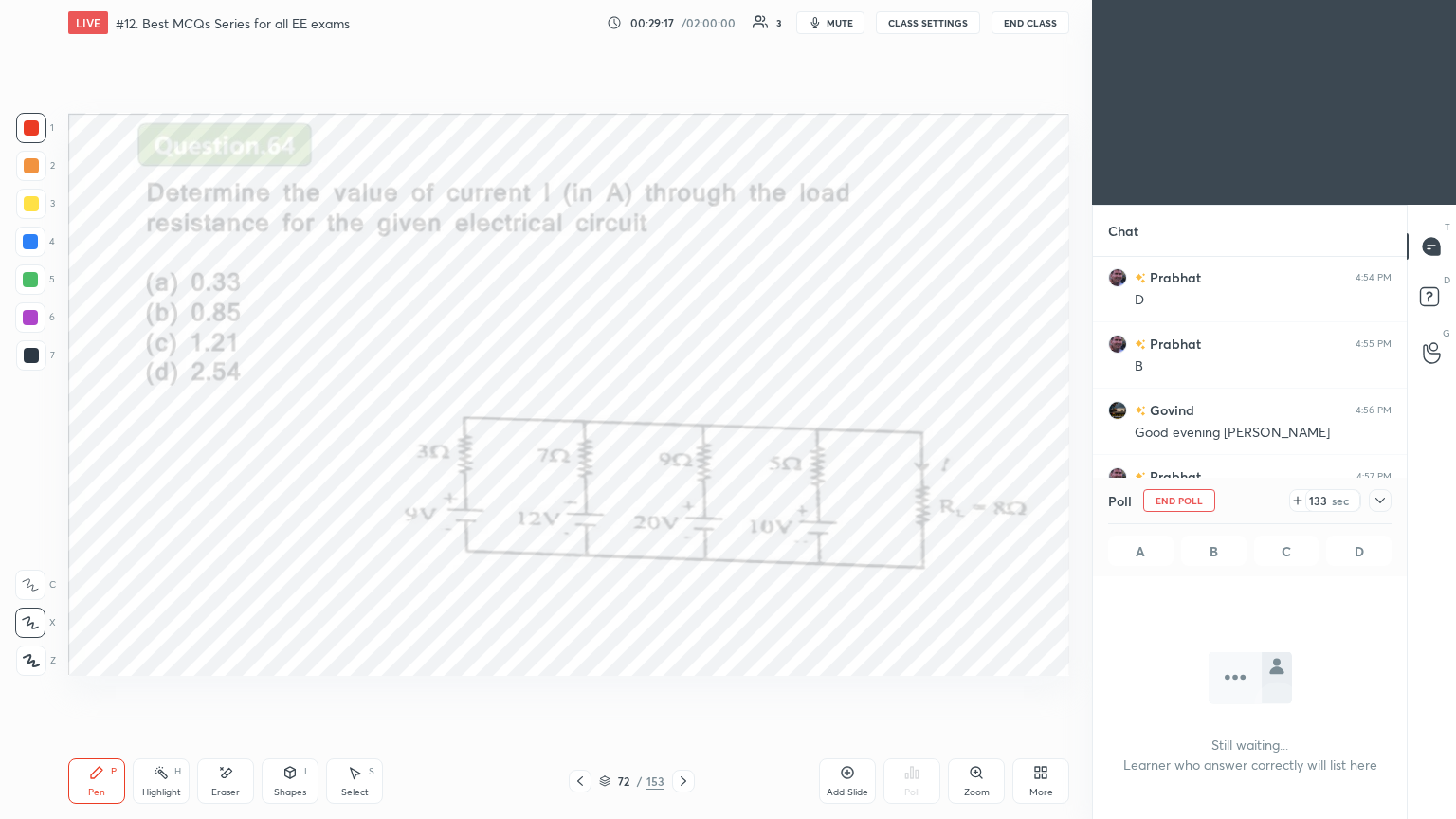 click on "133  sec" at bounding box center (1333, 500) 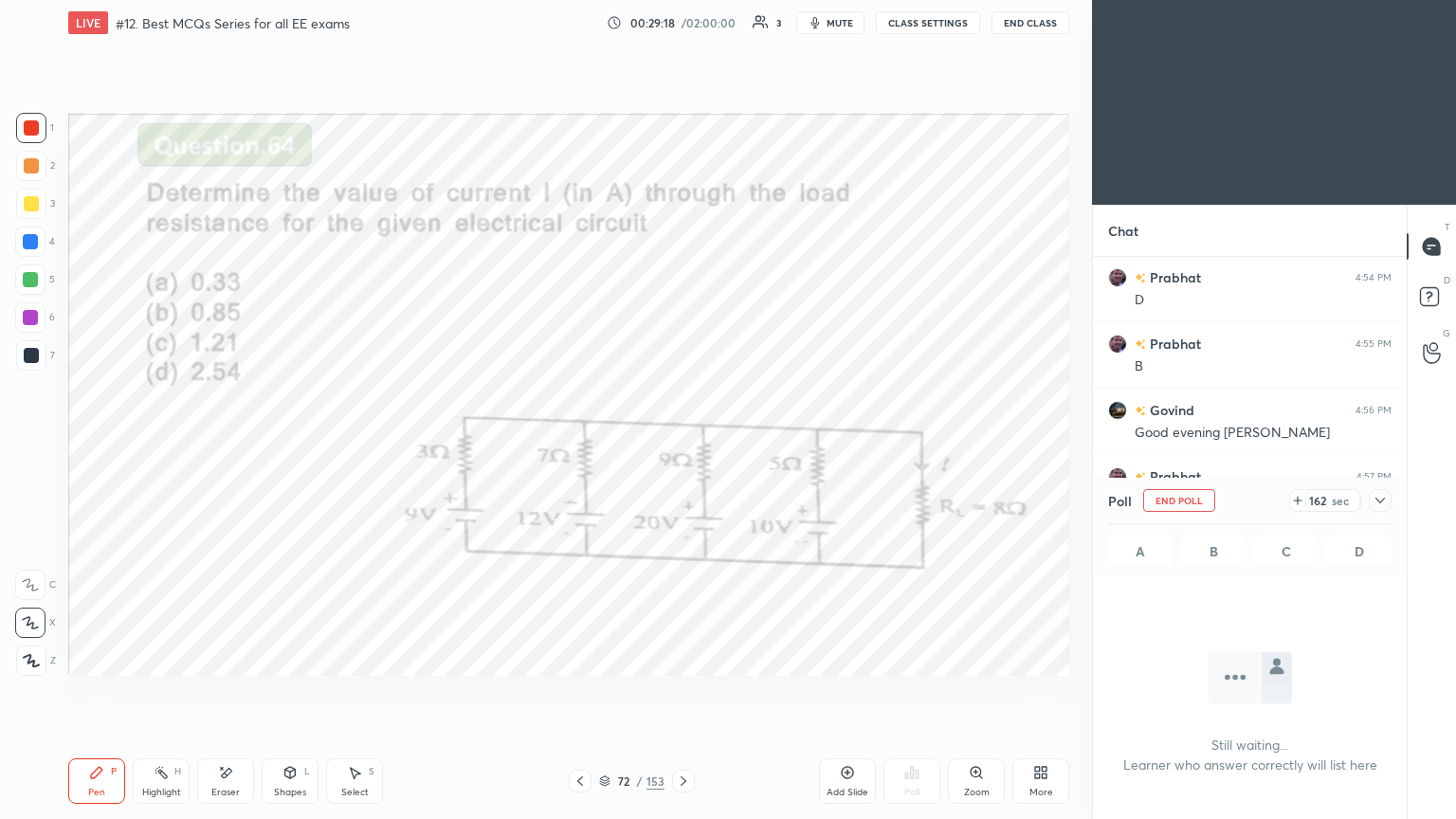 click 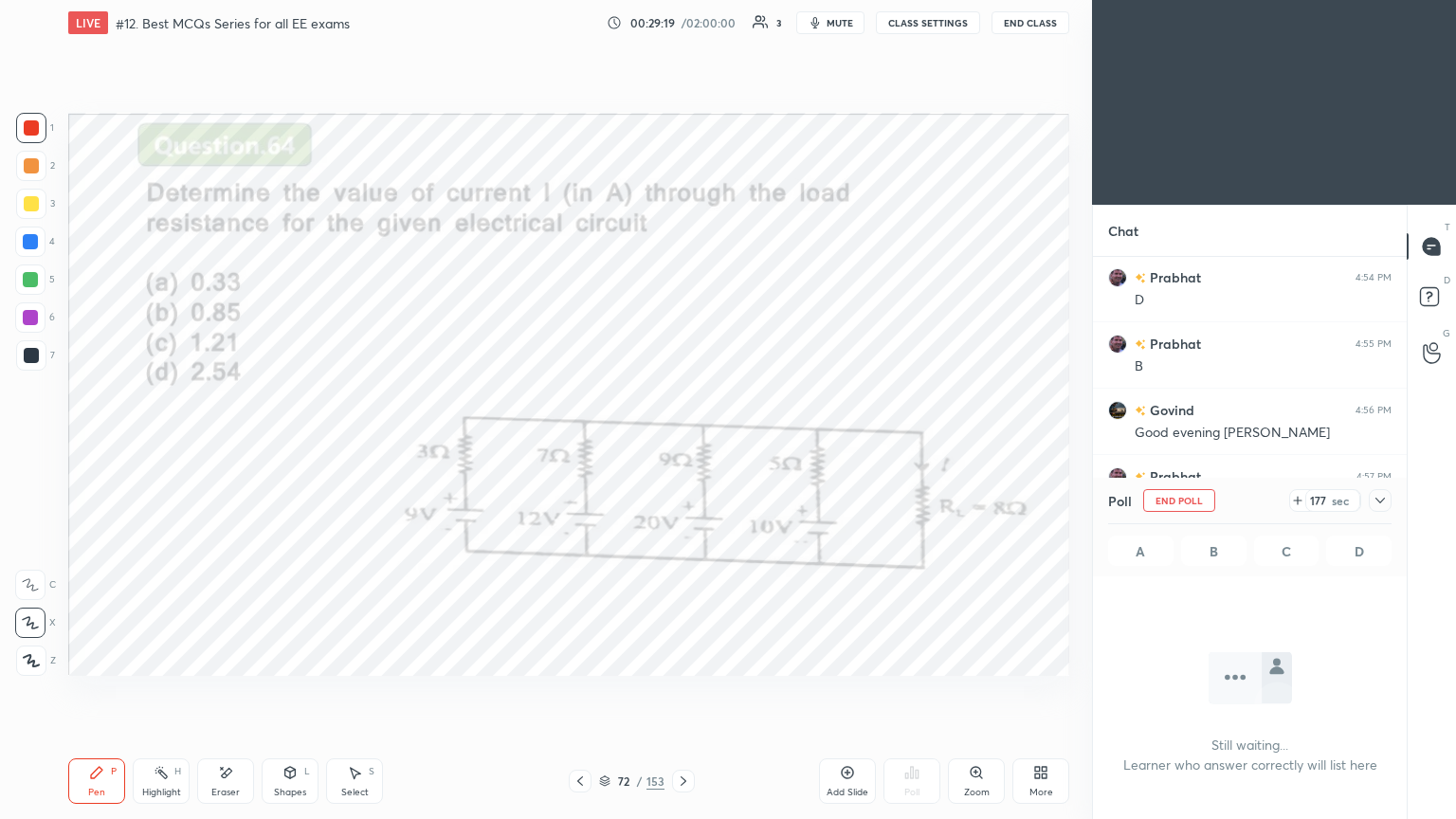 click 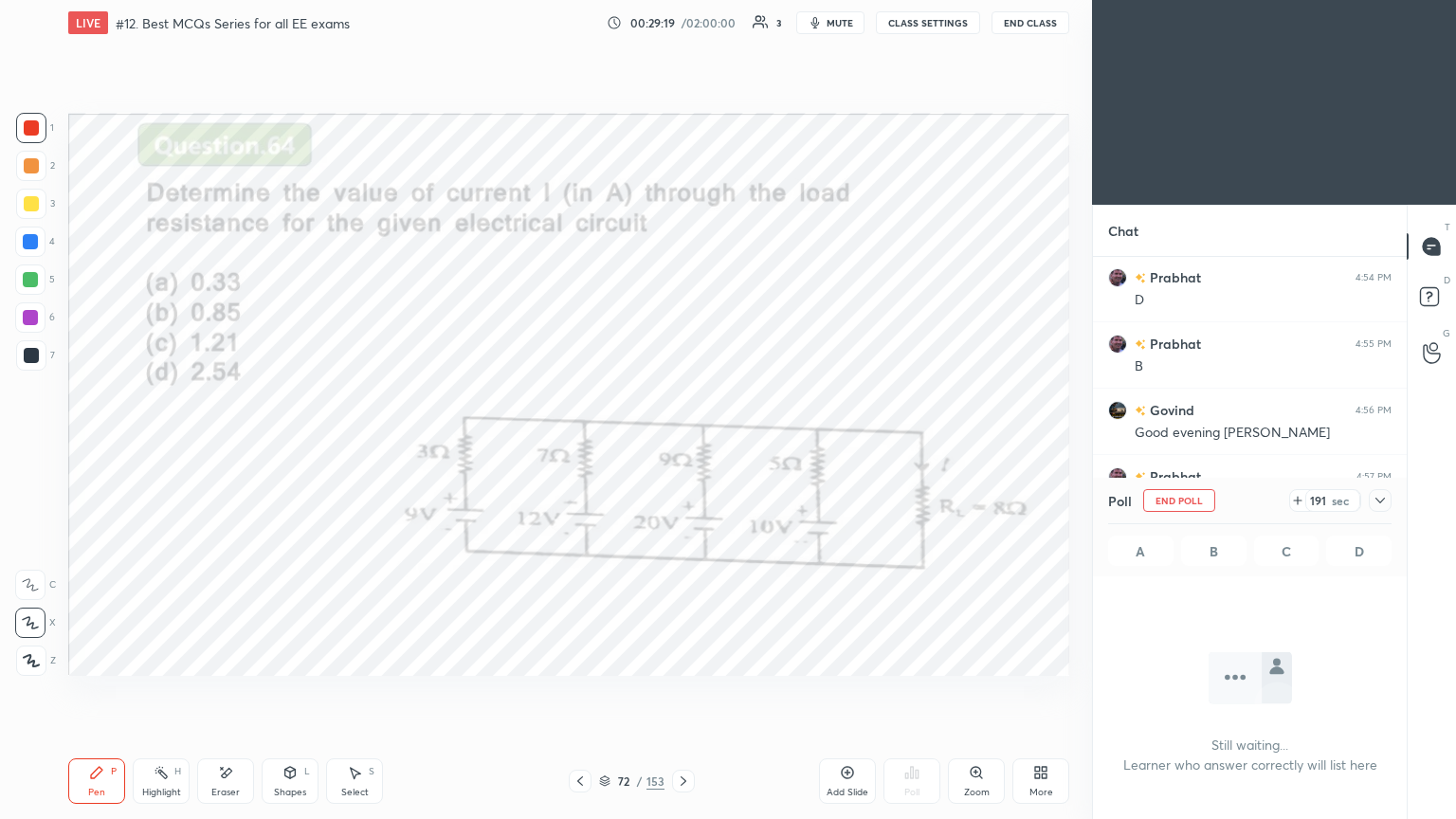 click at bounding box center [1380, 500] 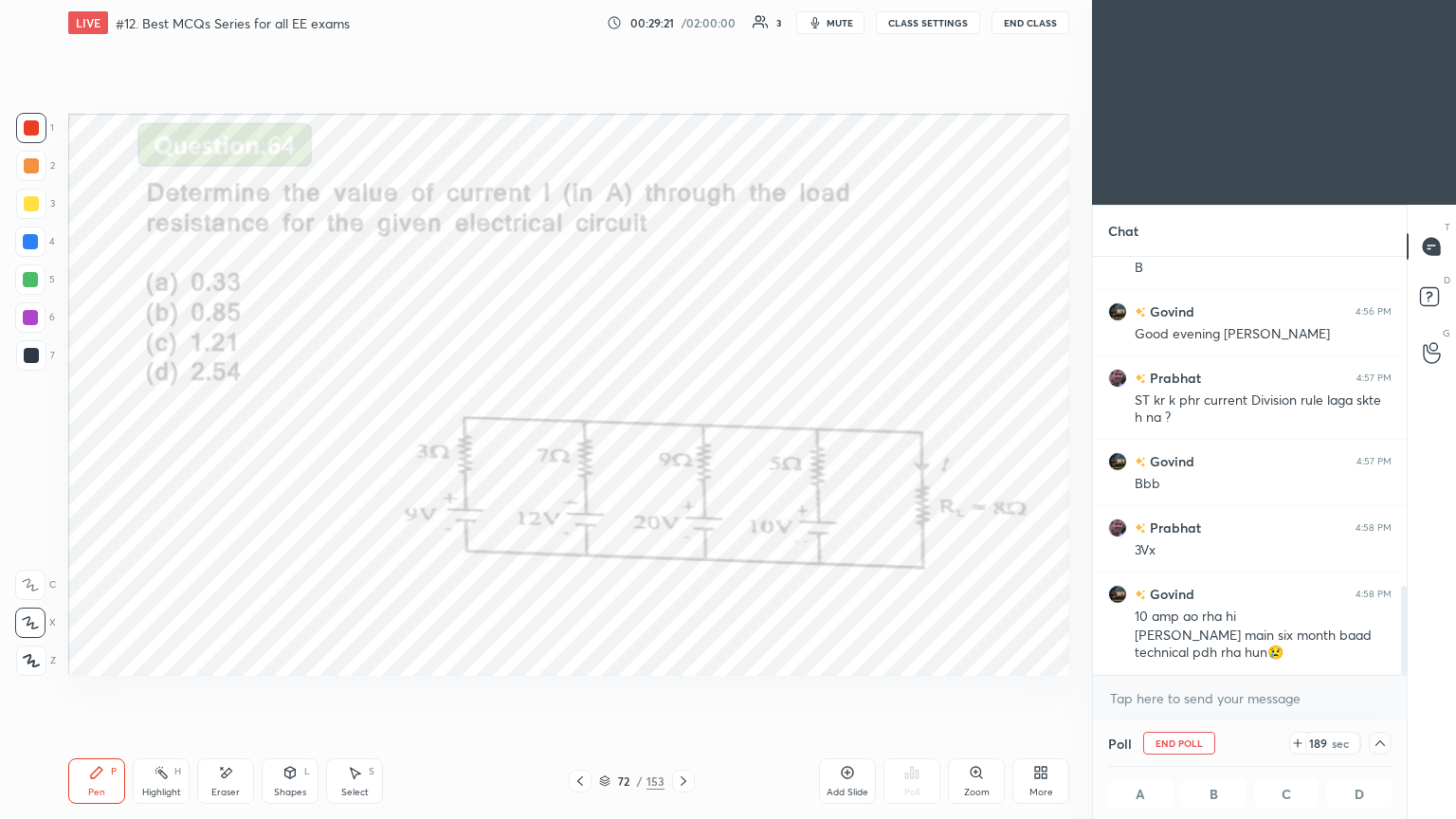 drag, startPoint x: 1402, startPoint y: 603, endPoint x: 1395, endPoint y: 653, distance: 50.487622 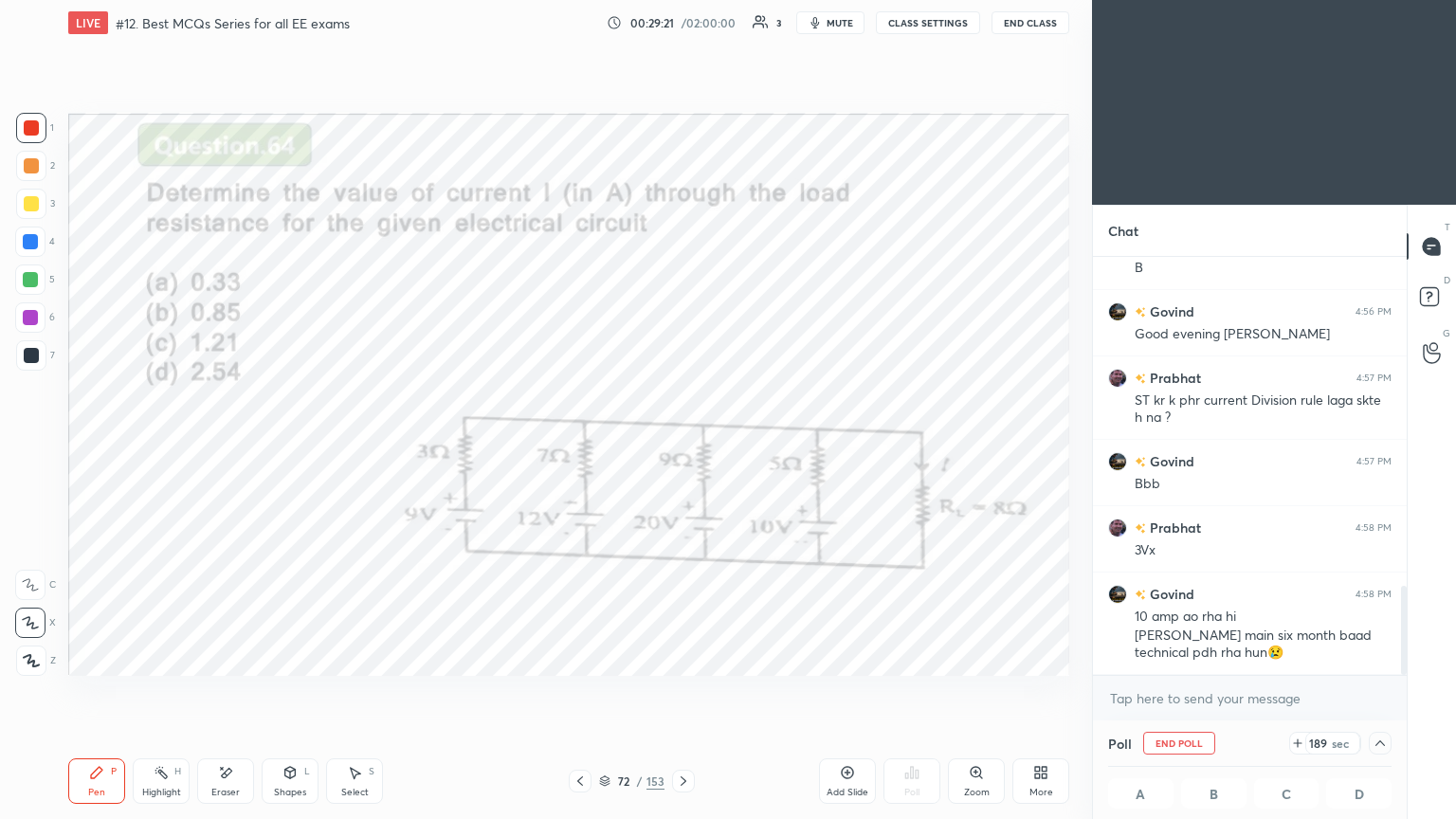 click at bounding box center [1404, 630] 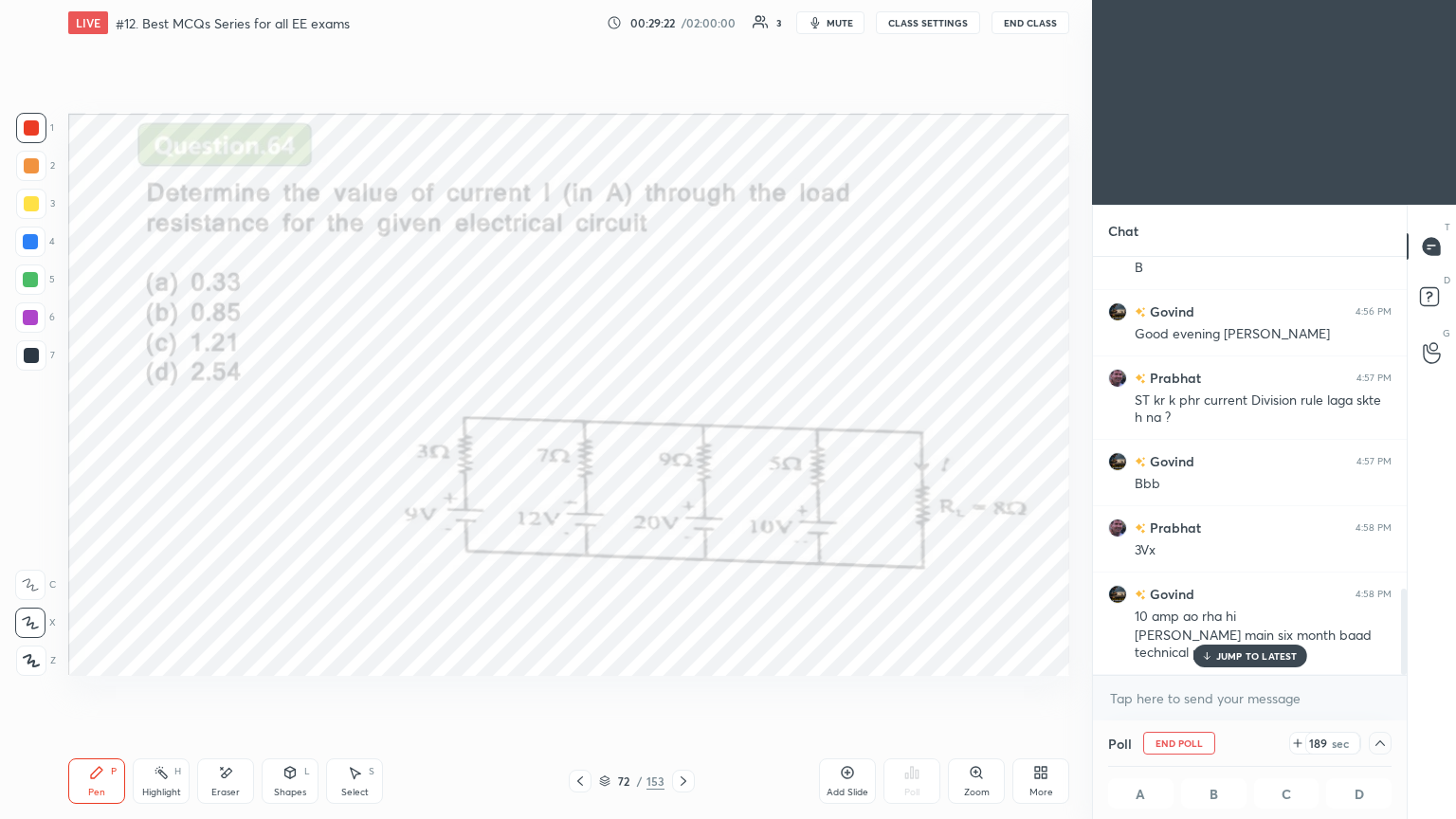 scroll, scrollTop: 1608, scrollLeft: 0, axis: vertical 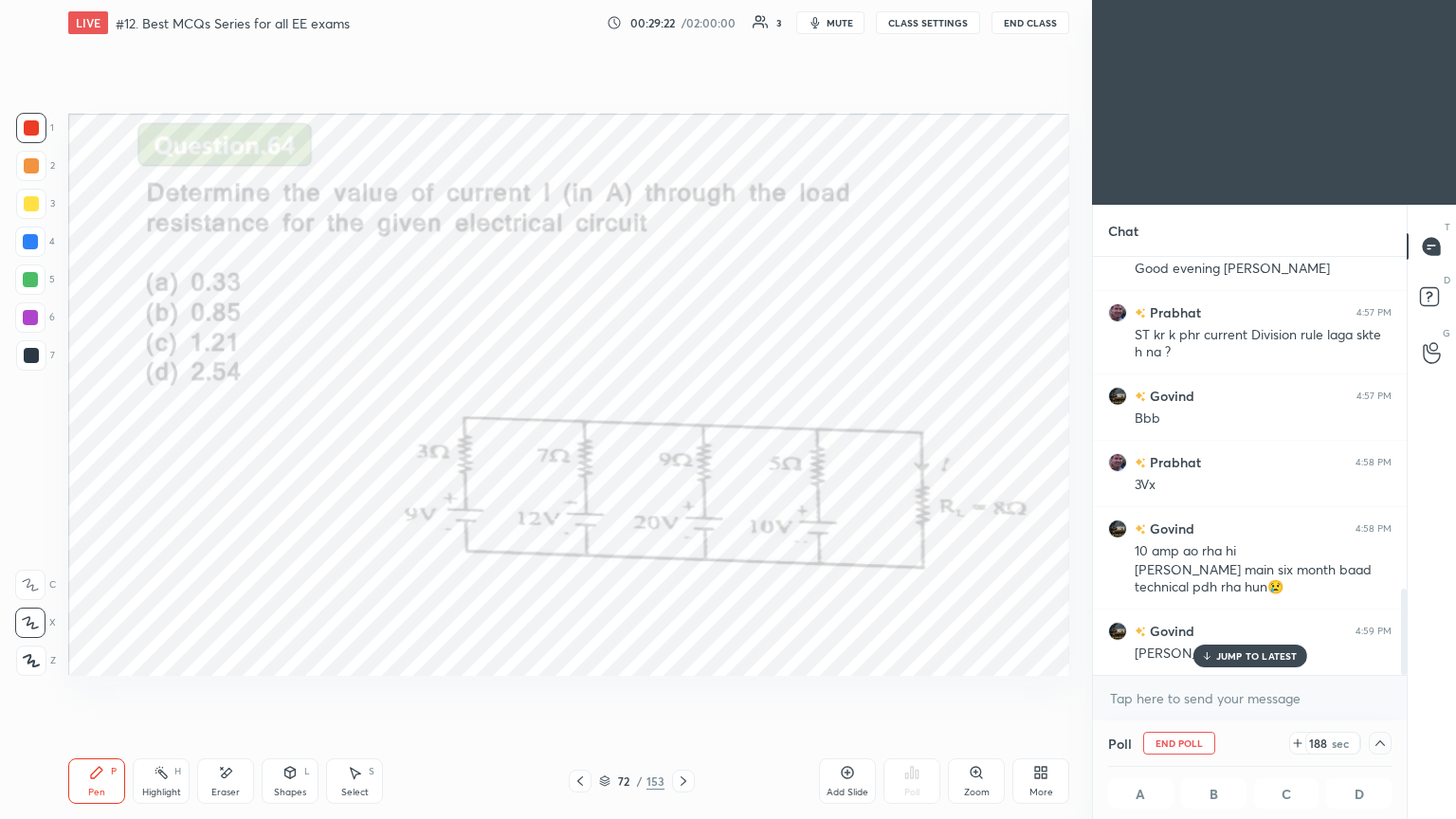 click on "JUMP TO LATEST" at bounding box center (1257, 656) 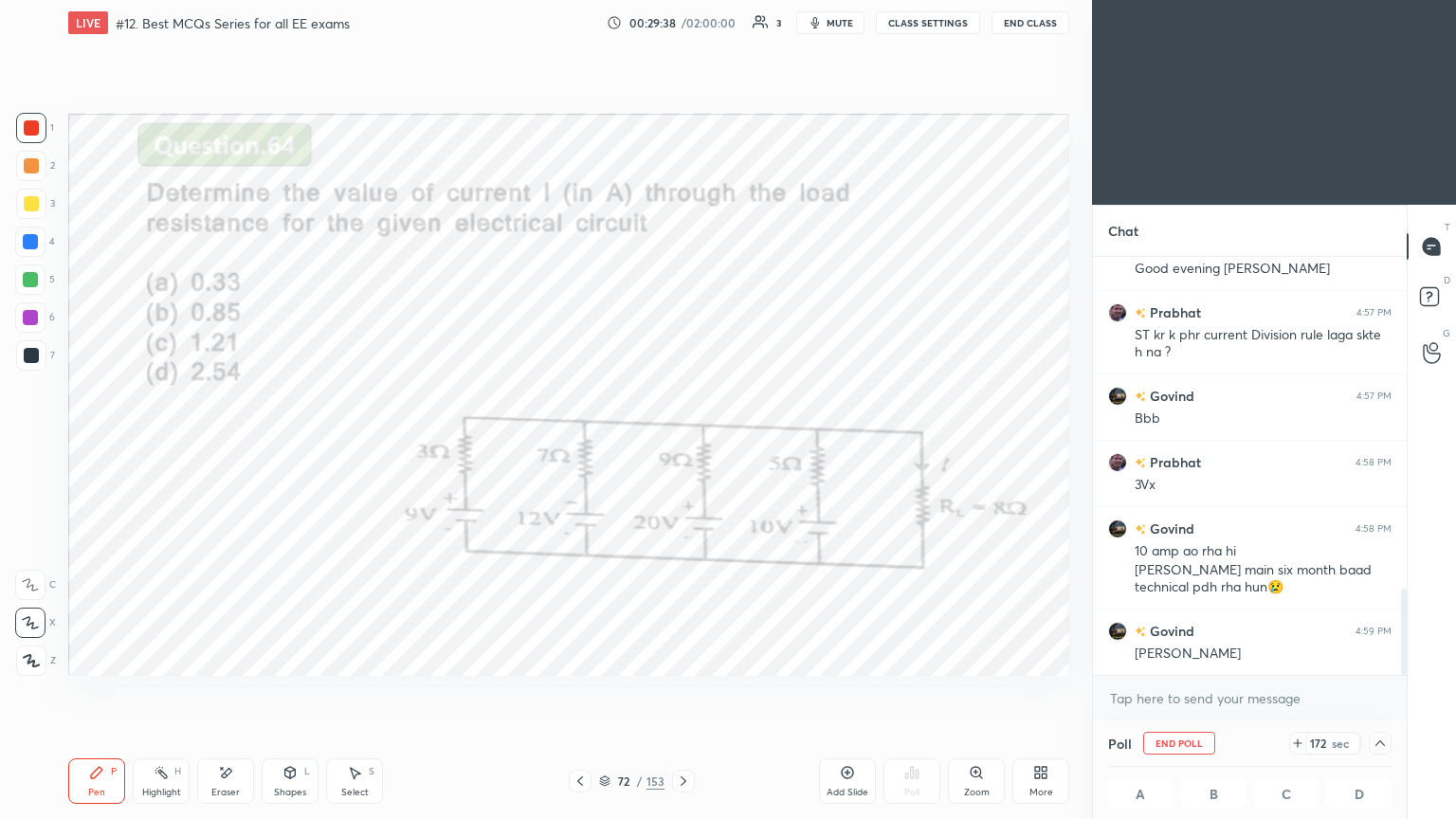 drag, startPoint x: 1372, startPoint y: 752, endPoint x: 1387, endPoint y: 755, distance: 15.29706 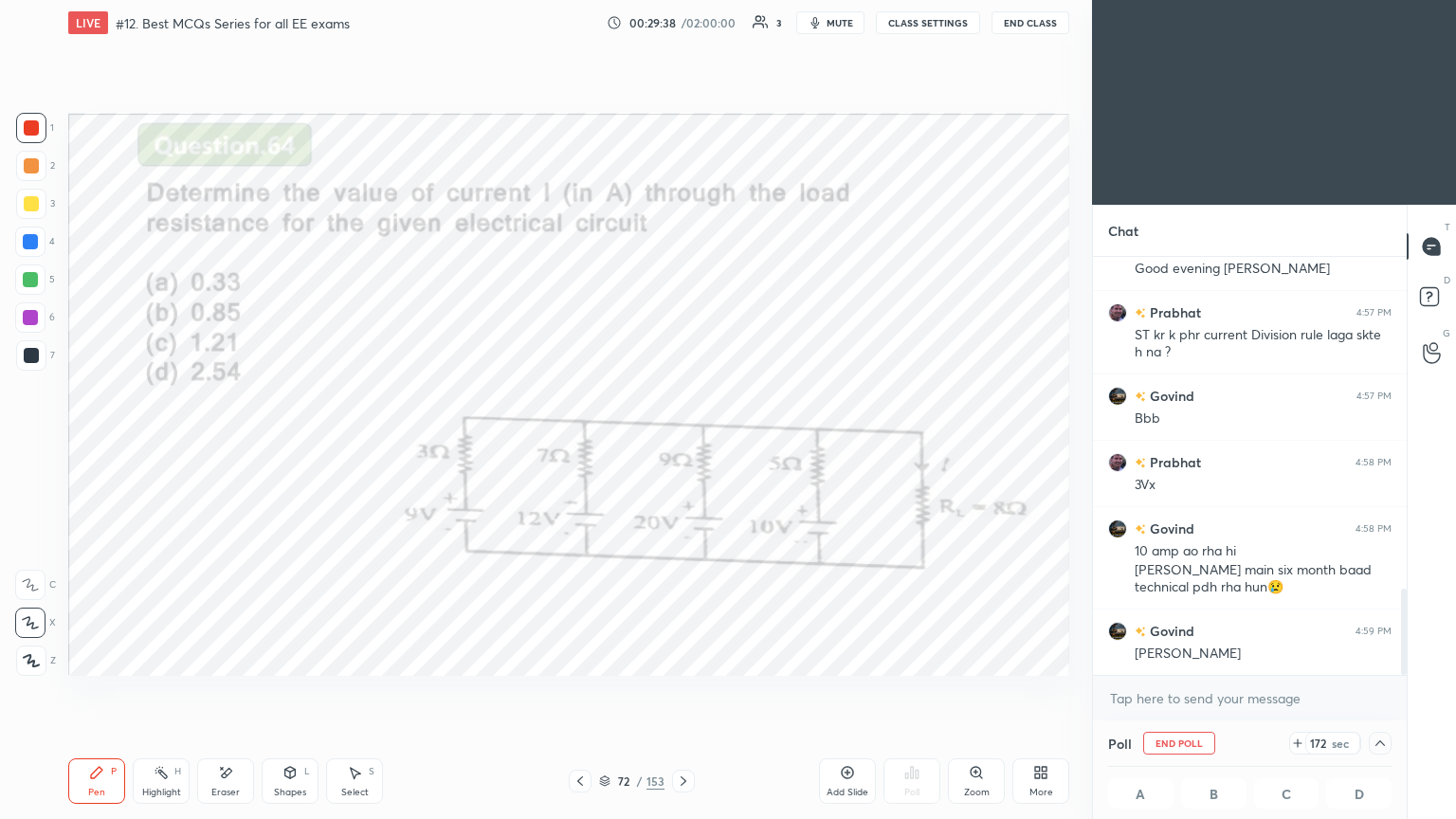 click at bounding box center [1380, 743] 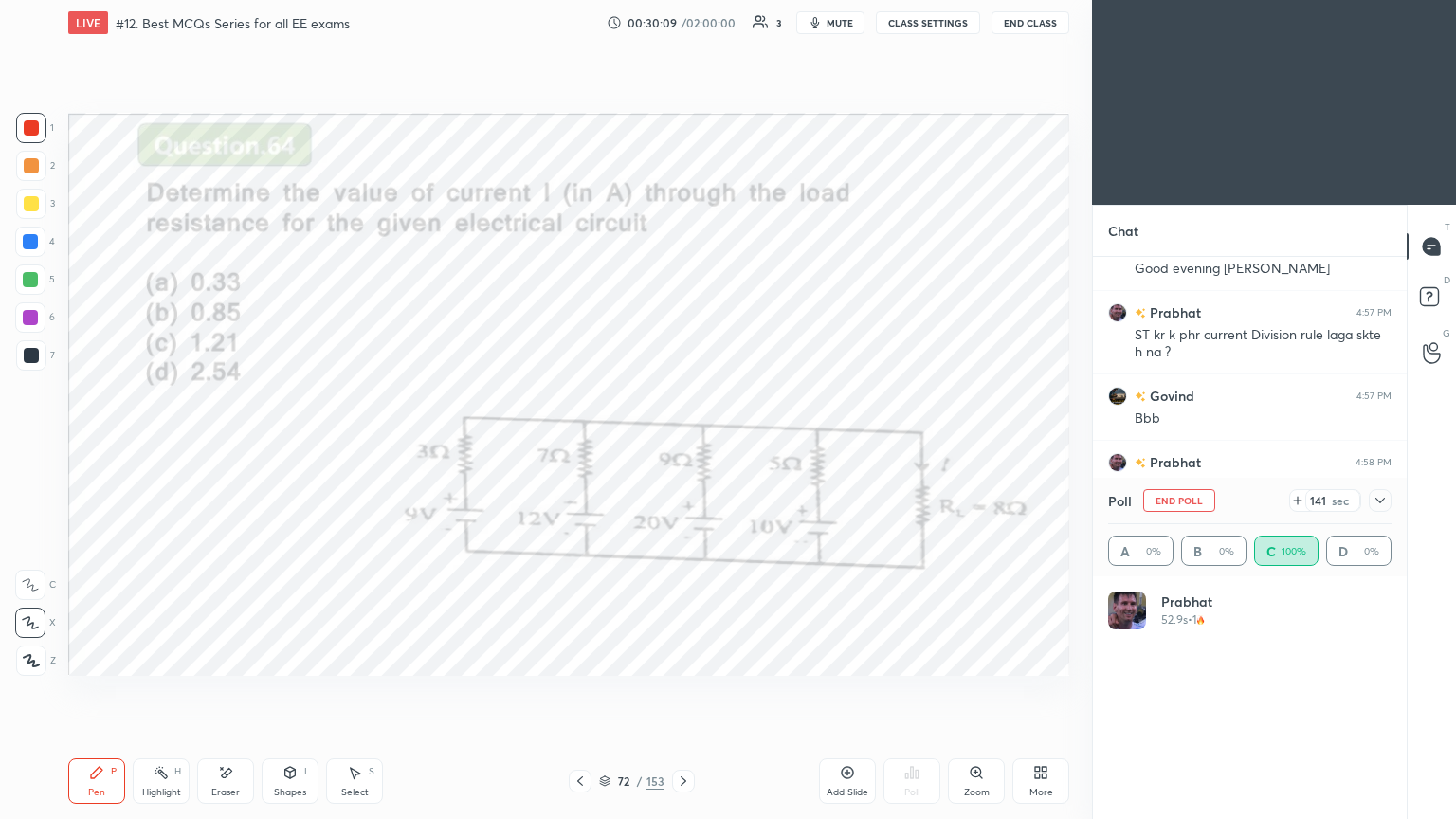 scroll, scrollTop: 6, scrollLeft: 6, axis: both 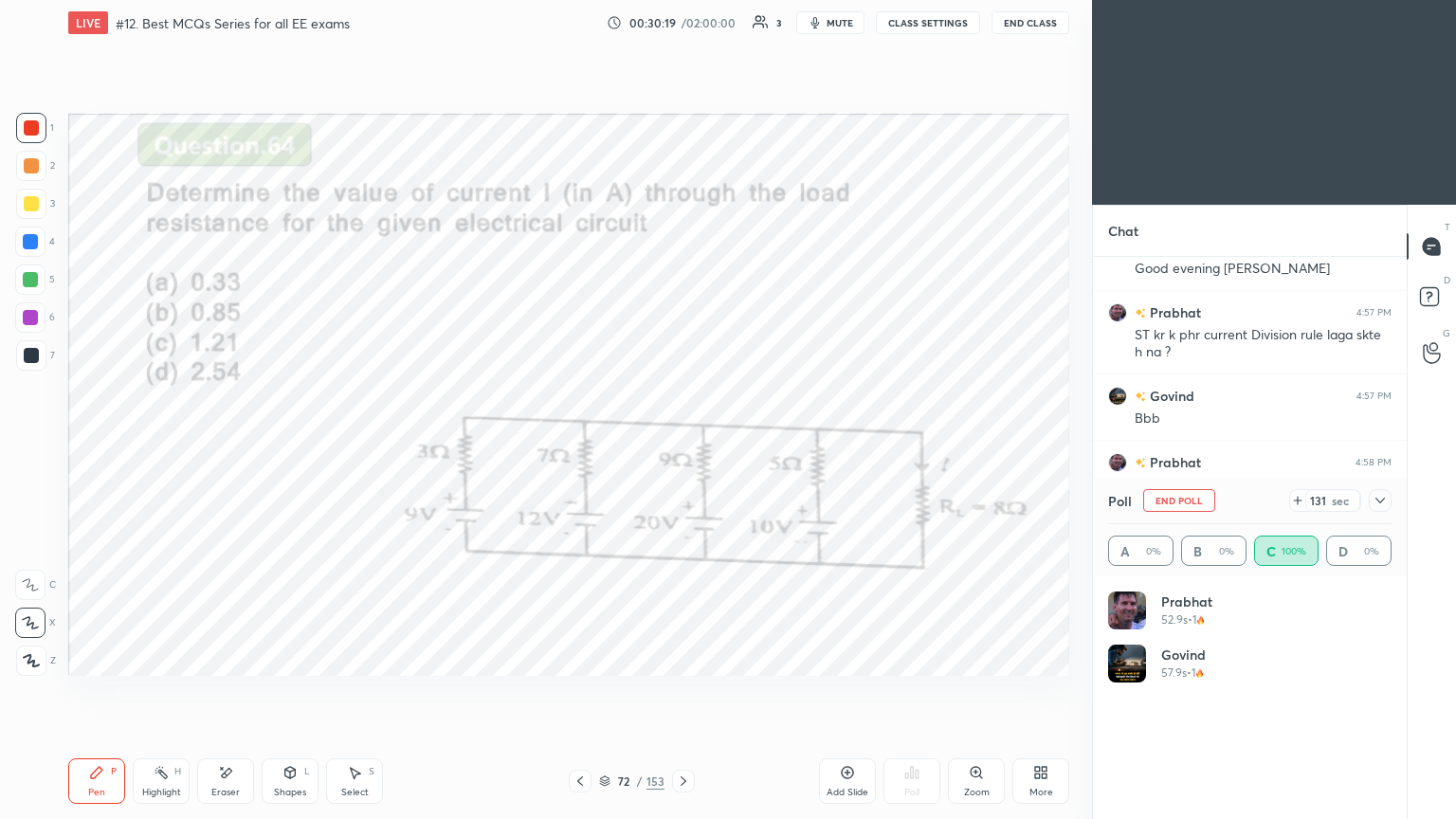 click on "End Poll" at bounding box center [1179, 500] 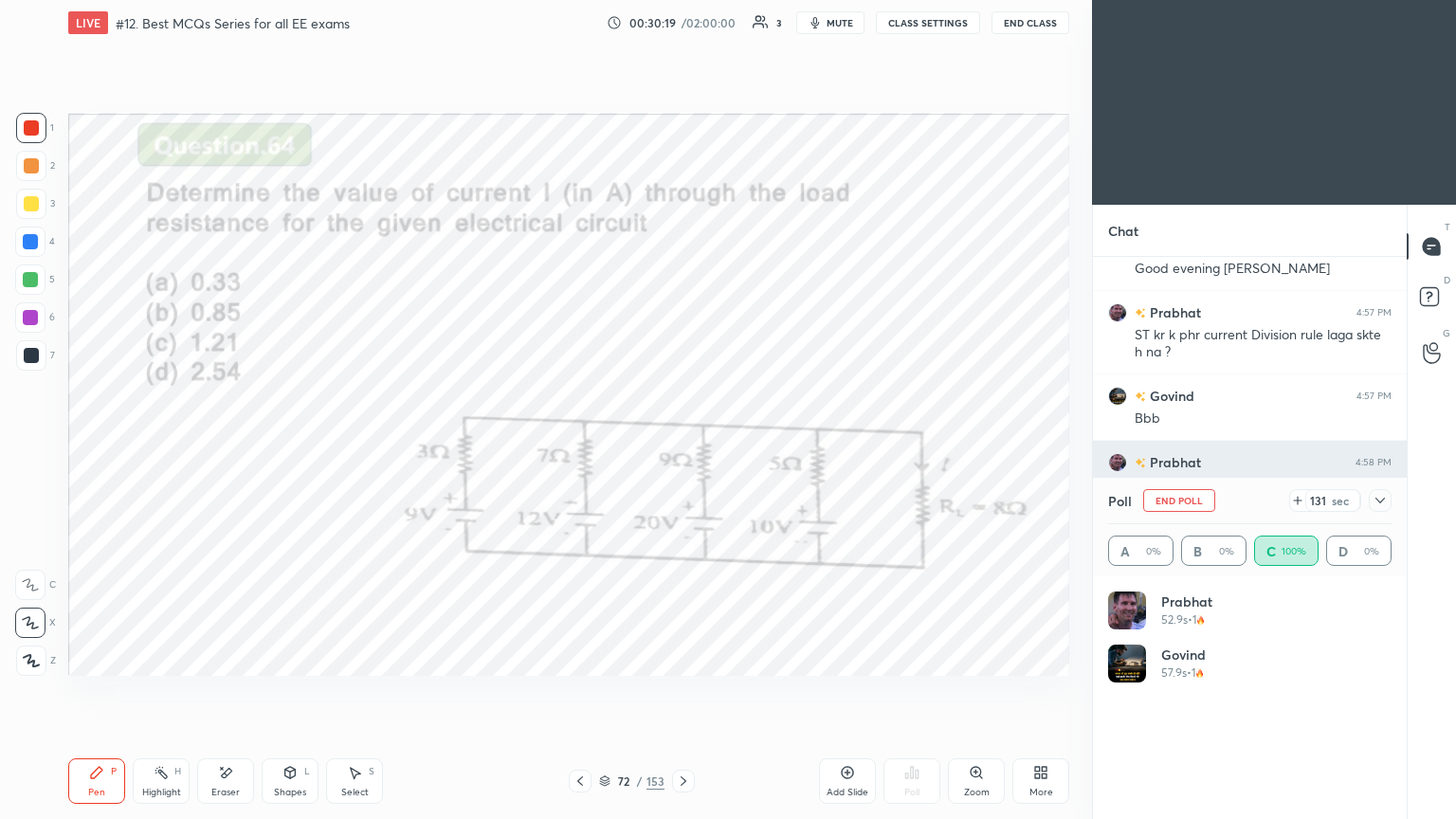 scroll, scrollTop: 114, scrollLeft: 278, axis: both 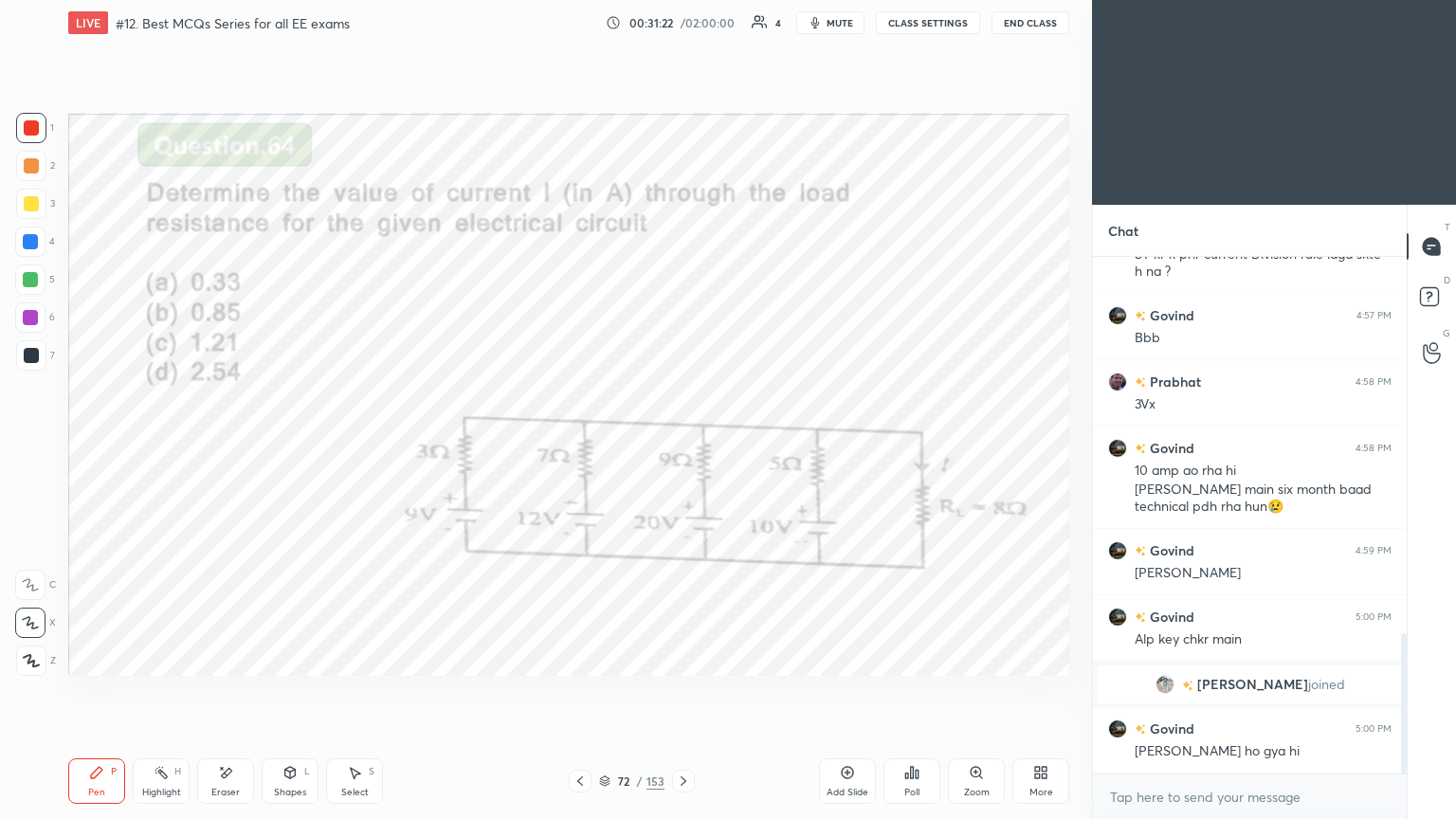 click on "1 2 3 4 5 6 7 C X Z E E Erase all   H H LIVE #12. Best MCQs Series for all EE exams 00:31:22 /  02:00:00 4 mute CLASS SETTINGS End Class Setting up your live class Poll for   secs No correct answer Start poll Back #12. Best MCQs Series for all EE exams [PERSON_NAME] Pen P Highlight H Eraser Shapes L Select S 72 / 153 Add Slide Poll Zoom More" at bounding box center [538, 410] 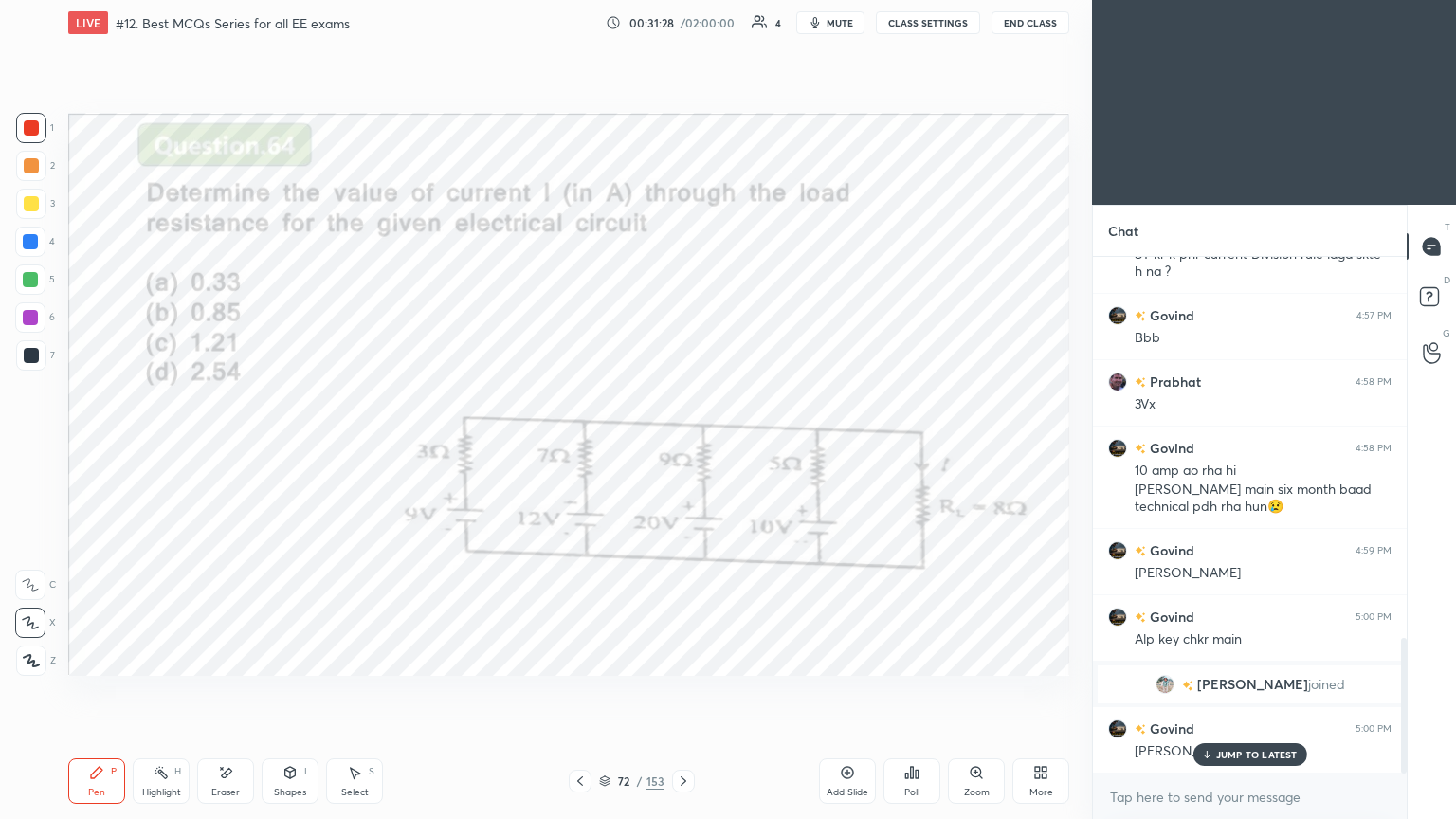 scroll, scrollTop: 1452, scrollLeft: 0, axis: vertical 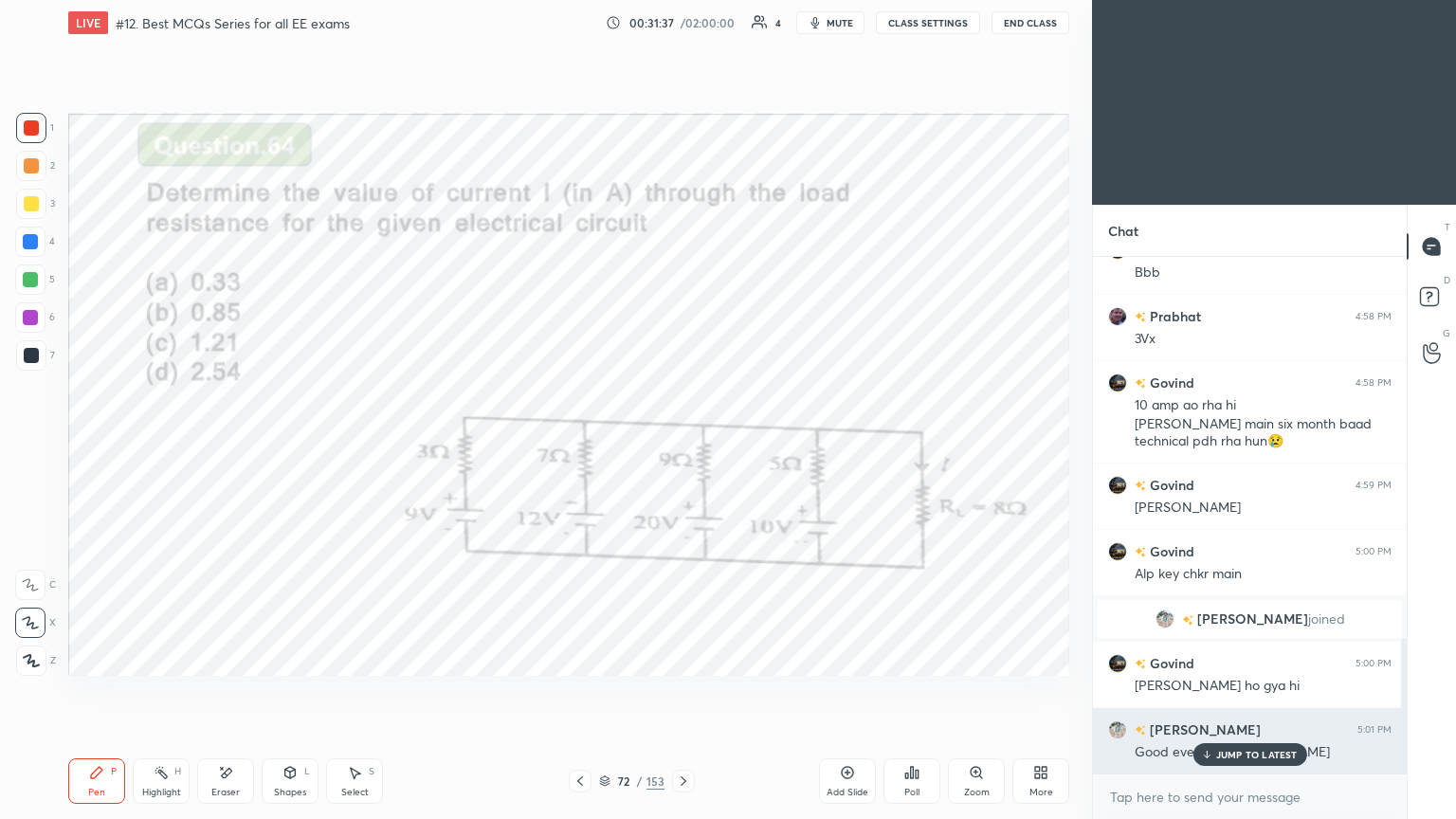 click on "JUMP TO LATEST" at bounding box center (1257, 755) 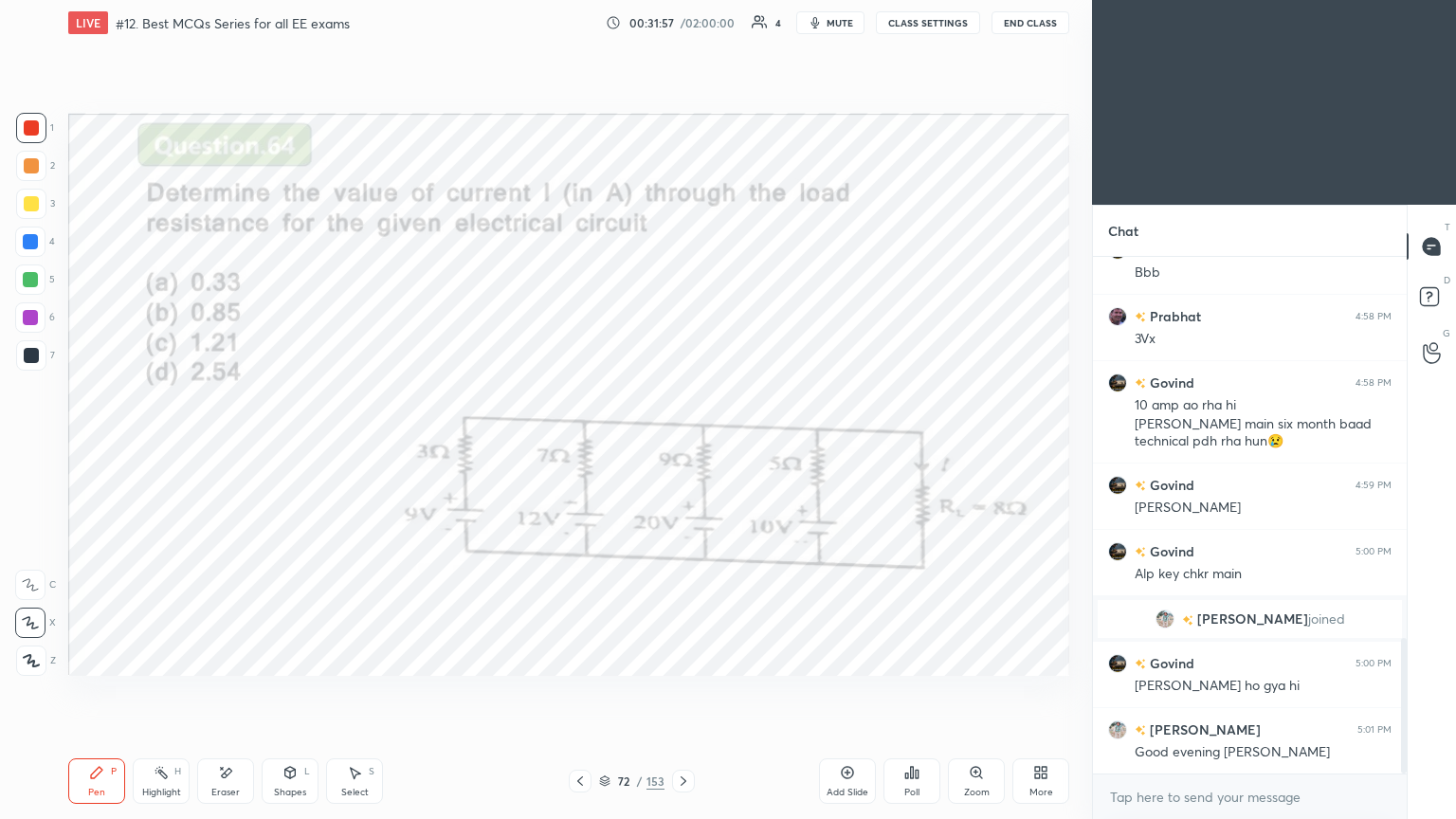 click 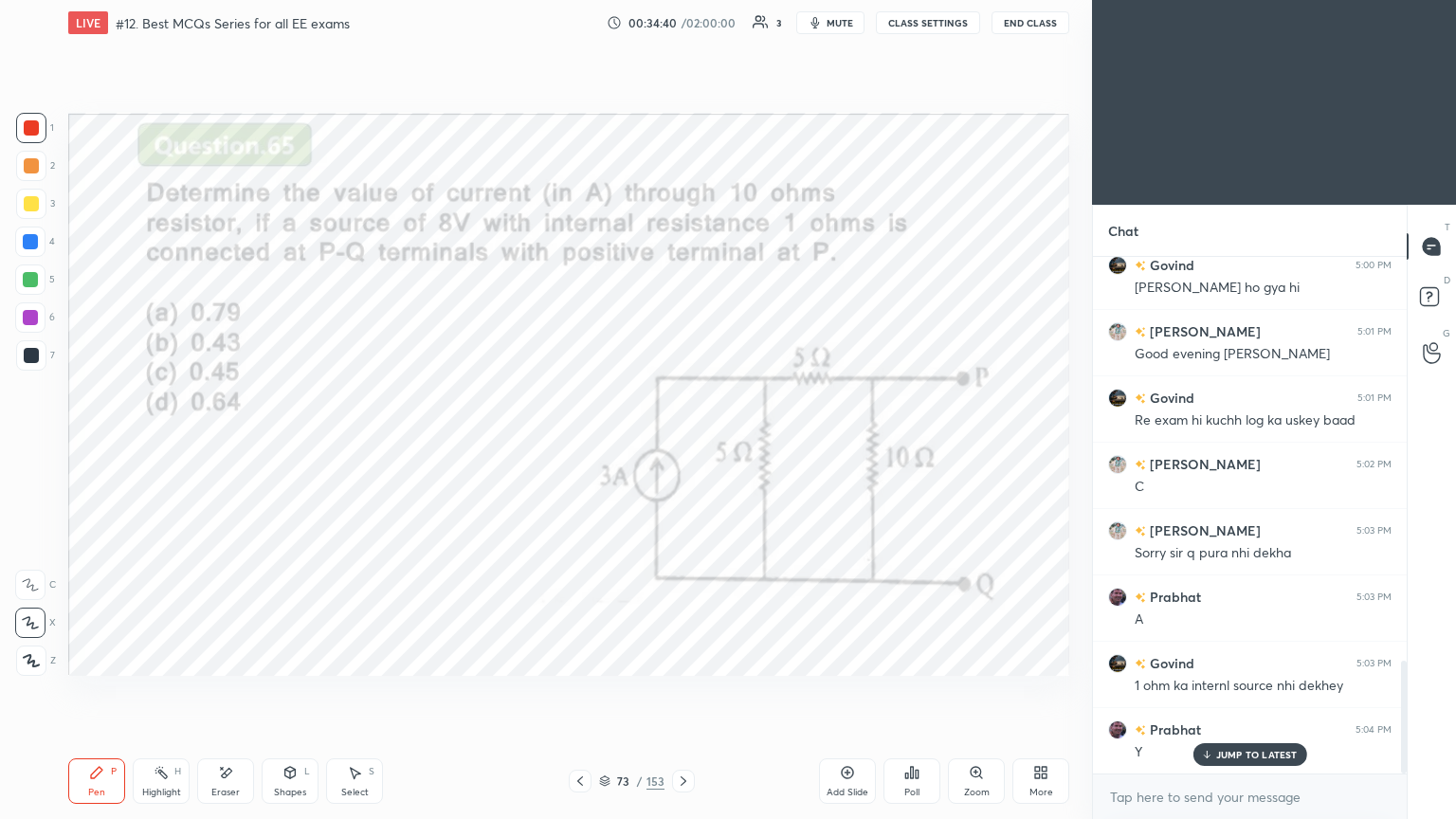 scroll, scrollTop: 1918, scrollLeft: 0, axis: vertical 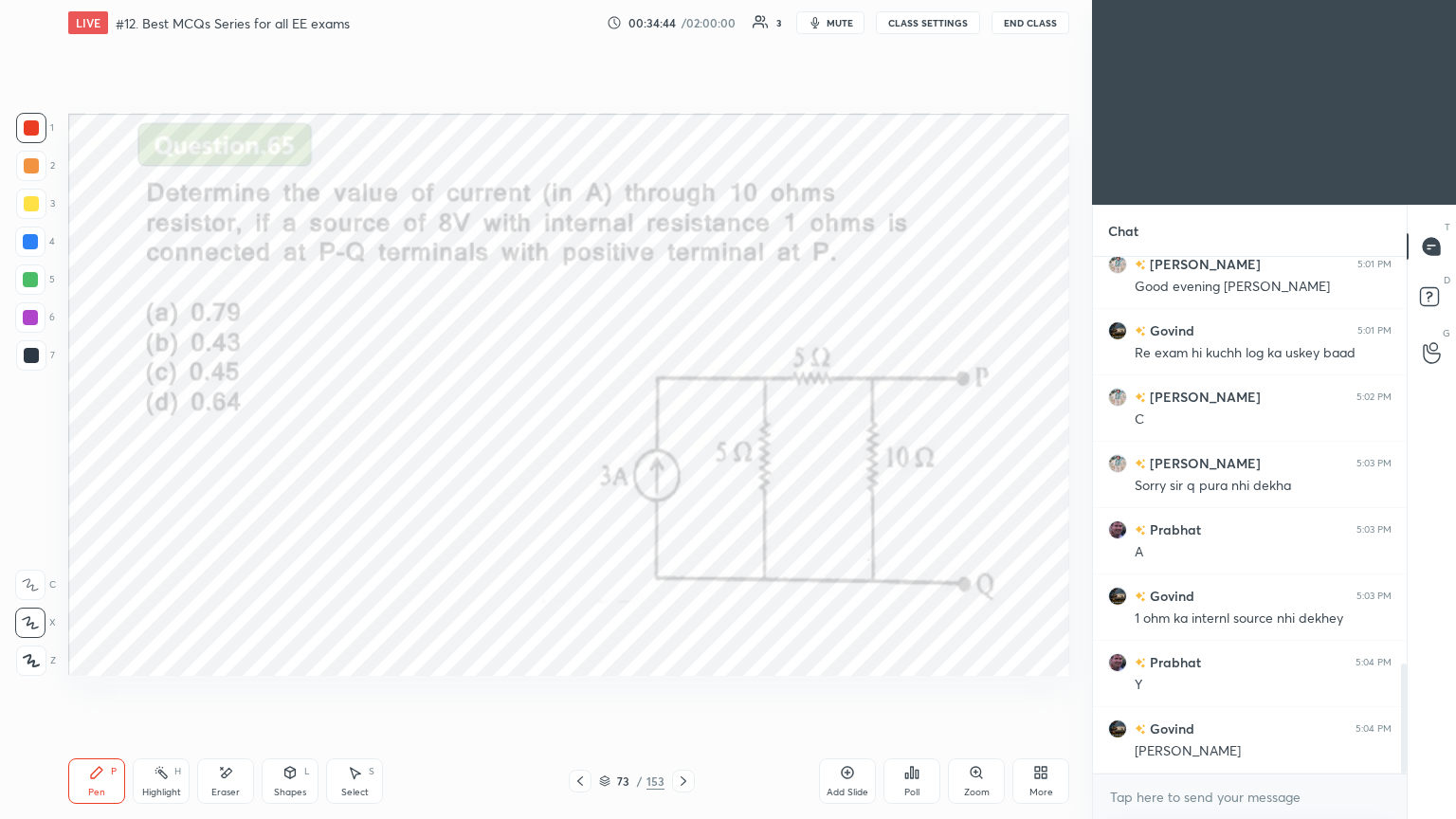 click at bounding box center (31, 128) 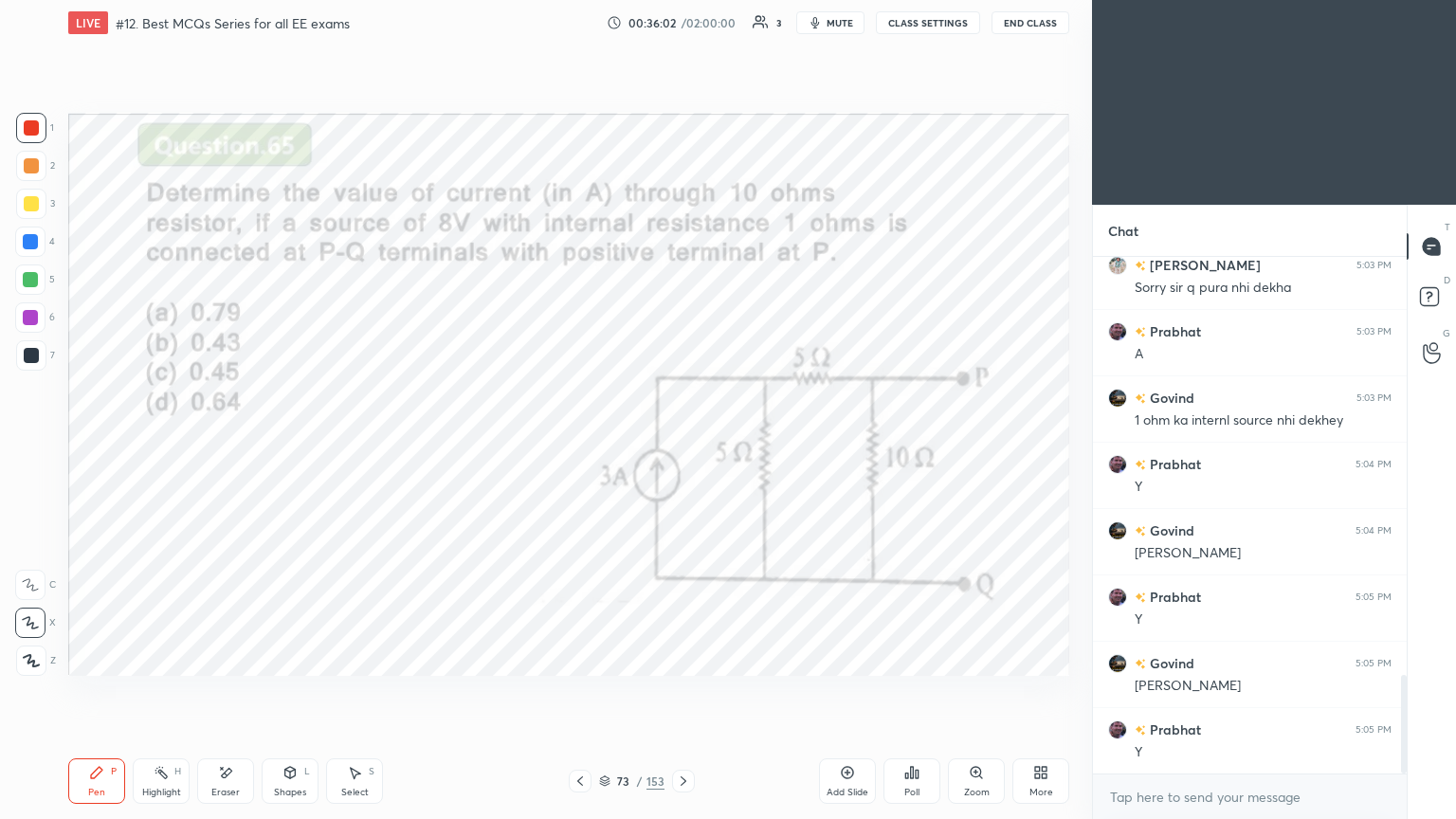 scroll, scrollTop: 2183, scrollLeft: 0, axis: vertical 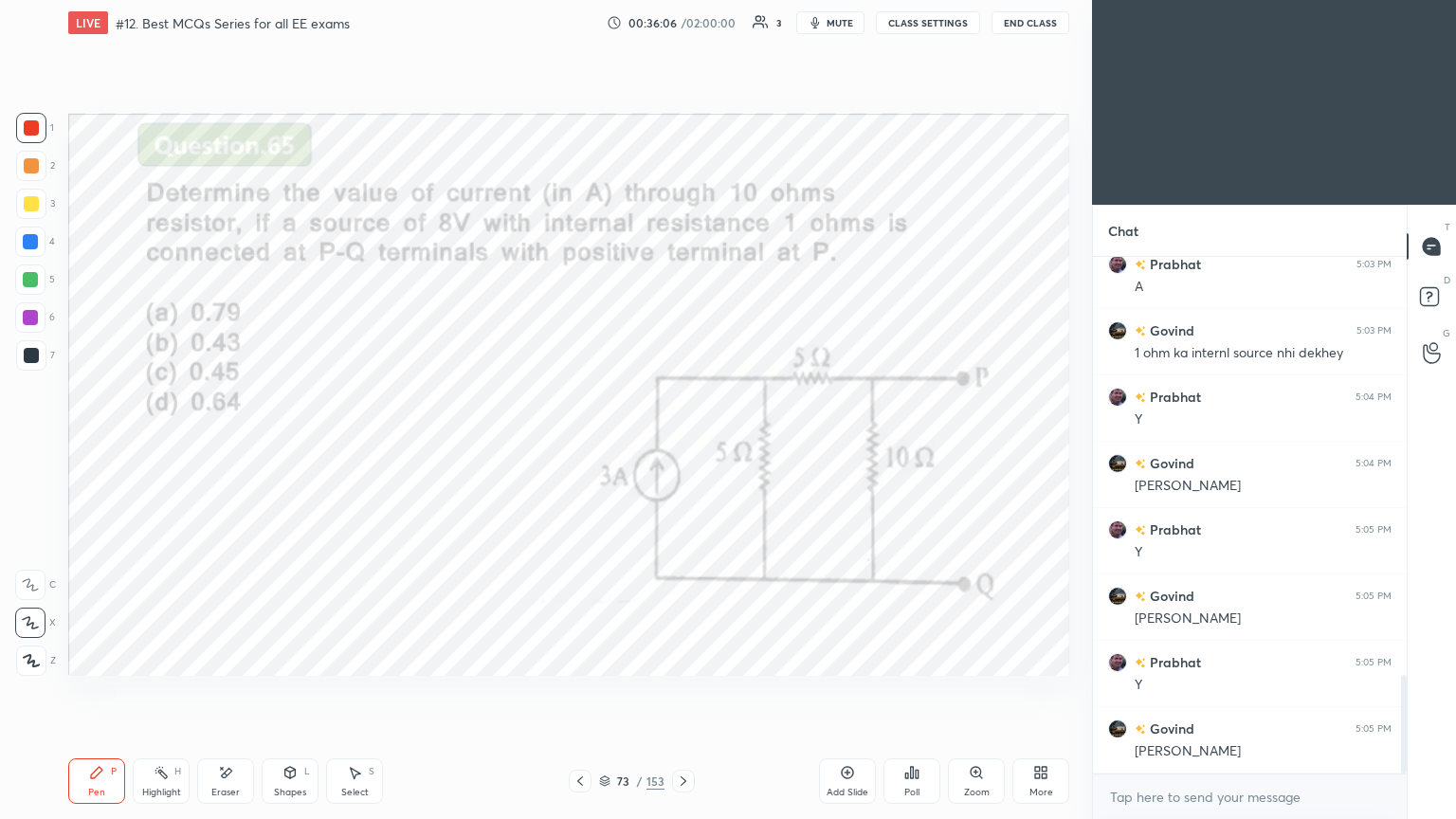 click 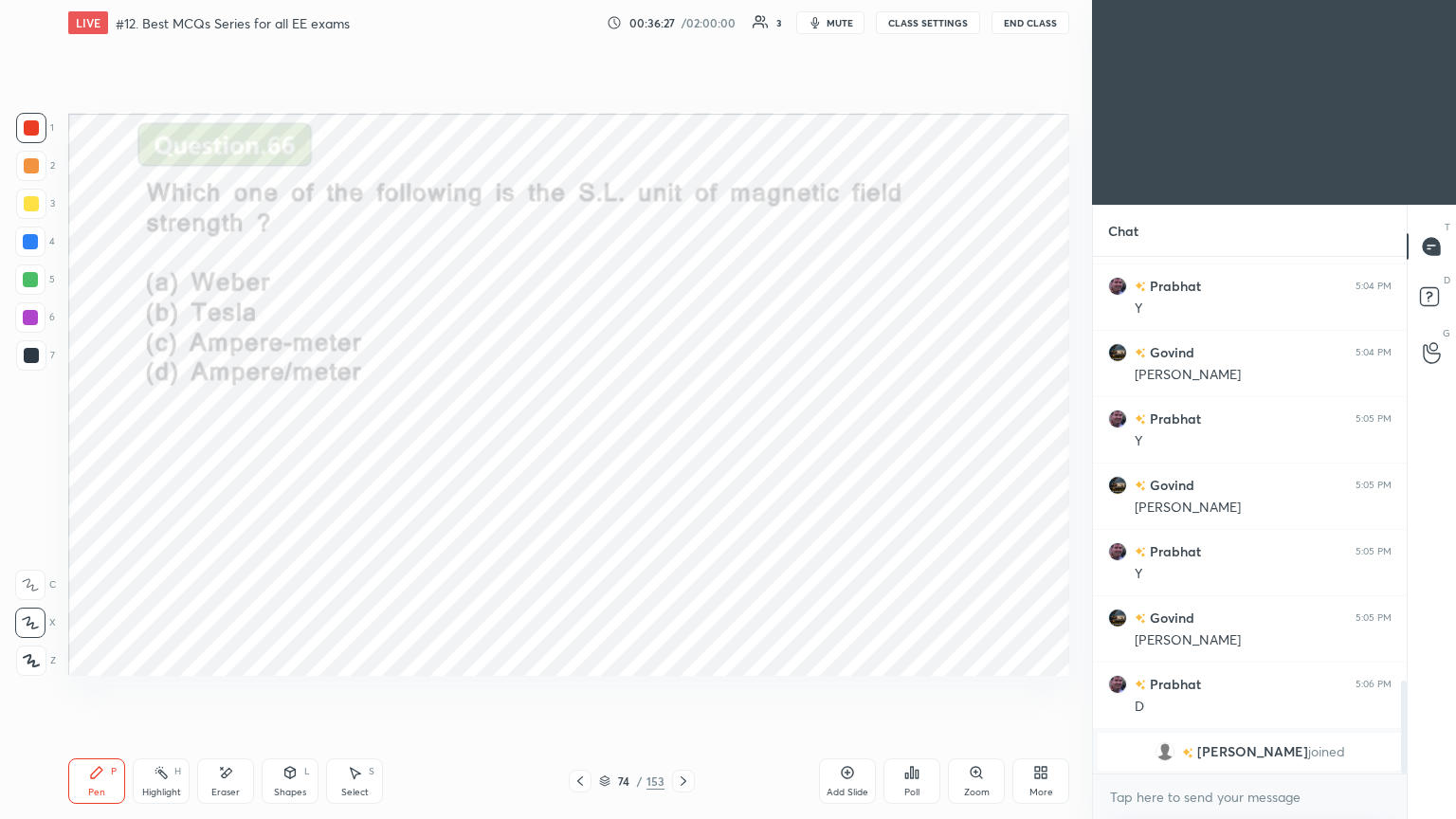 scroll, scrollTop: 2361, scrollLeft: 0, axis: vertical 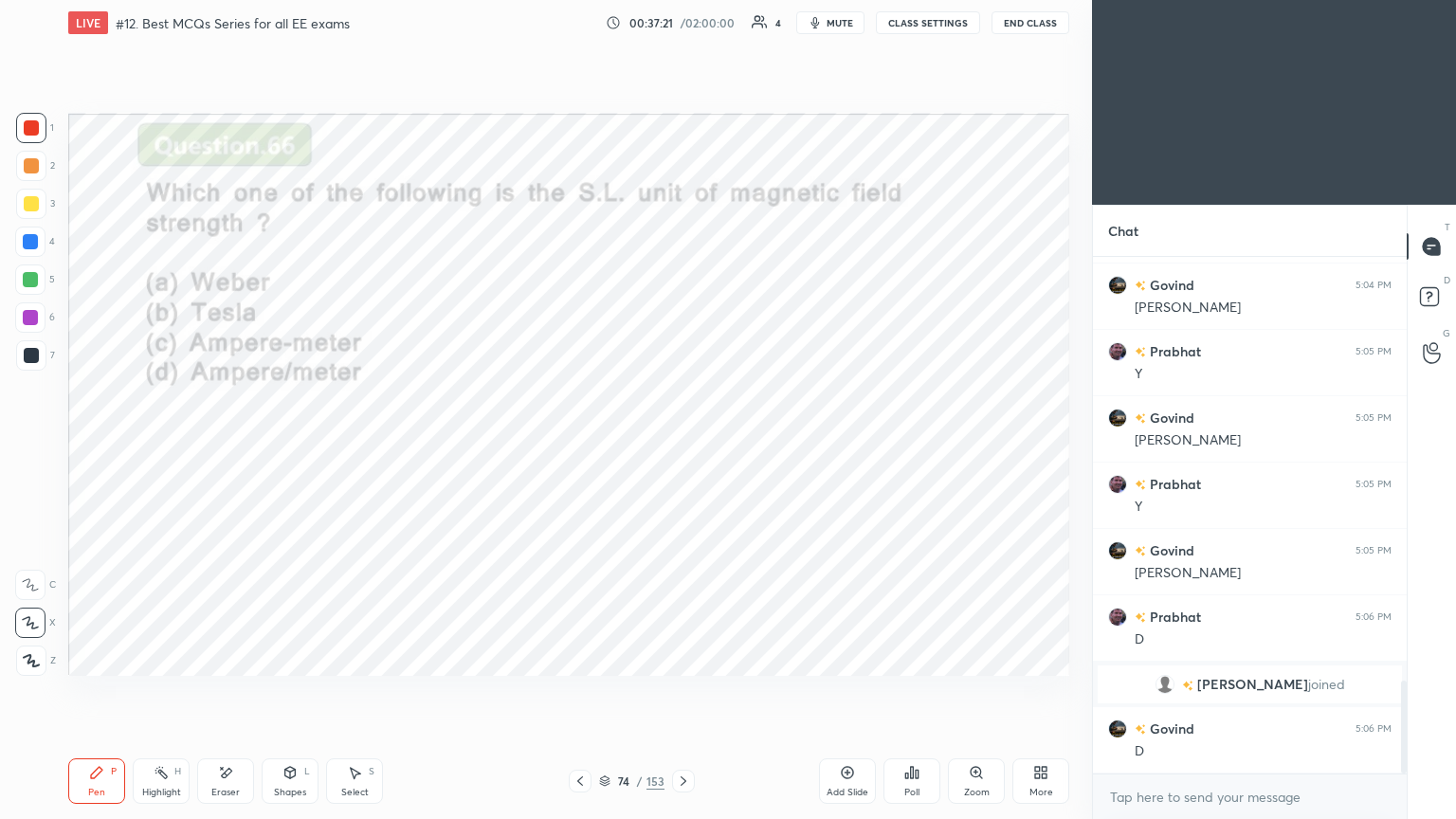 click 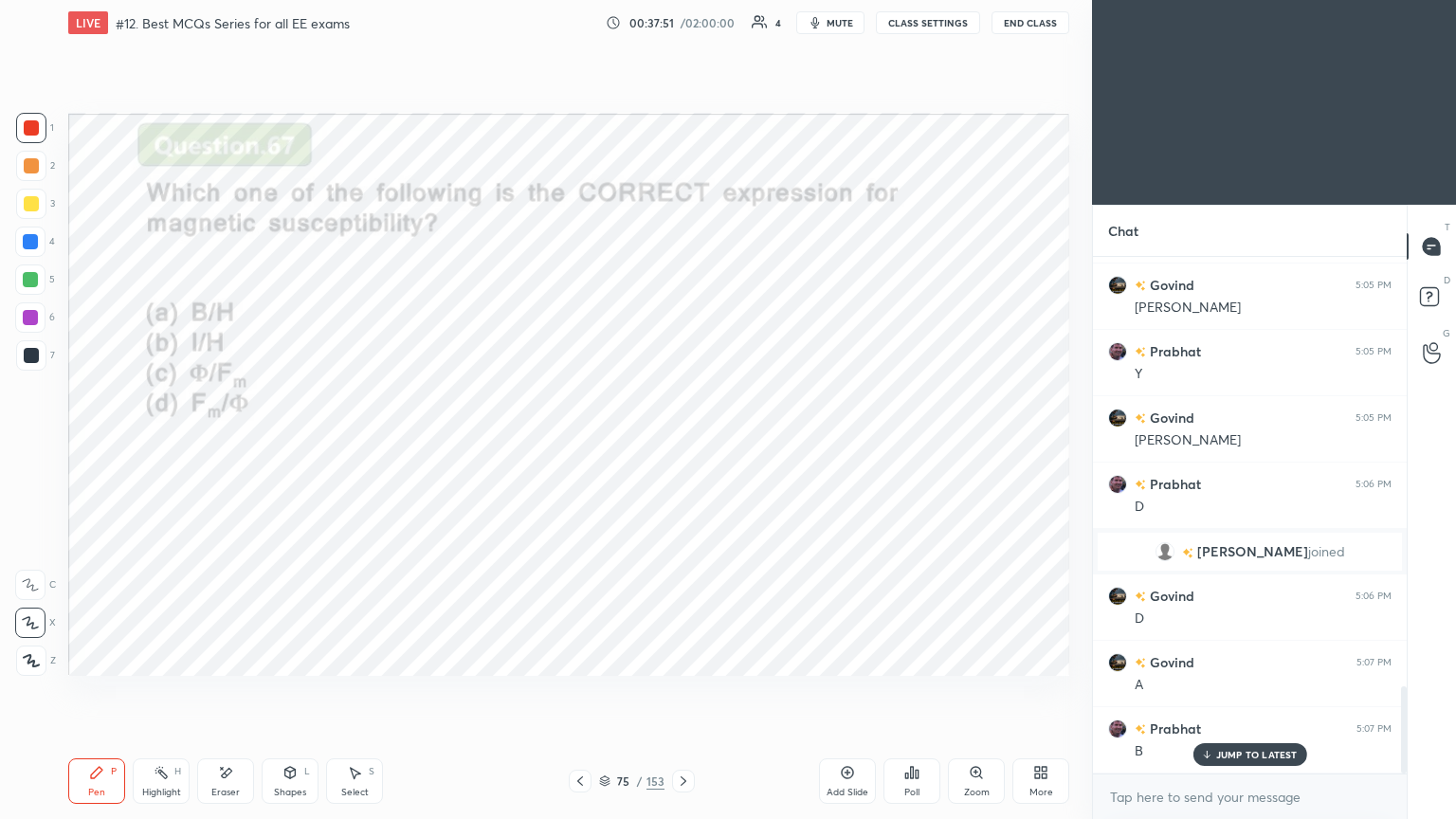 scroll, scrollTop: 2559, scrollLeft: 0, axis: vertical 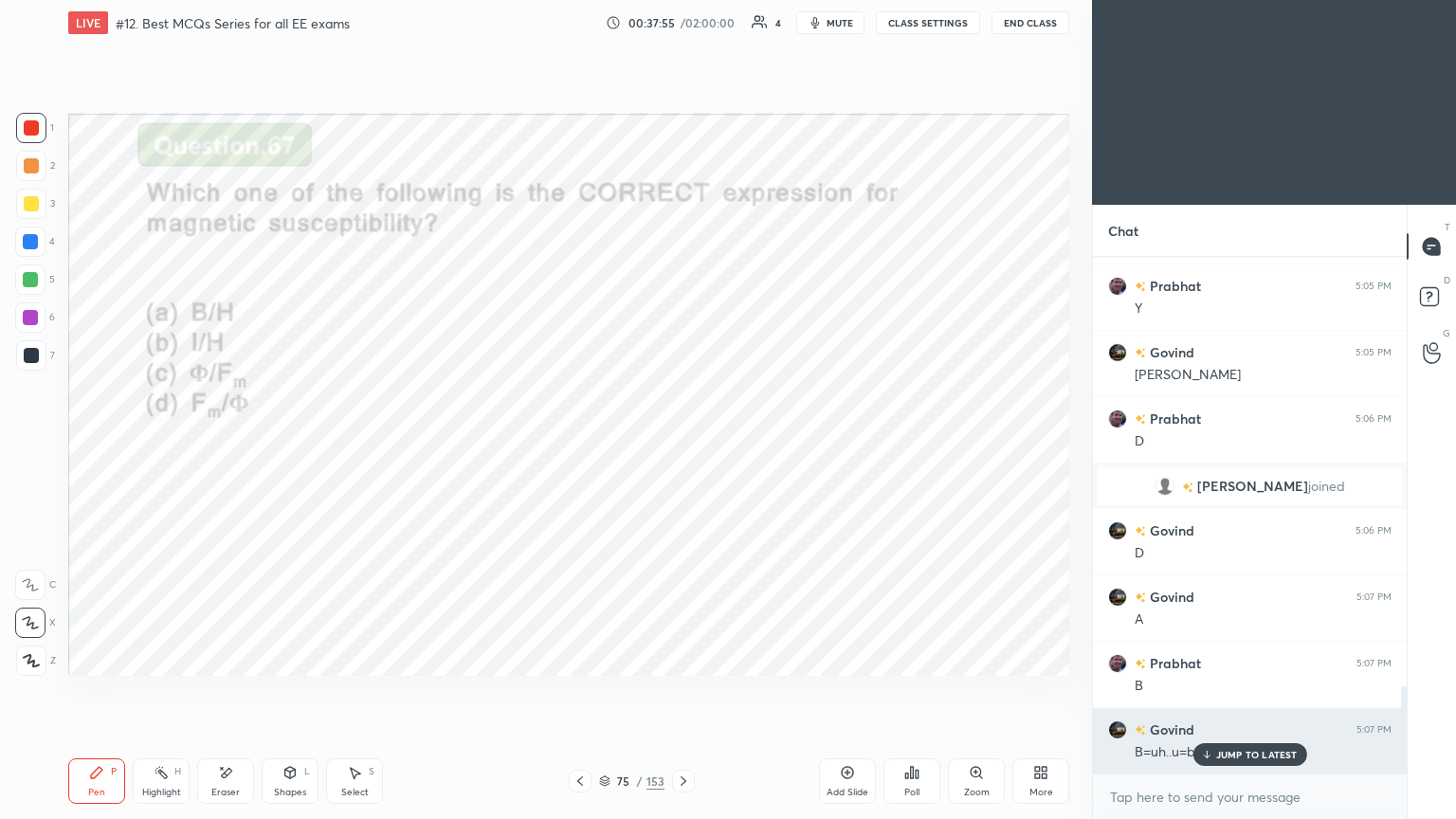 click on "JUMP TO LATEST" at bounding box center (1249, 755) 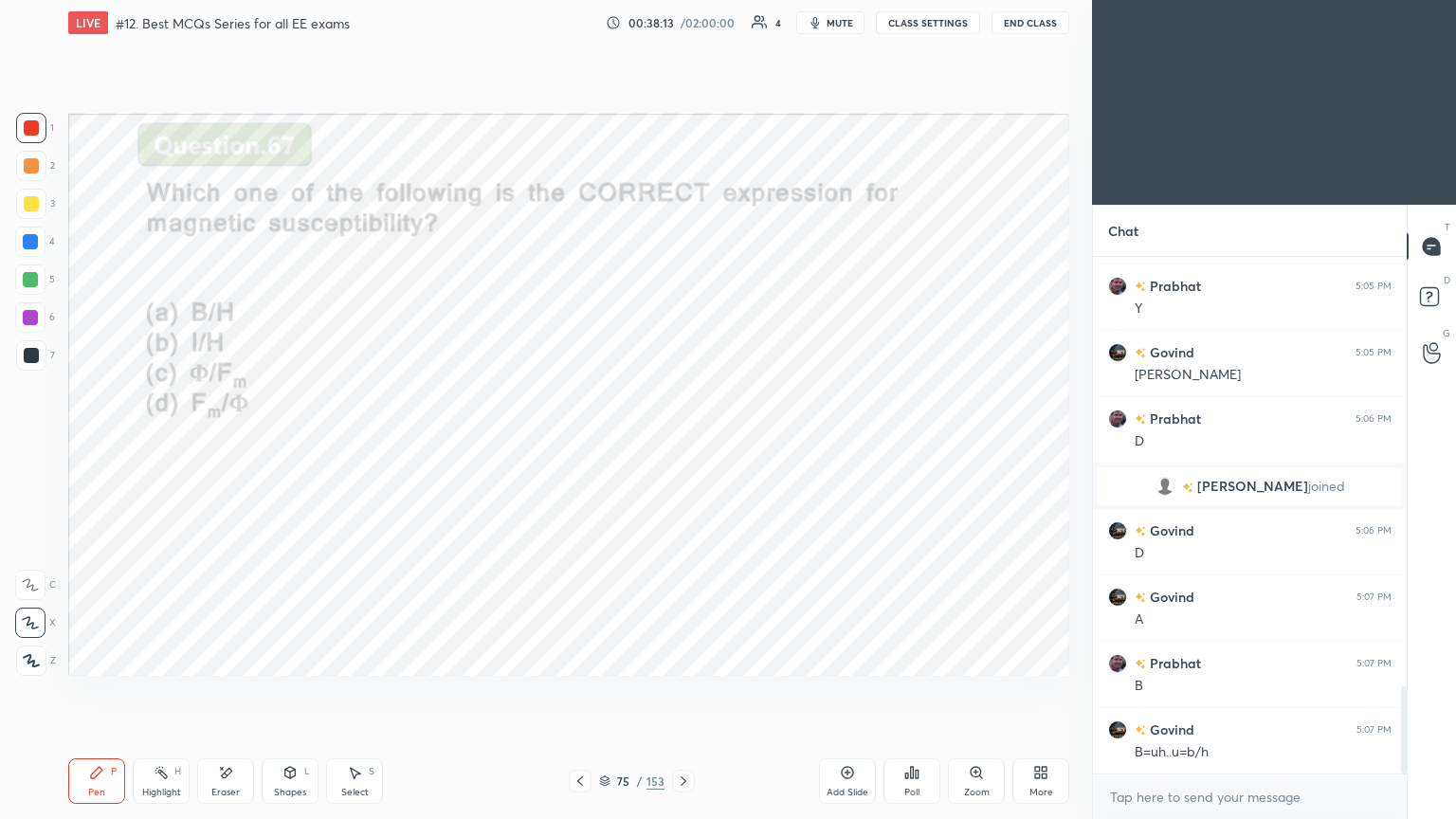 click 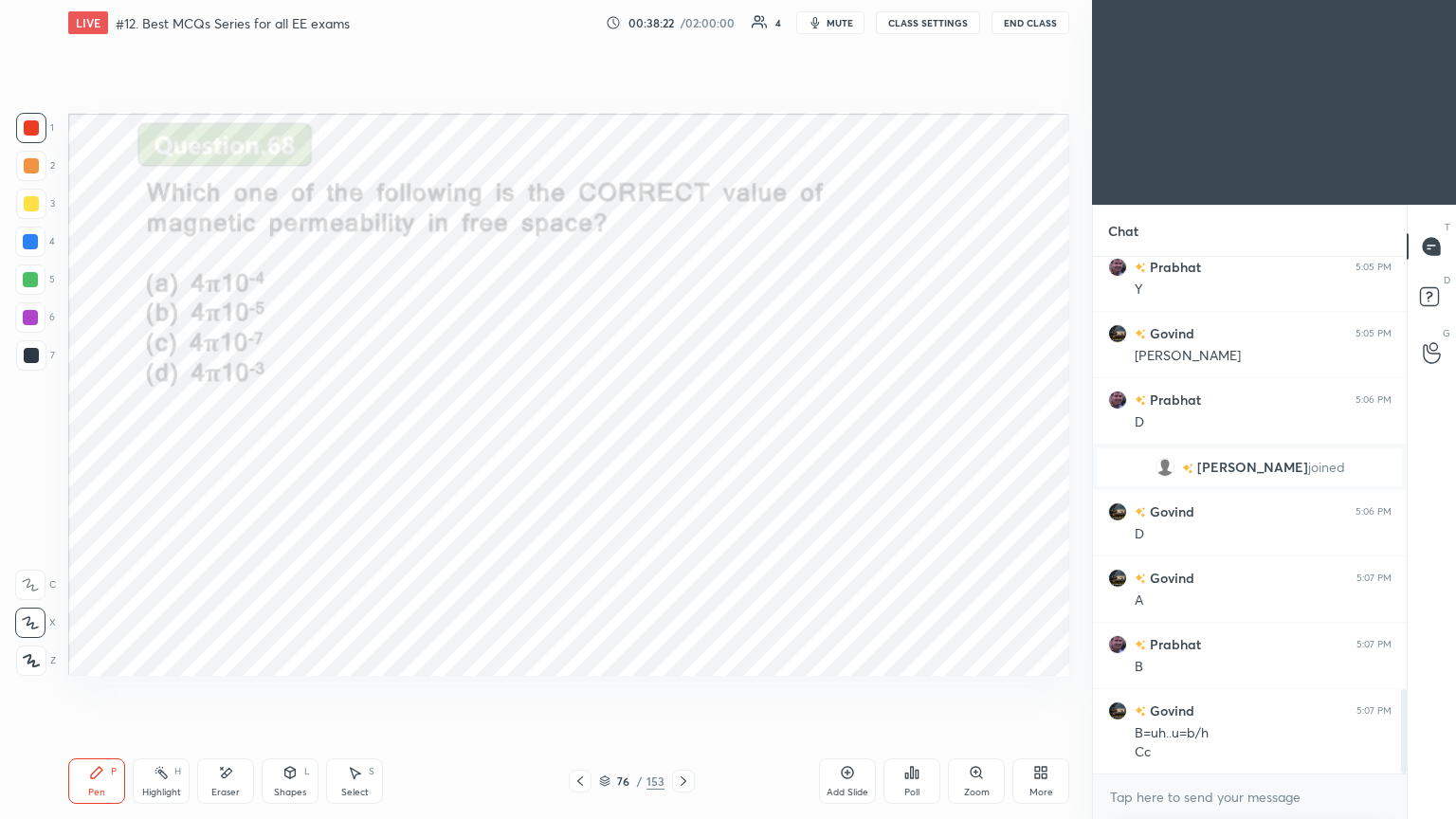 scroll, scrollTop: 2646, scrollLeft: 0, axis: vertical 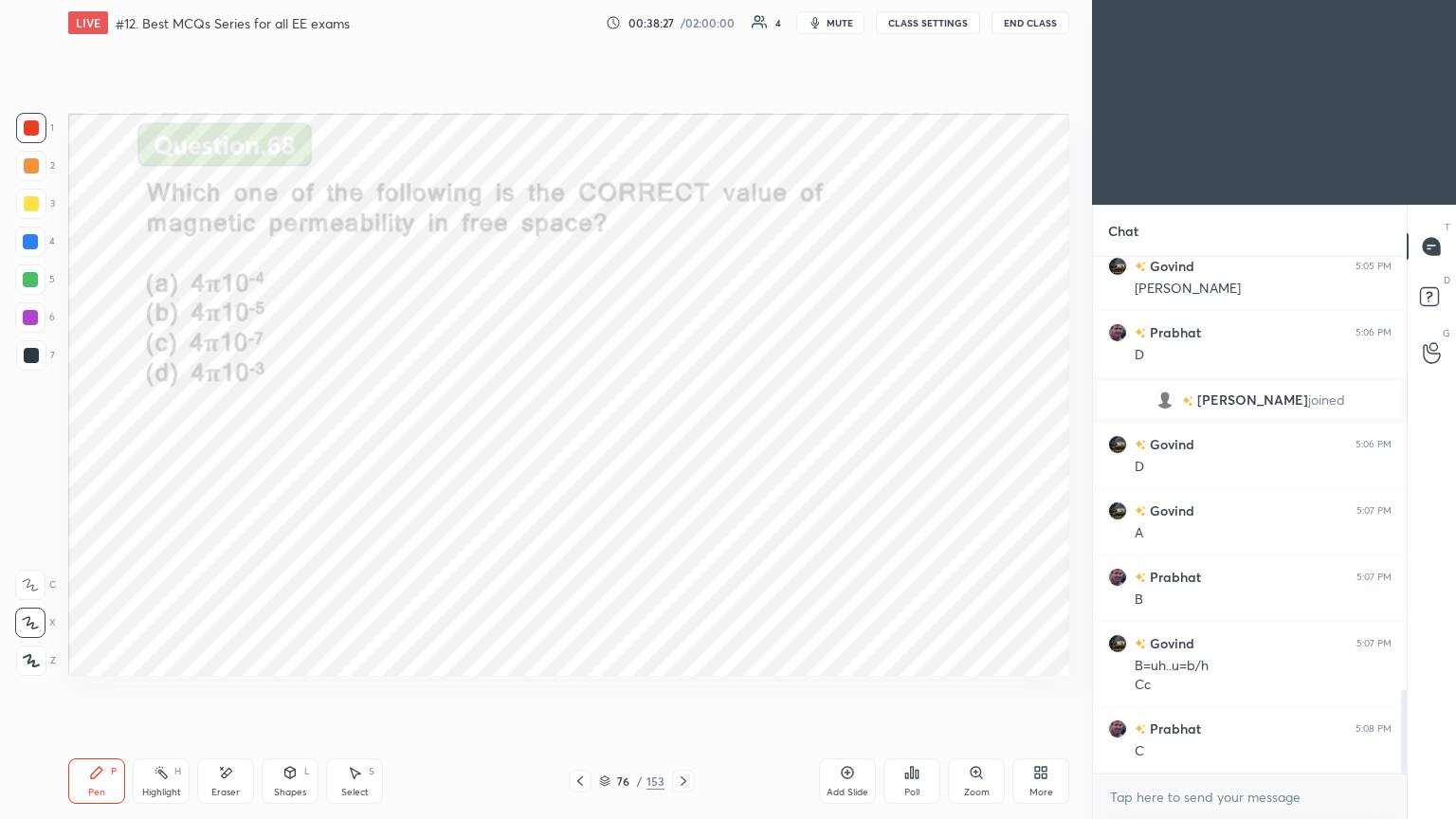 click 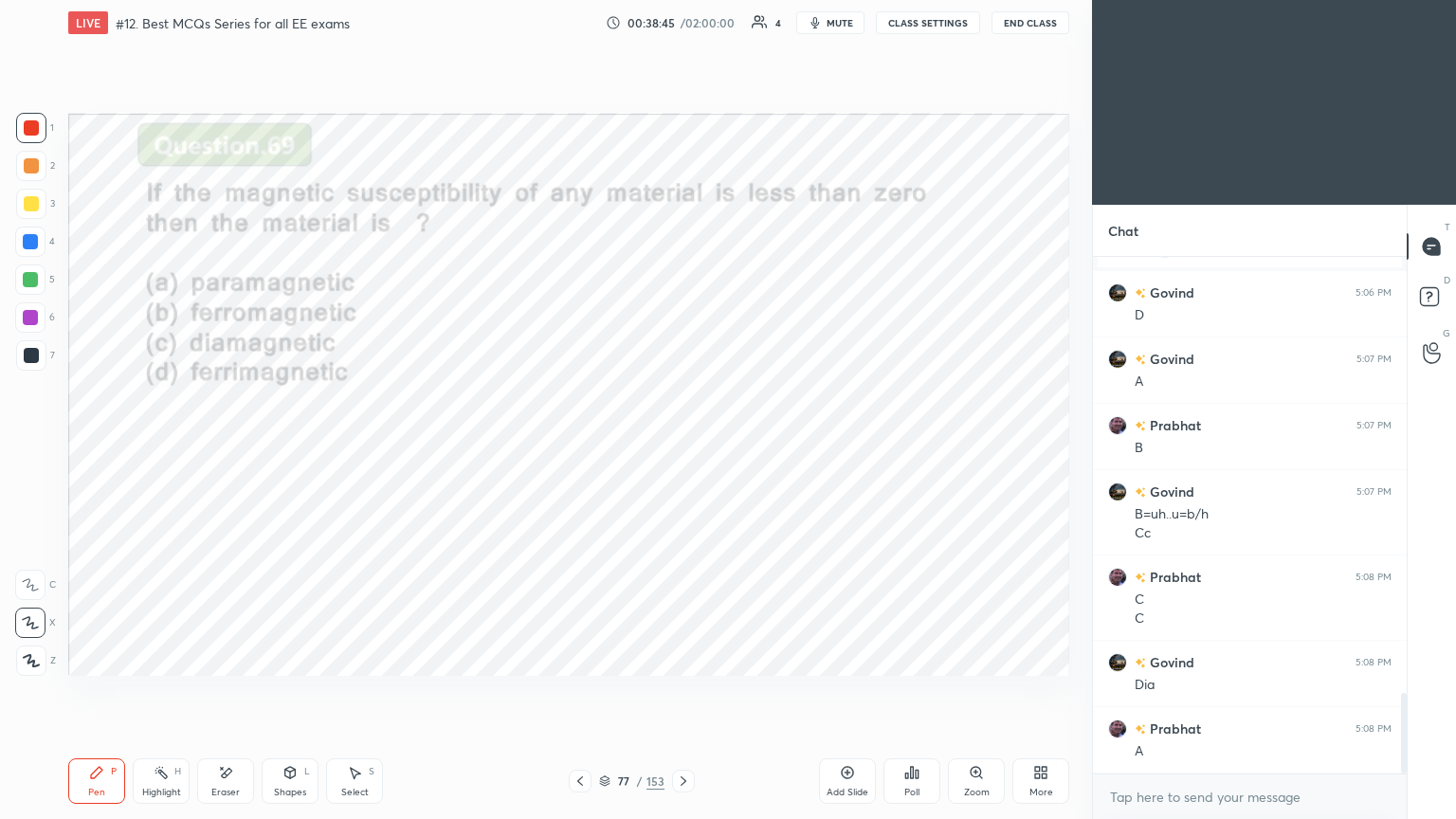 scroll, scrollTop: 2863, scrollLeft: 0, axis: vertical 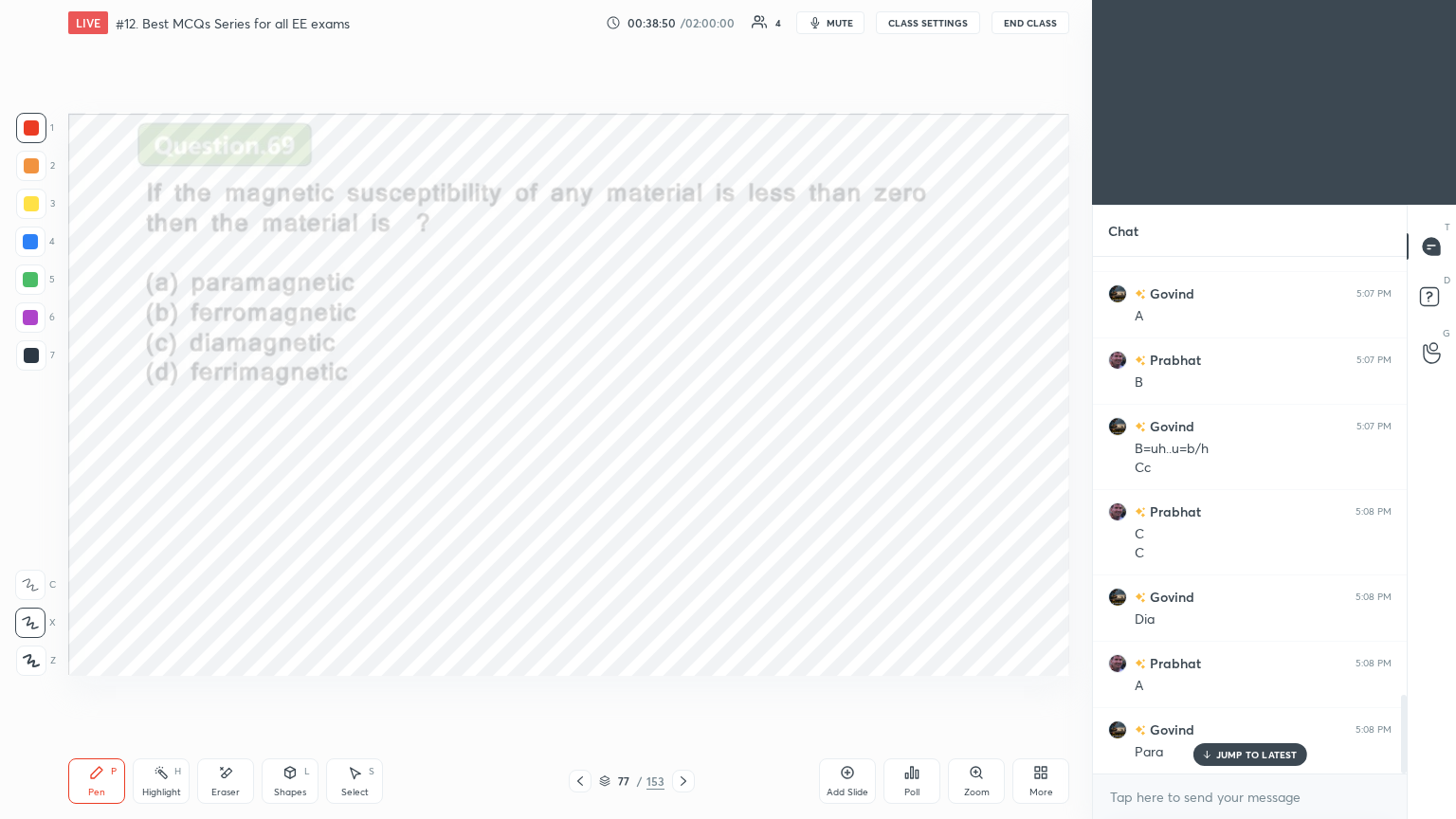 click 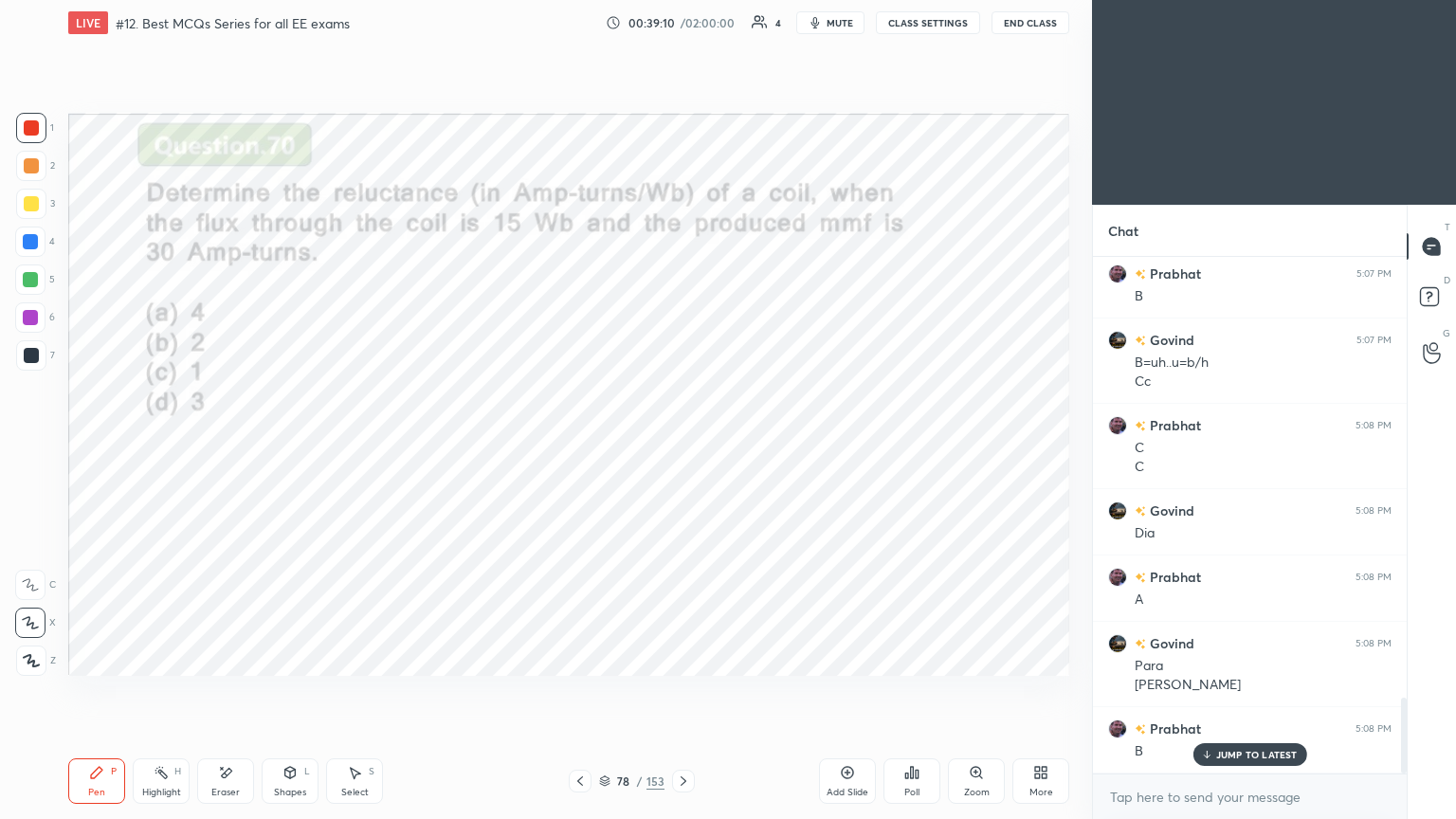 scroll, scrollTop: 3014, scrollLeft: 0, axis: vertical 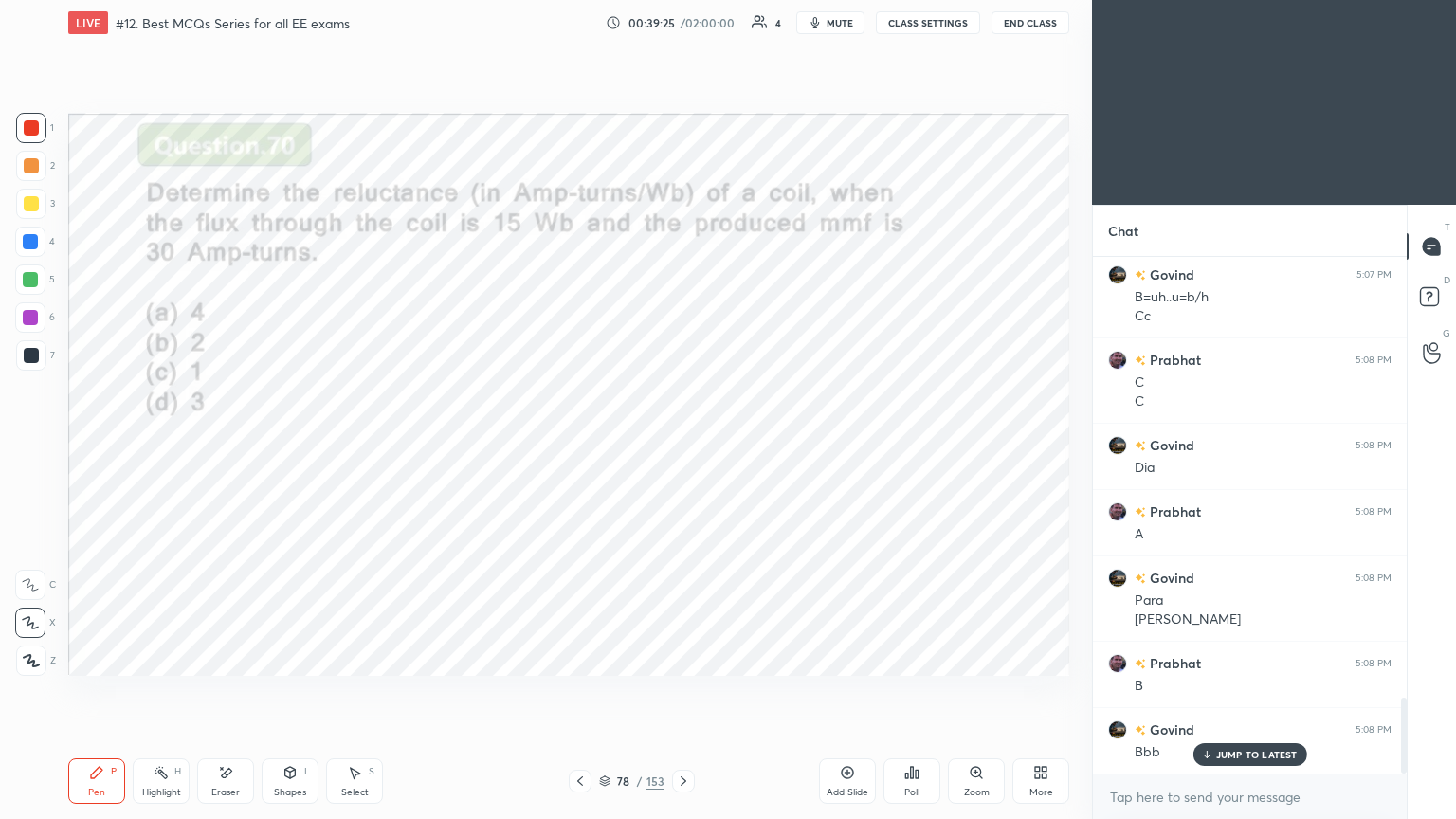 click 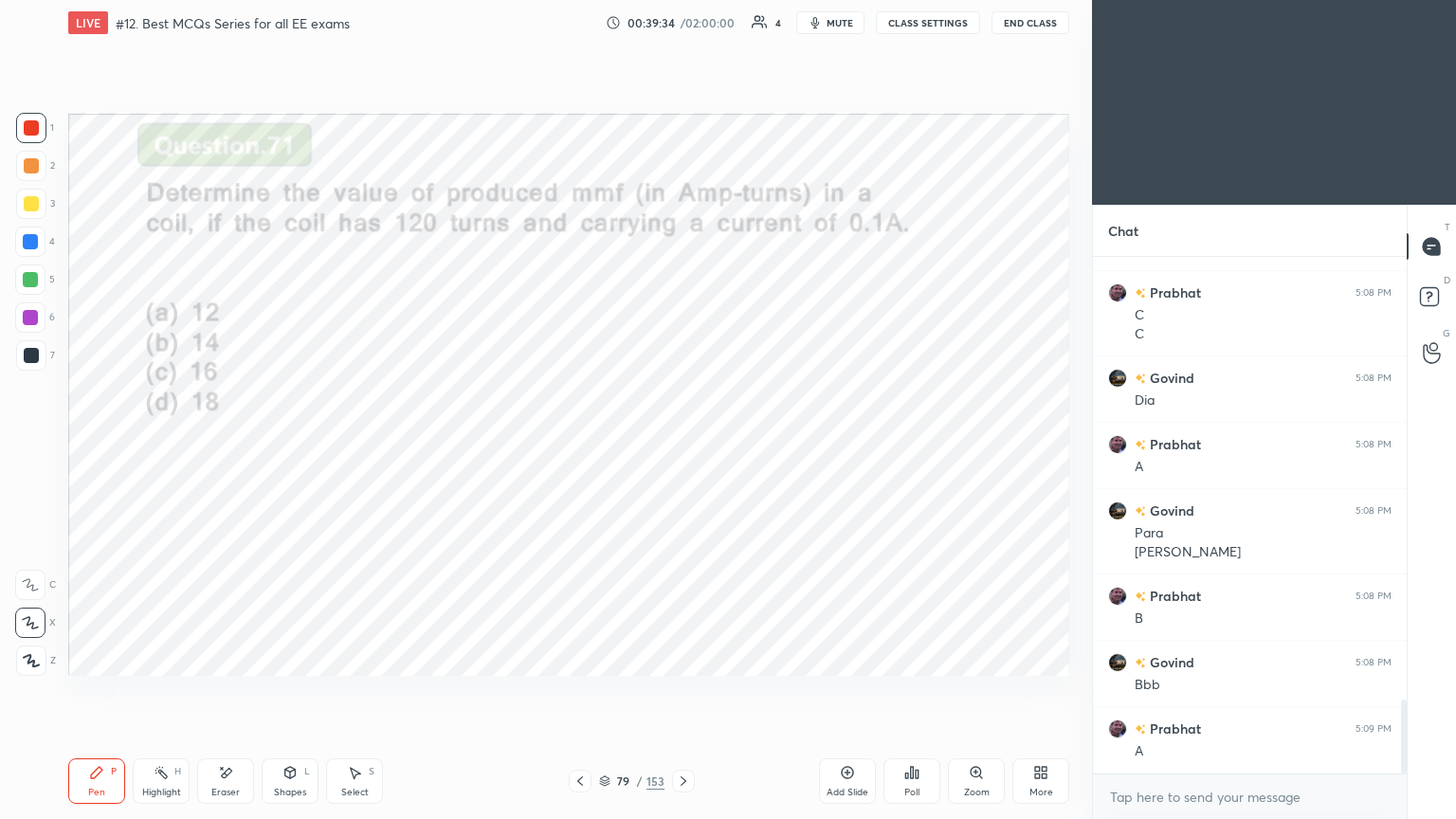 scroll, scrollTop: 3147, scrollLeft: 0, axis: vertical 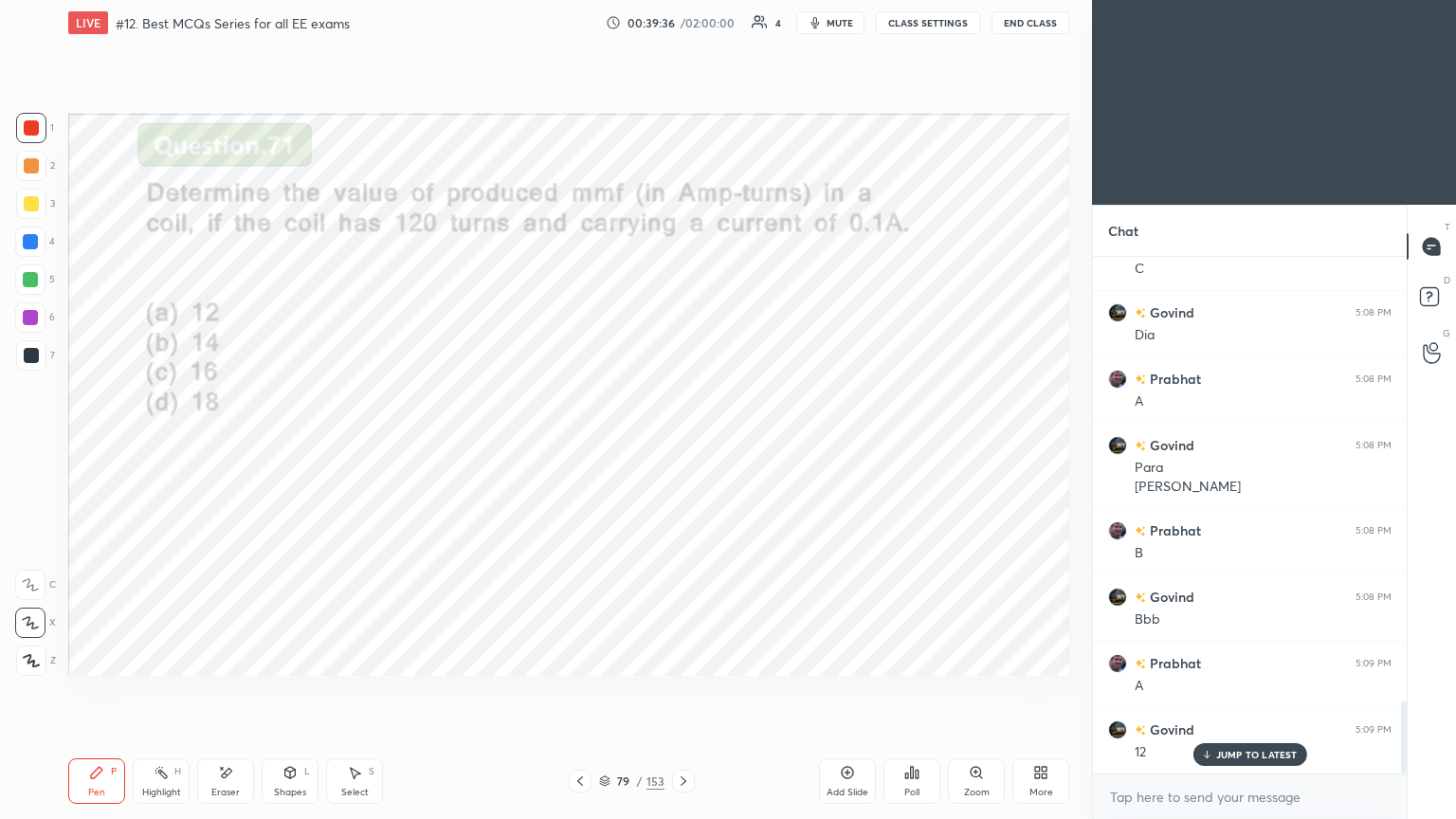 click 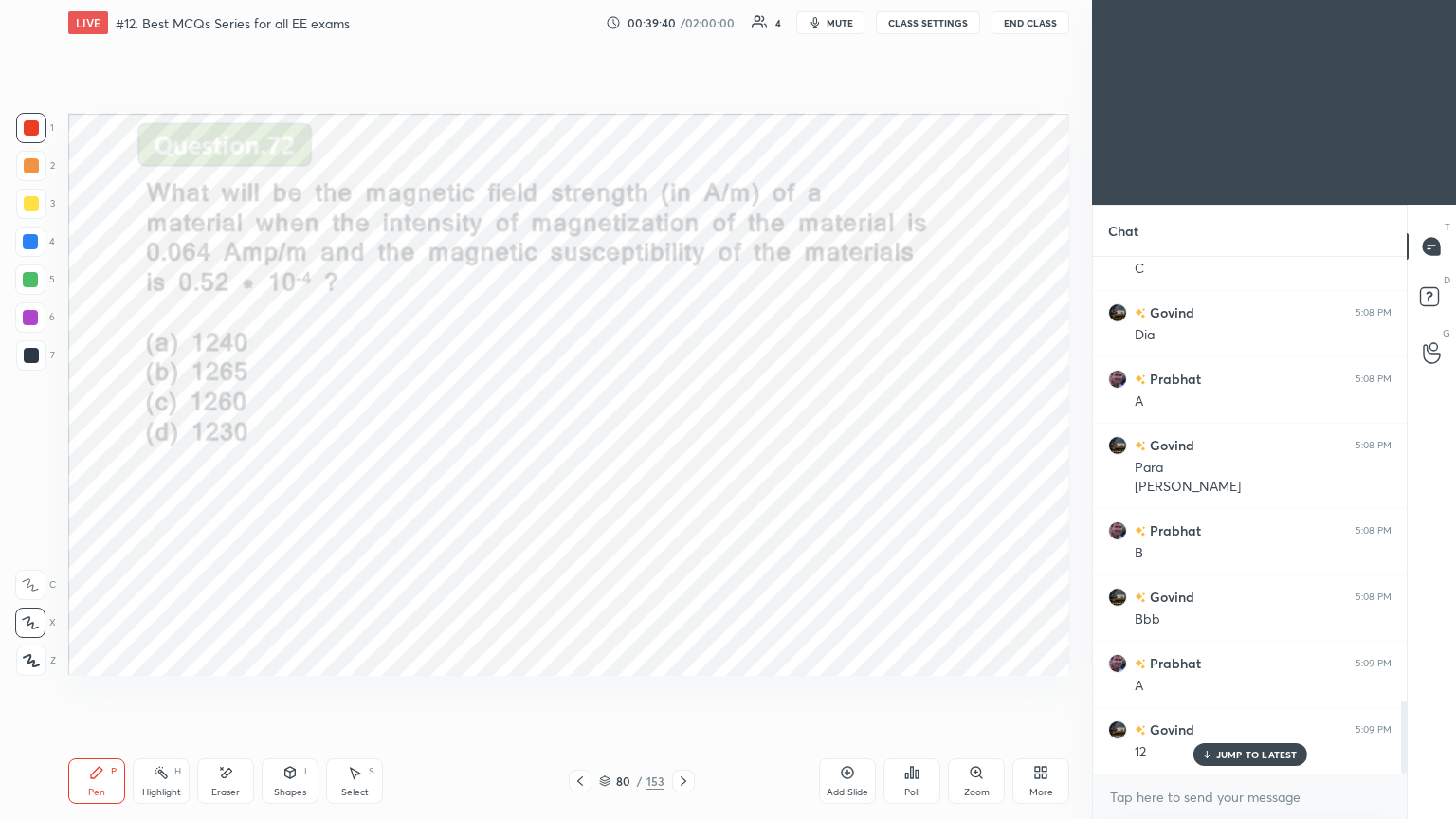 click at bounding box center (580, 781) 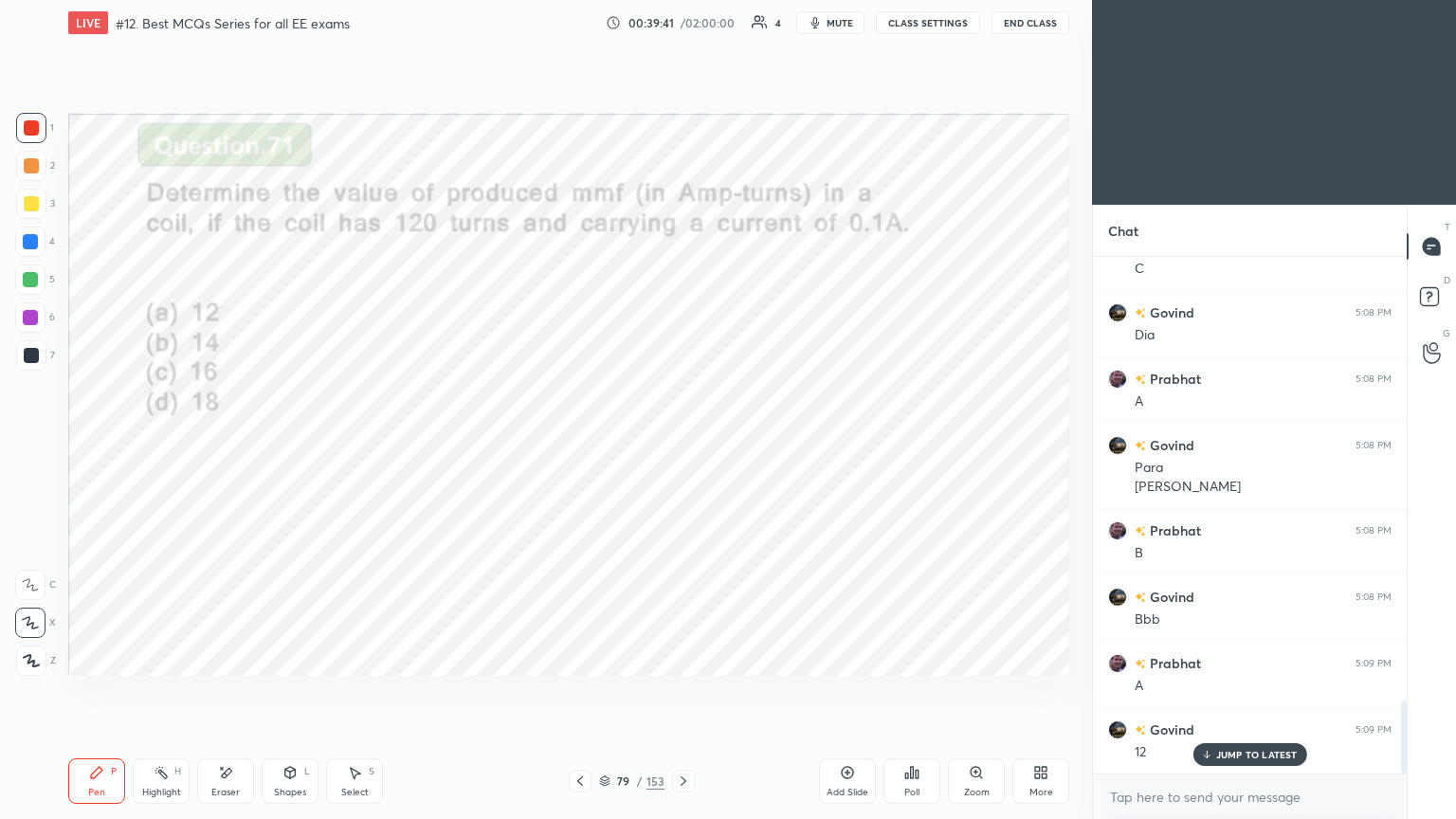 click on "Eraser" at bounding box center (226, 781) 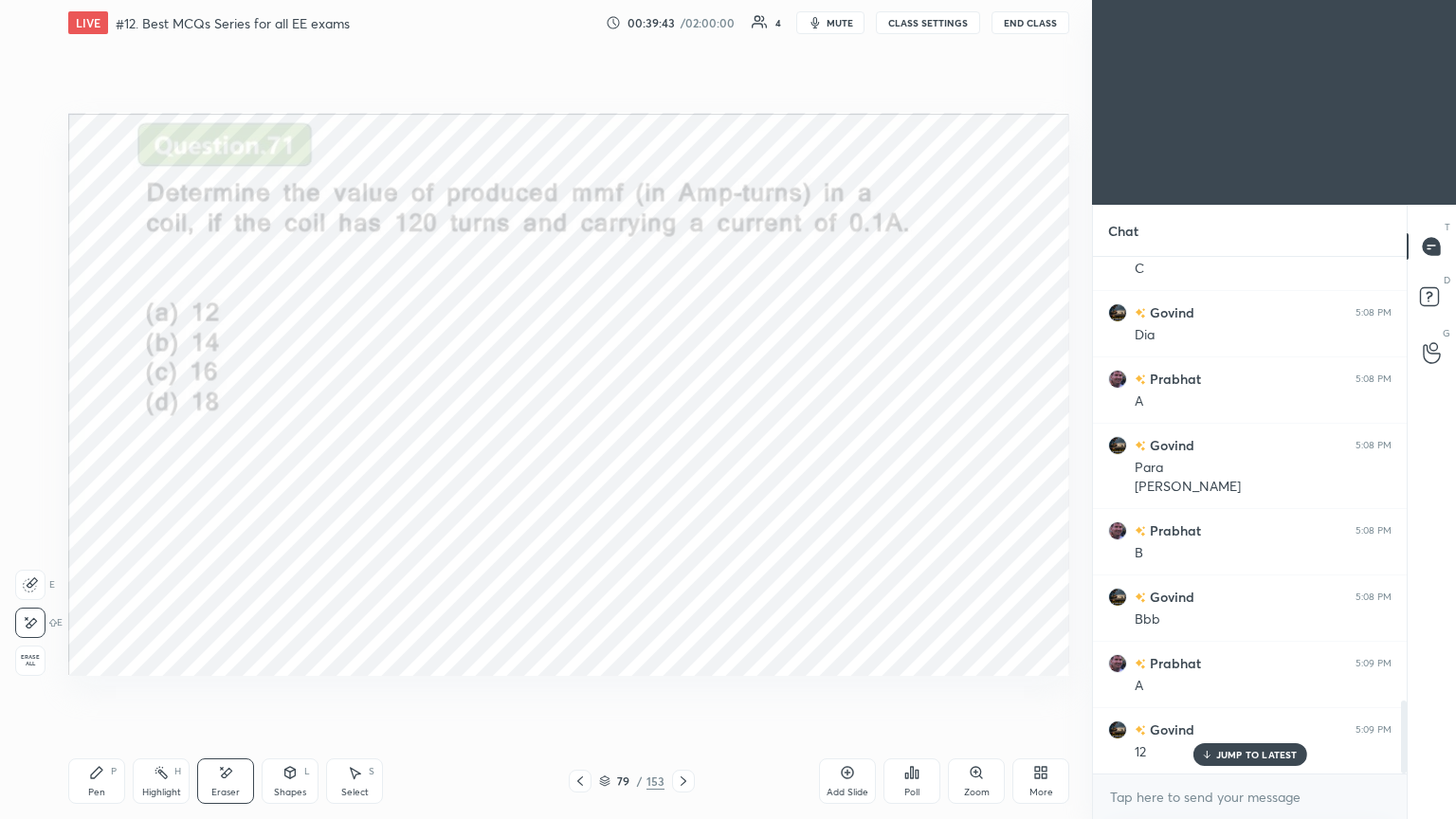 click on "Pen P Highlight H Eraser Shapes L Select S" at bounding box center (256, 781) 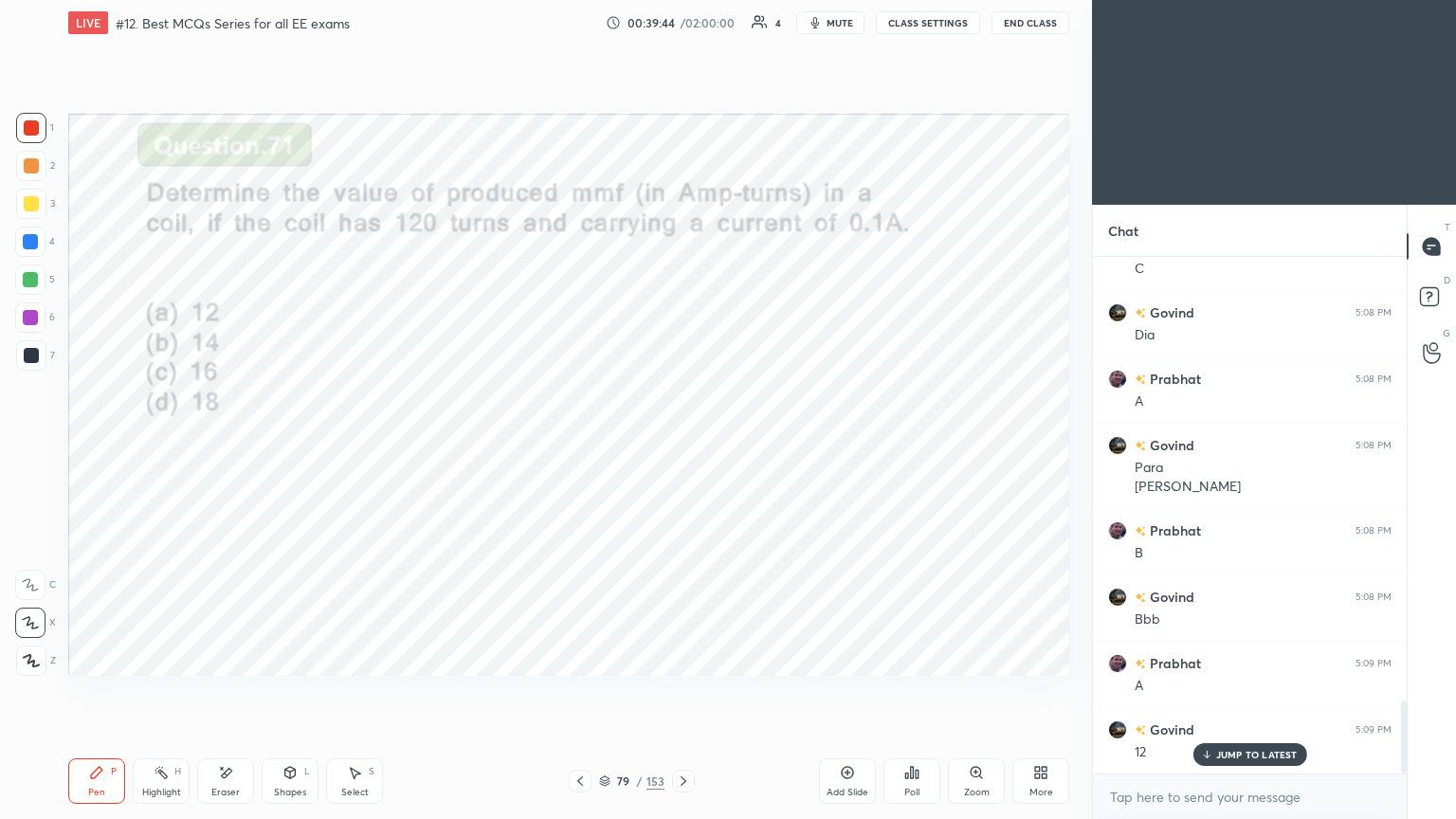 click 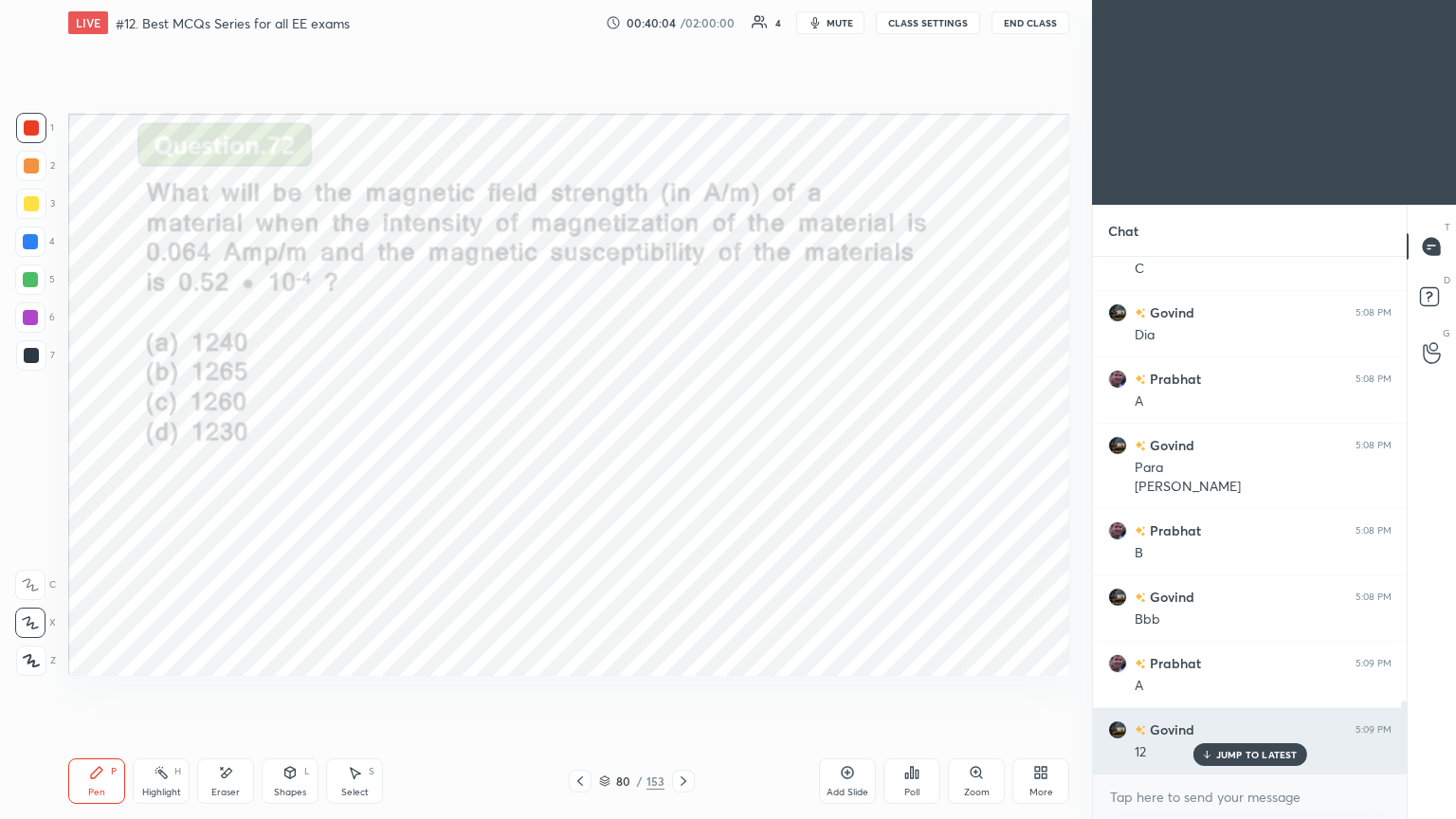 click on "JUMP TO LATEST" at bounding box center [1249, 755] 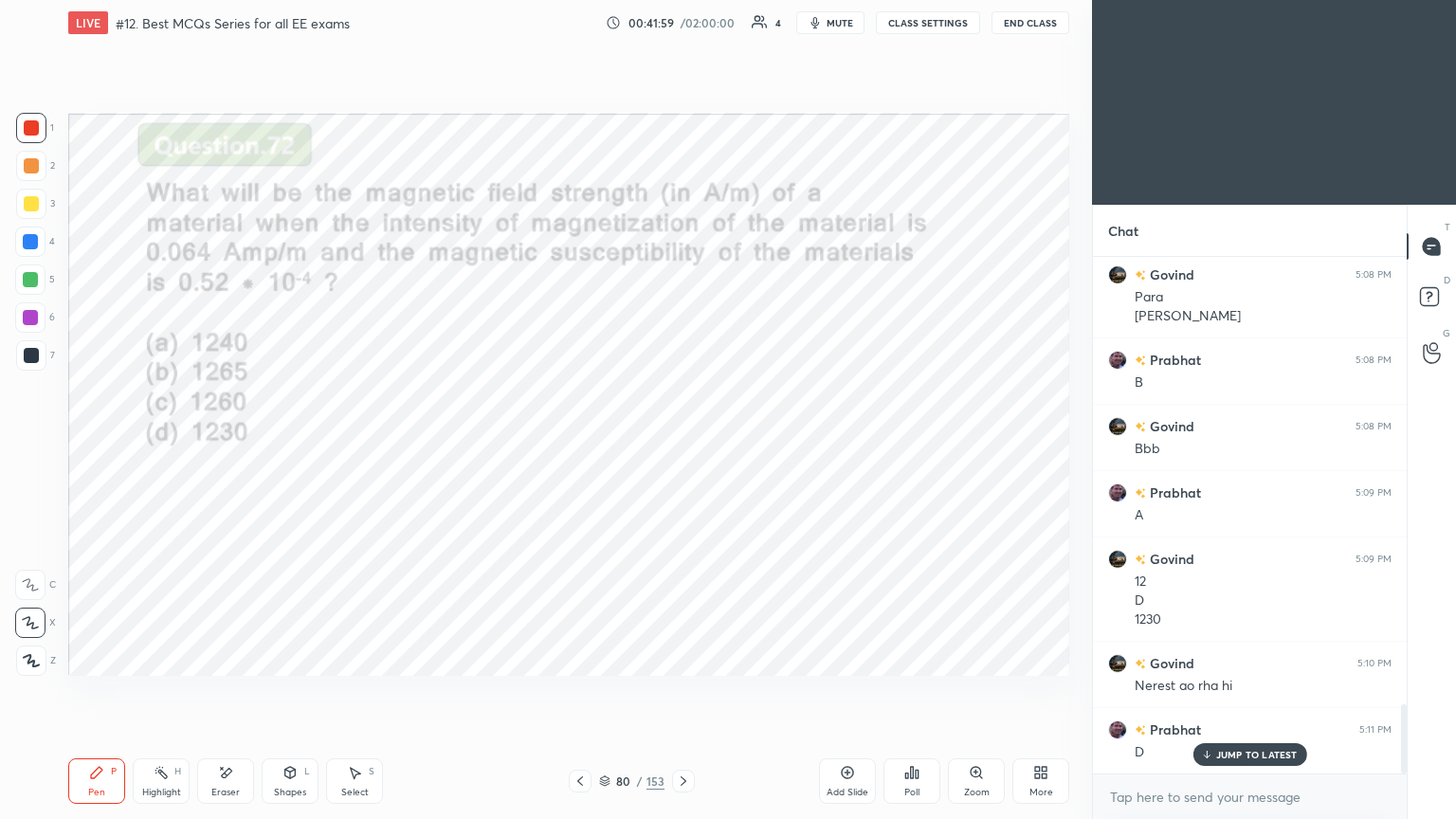 scroll, scrollTop: 3385, scrollLeft: 0, axis: vertical 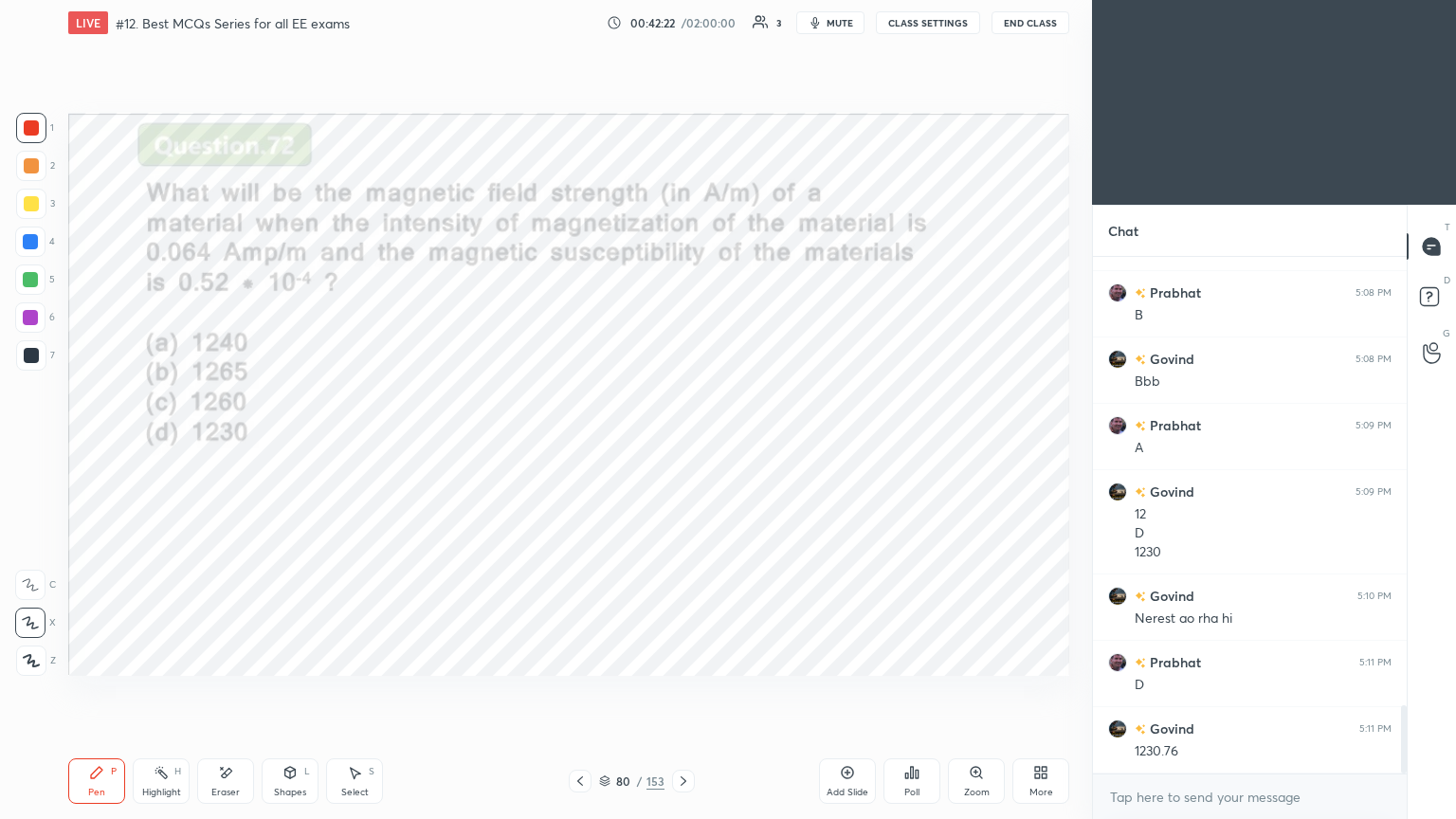 click 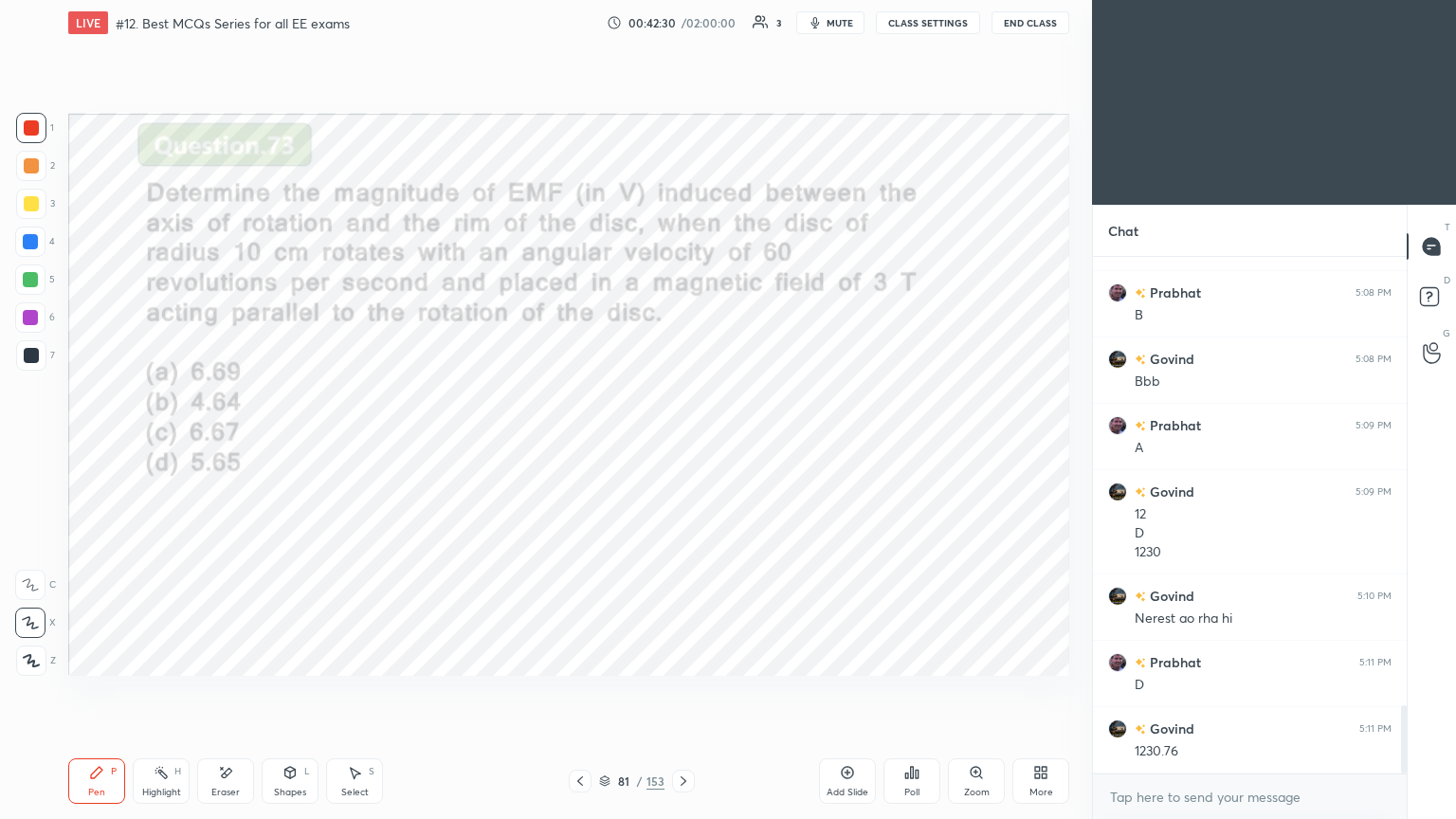 click 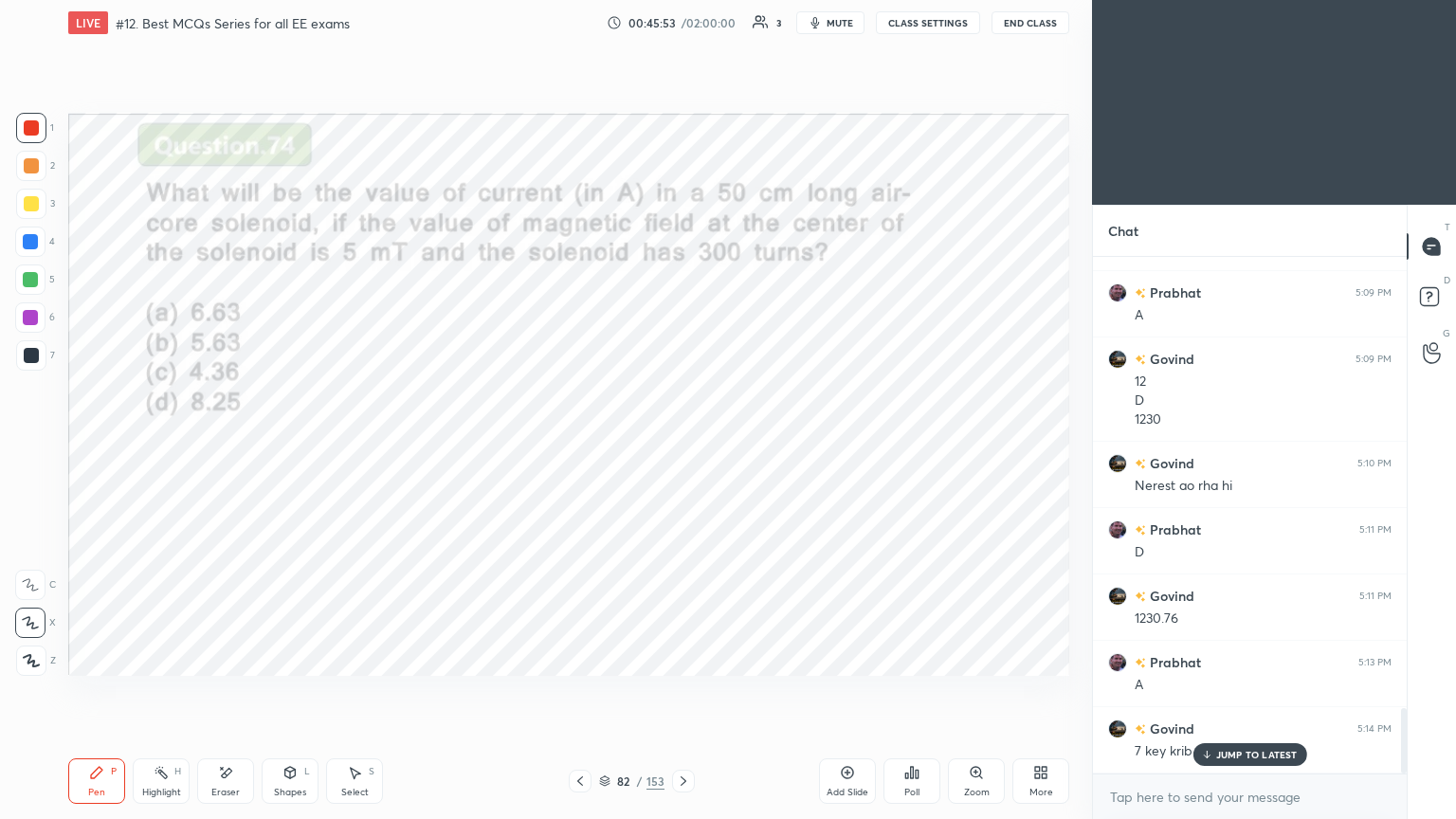 scroll, scrollTop: 3583, scrollLeft: 0, axis: vertical 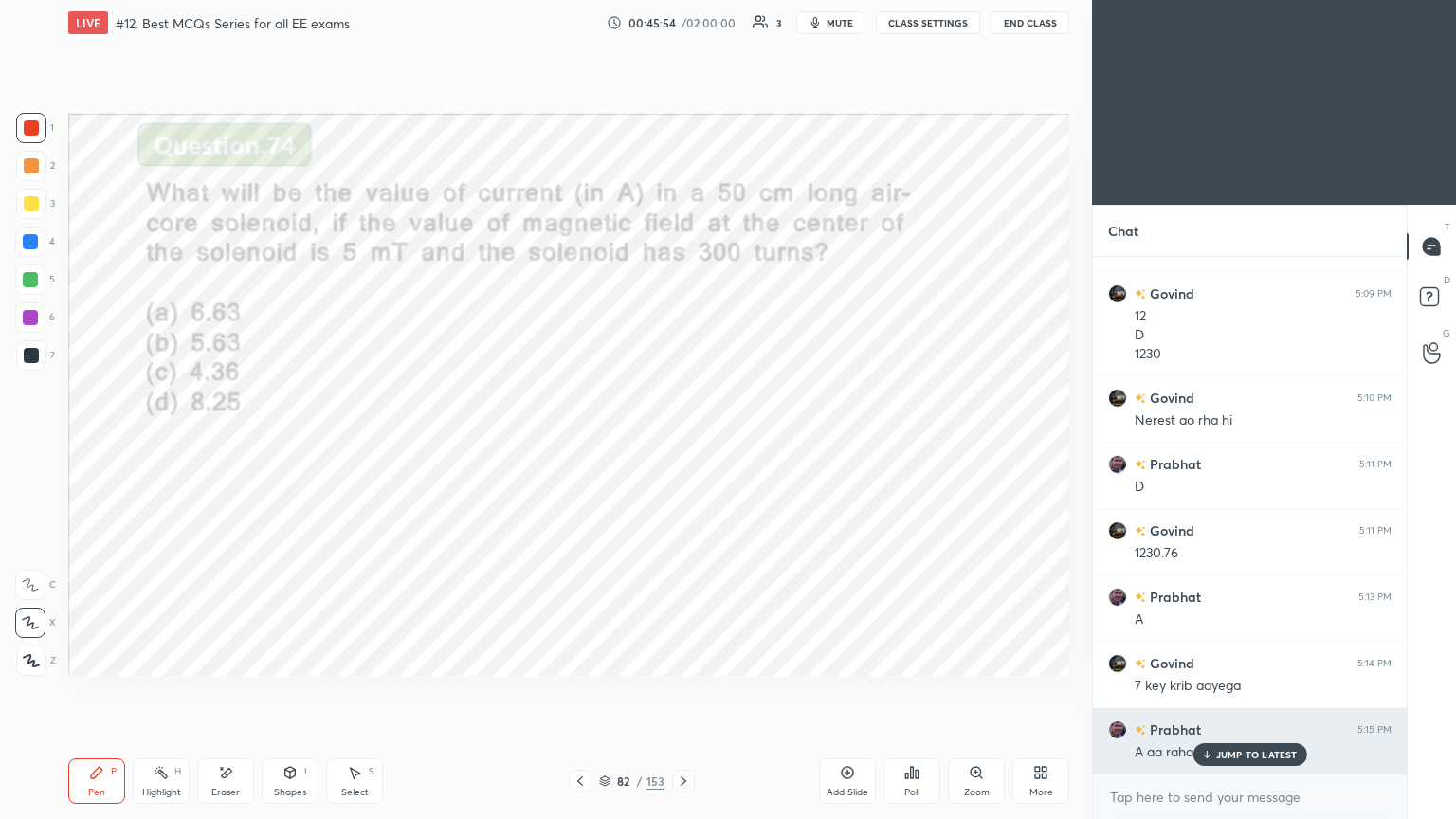 click on "JUMP TO LATEST" at bounding box center [1257, 755] 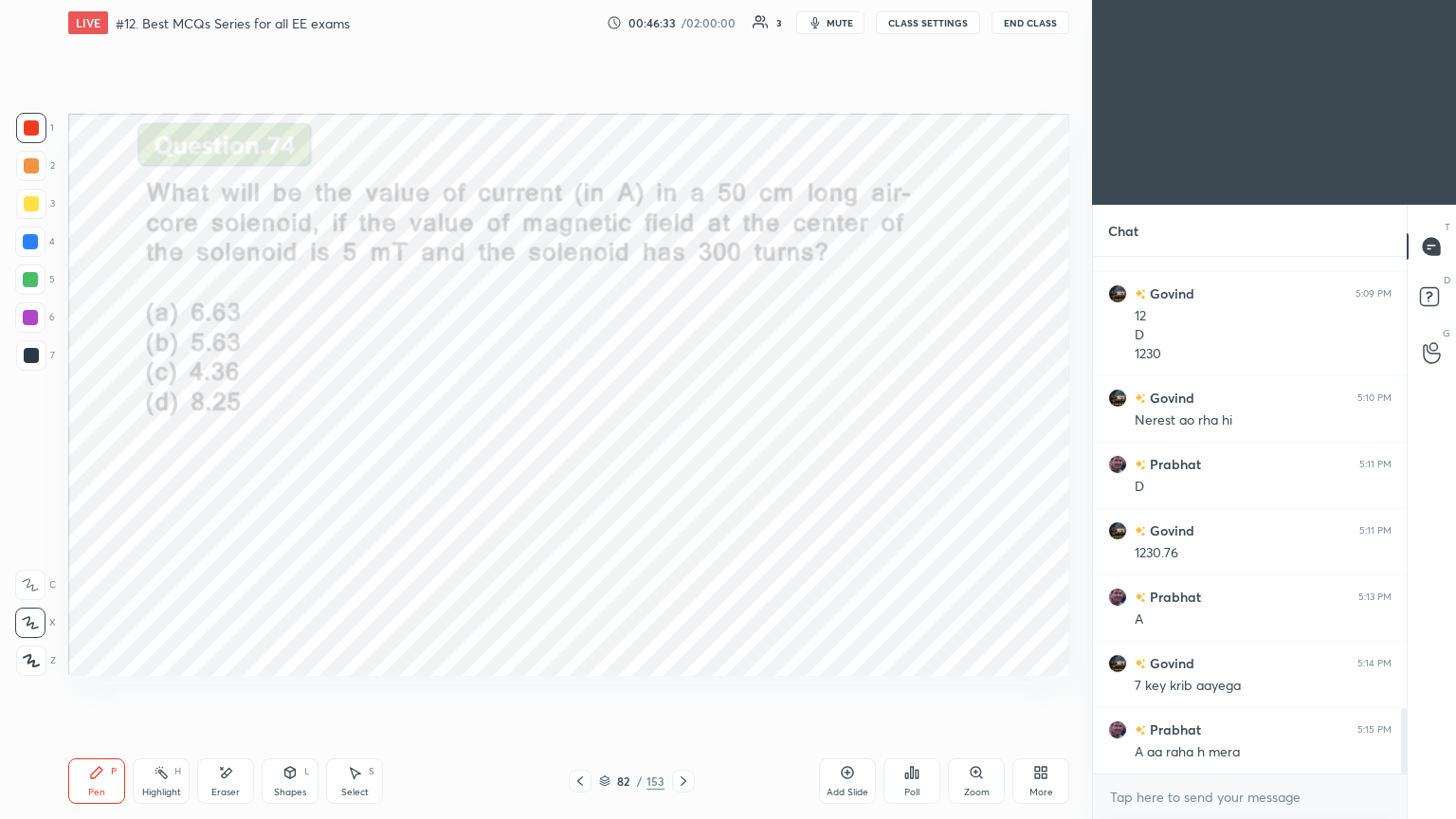 click 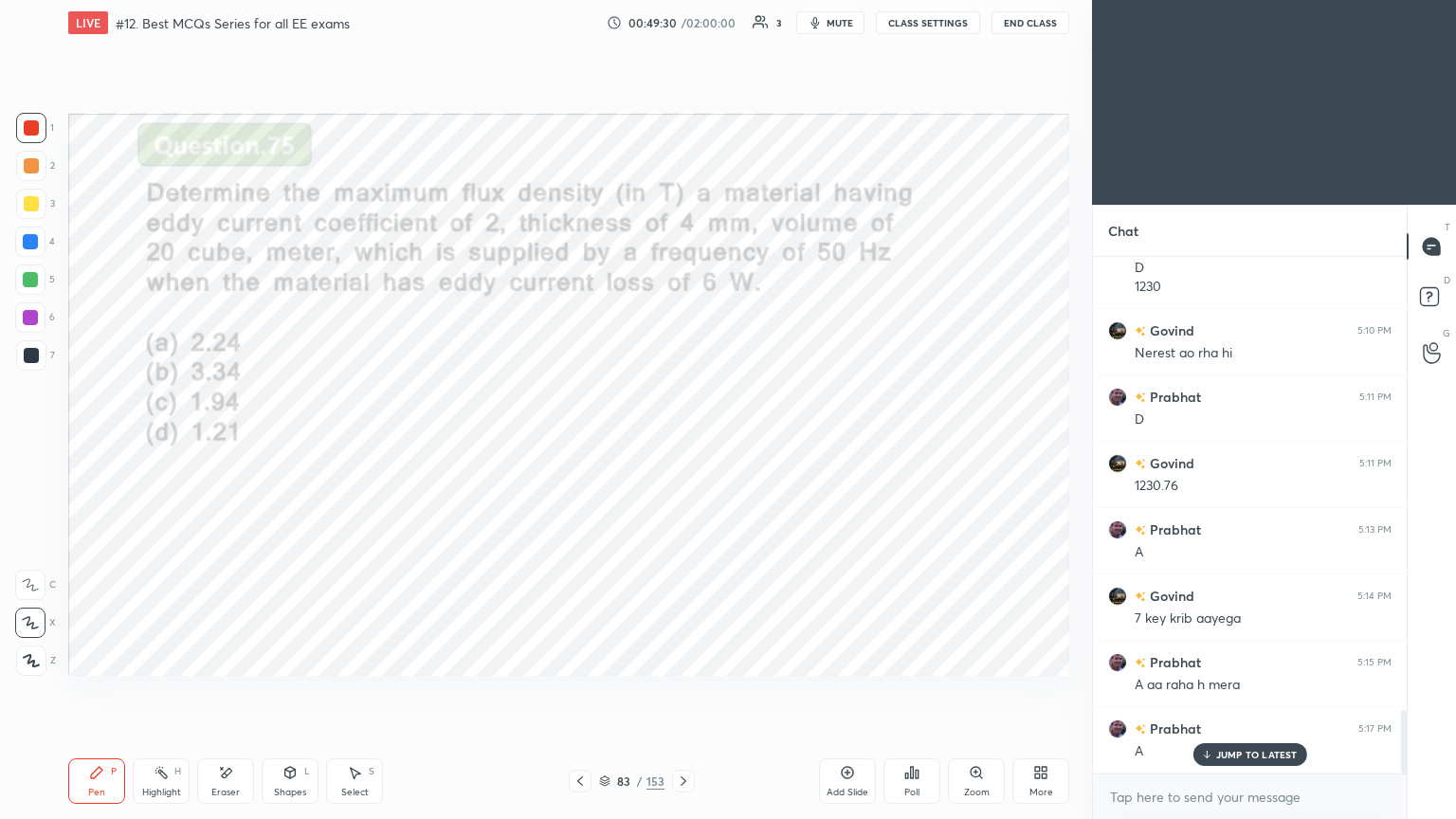 scroll, scrollTop: 3716, scrollLeft: 0, axis: vertical 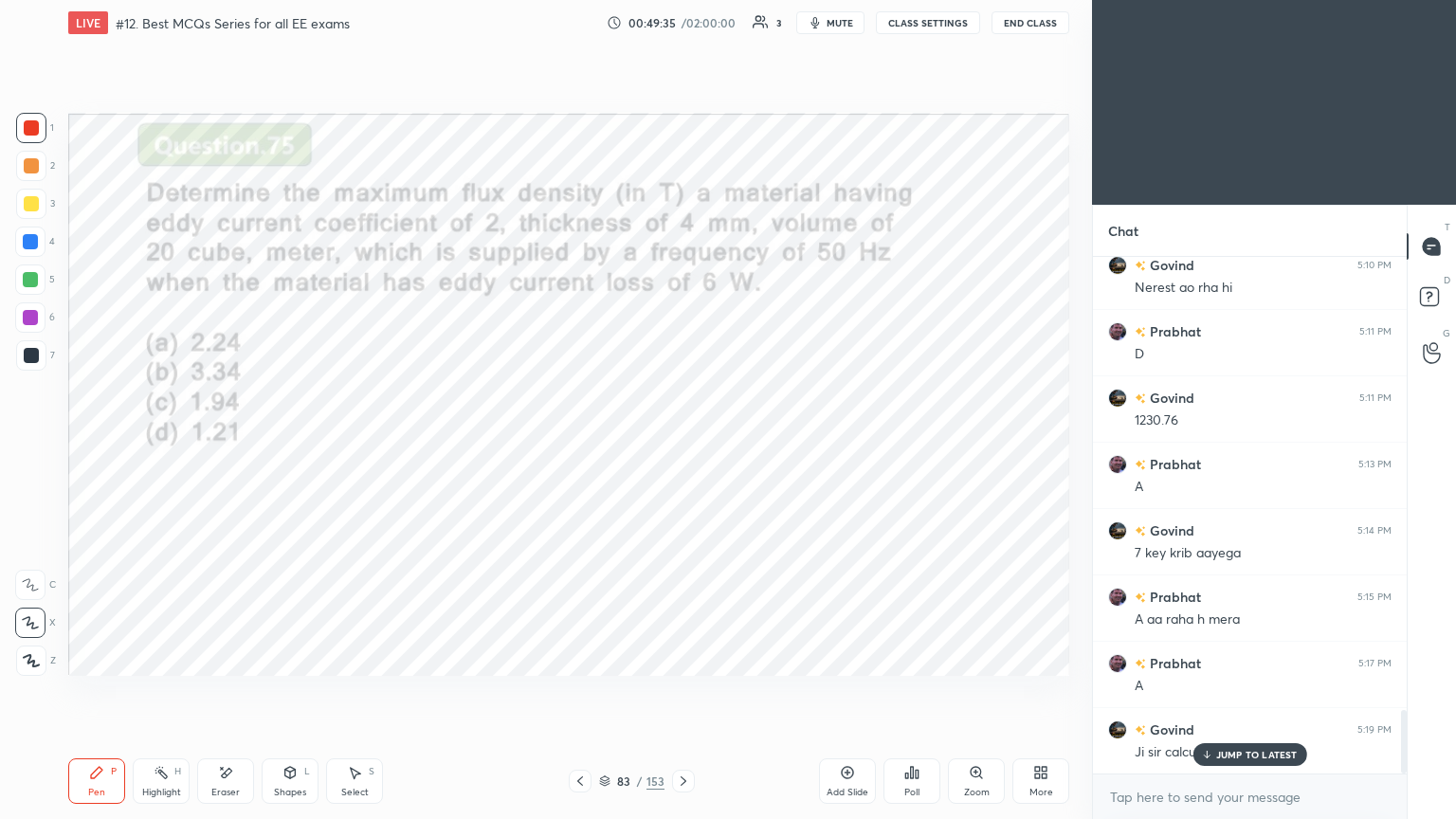 click on "JUMP TO LATEST" at bounding box center (1257, 755) 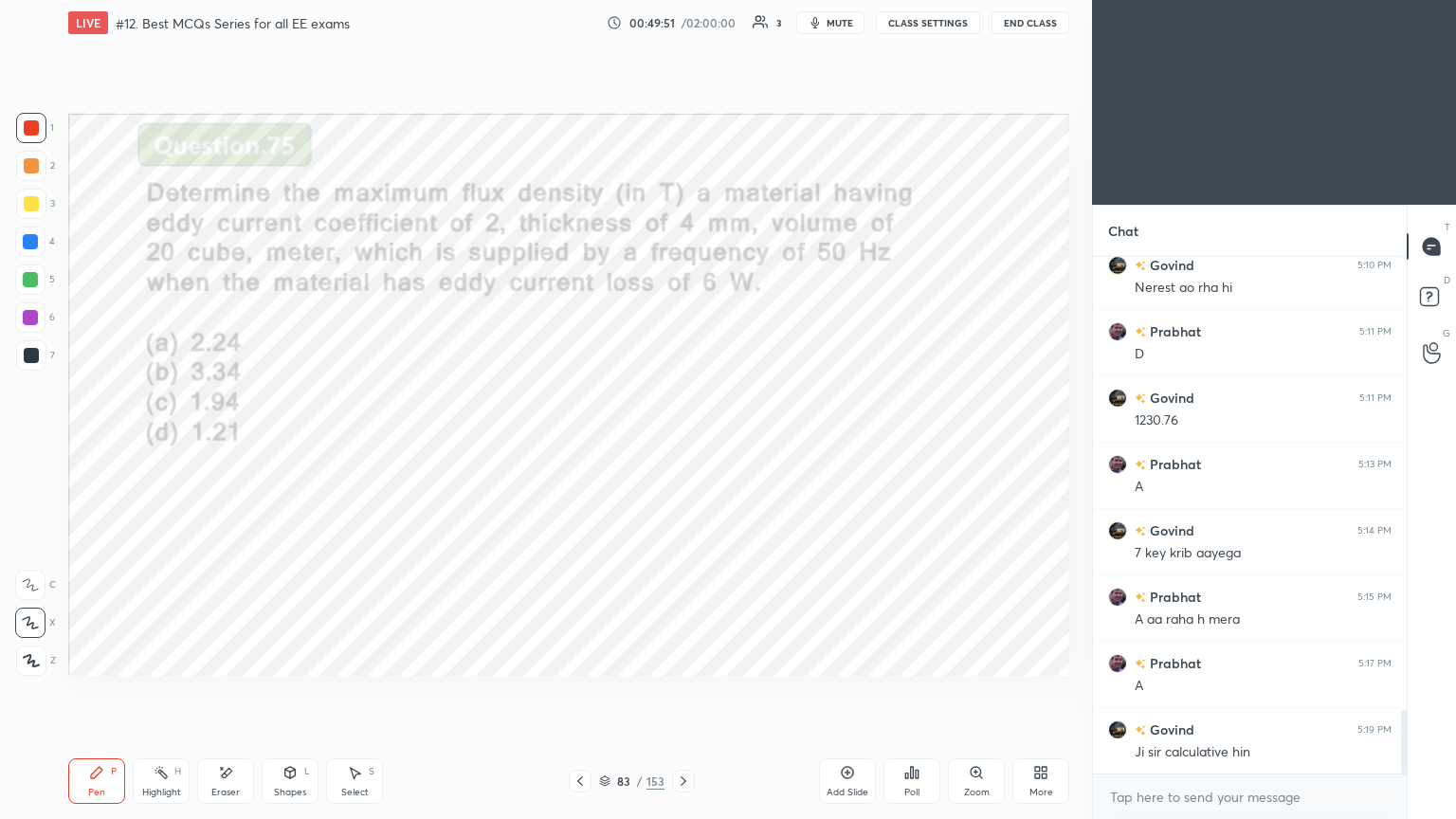 click 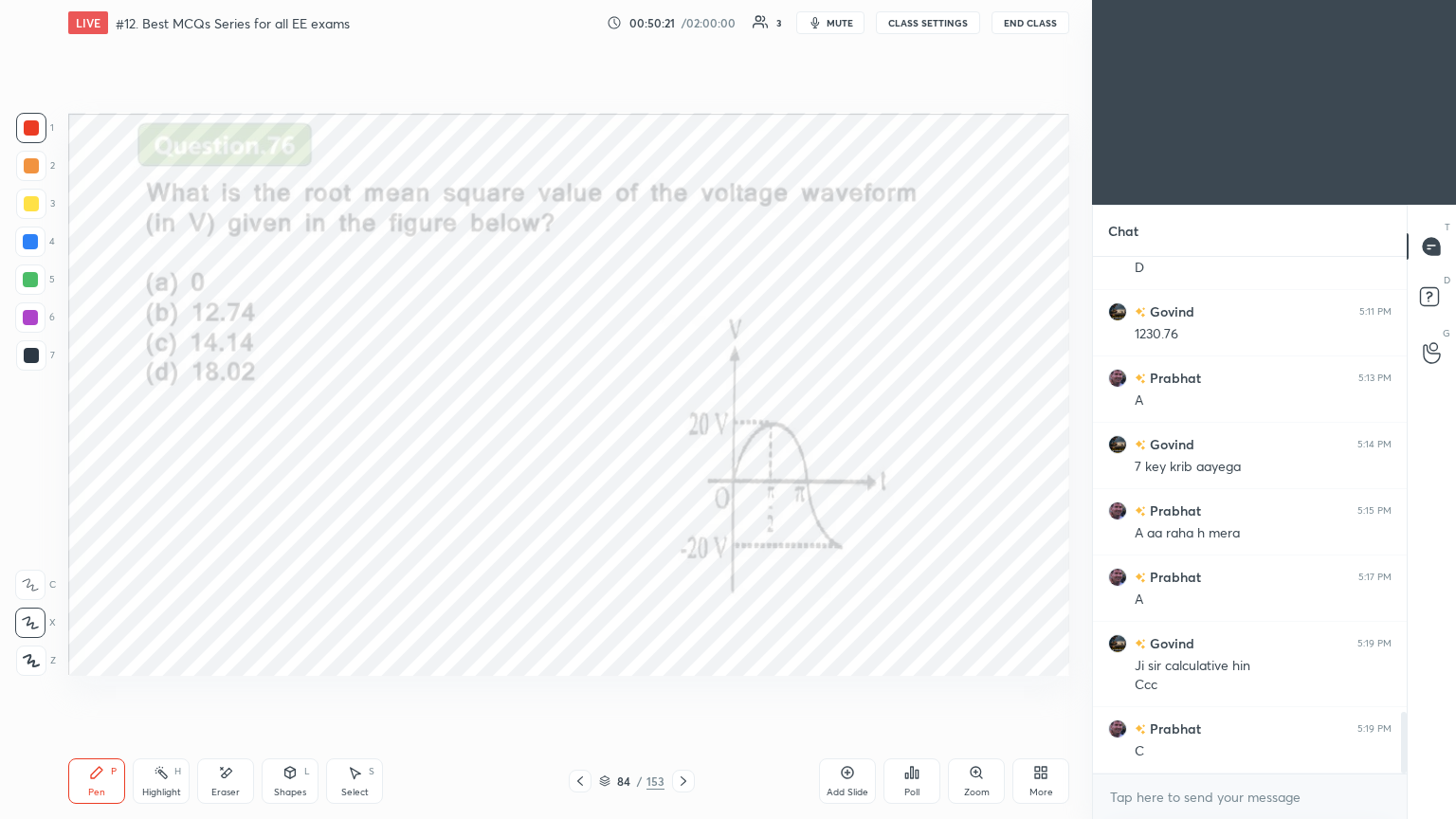 scroll, scrollTop: 3868, scrollLeft: 0, axis: vertical 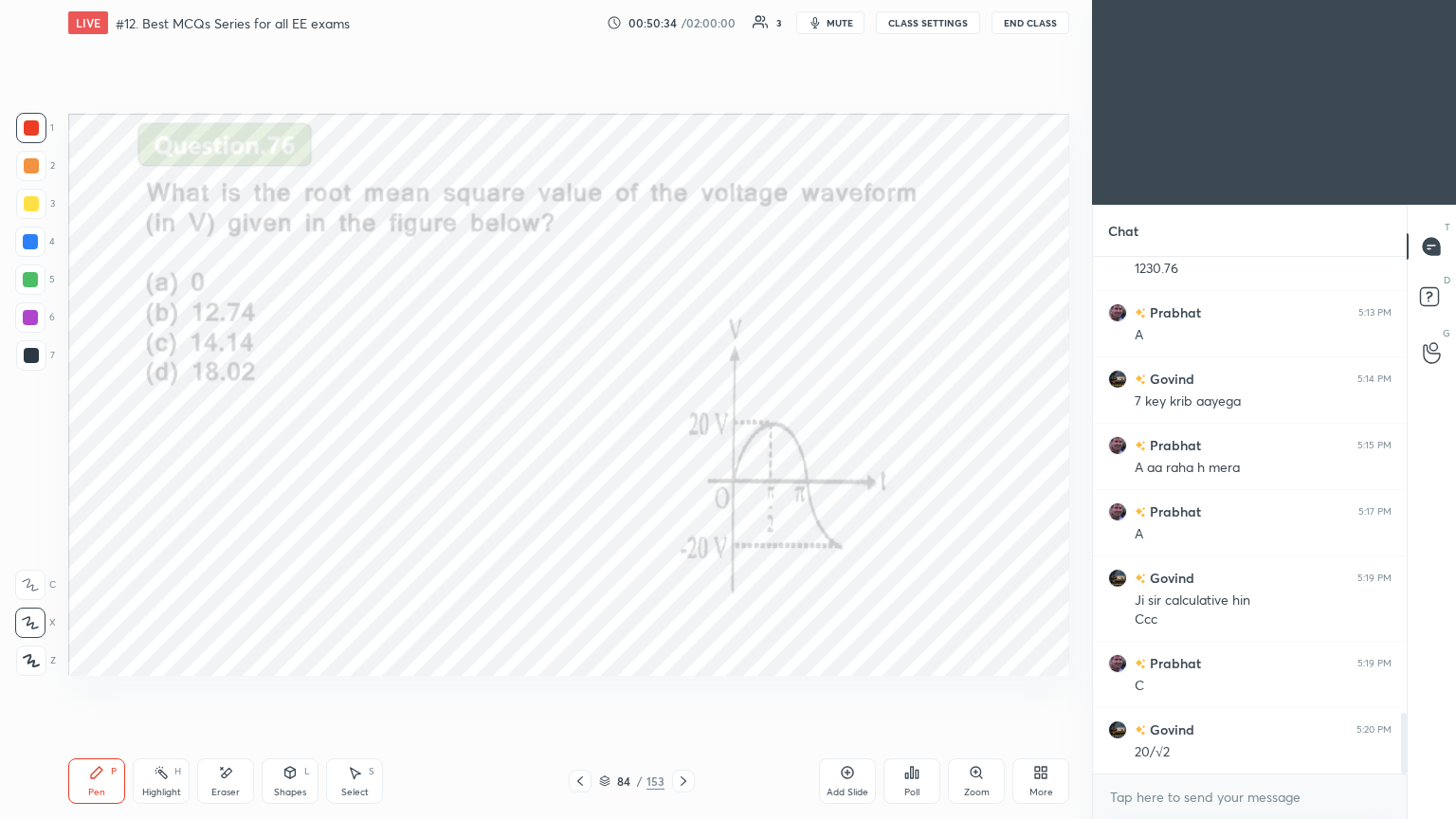 click 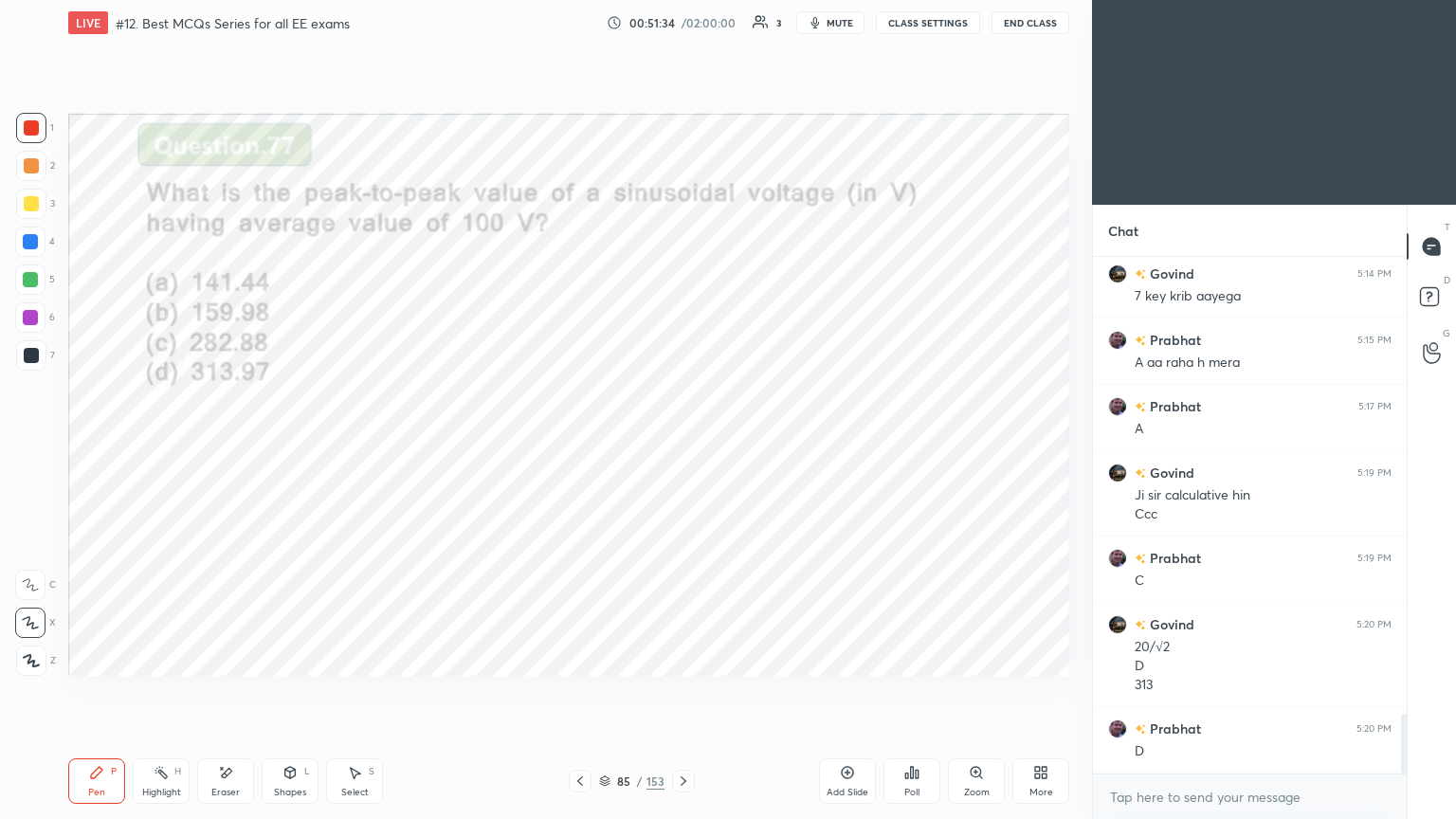 scroll, scrollTop: 4038, scrollLeft: 0, axis: vertical 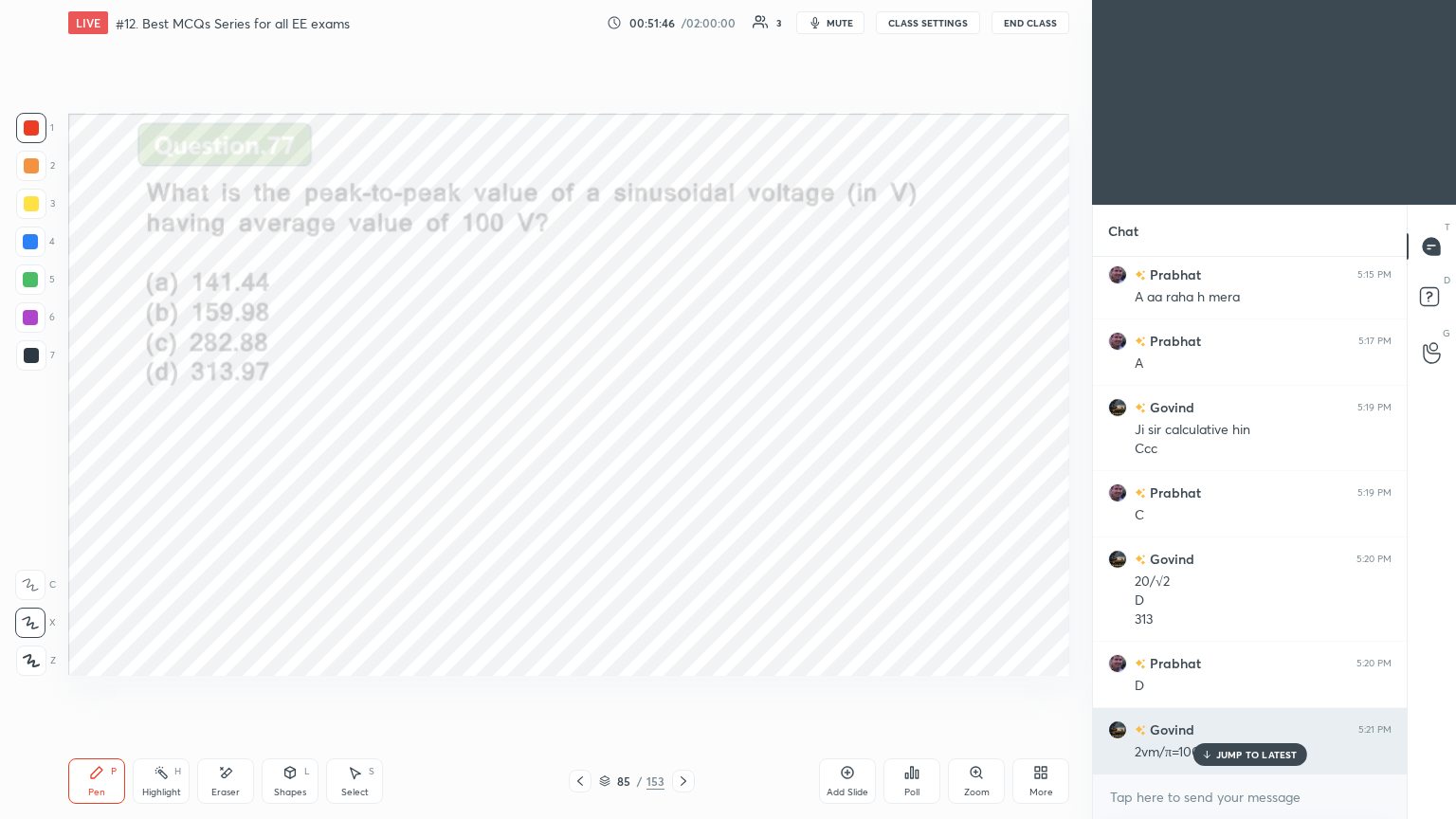 click on "JUMP TO LATEST" at bounding box center (1257, 755) 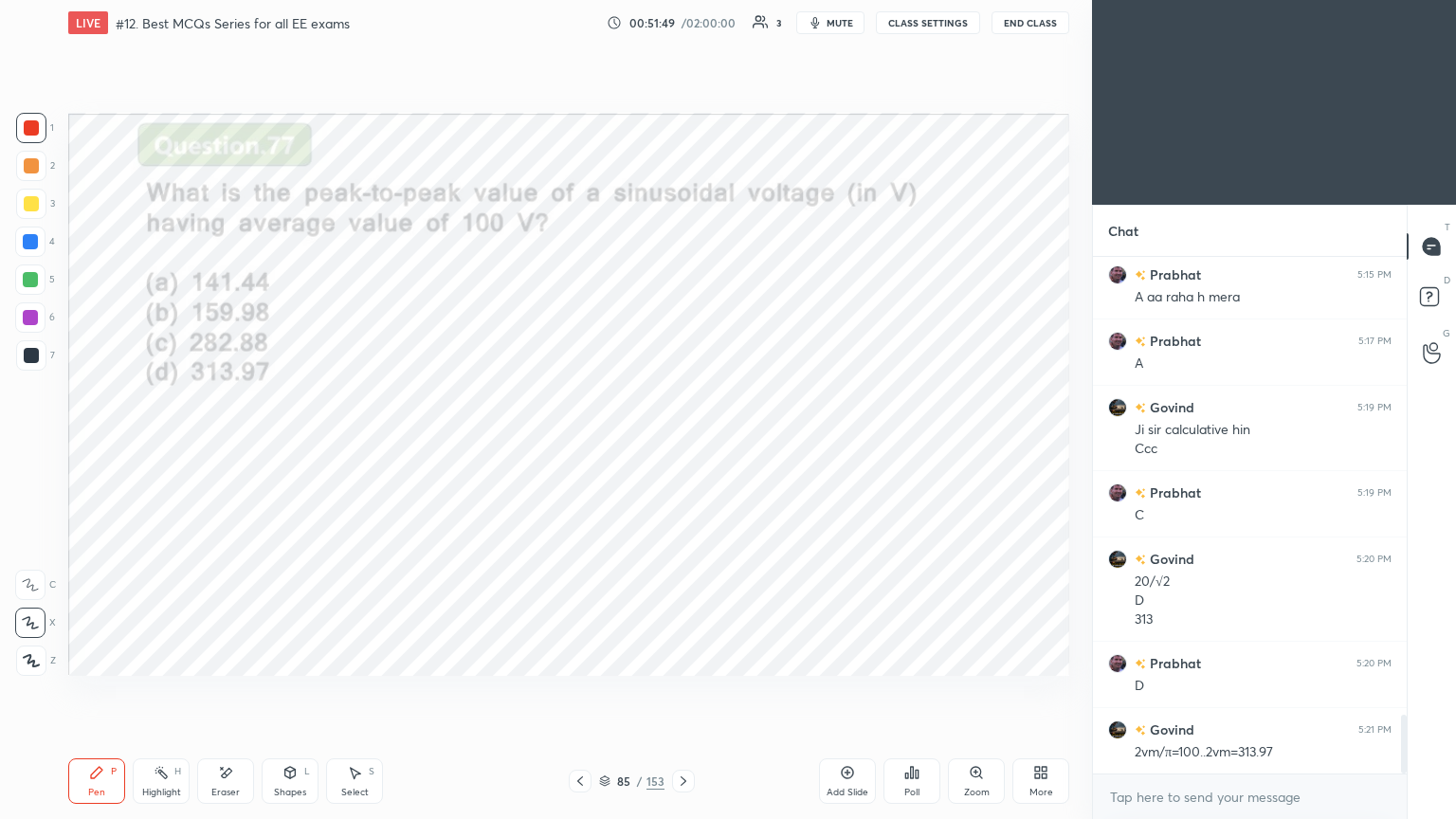 click 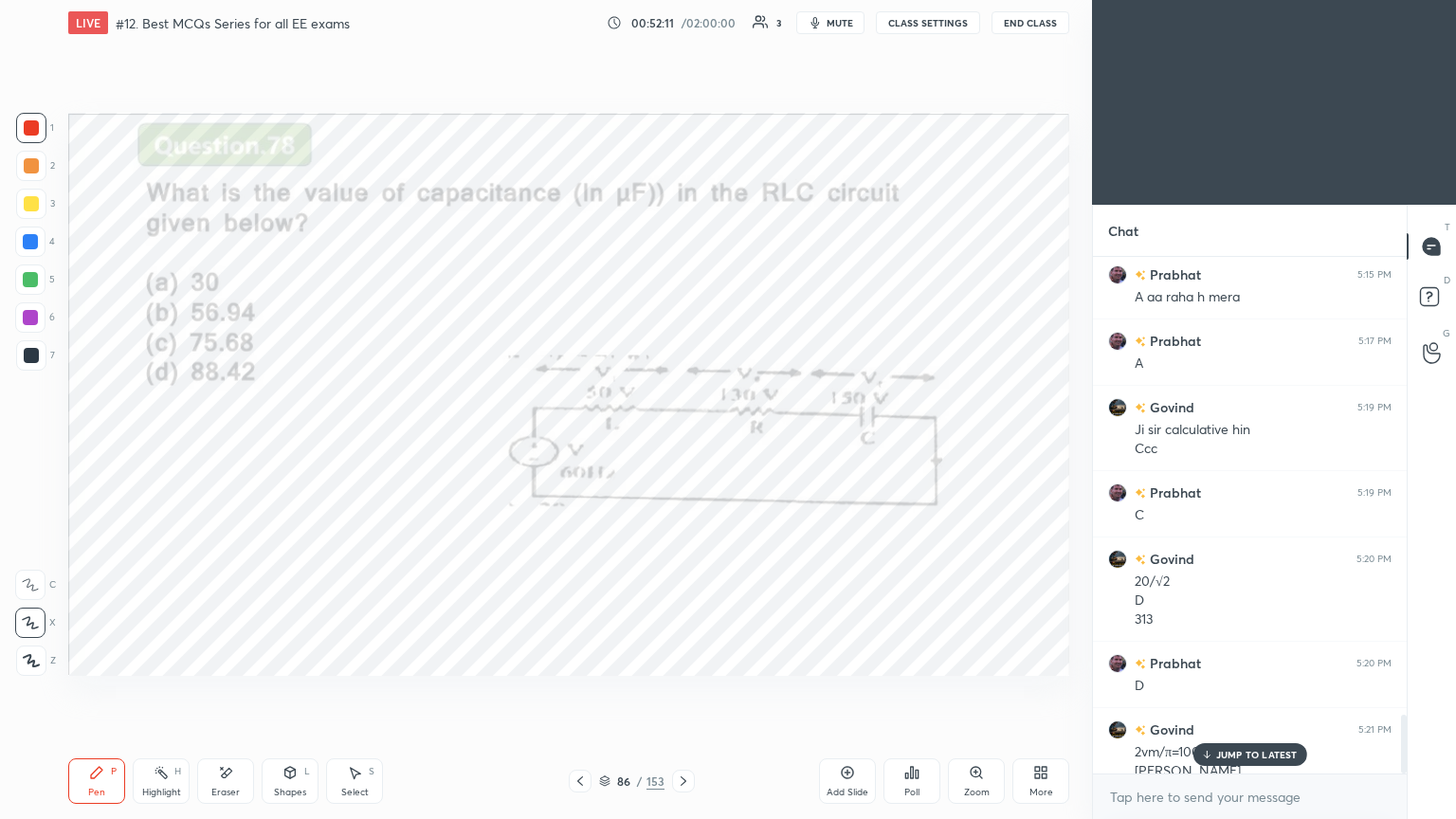 scroll, scrollTop: 4057, scrollLeft: 0, axis: vertical 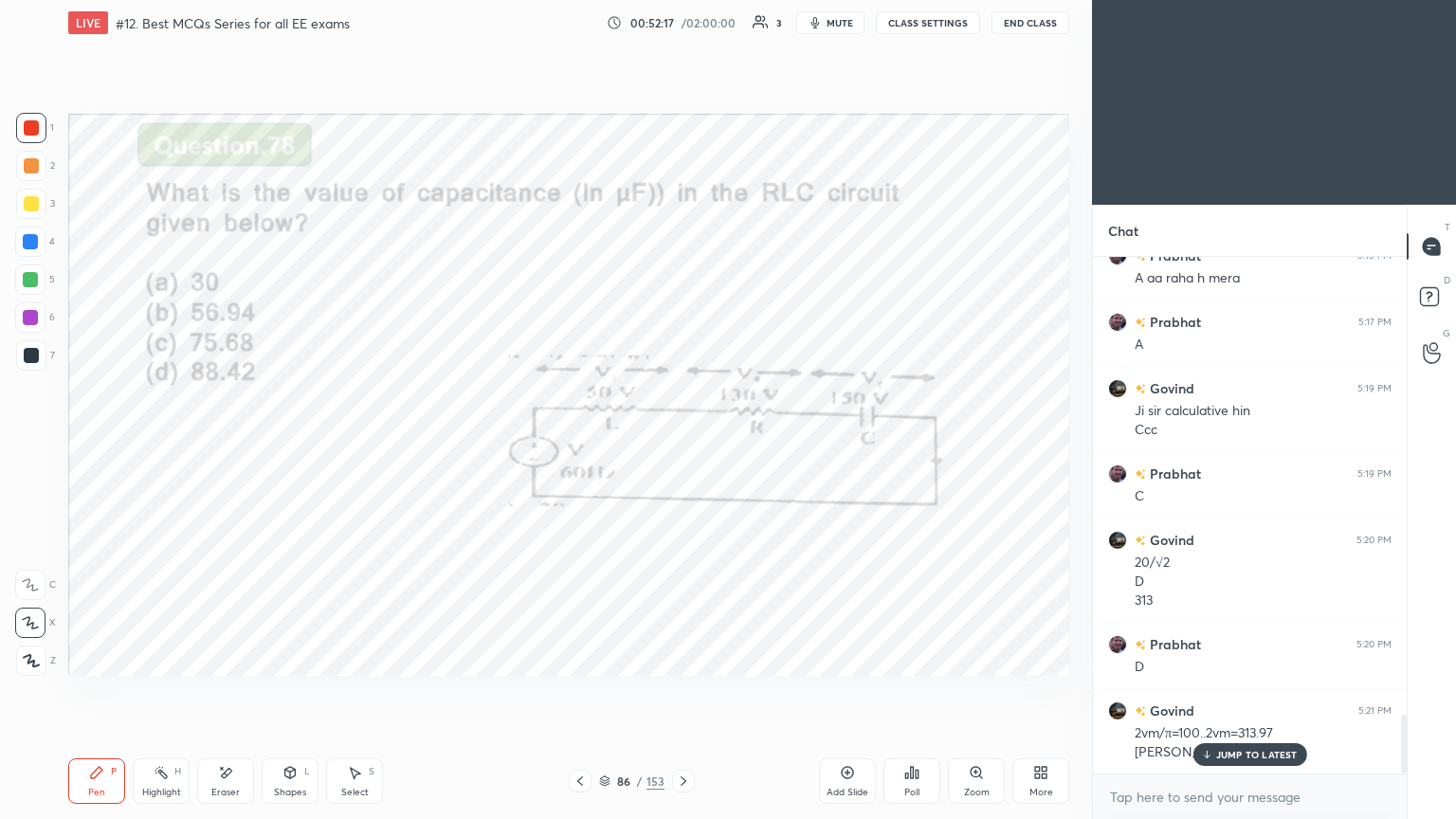 click 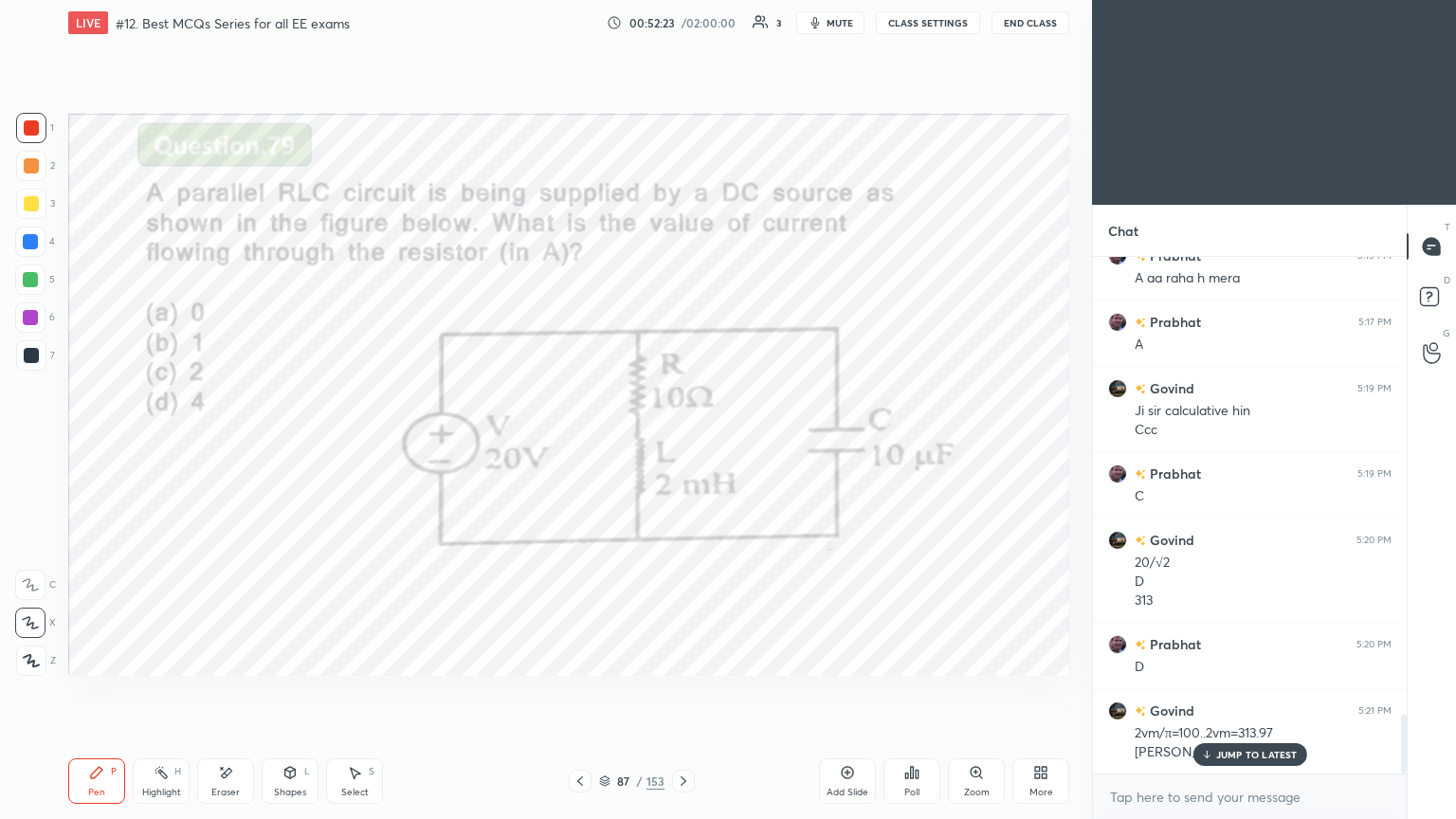 click on "Setting up your live class Poll for   secs No correct answer Start poll" at bounding box center (569, 394) 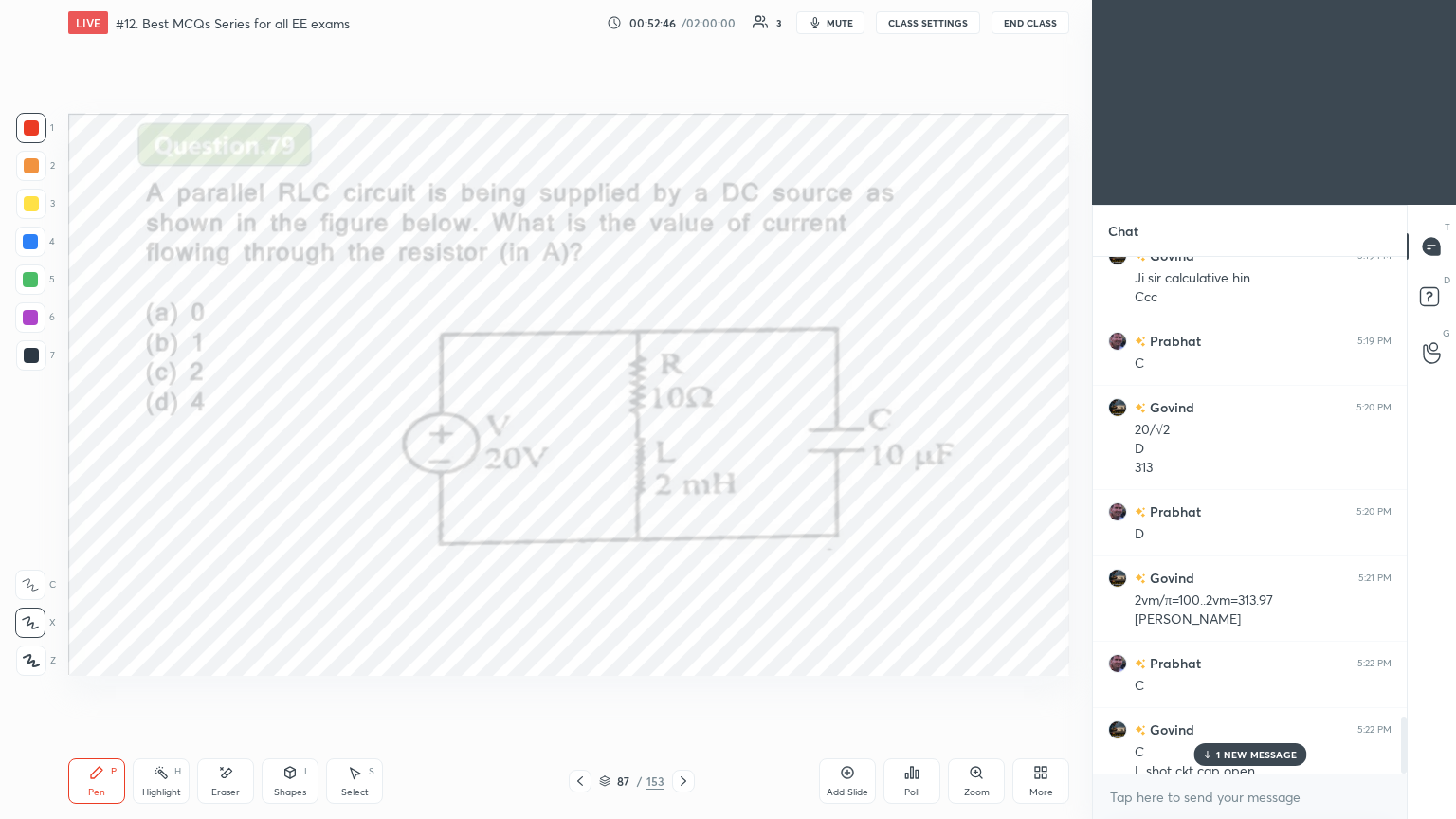 scroll, scrollTop: 4209, scrollLeft: 0, axis: vertical 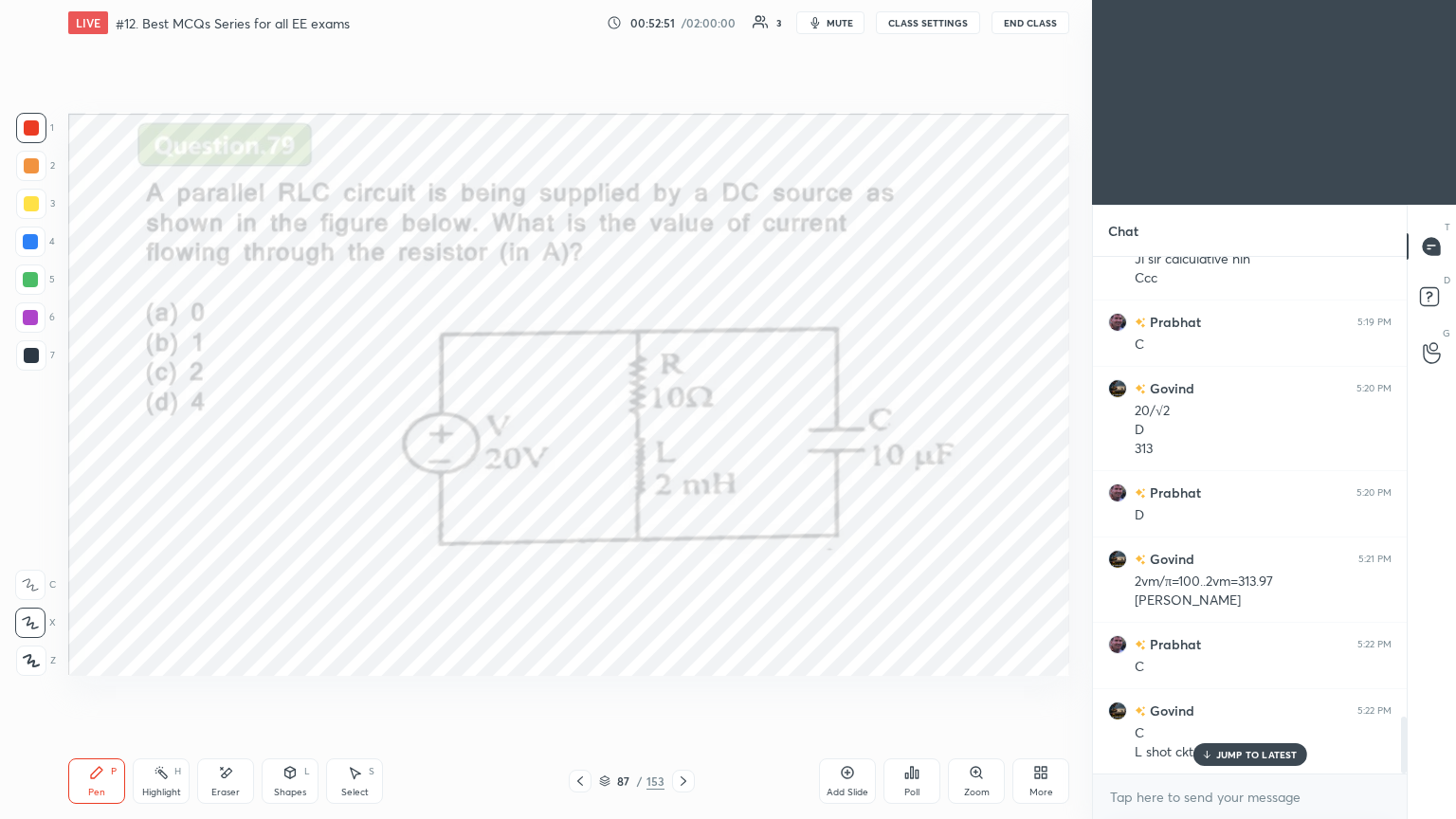 click on "JUMP TO LATEST" at bounding box center [1257, 755] 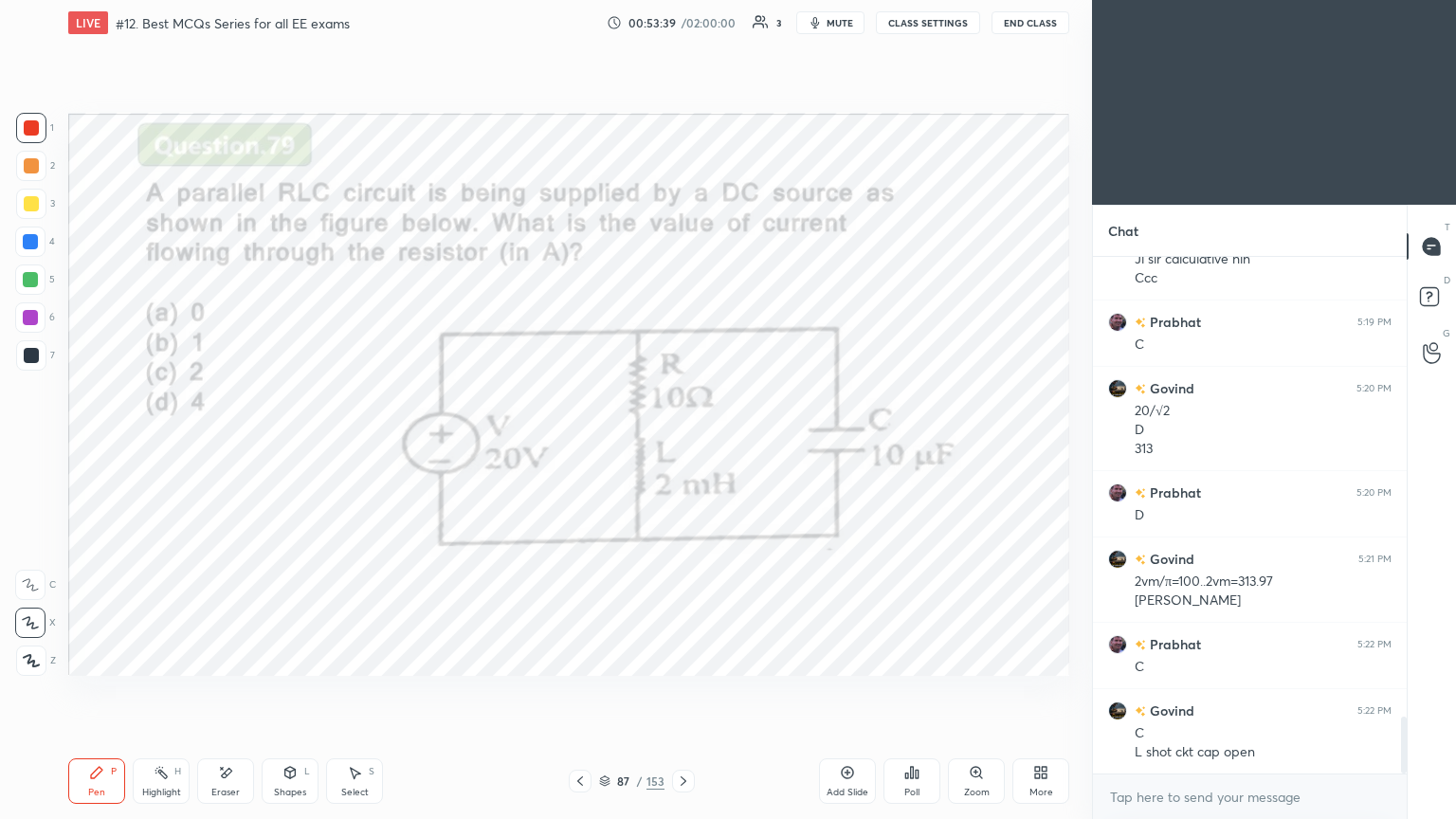 click 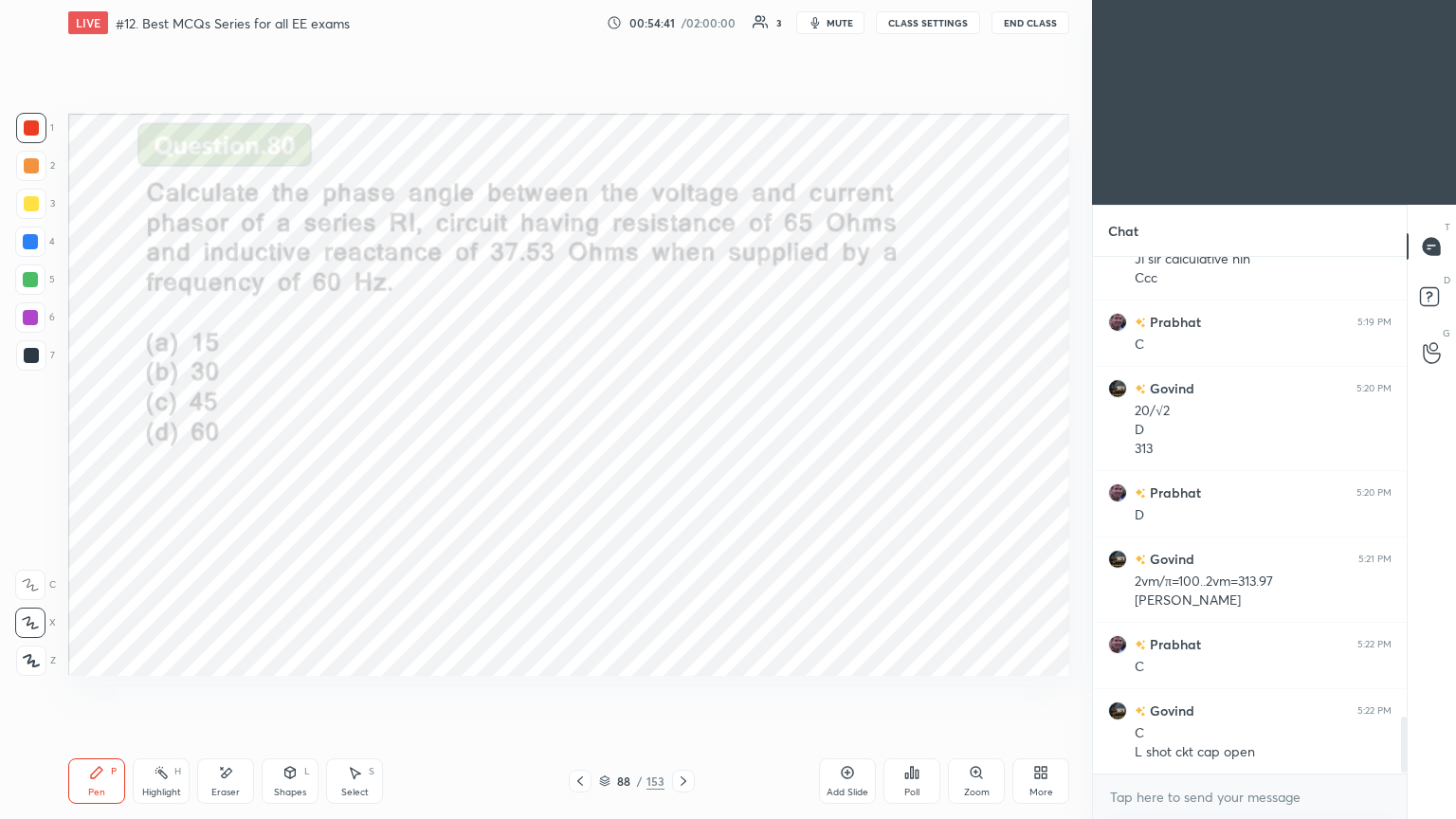scroll, scrollTop: 4276, scrollLeft: 0, axis: vertical 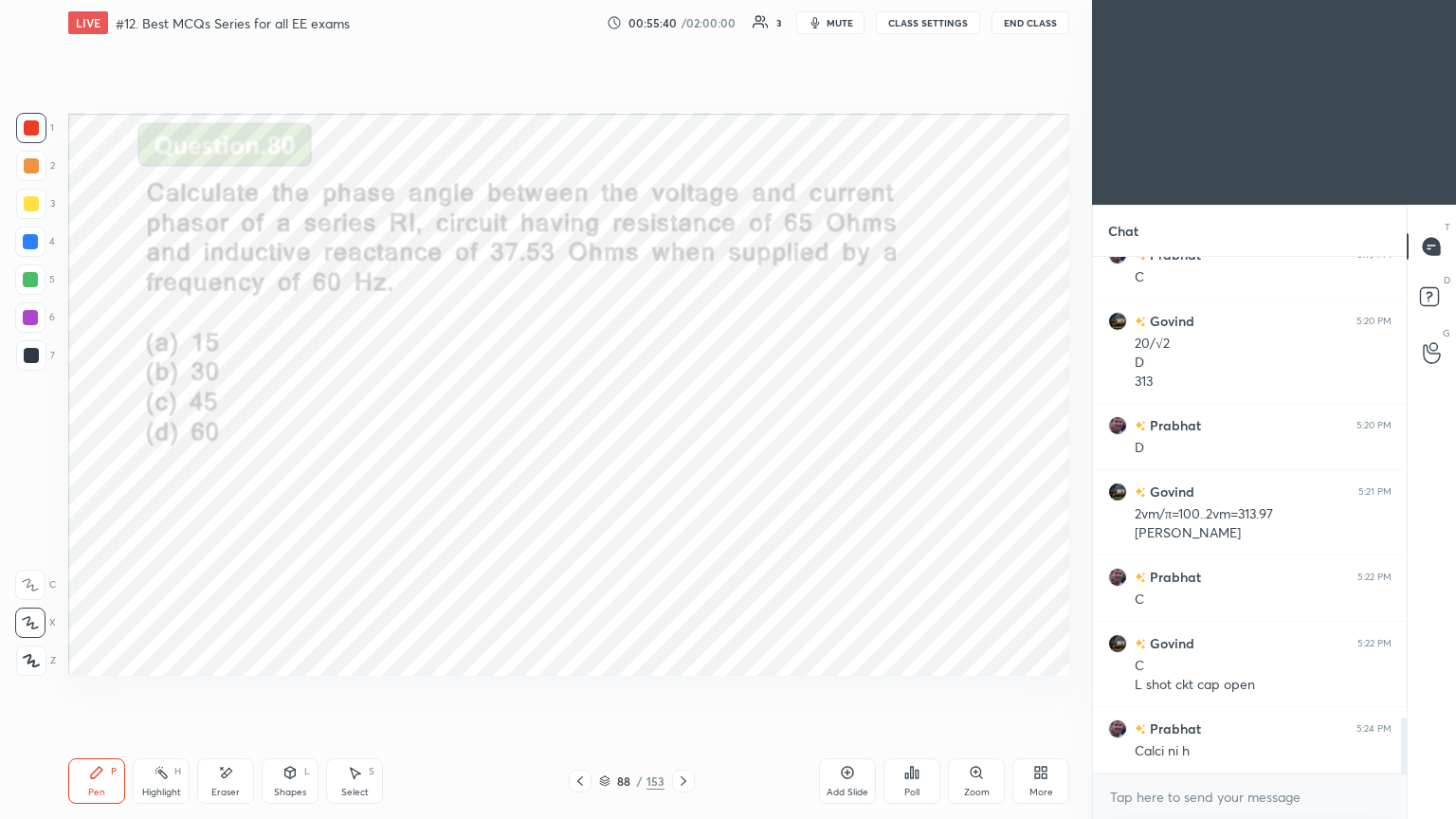 click 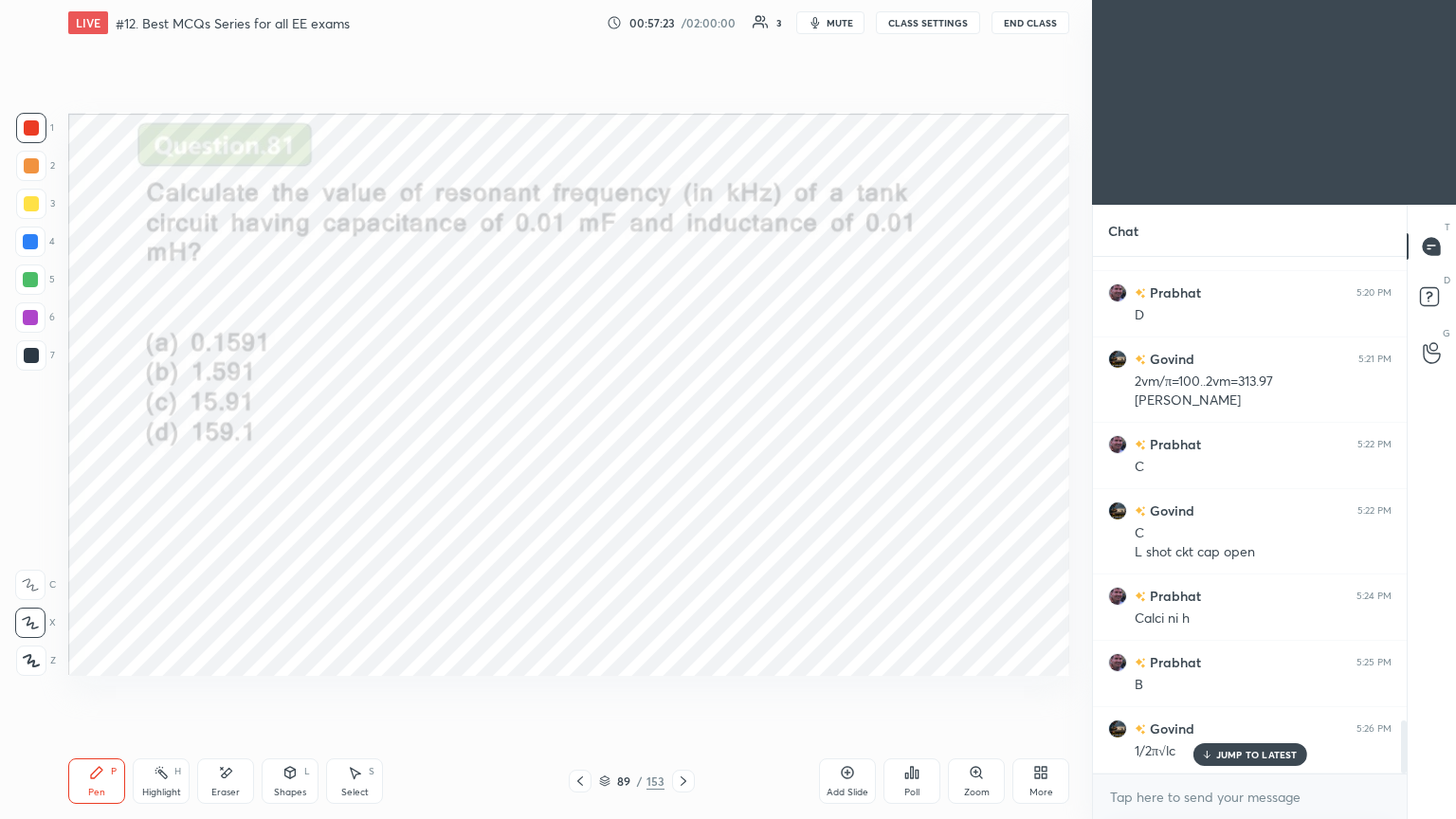 scroll, scrollTop: 4474, scrollLeft: 0, axis: vertical 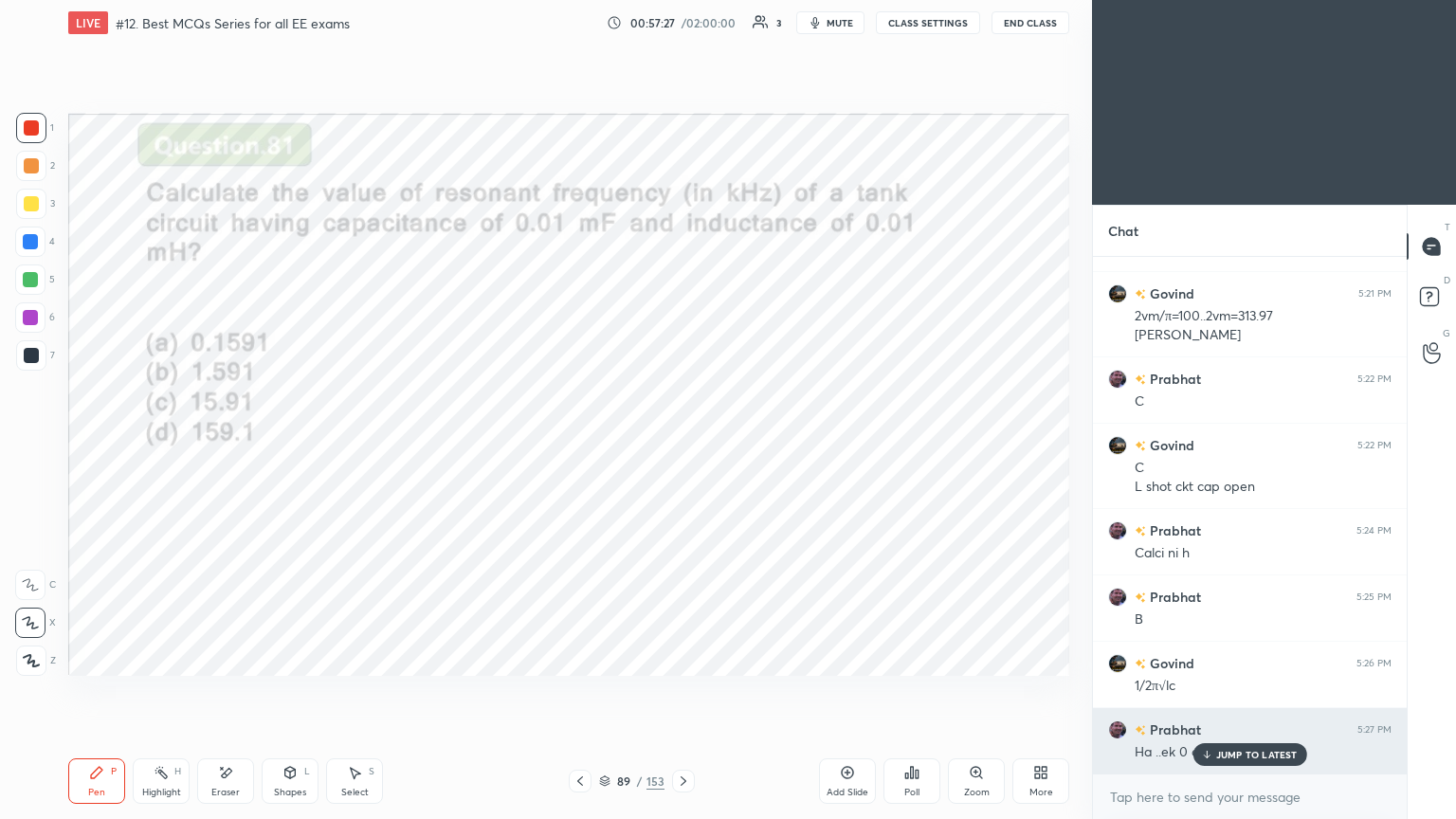 click on "JUMP TO LATEST" at bounding box center (1257, 755) 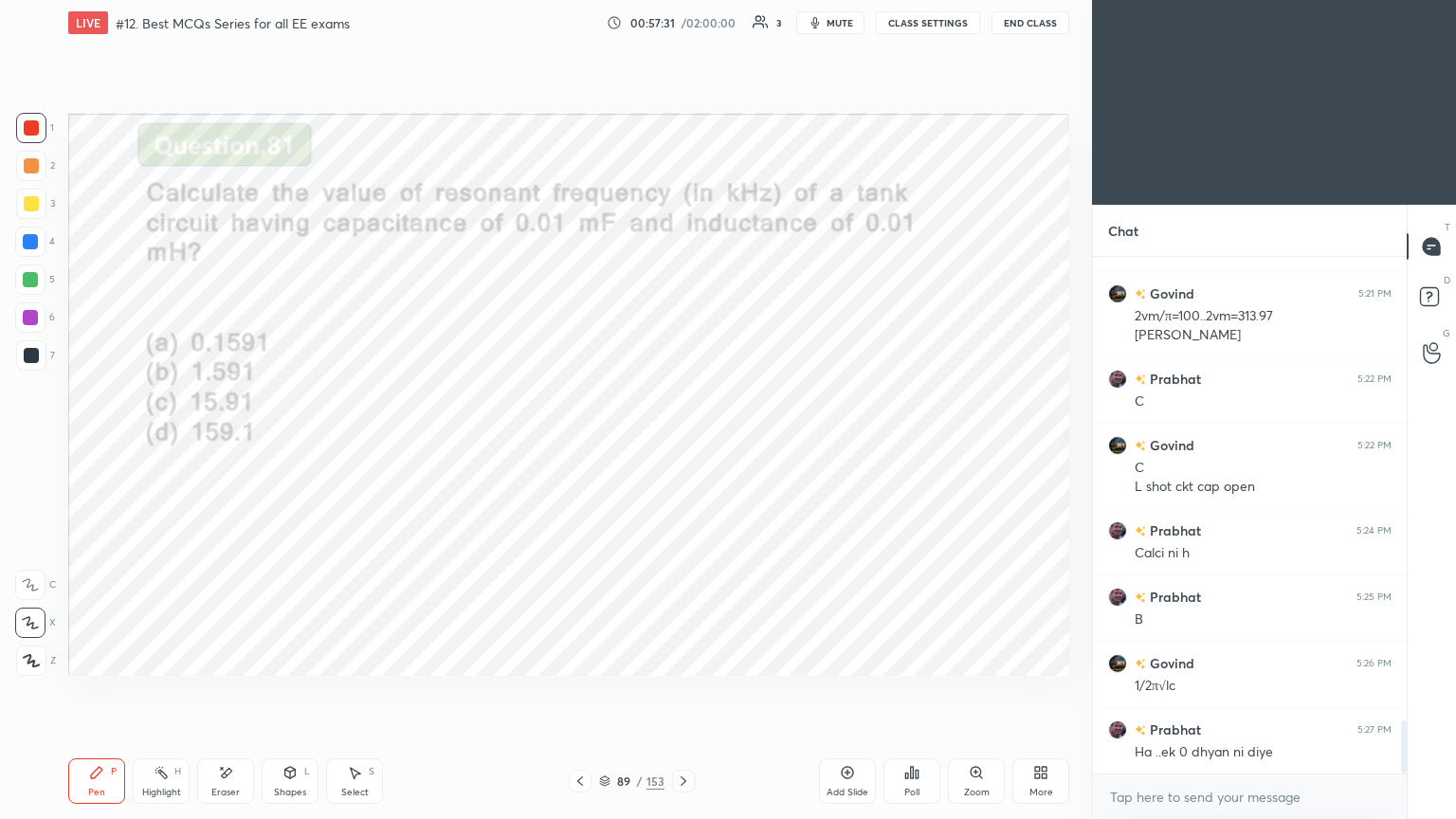 click at bounding box center (683, 781) 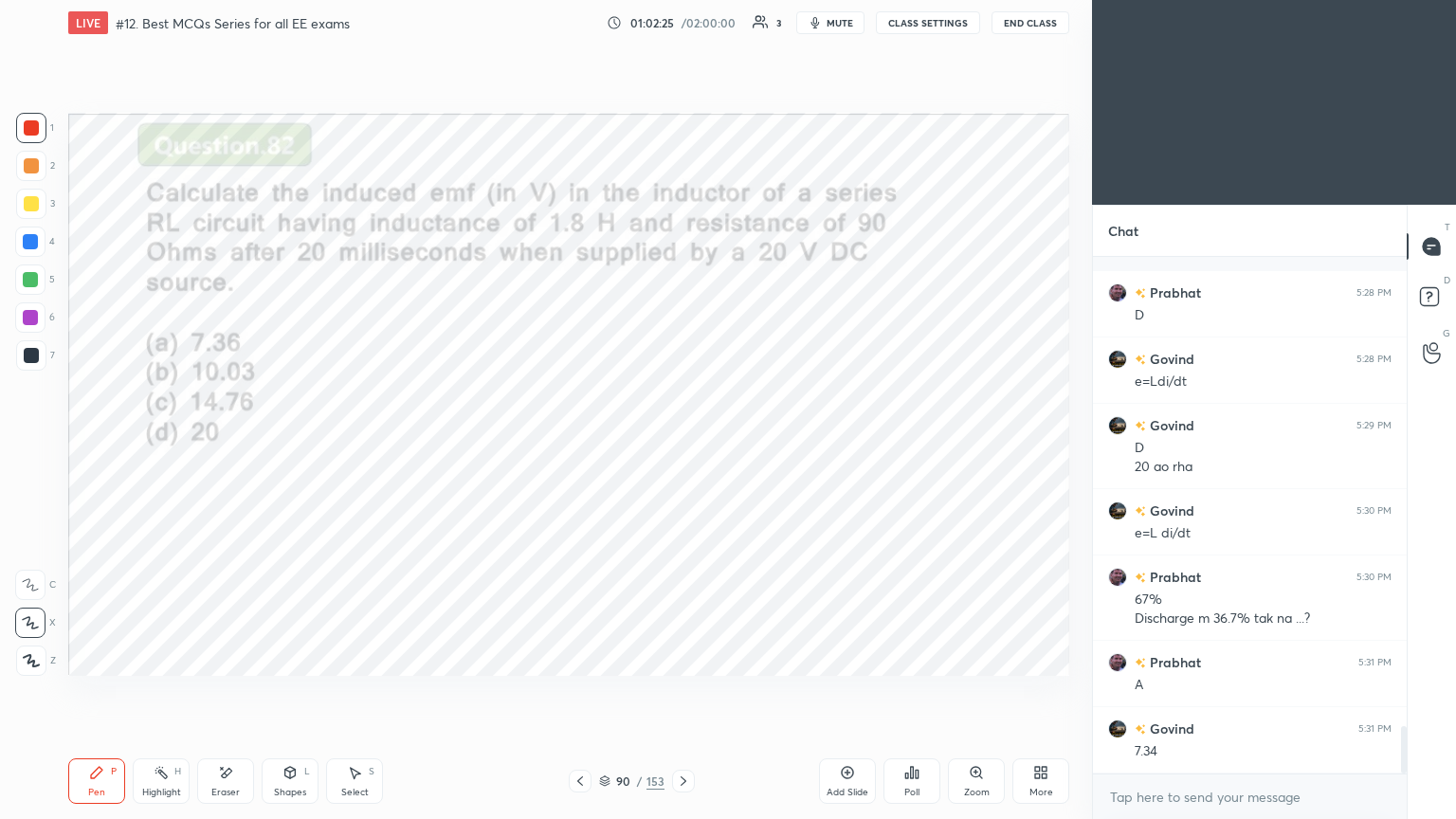 scroll, scrollTop: 5061, scrollLeft: 0, axis: vertical 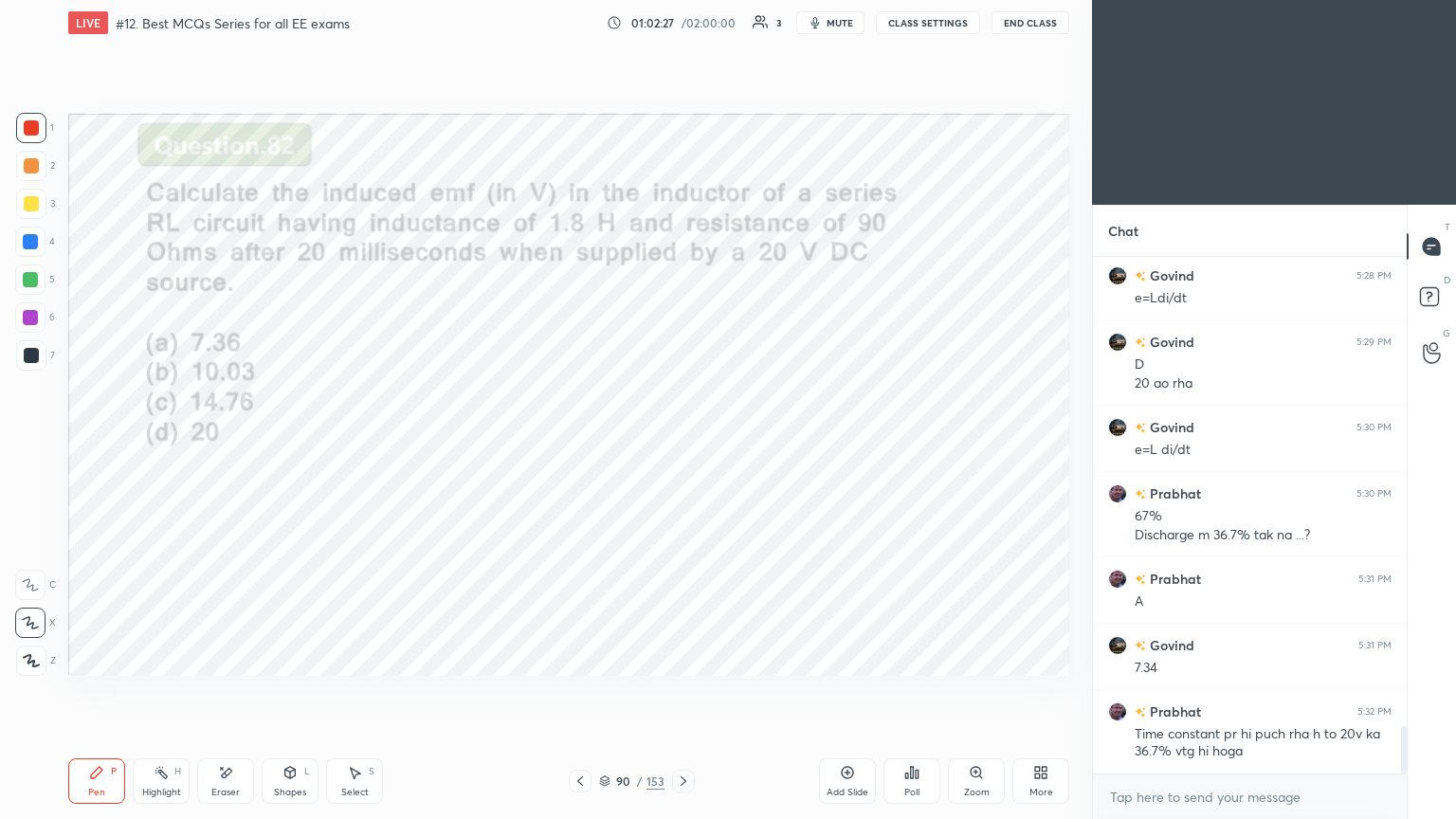 click 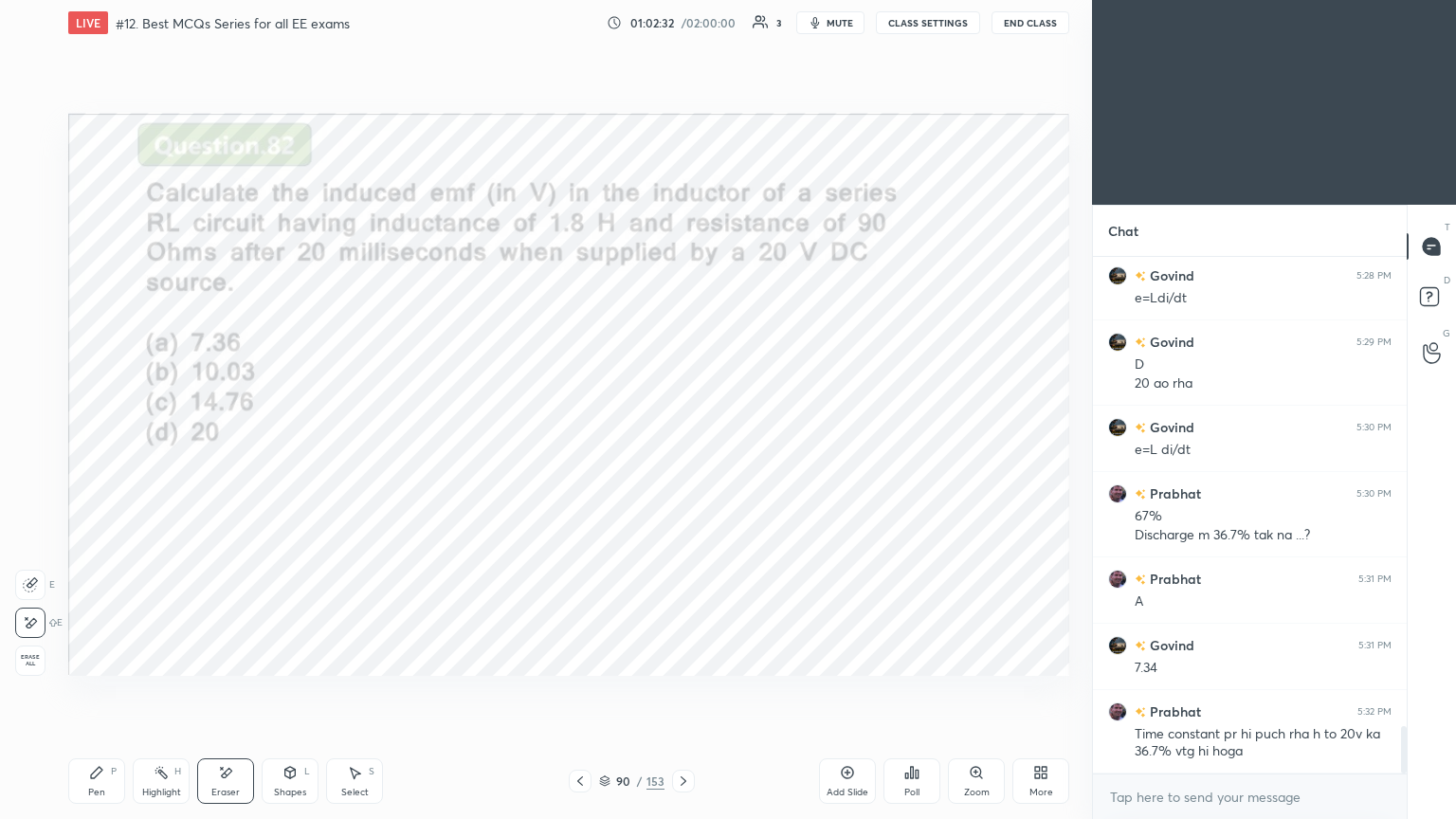 click 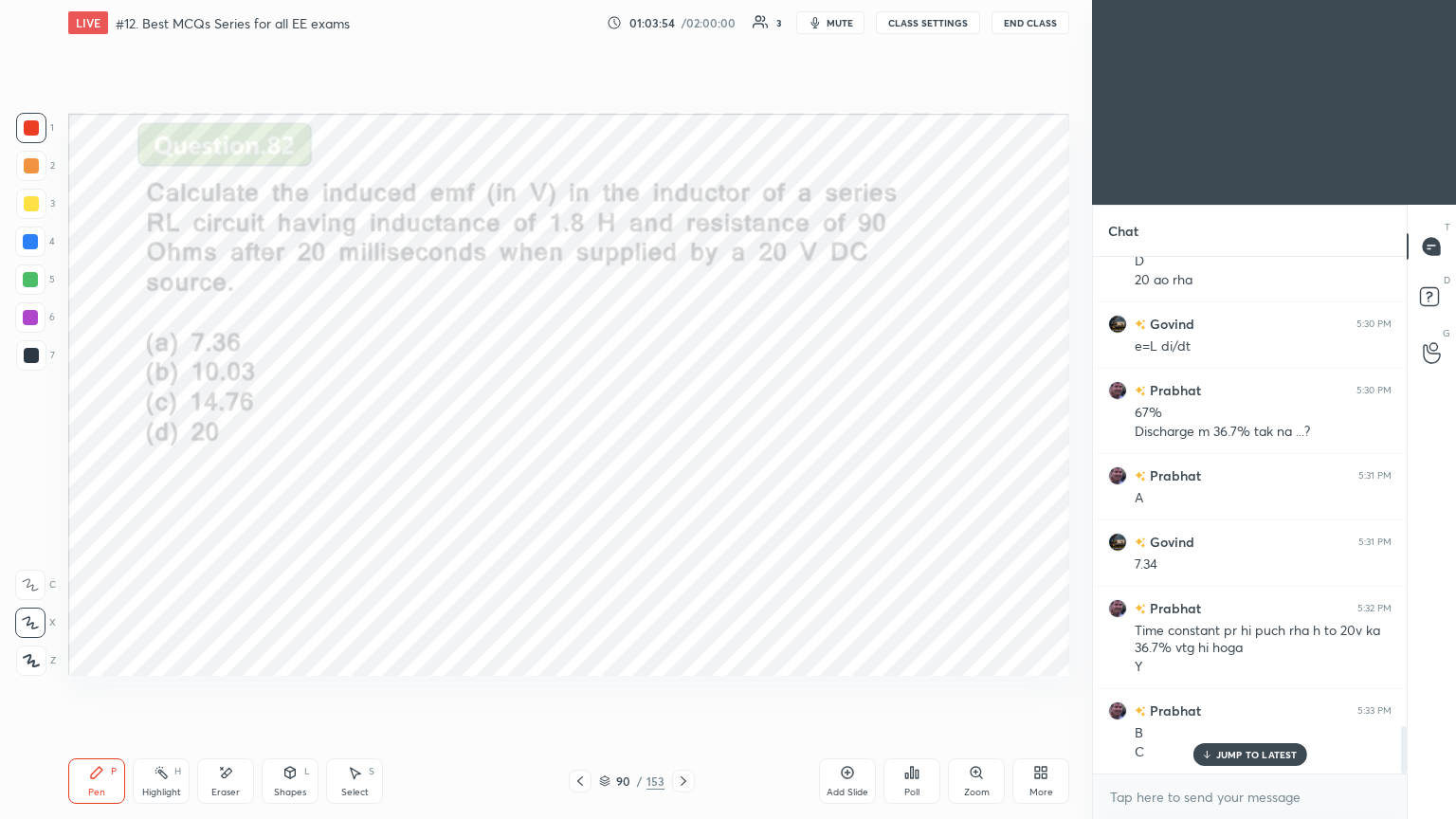 scroll, scrollTop: 5183, scrollLeft: 0, axis: vertical 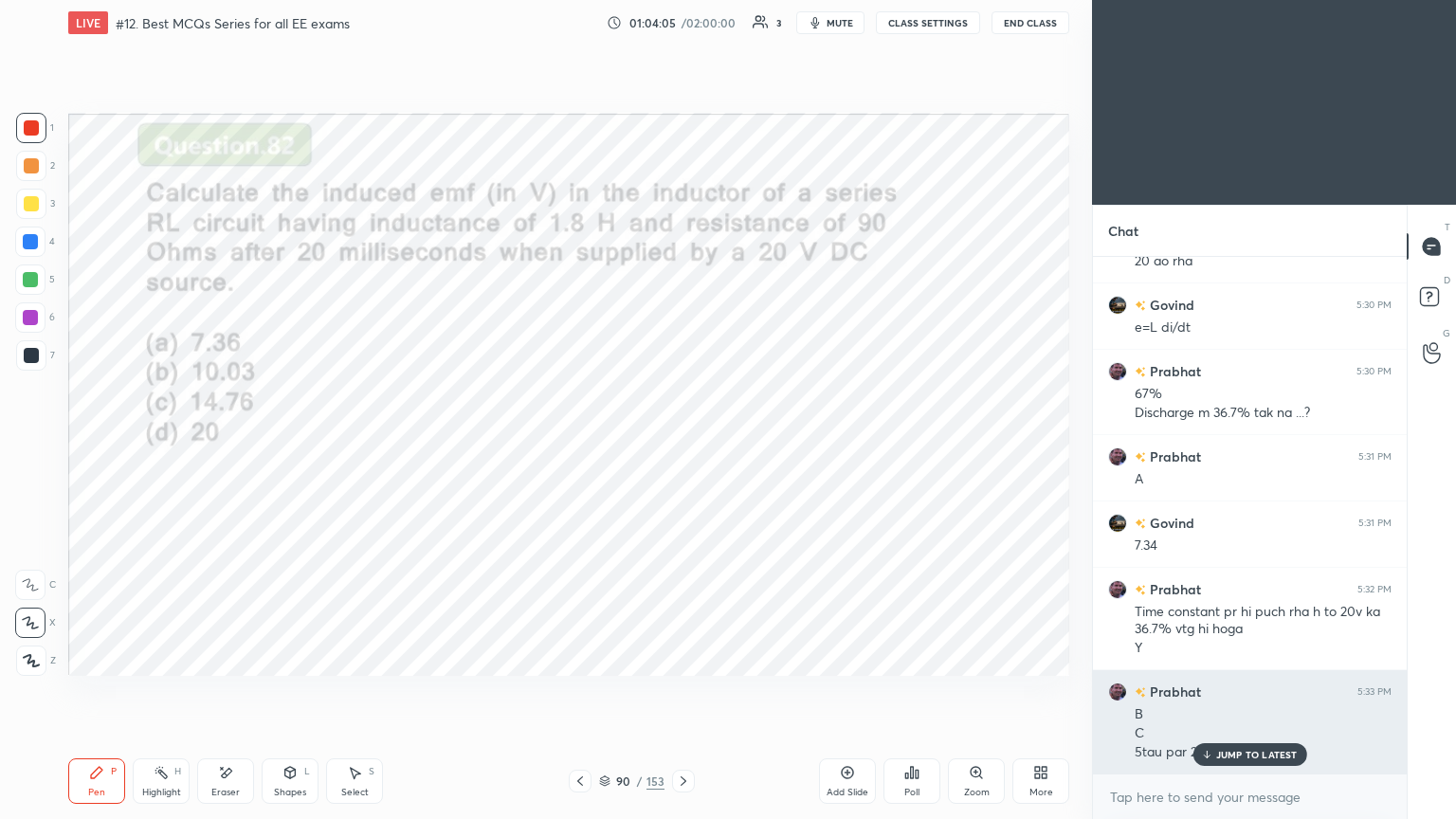 click on "JUMP TO LATEST" at bounding box center (1257, 755) 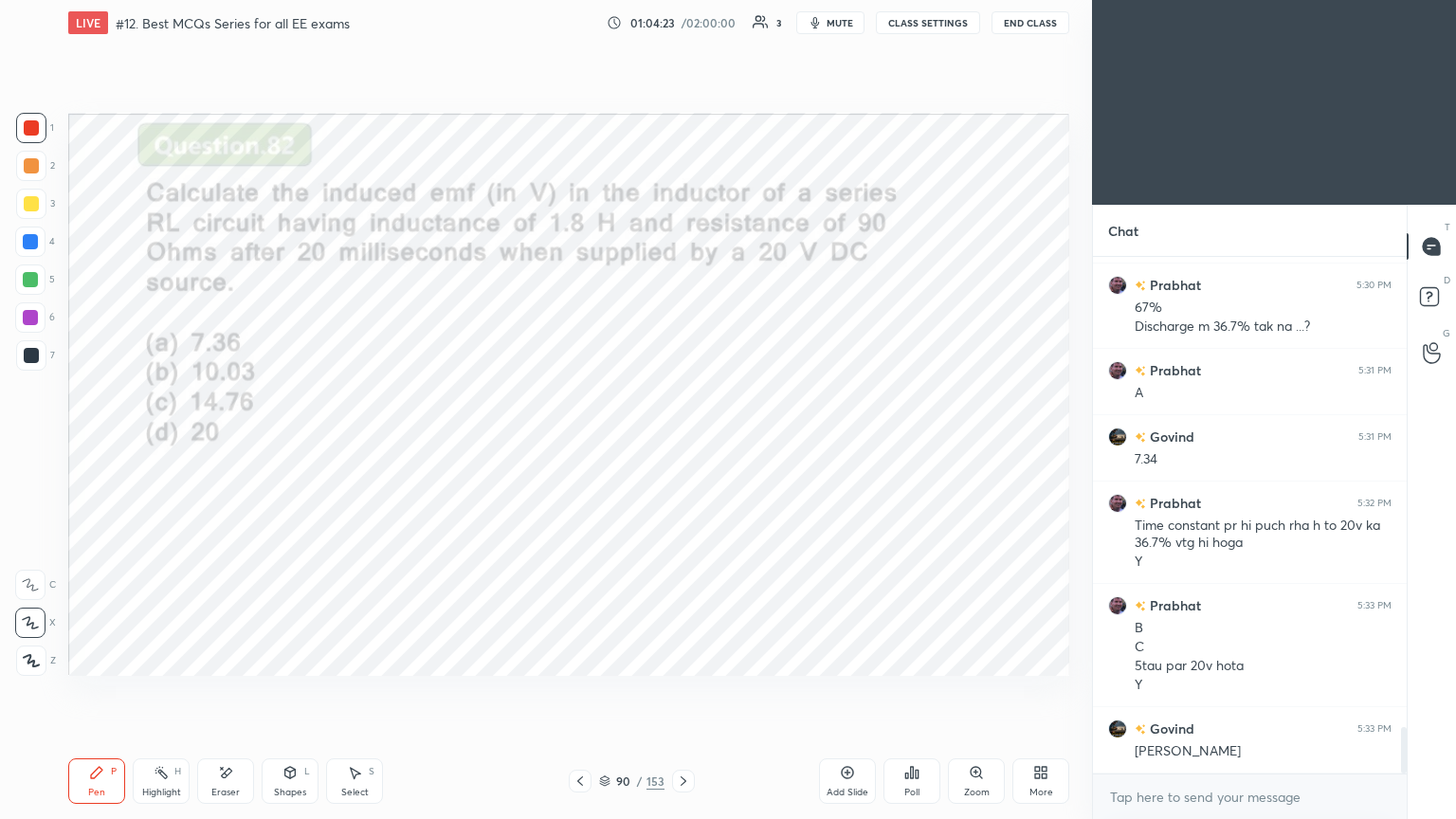 scroll, scrollTop: 5335, scrollLeft: 0, axis: vertical 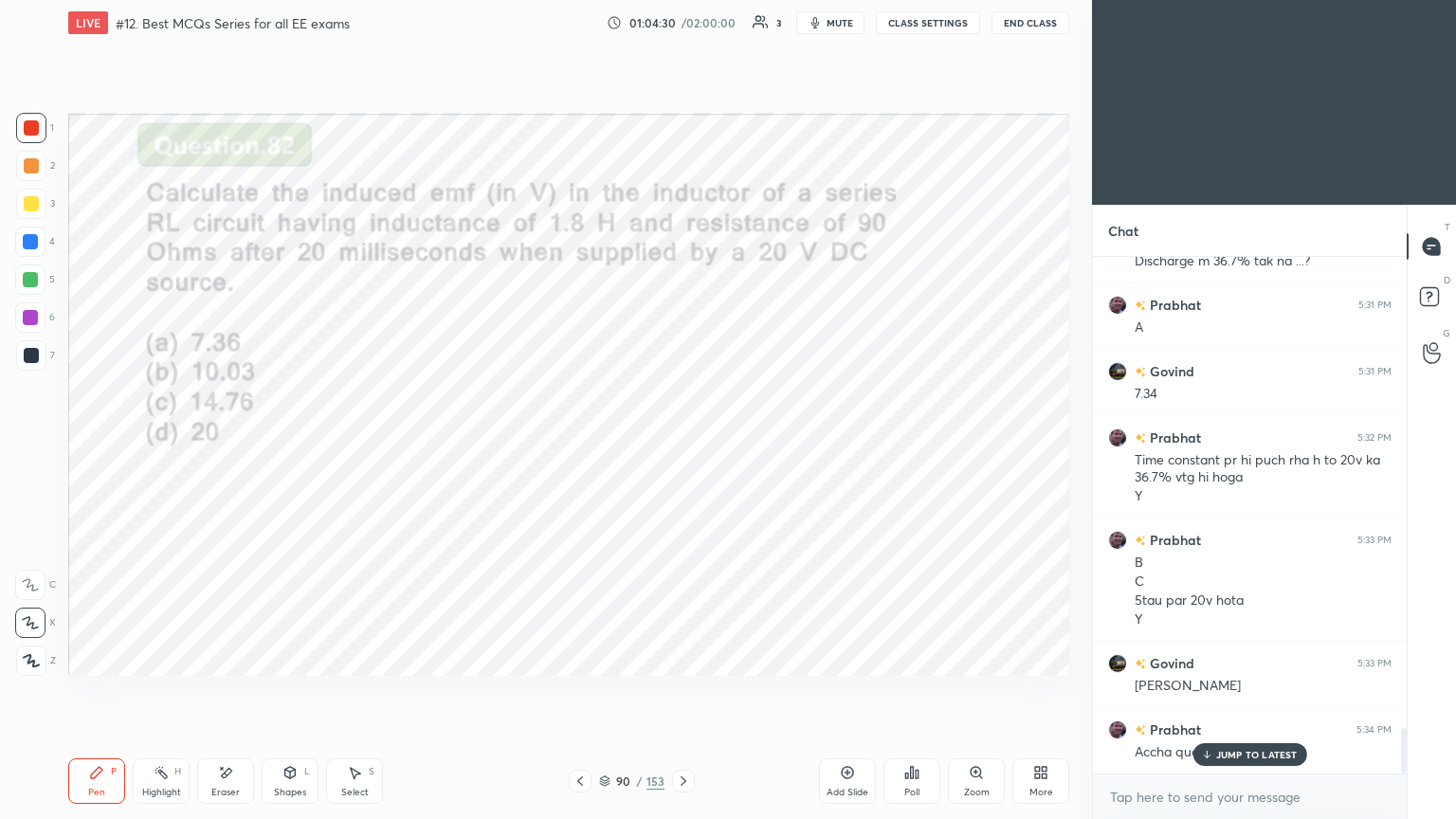 click 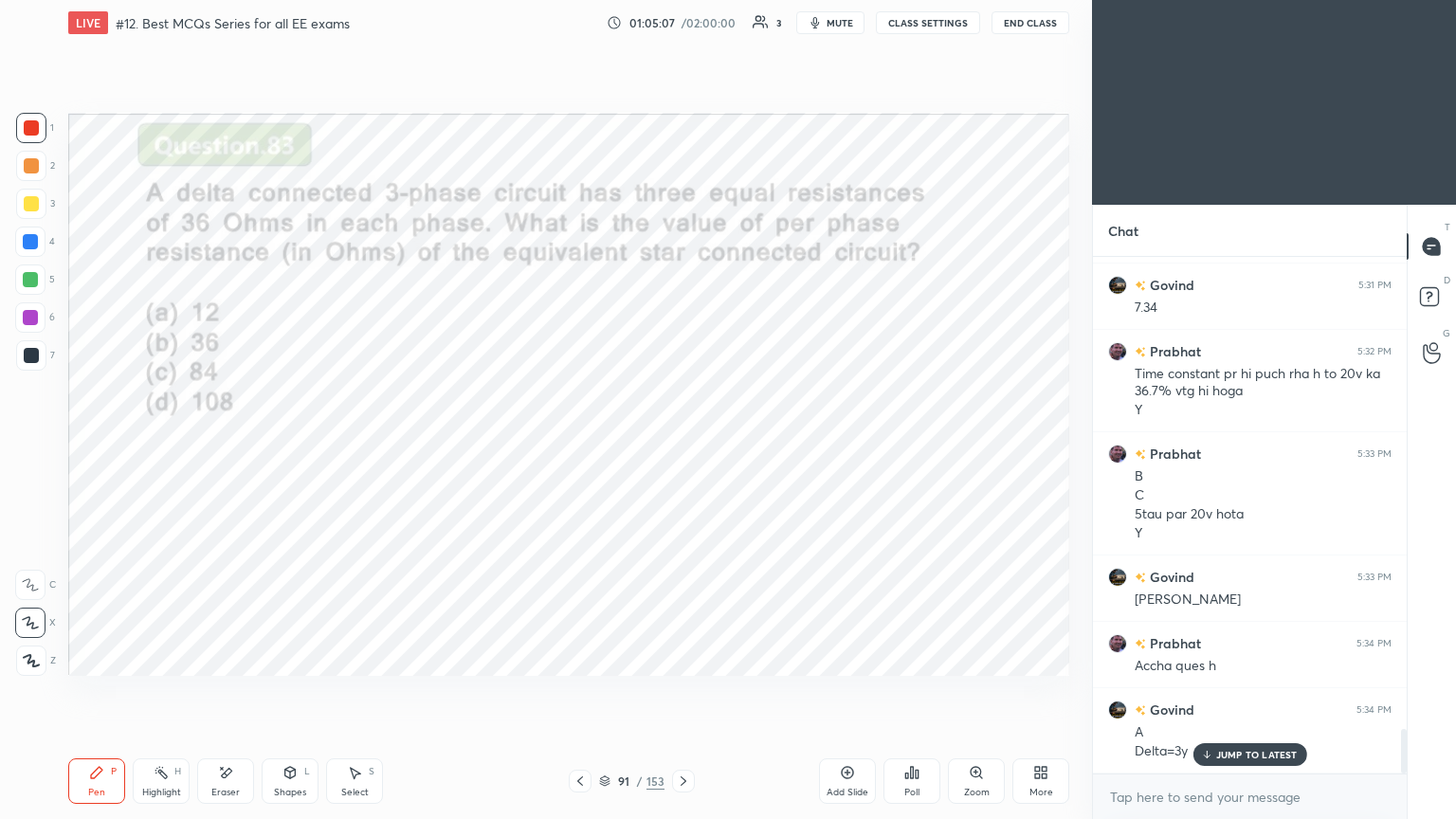 scroll, scrollTop: 5487, scrollLeft: 0, axis: vertical 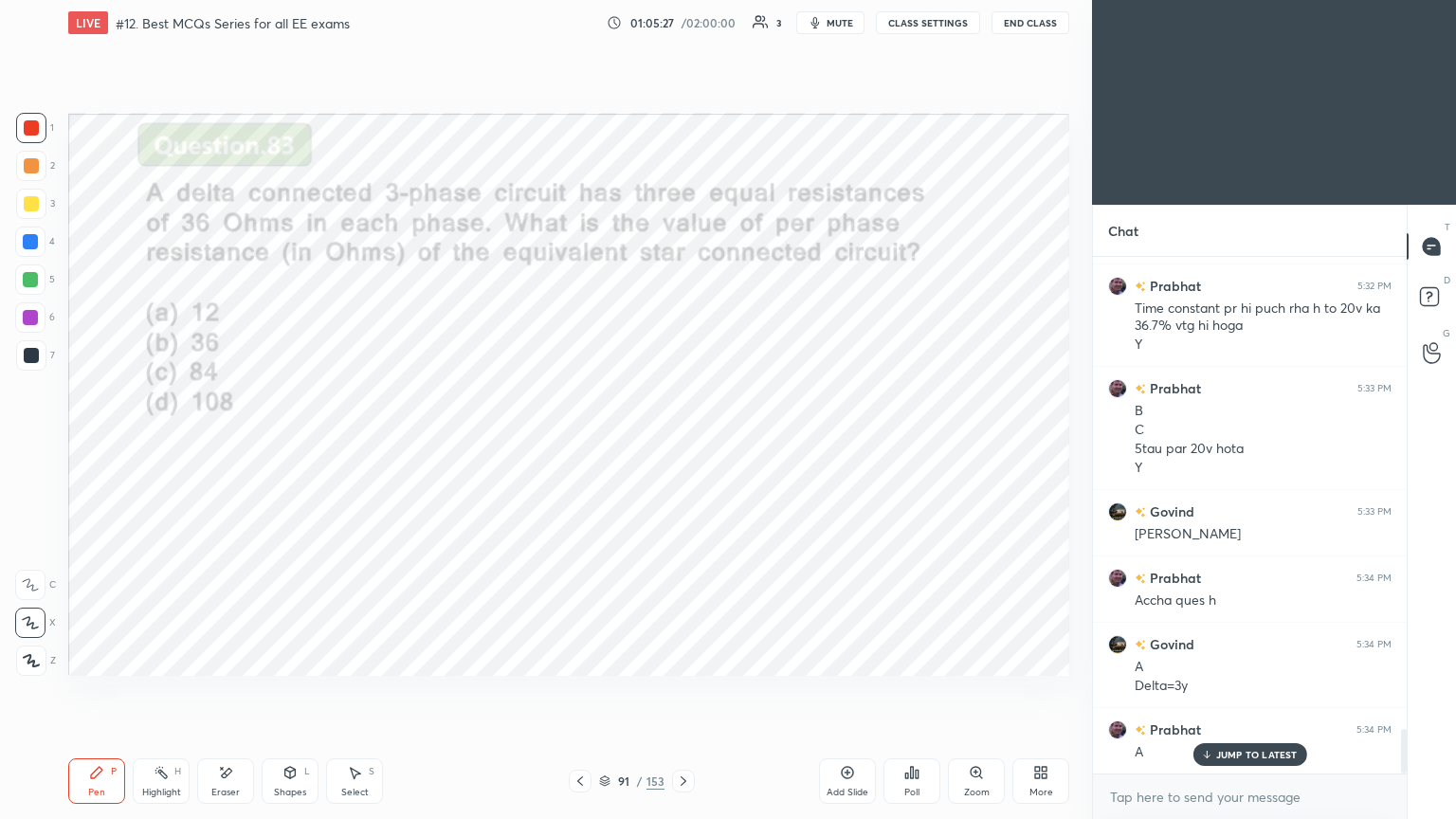 click 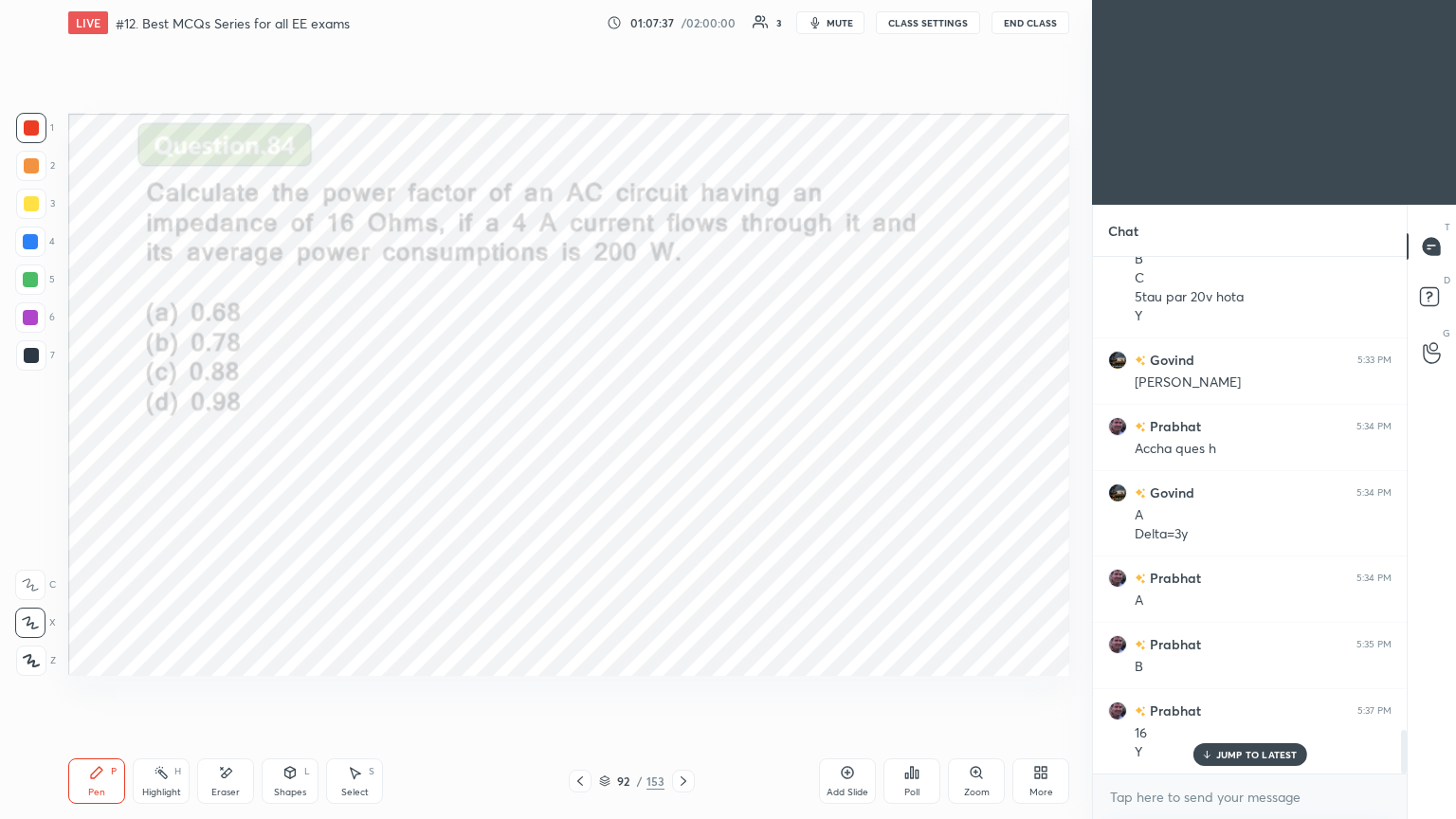 scroll, scrollTop: 5706, scrollLeft: 0, axis: vertical 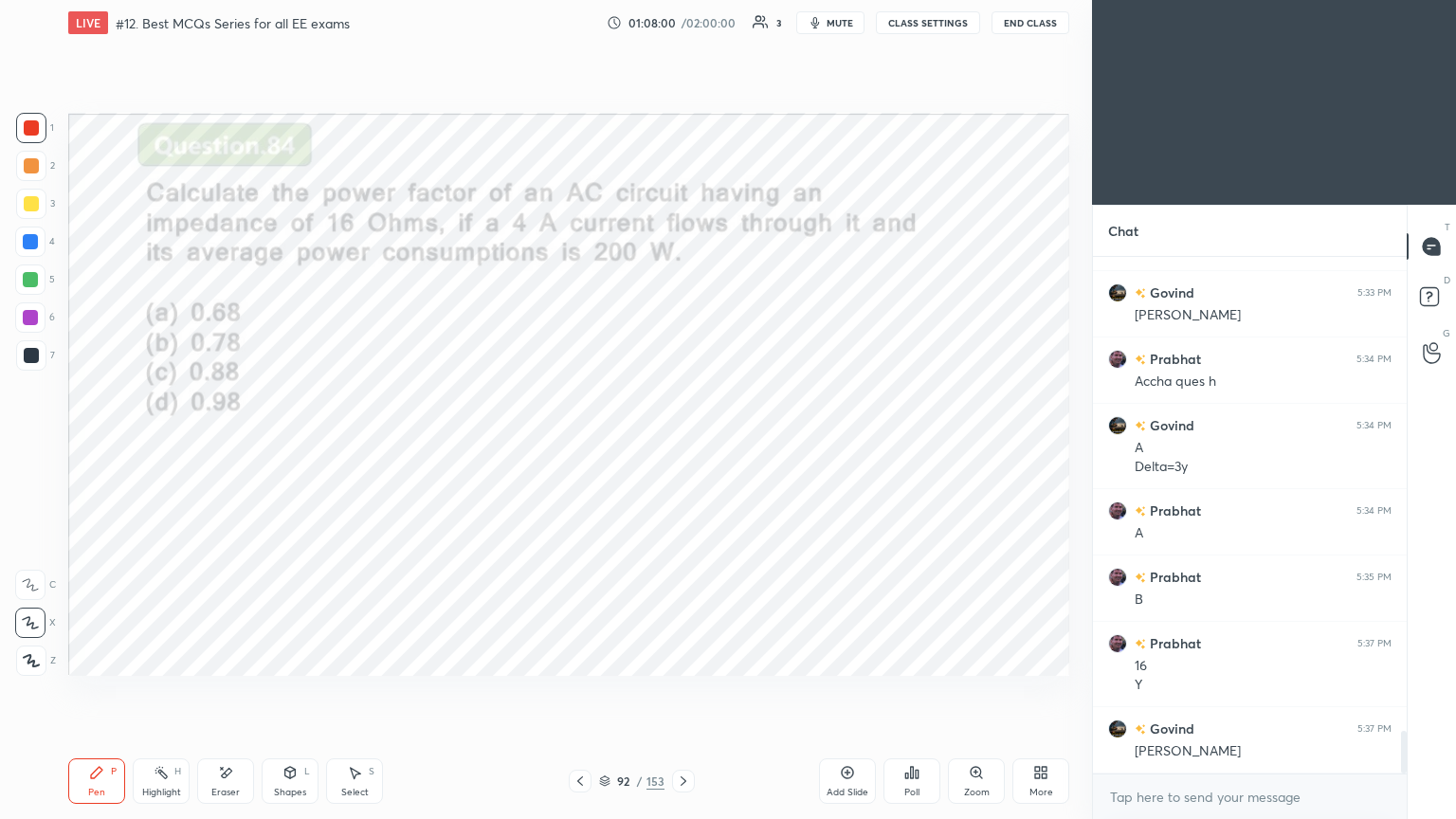 click at bounding box center [683, 781] 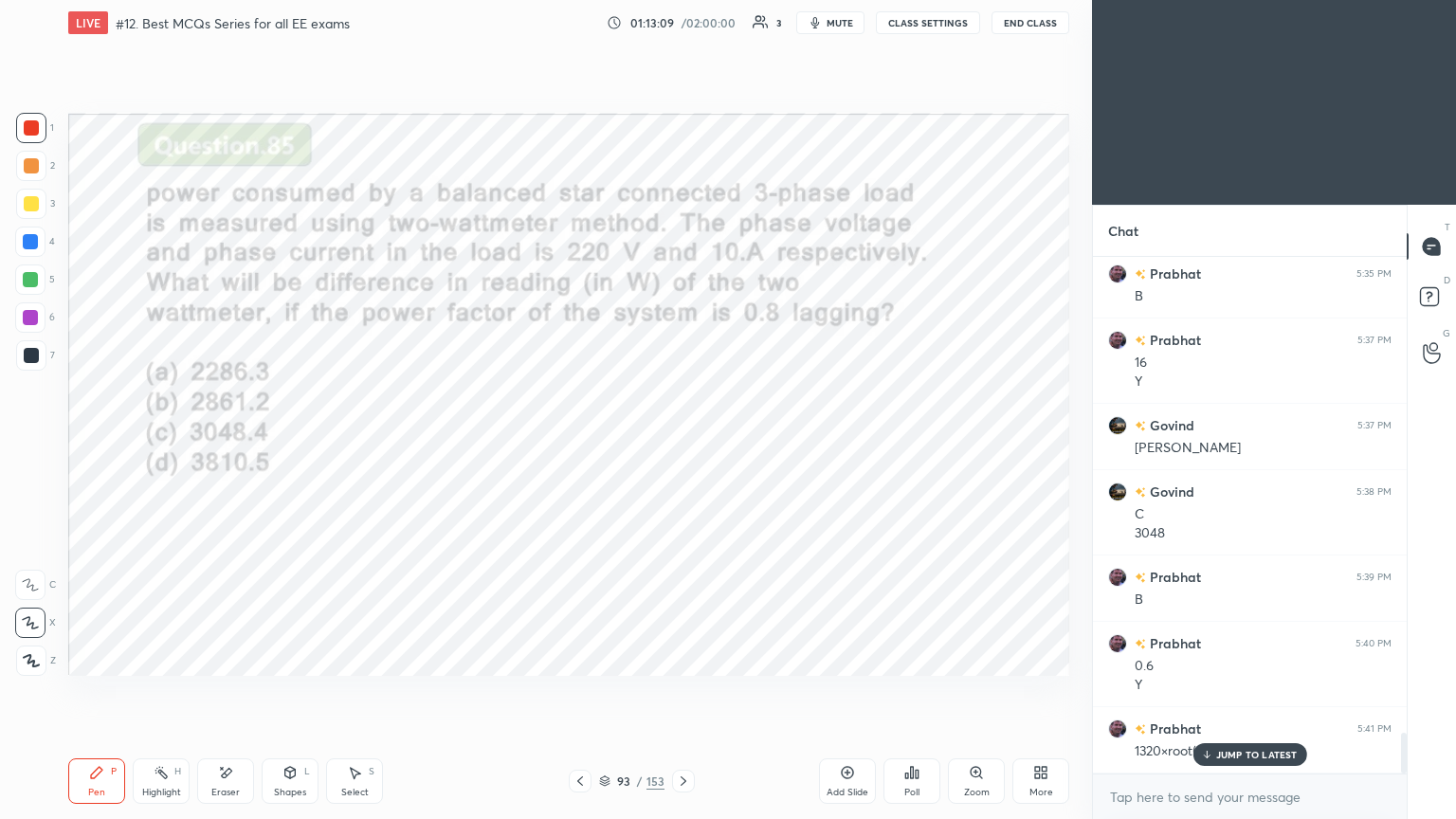 scroll, scrollTop: 6074, scrollLeft: 0, axis: vertical 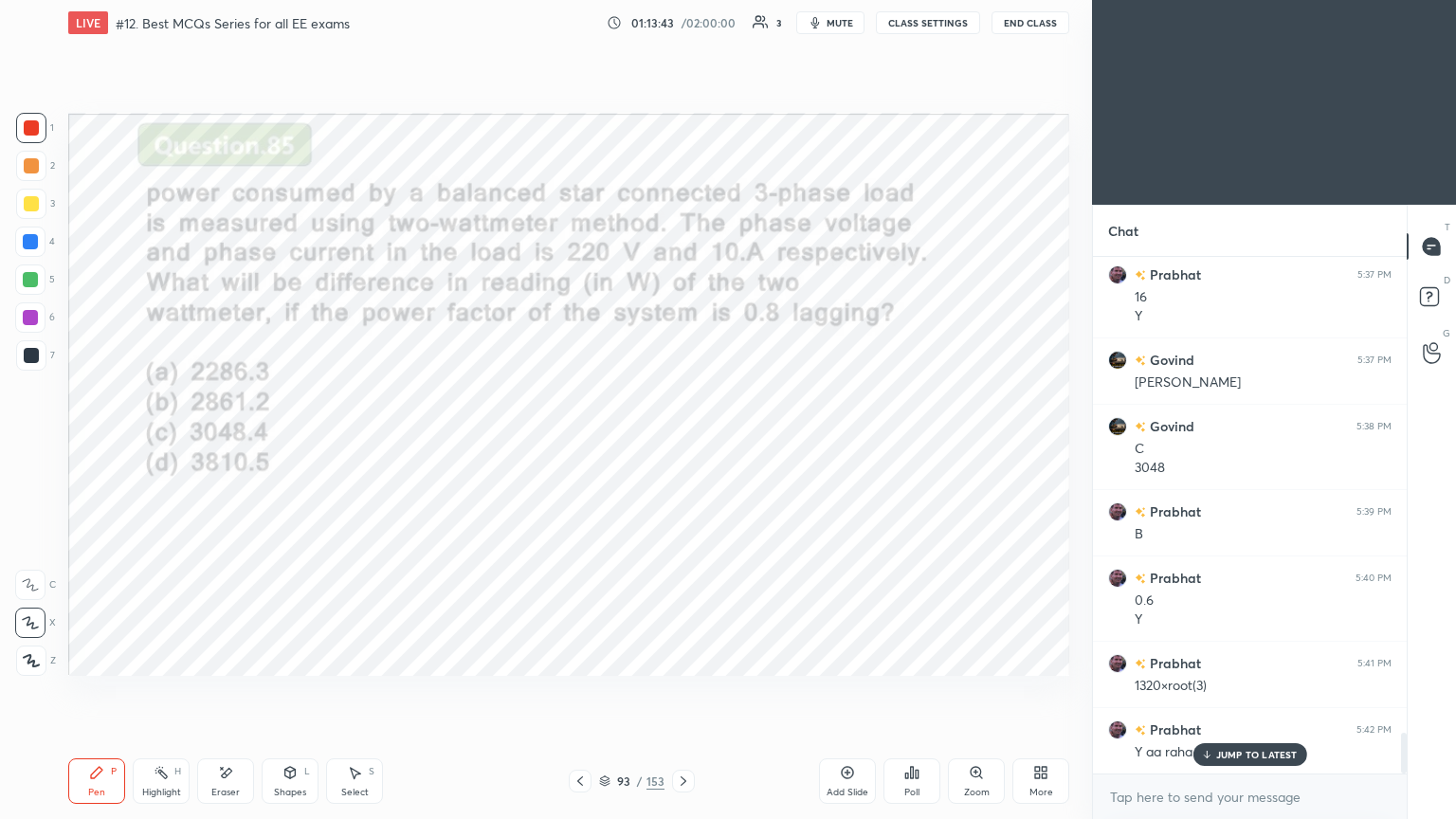 click on "JUMP TO LATEST" at bounding box center [1249, 755] 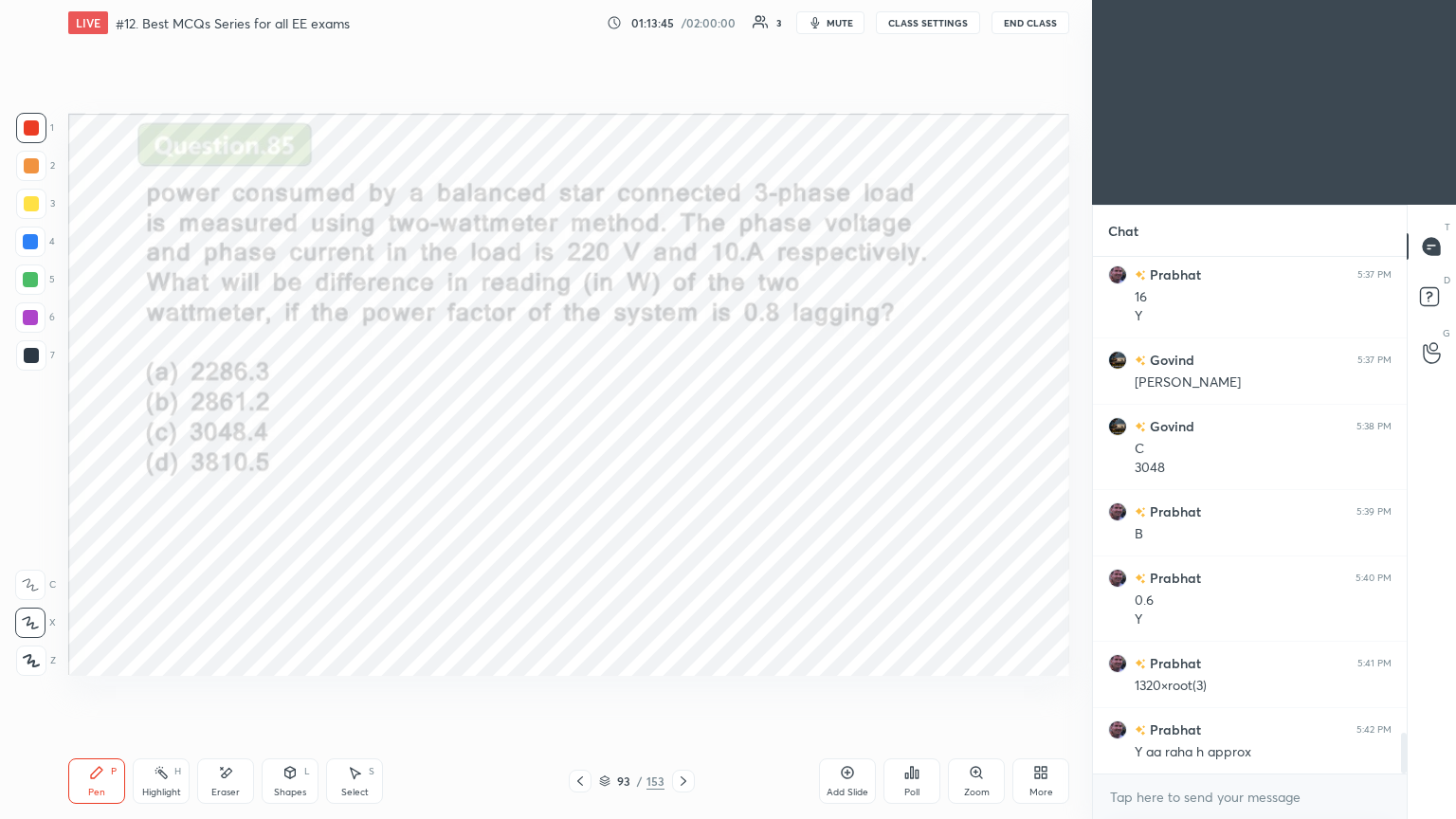click at bounding box center (683, 781) 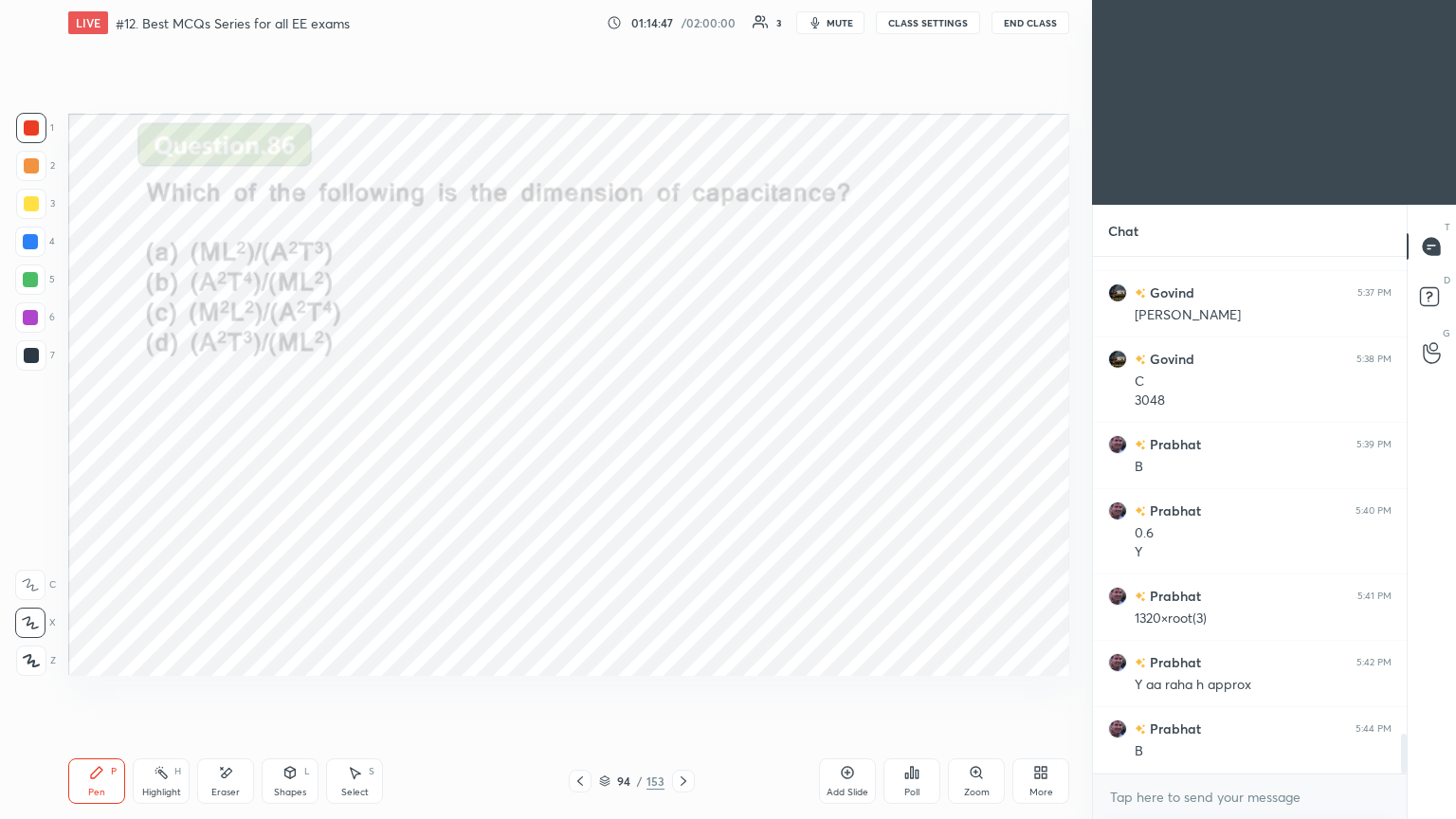 scroll, scrollTop: 6207, scrollLeft: 0, axis: vertical 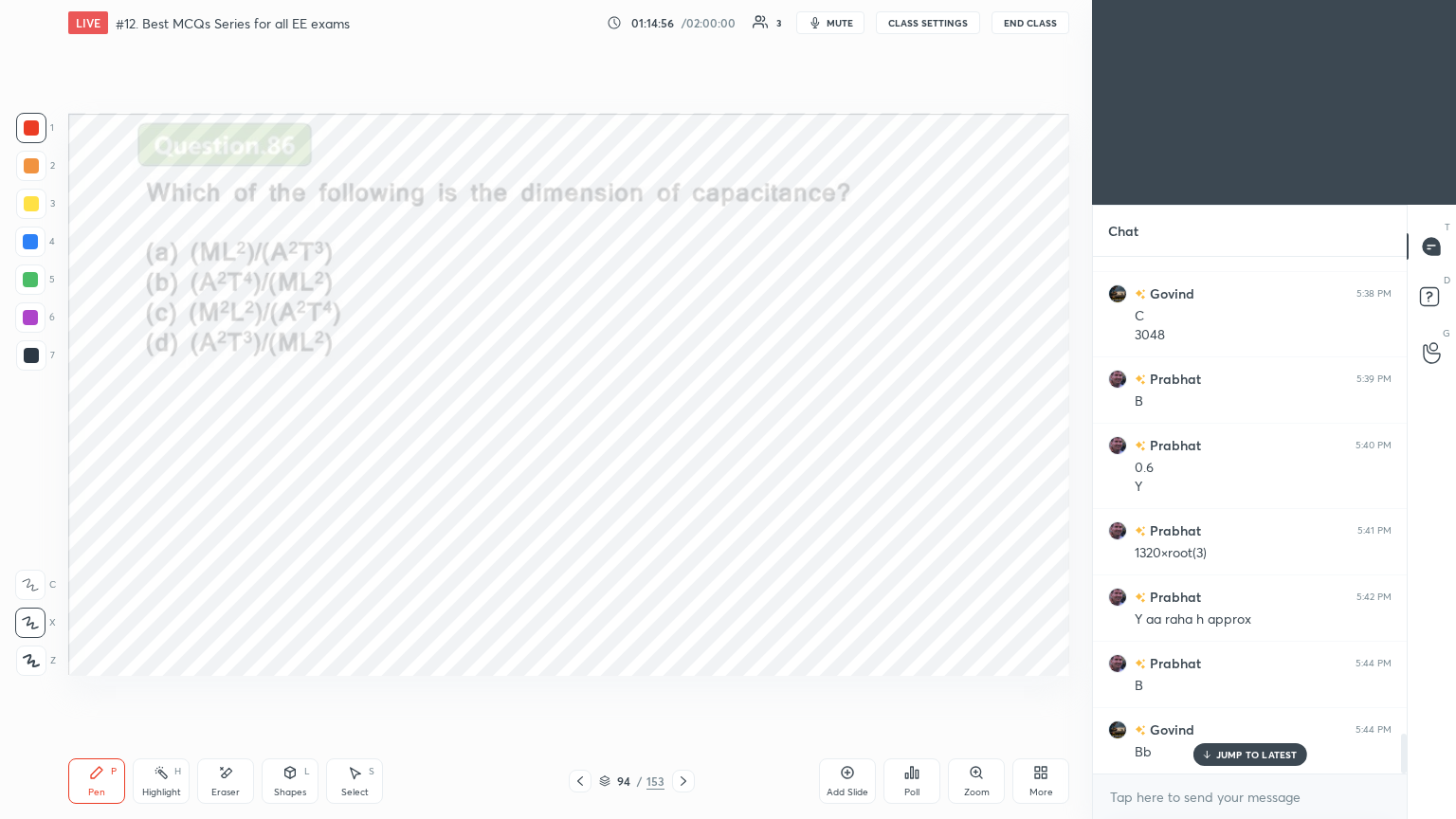 click at bounding box center (683, 781) 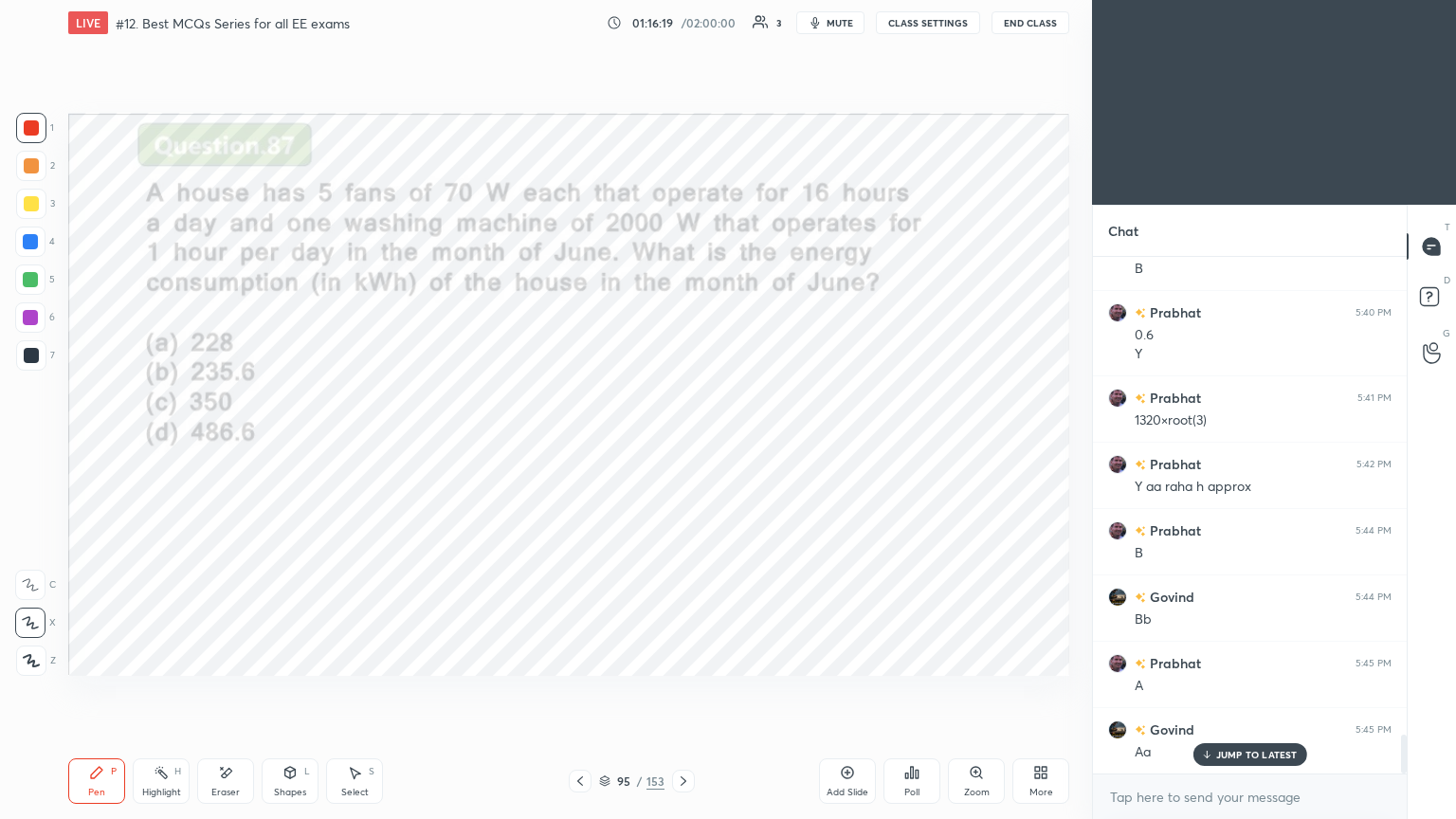 scroll, scrollTop: 6359, scrollLeft: 0, axis: vertical 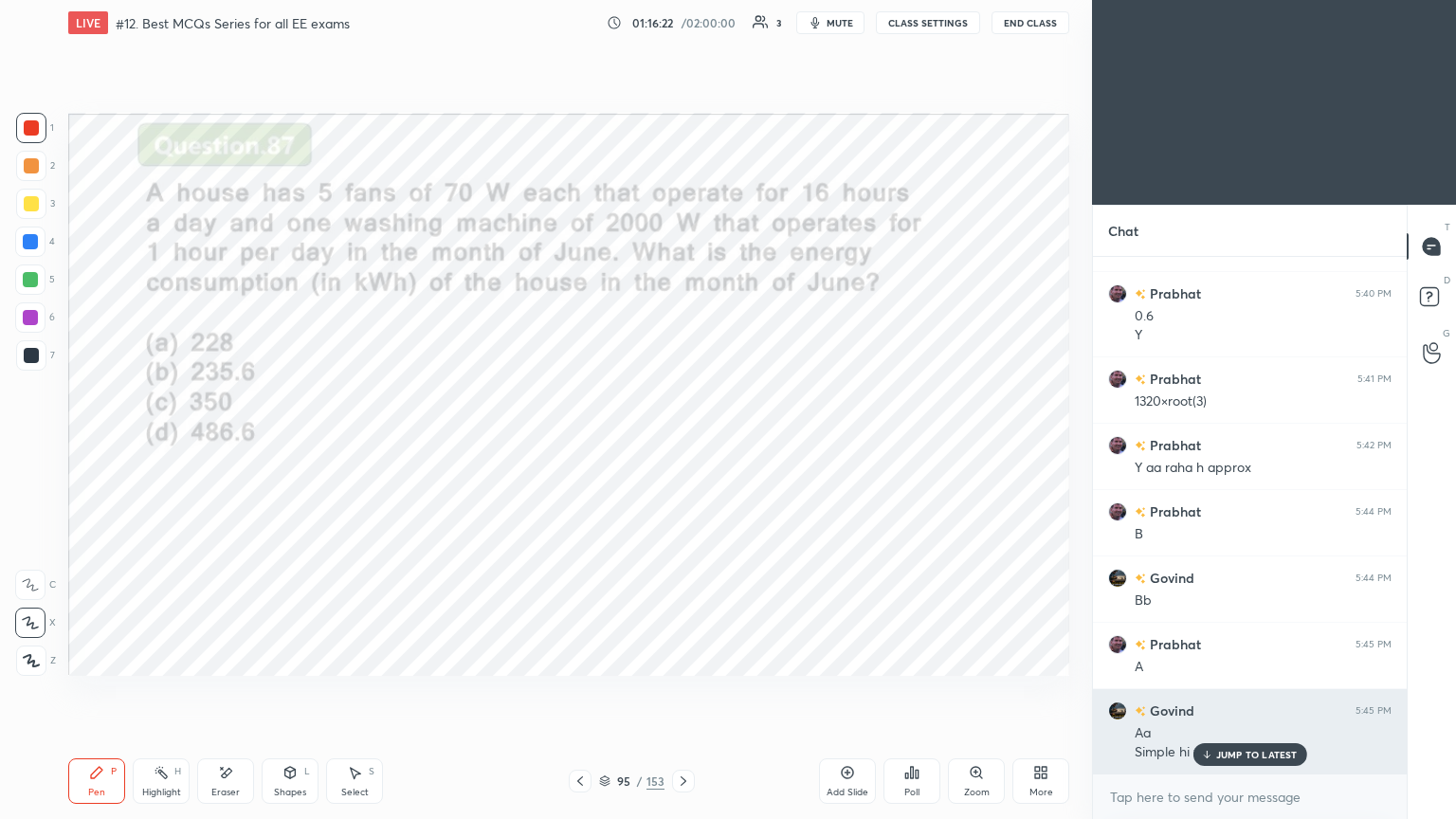 click on "JUMP TO LATEST" at bounding box center [1257, 755] 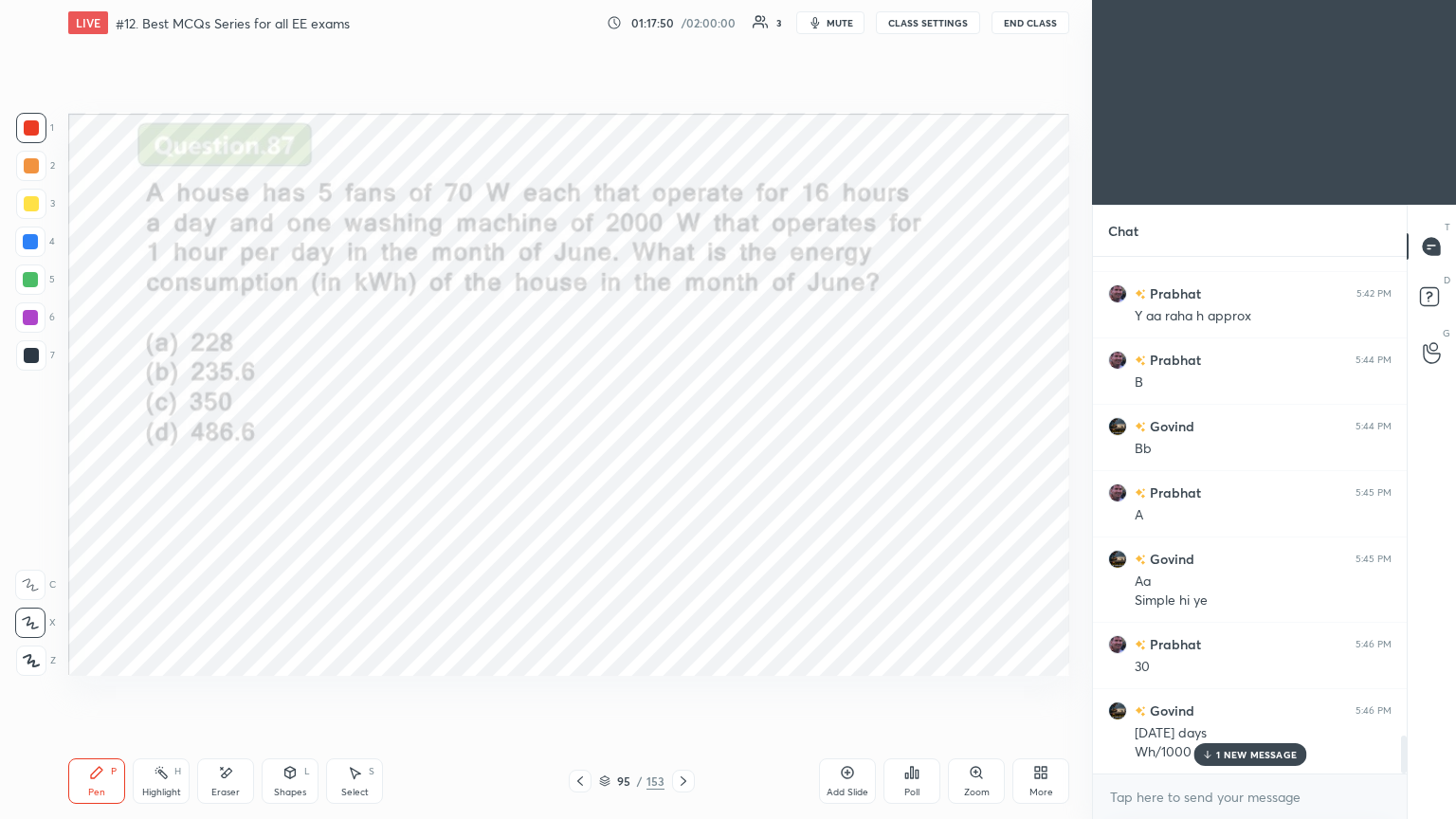 scroll, scrollTop: 6578, scrollLeft: 0, axis: vertical 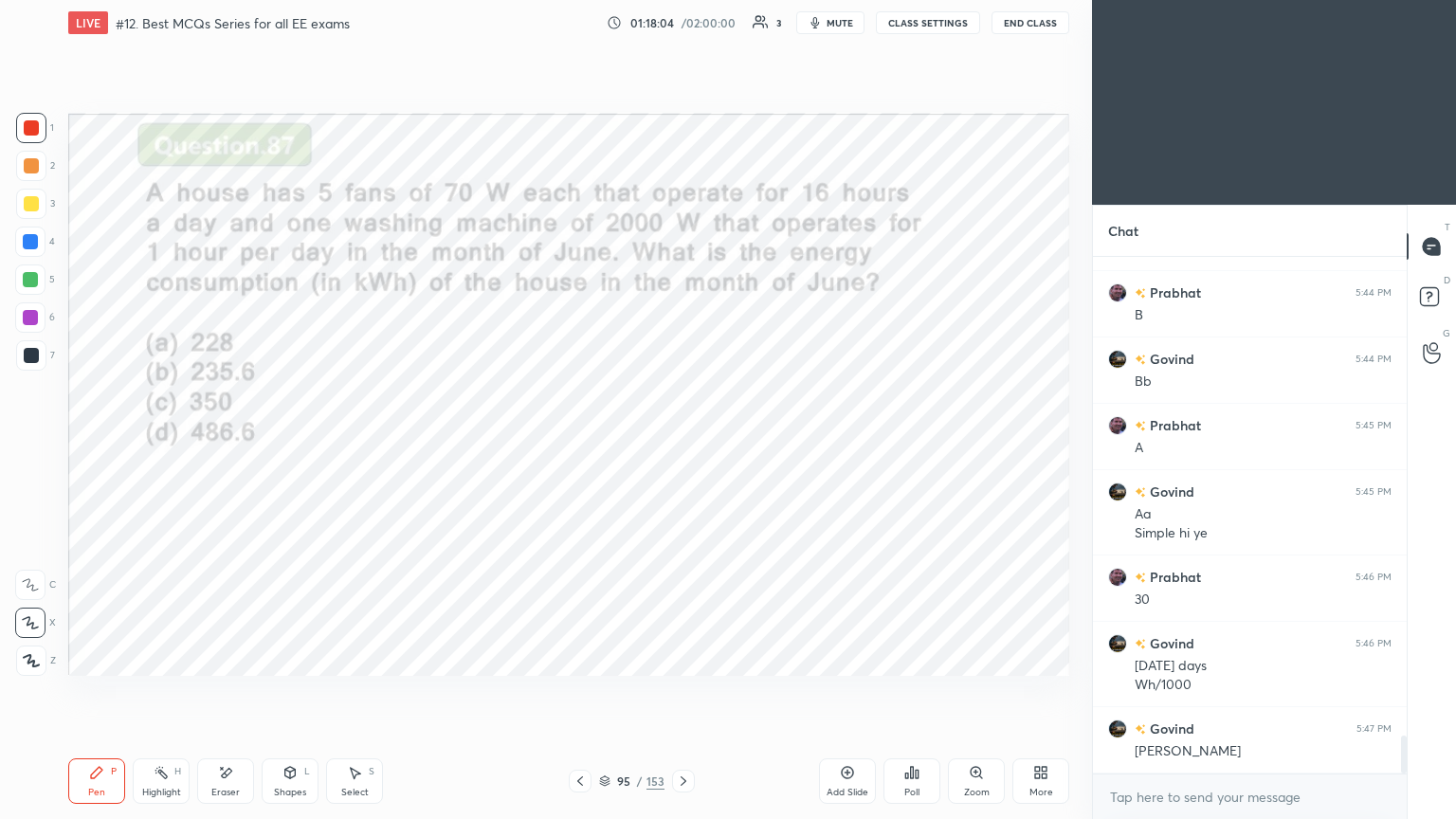click 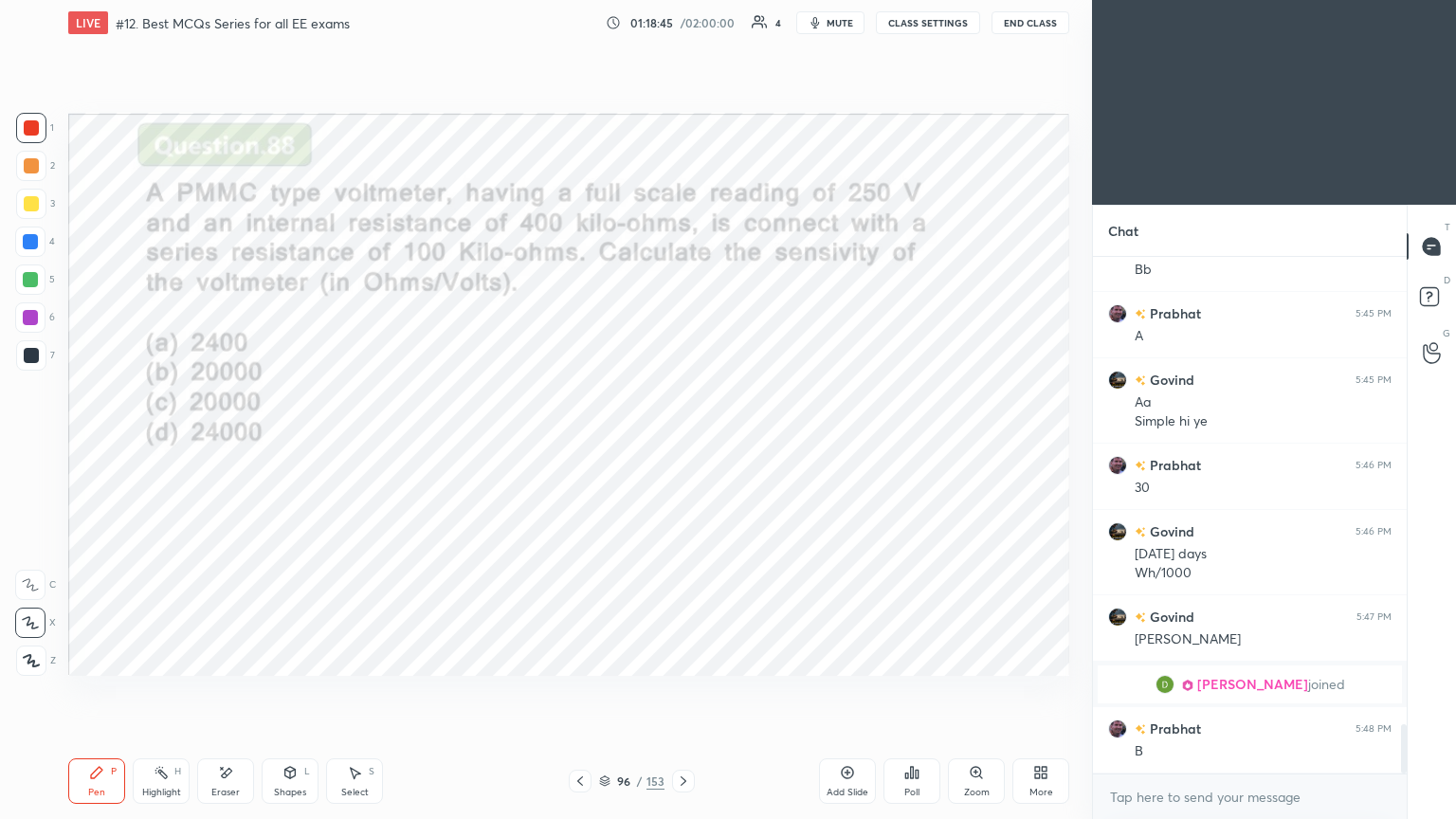 scroll, scrollTop: 4865, scrollLeft: 0, axis: vertical 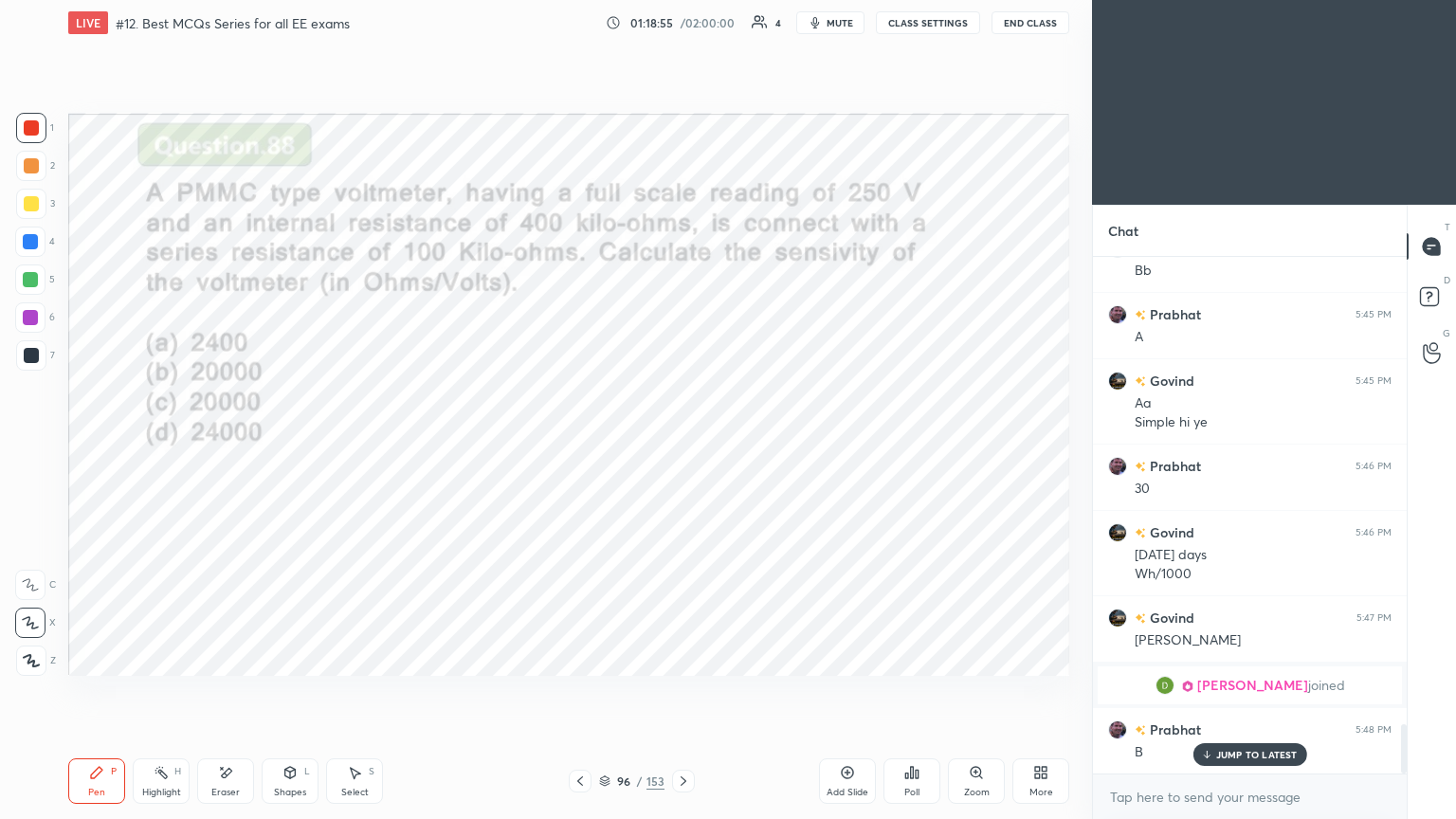 click on "1 2 3 4 5 6 7 C X Z E E Erase all   H H LIVE #12. Best MCQs Series for all EE exams 01:18:55 /  02:00:00 4 mute CLASS SETTINGS End Class Setting up your live class Poll for   secs No correct answer Start poll Back #12. Best MCQs Series for all EE exams [PERSON_NAME] Pen P Highlight H Eraser Shapes L Select S 96 / 153 Add Slide Poll Zoom More" at bounding box center (538, 410) 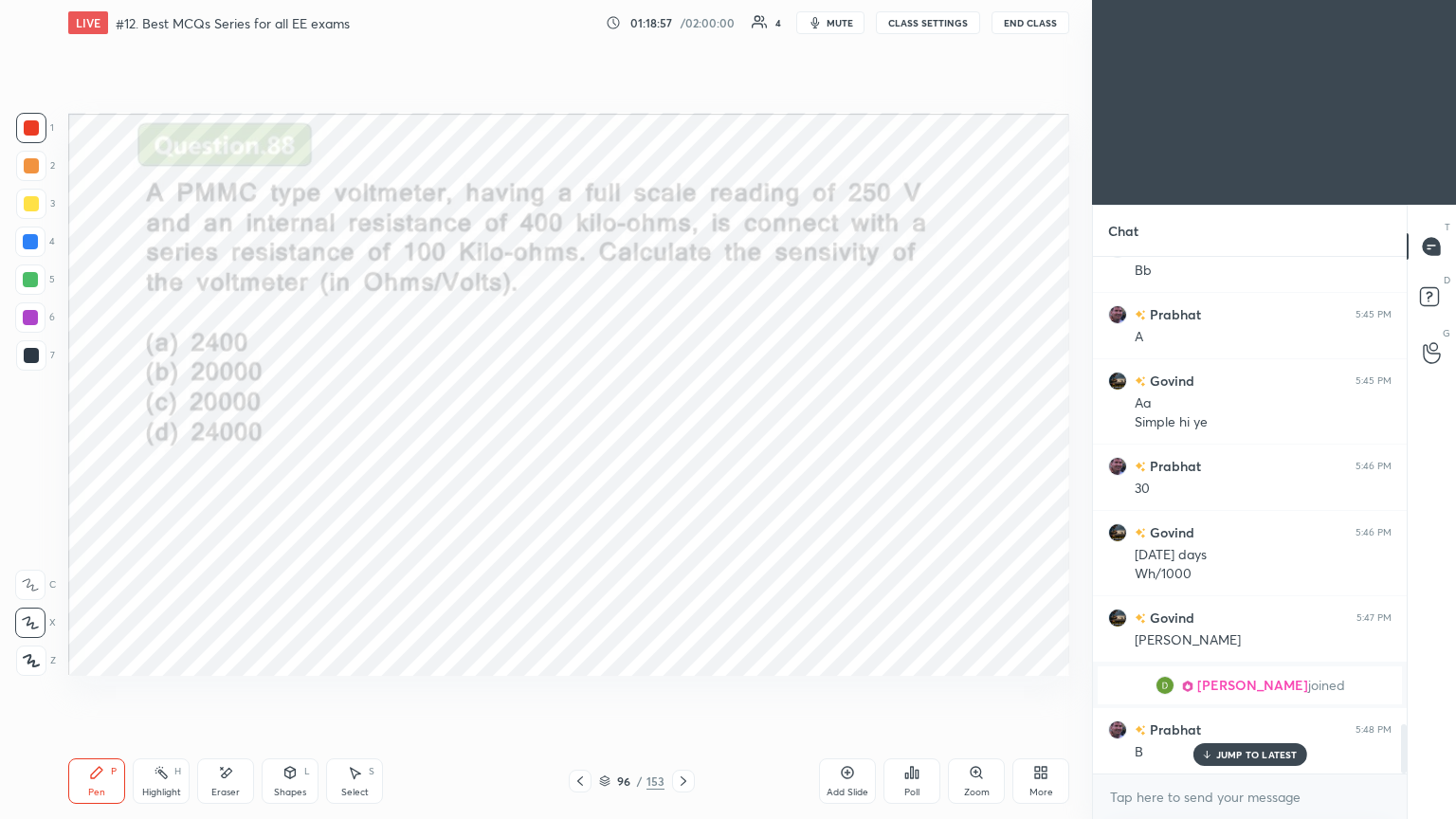 click 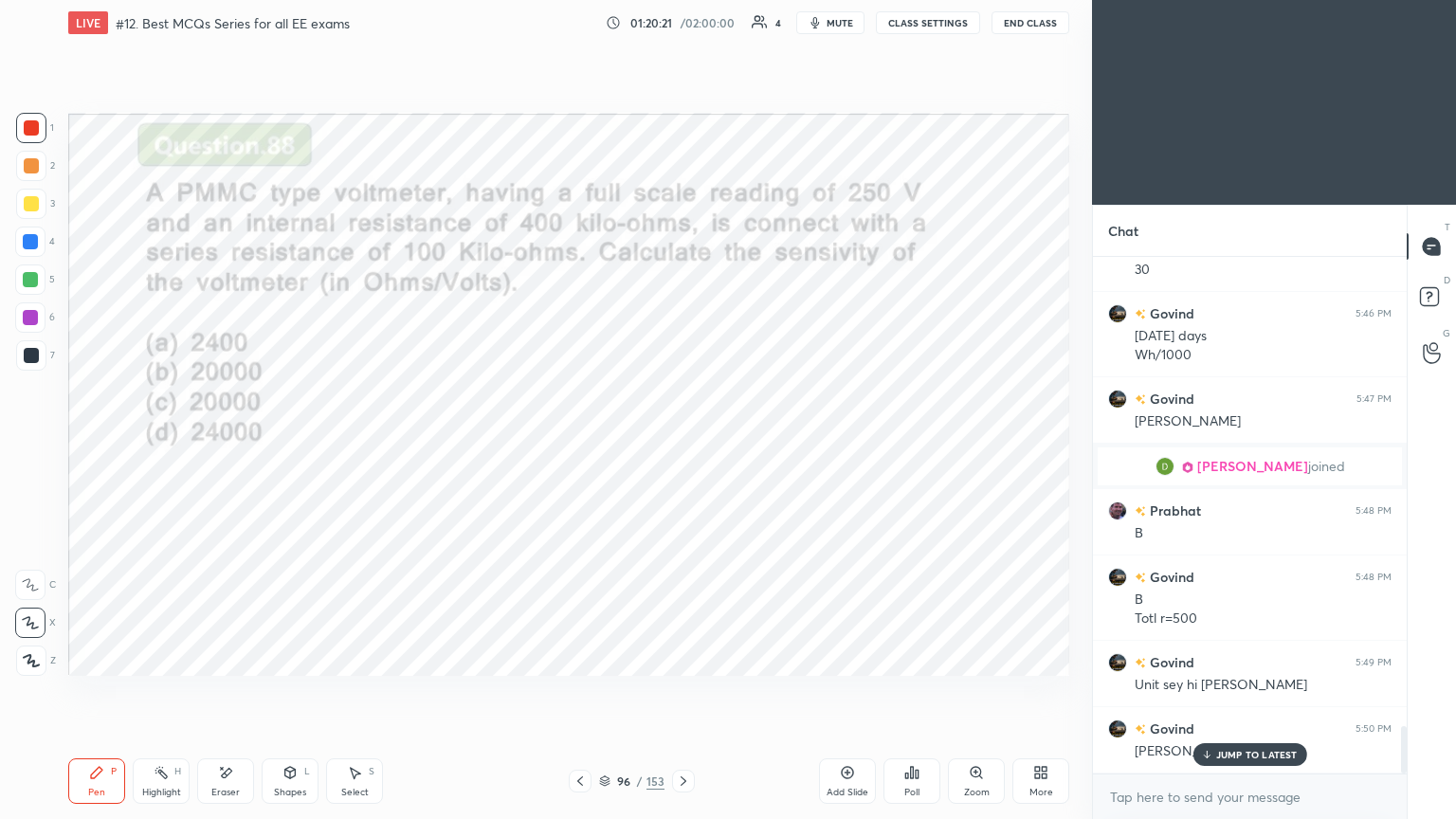 scroll, scrollTop: 5149, scrollLeft: 0, axis: vertical 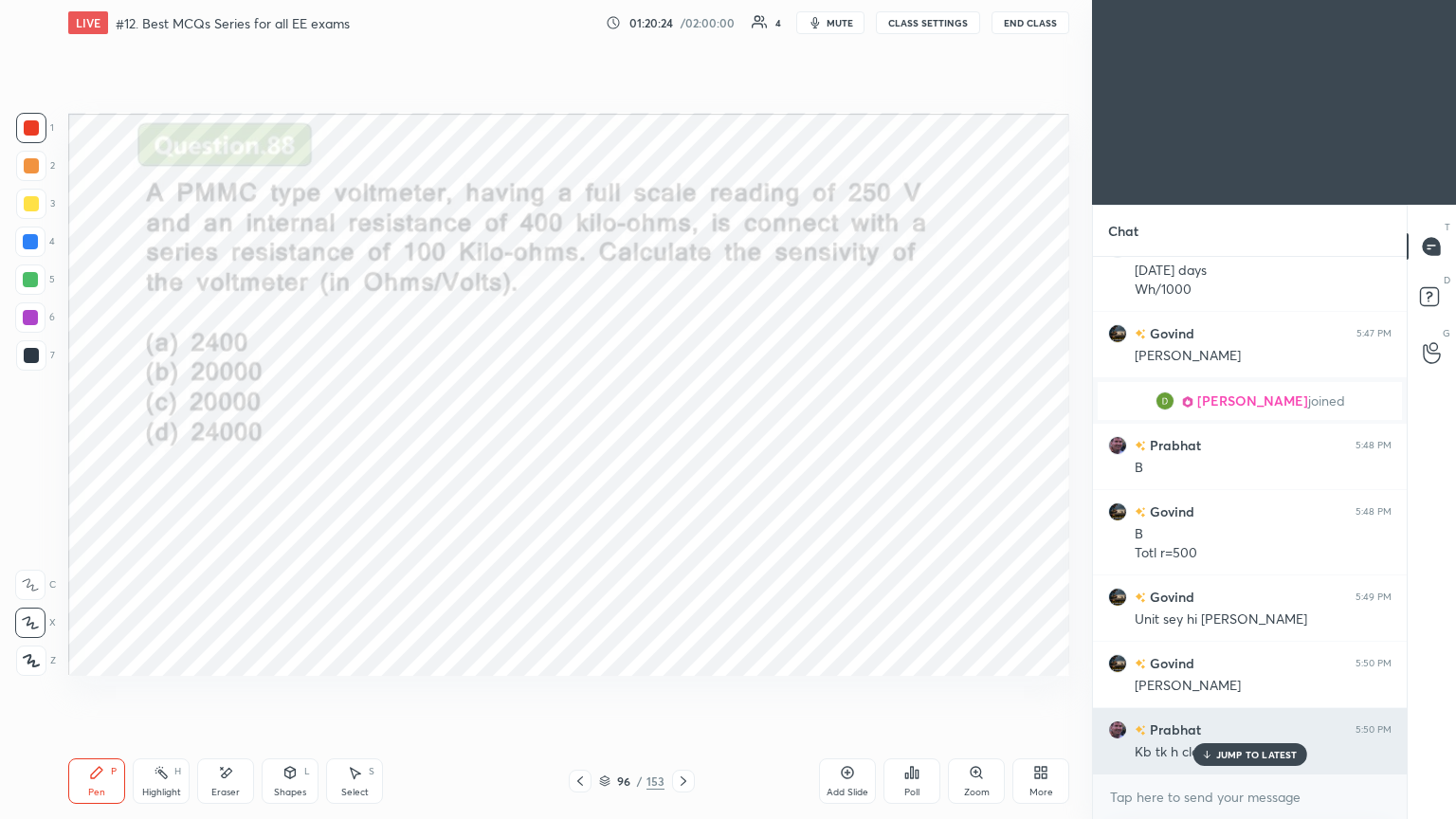 click on "JUMP TO LATEST" at bounding box center (1257, 755) 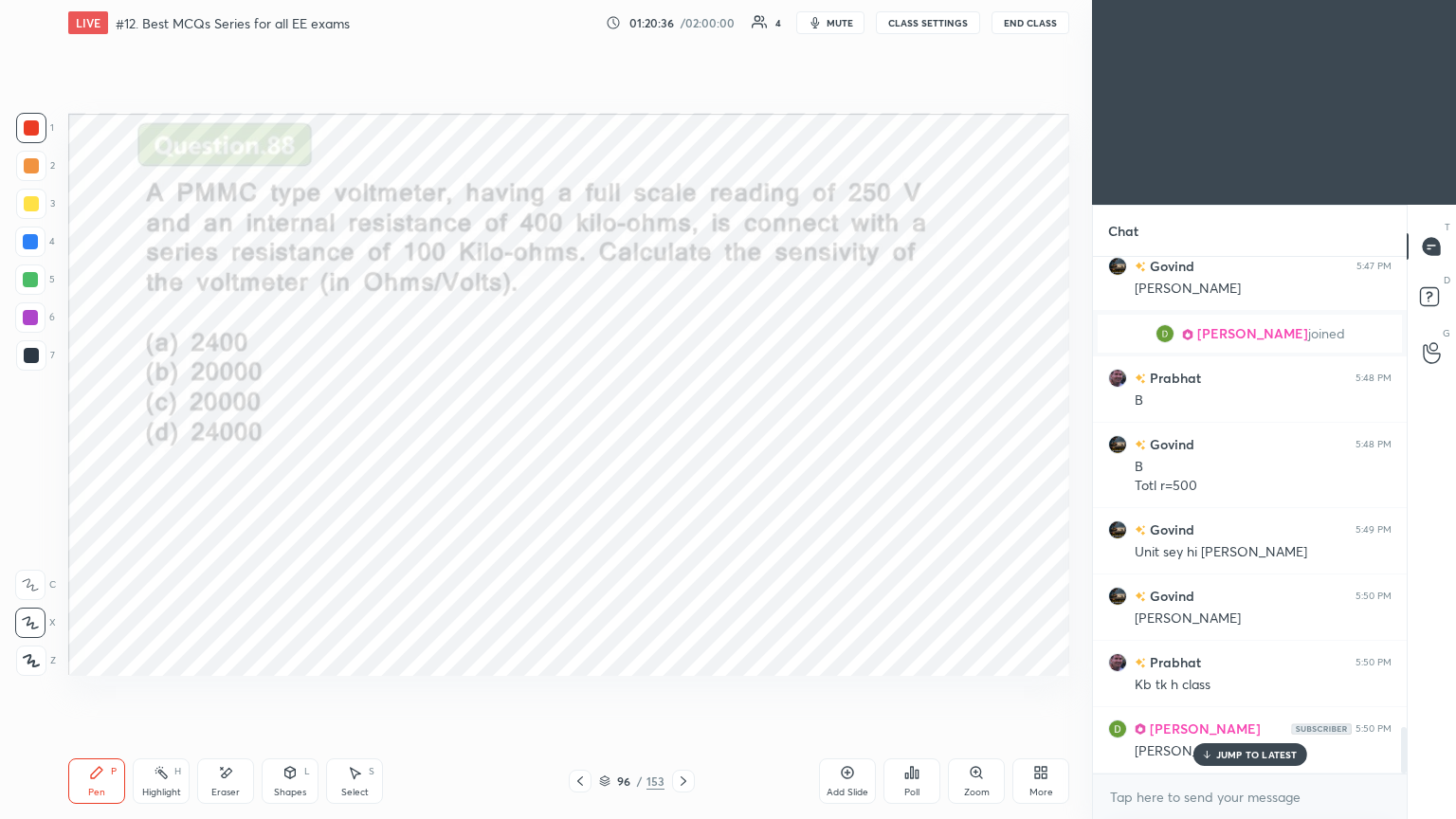 scroll, scrollTop: 5282, scrollLeft: 0, axis: vertical 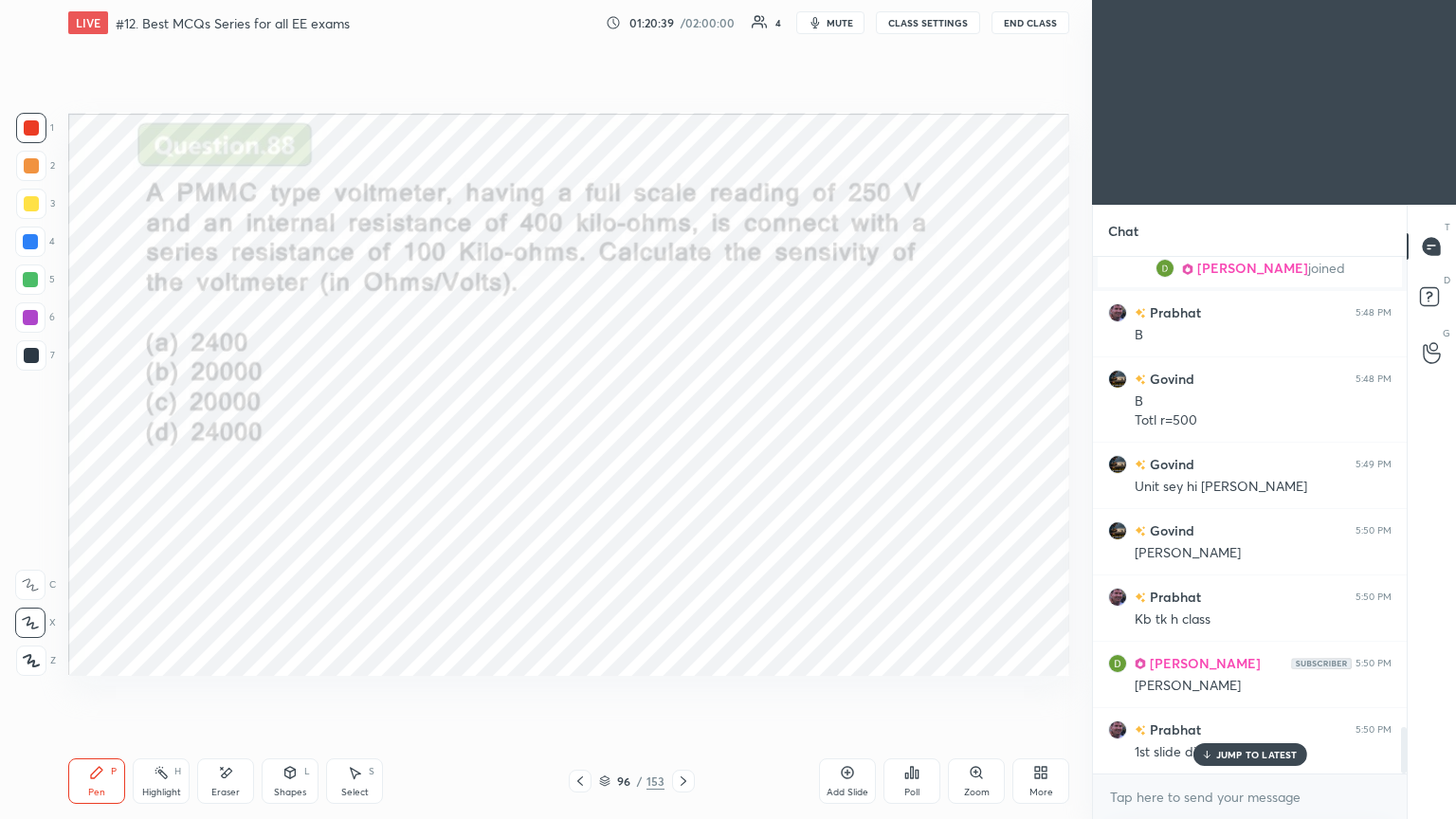 click on "JUMP TO LATEST" at bounding box center [1257, 755] 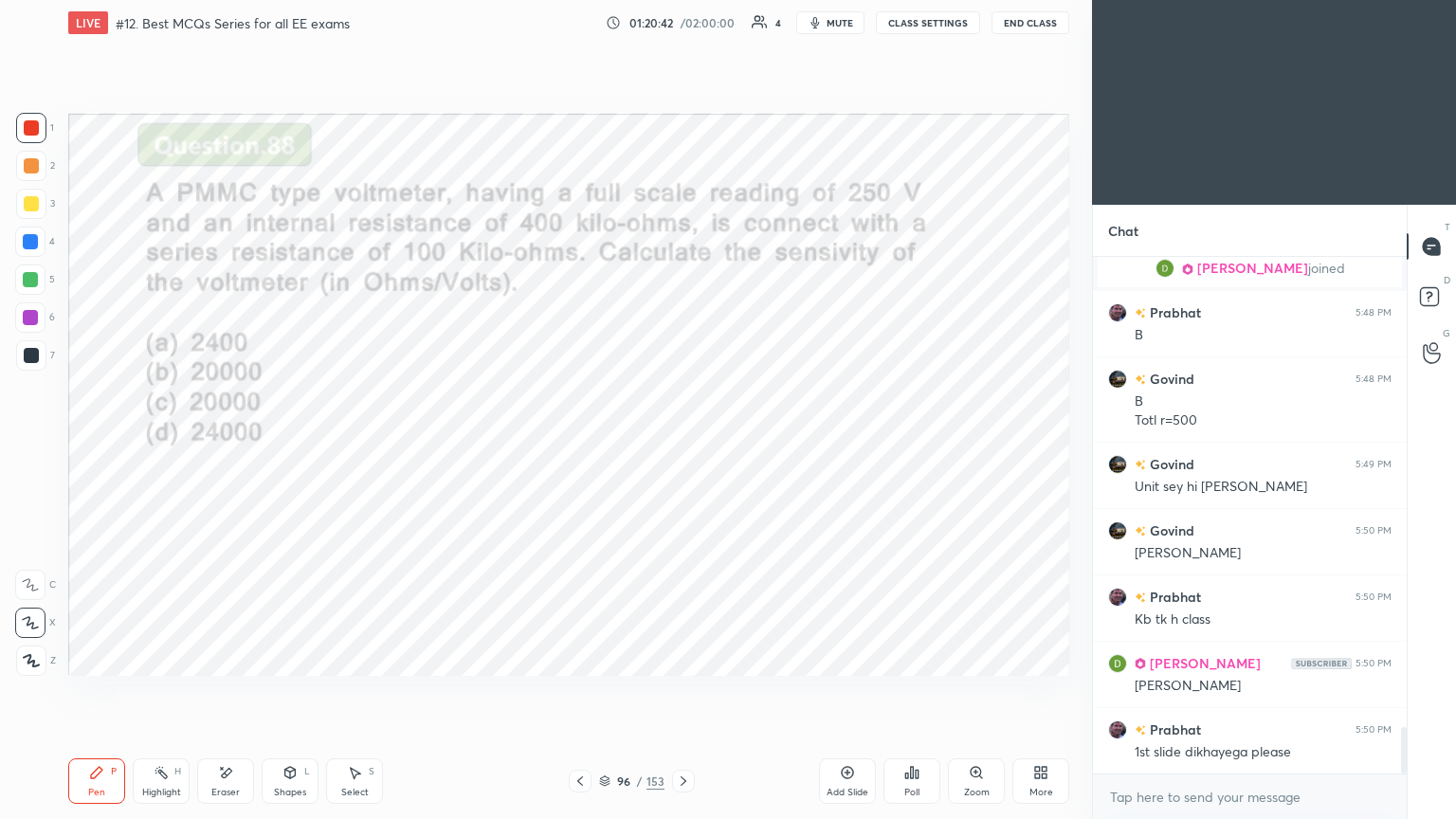 click at bounding box center (580, 781) 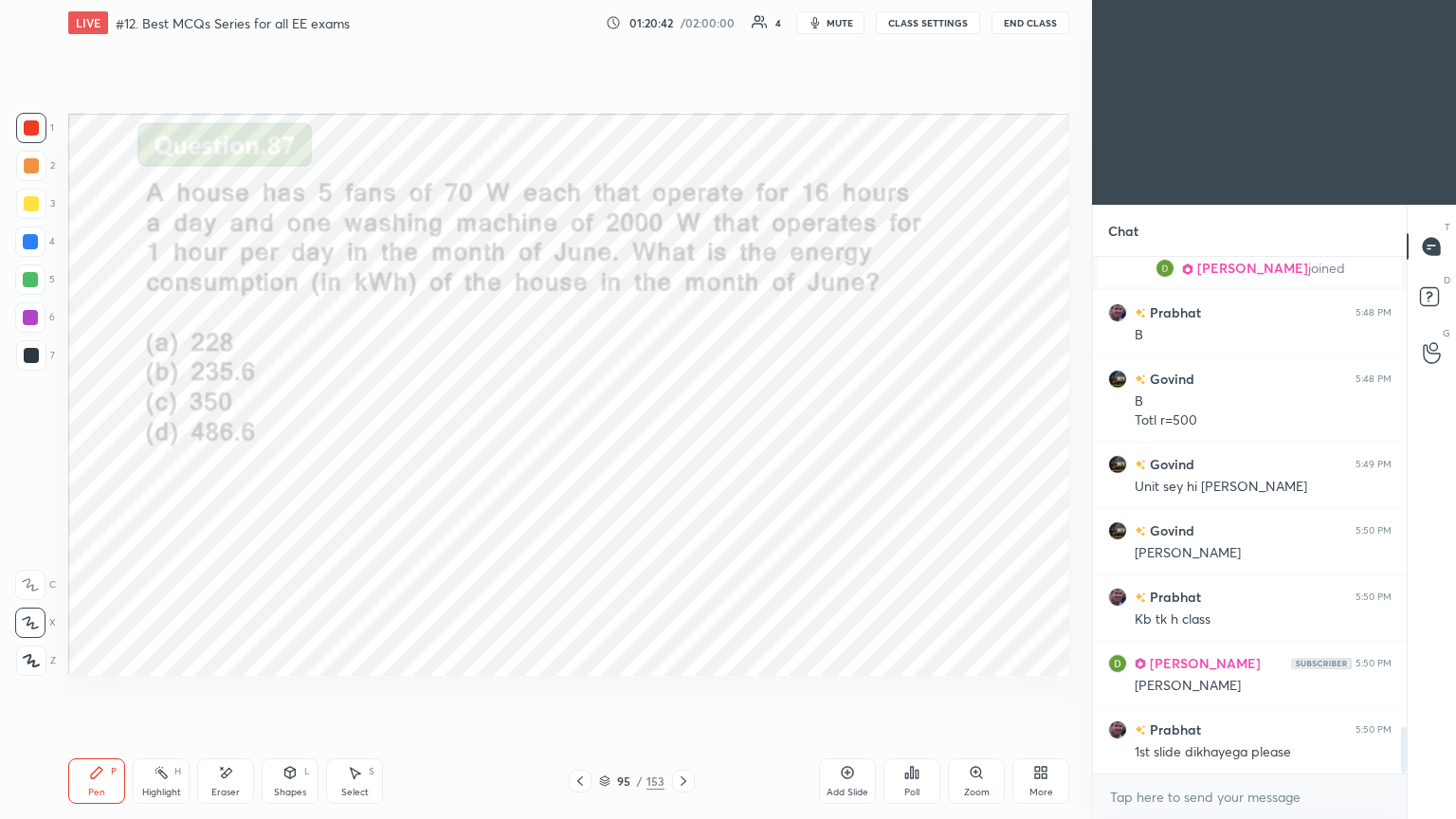 click at bounding box center (580, 781) 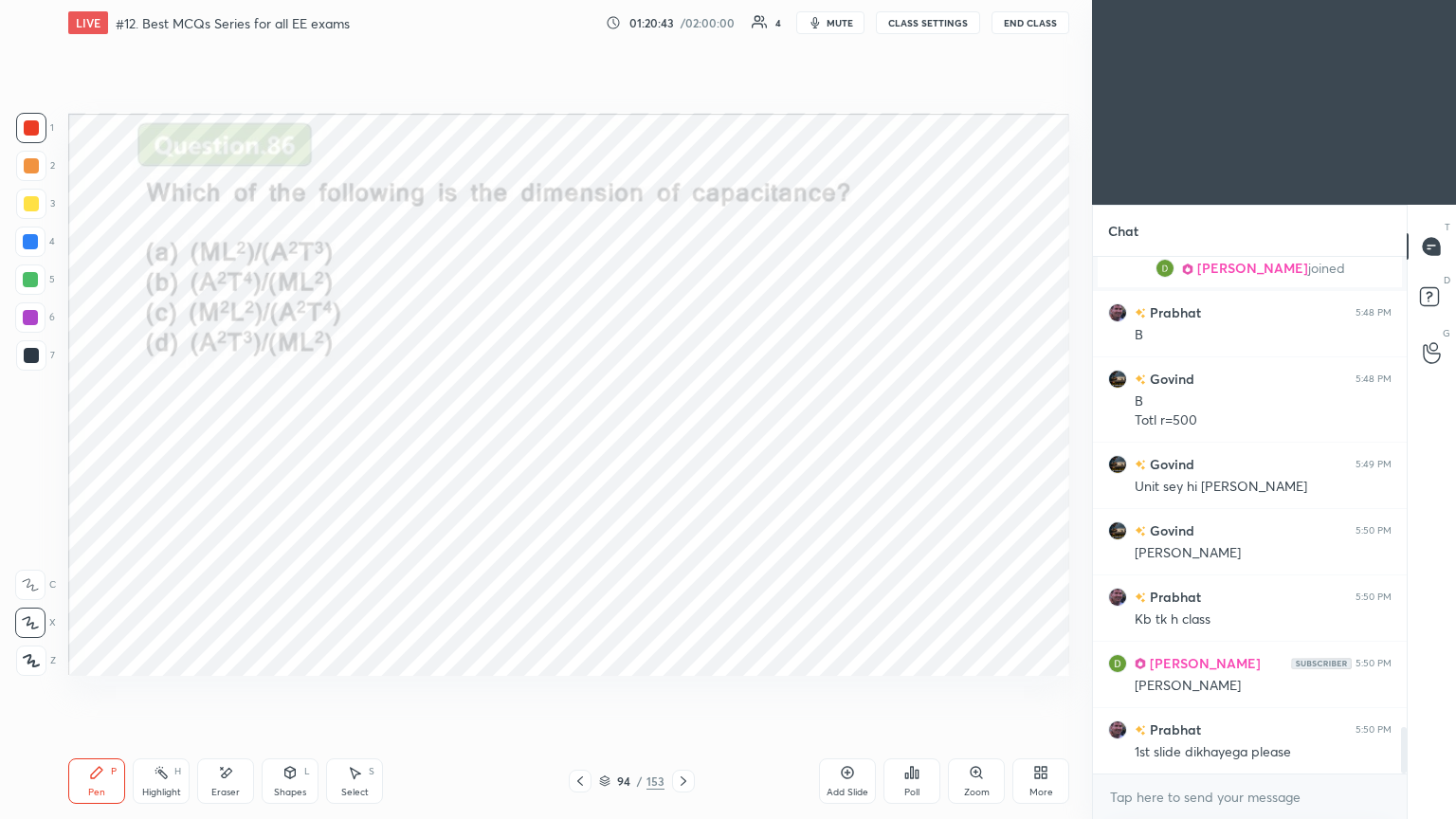 click 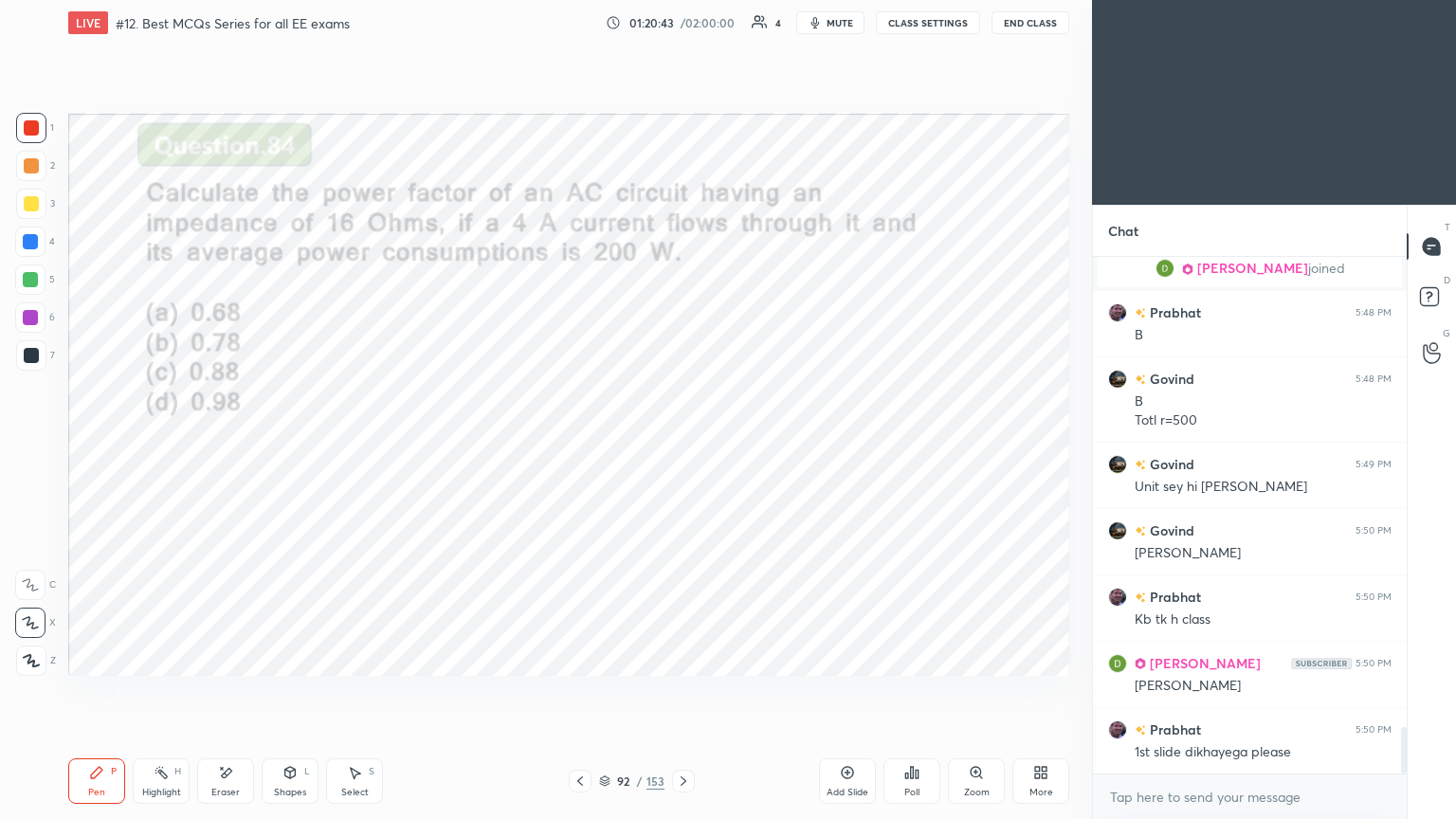 click 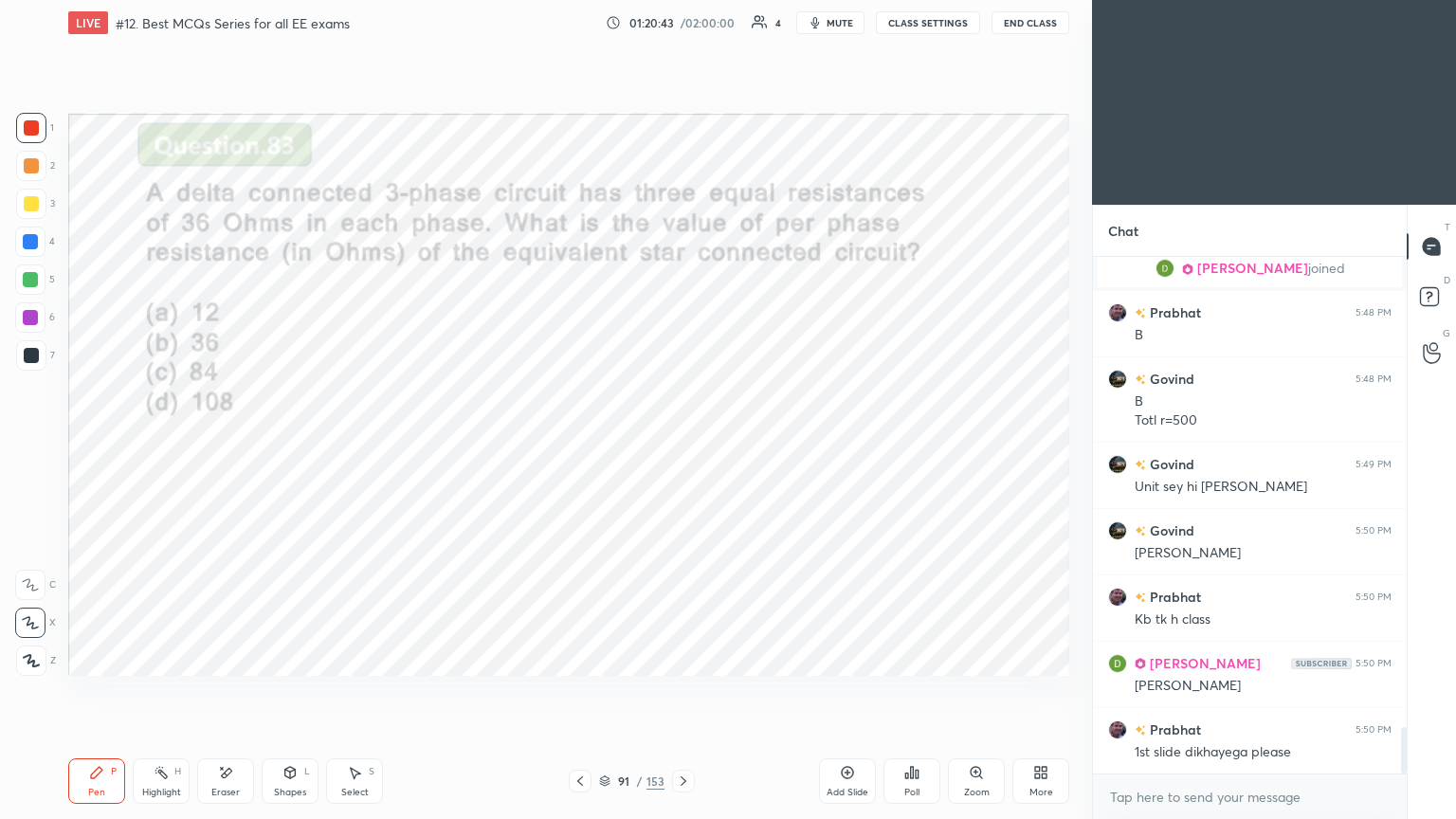 click 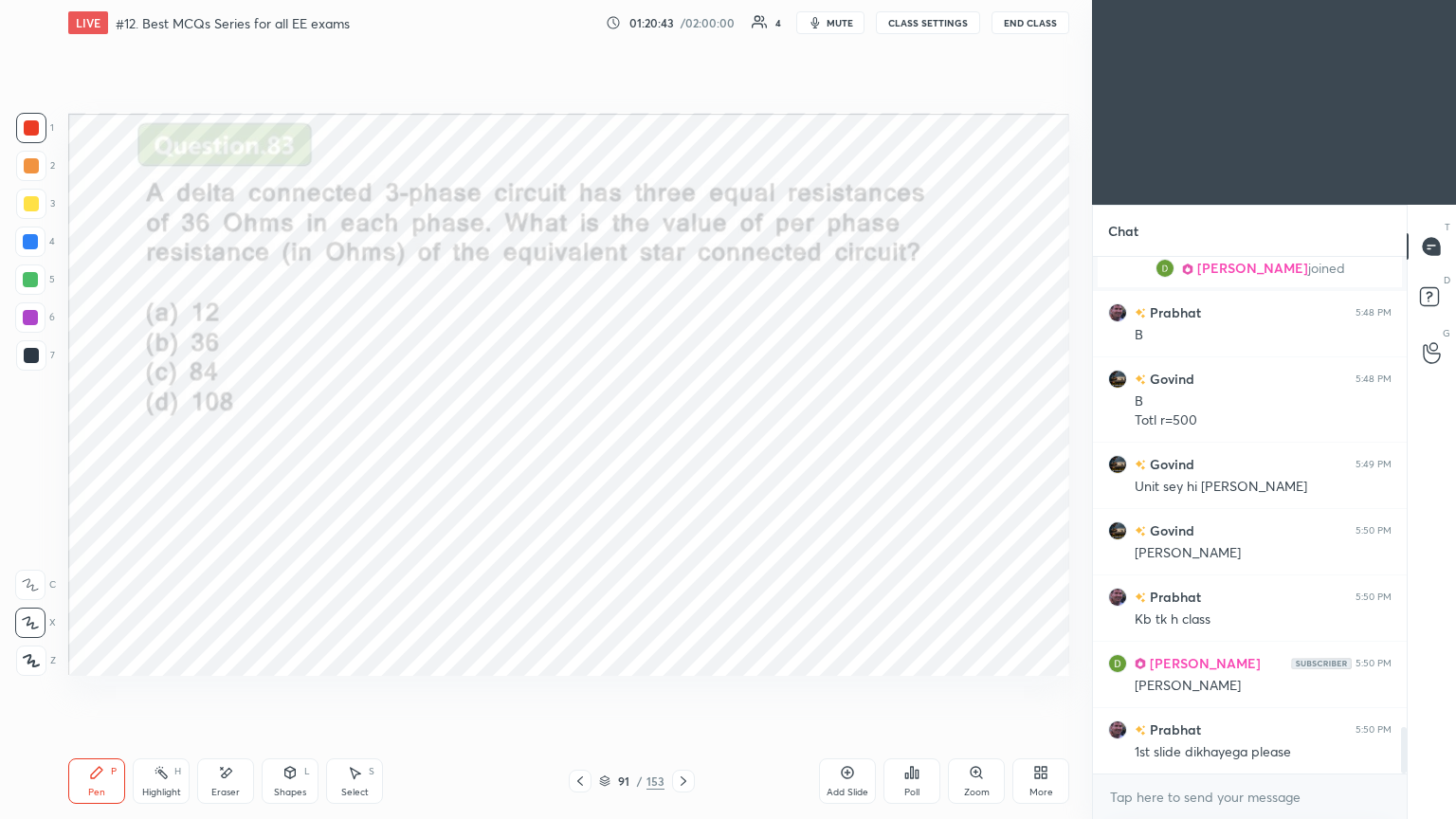 click 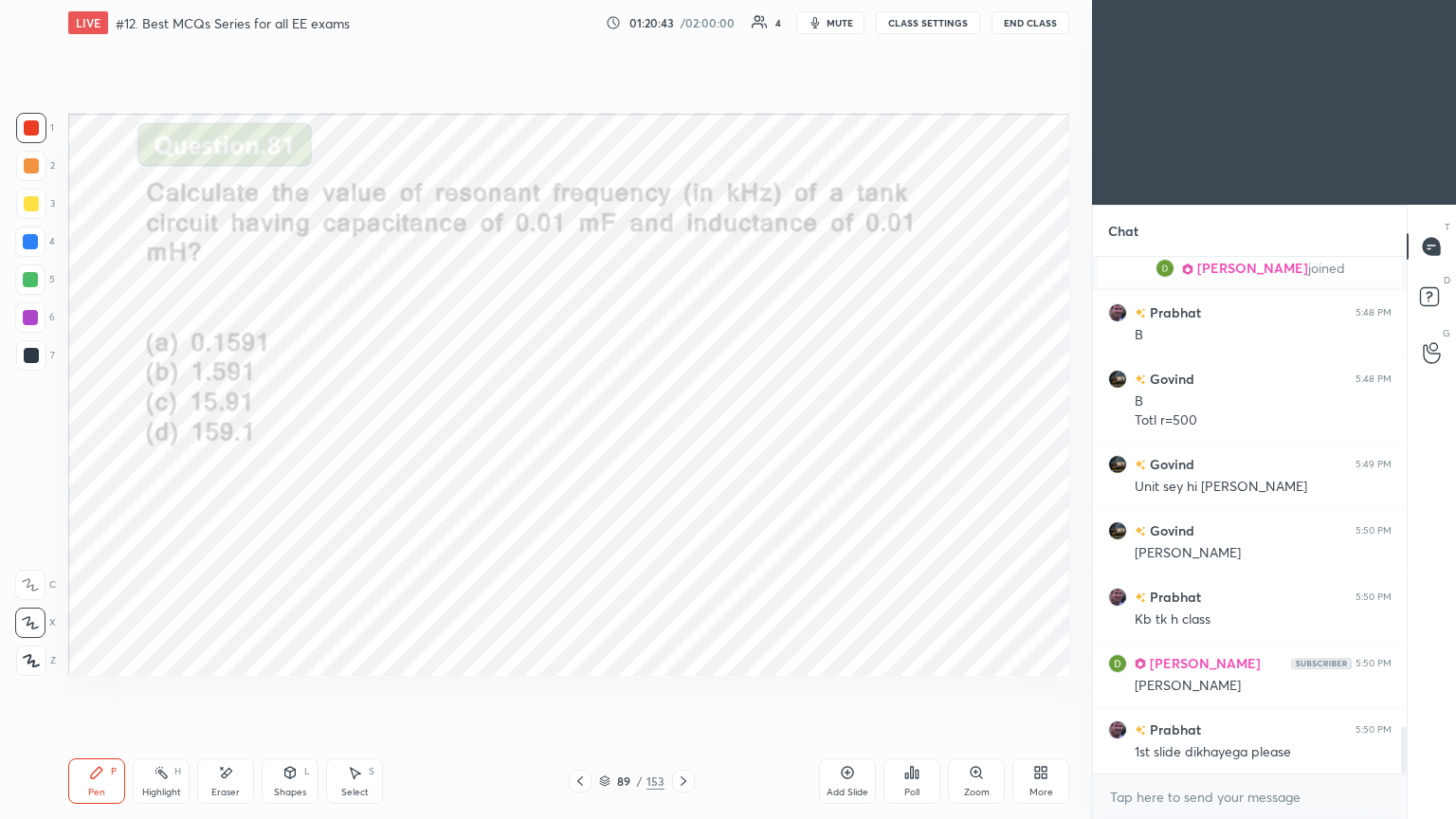 click 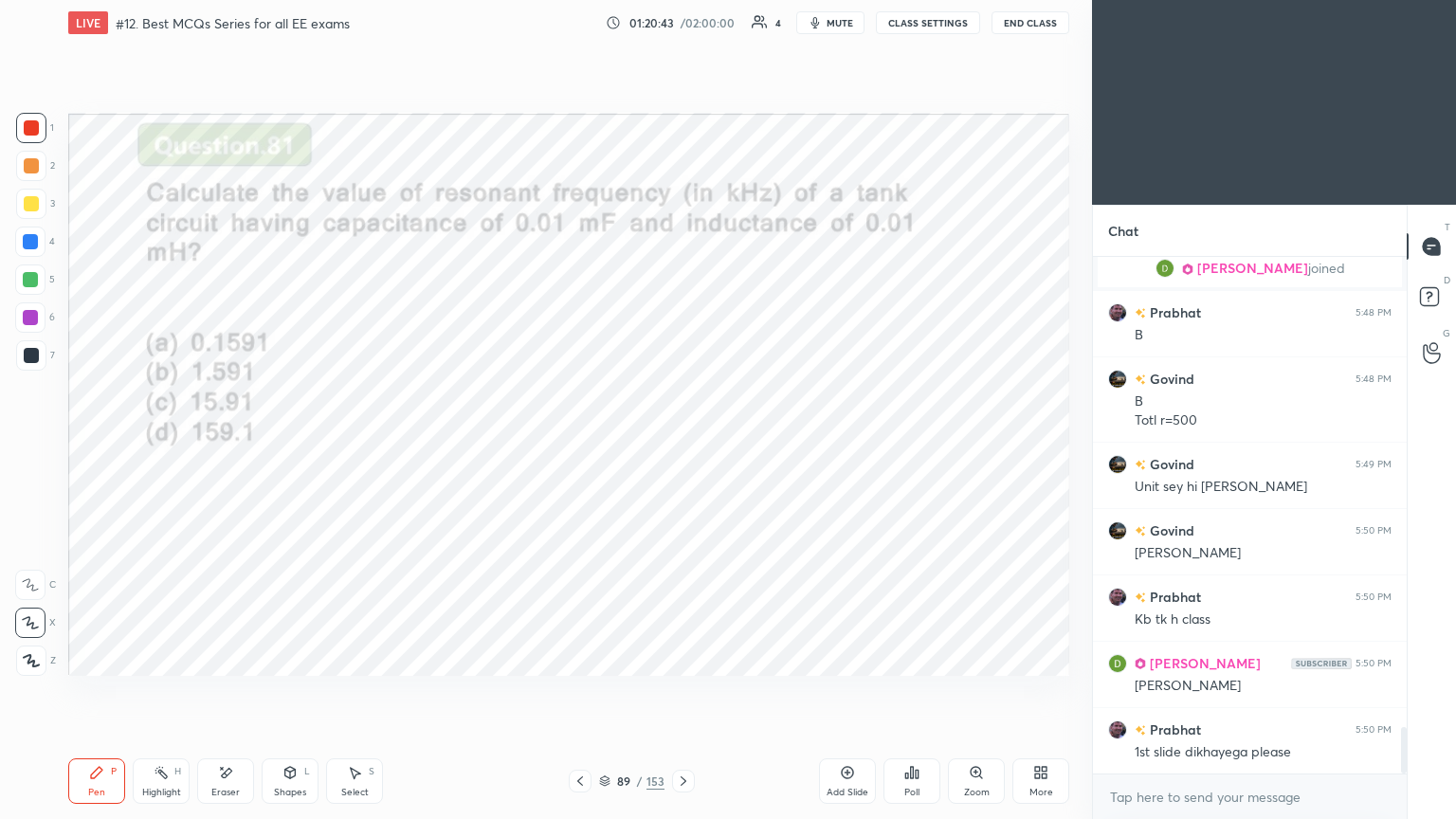 click 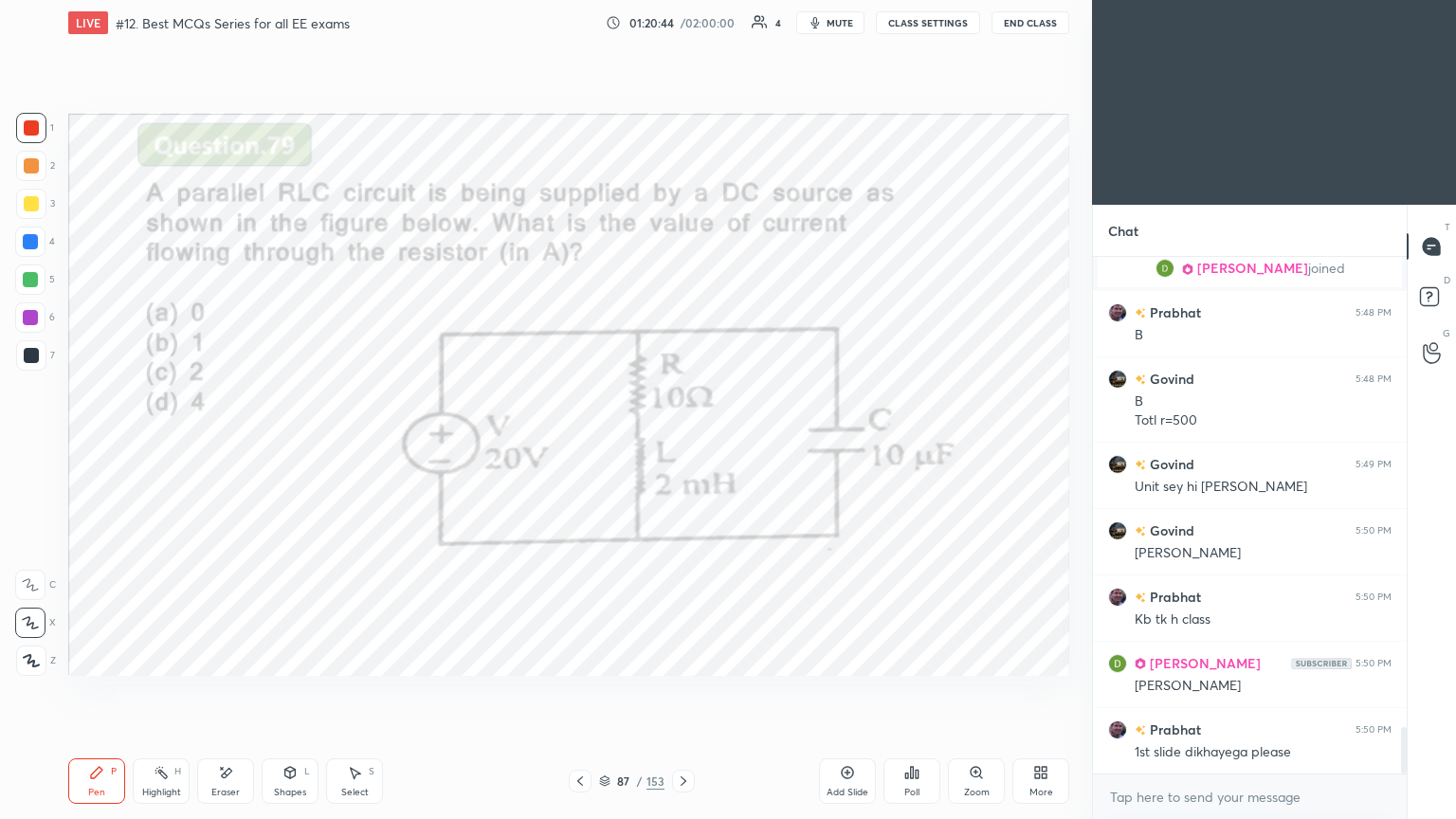 click 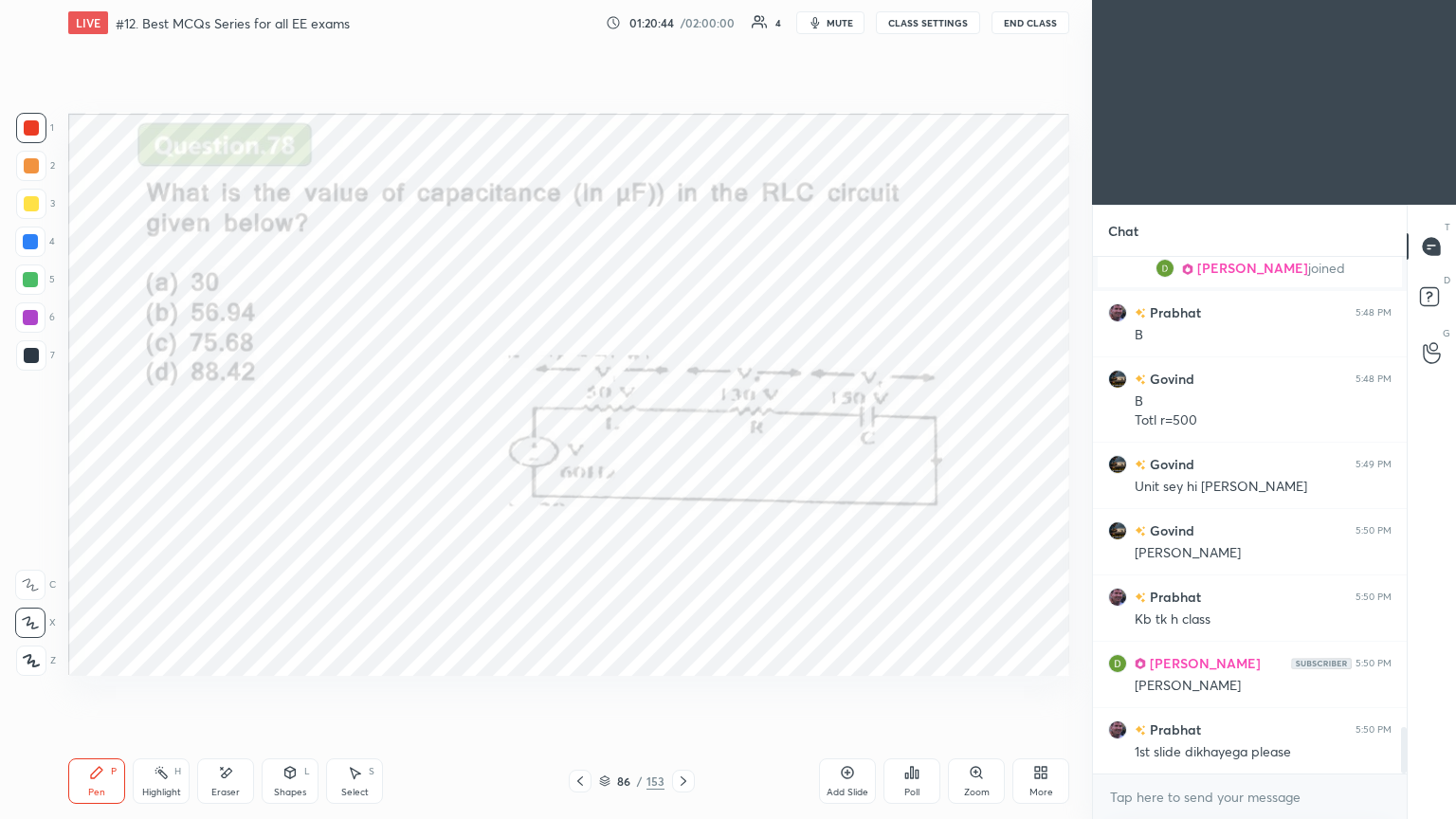 click 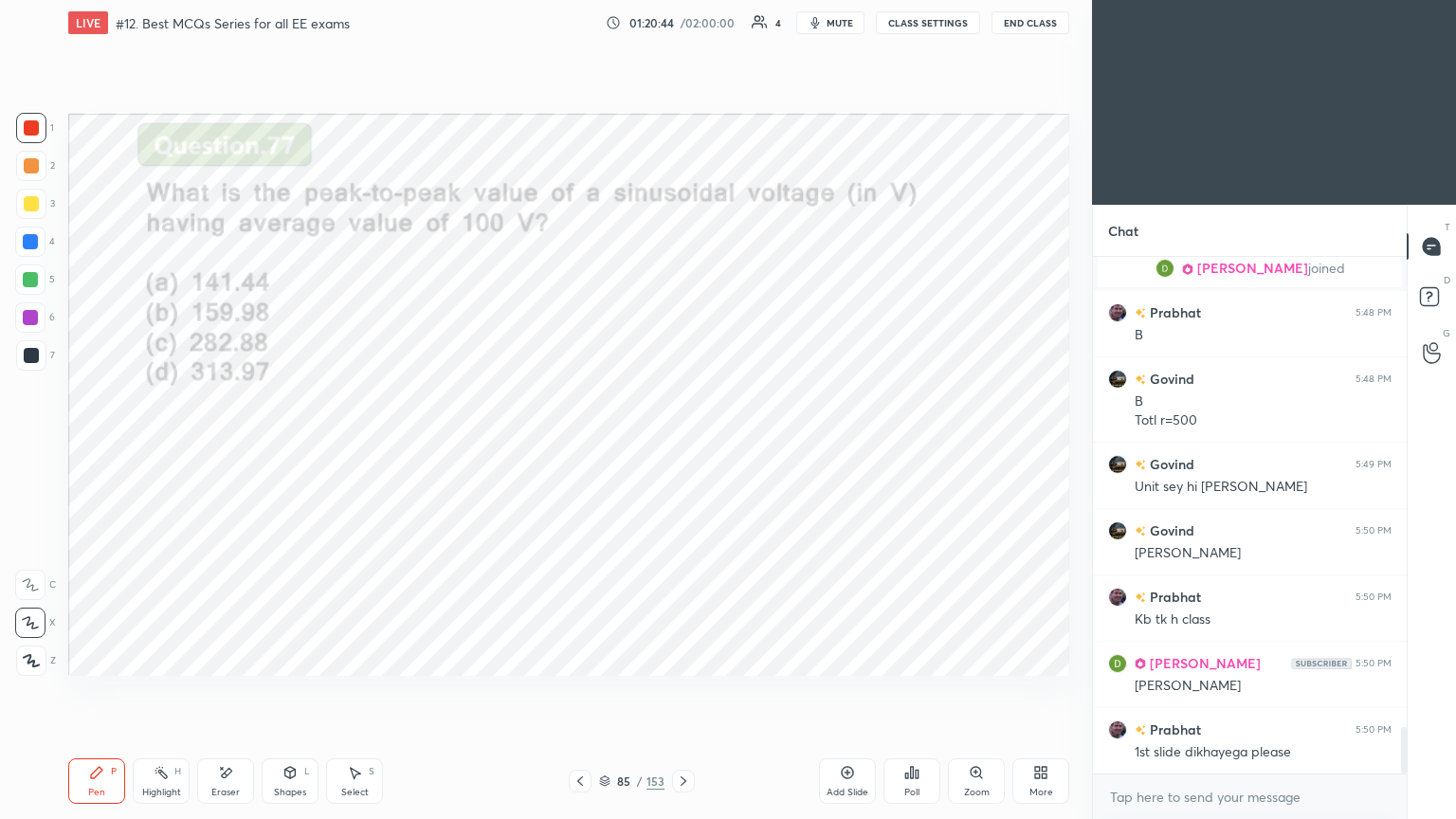 click on "85 / 153" at bounding box center (631, 781) 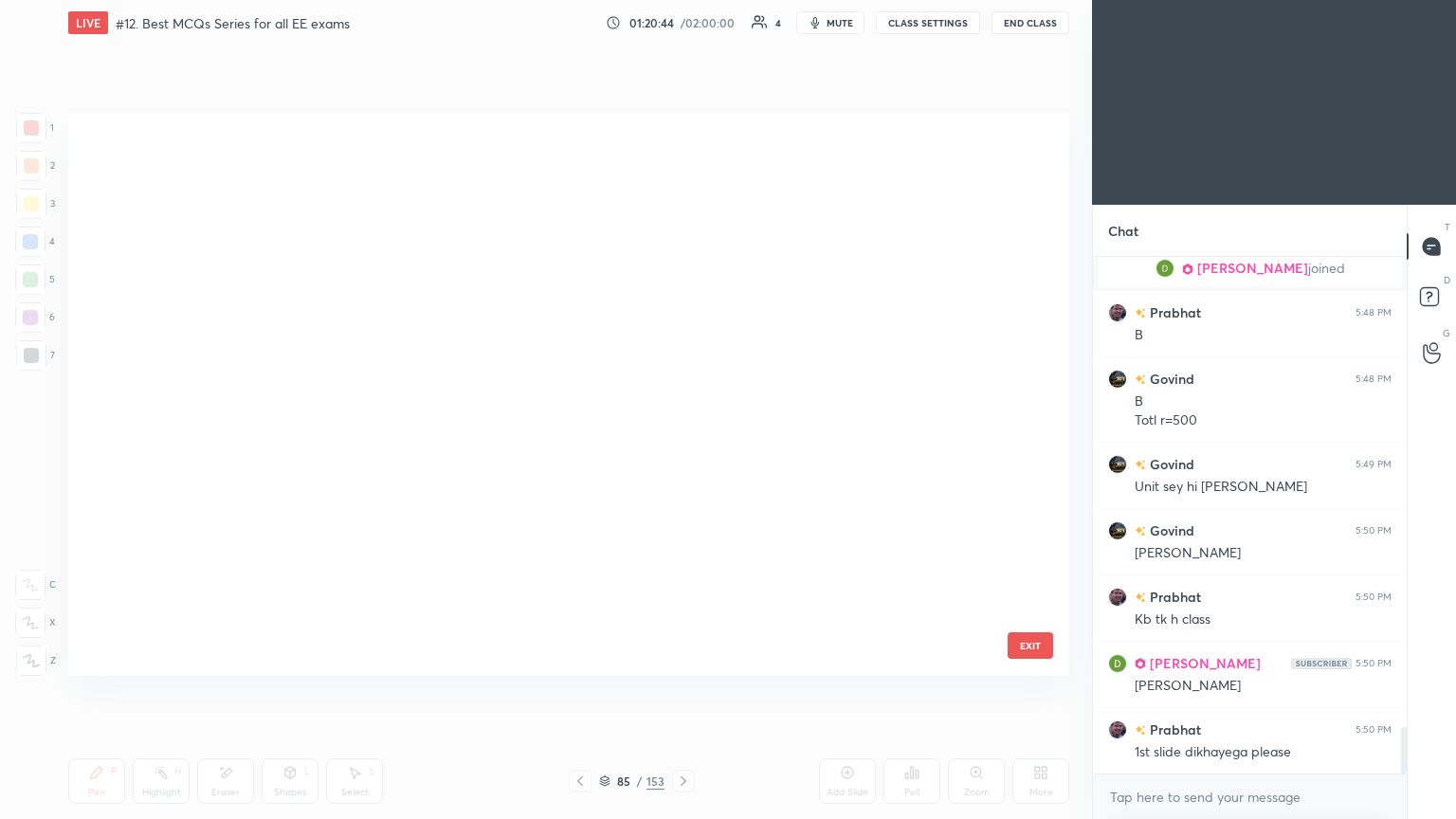 scroll, scrollTop: 4467, scrollLeft: 0, axis: vertical 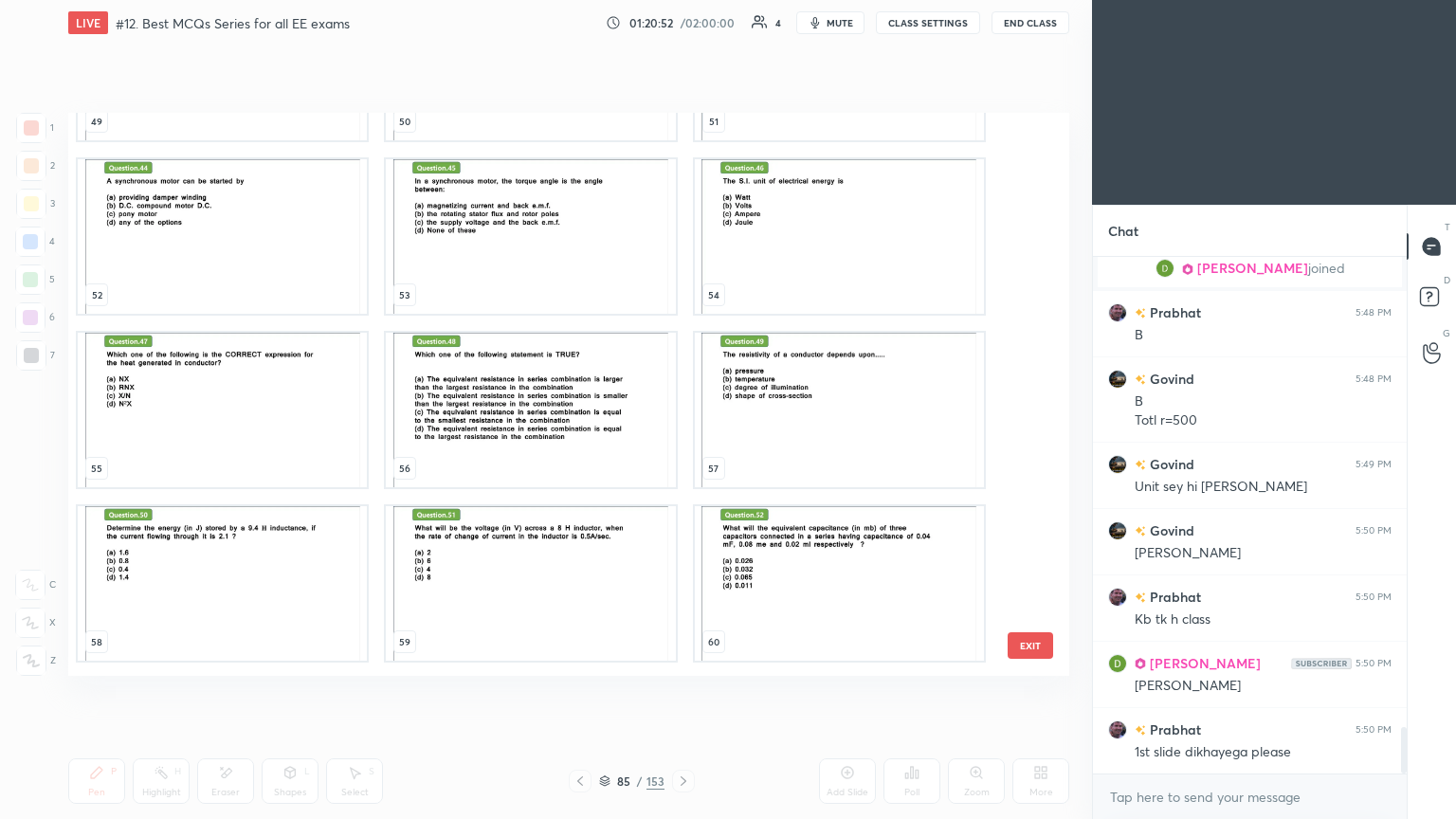 click at bounding box center (839, 236) 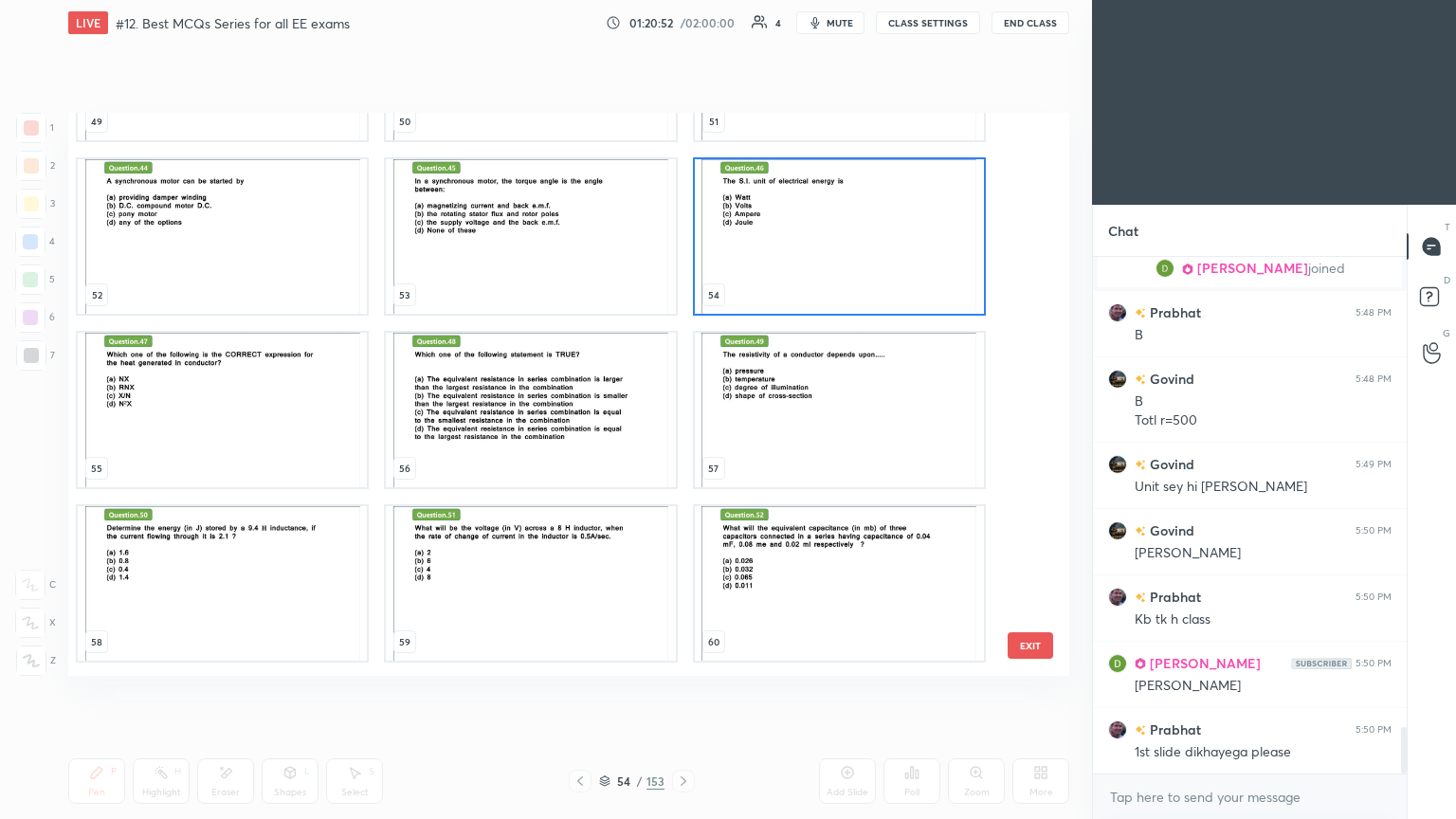 click at bounding box center [839, 236] 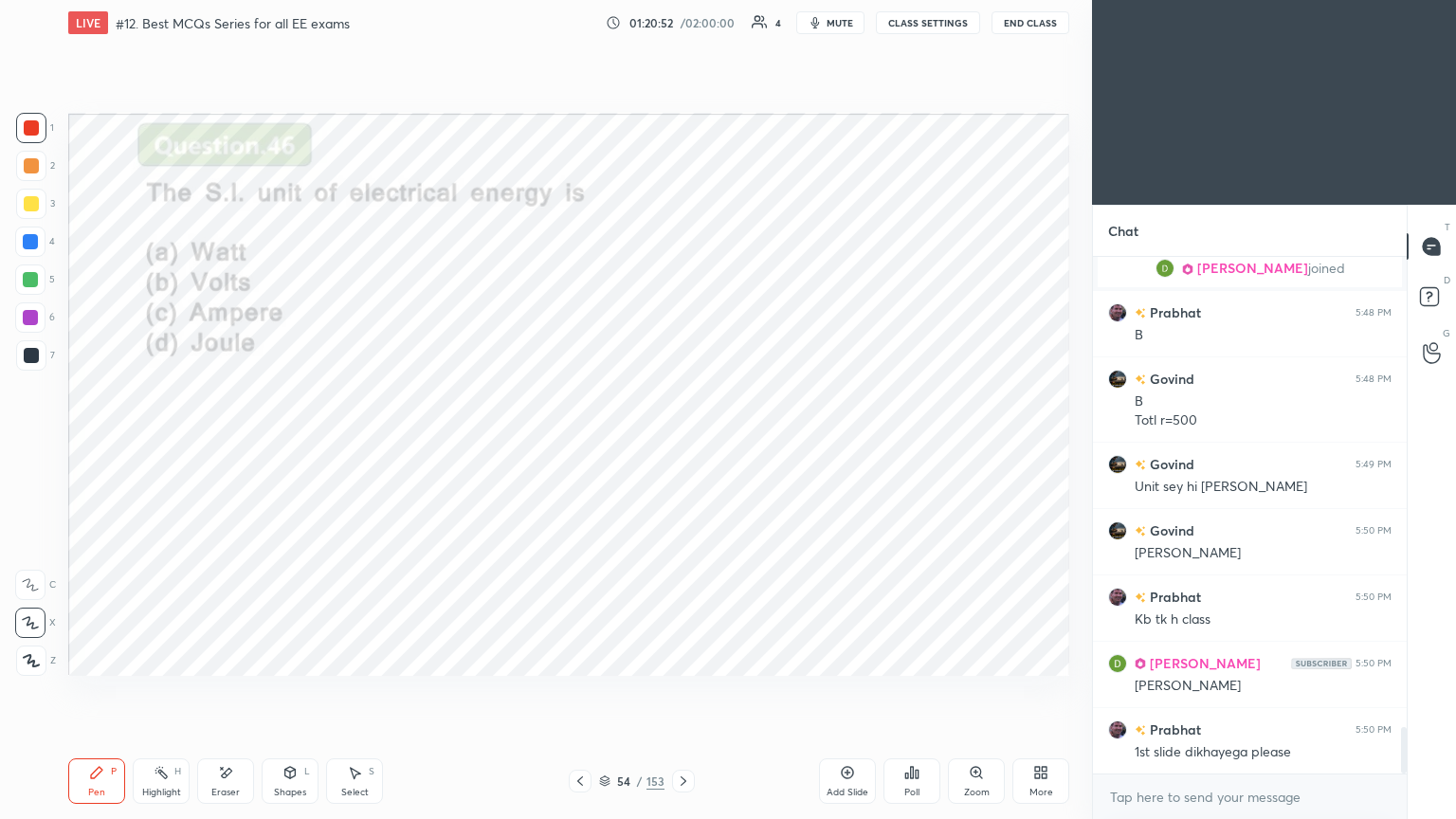 click at bounding box center (839, 236) 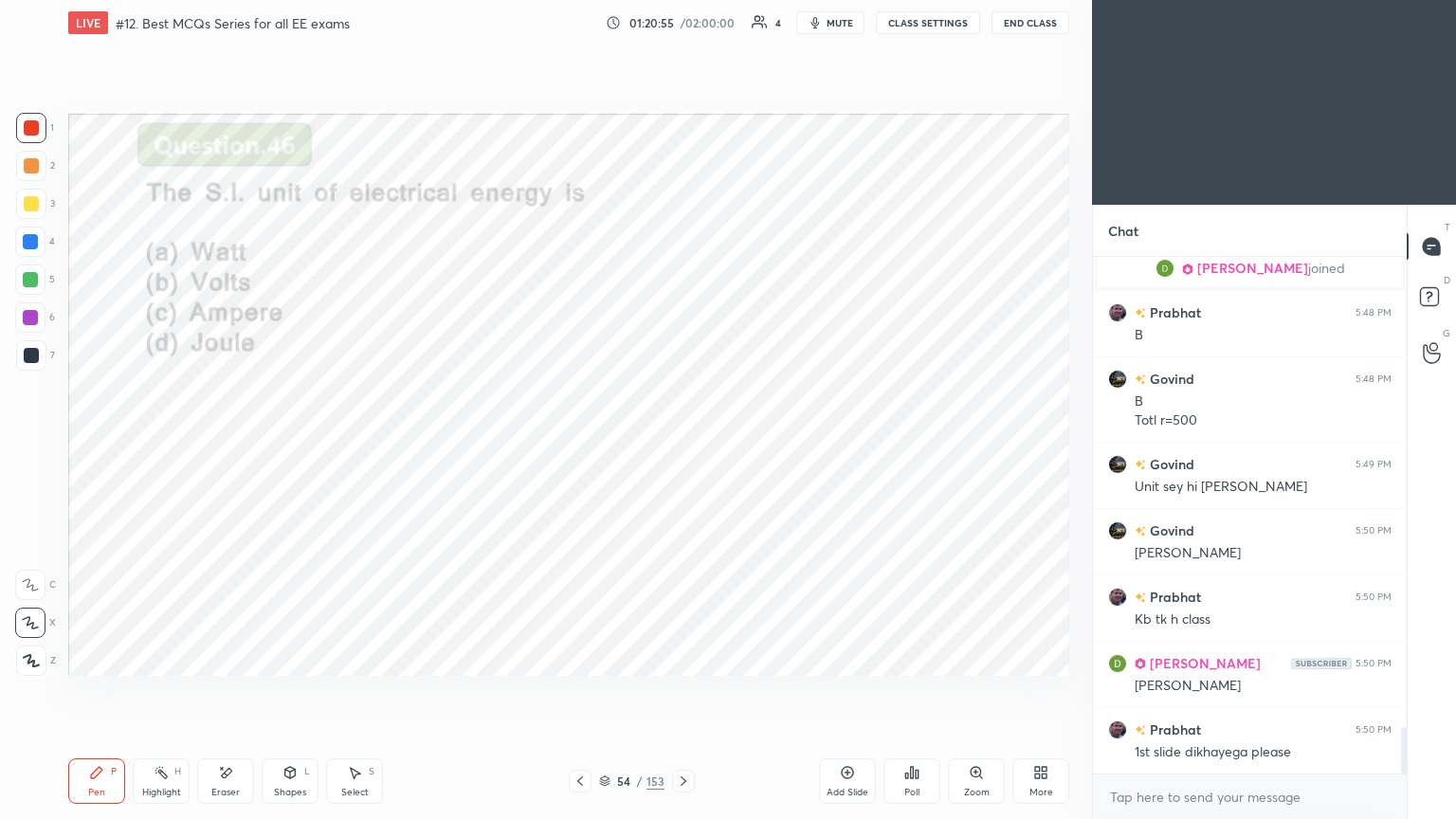 scroll, scrollTop: 5301, scrollLeft: 0, axis: vertical 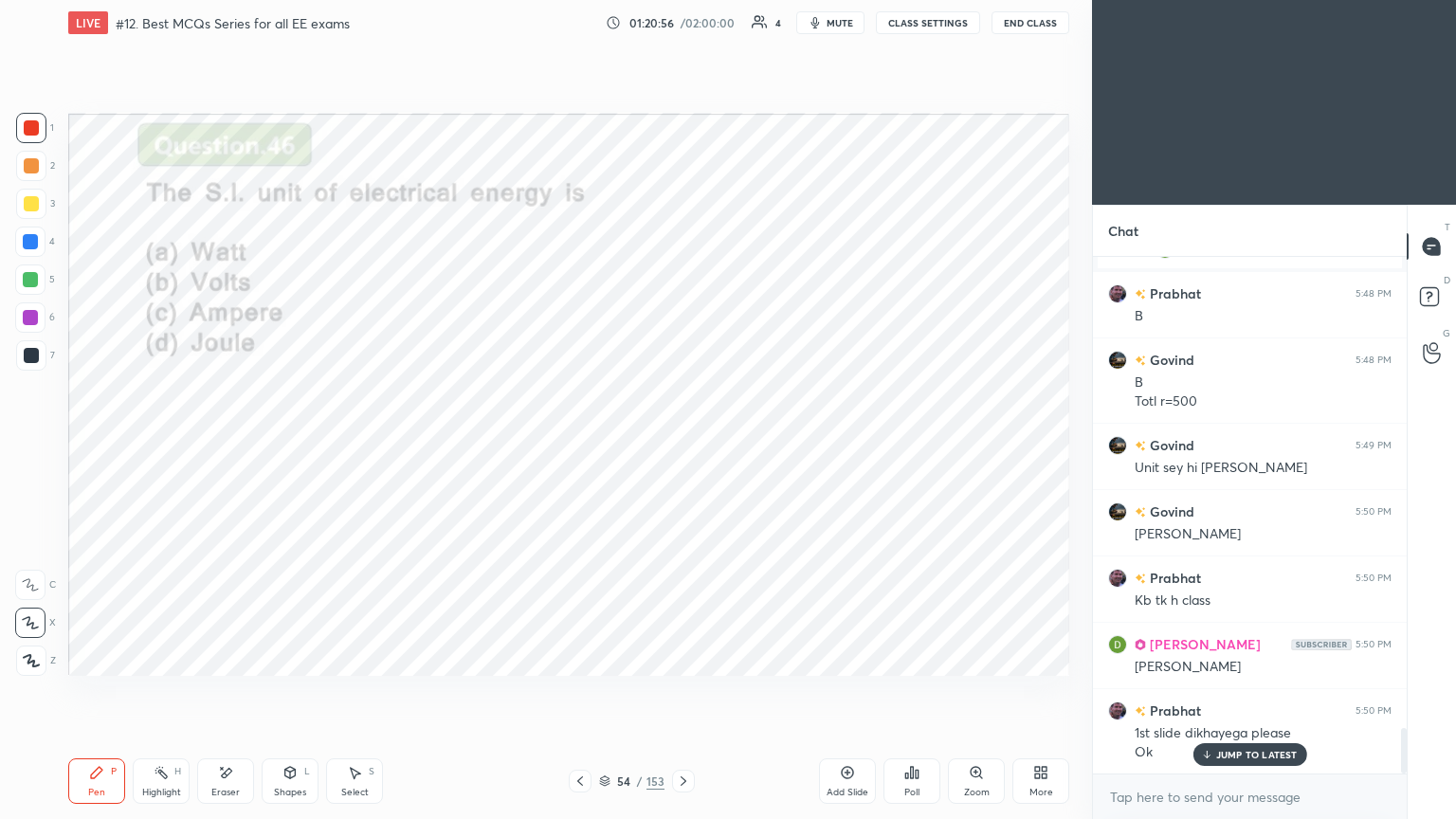 click at bounding box center (31, 128) 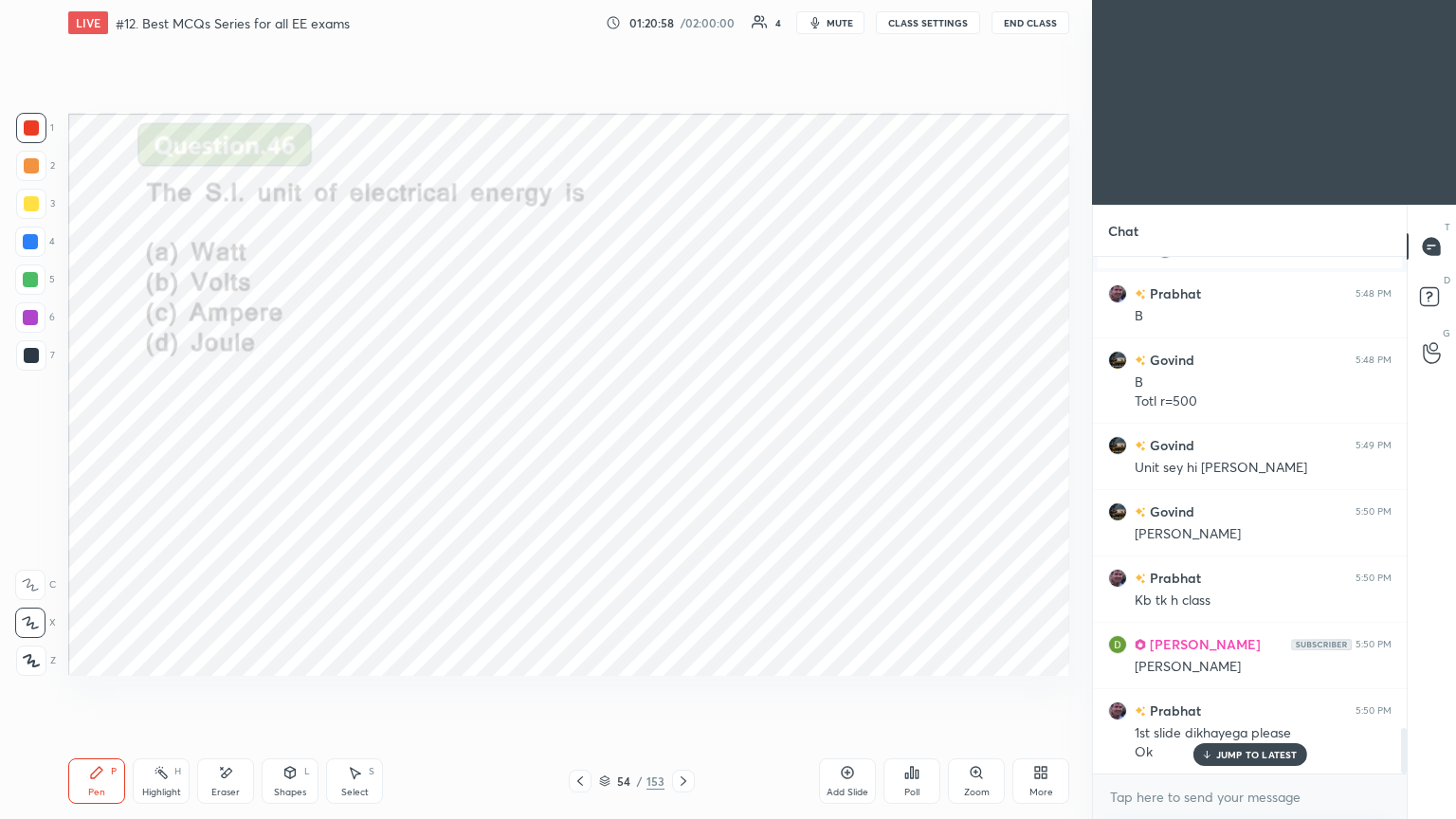 click 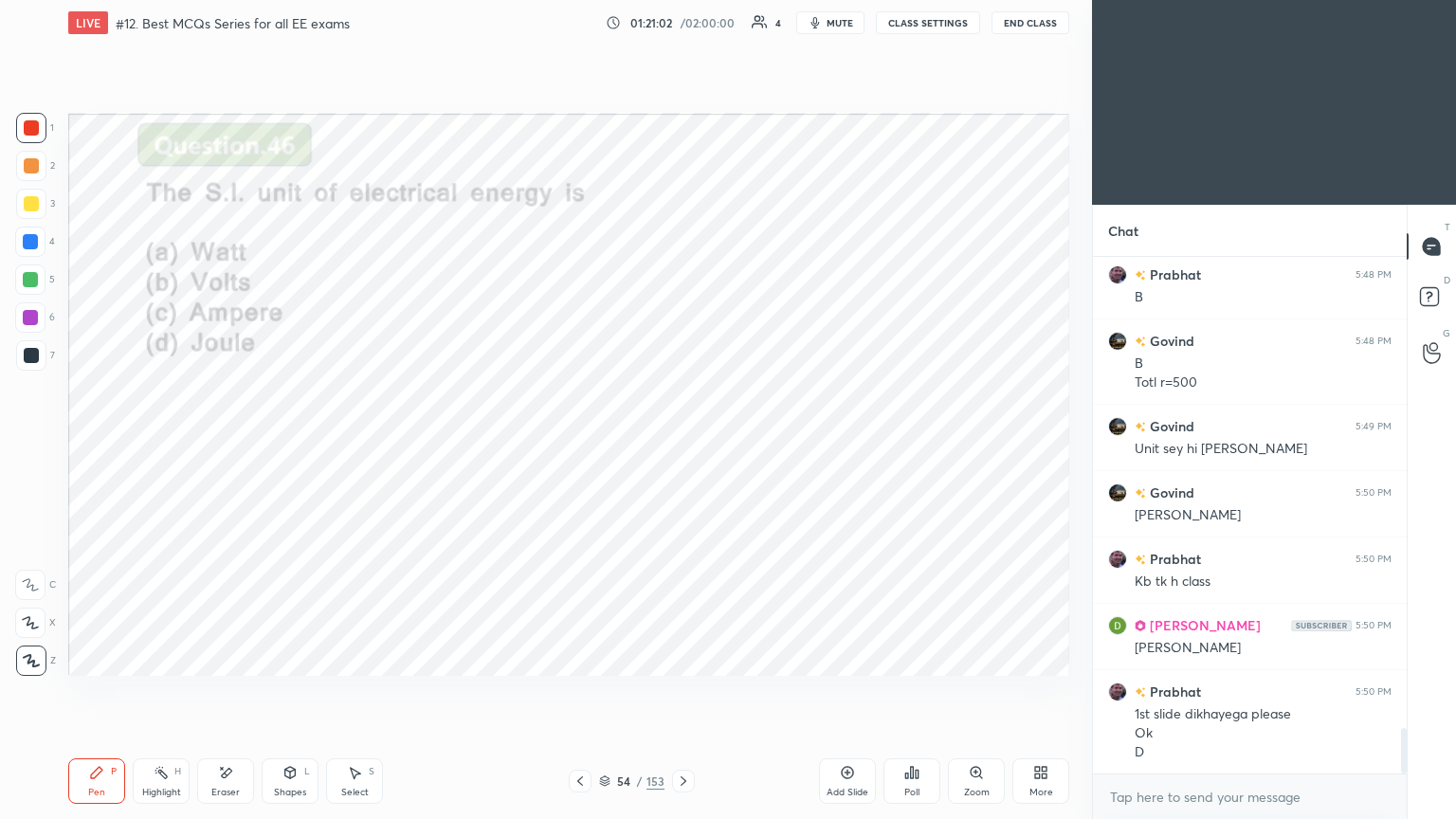 scroll, scrollTop: 5339, scrollLeft: 0, axis: vertical 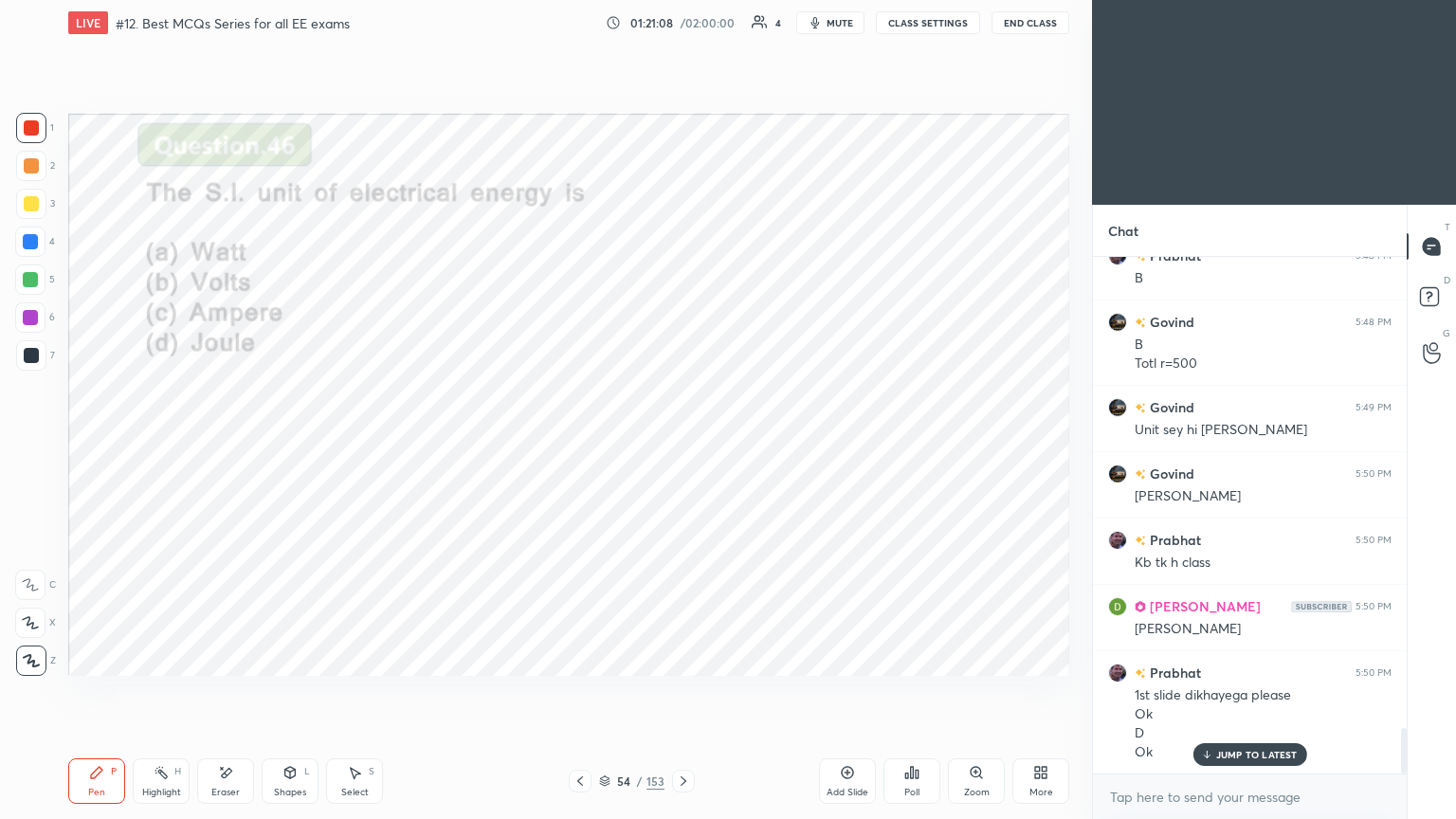 click on "mute" at bounding box center (840, 23) 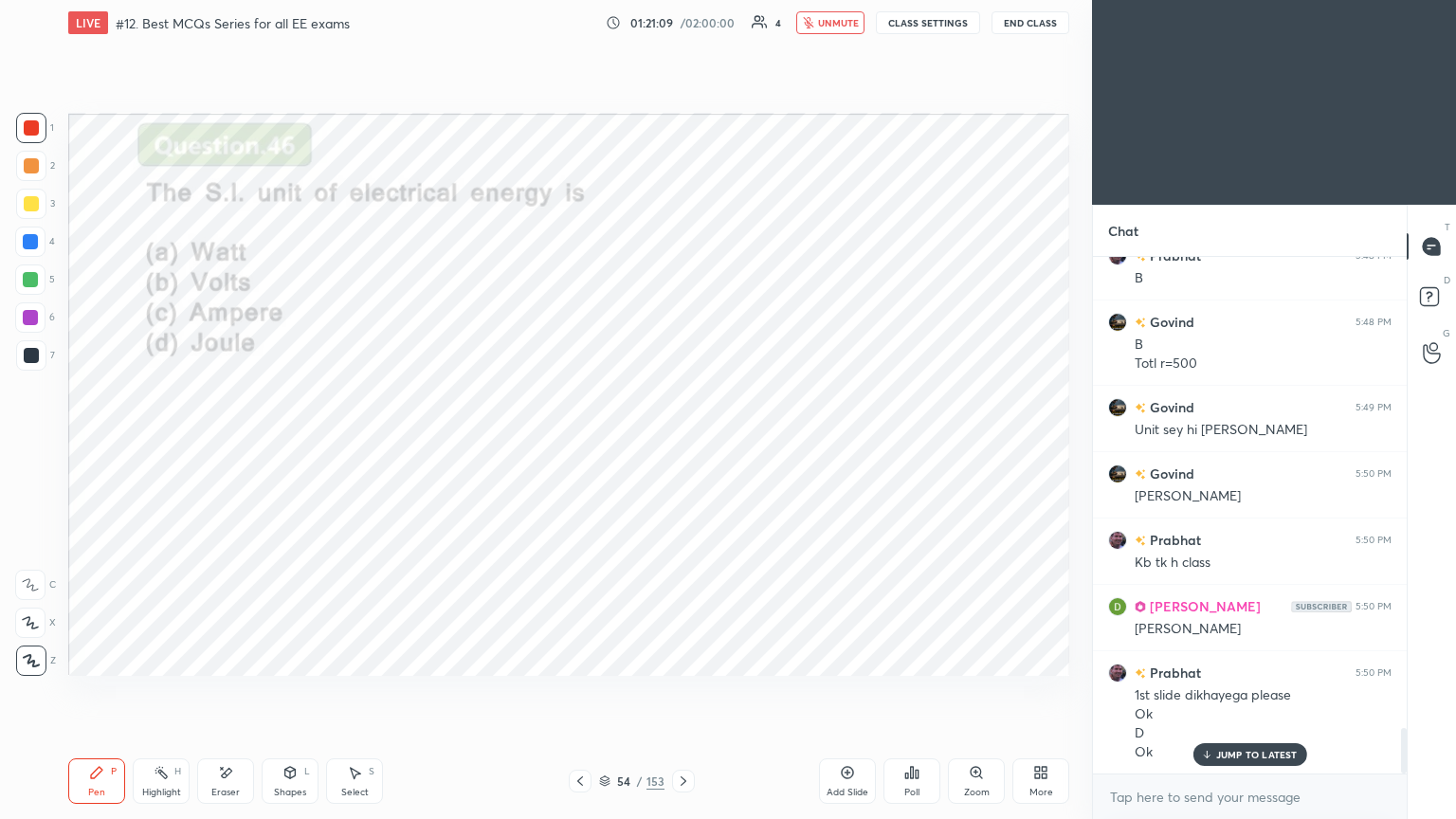 click on "CLASS SETTINGS" at bounding box center (928, 23) 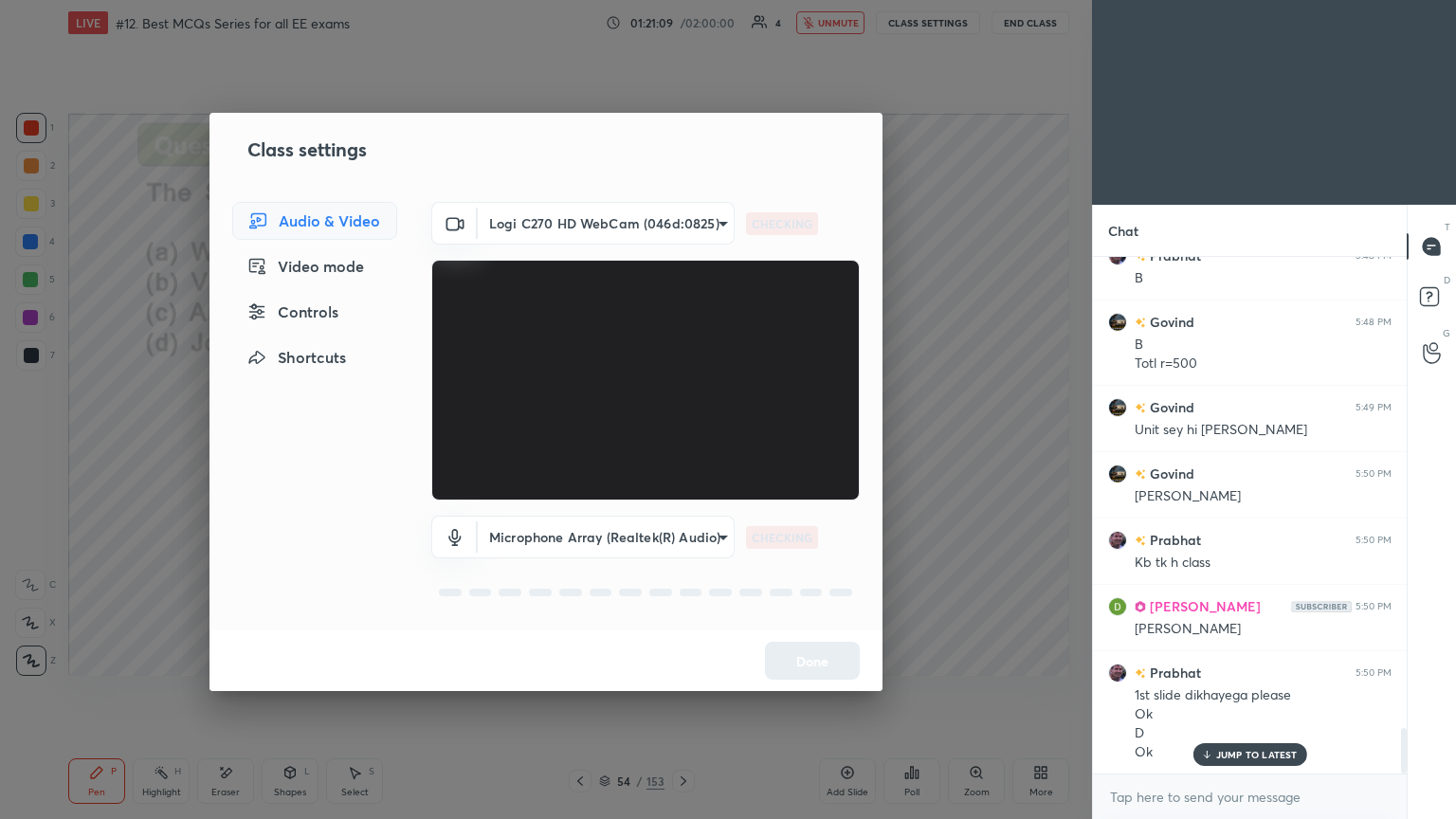 click on "1 2 3 4 5 6 7 C X Z E E Erase all   H H LIVE #12. Best MCQs Series for all EE exams 01:21:09 /  02:00:00 4 unmute CLASS SETTINGS End Class Setting up your live class Poll for   secs No correct answer Start poll Back #12. Best MCQs Series for all EE exams [PERSON_NAME] Pen P Highlight H Eraser Shapes L Select S 54 / 153 Add Slide Poll Zoom More Chat [PERSON_NAME] 5:41 PM 1320×root(3) [PERSON_NAME] 5:42 PM Y aa raha h approx [PERSON_NAME] 5:44 PM B Govind 5:44 PM Bb Prabhat 5:45 PM A Govind 5:45 PM Aa Simple hi [PERSON_NAME] 5:46 PM 30 Govind 5:46 PM [DATE] days Wh/1000 Govind 5:47 PM [PERSON_NAME]  joined [PERSON_NAME] 5:48 PM B Govind 5:48 PM B Totl r=500 Govind 5:49 PM Unit sey hi [PERSON_NAME] Govind 5:50 PM [PERSON_NAME] 5:50 PM Kb tk h class [PERSON_NAME] 5:50 PM [PERSON_NAME] 5:50 PM 1st slide dikhayega please Ok D Ok JUMP TO LATEST Enable hand raising Enable raise hand to speak to learners. Once enabled, chat will be turned off temporarily. Enable x   Doubts asked by learners will show up here NEW DOUBTS ASKED Can't raise hand T D G" at bounding box center [728, 410] 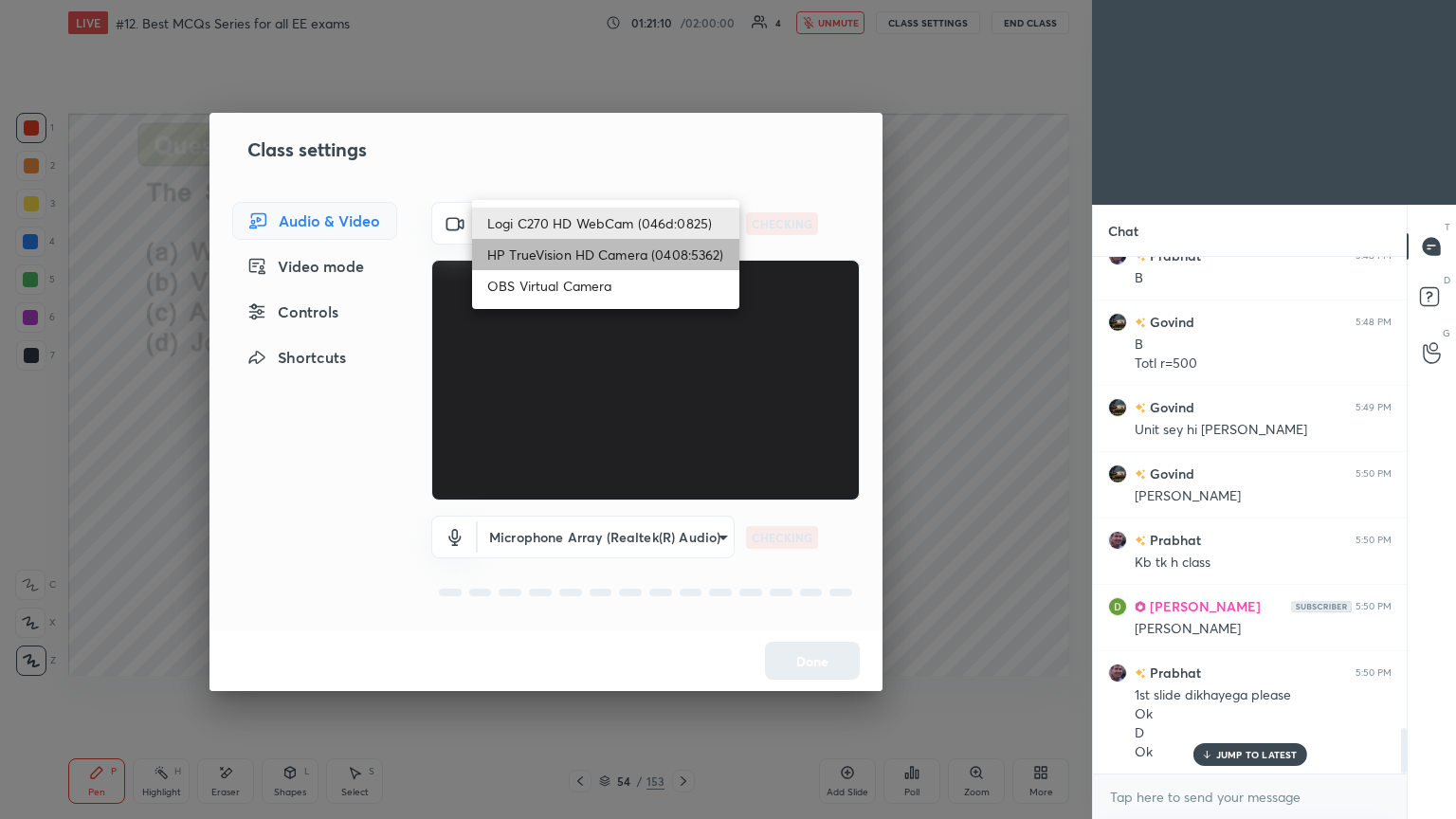 click on "HP TrueVision HD Camera (0408:5362)" at bounding box center (606, 254) 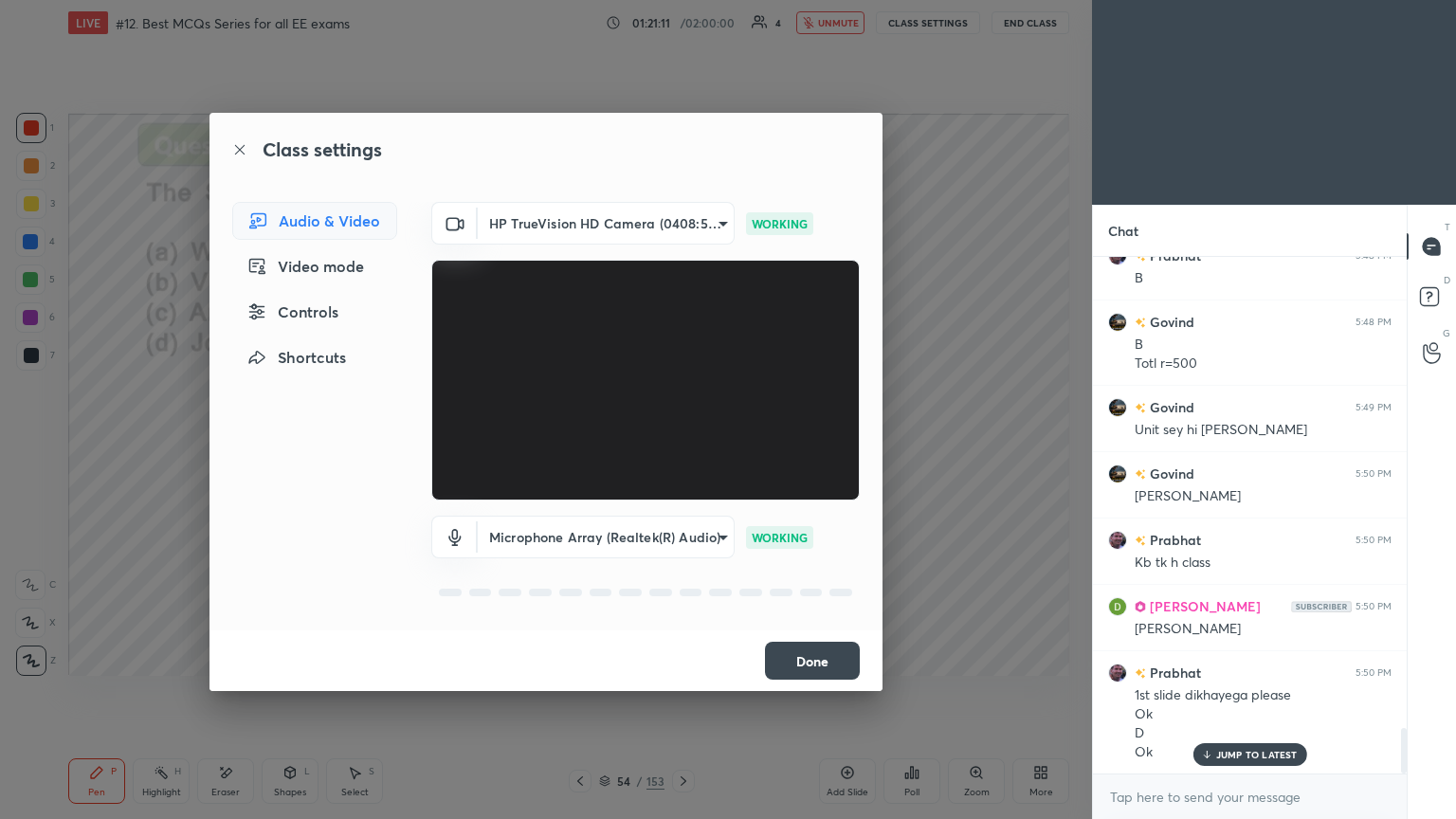 click on "Done" at bounding box center [812, 661] 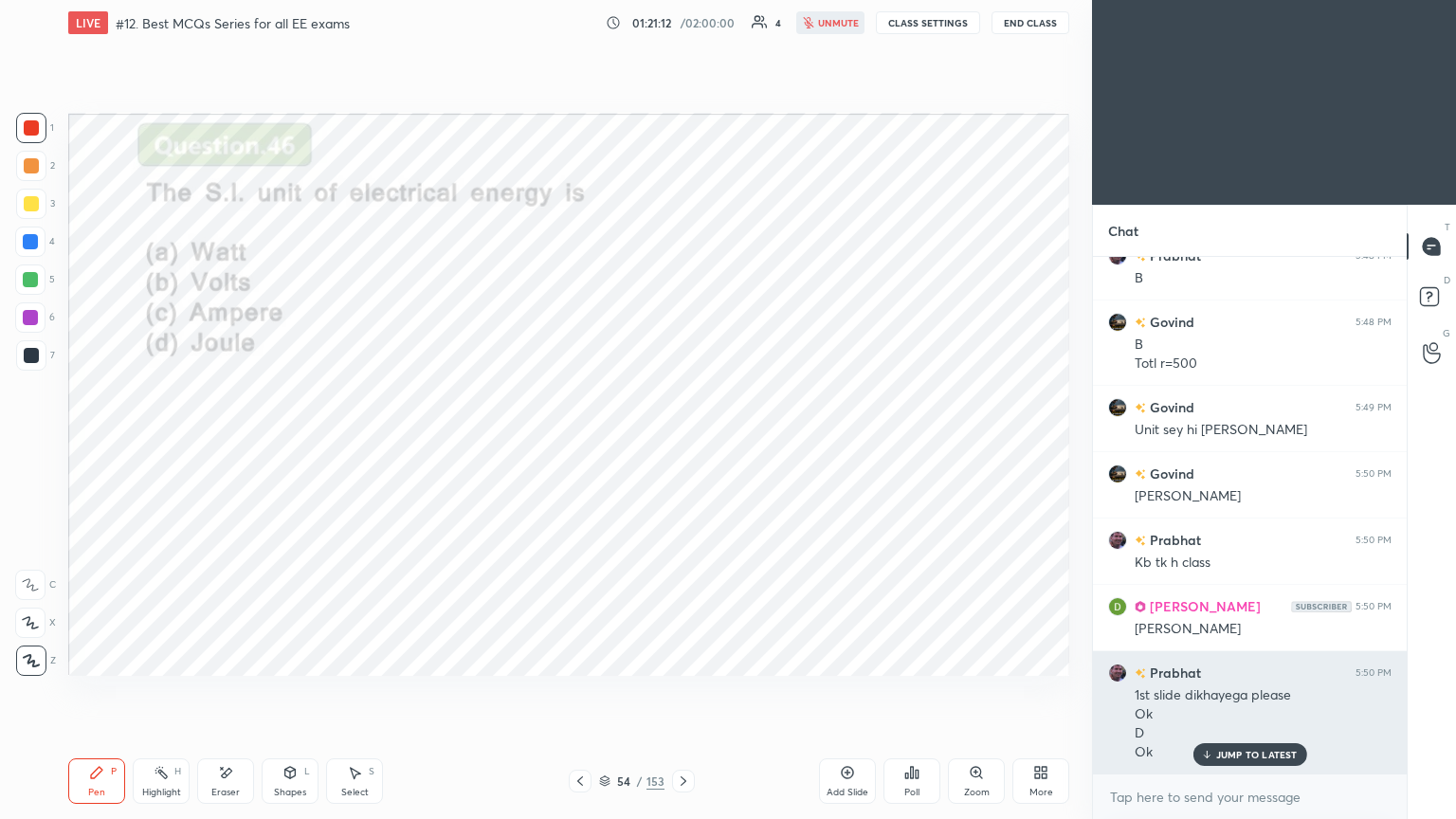 click on "JUMP TO LATEST" at bounding box center (1257, 755) 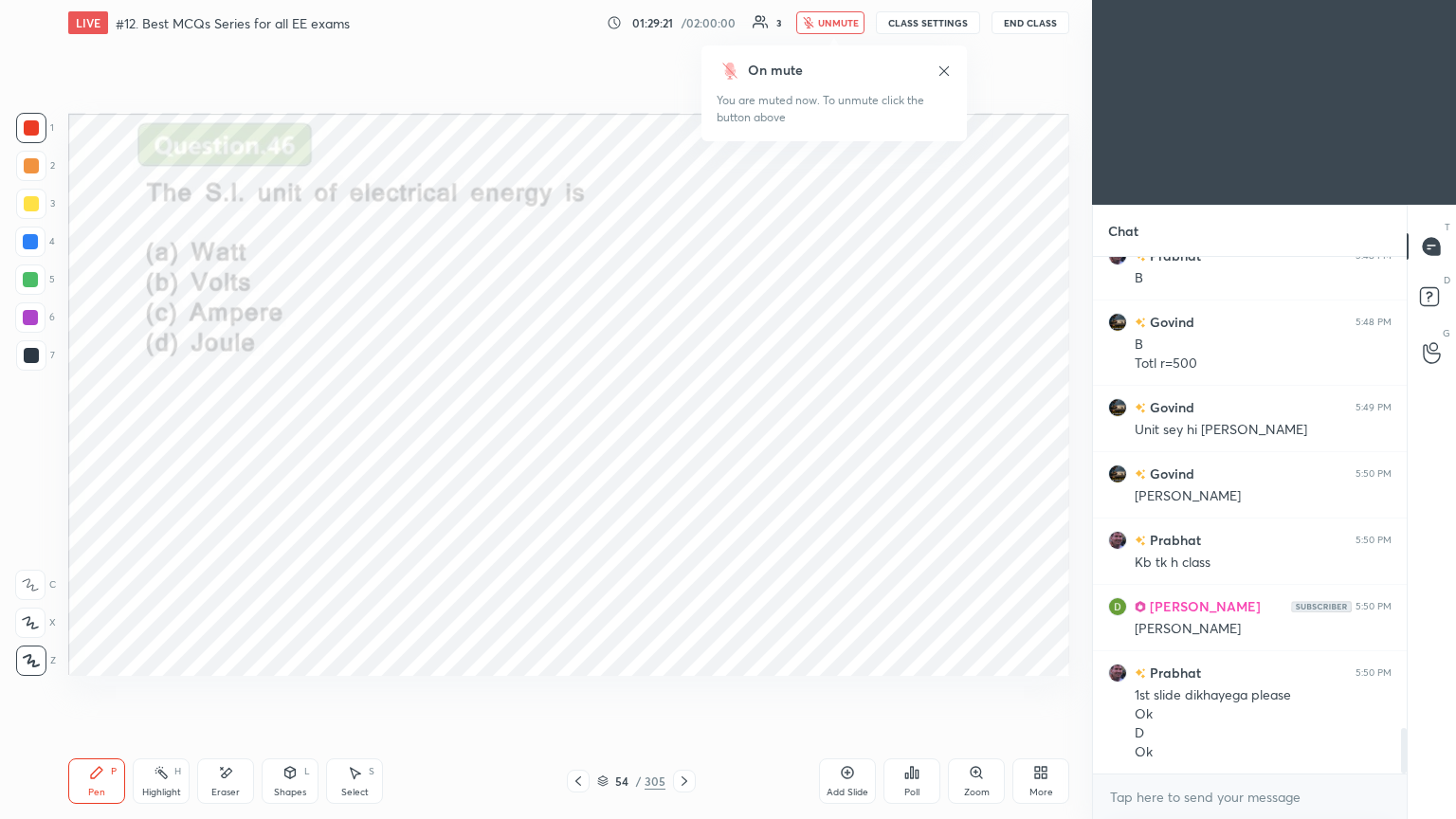 click on "unmute" at bounding box center [838, 23] 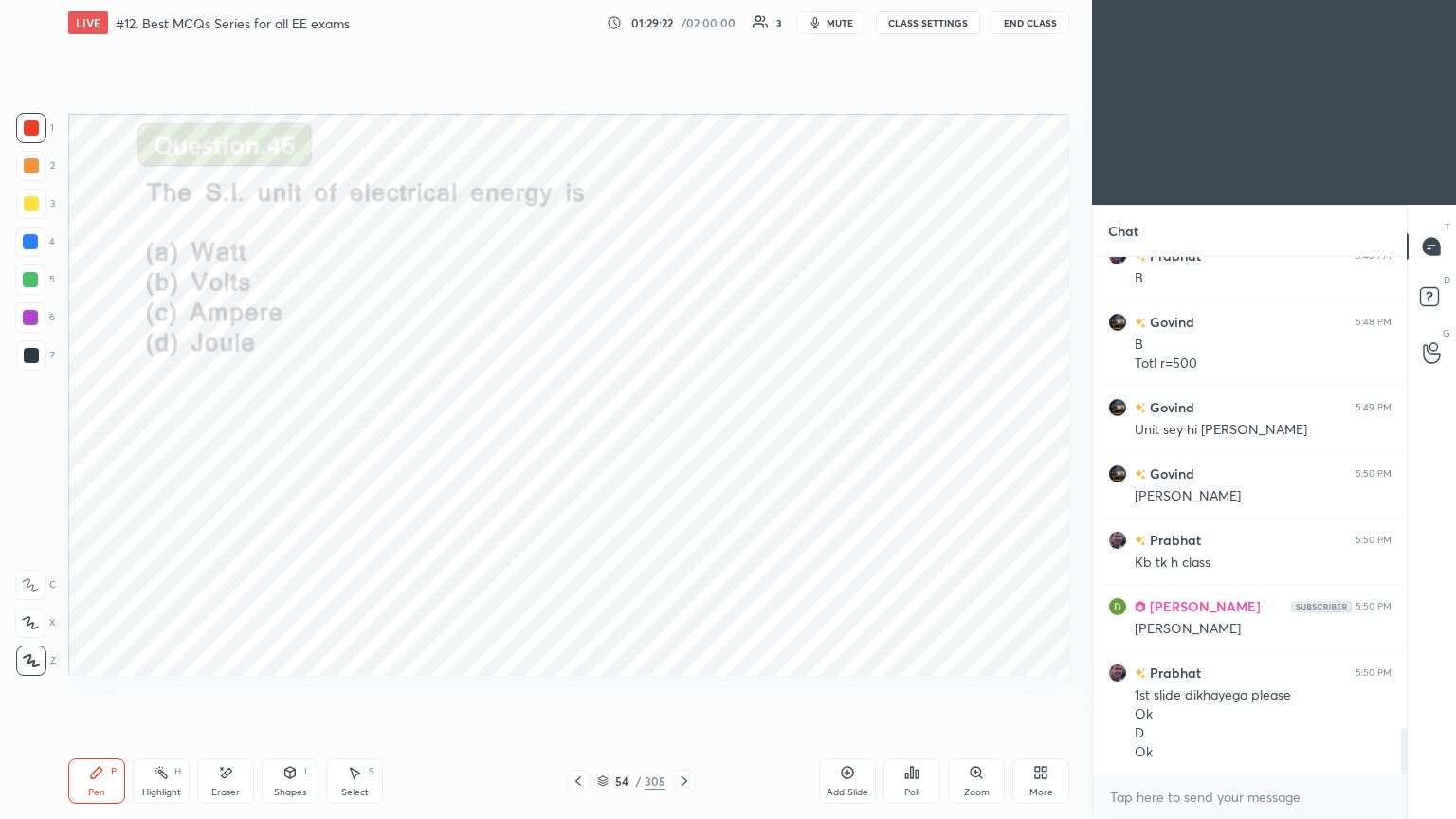 click on "CLASS SETTINGS" at bounding box center (928, 23) 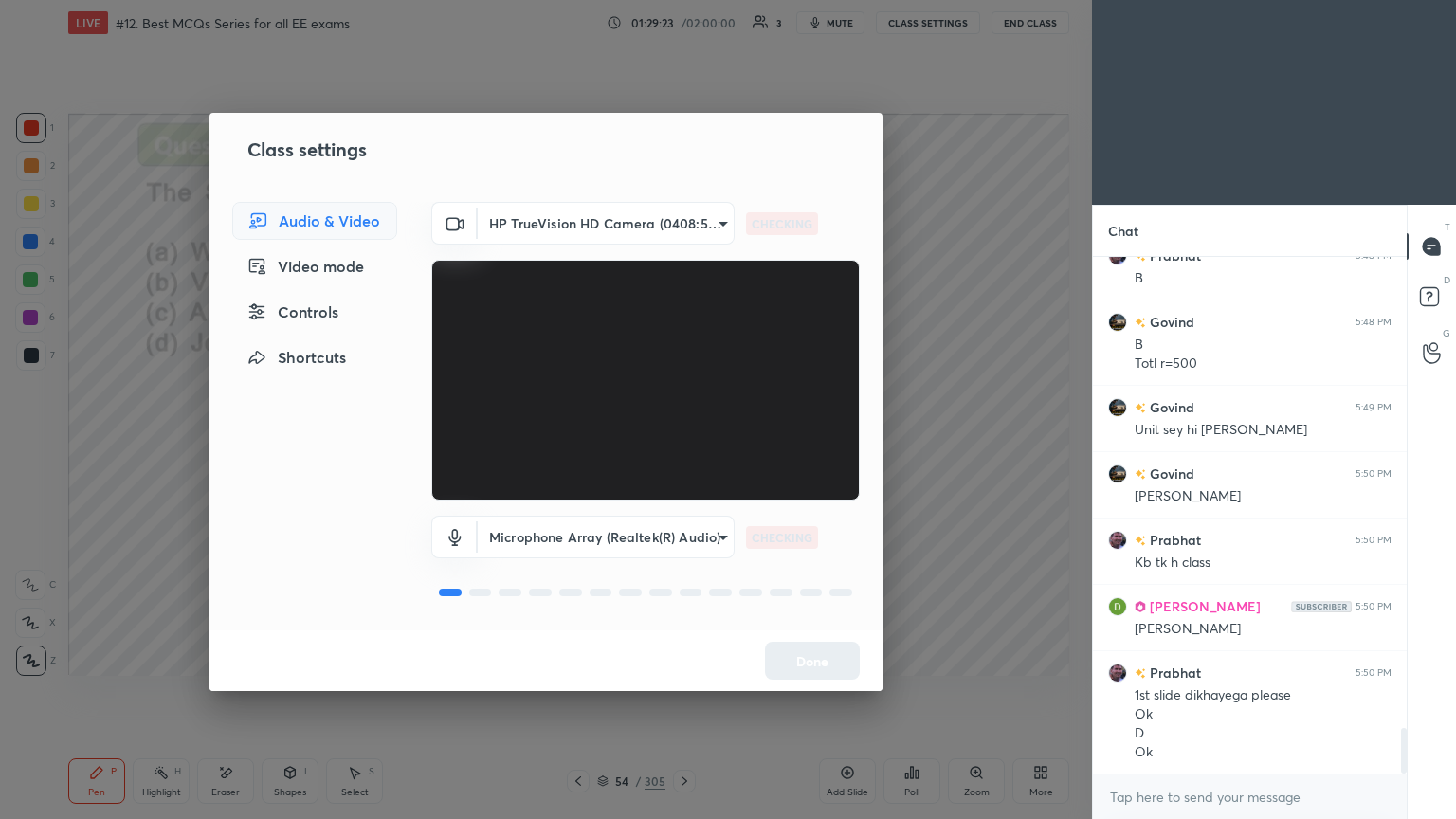 click on "Class settings Audio & Video Video mode Controls Shortcuts HP TrueVision HD Camera (0408:5362) 6e129c3dbbea9c9f038ced86e3329b4af5251c06b4e783936748cd200869bc07 CHECKING Microphone Array (Realtek(R) Audio) 4569b0e0f606356ac535a300692345f4e46b9a7ed2c8facb4c4f3aa1621f2034 CHECKING Done" at bounding box center (546, 410) 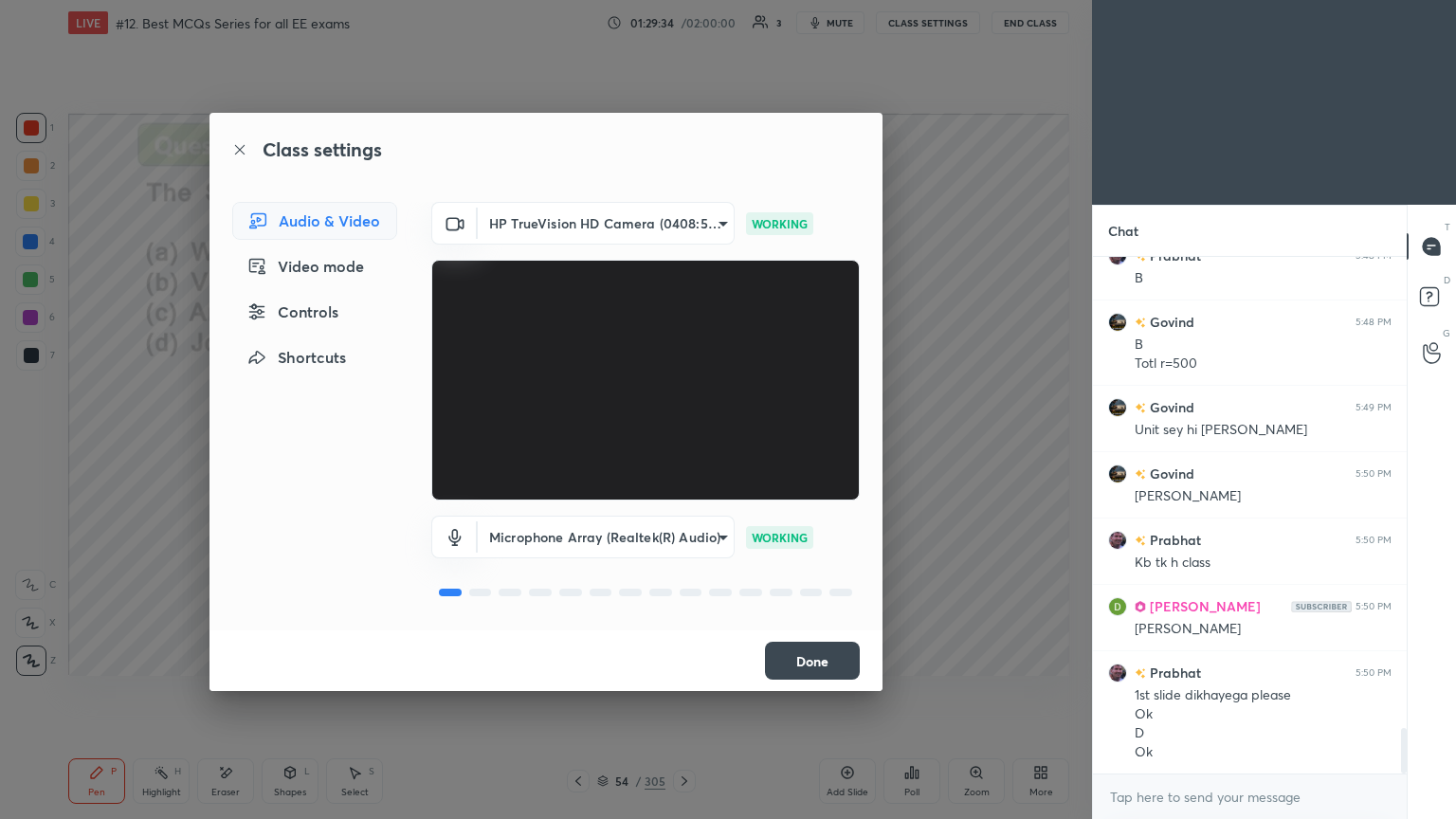 click on "1 2 3 4 5 6 7 C X Z E E Erase all   H H LIVE #12. Best MCQs Series for all EE exams 01:29:34 /  02:00:00 3 mute CLASS SETTINGS End Class Setting up your live class Poll for   secs No correct answer Start poll Back #12. Best MCQs Series for all EE exams [PERSON_NAME] Pen P Highlight H Eraser Shapes L Select S 54 / 305 Add Slide Poll Zoom More Chat [PERSON_NAME]  joined [PERSON_NAME] 5:48 PM B Govind 5:48 PM B Totl r=500 Govind 5:49 PM Unit sey hi [PERSON_NAME] Govind 5:50 PM [PERSON_NAME] 5:50 PM Kb tk h class [PERSON_NAME] 5:50 PM Ji [PERSON_NAME] 5:50 PM 1st slide dikhayega please Ok D Ok JUMP TO LATEST Enable hand raising Enable raise hand to speak to learners. Once enabled, chat will be turned off temporarily. Enable x   Doubts asked by learners will show up here NEW DOUBTS ASKED No one has raised a hand yet Can't raise hand Looks like educator just invited you to speak. Please wait before you can raise your hand again. Got it T Messages (T) D Doubts (D) G Raise Hand (G) Report an issue Reason for reporting Buffering ​ Done" at bounding box center (728, 410) 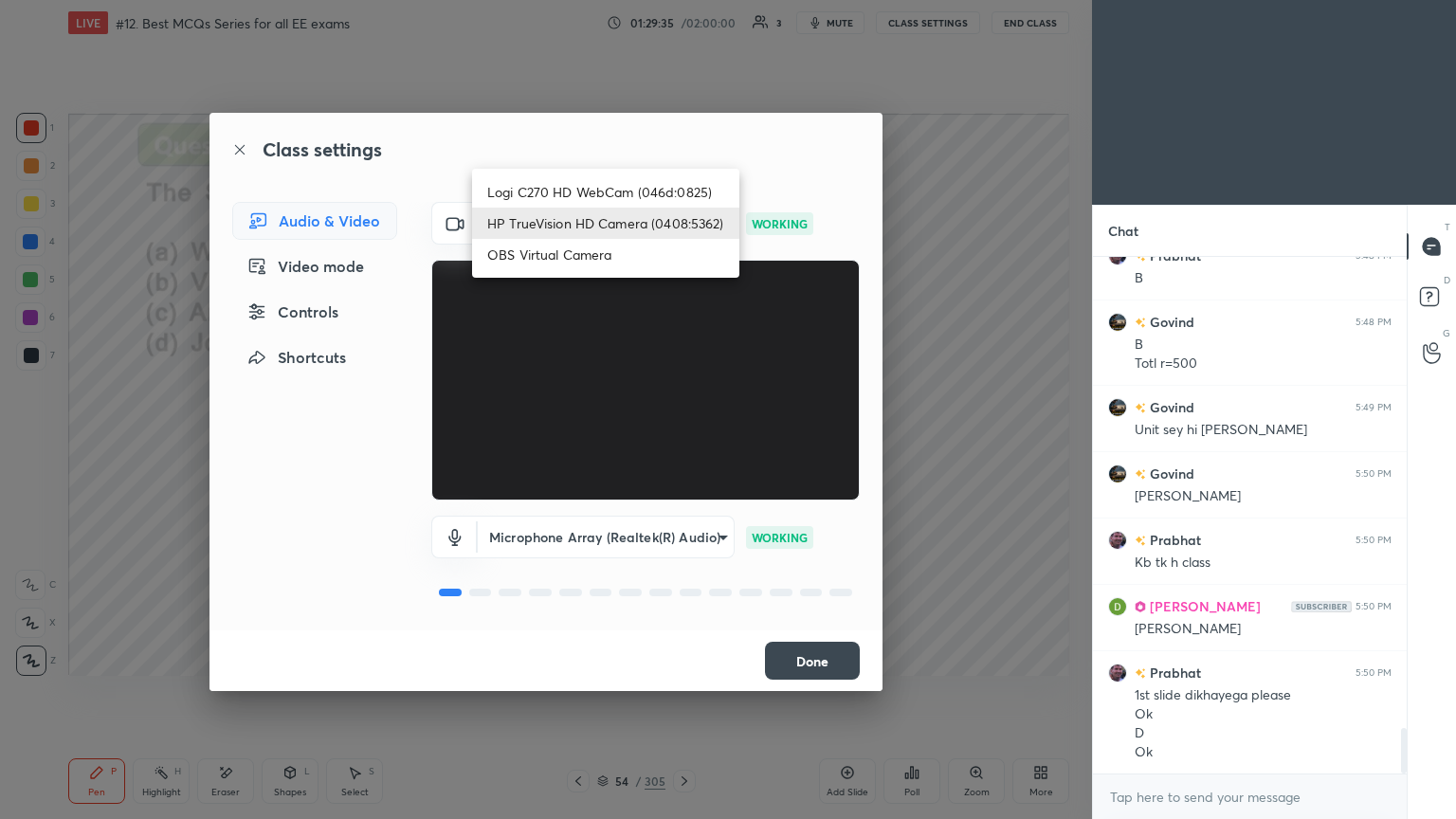 click on "Logi C270 HD WebCam (046d:0825)" at bounding box center [606, 191] 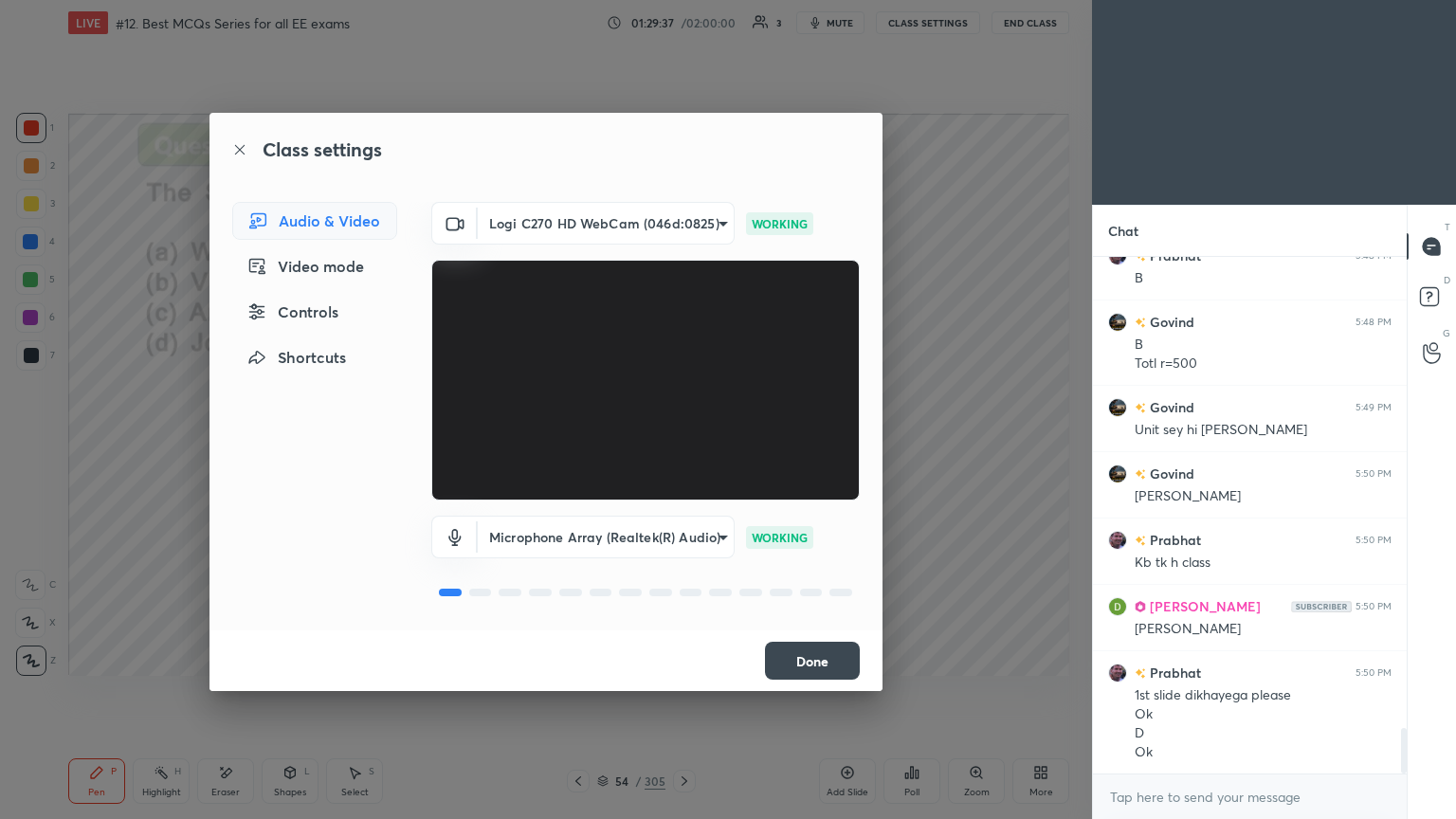 click on "Done" at bounding box center (812, 661) 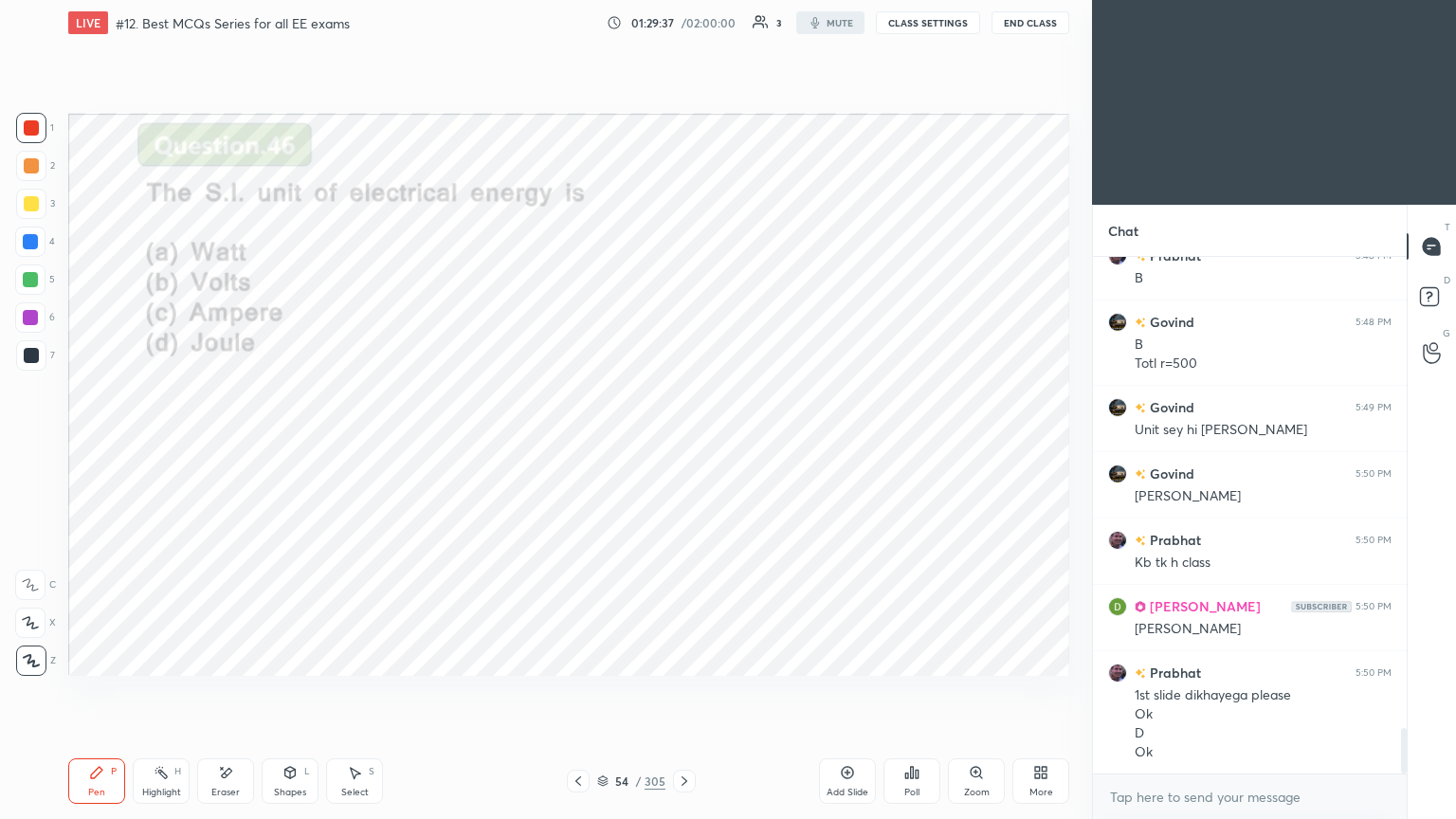 click on "Done" at bounding box center (812, 661) 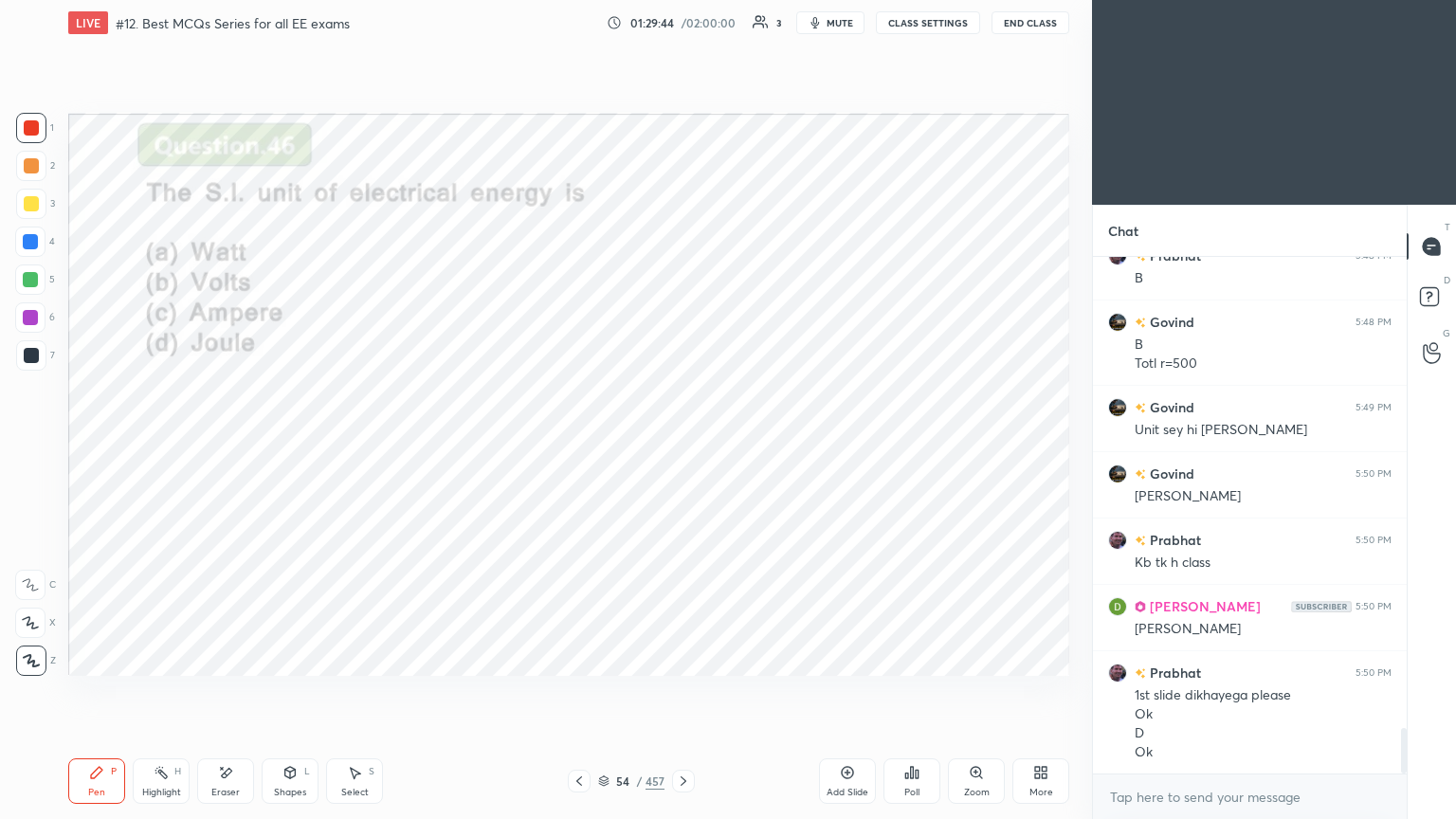 click 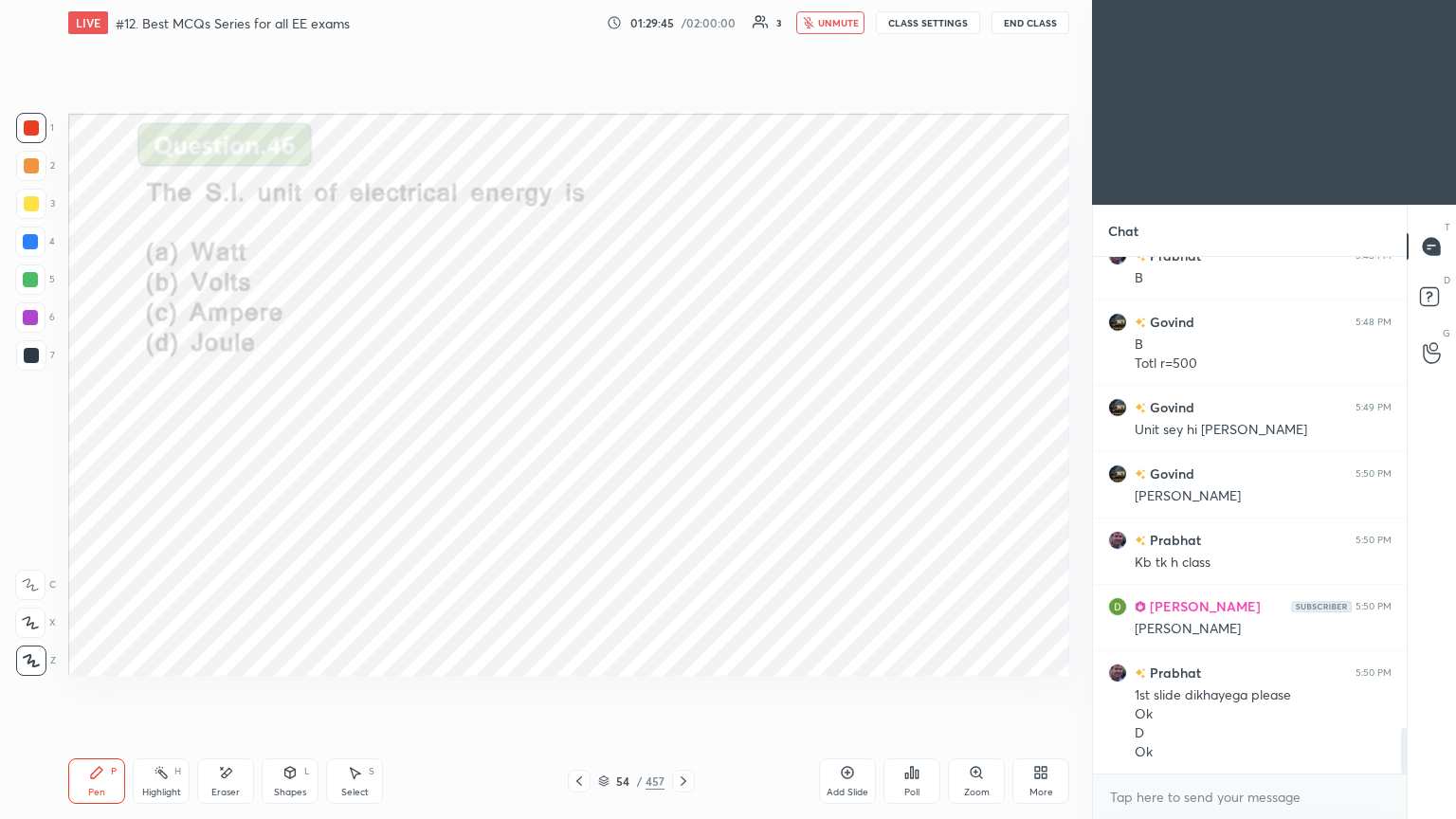 click on "CLASS SETTINGS" at bounding box center (928, 23) 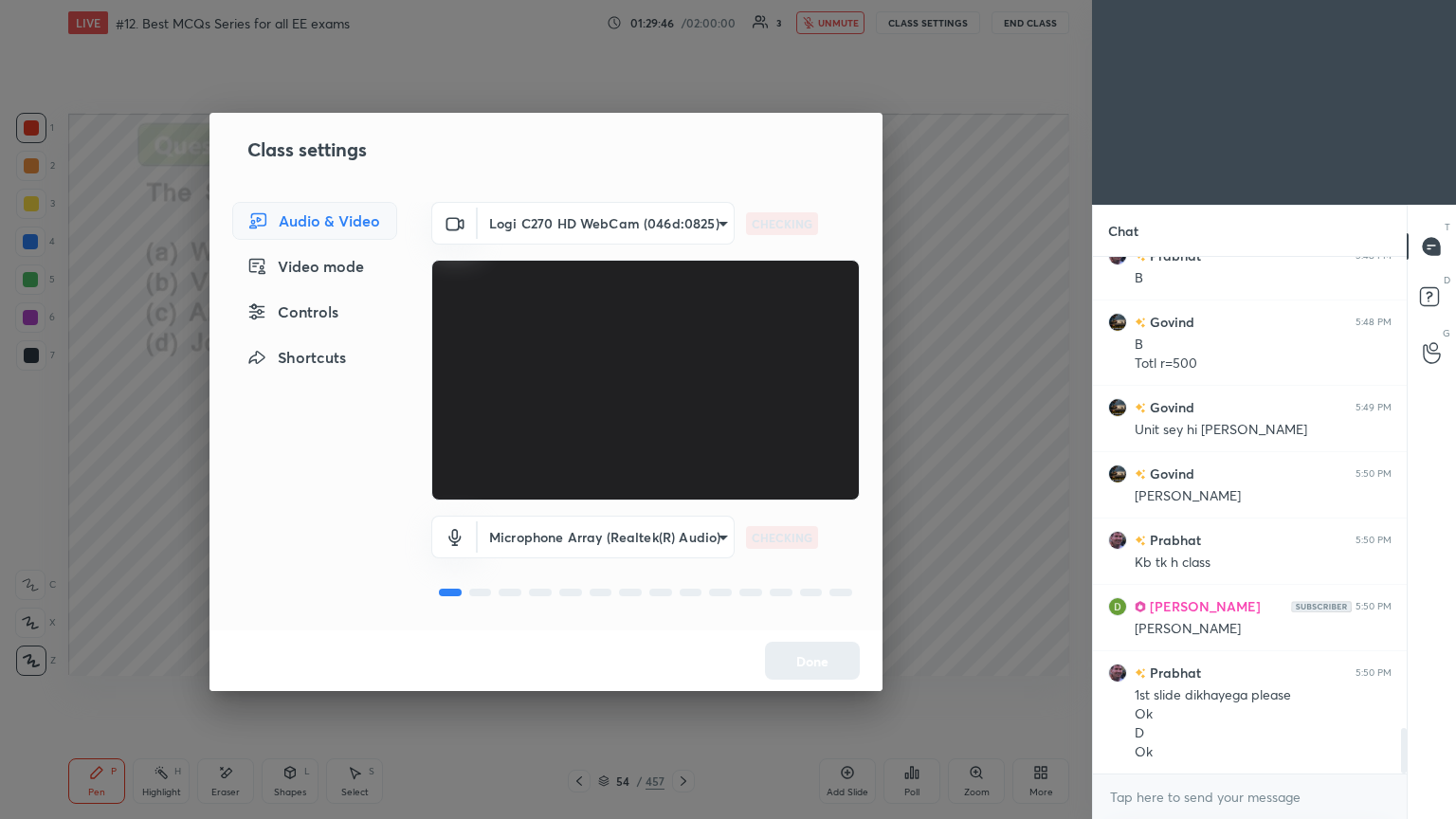 click on "1 2 3 4 5 6 7 C X Z E E Erase all   H H LIVE #12. Best MCQs Series for all EE exams 01:29:46 /  02:00:00 3 unmute CLASS SETTINGS End Class Setting up your live class Poll for   secs No correct answer Start poll Back #12. Best MCQs Series for all EE exams [PERSON_NAME] Pen P Highlight H Eraser Shapes L Select S 54 / 457 Add Slide Poll Zoom More Chat [PERSON_NAME]  joined [PERSON_NAME] 5:48 PM B Govind 5:48 PM B Totl r=500 Govind 5:49 PM Unit sey hi [PERSON_NAME] Govind 5:50 PM [PERSON_NAME] 5:50 PM Kb tk h class [PERSON_NAME] 5:50 PM Ji [PERSON_NAME] 5:50 PM 1st slide dikhayega please Ok D Ok JUMP TO LATEST Enable hand raising Enable raise hand to speak to learners. Once enabled, chat will be turned off temporarily. Enable x   Doubts asked by learners will show up here NEW DOUBTS ASKED No one has raised a hand yet Can't raise hand Looks like educator just invited you to speak. Please wait before you can raise your hand again. Got it T Messages (T) D Doubts (D) G Raise Hand (G) Report an issue Reason for reporting Buffering ​" at bounding box center (728, 410) 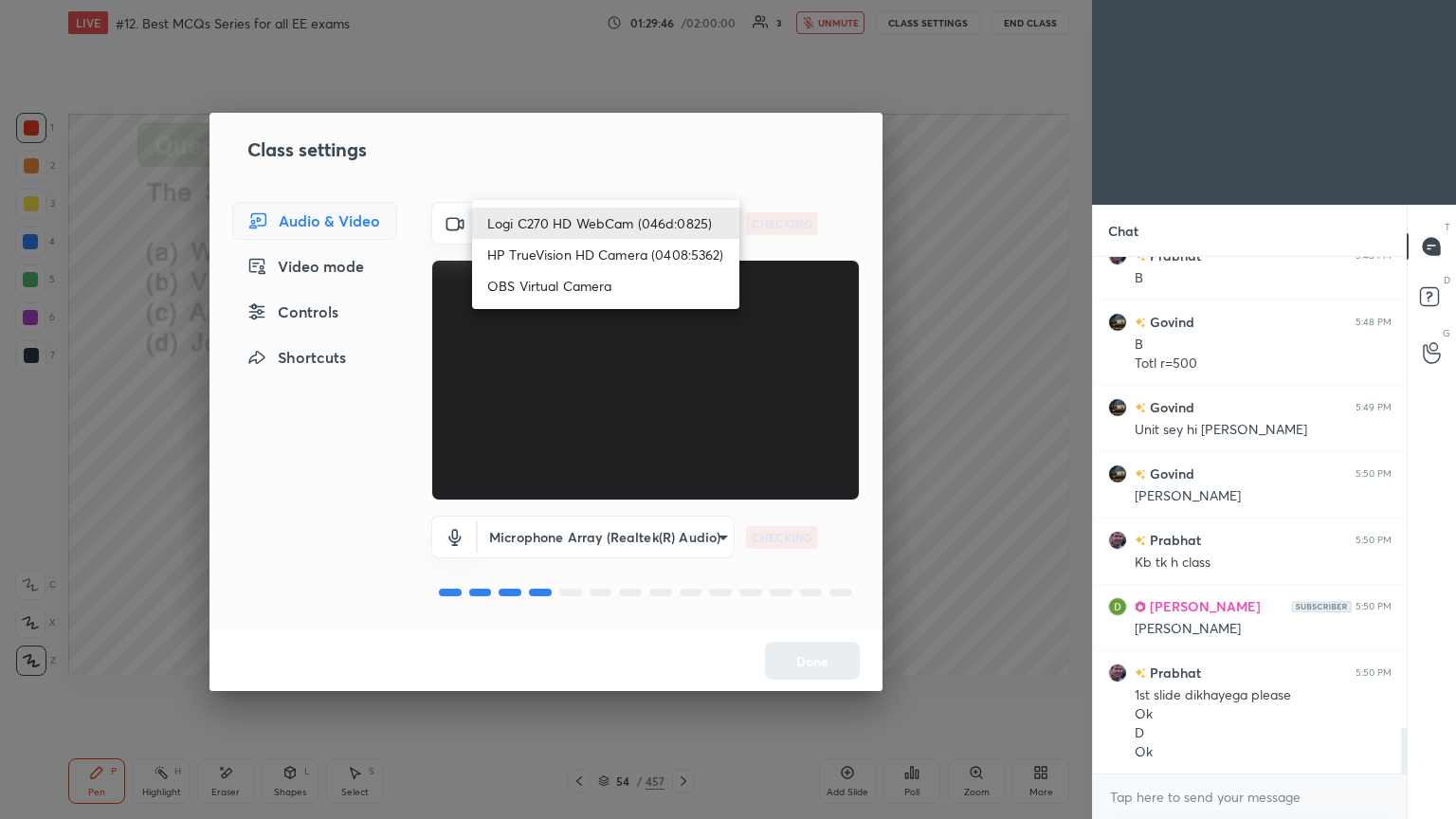 click on "HP TrueVision HD Camera (0408:5362)" at bounding box center (606, 254) 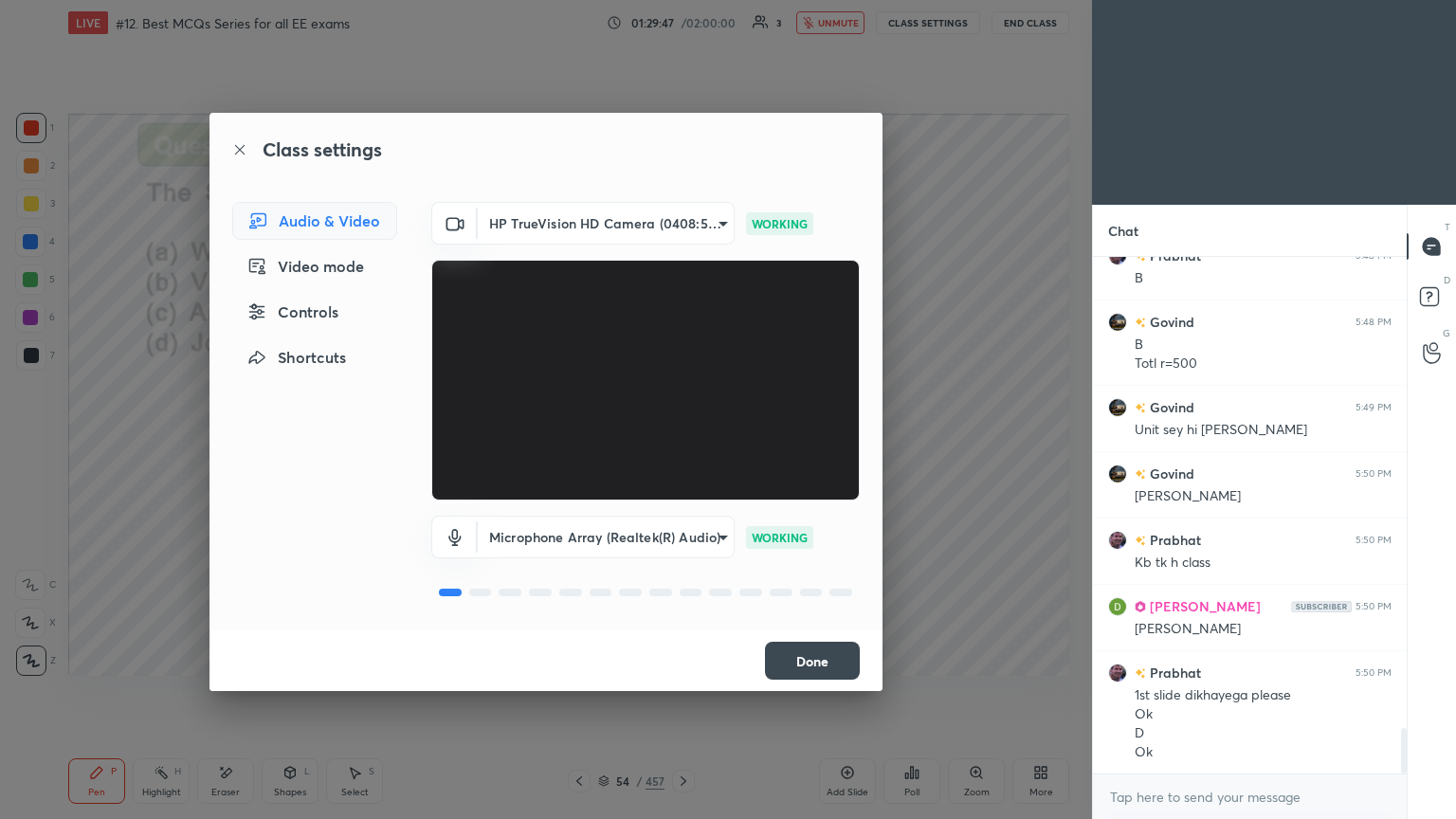 click on "Done" at bounding box center [812, 661] 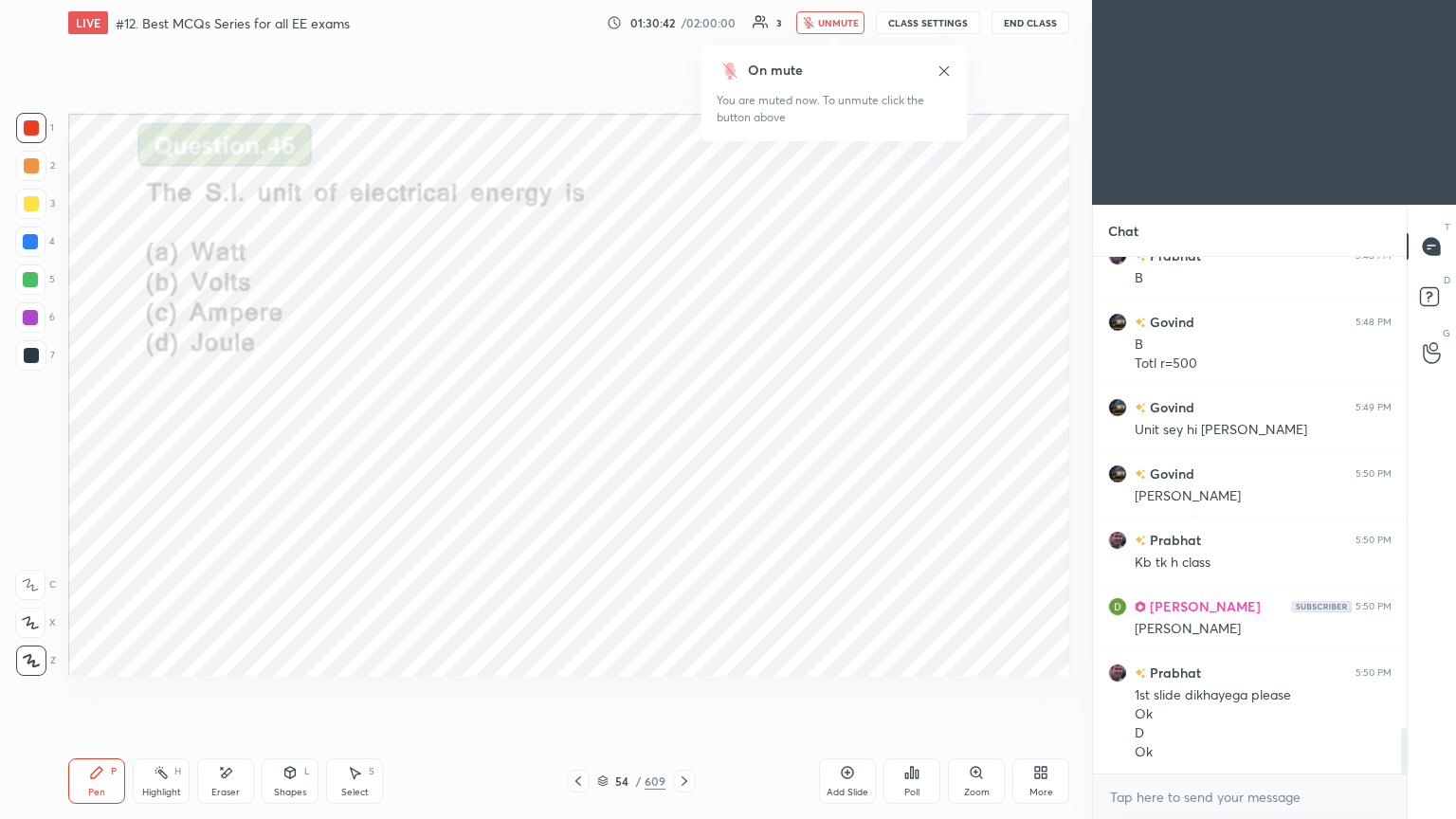 scroll, scrollTop: 5384, scrollLeft: 0, axis: vertical 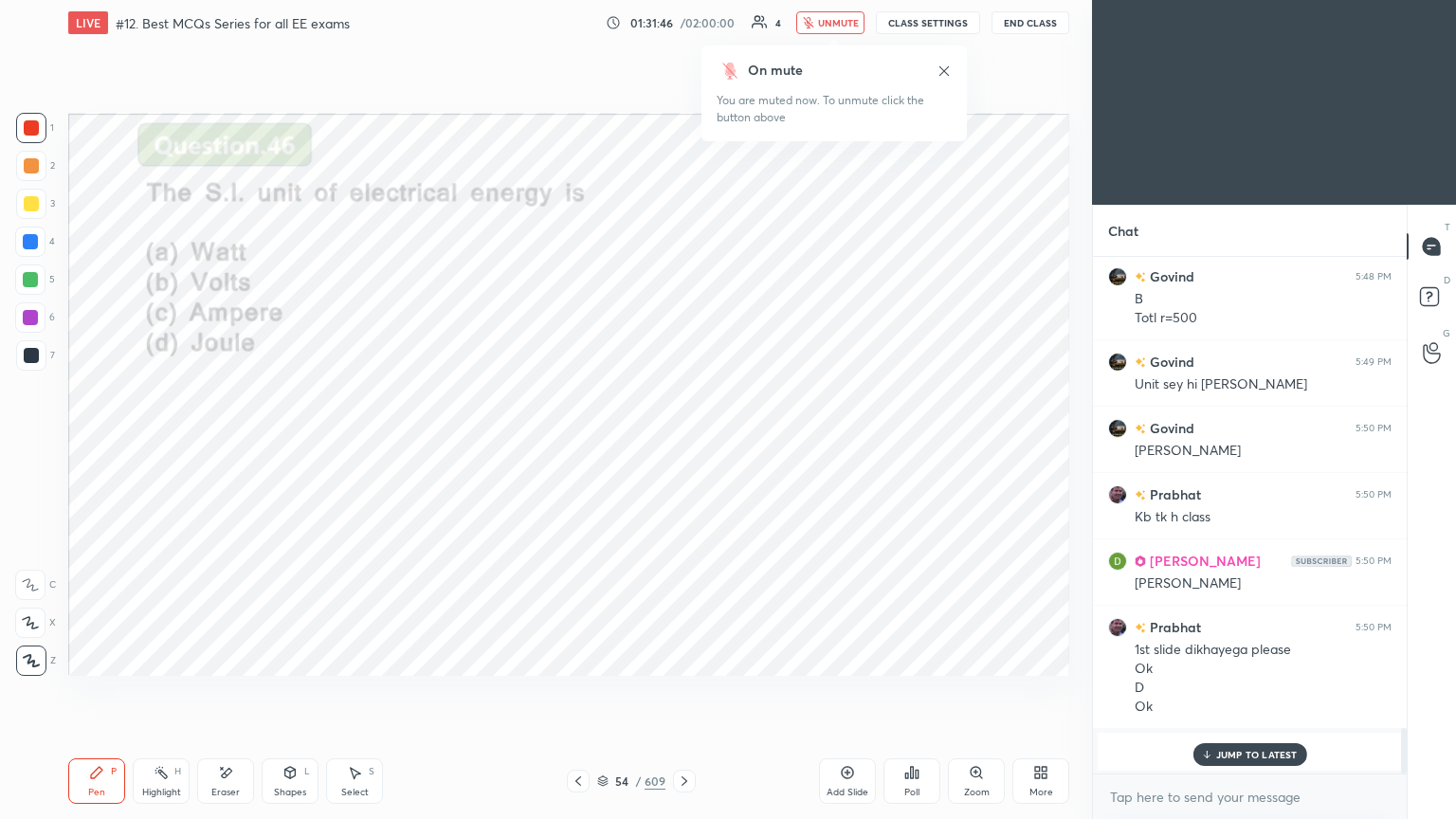 click on "unmute" at bounding box center (838, 23) 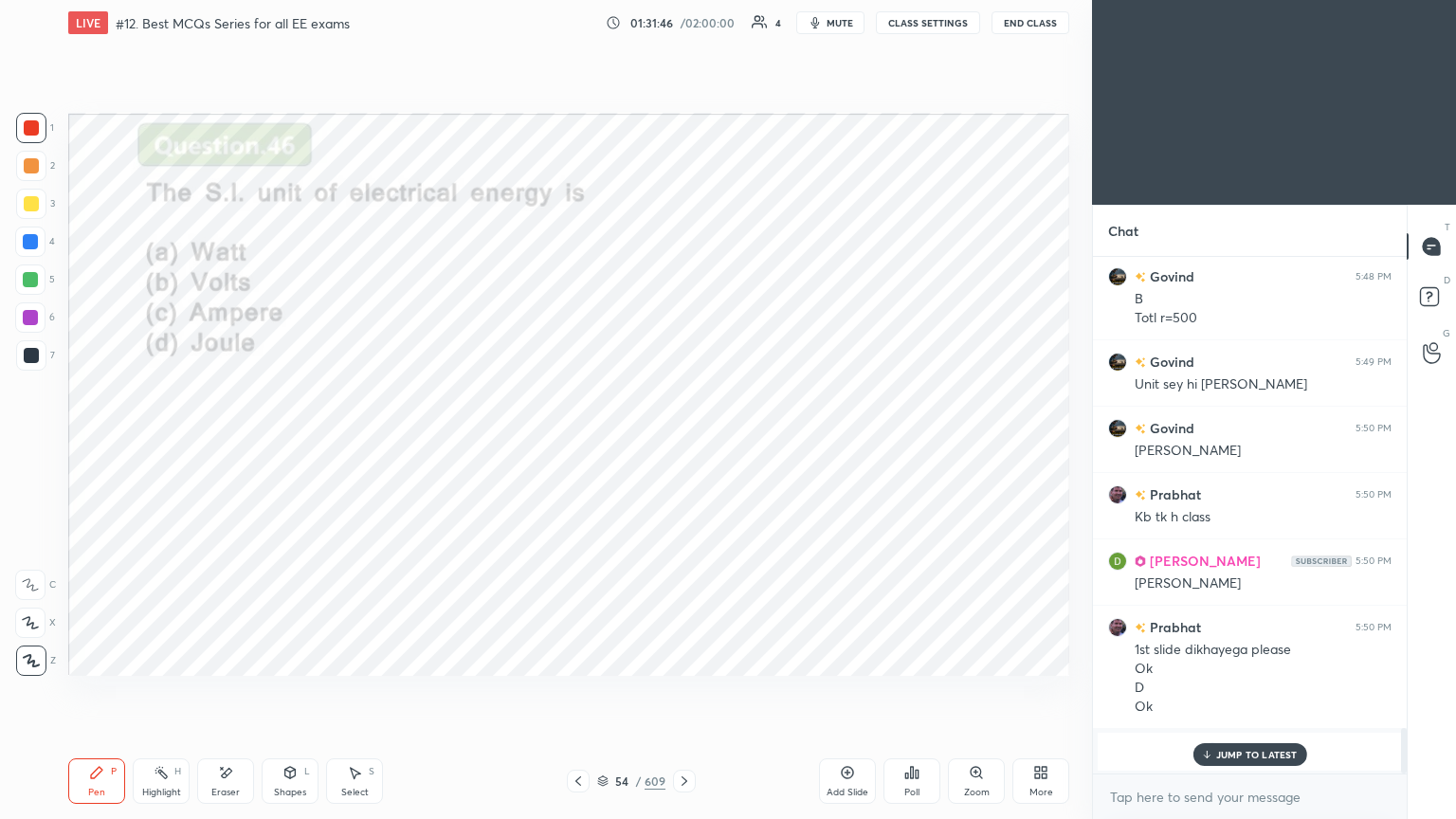 click on "CLASS SETTINGS" at bounding box center (928, 23) 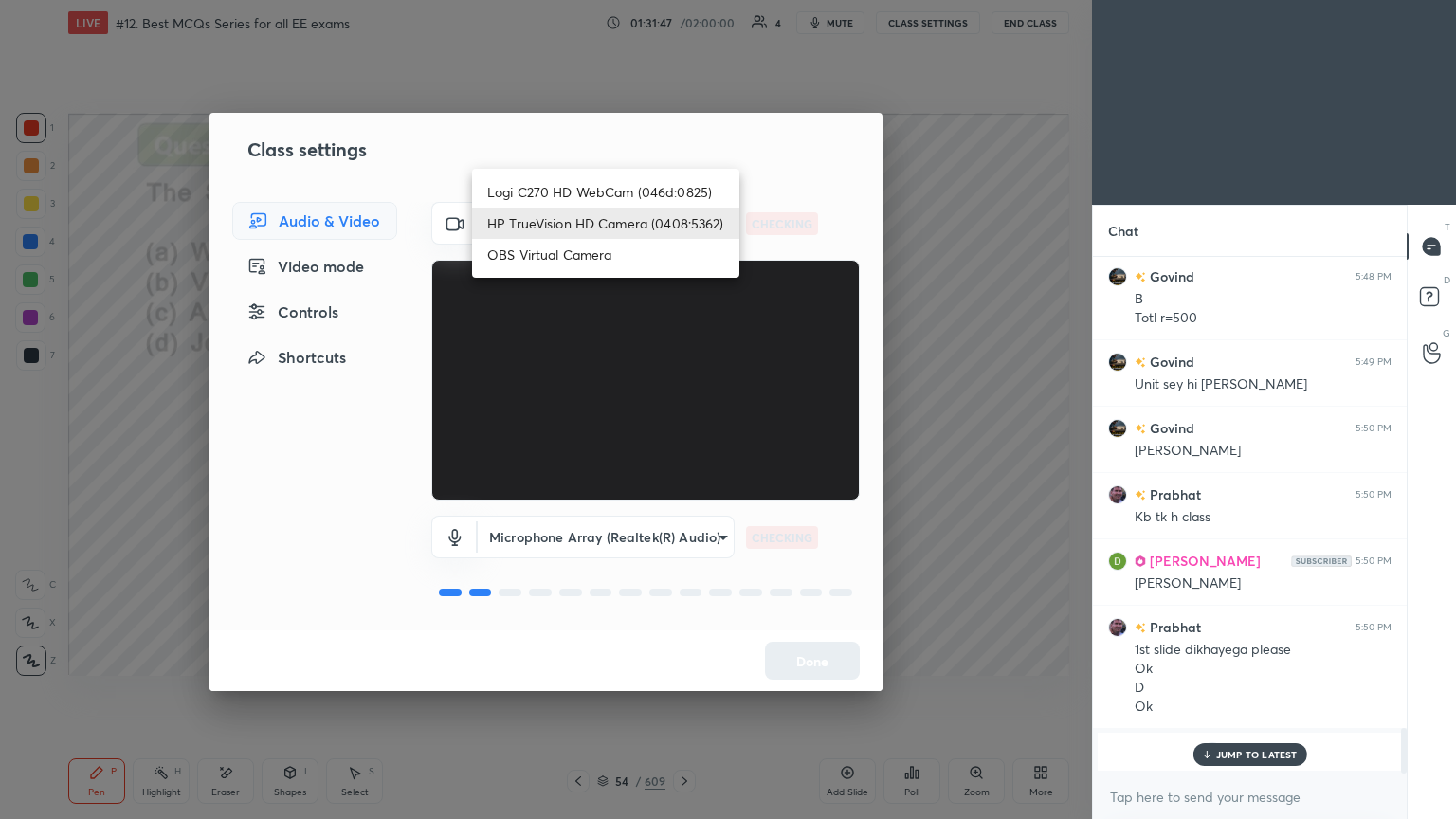click on "1 2 3 4 5 6 7 C X Z E E Erase all   H H LIVE #12. Best MCQs Series for all EE exams 01:31:47 /  02:00:00 4 mute CLASS SETTINGS End Class Setting up your live class Poll for   secs No correct answer Start poll Back #12. Best MCQs Series for all EE exams [PERSON_NAME] Pen P Highlight H Eraser Shapes L Select S 54 / 609 Add Slide Poll Zoom More Chat [PERSON_NAME] 5:42 PM Y aa raha h approx [PERSON_NAME] 5:44 PM B Govind 5:44 PM Bb Prabhat 5:45 PM A Govind 5:45 PM Aa Simple hi [PERSON_NAME] 5:46 PM 30 Govind 5:46 PM [DATE] days Wh/1000 Govind 5:47 PM [PERSON_NAME]  joined [PERSON_NAME] 5:48 PM B Govind 5:48 PM B Totl r=500 Govind 5:49 PM Unit sey hi [PERSON_NAME] Govind 5:50 PM [PERSON_NAME] 5:50 PM Kb tk h class [PERSON_NAME] 5:50 PM [PERSON_NAME] 5:50 PM 1st slide dikhayega please Ok D Ok [PERSON_NAME]  joined JUMP TO LATEST Enable hand raising Enable raise hand to speak to learners. Once enabled, chat will be turned off temporarily. Enable x   Doubts asked by learners will show up here NEW DOUBTS ASKED No one has raised a hand yet Got it T D G" at bounding box center (728, 410) 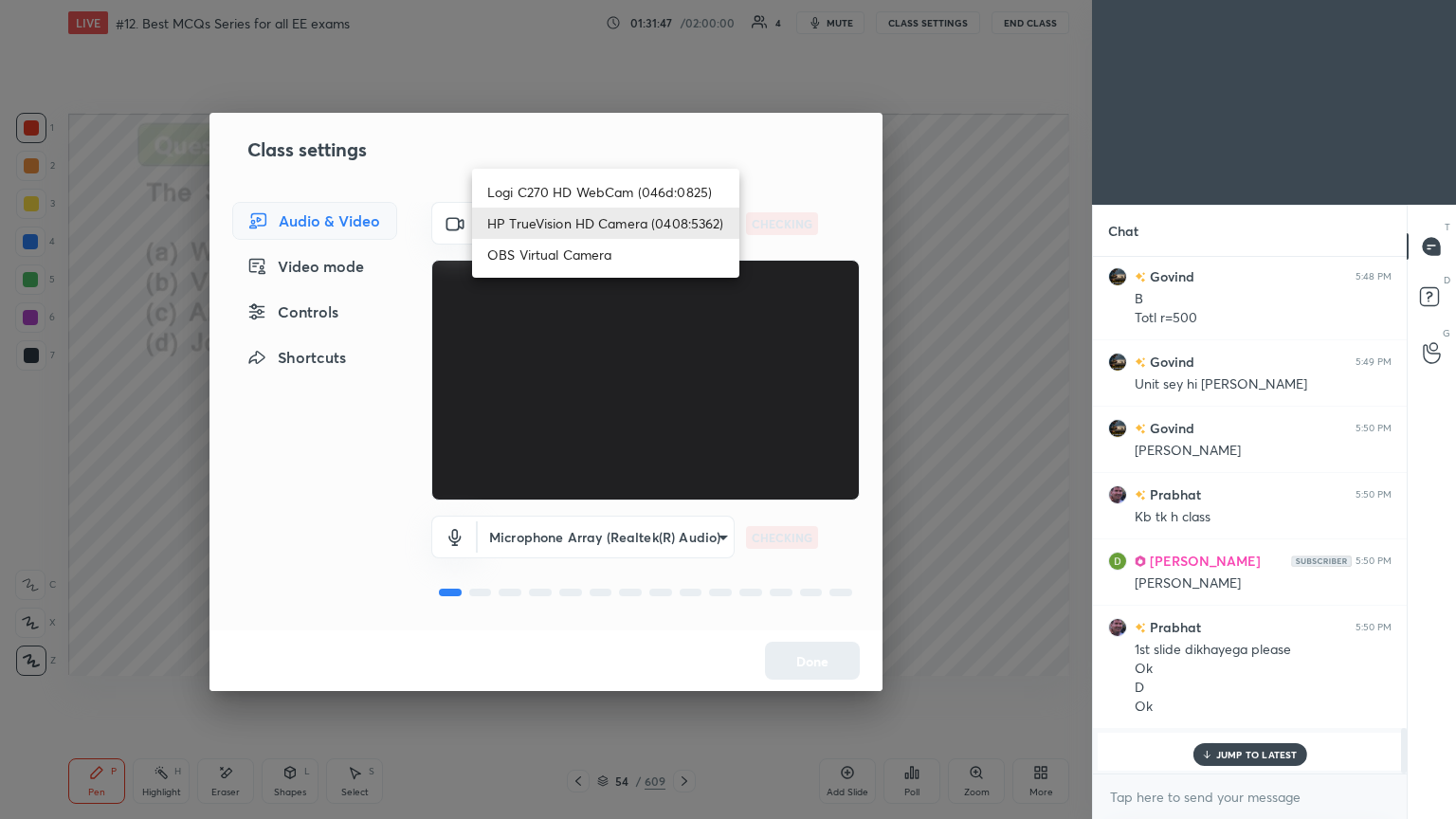 click on "Logi C270 HD WebCam (046d:0825)" at bounding box center (606, 191) 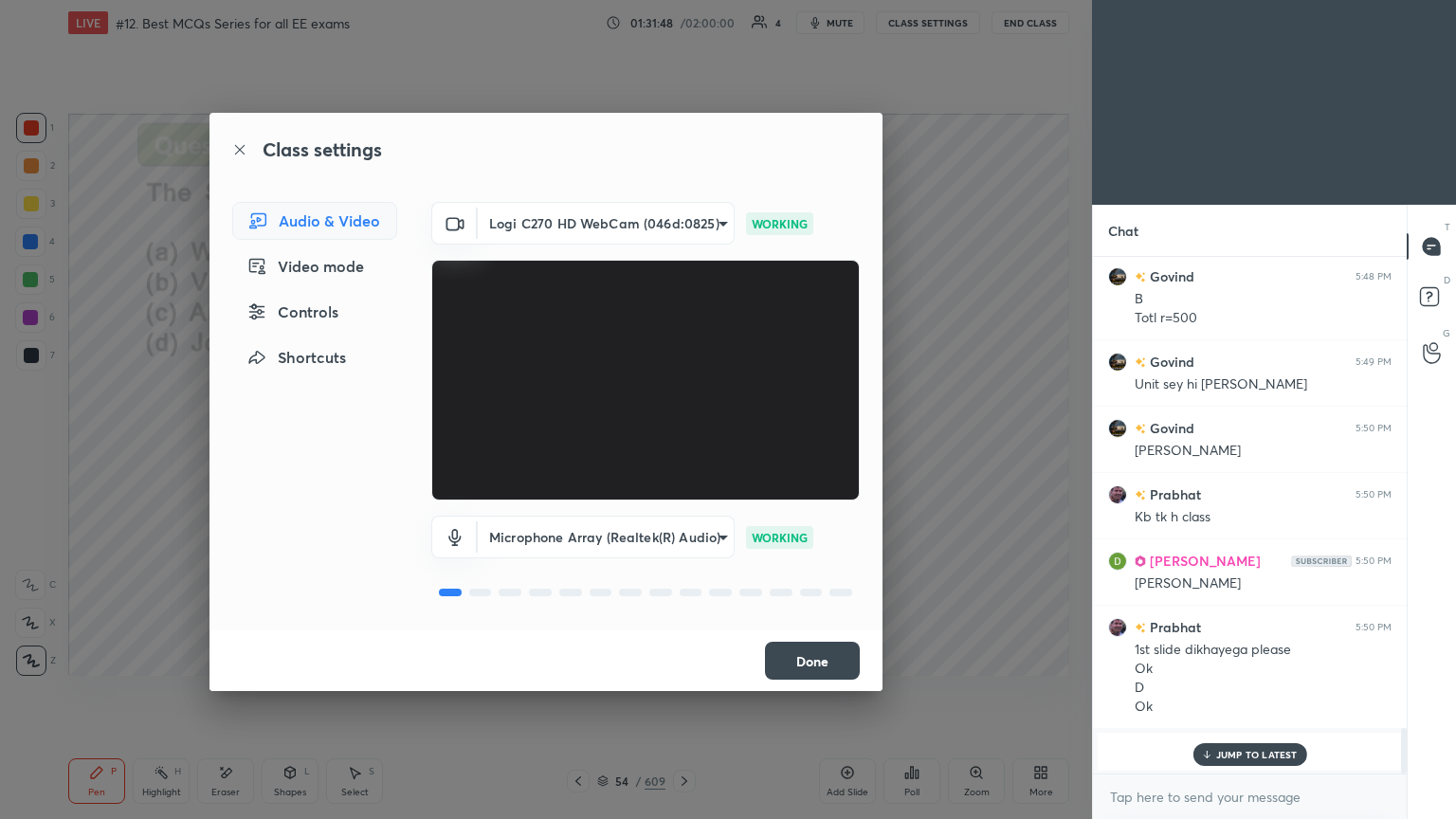 click on "Done" at bounding box center (812, 661) 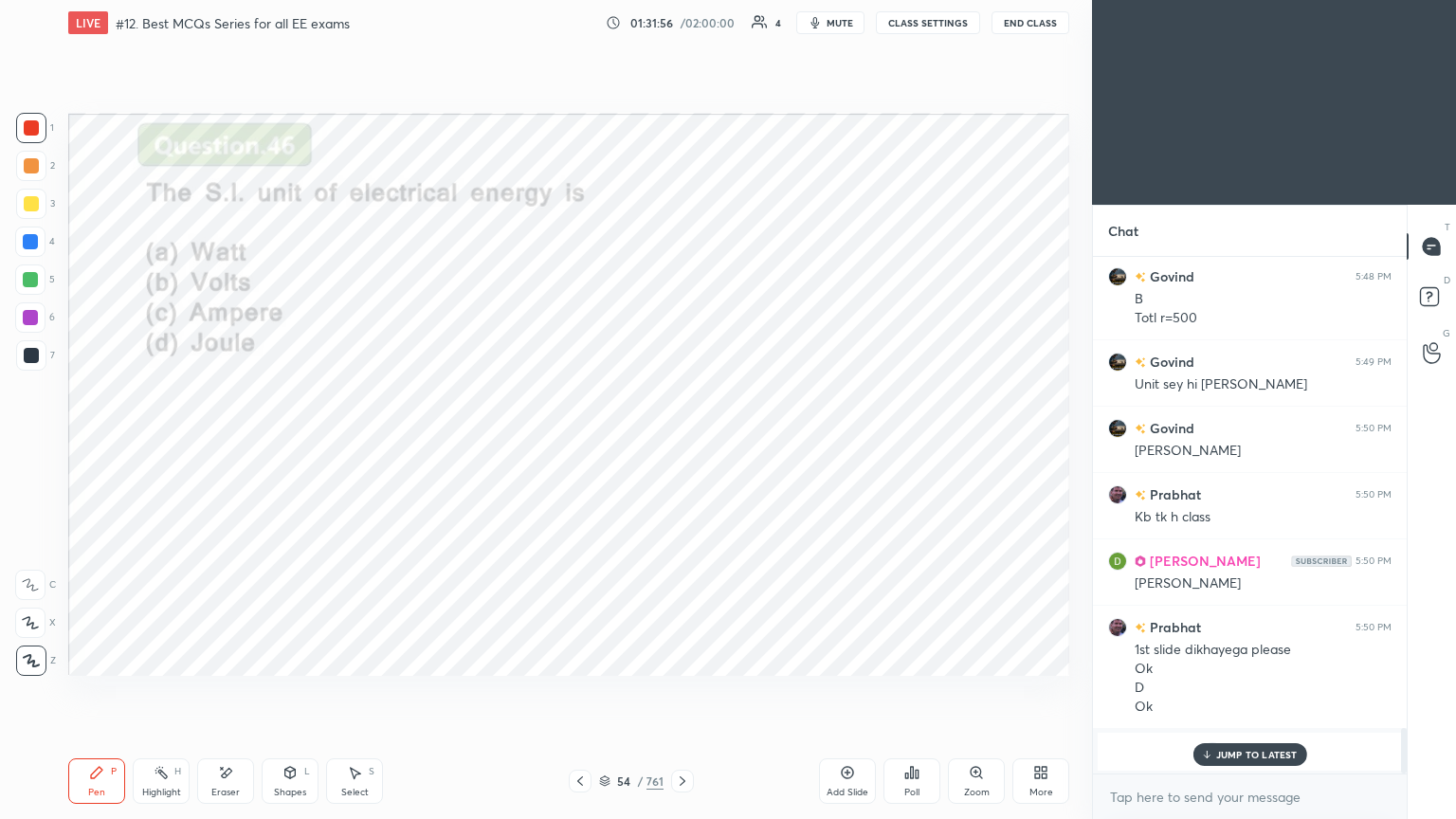 click on "Eraser" at bounding box center (226, 781) 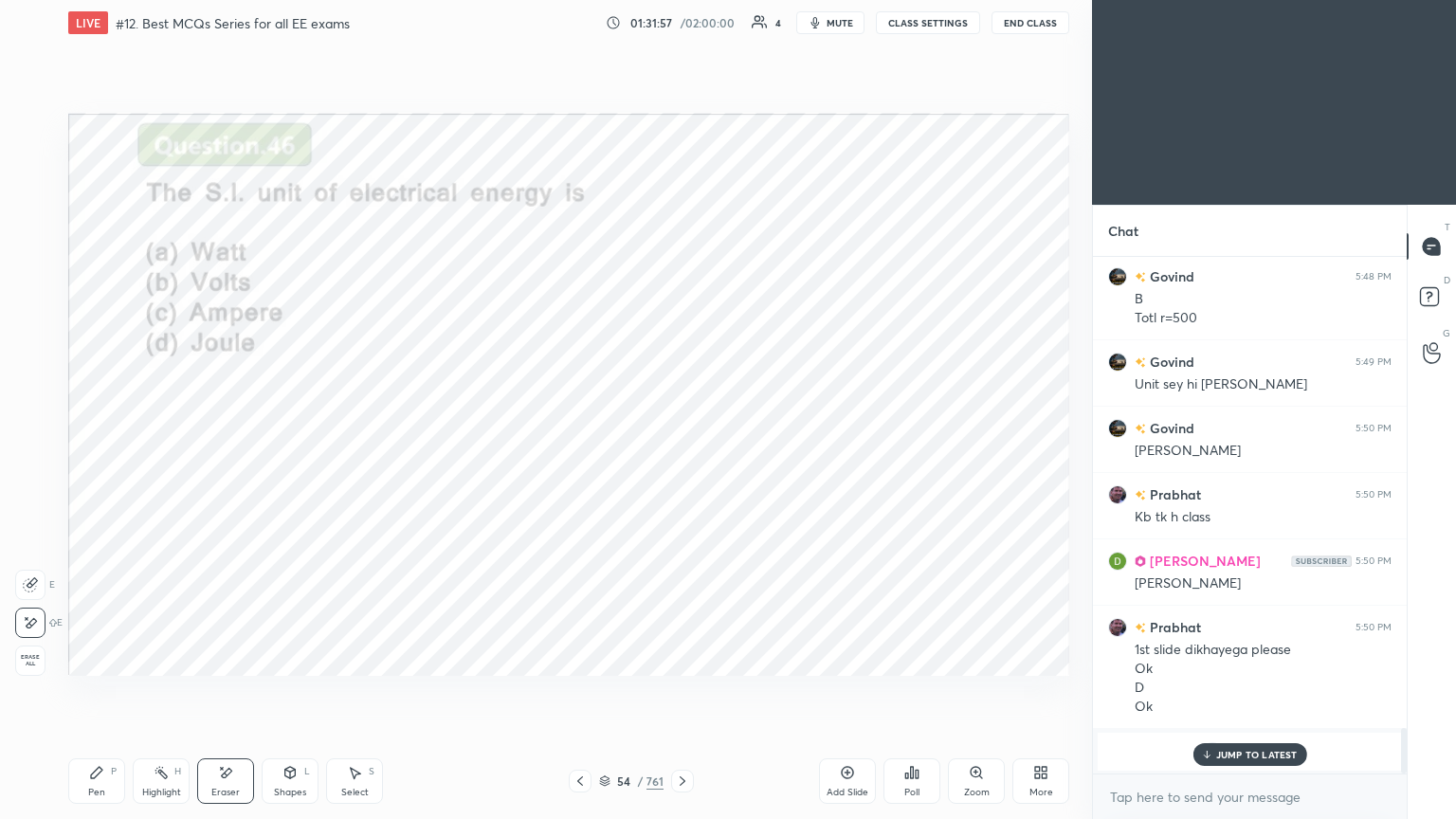click on "Erase all" at bounding box center (30, 661) 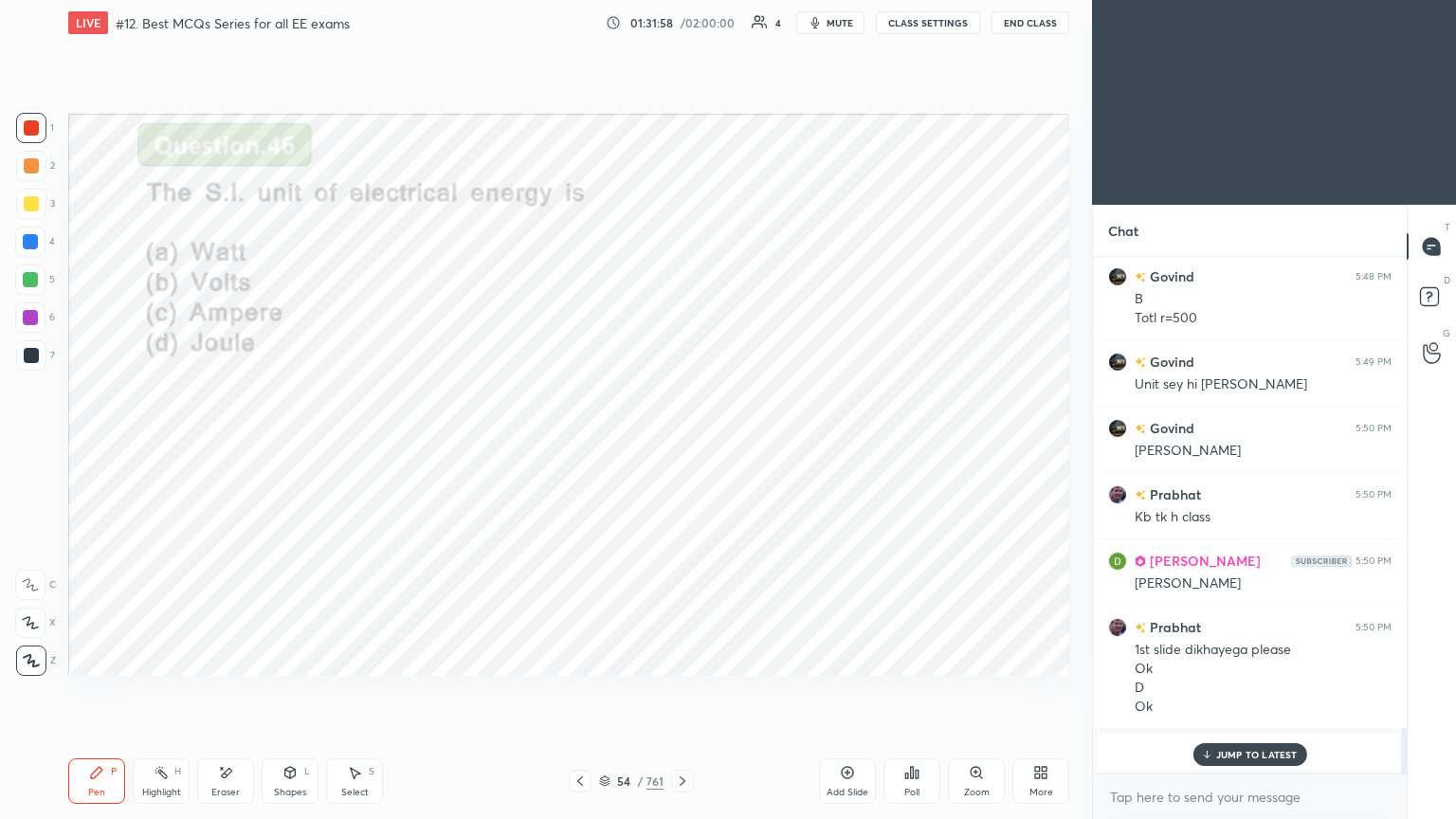 click on "Pen P" at bounding box center (97, 781) 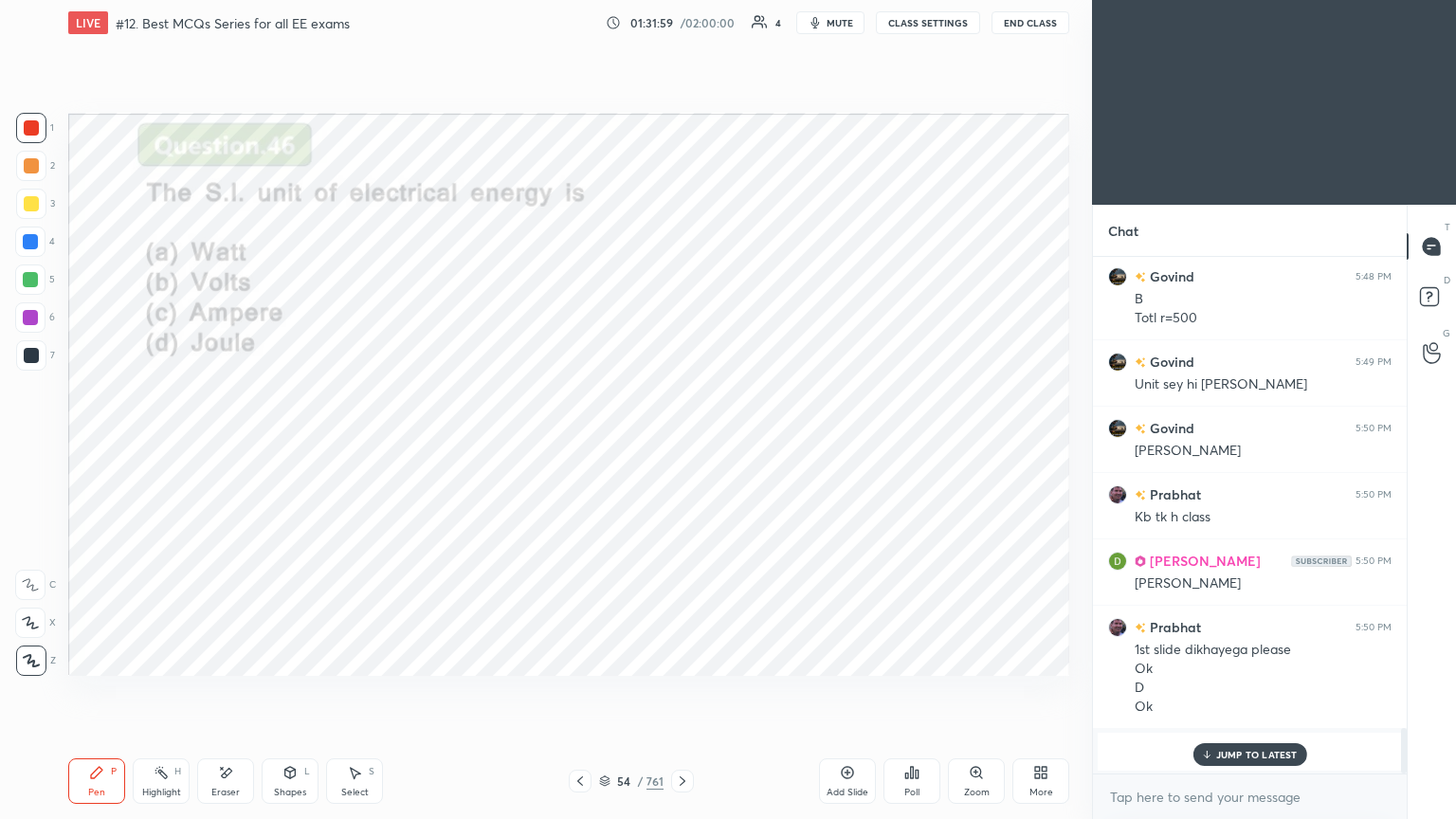 click at bounding box center (31, 128) 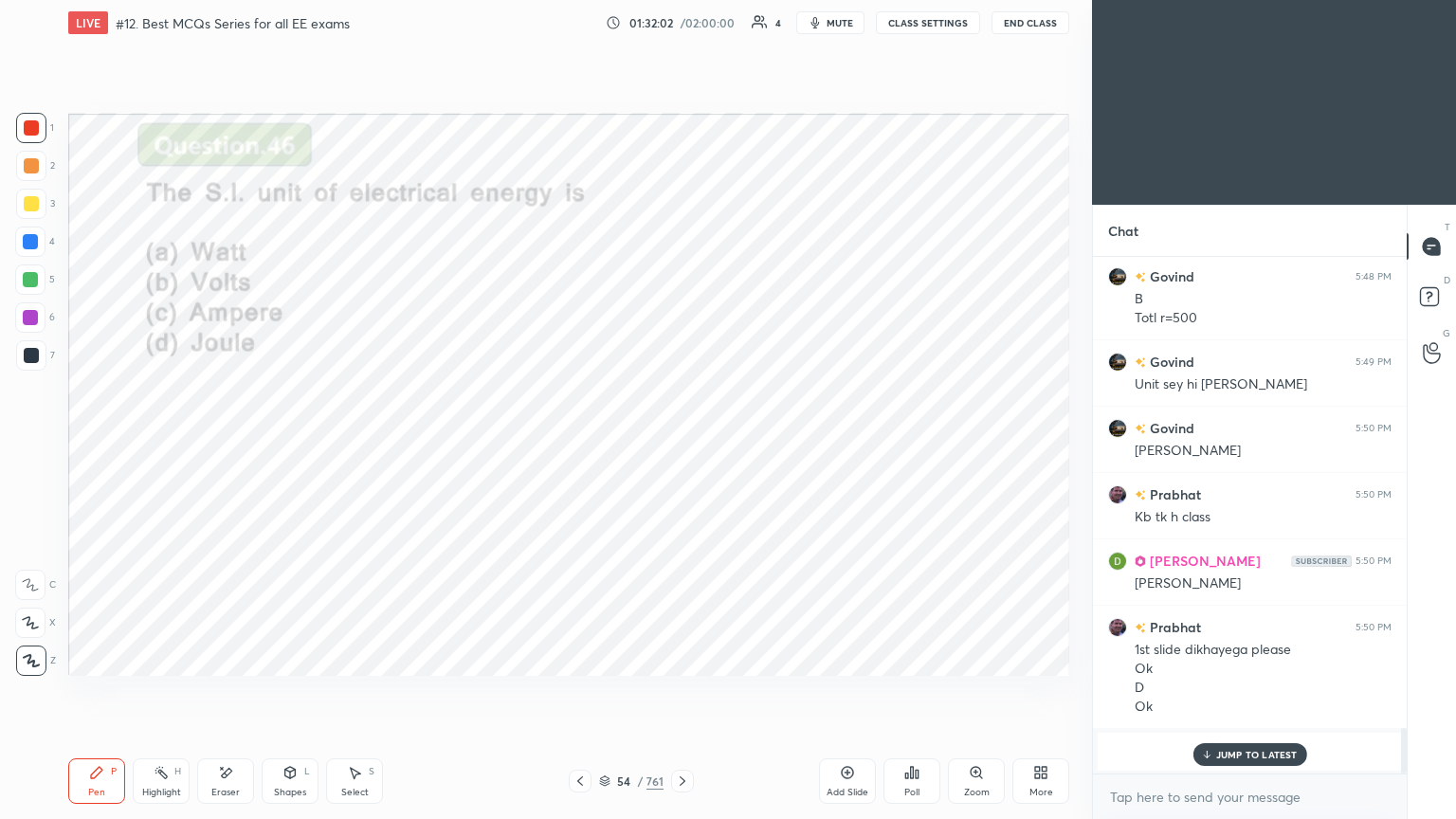 click at bounding box center (30, 623) 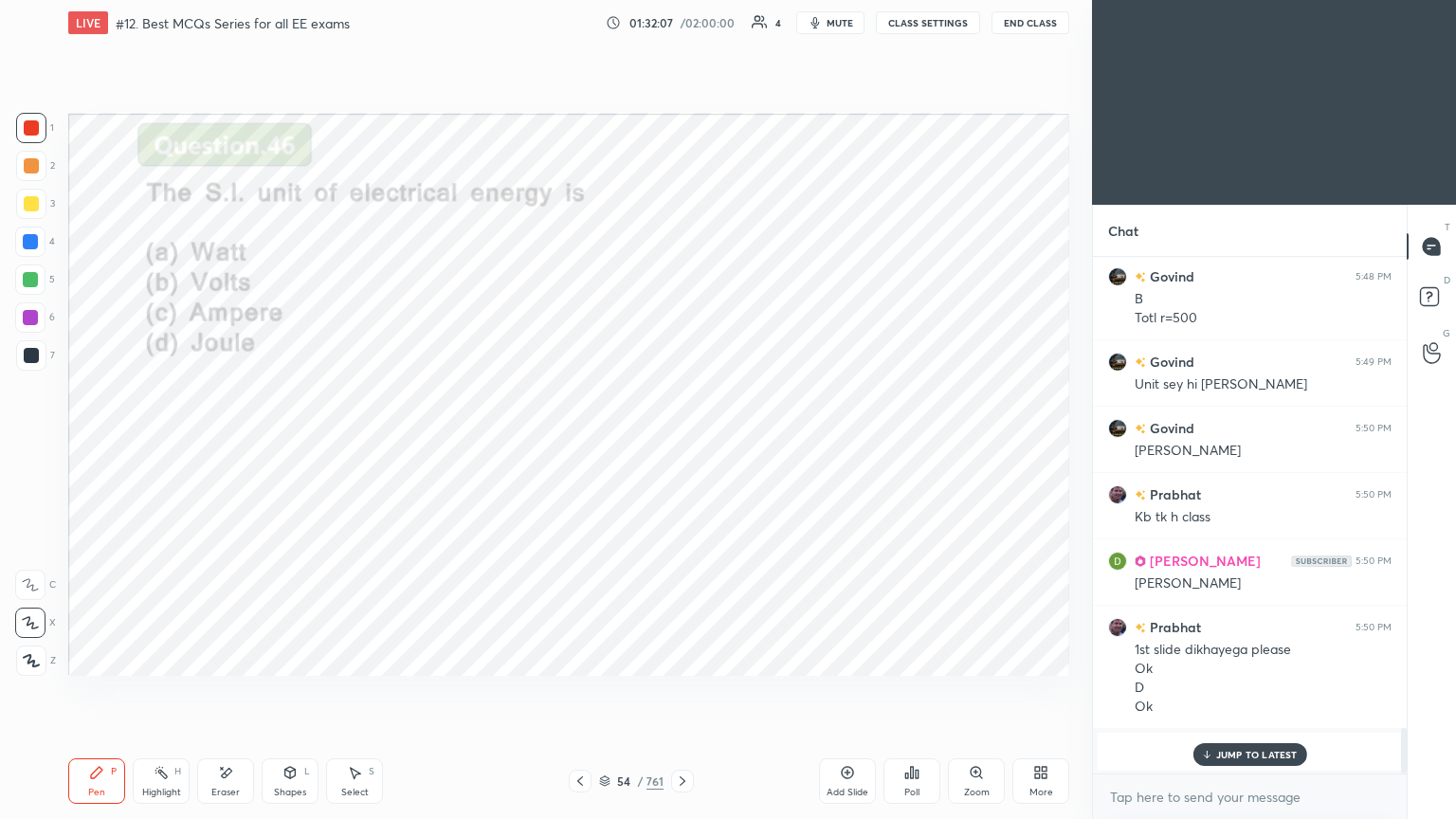 click on "JUMP TO LATEST" at bounding box center [1257, 755] 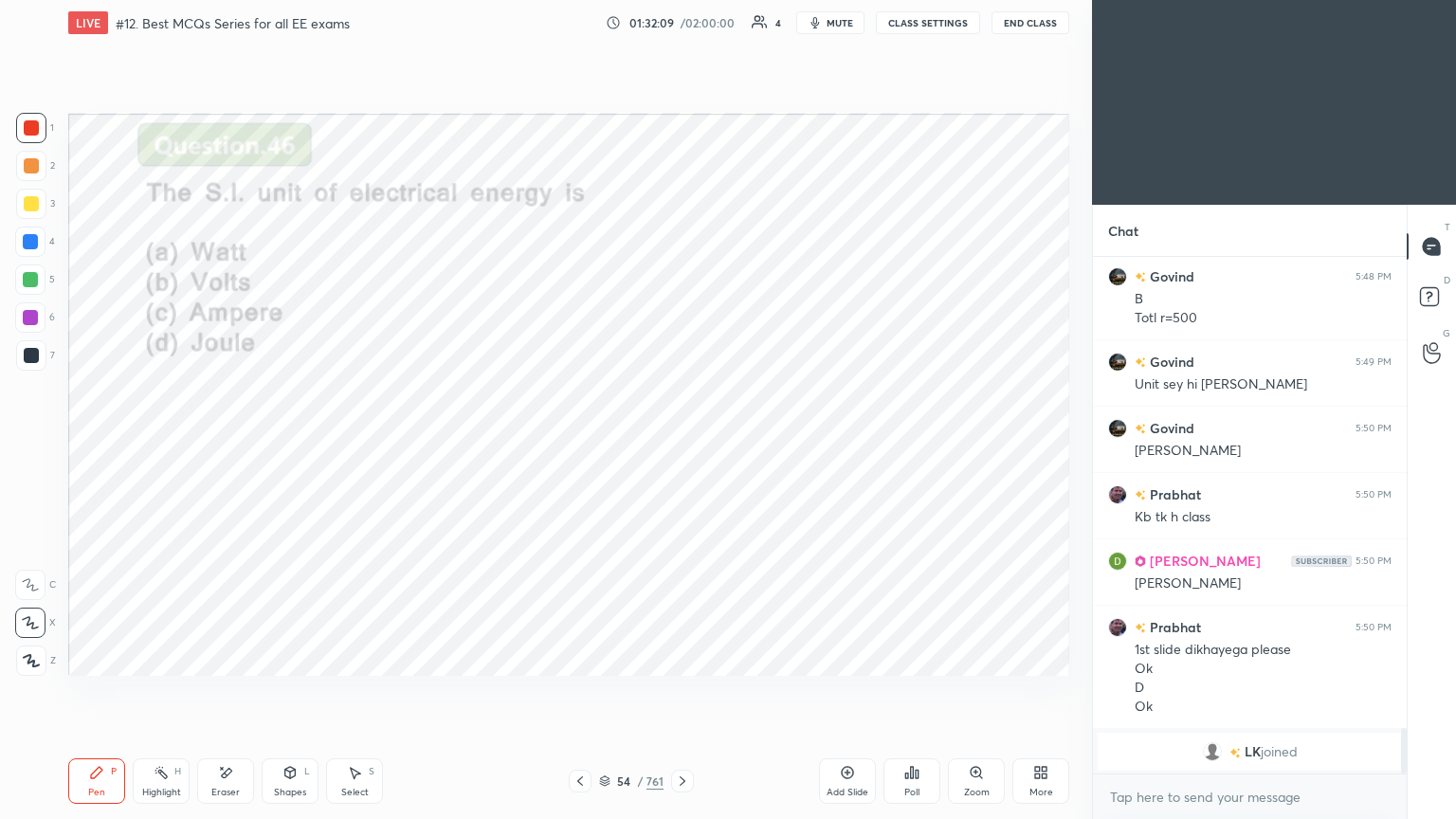 click 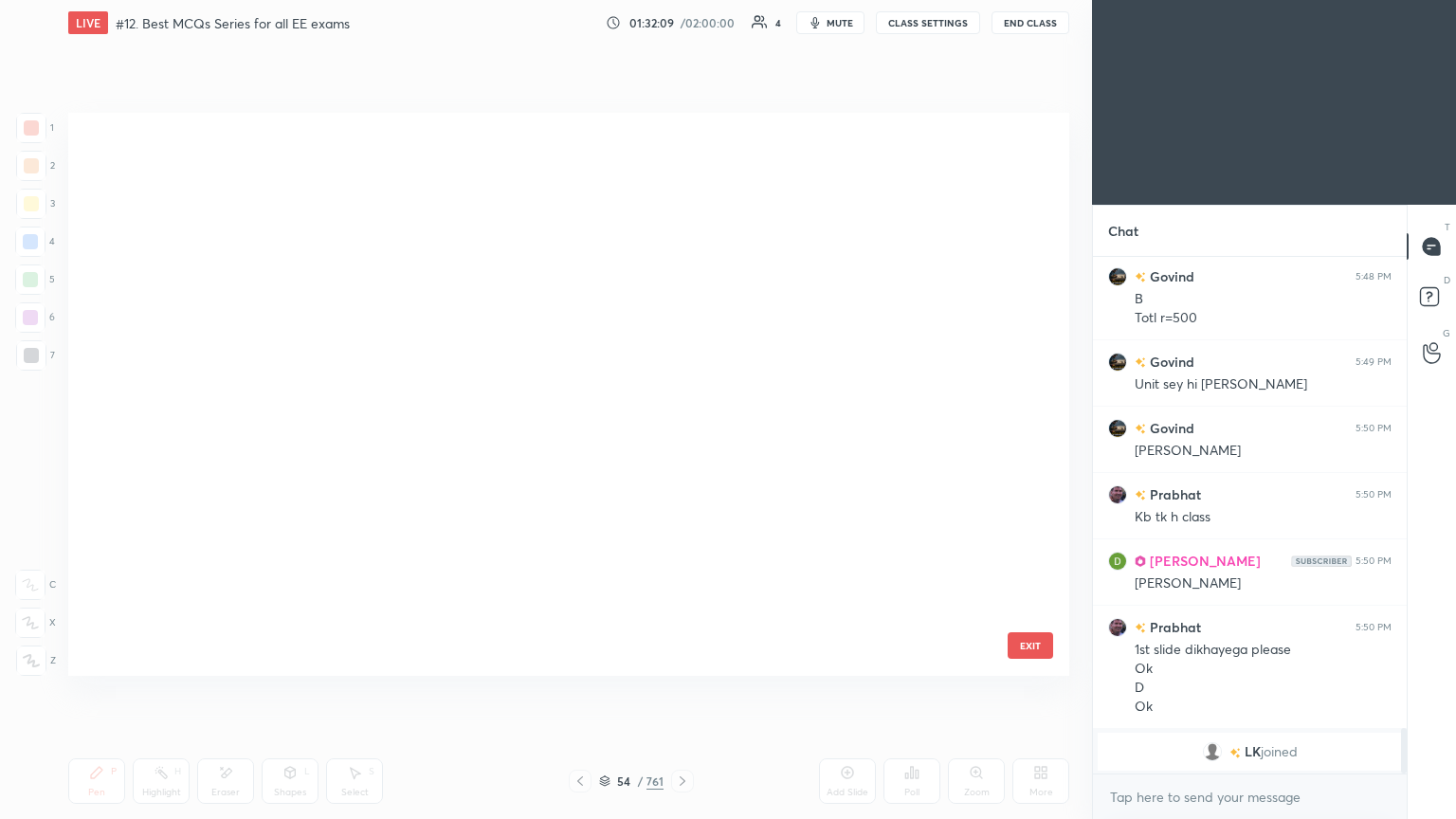 scroll, scrollTop: 2559, scrollLeft: 0, axis: vertical 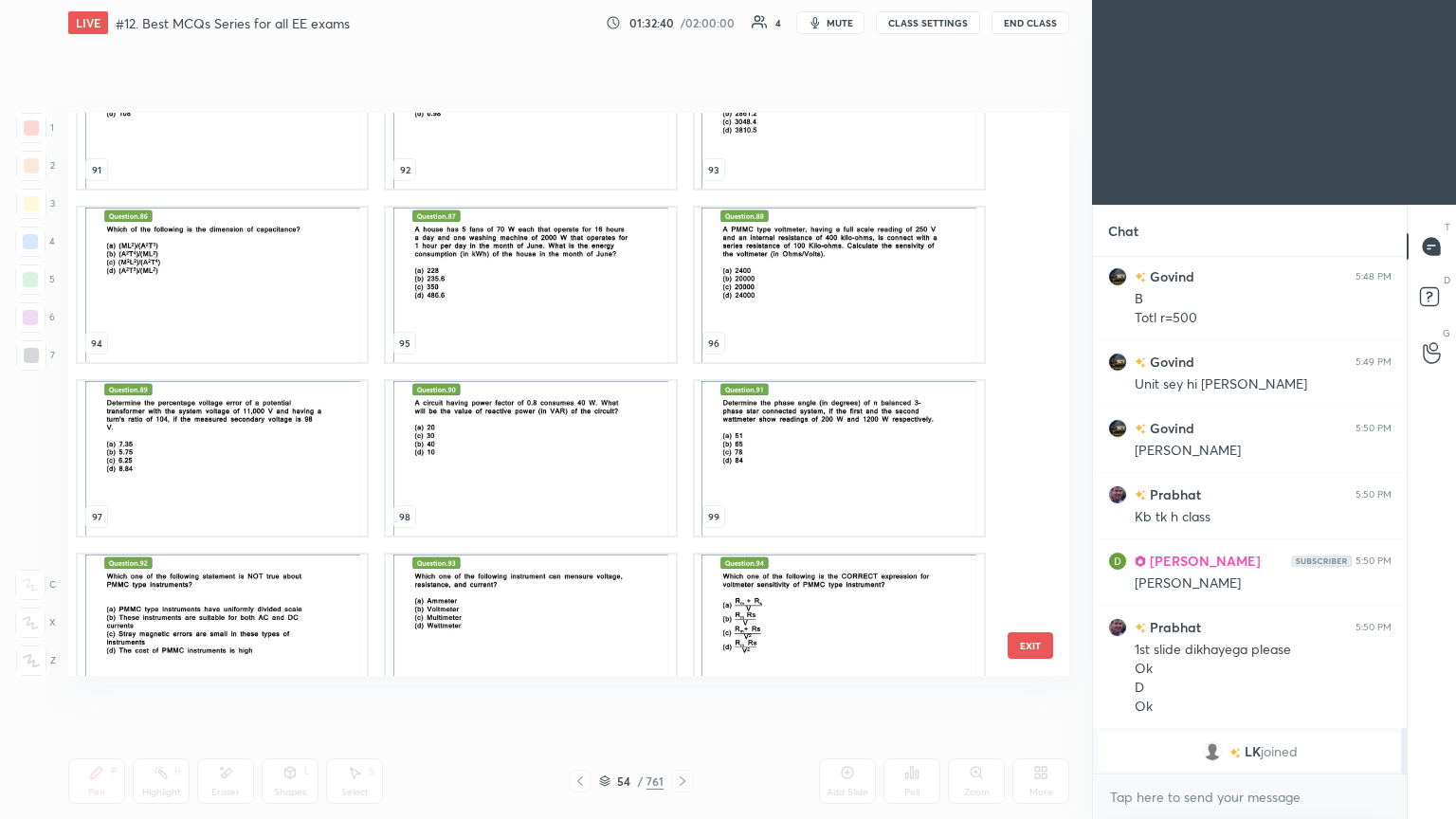 click at bounding box center (530, 458) 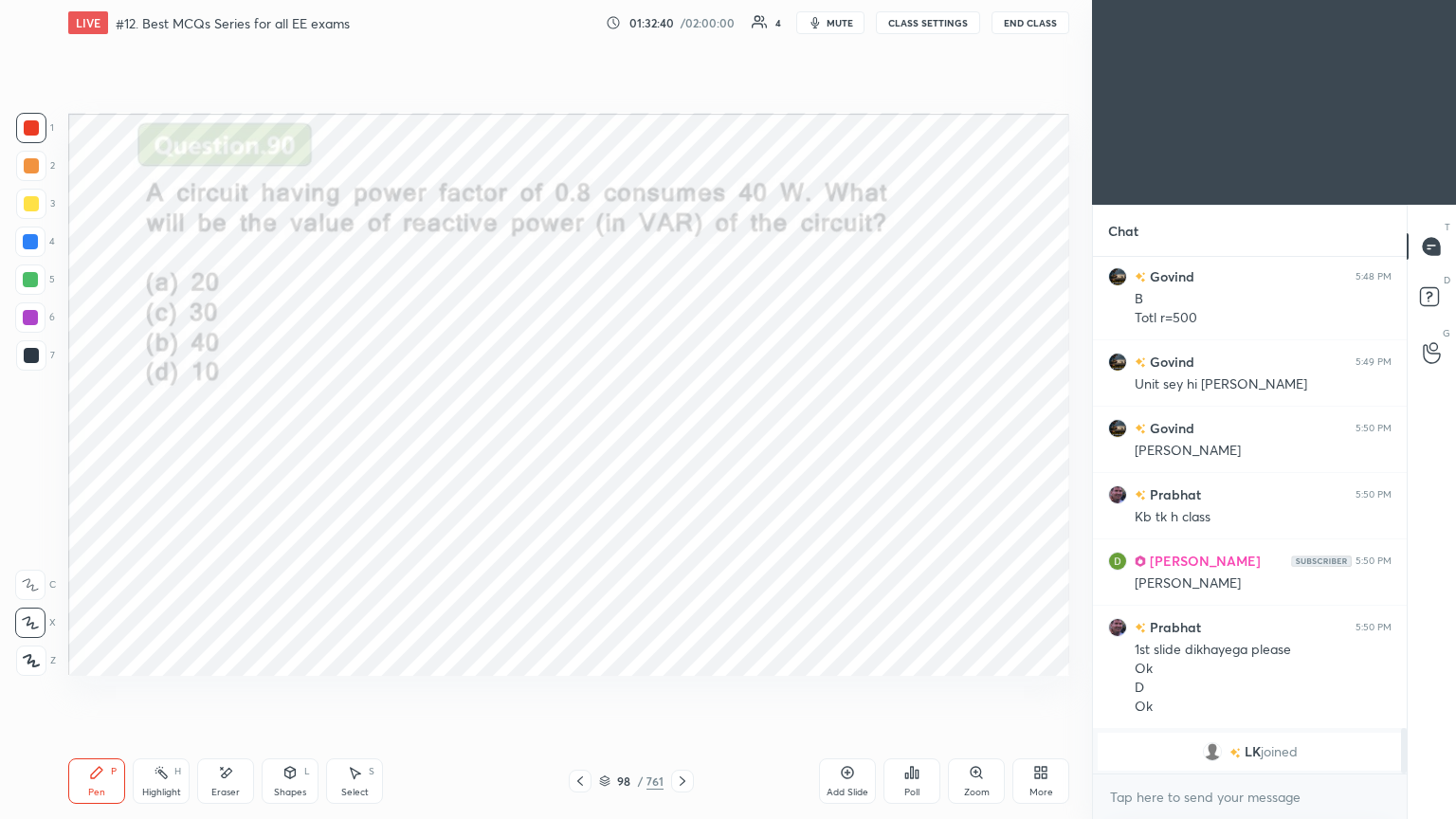 click at bounding box center [530, 458] 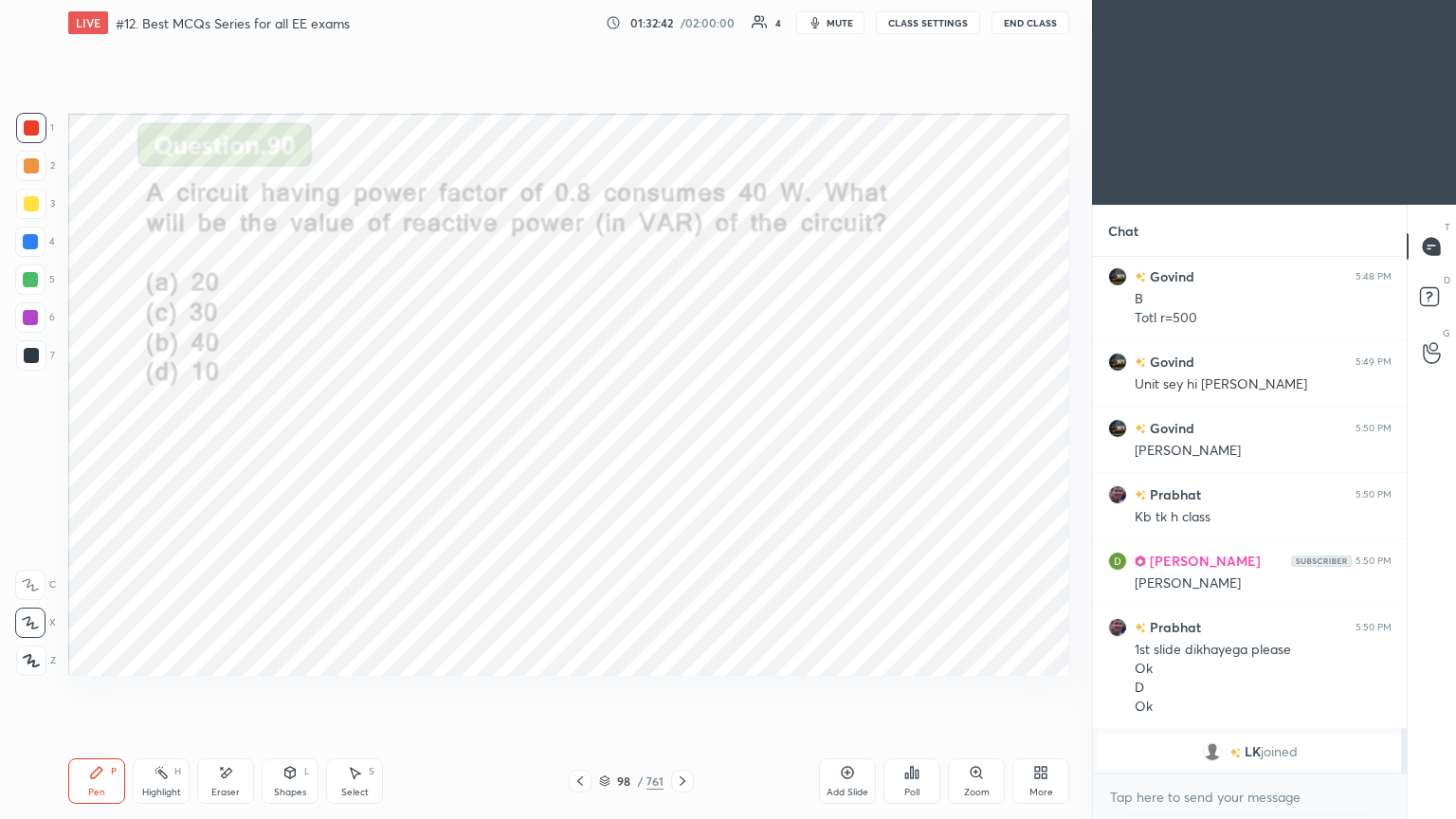 click on "More" at bounding box center [1041, 792] 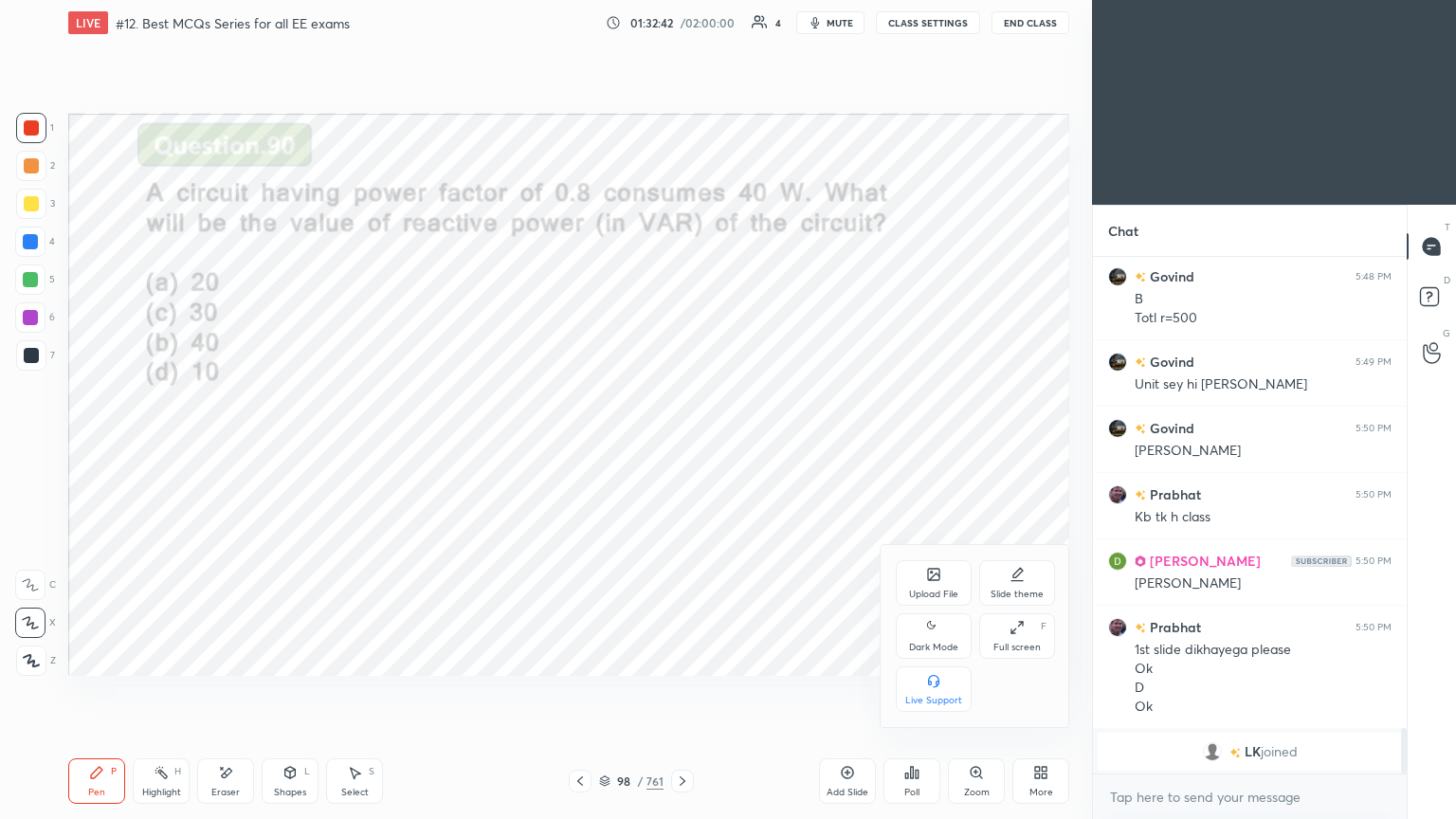 click on "Full screen F" at bounding box center [1017, 636] 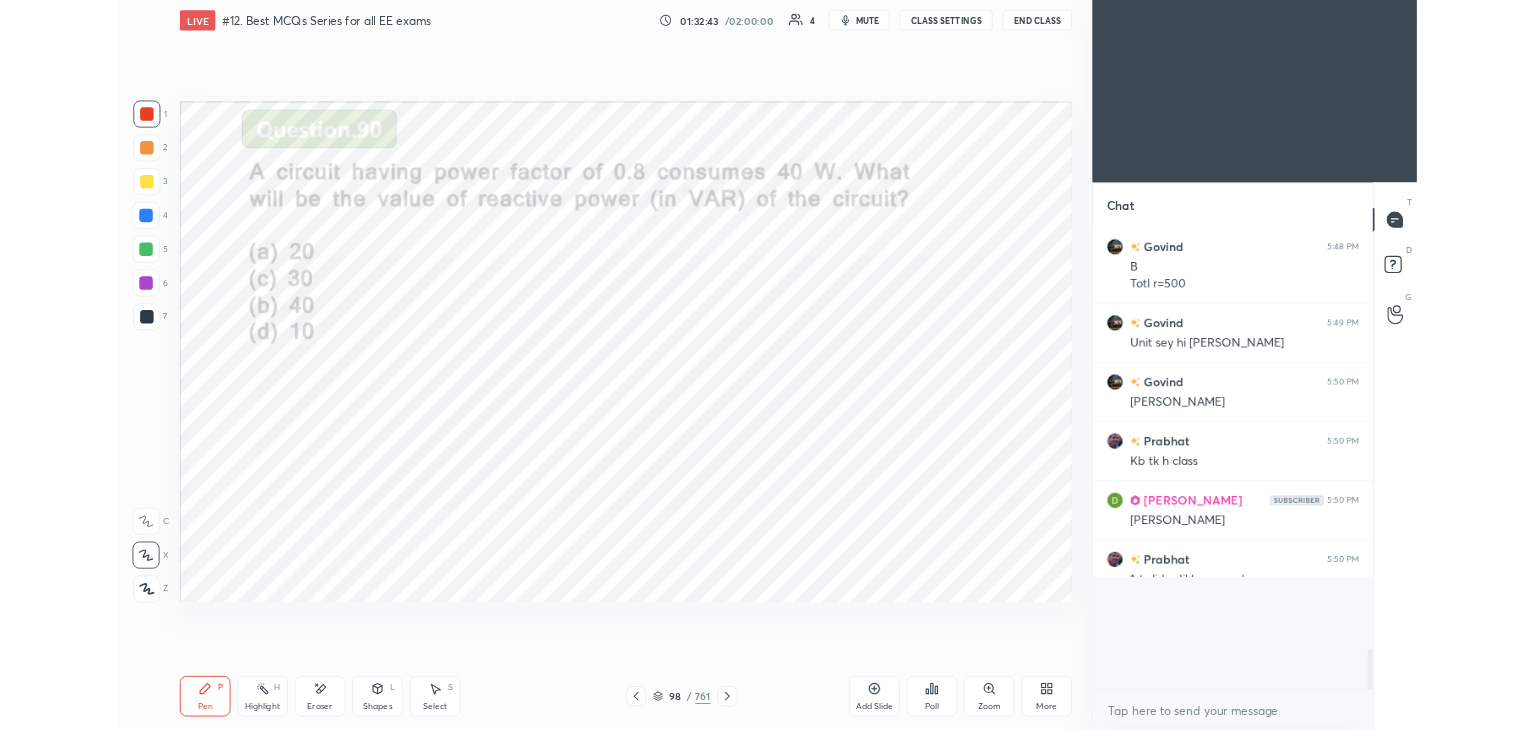 scroll, scrollTop: 602, scrollLeft: 1072, axis: both 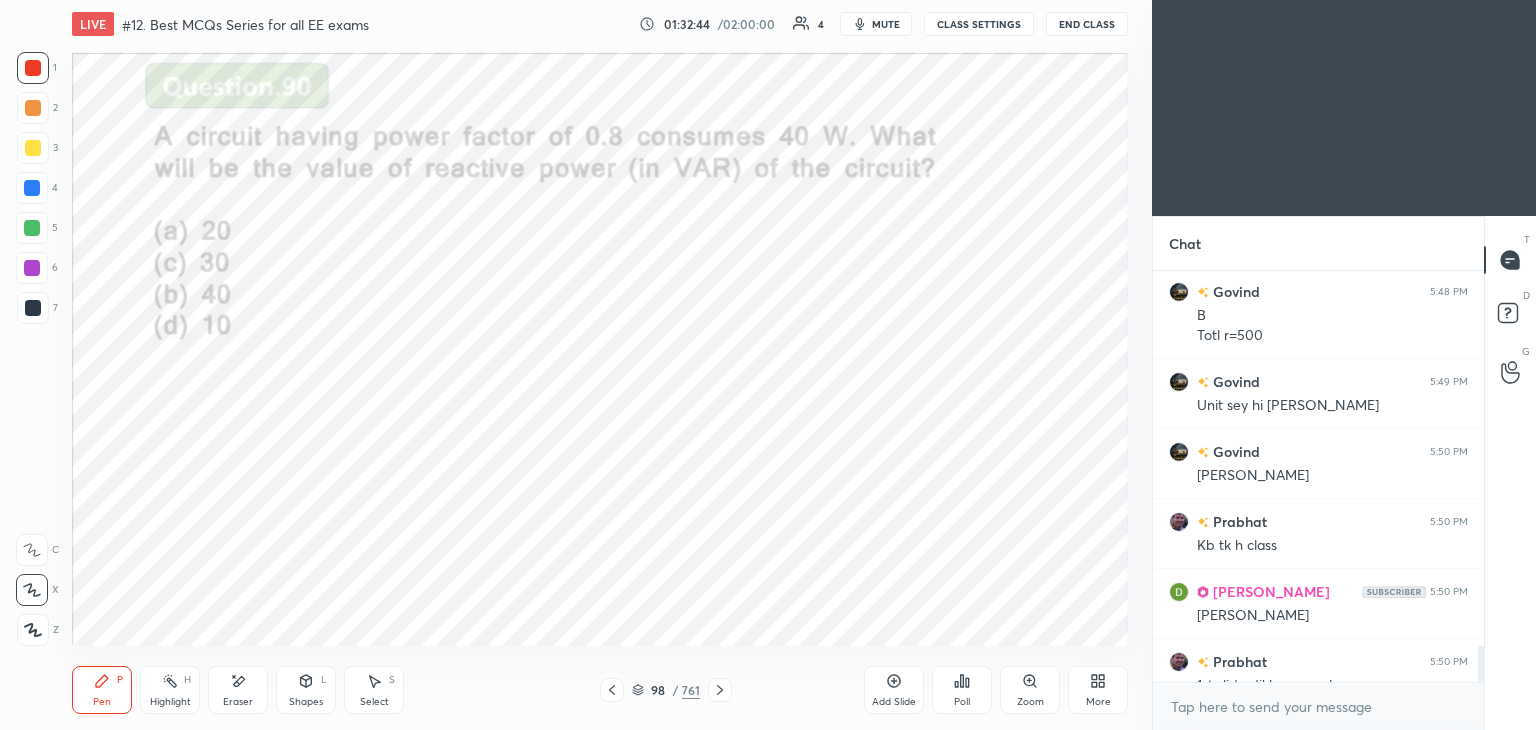 click on "More" at bounding box center [1098, 702] 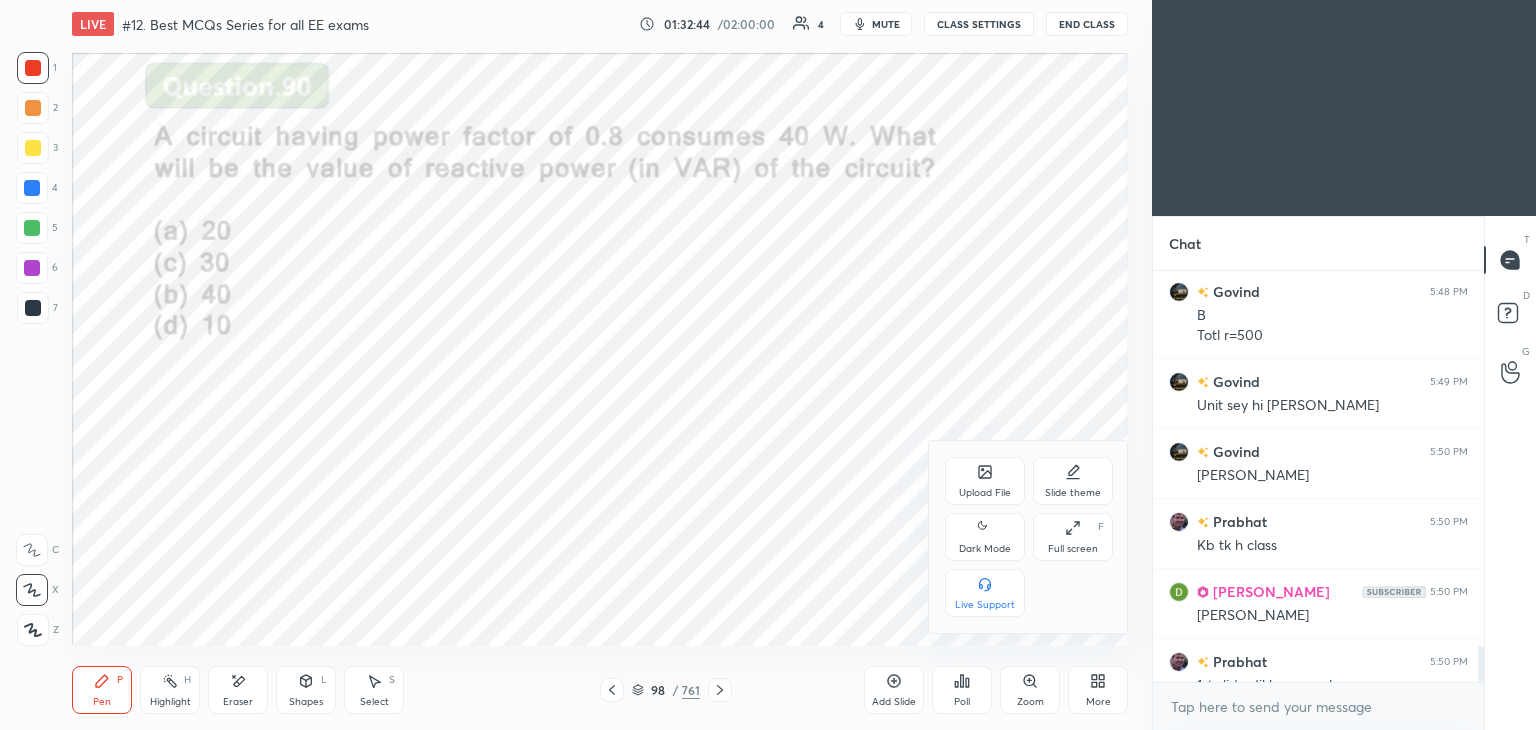 click on "Full screen" at bounding box center (1073, 549) 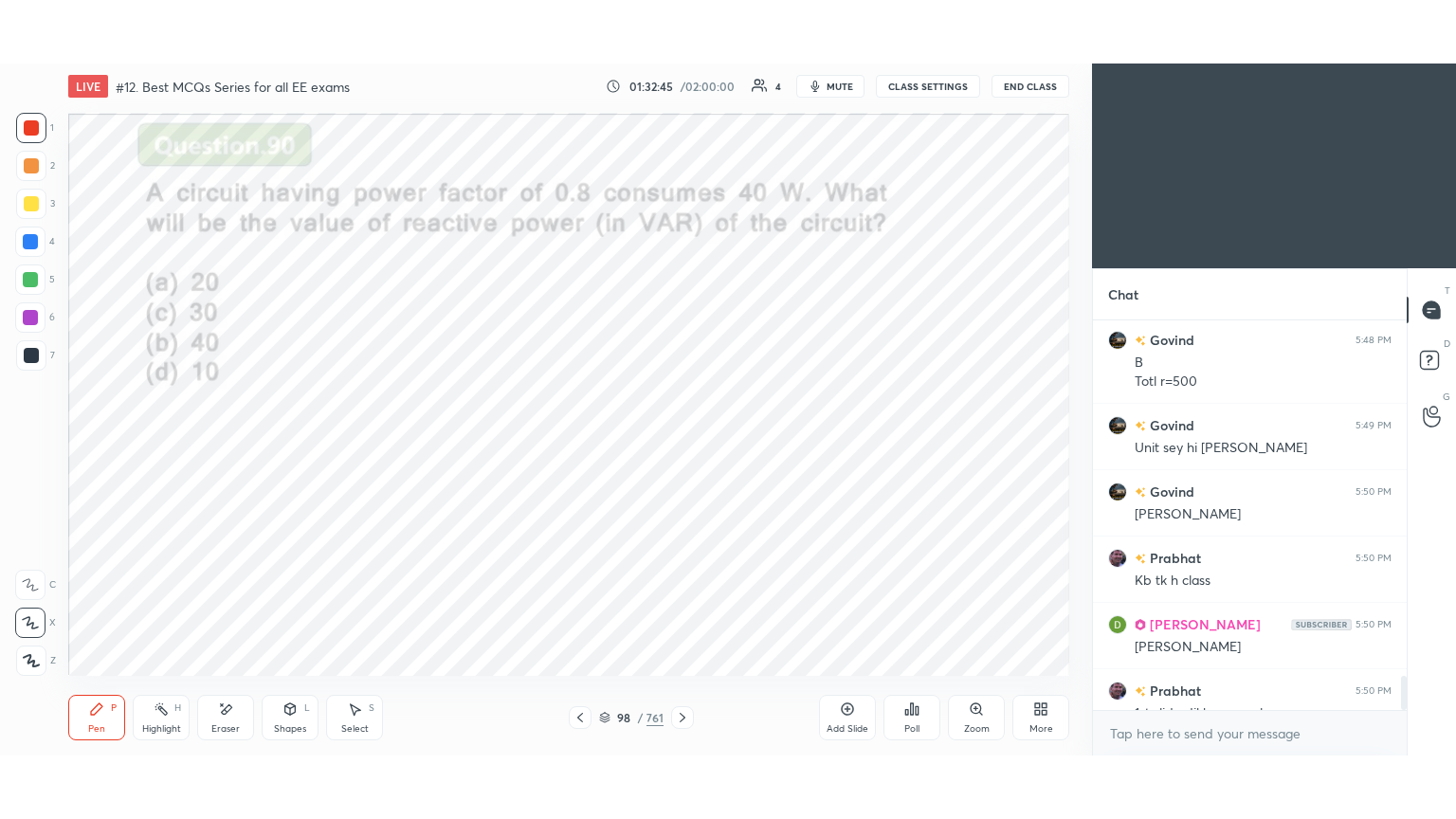 scroll, scrollTop: 94094, scrollLeft: 93776, axis: both 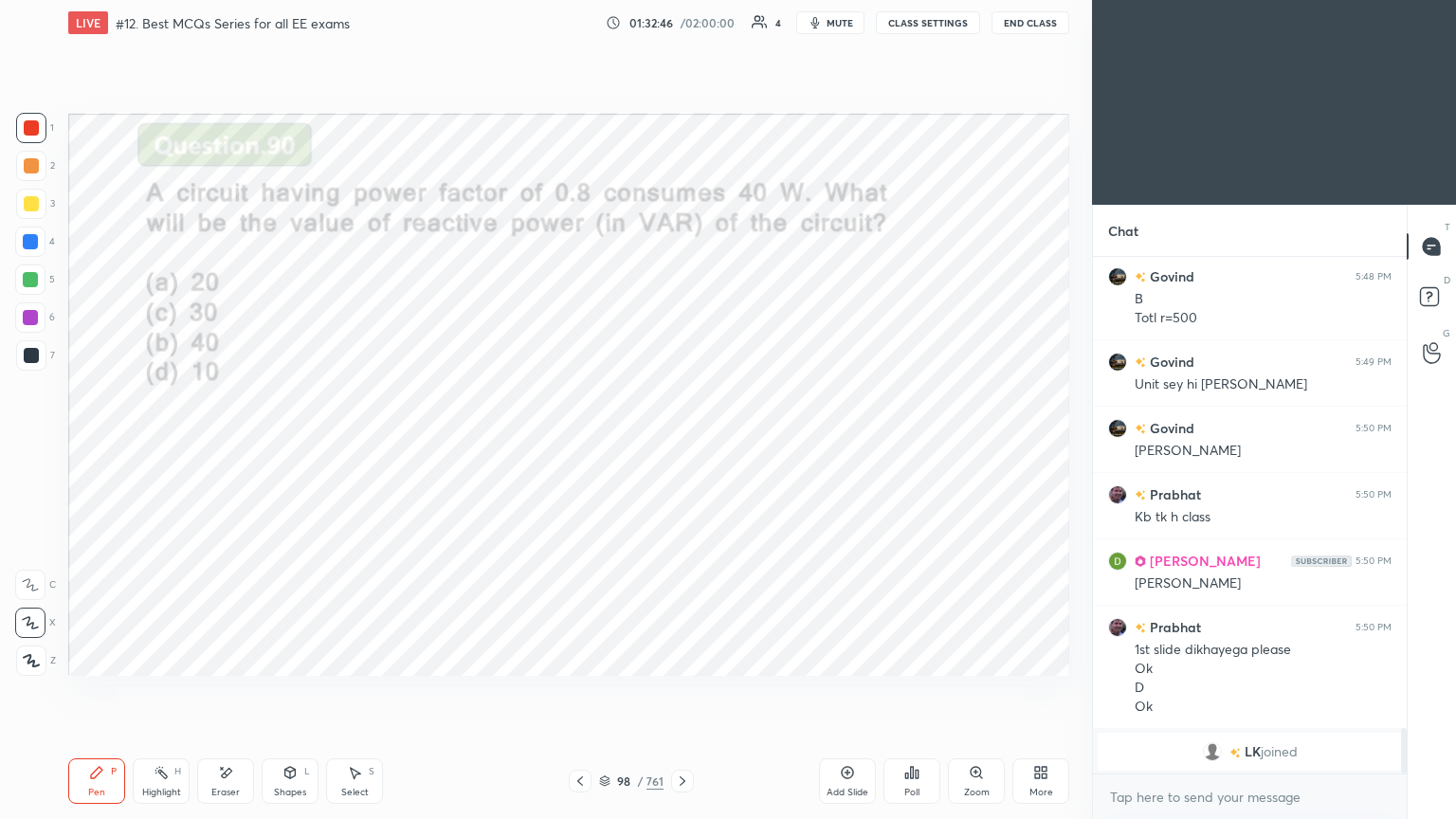 click at bounding box center [31, 128] 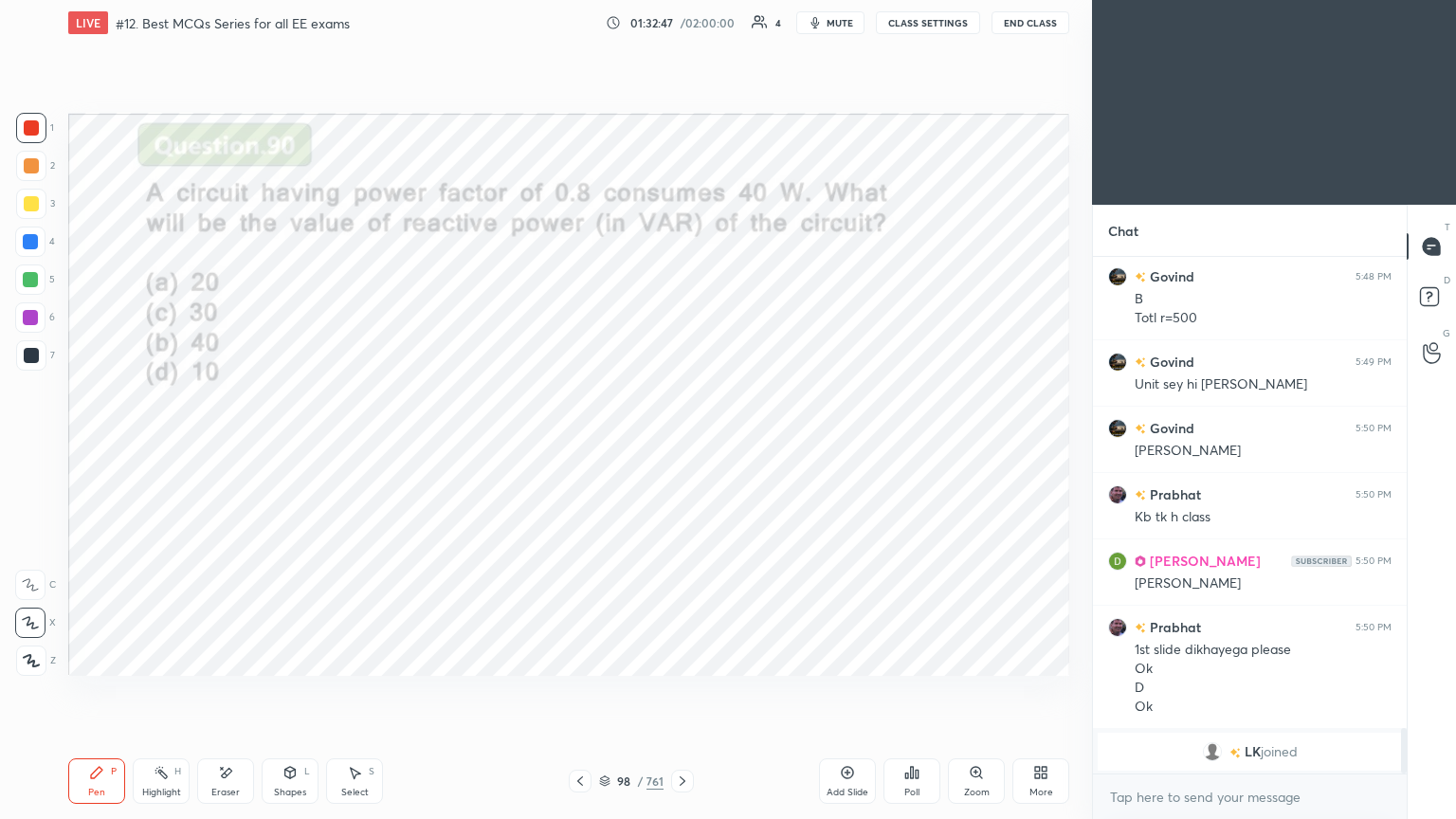 click 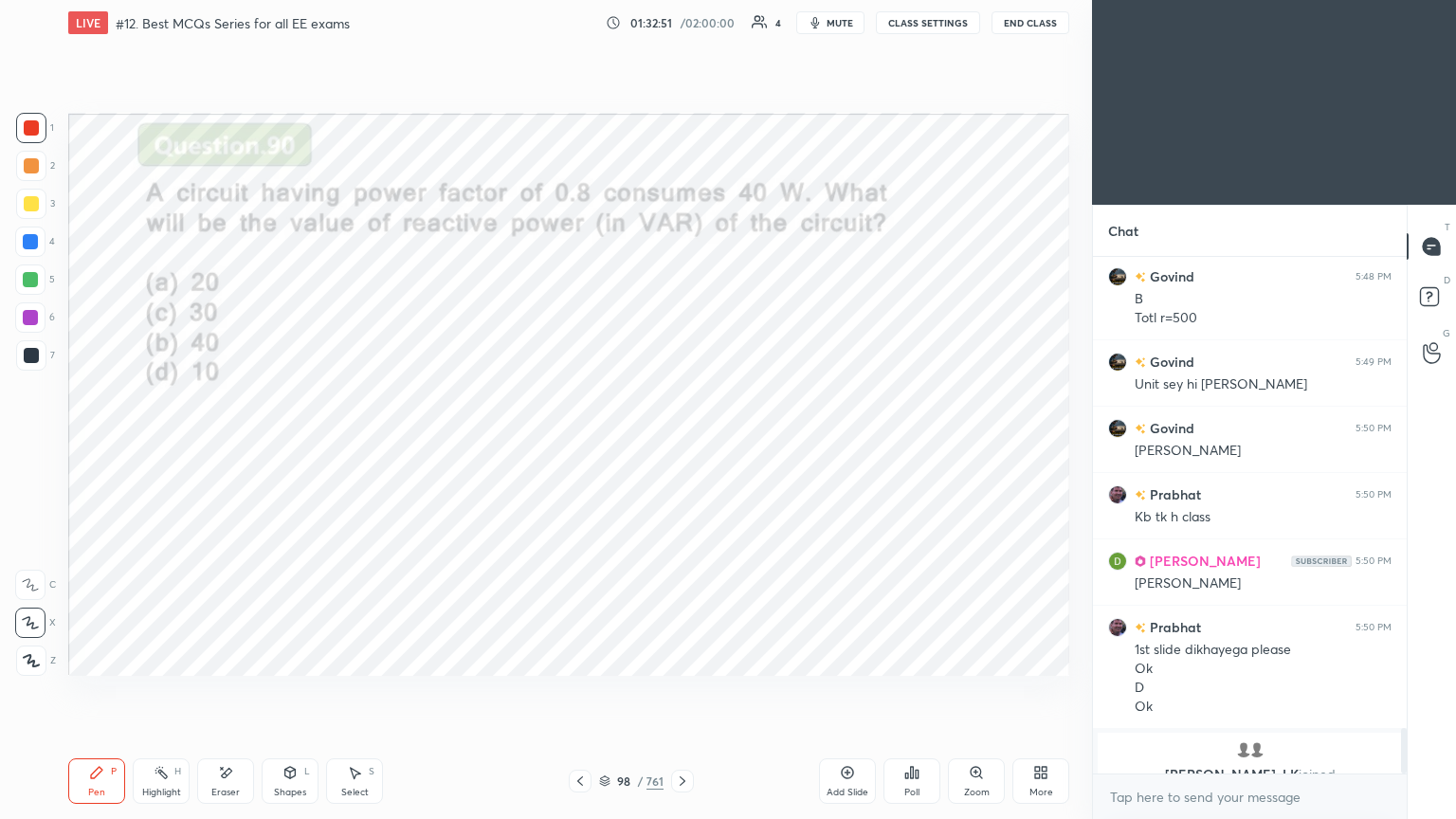 scroll, scrollTop: 5407, scrollLeft: 0, axis: vertical 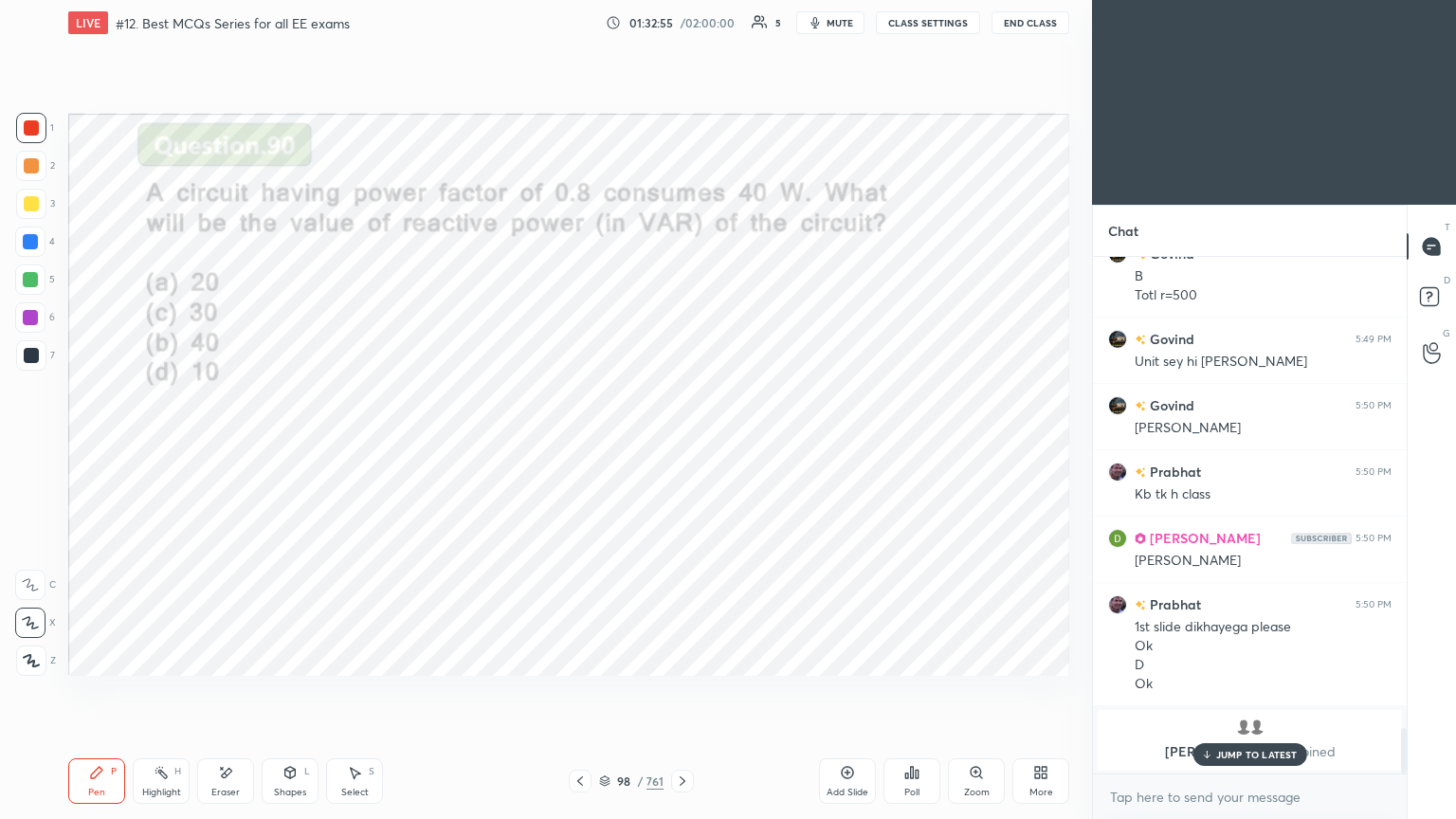 click on "JUMP TO LATEST" at bounding box center (1249, 755) 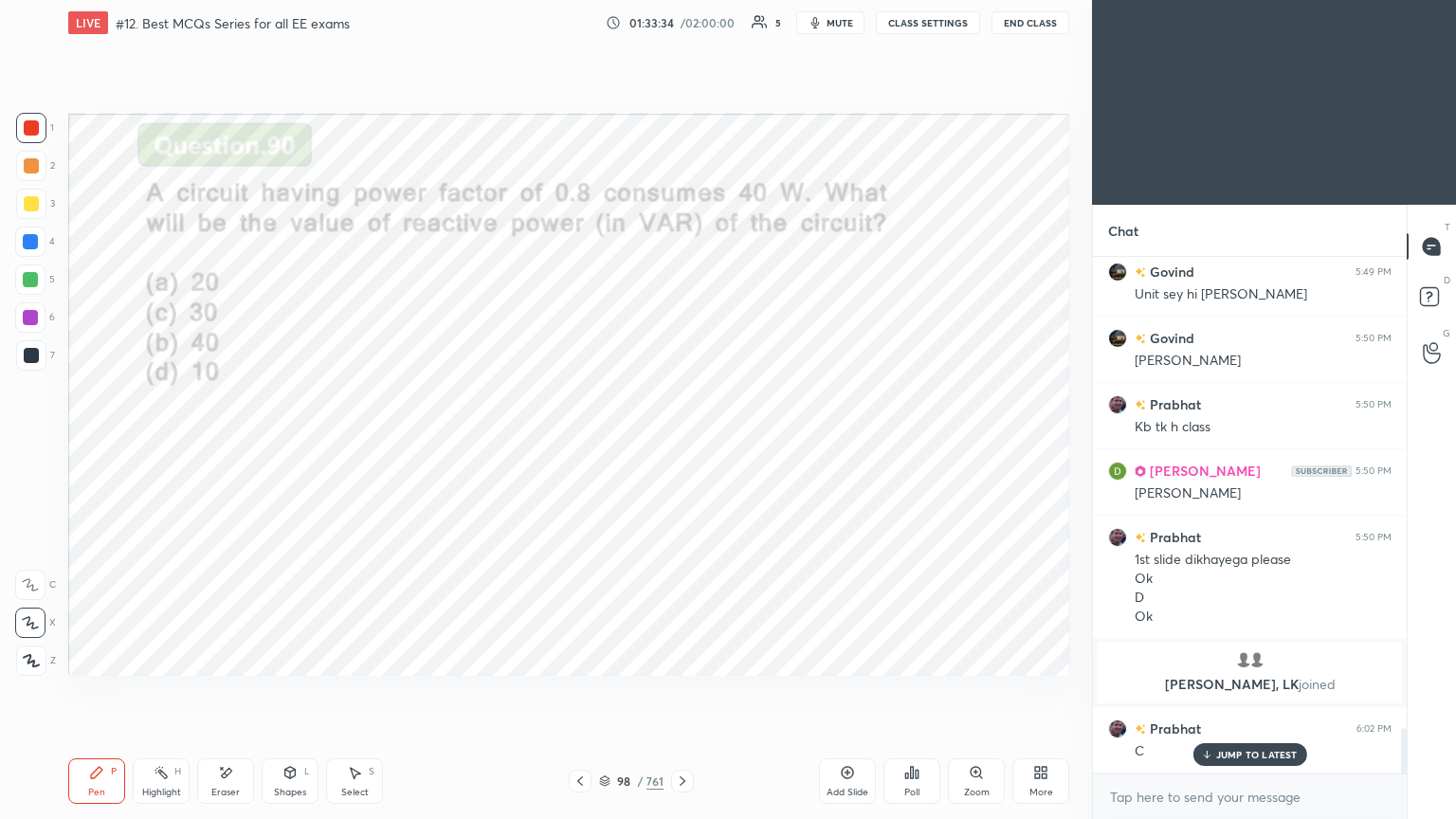 scroll, scrollTop: 5293, scrollLeft: 0, axis: vertical 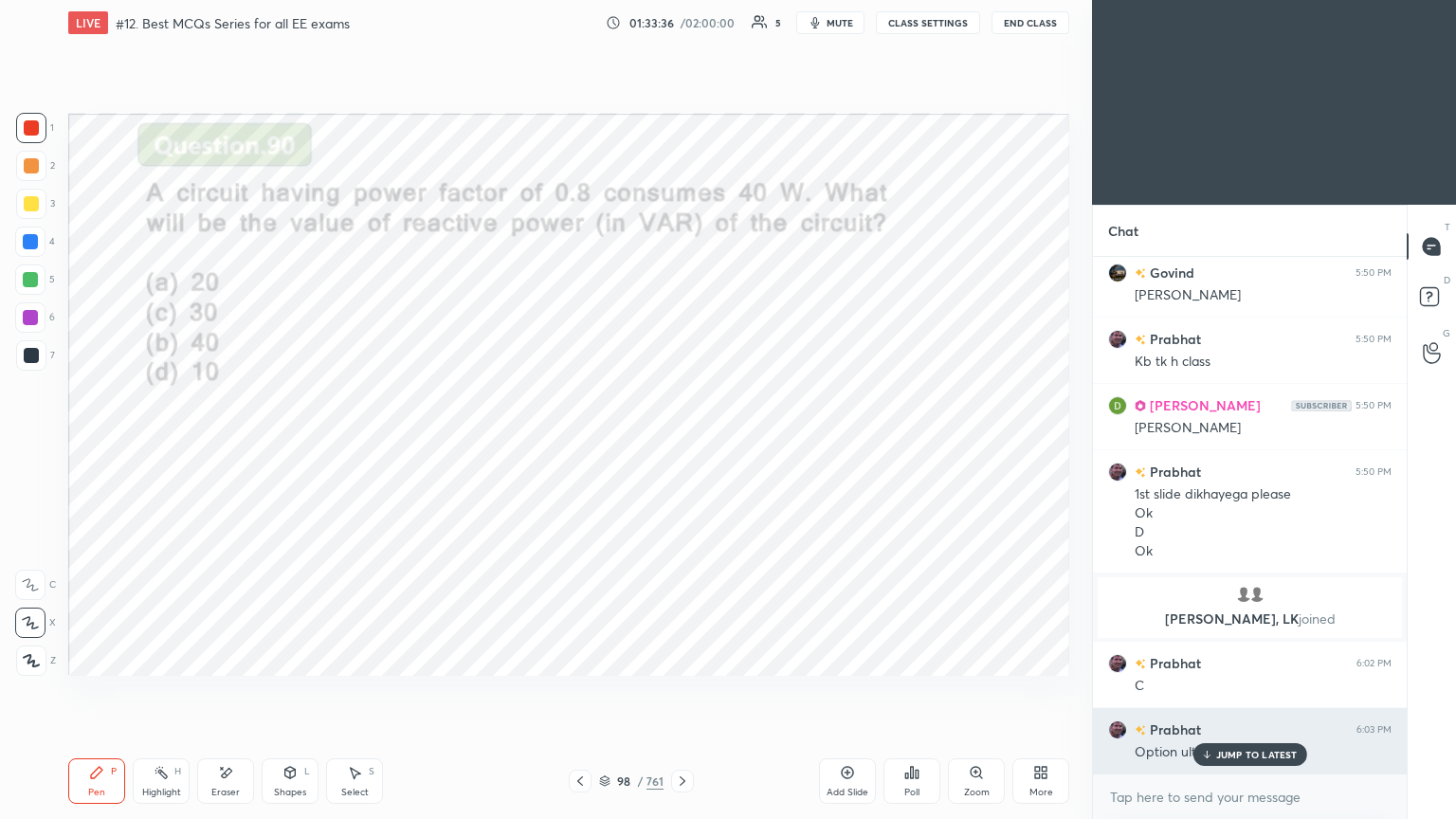 click on "JUMP TO LATEST" at bounding box center [1257, 755] 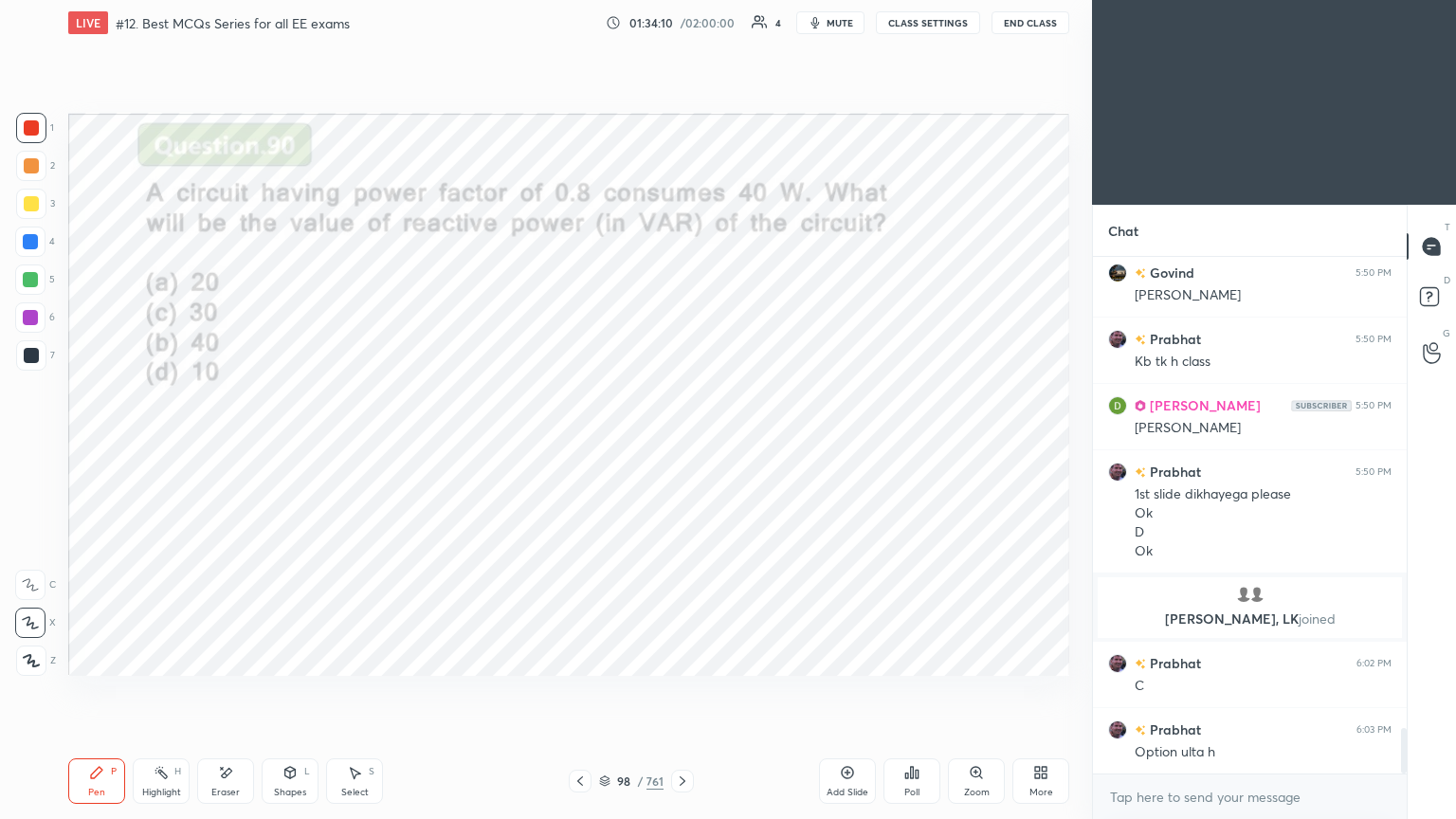 click on "Eraser" at bounding box center (226, 781) 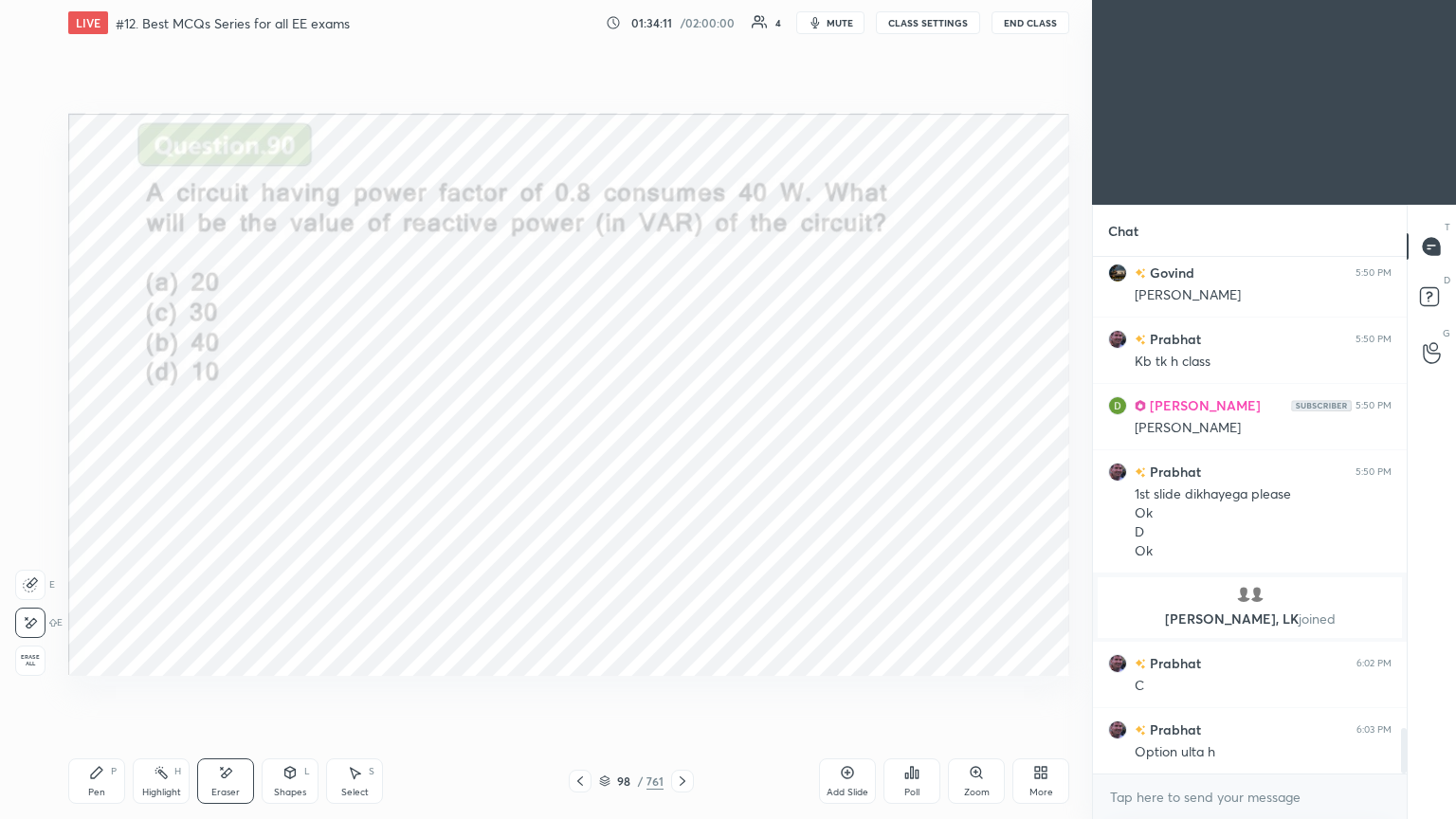 click on "Pen P" at bounding box center [97, 781] 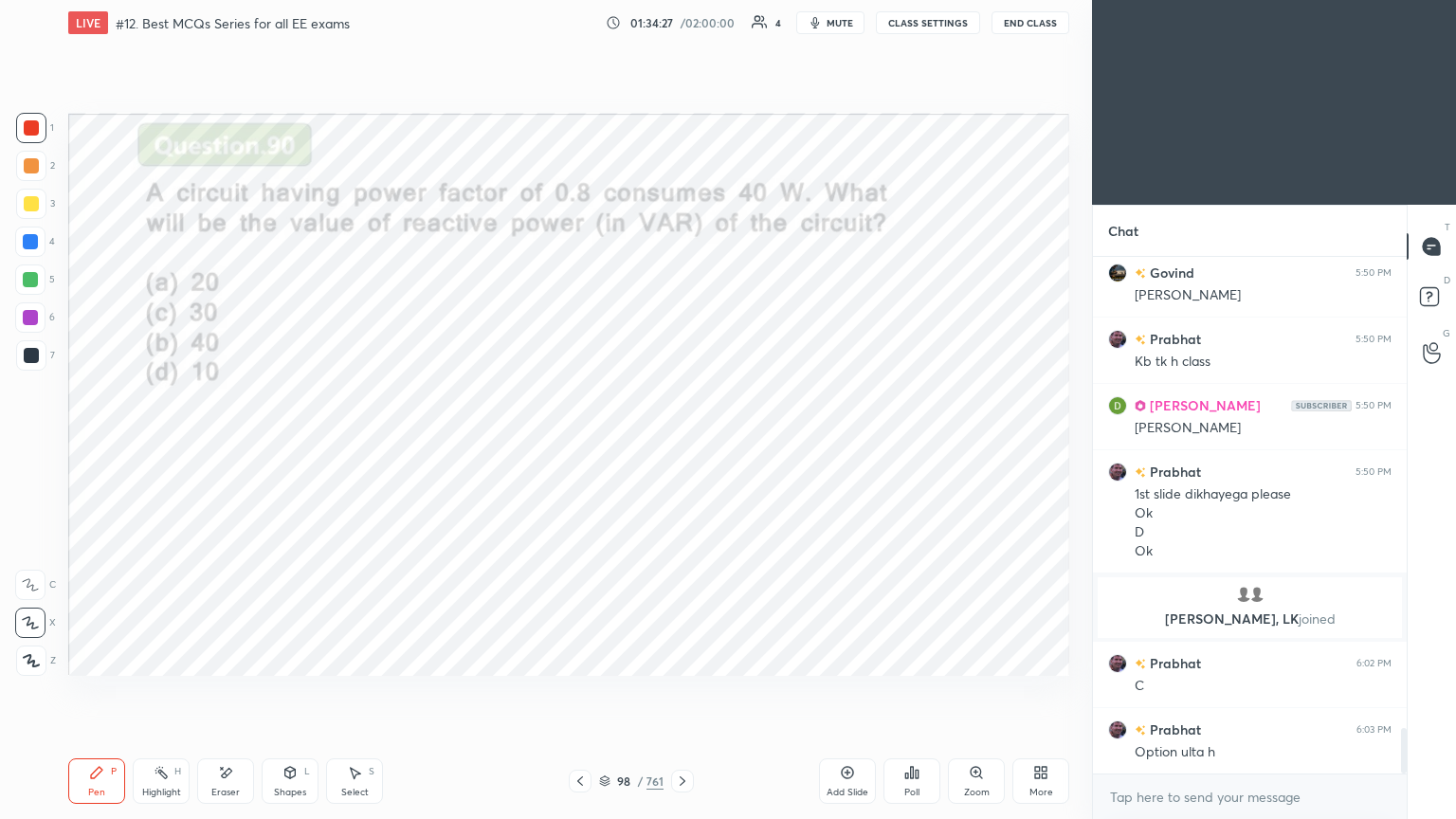 click on "Eraser" at bounding box center (226, 792) 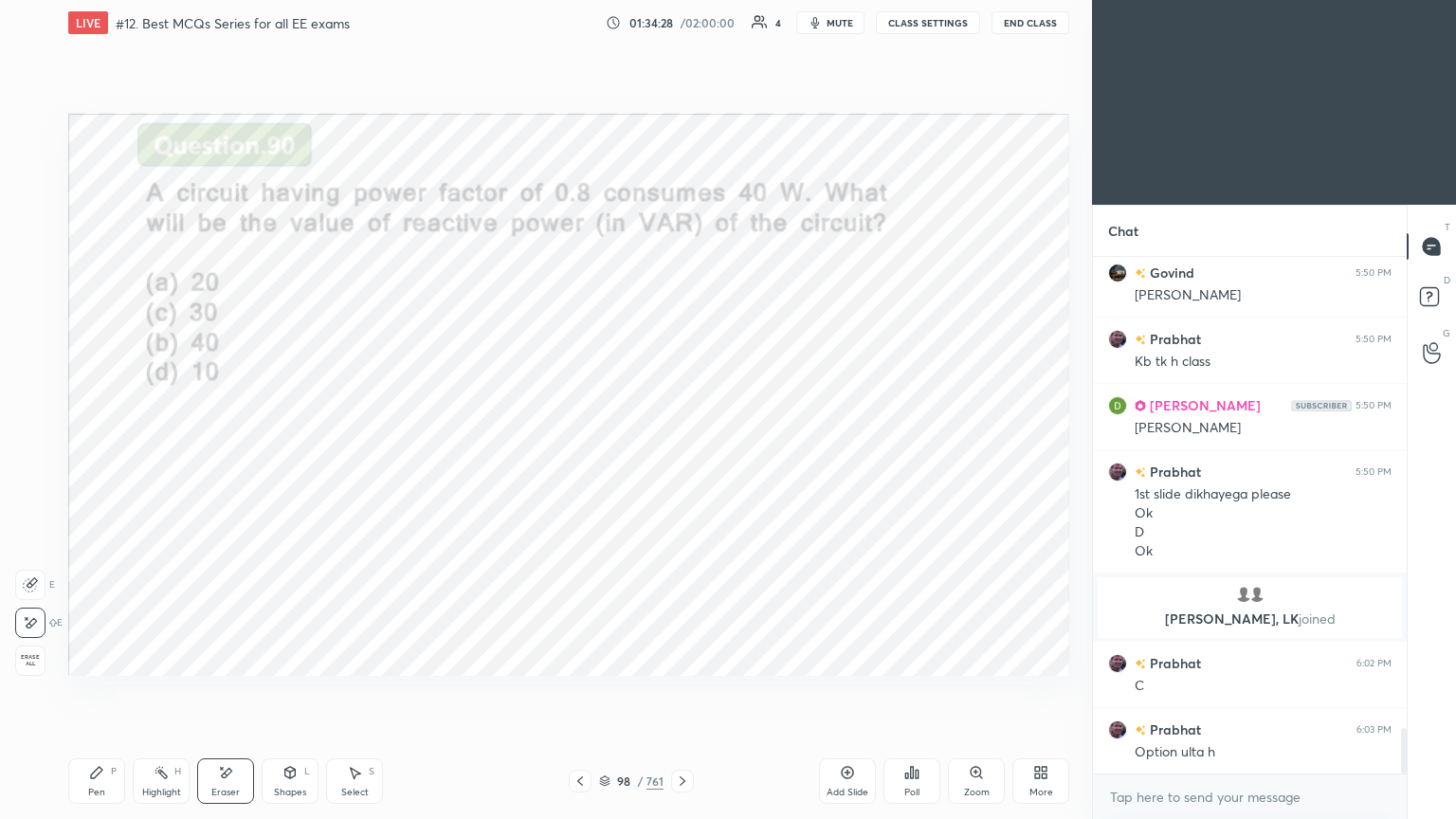 click on "Pen P" at bounding box center [97, 781] 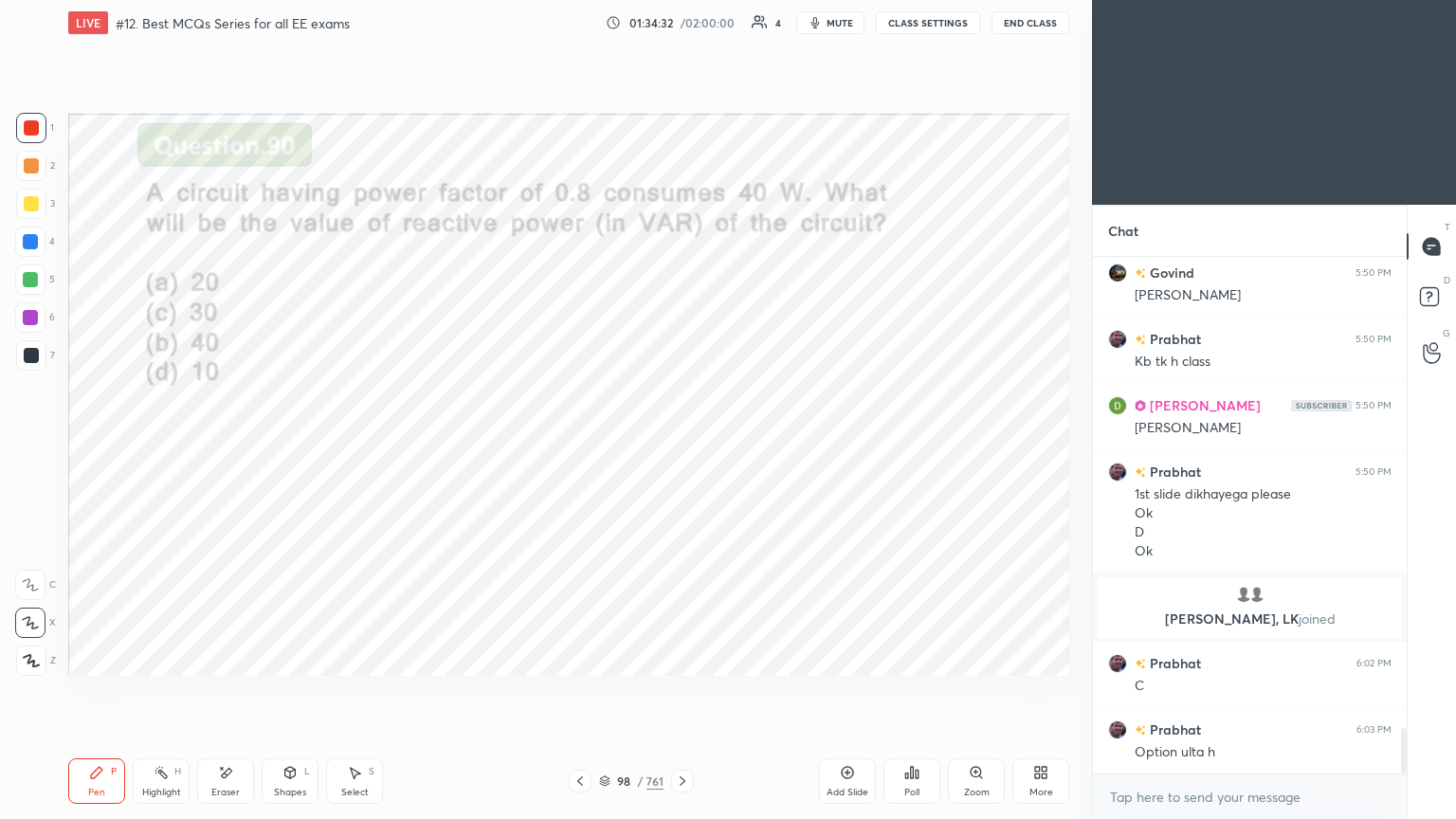scroll, scrollTop: 5360, scrollLeft: 0, axis: vertical 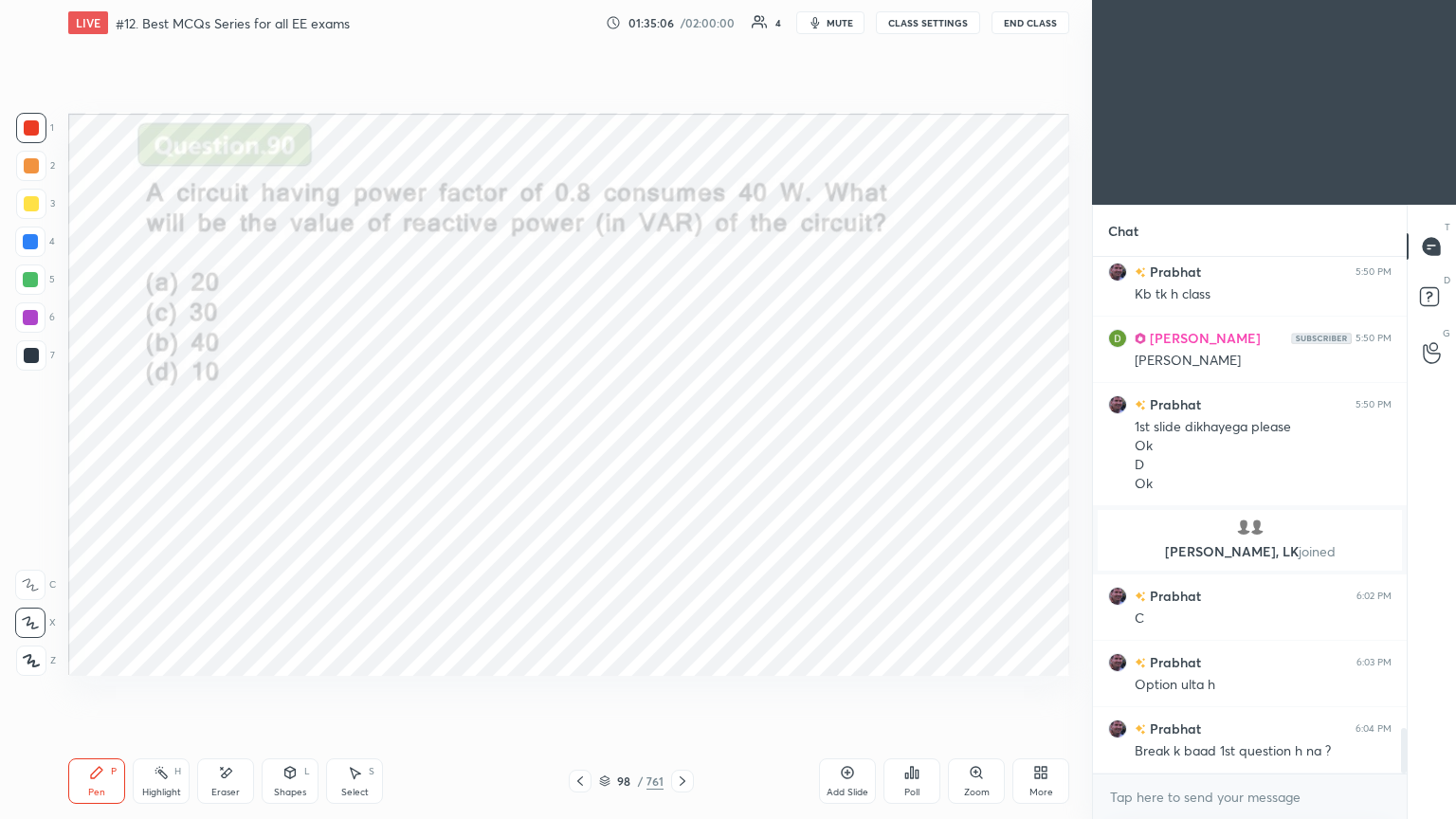 click 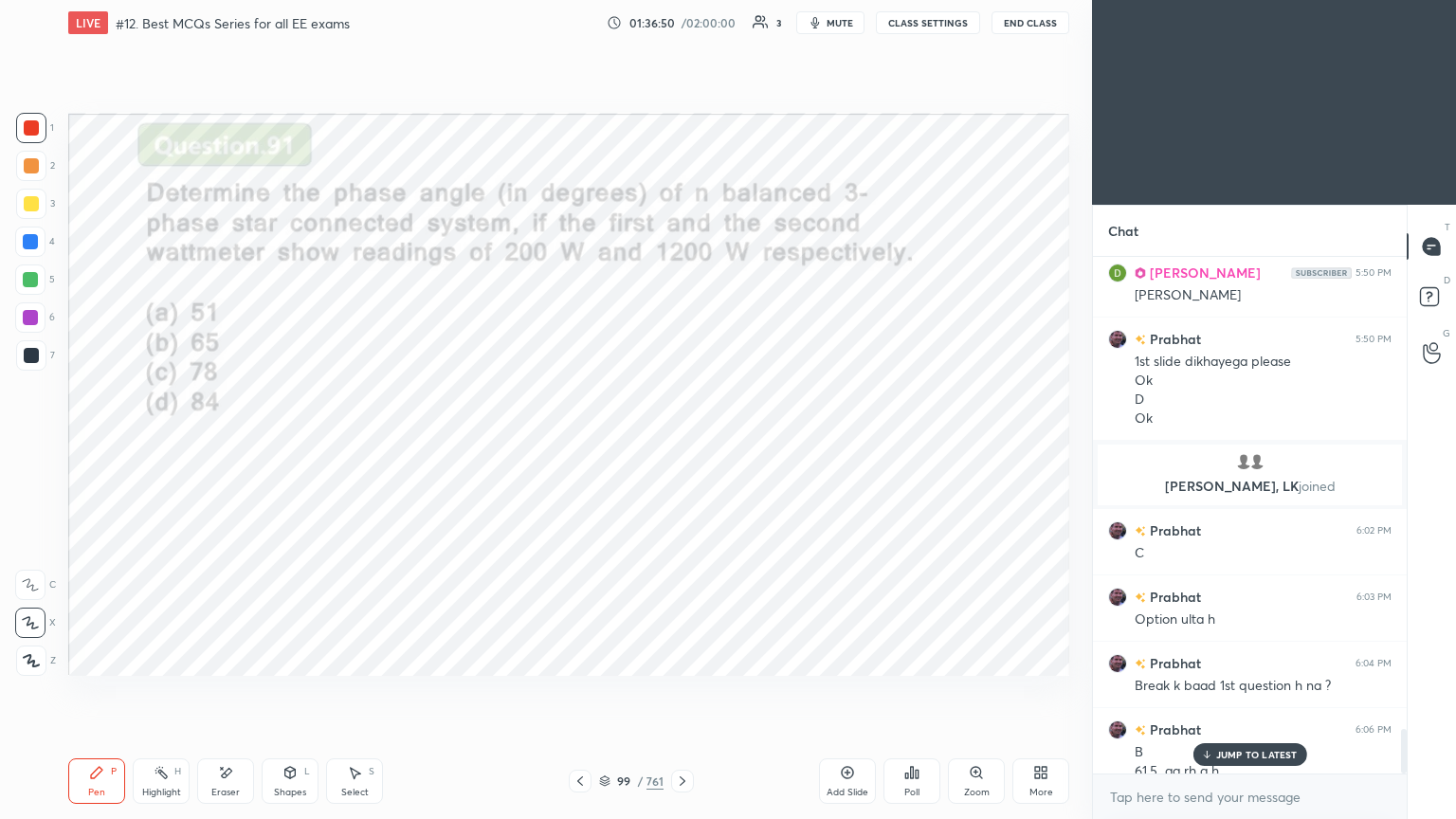 scroll, scrollTop: 5445, scrollLeft: 0, axis: vertical 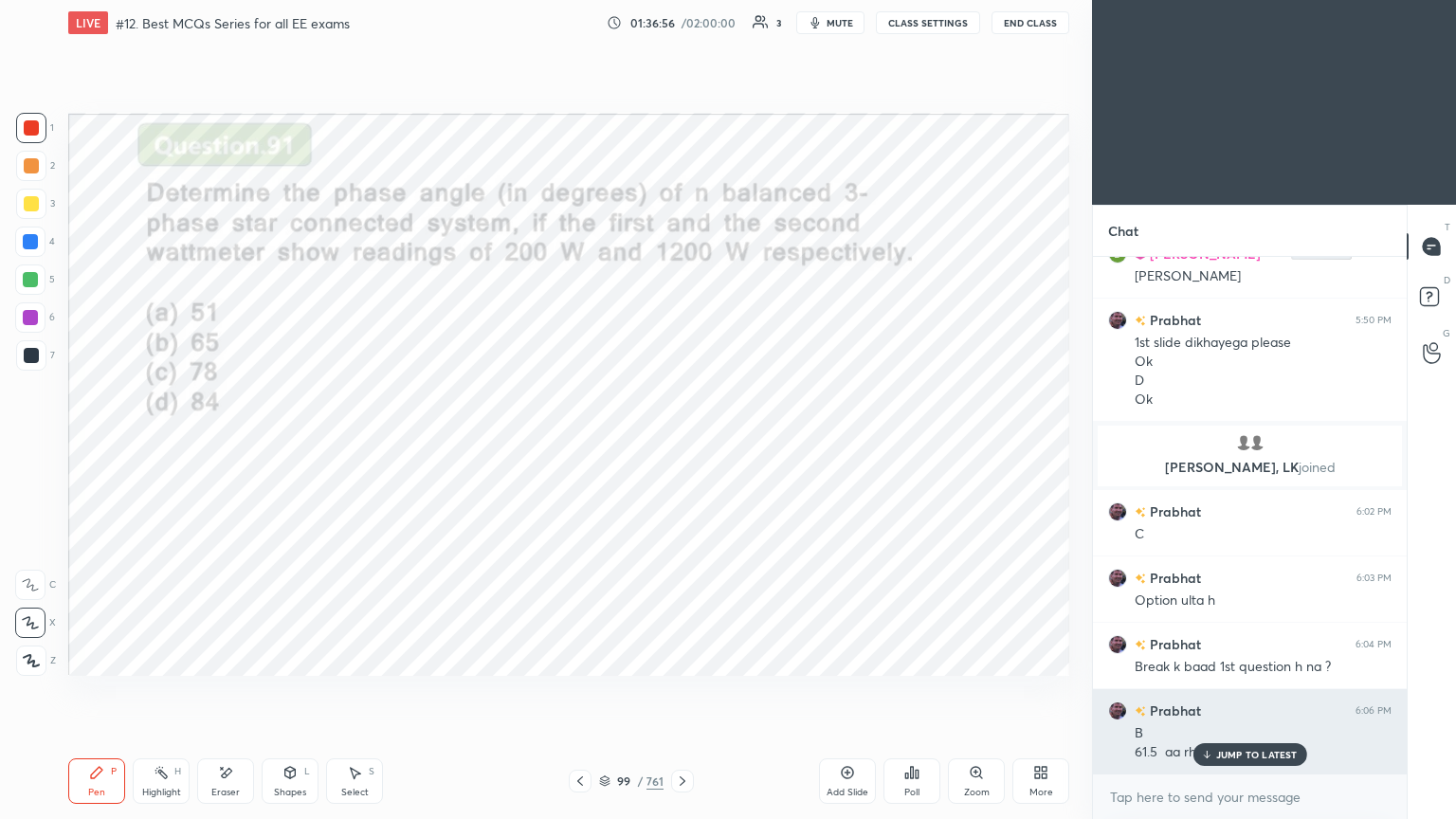 click on "JUMP TO LATEST" at bounding box center (1257, 755) 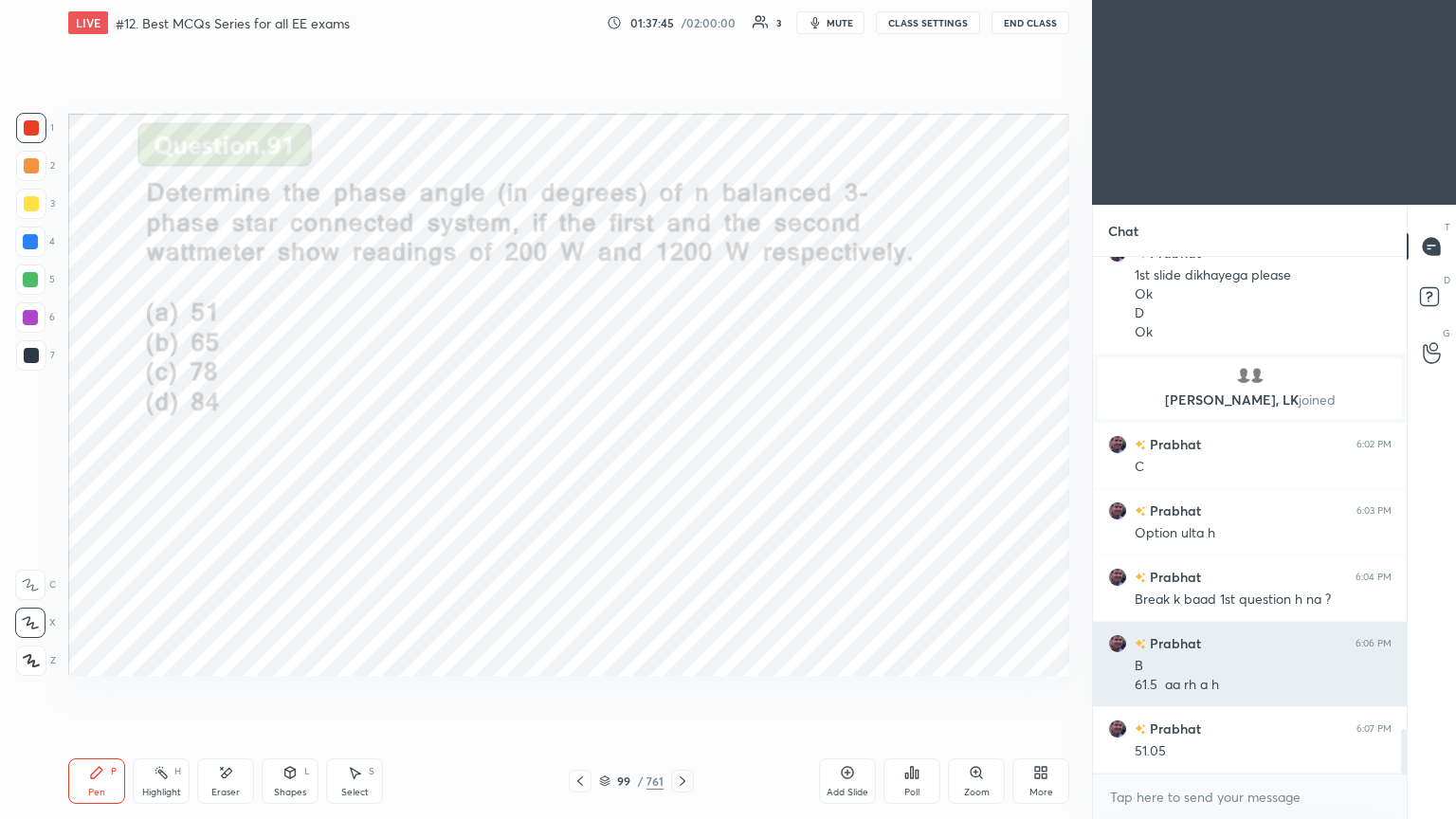 scroll, scrollTop: 5531, scrollLeft: 0, axis: vertical 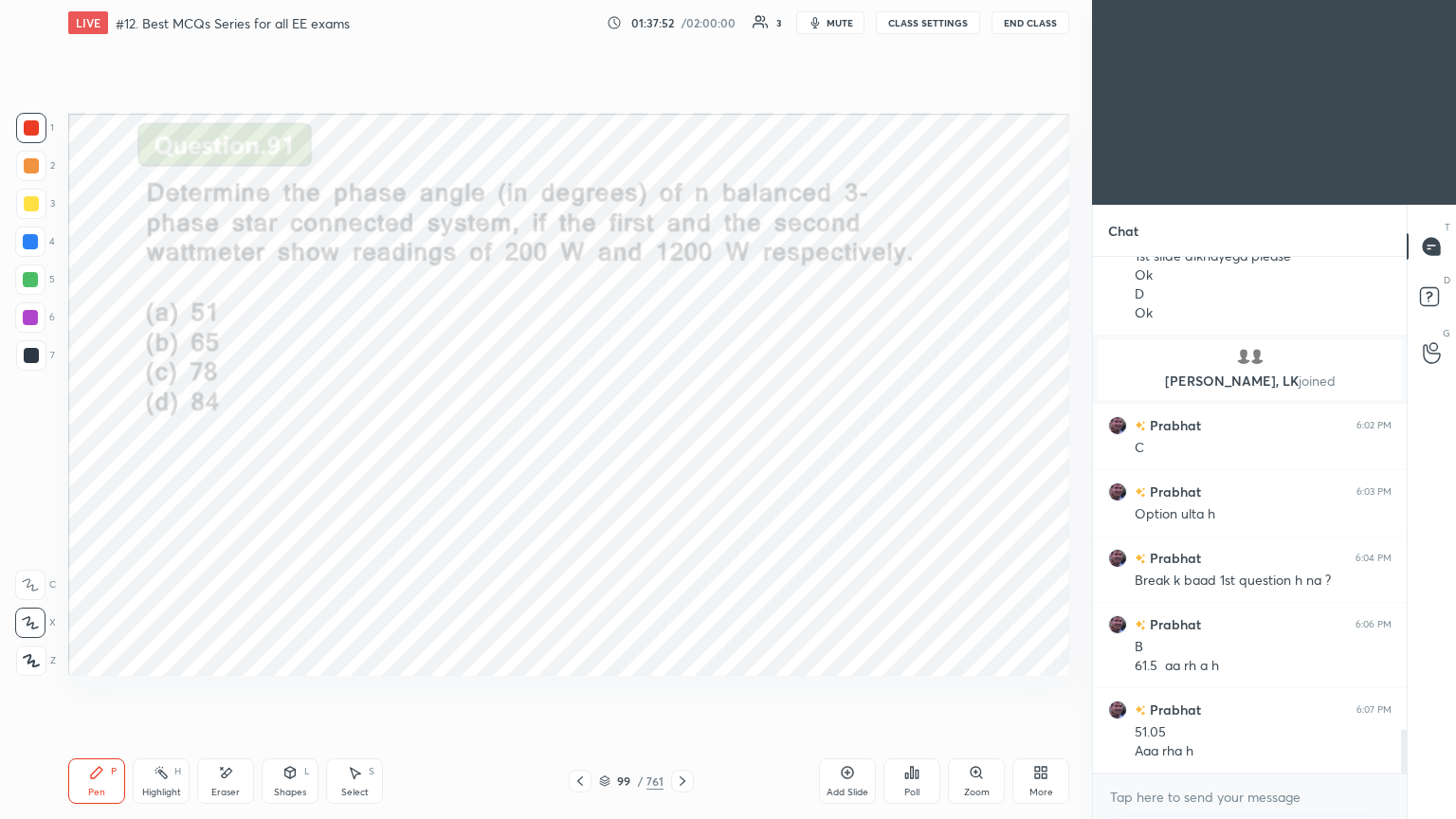 click 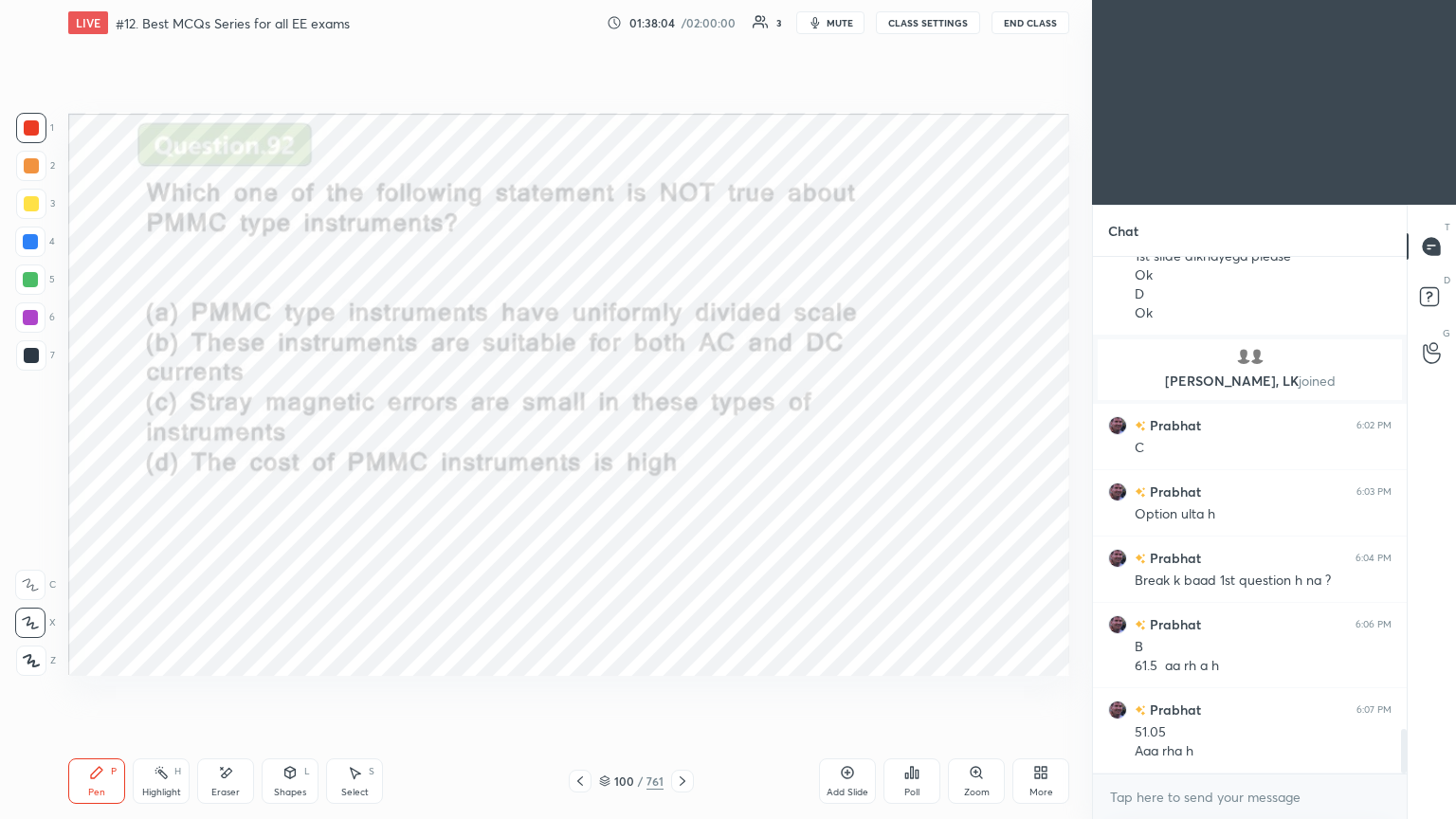 scroll, scrollTop: 5550, scrollLeft: 0, axis: vertical 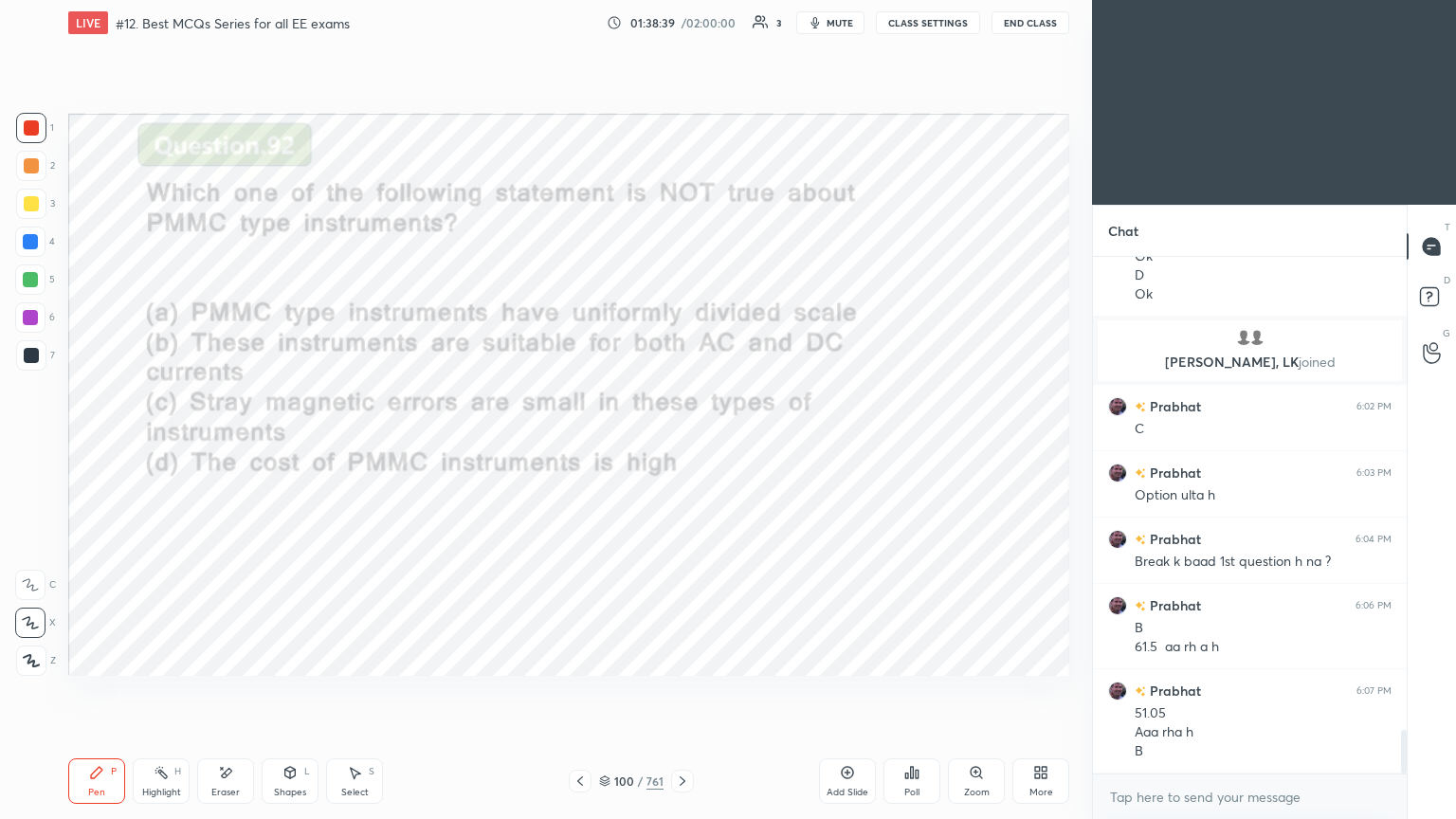 click 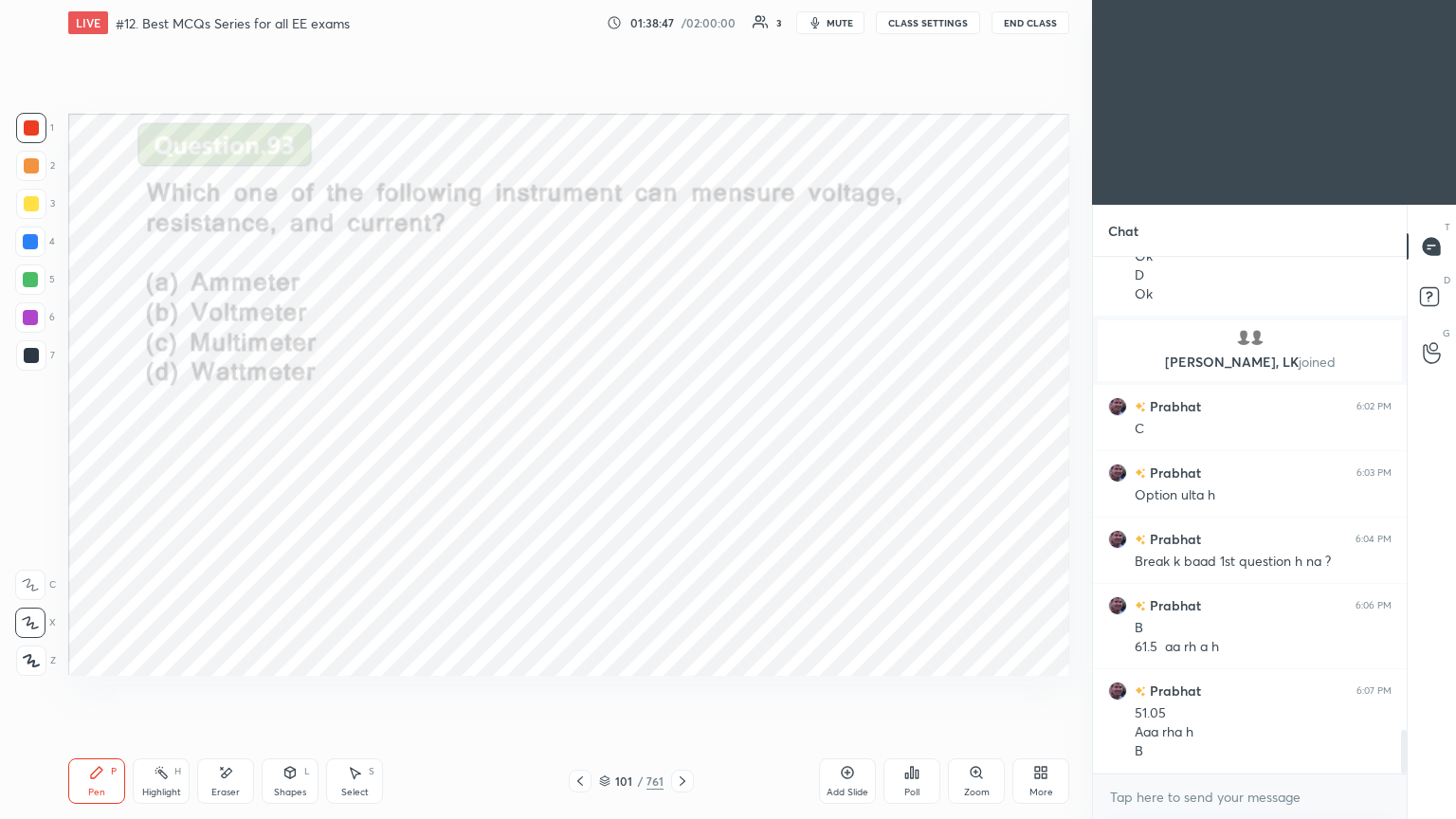 scroll, scrollTop: 5615, scrollLeft: 0, axis: vertical 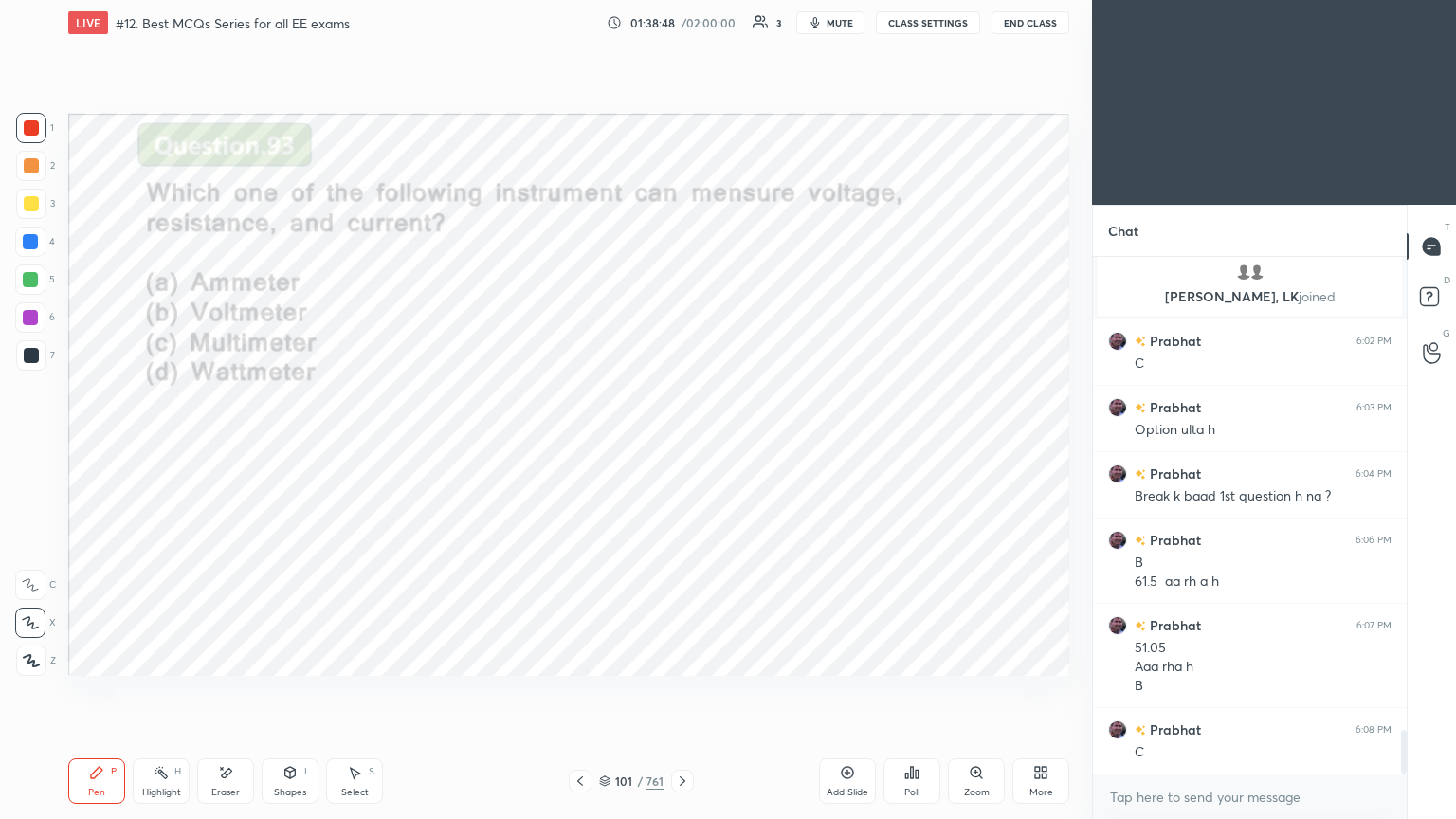 click 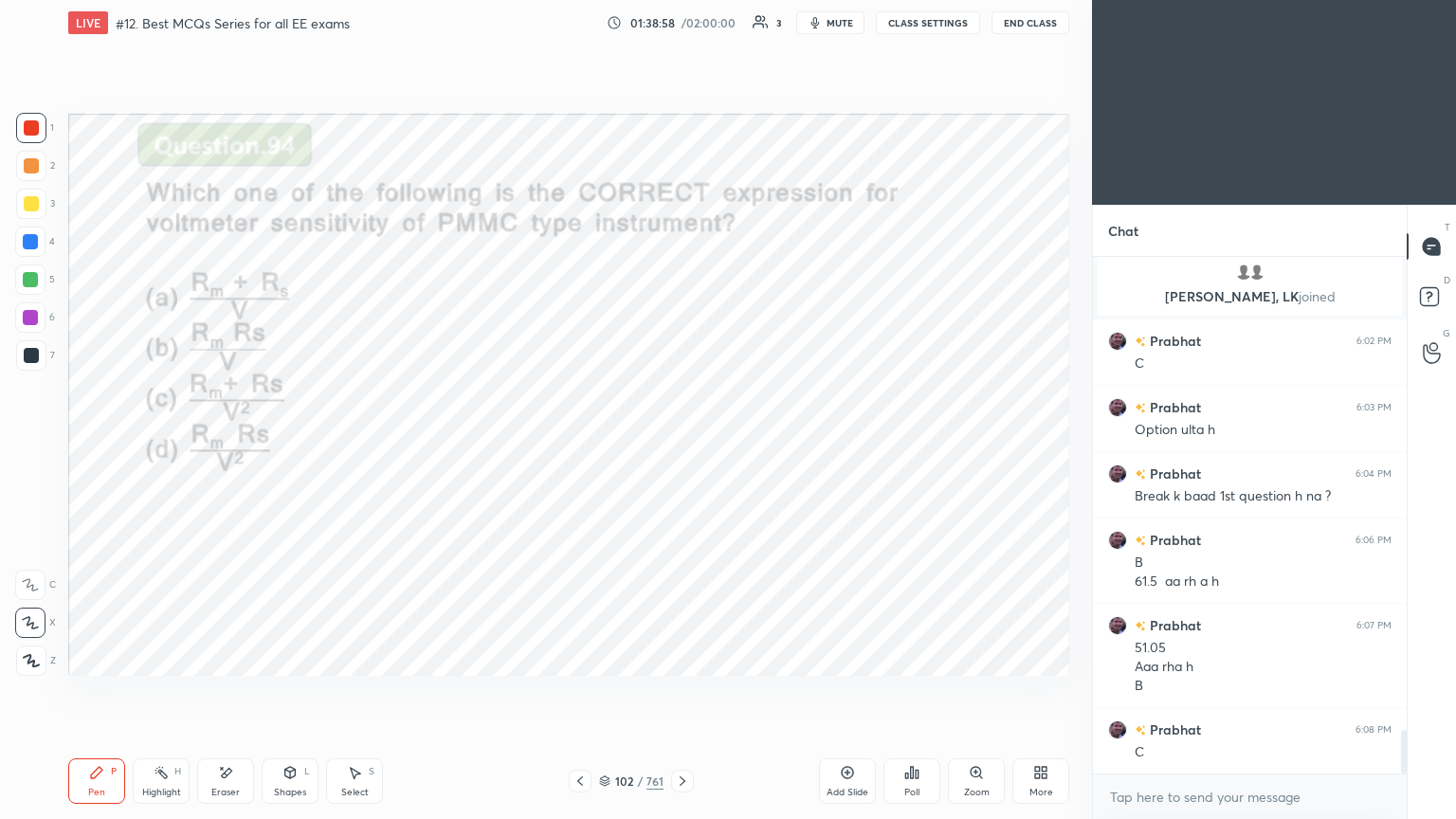 scroll, scrollTop: 5634, scrollLeft: 0, axis: vertical 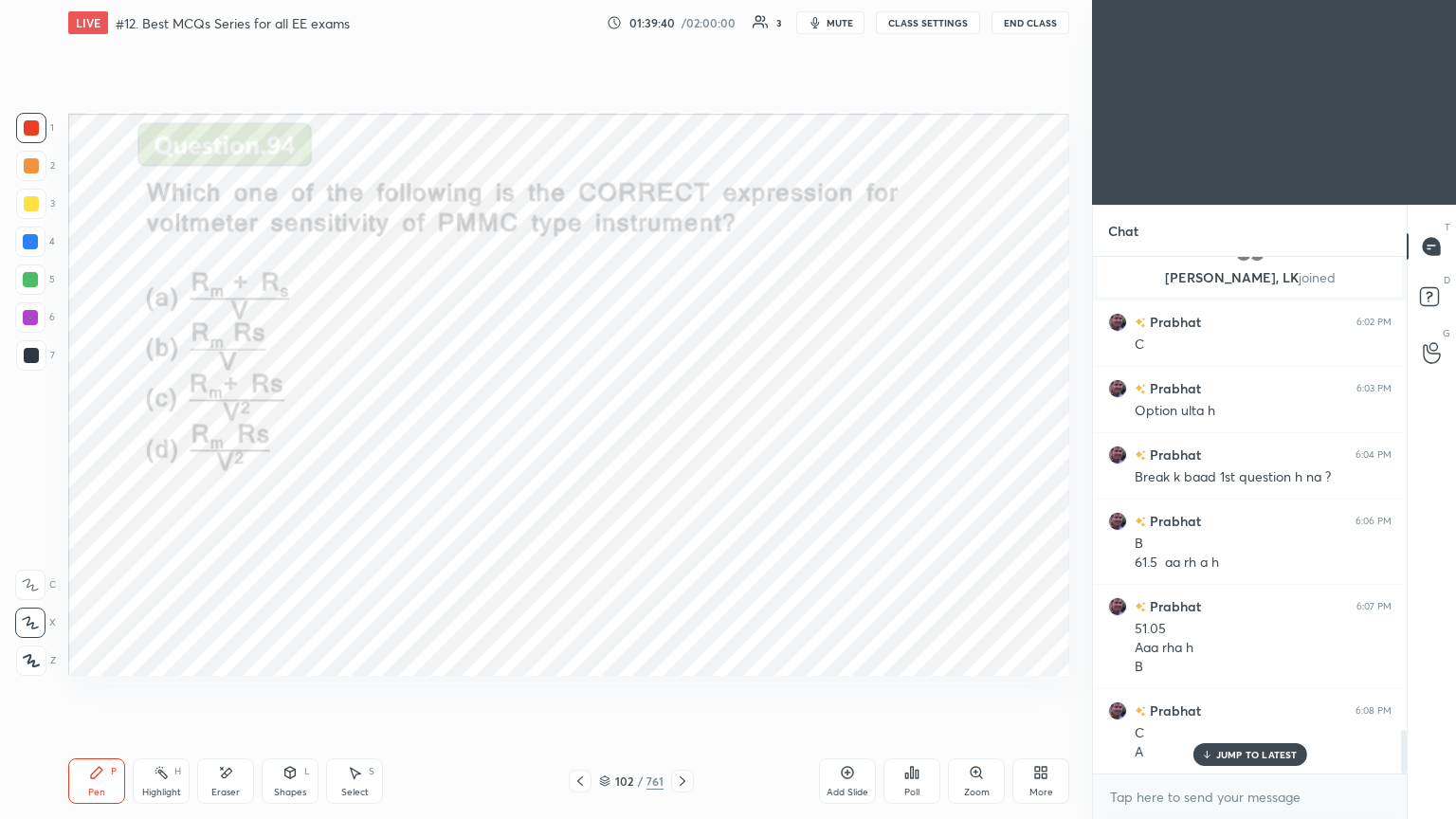 click 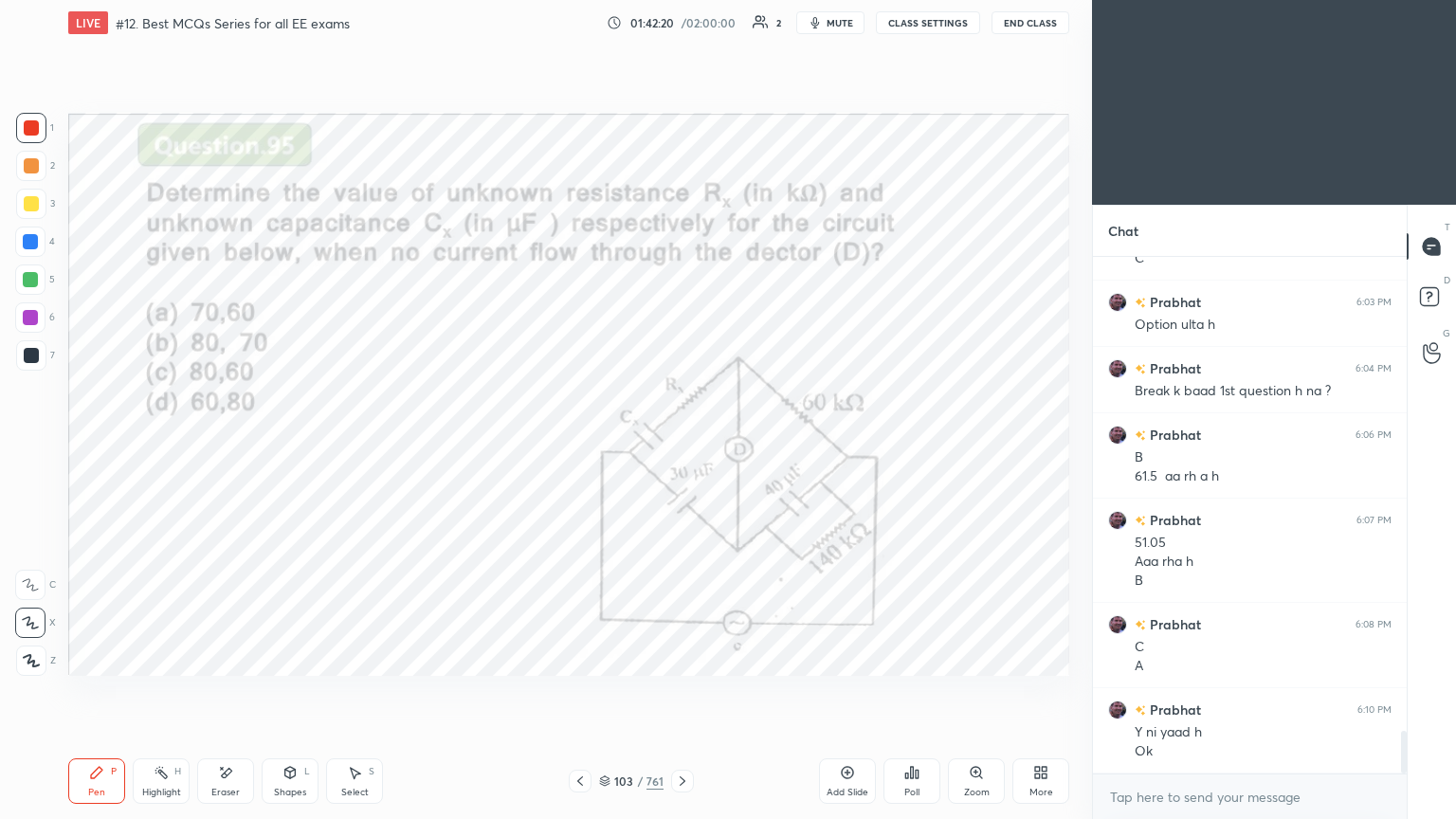 scroll, scrollTop: 5766, scrollLeft: 0, axis: vertical 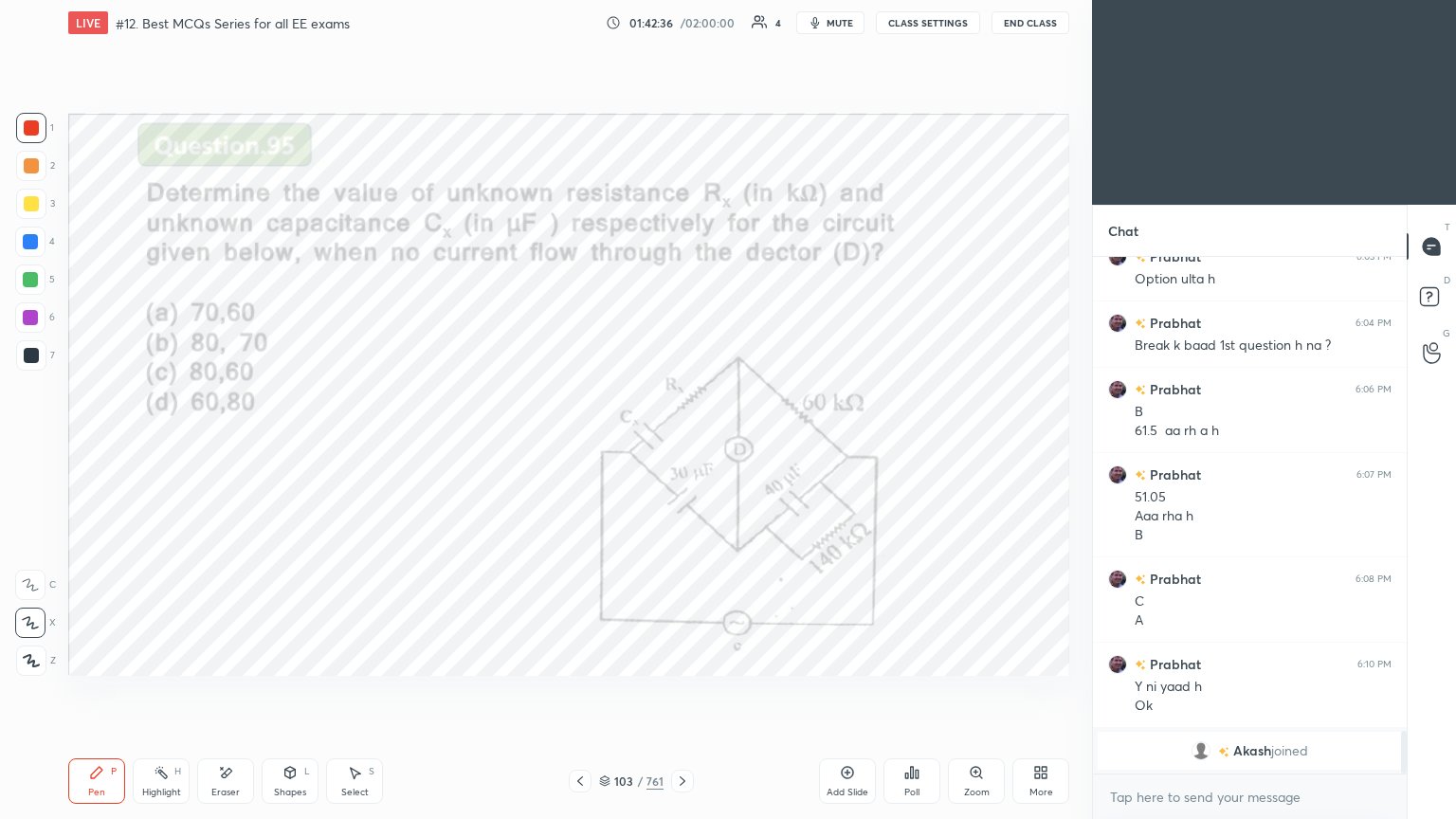 drag, startPoint x: 677, startPoint y: 776, endPoint x: 672, endPoint y: 788, distance: 13 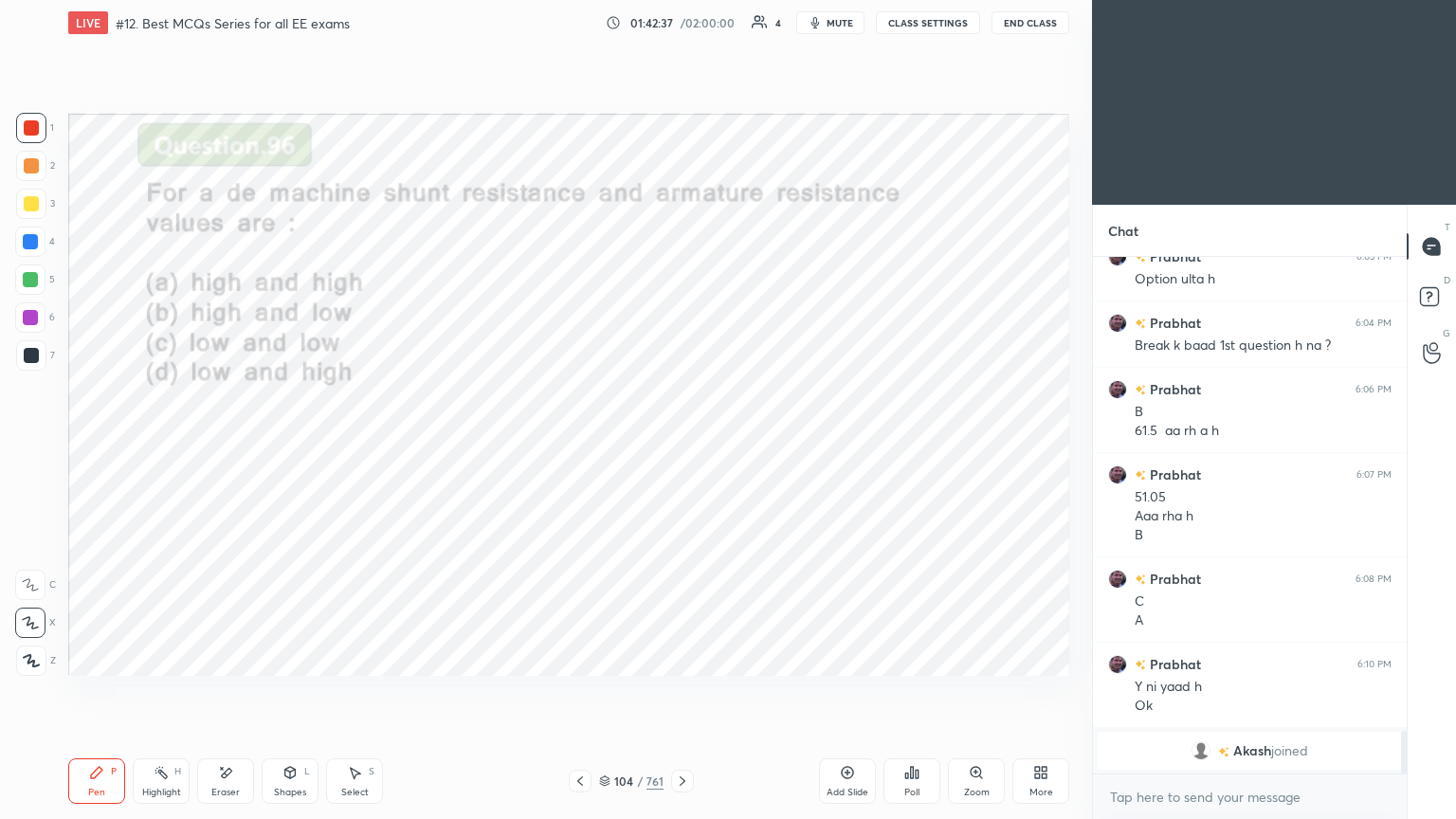 click at bounding box center (682, 781) 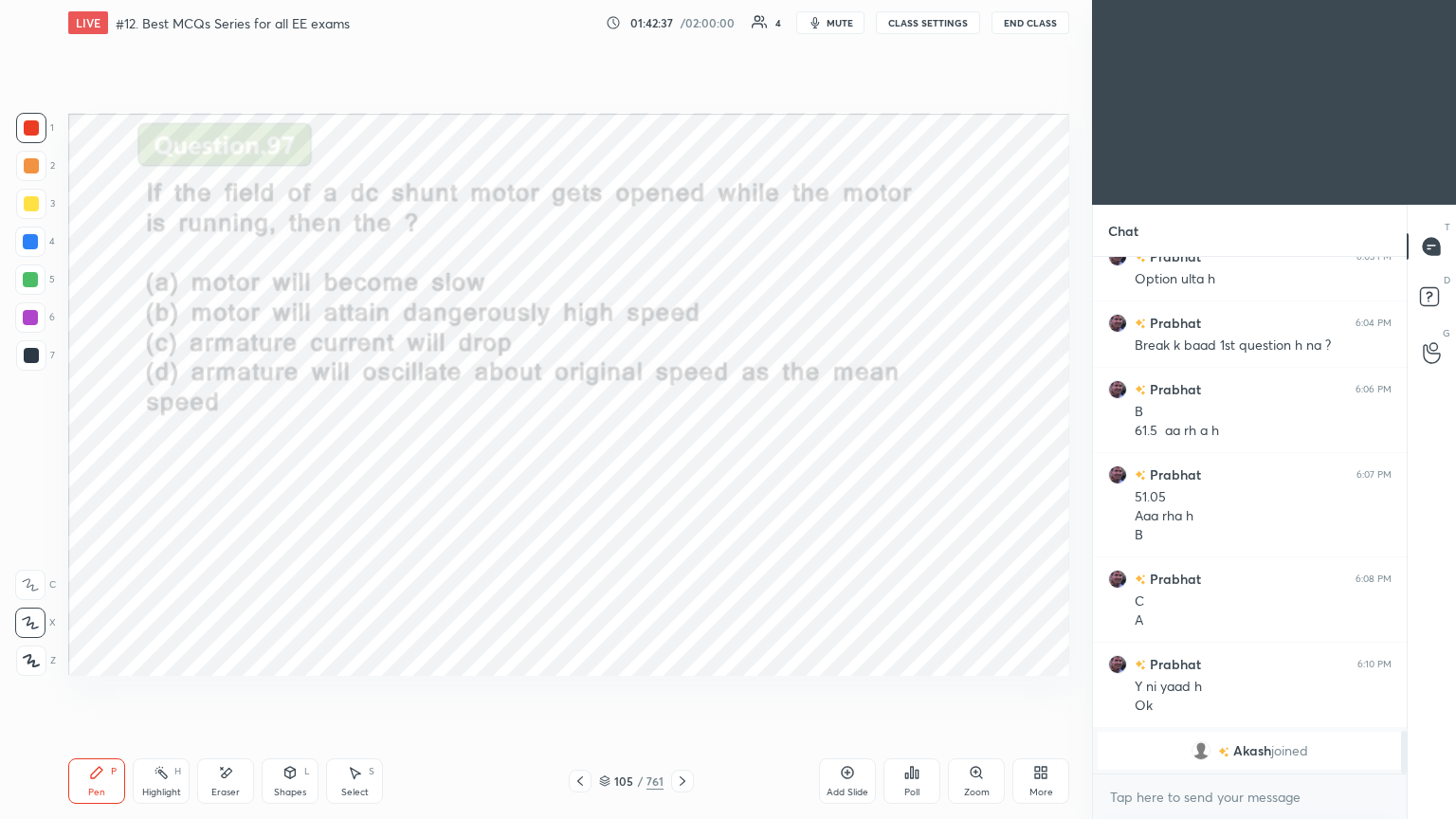click on "105 / 761" at bounding box center [631, 781] 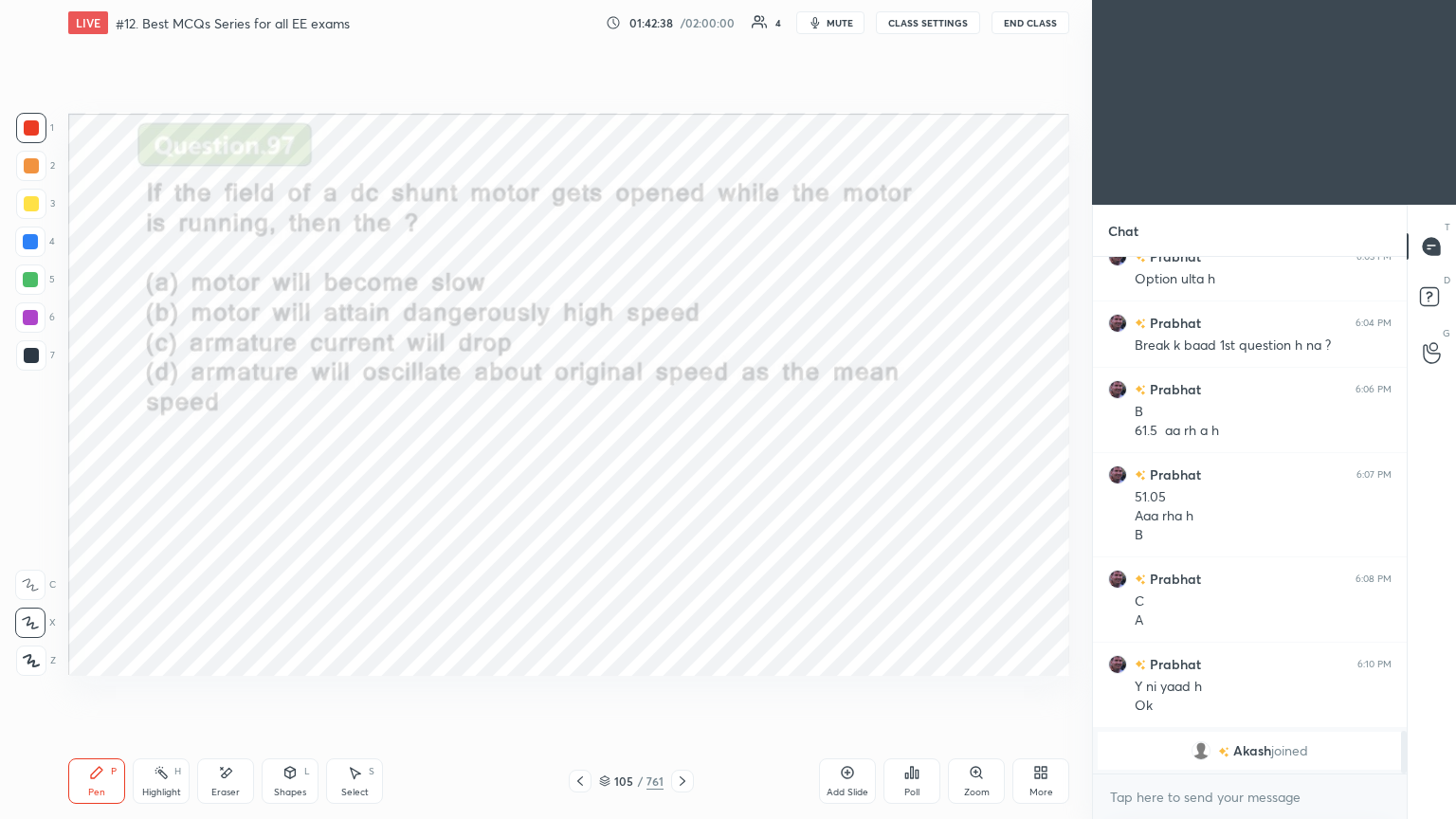 click on "105 / 761" at bounding box center [631, 781] 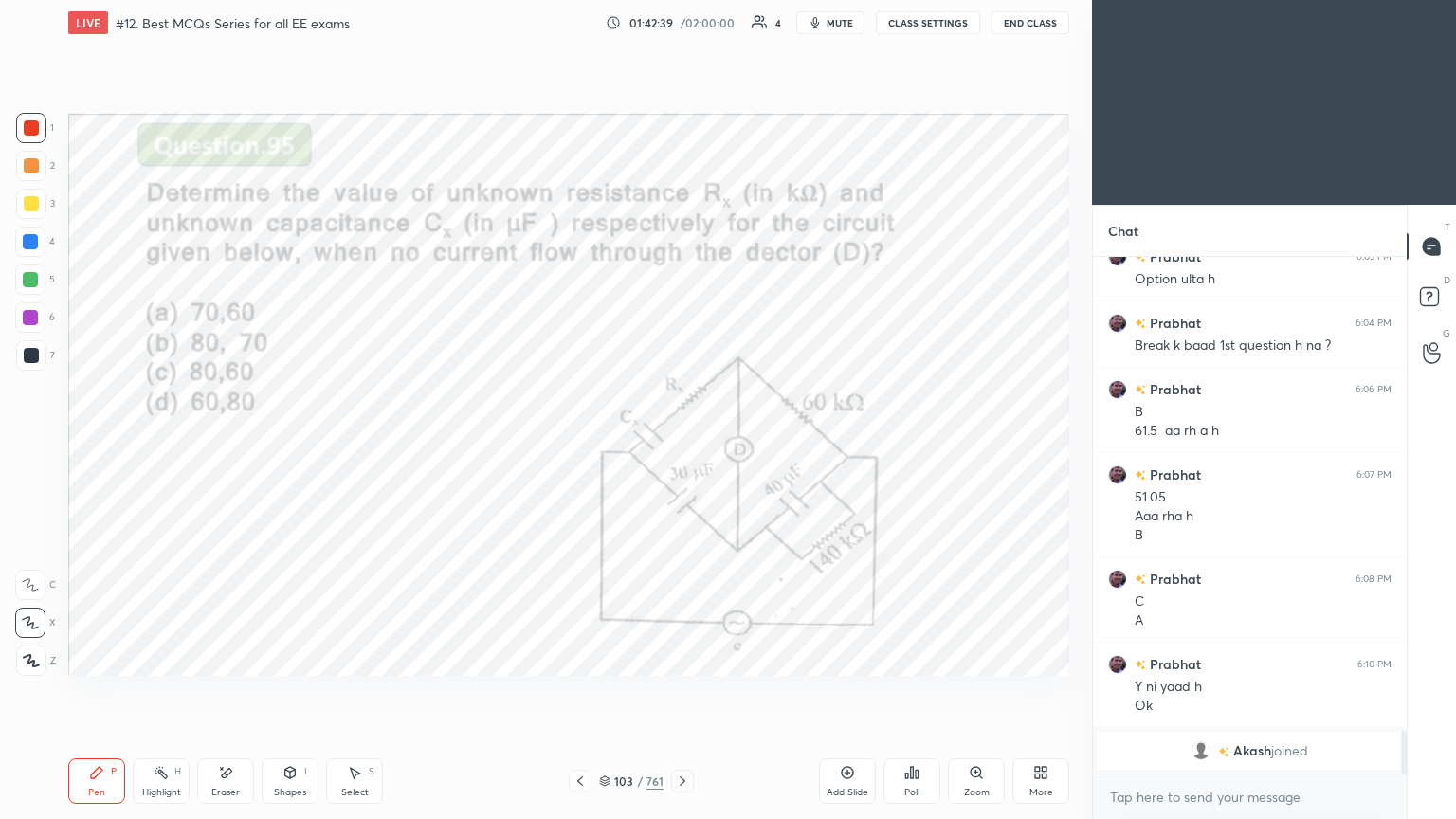 click 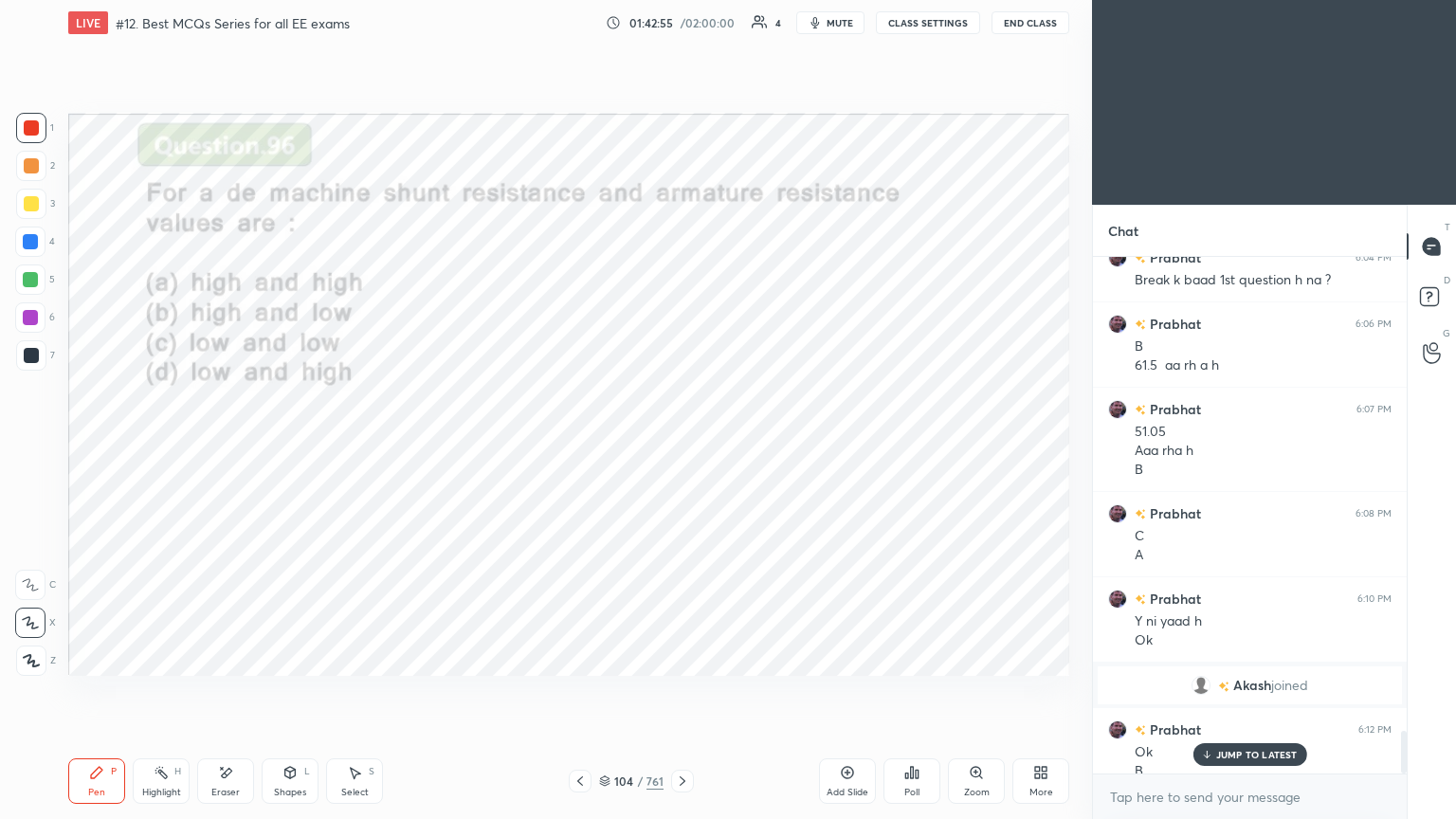 scroll, scrollTop: 5737, scrollLeft: 0, axis: vertical 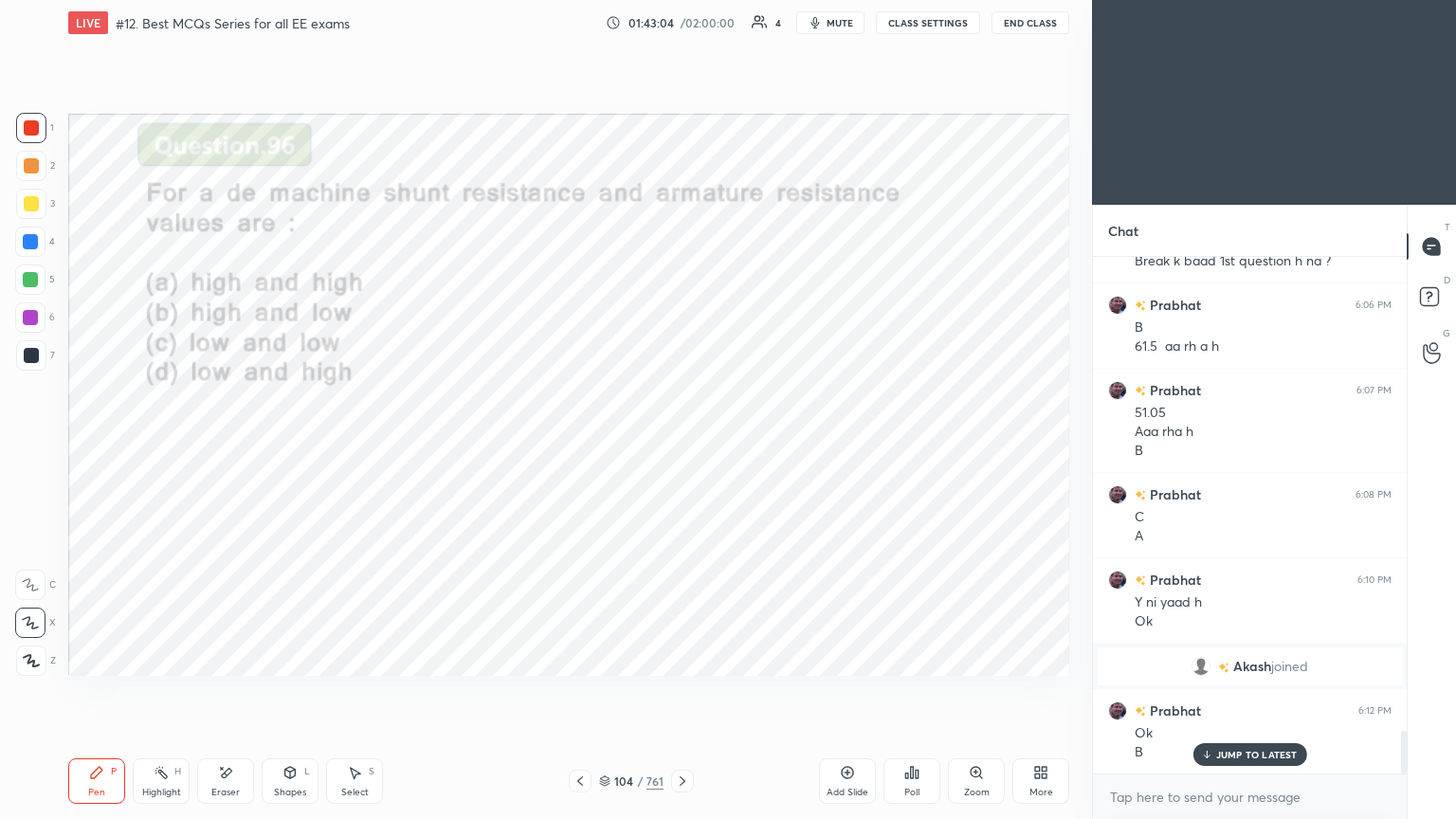 click 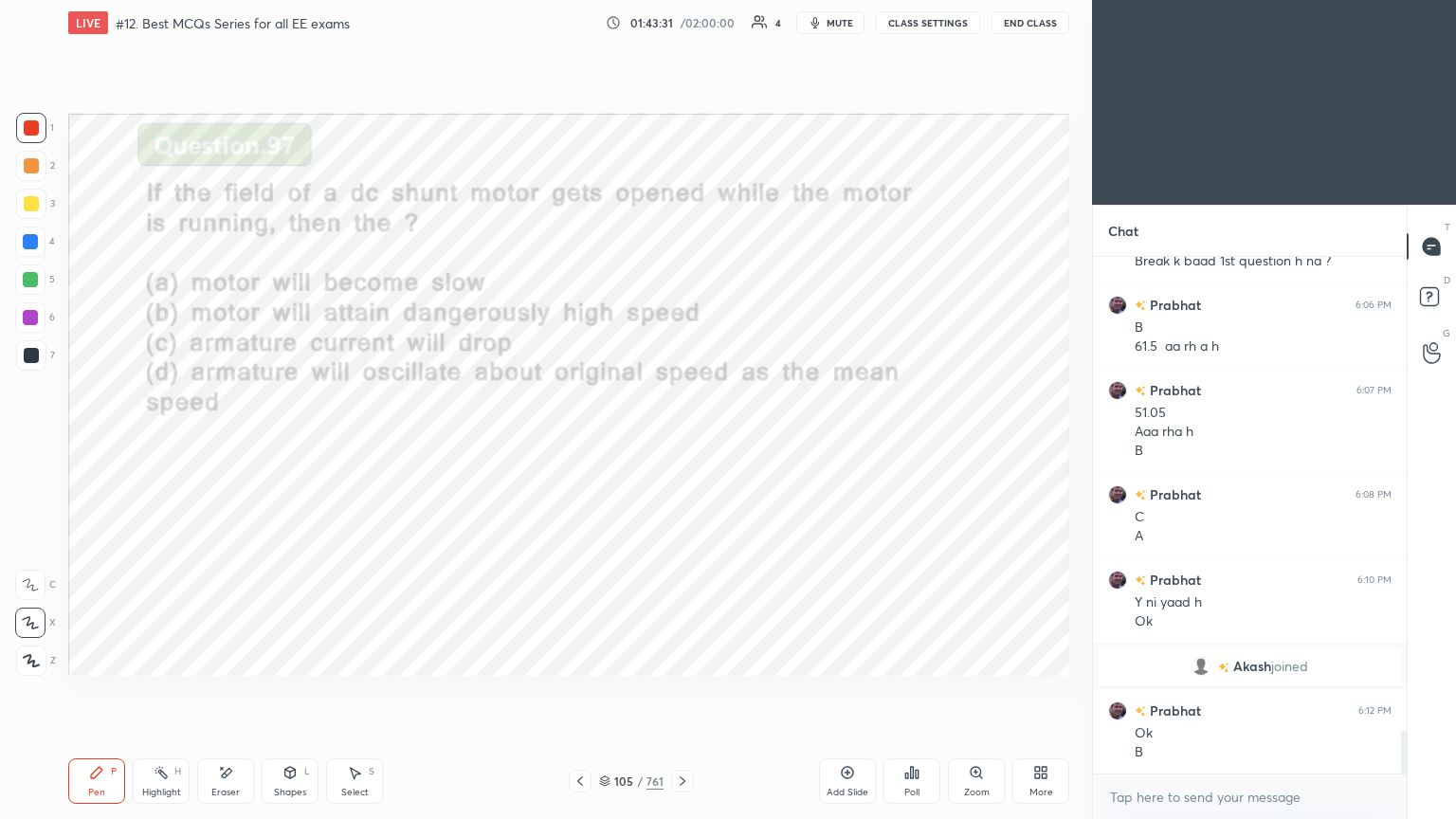 scroll, scrollTop: 5804, scrollLeft: 0, axis: vertical 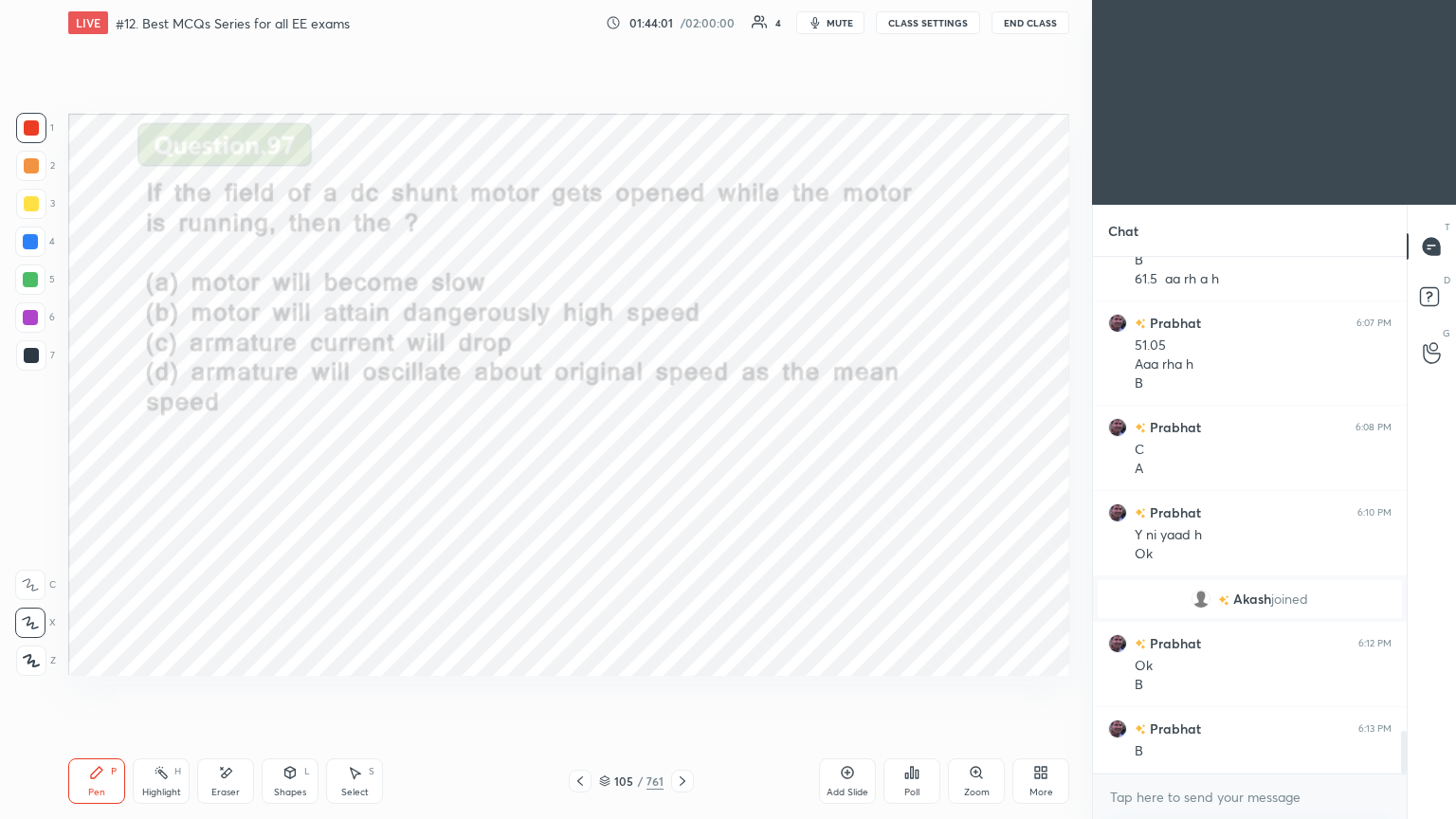 click 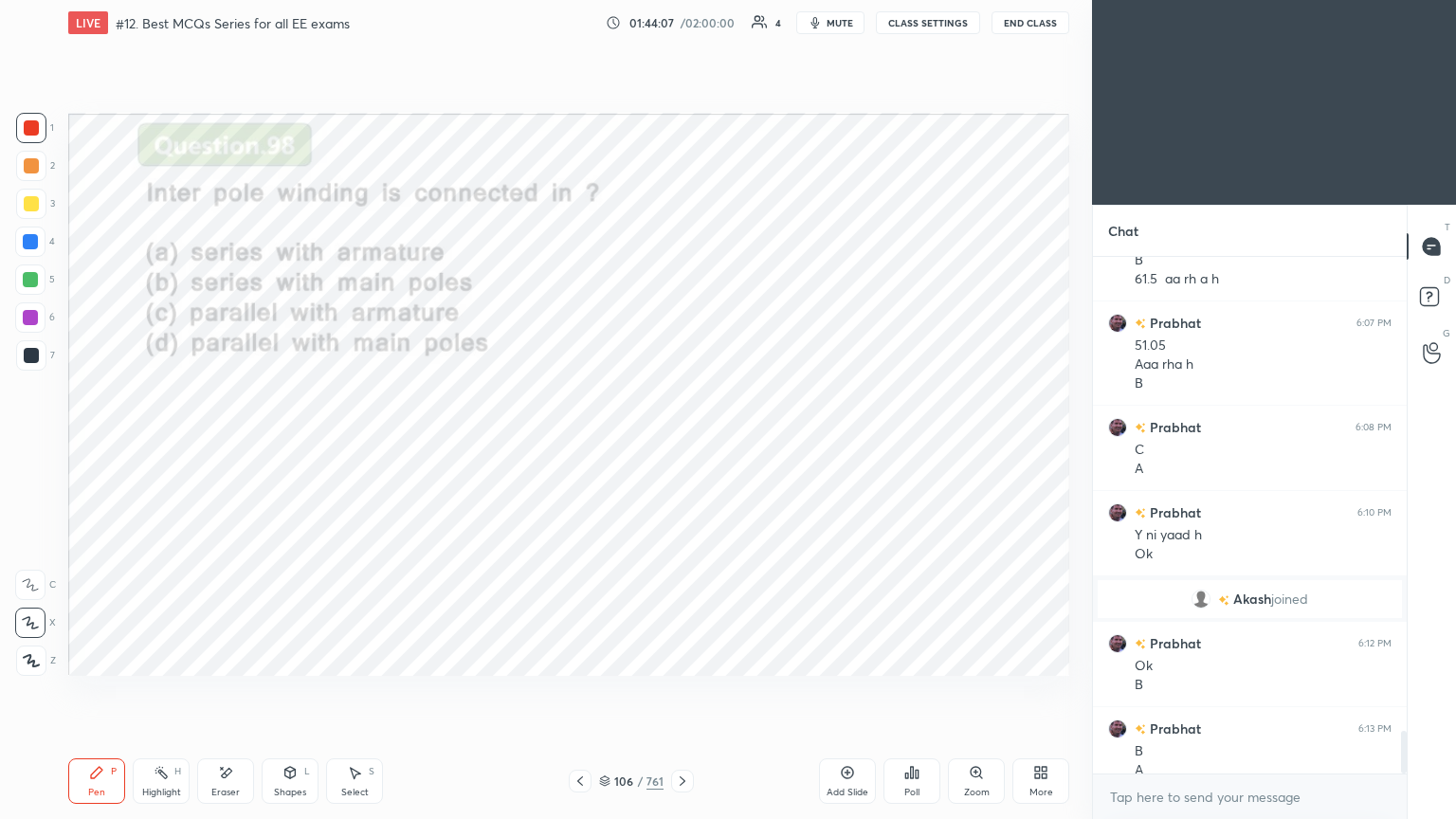 scroll, scrollTop: 5823, scrollLeft: 0, axis: vertical 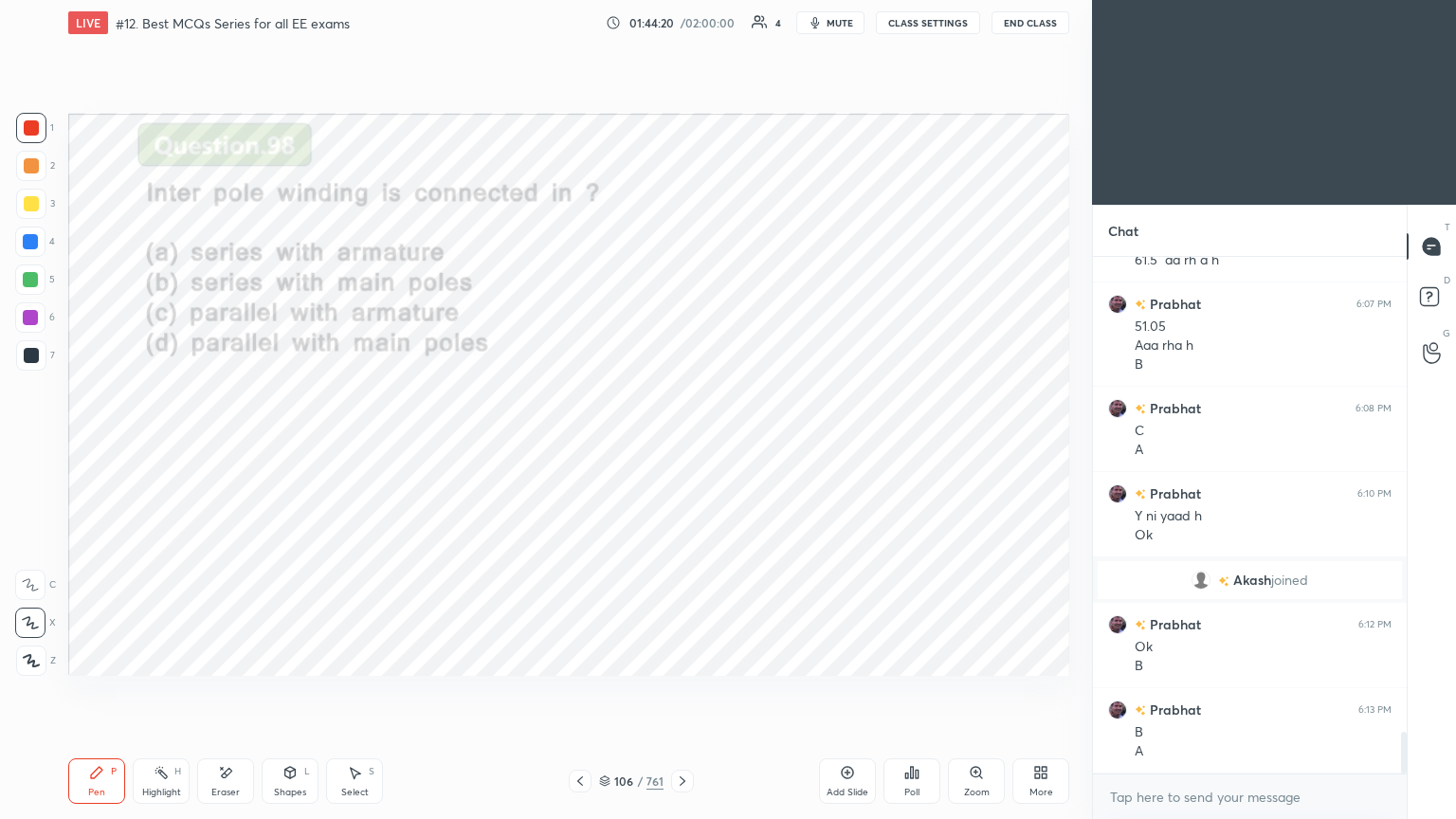 click 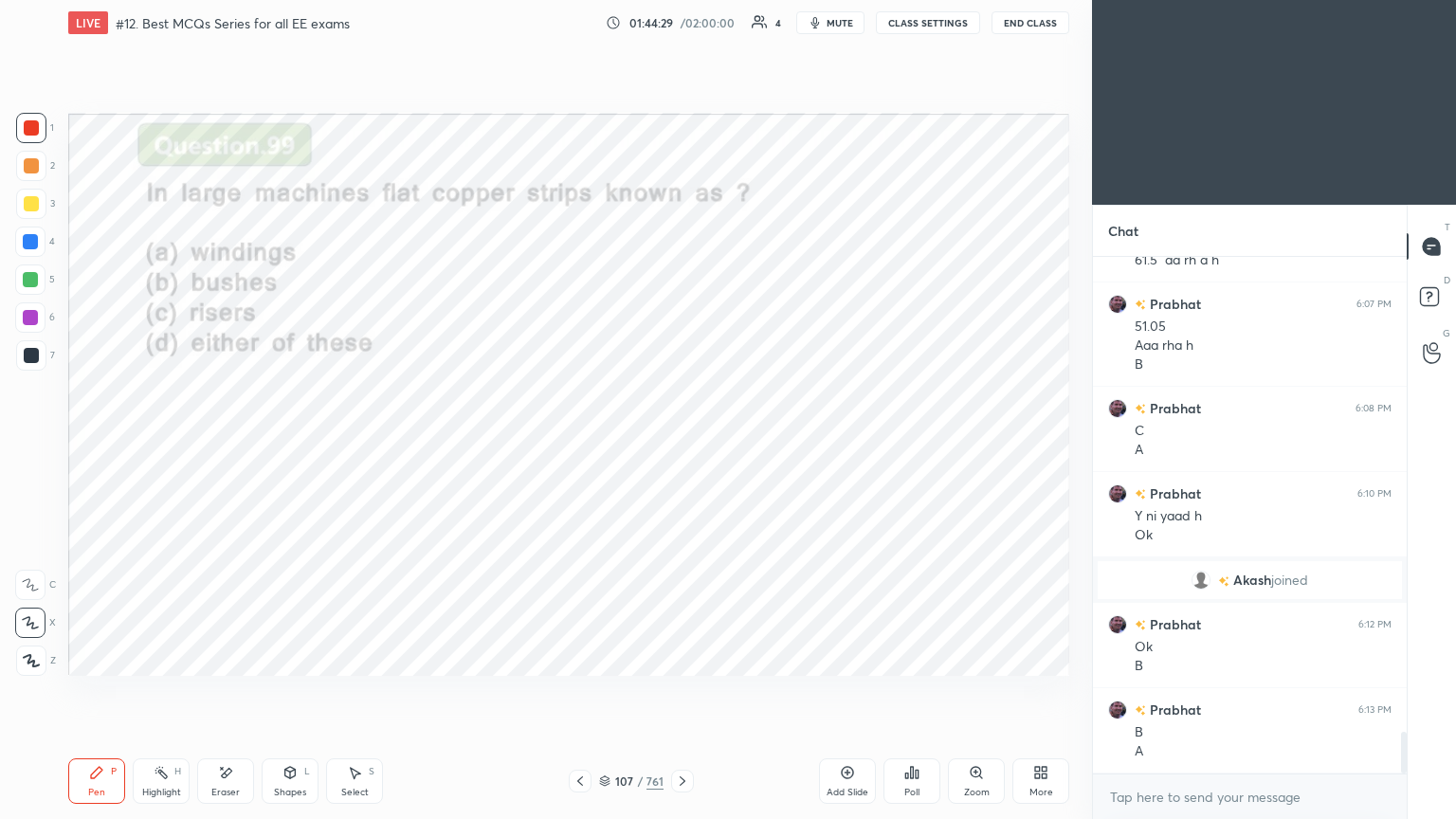 scroll, scrollTop: 5888, scrollLeft: 0, axis: vertical 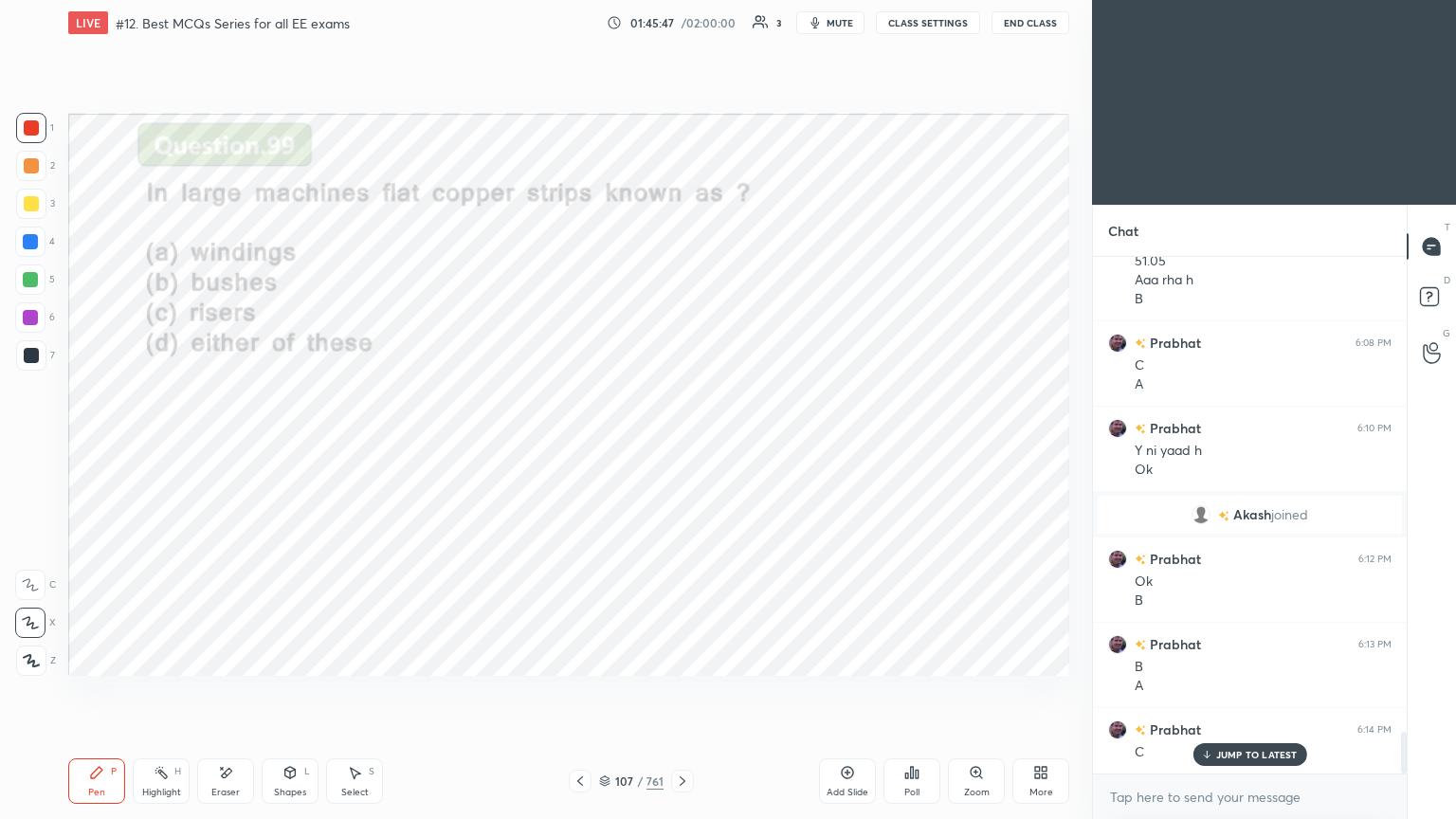 click 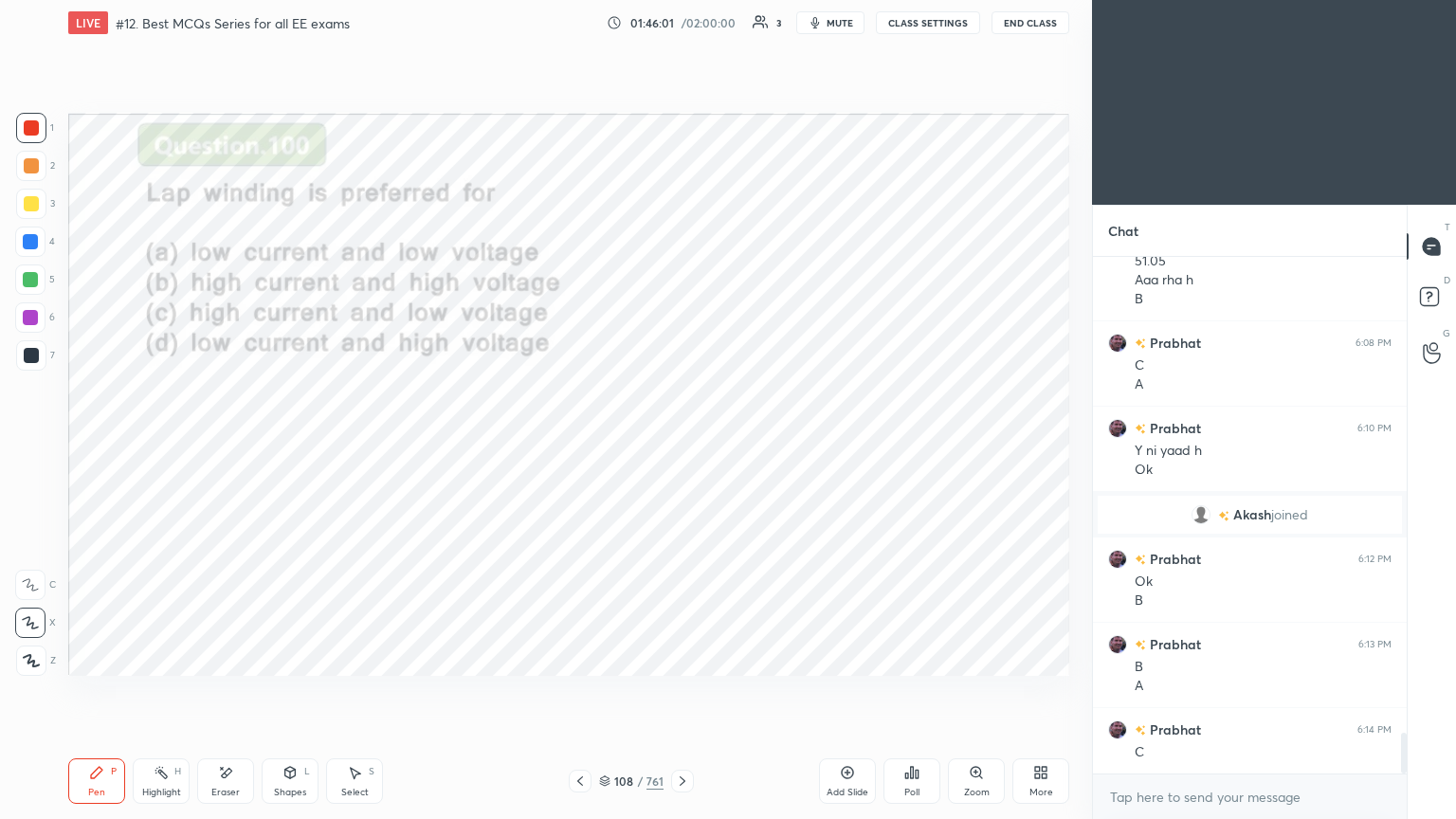 scroll, scrollTop: 5956, scrollLeft: 0, axis: vertical 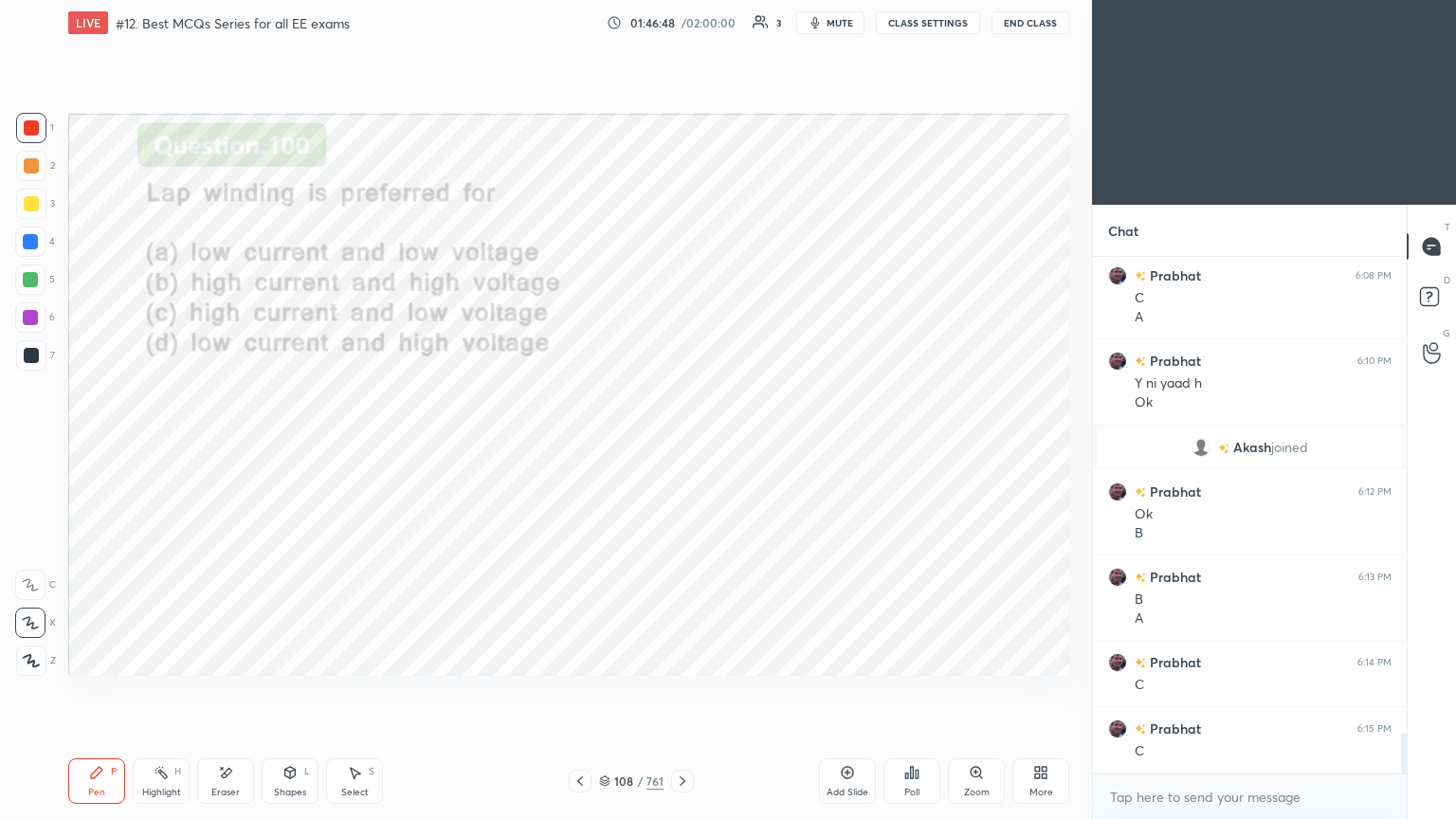 click 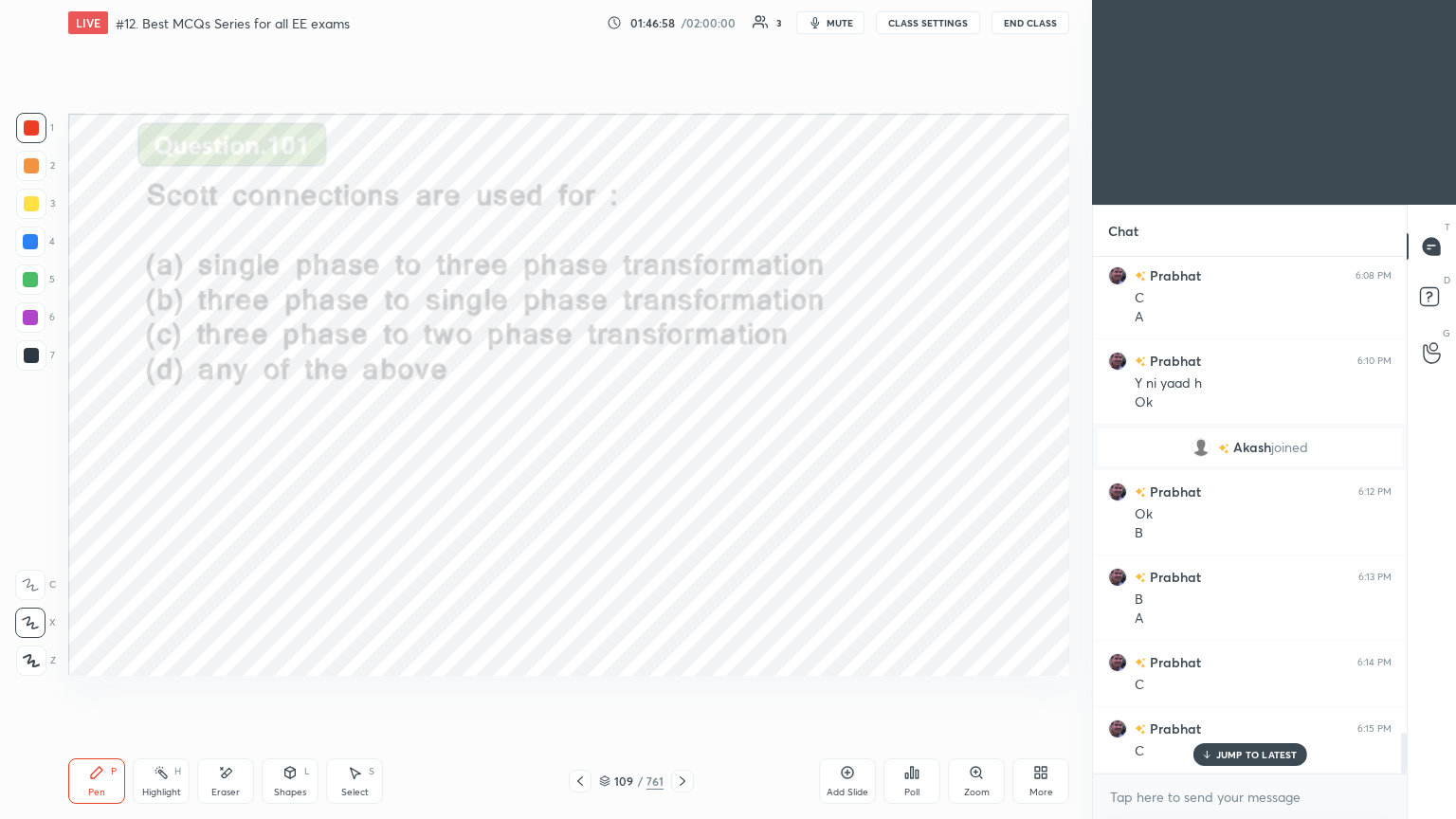 scroll, scrollTop: 6021, scrollLeft: 0, axis: vertical 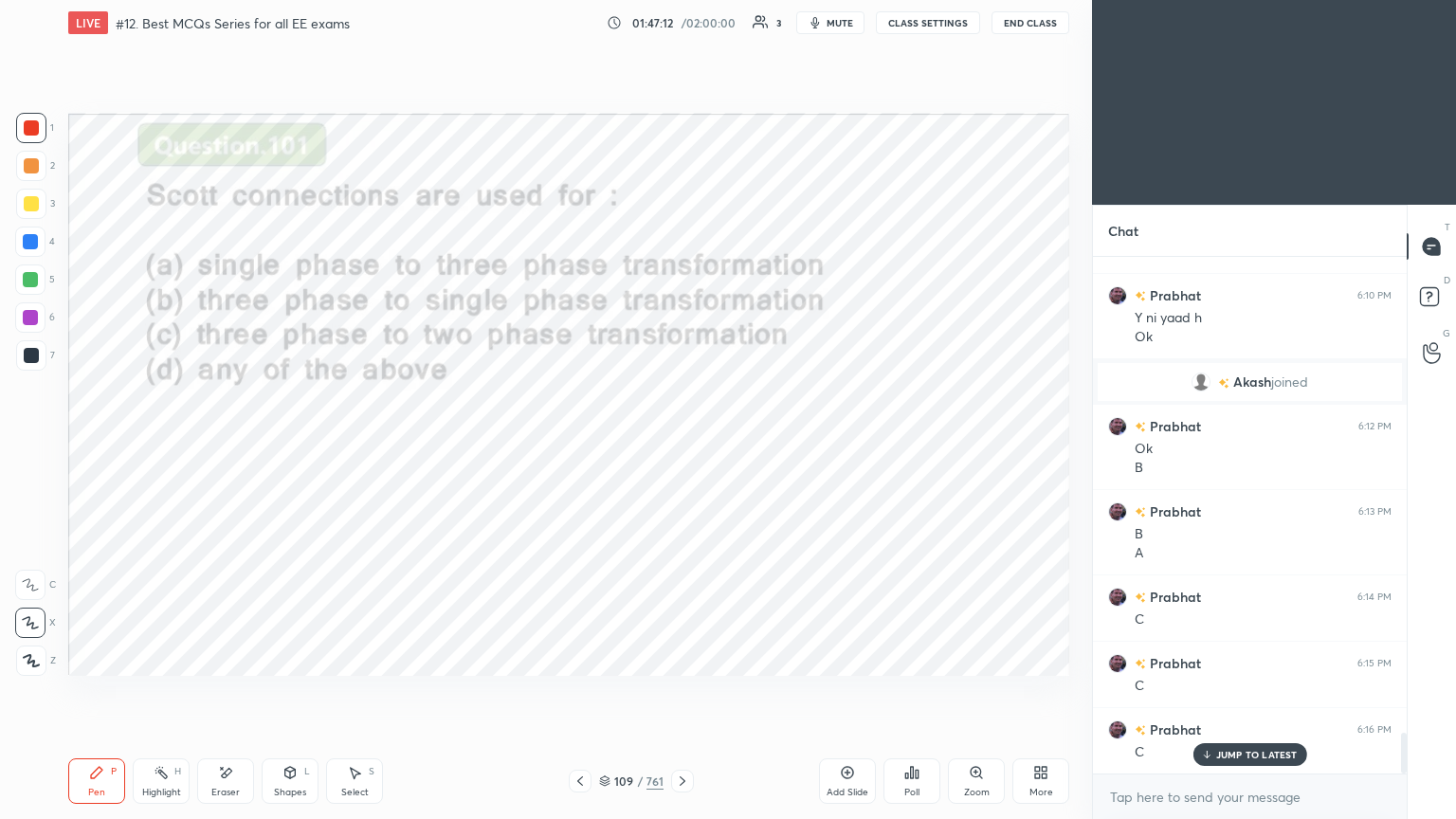 click 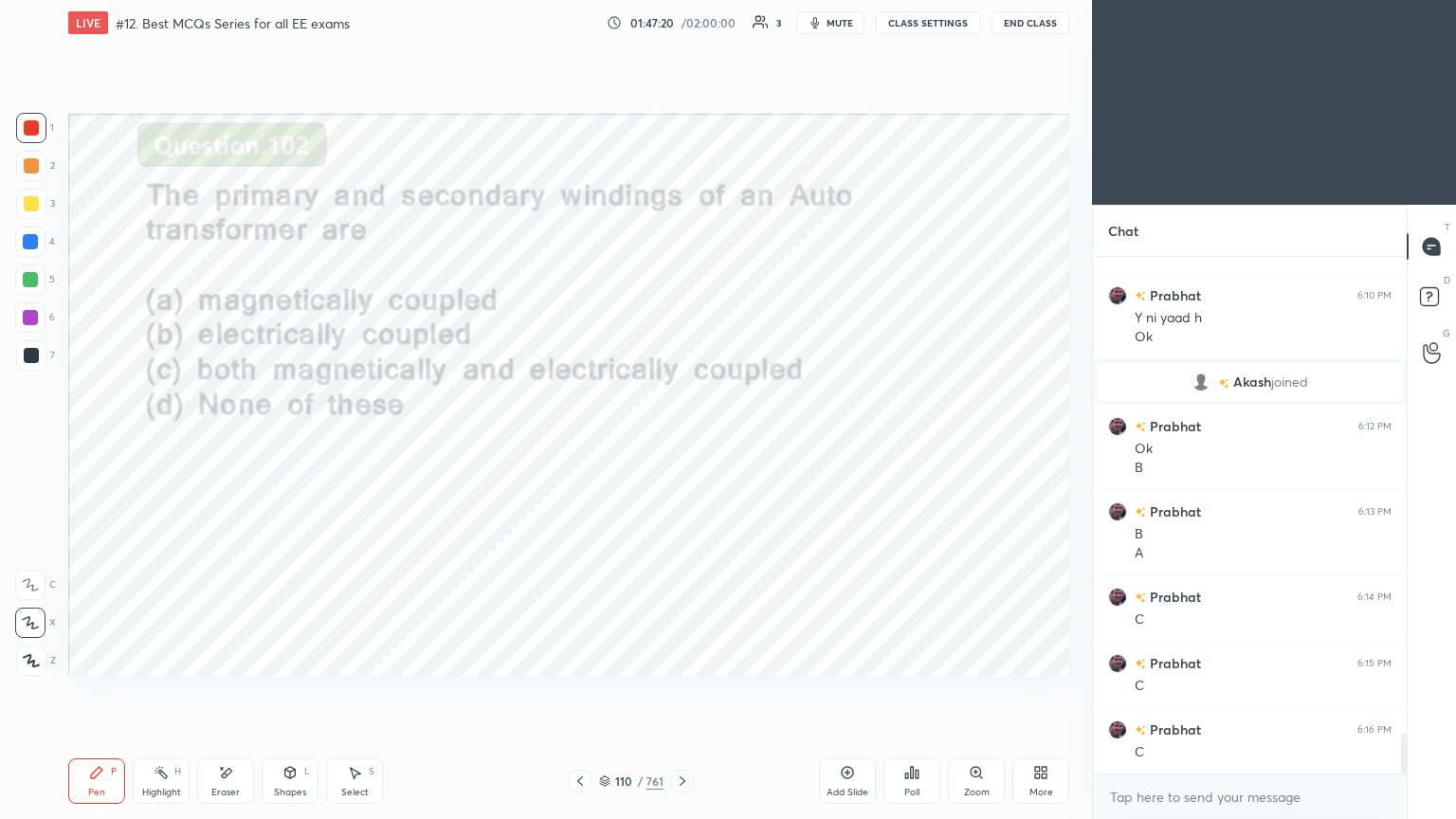 scroll, scrollTop: 6088, scrollLeft: 0, axis: vertical 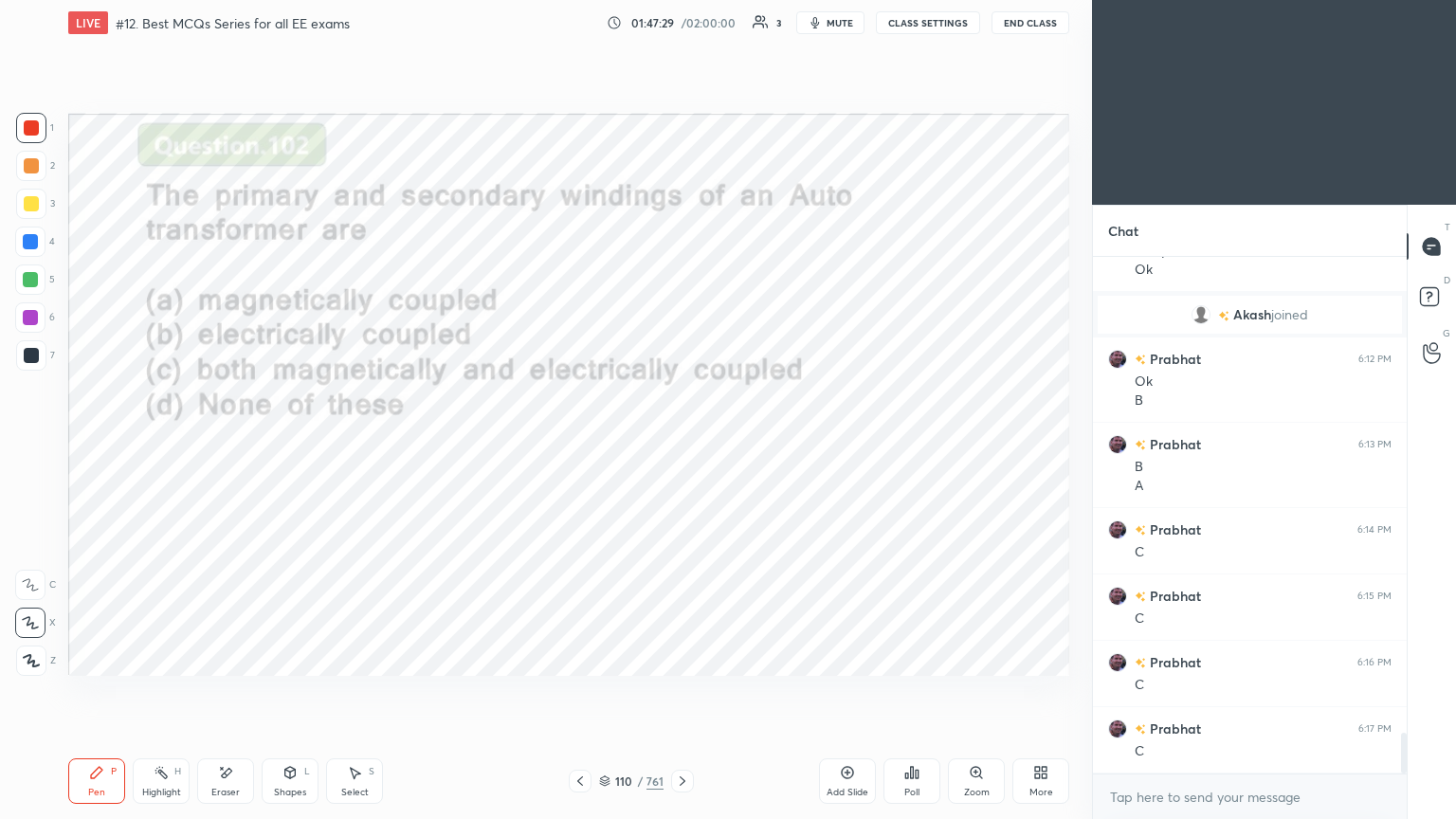 click at bounding box center (682, 781) 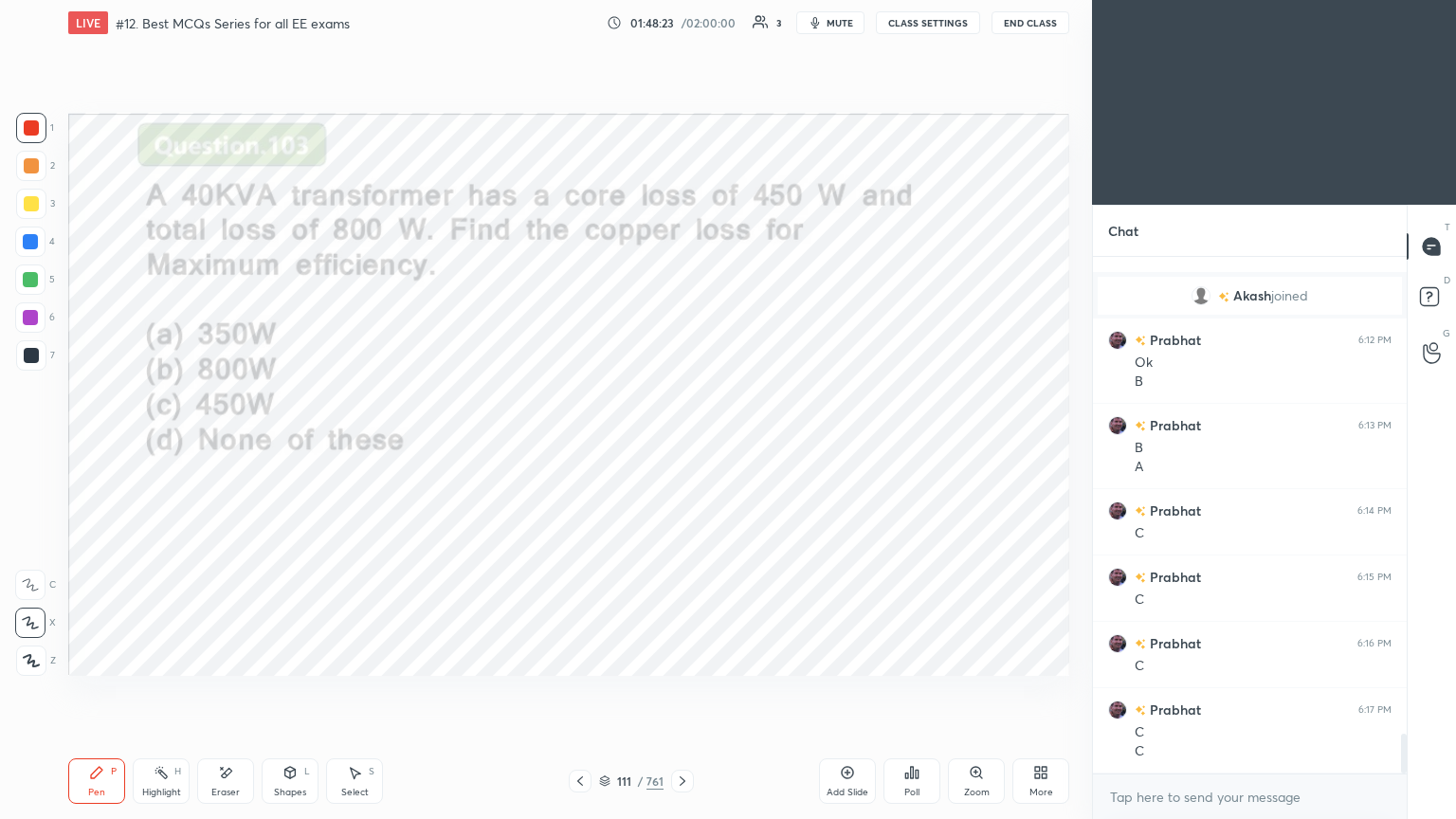 scroll, scrollTop: 6173, scrollLeft: 0, axis: vertical 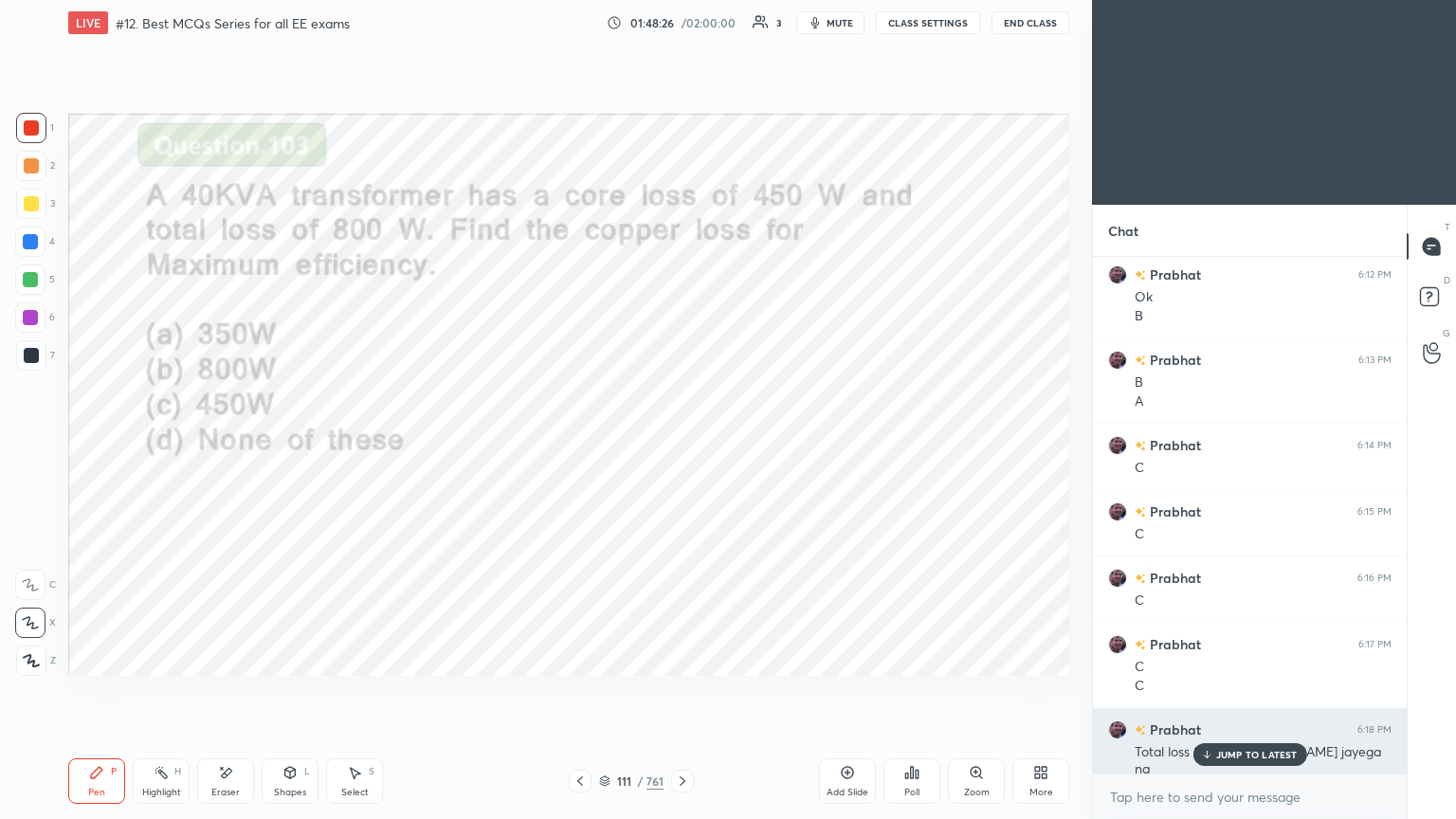 click on "JUMP TO LATEST" at bounding box center (1257, 755) 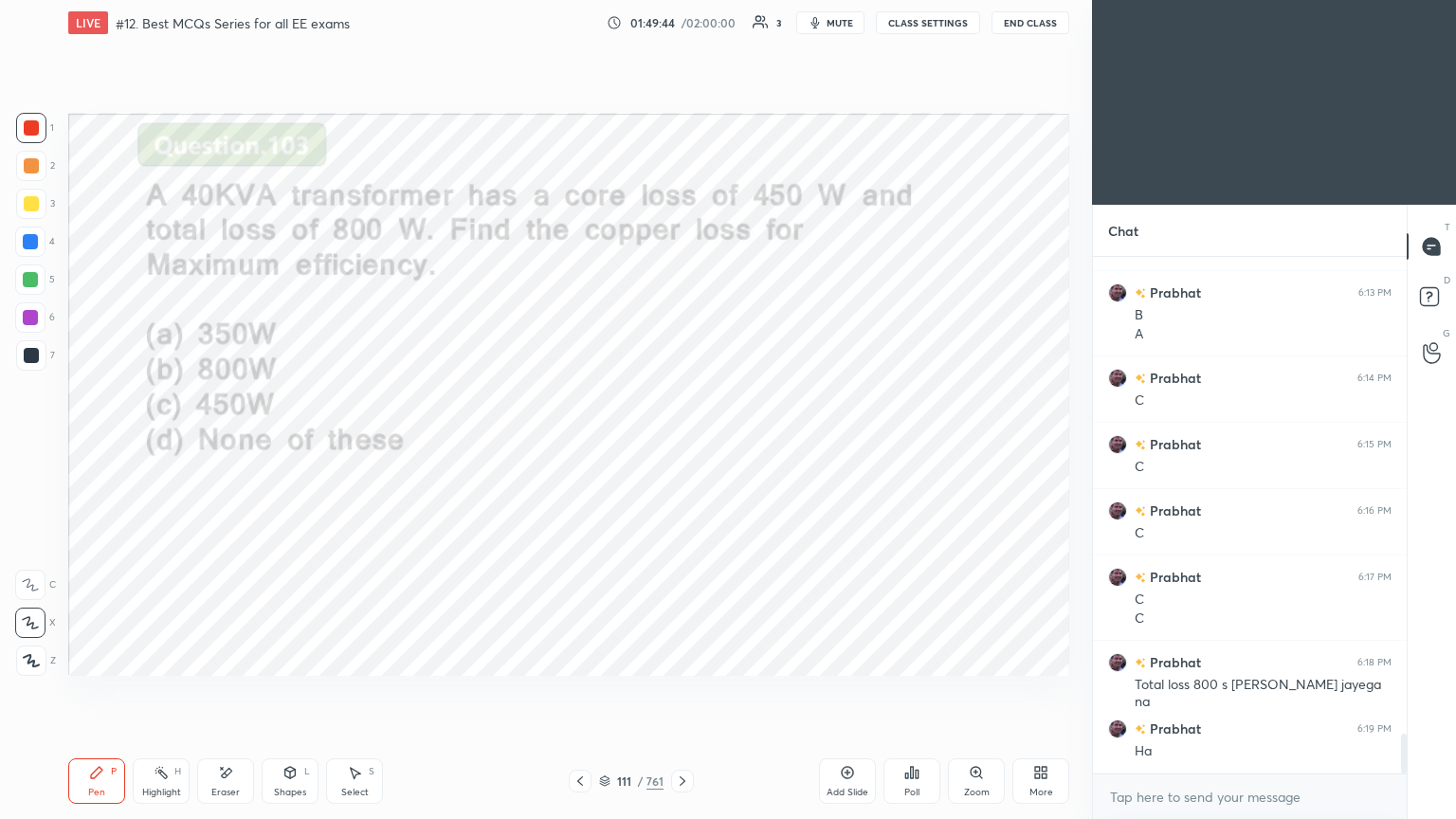 scroll, scrollTop: 6259, scrollLeft: 0, axis: vertical 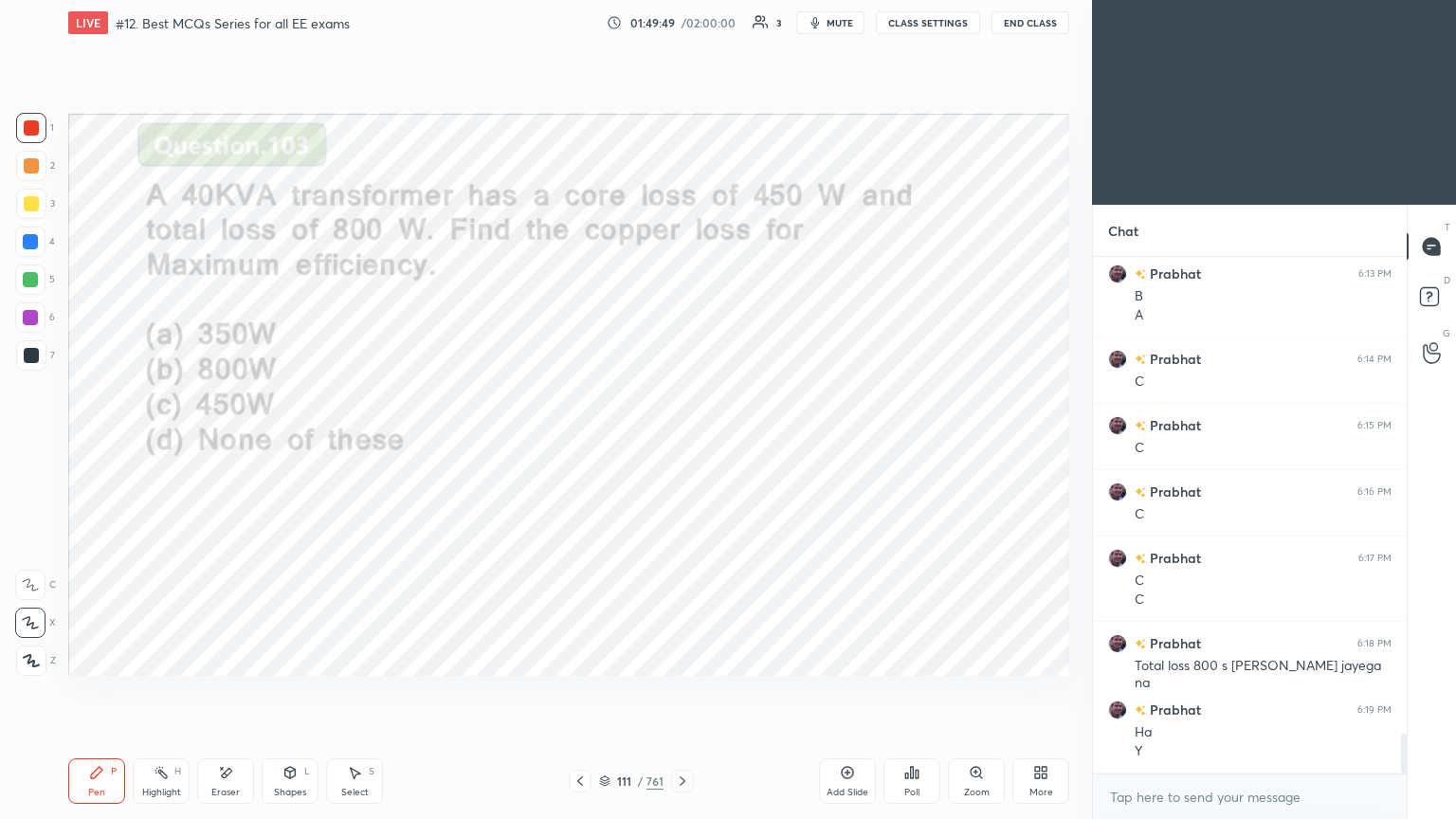 click 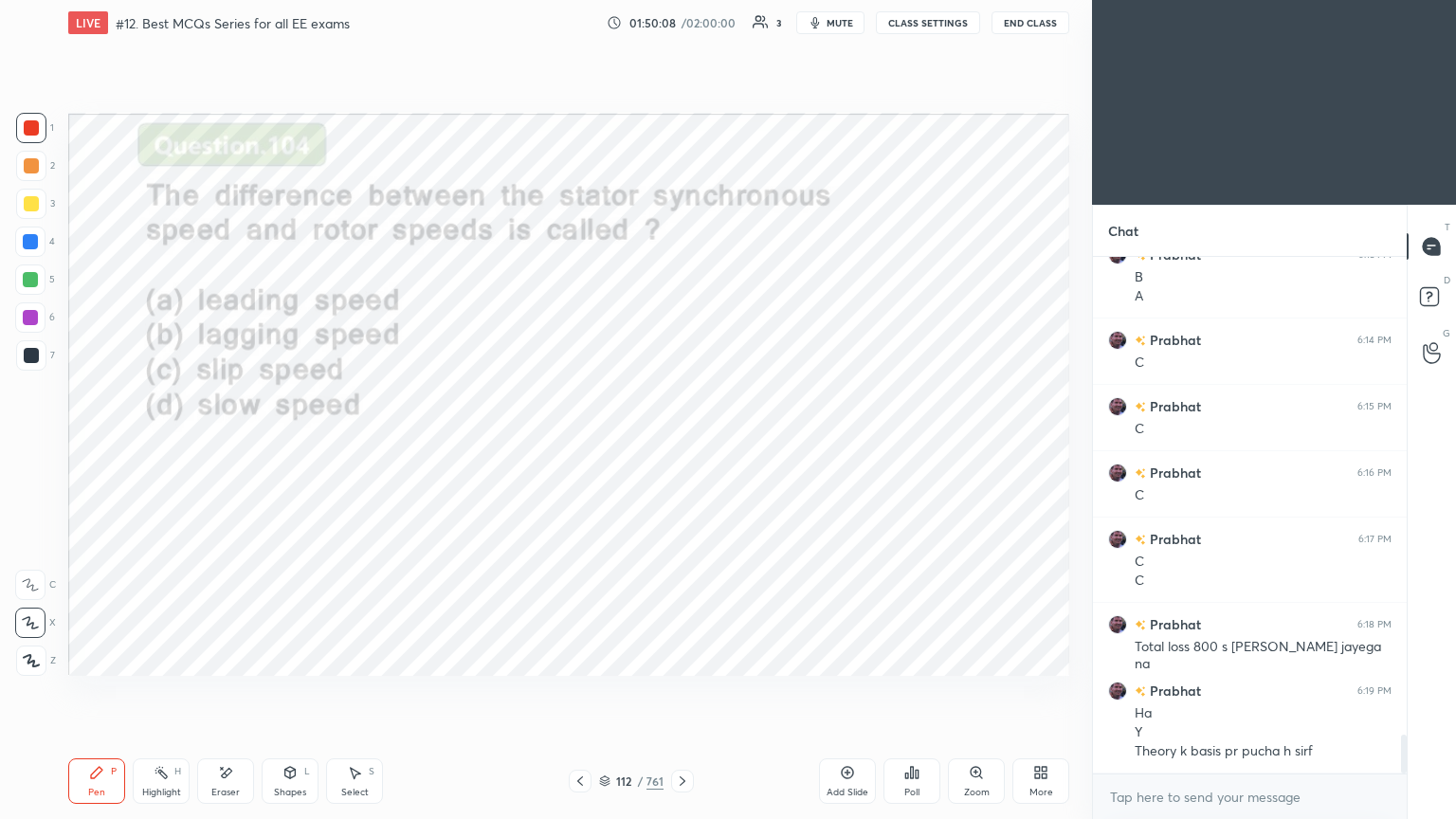 scroll, scrollTop: 6297, scrollLeft: 0, axis: vertical 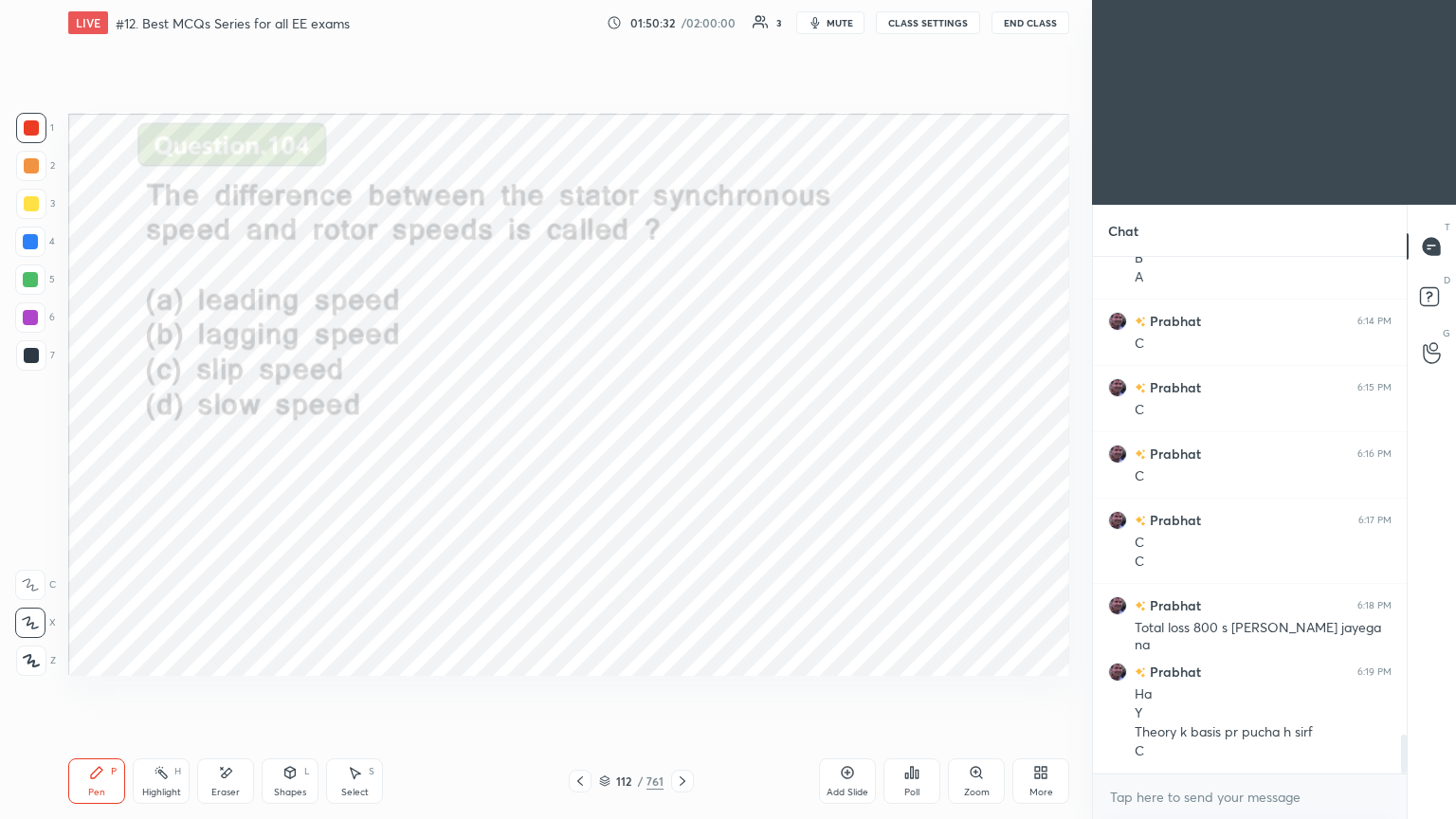 click 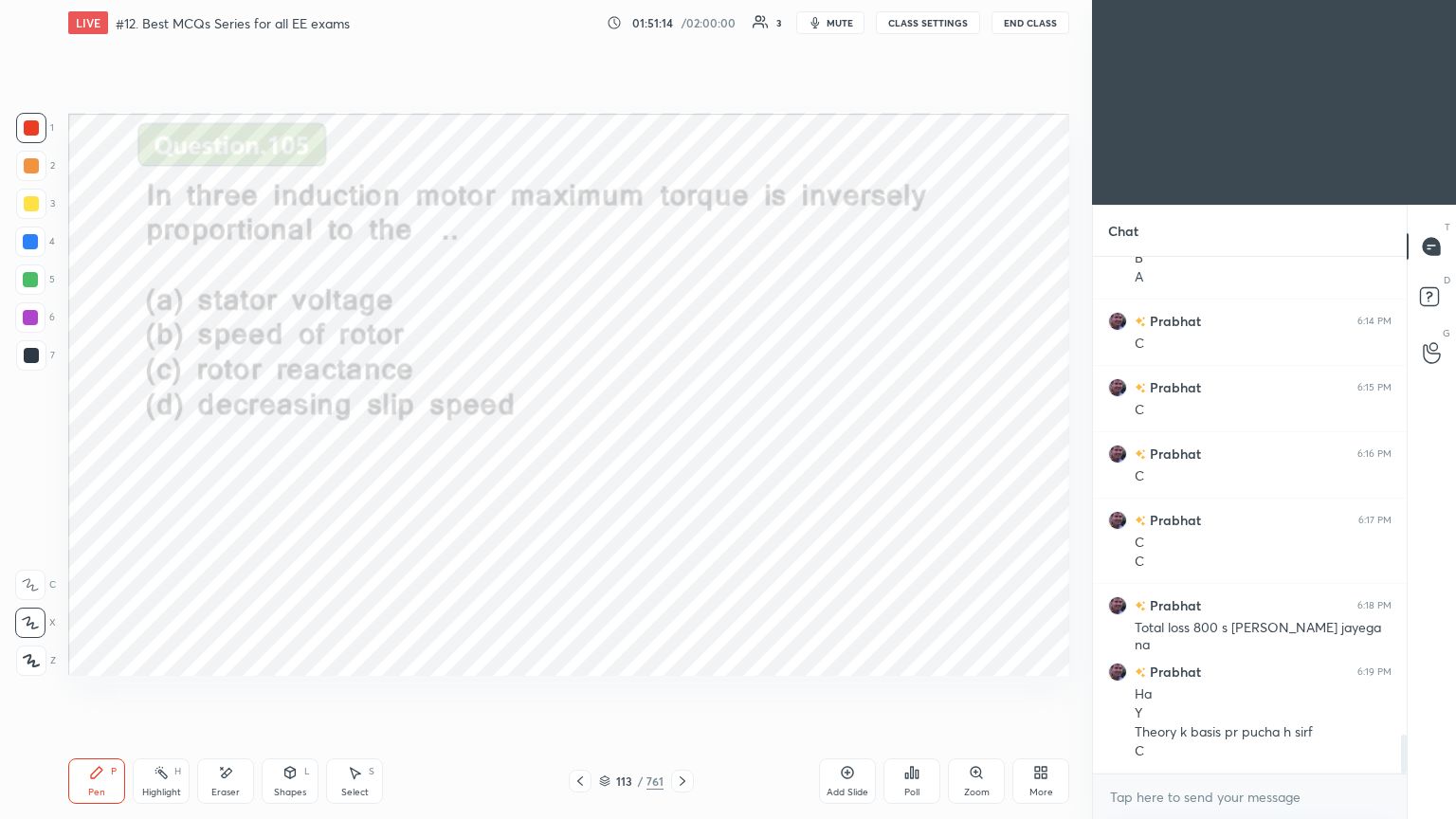 scroll, scrollTop: 6362, scrollLeft: 0, axis: vertical 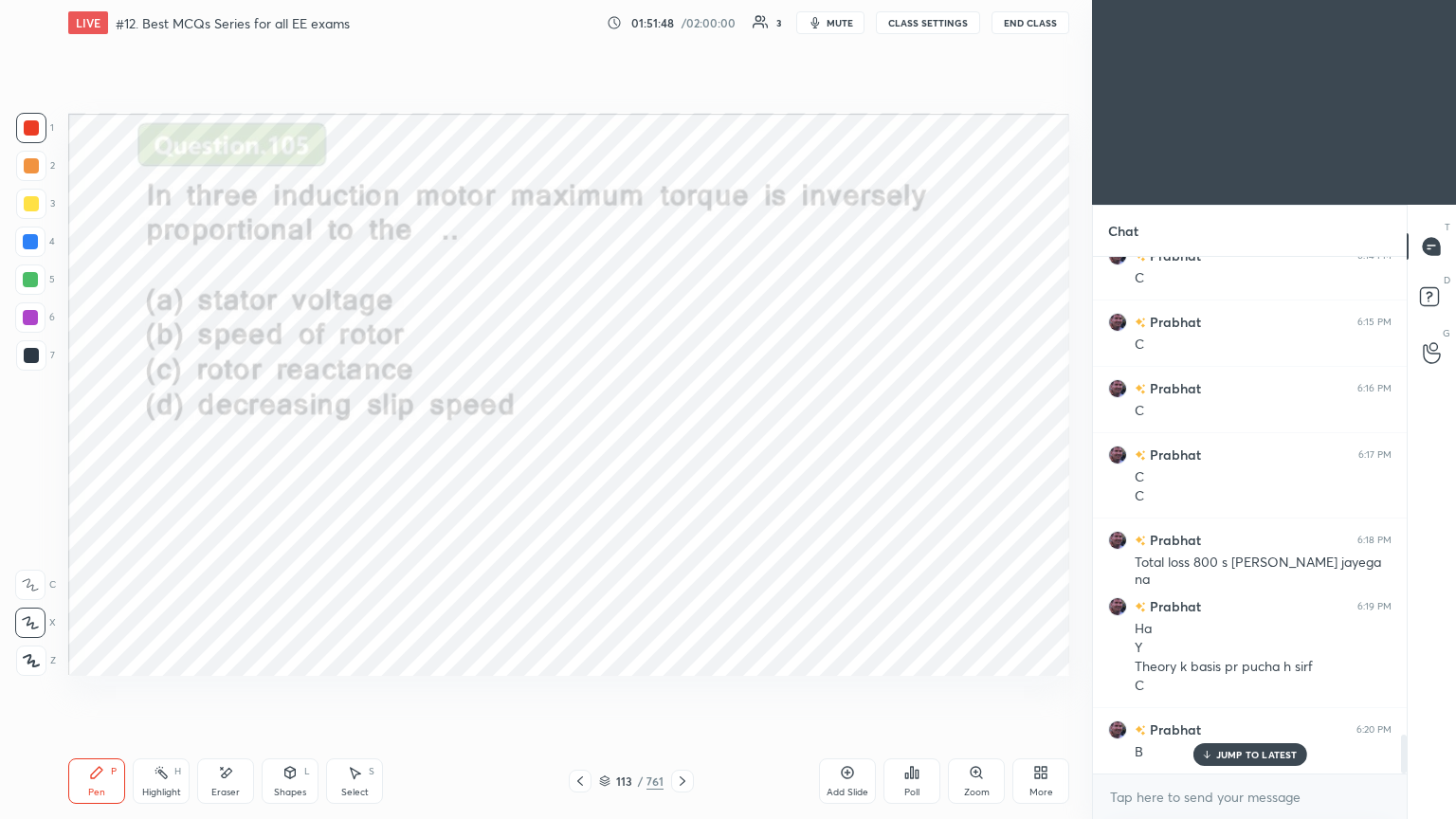 click 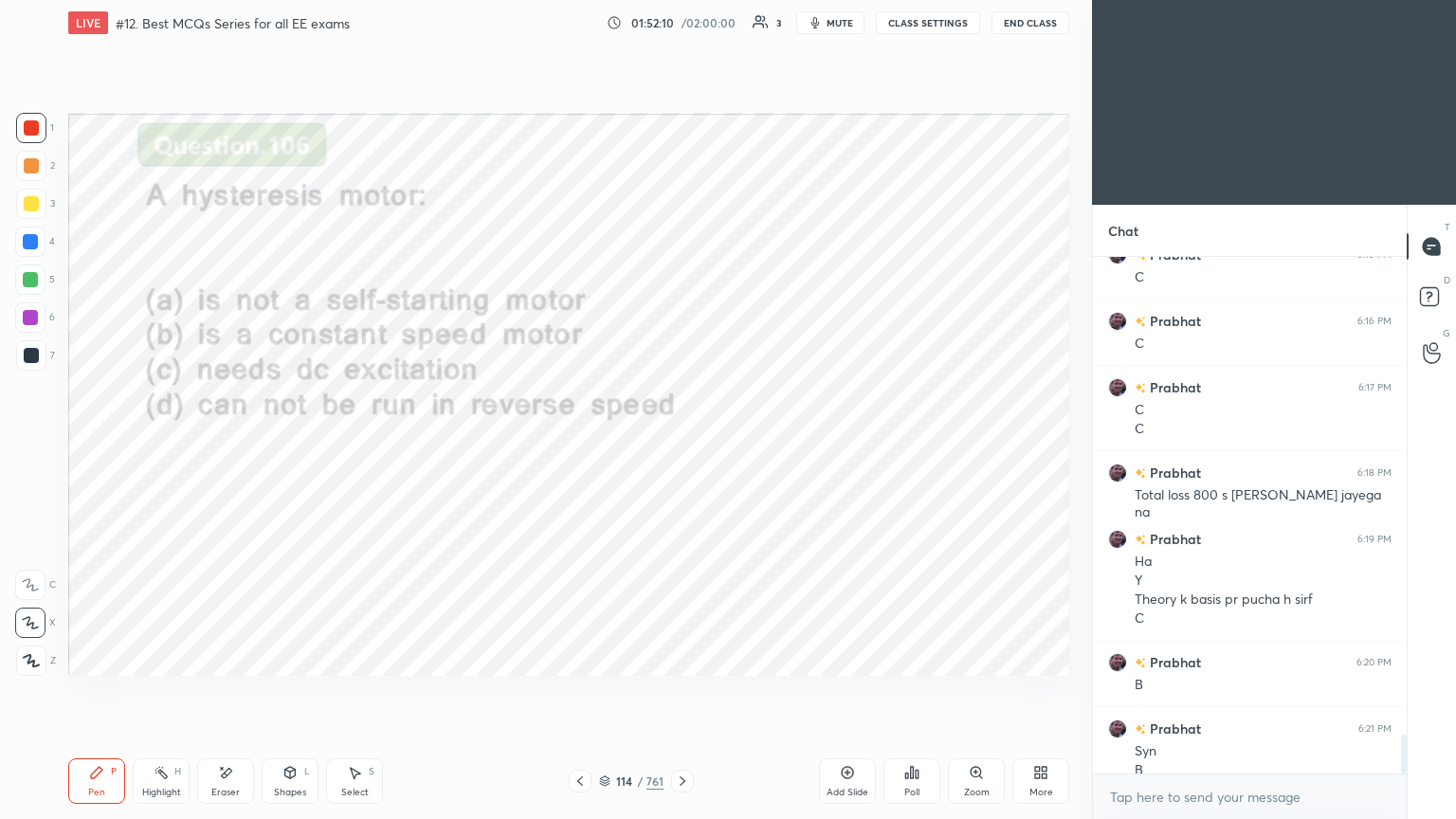 scroll, scrollTop: 6449, scrollLeft: 0, axis: vertical 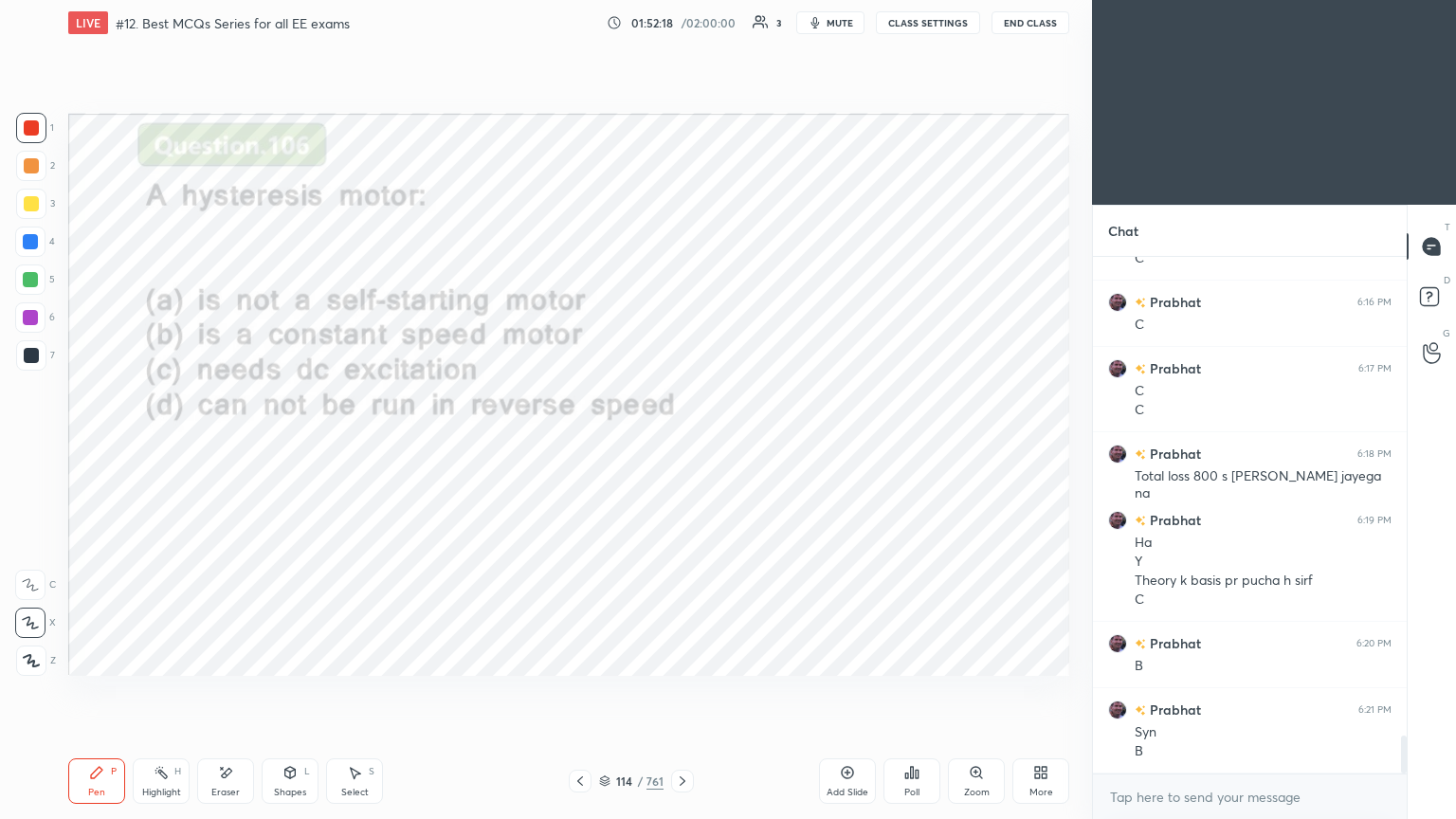 click on "1 2 3 4 5 6 7 C X Z E E Erase all   H H LIVE #12. Best MCQs Series for all EE exams 01:52:18 /  02:00:00 3 mute CLASS SETTINGS End Class Setting up your live class Poll for   secs No correct answer Start poll Back #12. Best MCQs Series for all EE exams [PERSON_NAME] Pen P Highlight H Eraser Shapes L Select S 114 / 761 Add Slide Poll Zoom More" at bounding box center [538, 410] 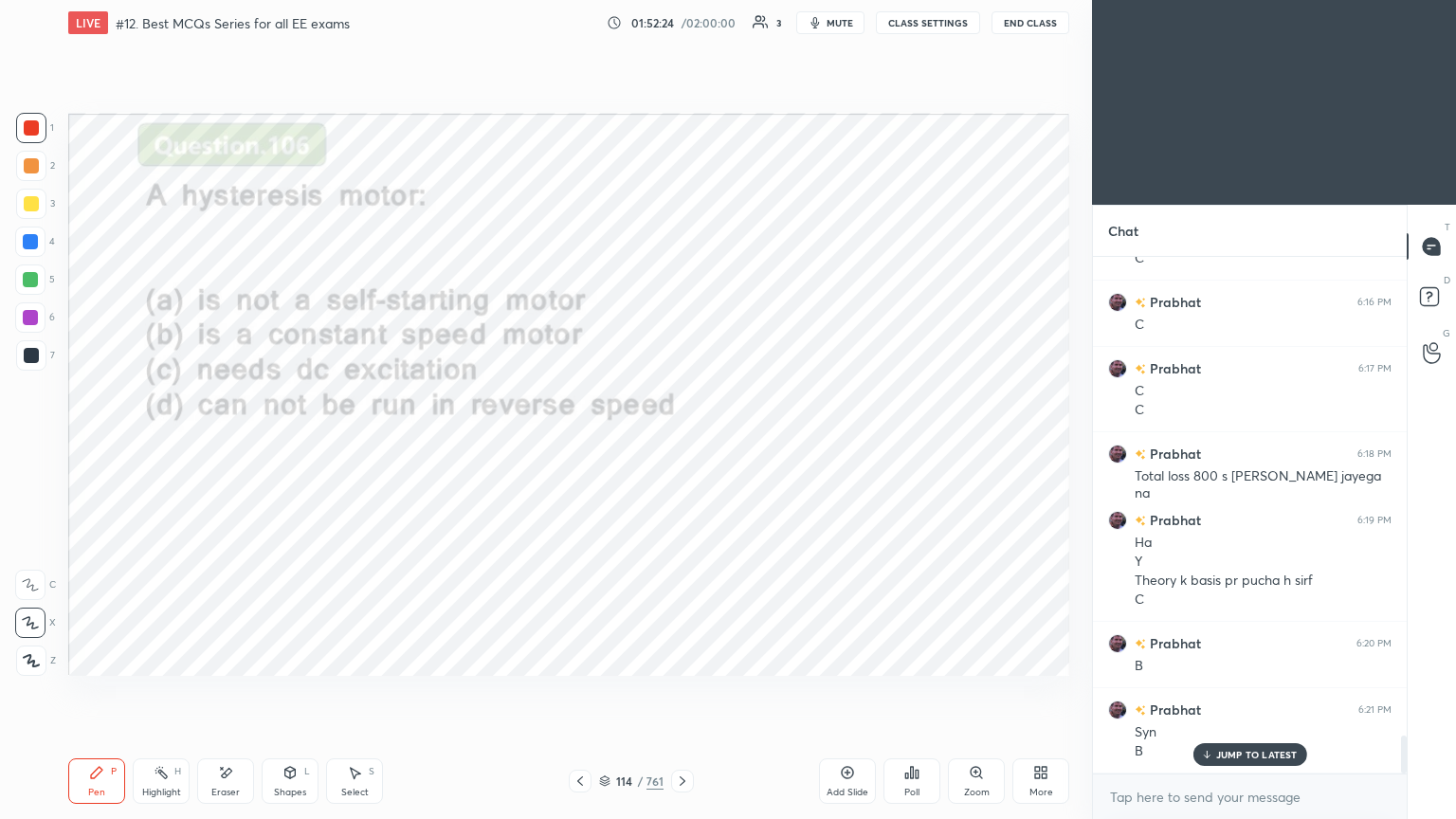 scroll, scrollTop: 6514, scrollLeft: 0, axis: vertical 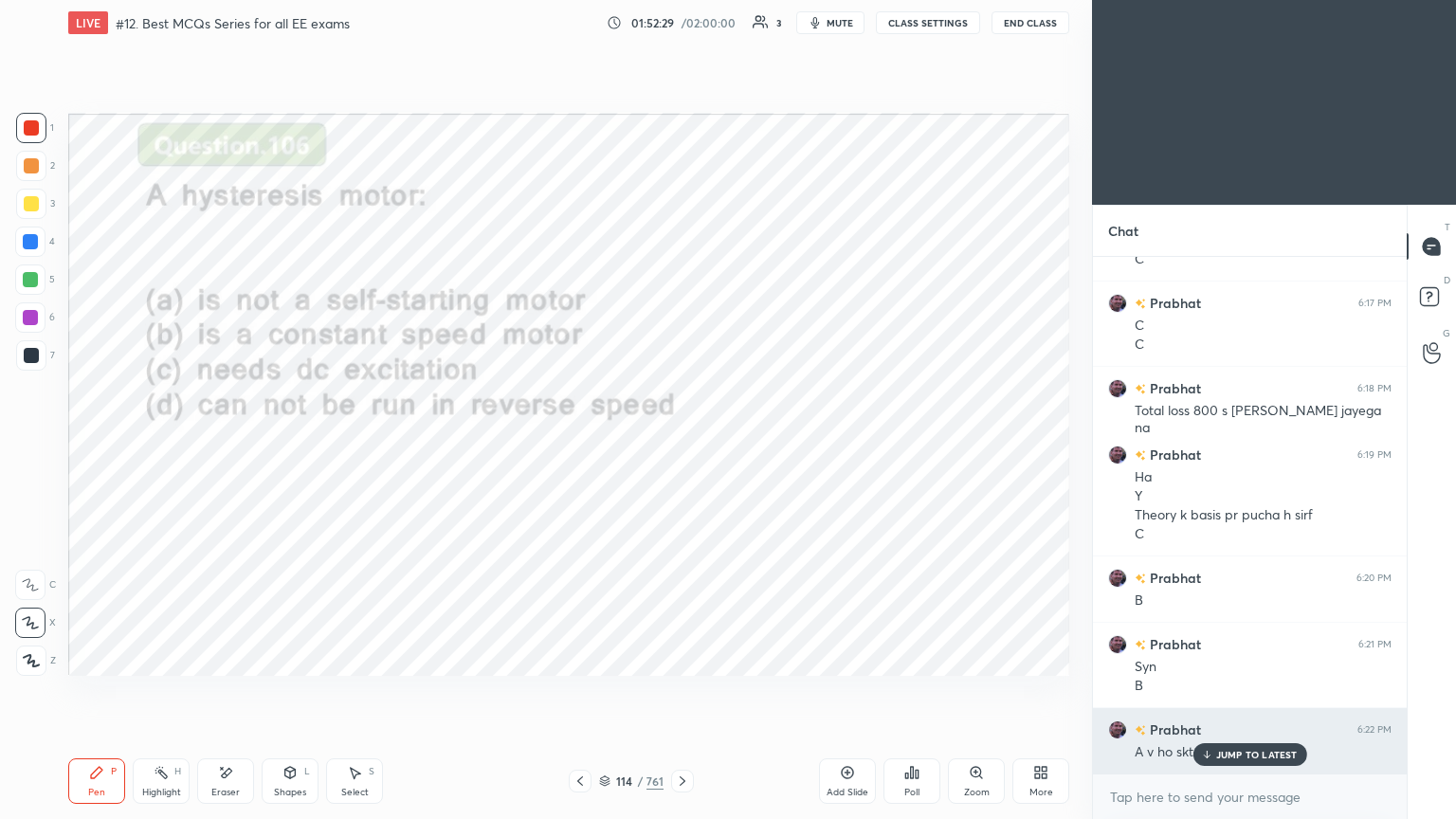 click on "JUMP TO LATEST" at bounding box center [1257, 755] 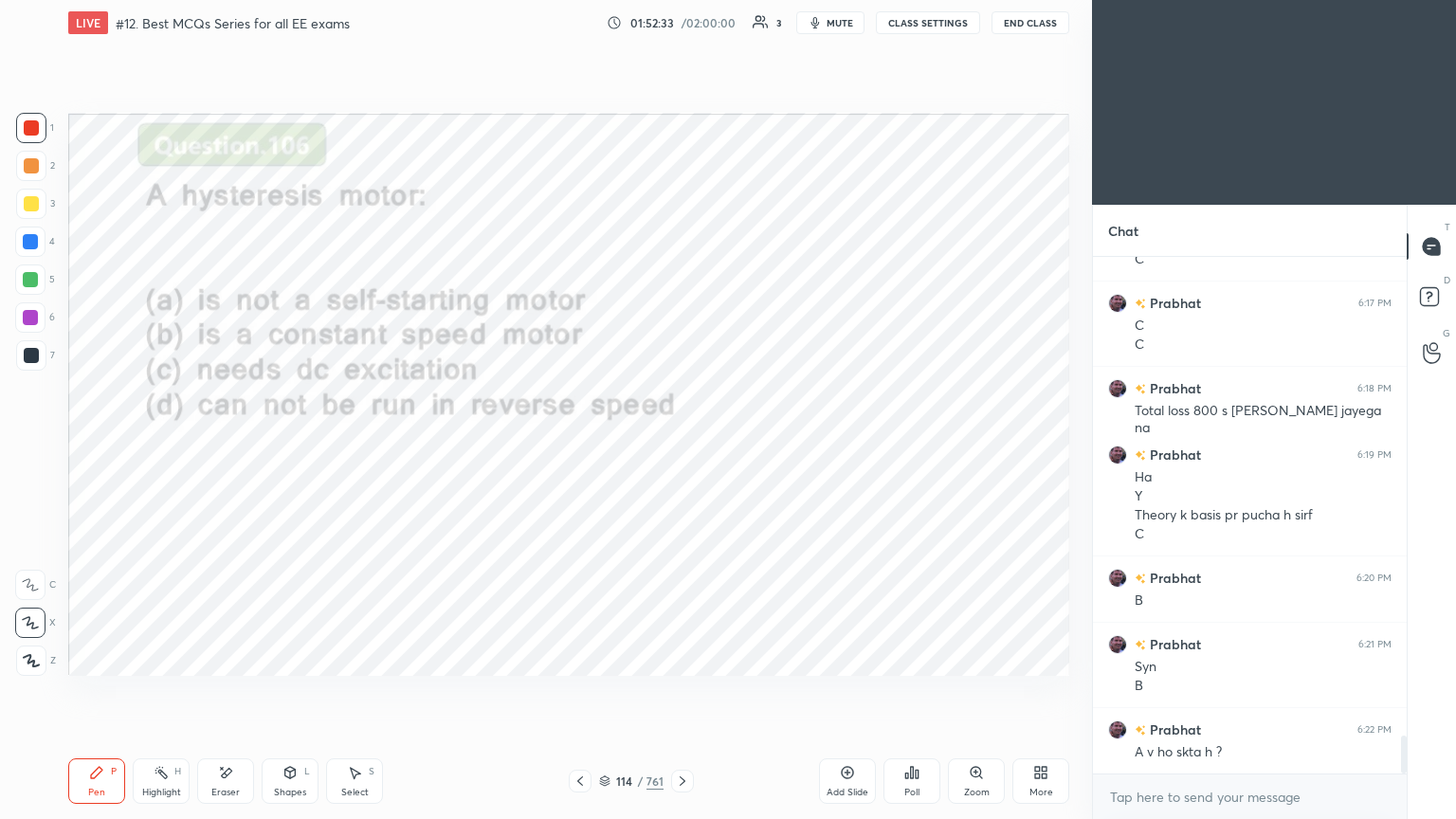 scroll, scrollTop: 6533, scrollLeft: 0, axis: vertical 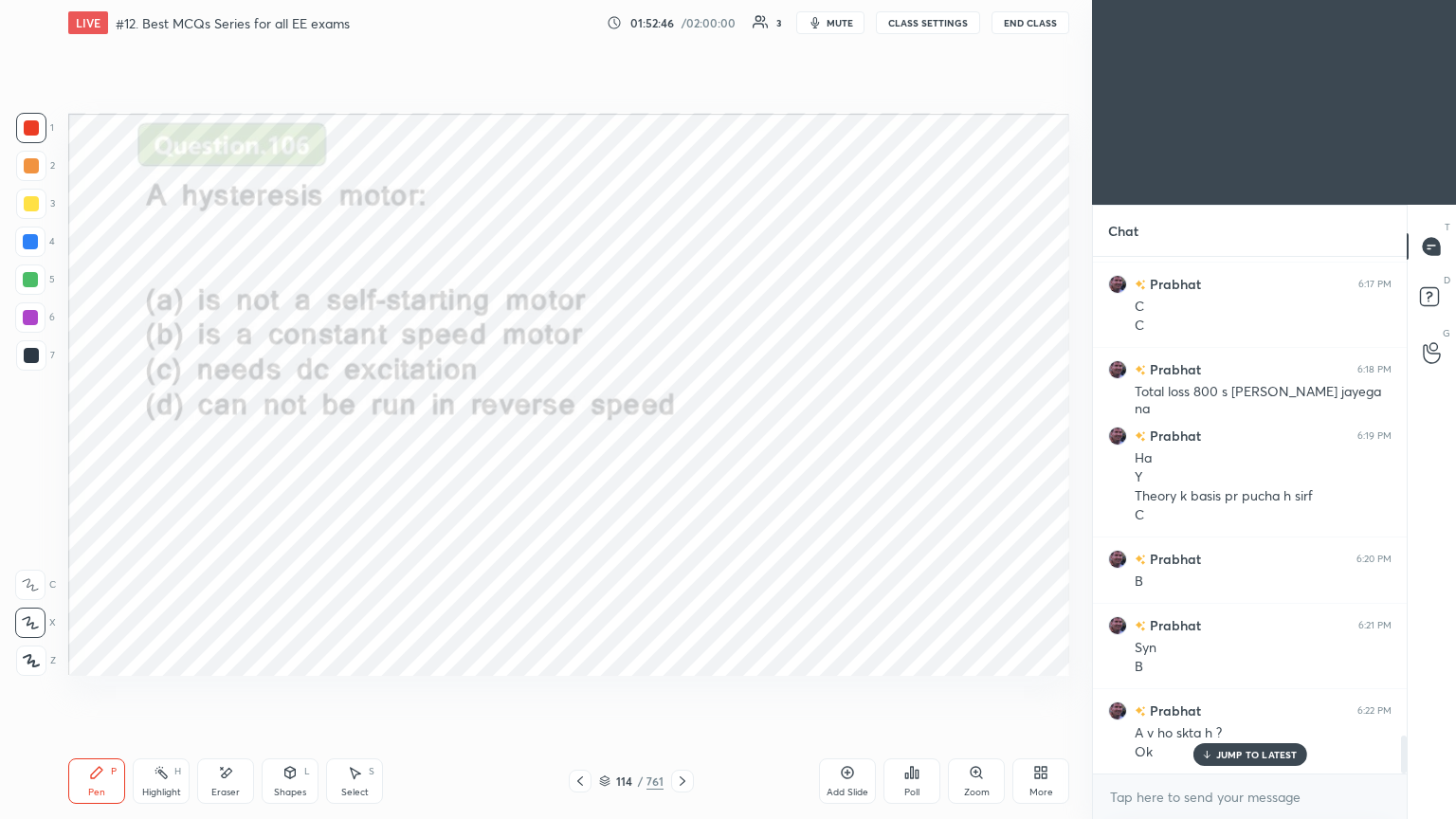 click at bounding box center [682, 781] 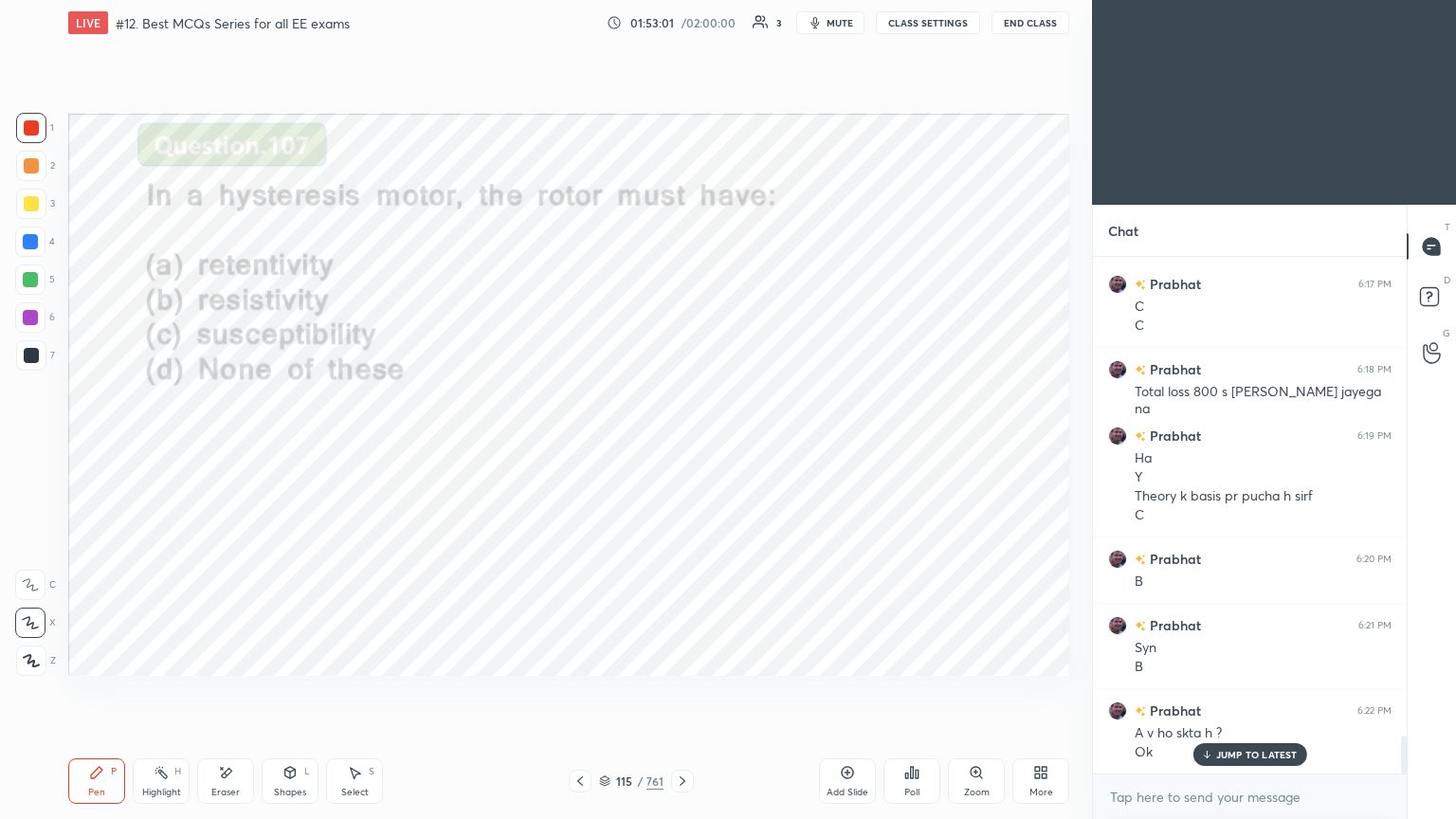 scroll, scrollTop: 6552, scrollLeft: 0, axis: vertical 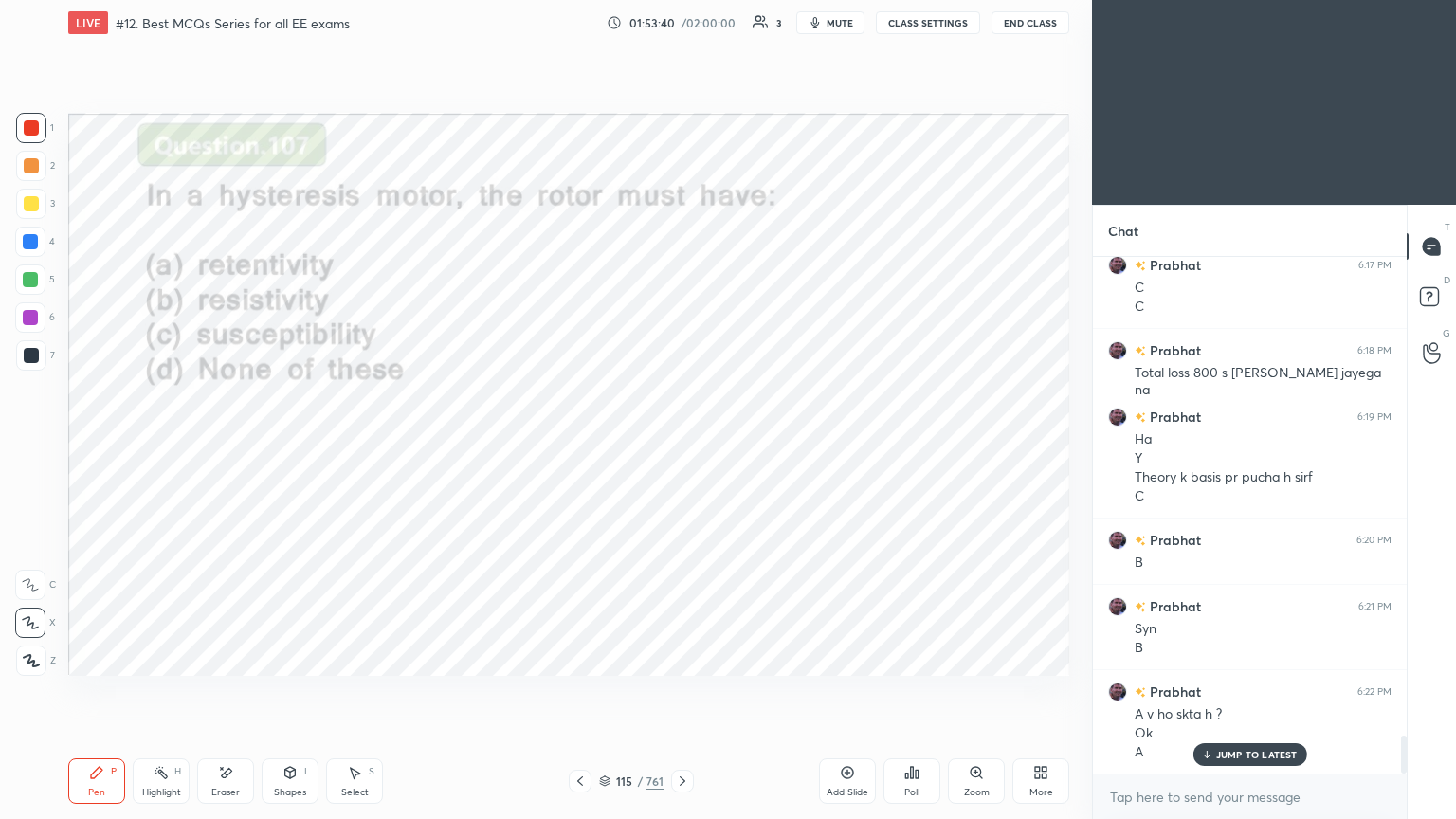 click 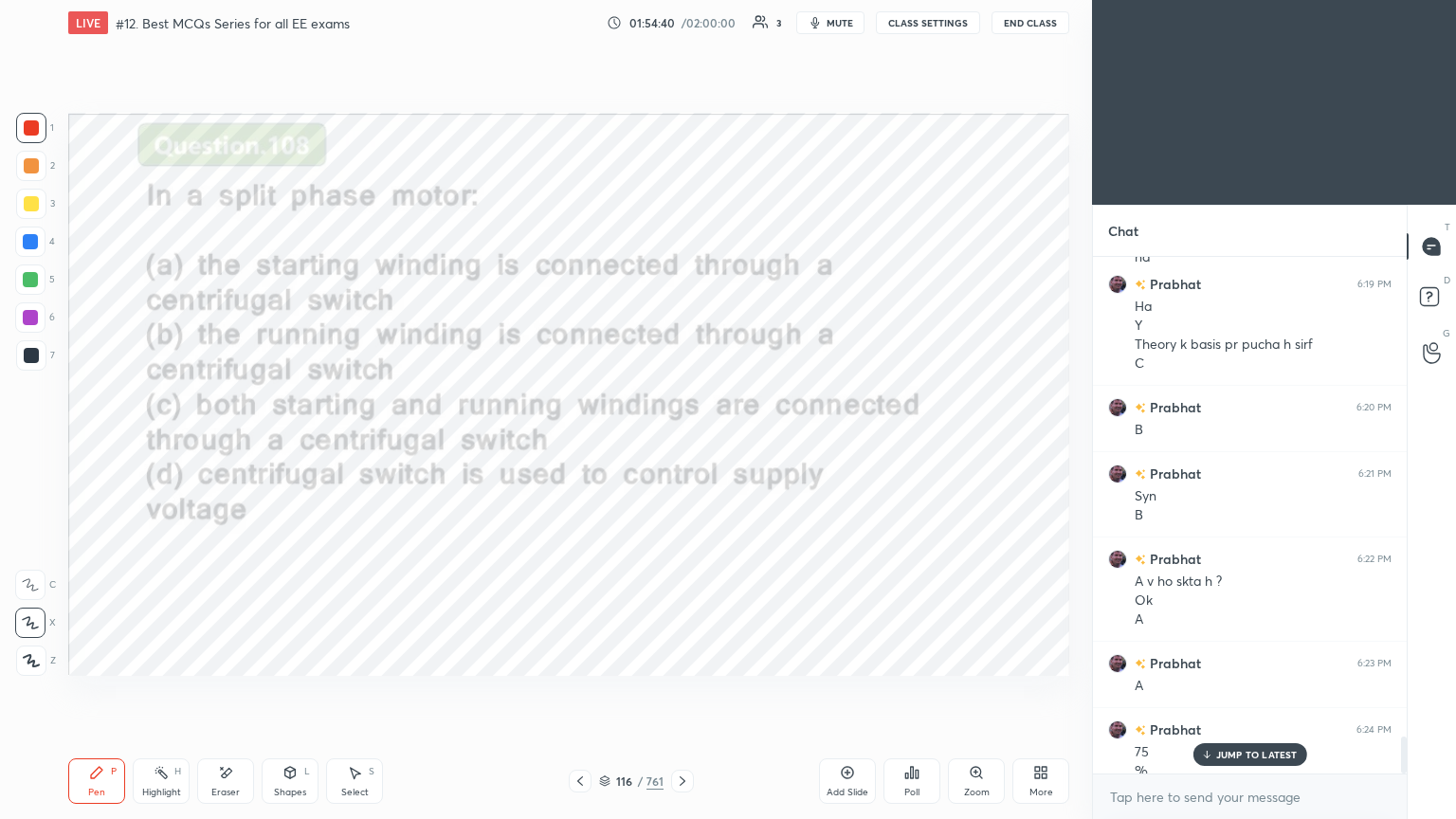 scroll, scrollTop: 6704, scrollLeft: 0, axis: vertical 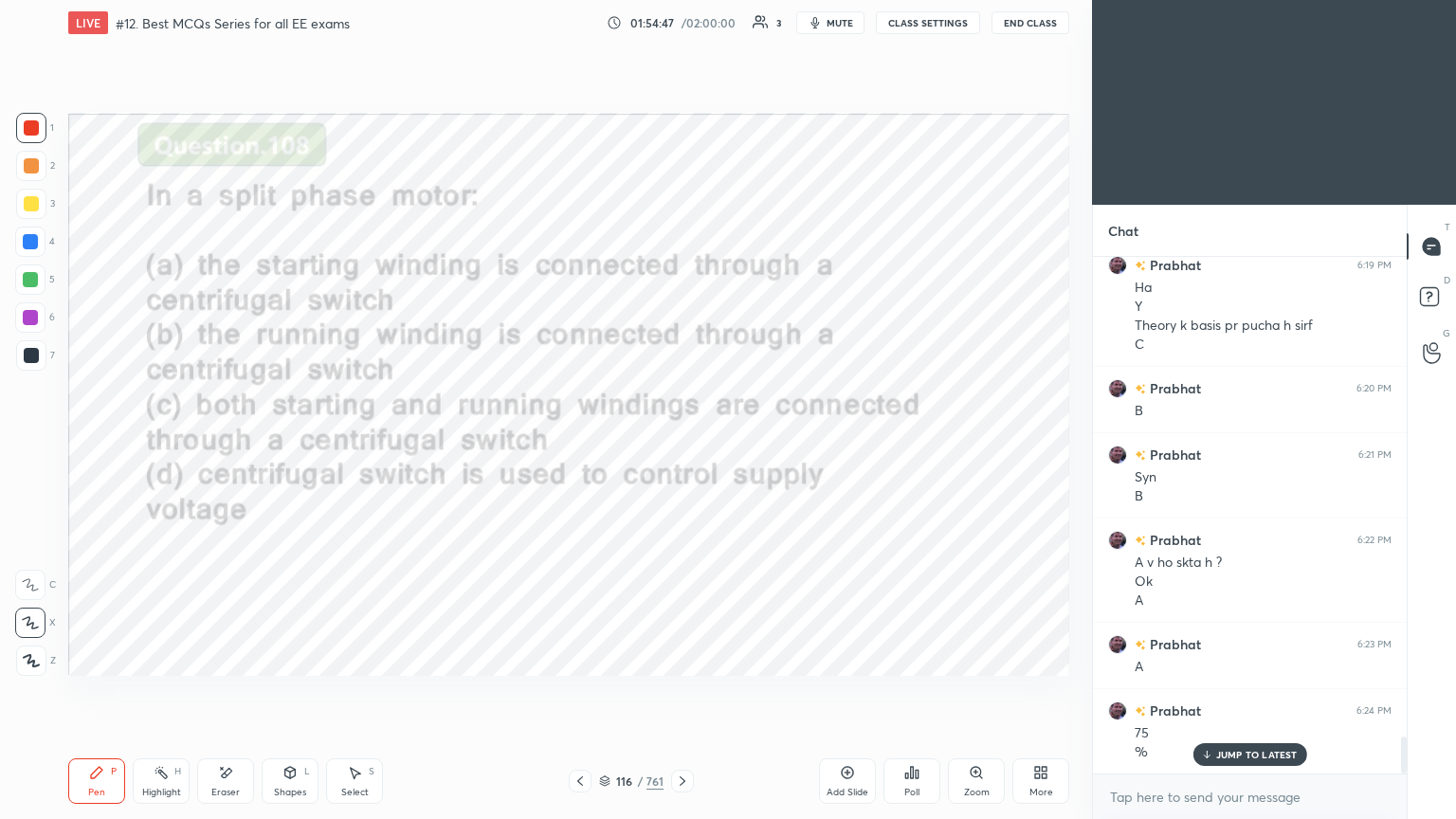click 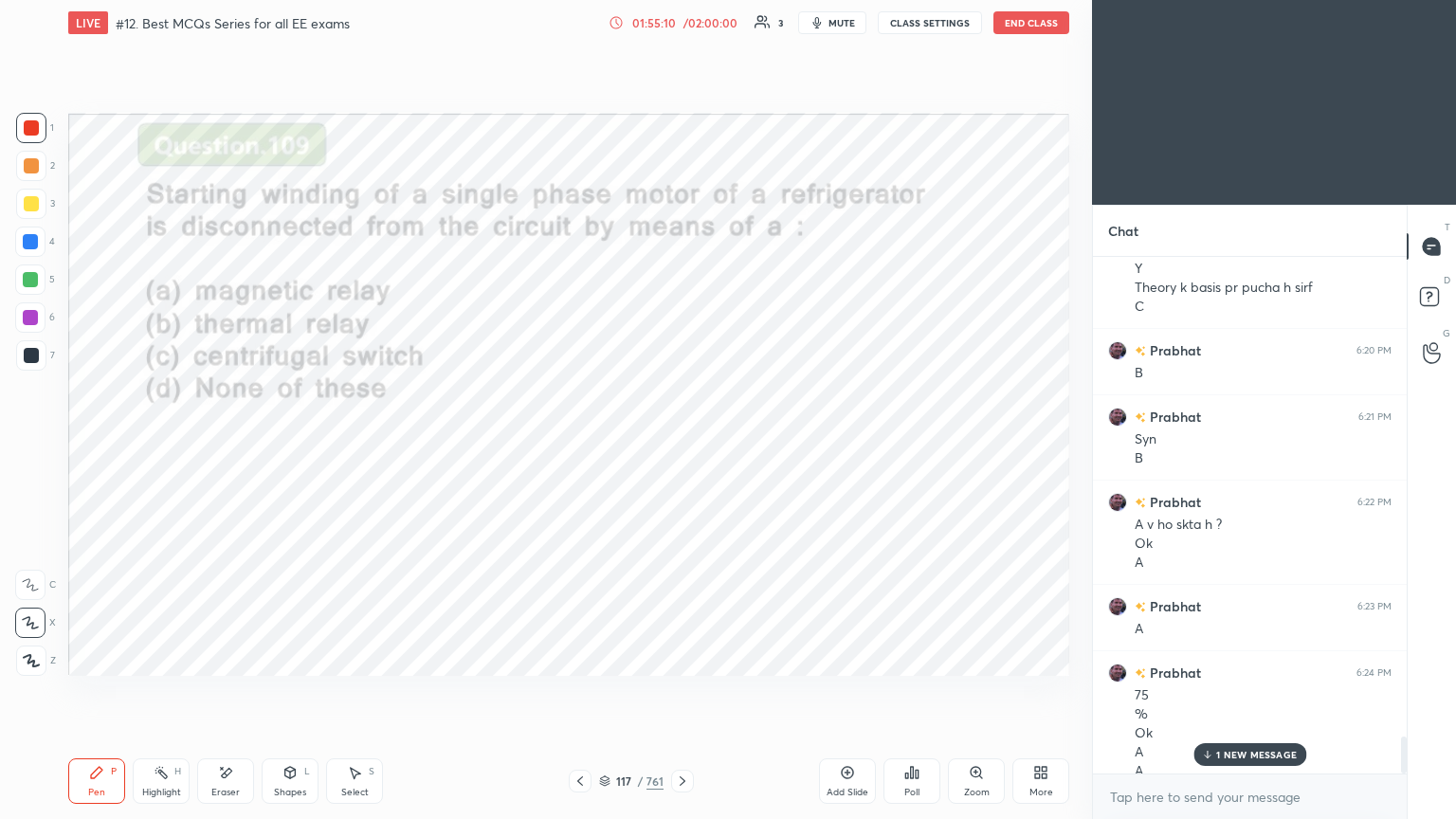 scroll, scrollTop: 6761, scrollLeft: 0, axis: vertical 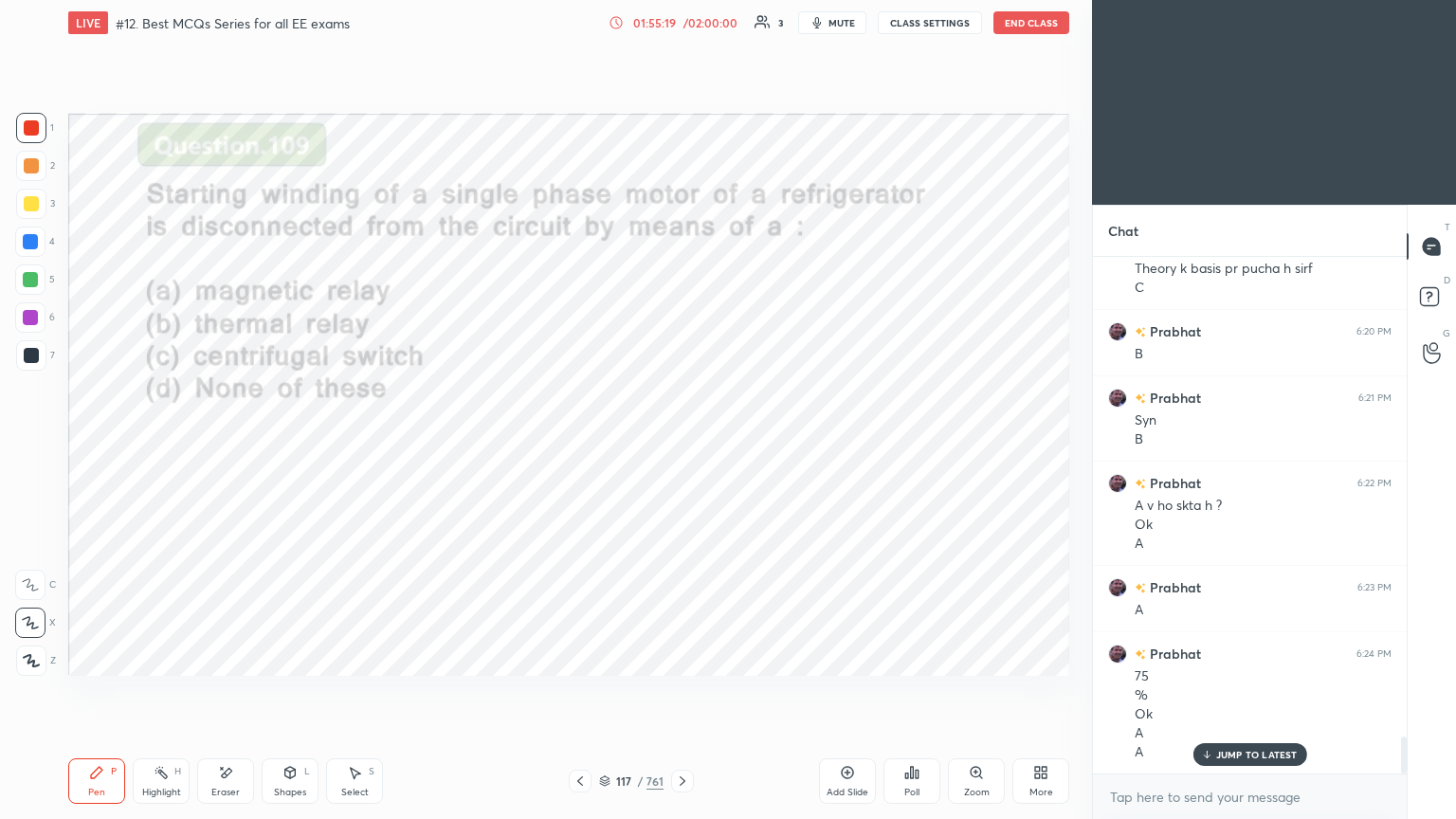 click 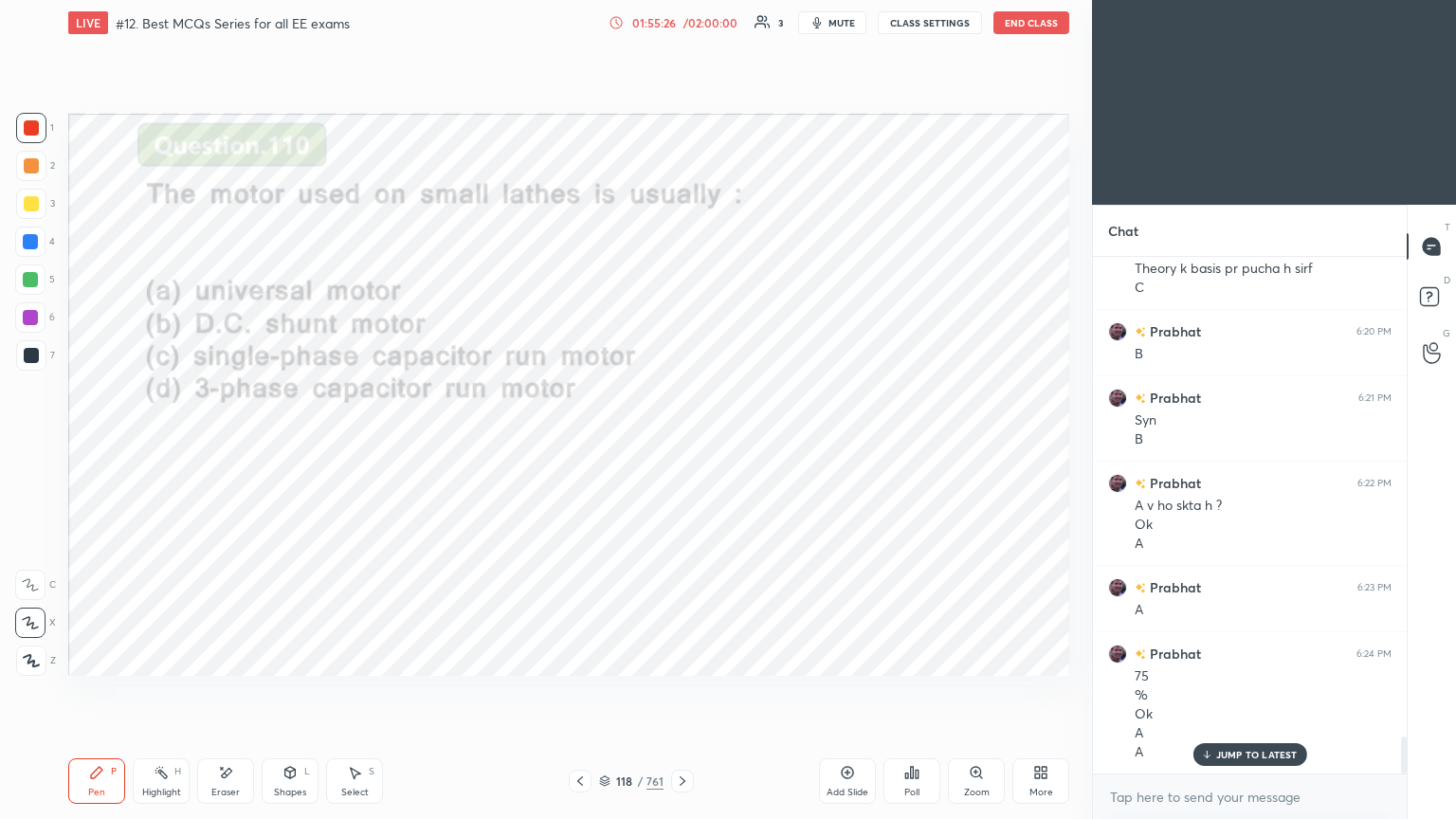 scroll, scrollTop: 6828, scrollLeft: 0, axis: vertical 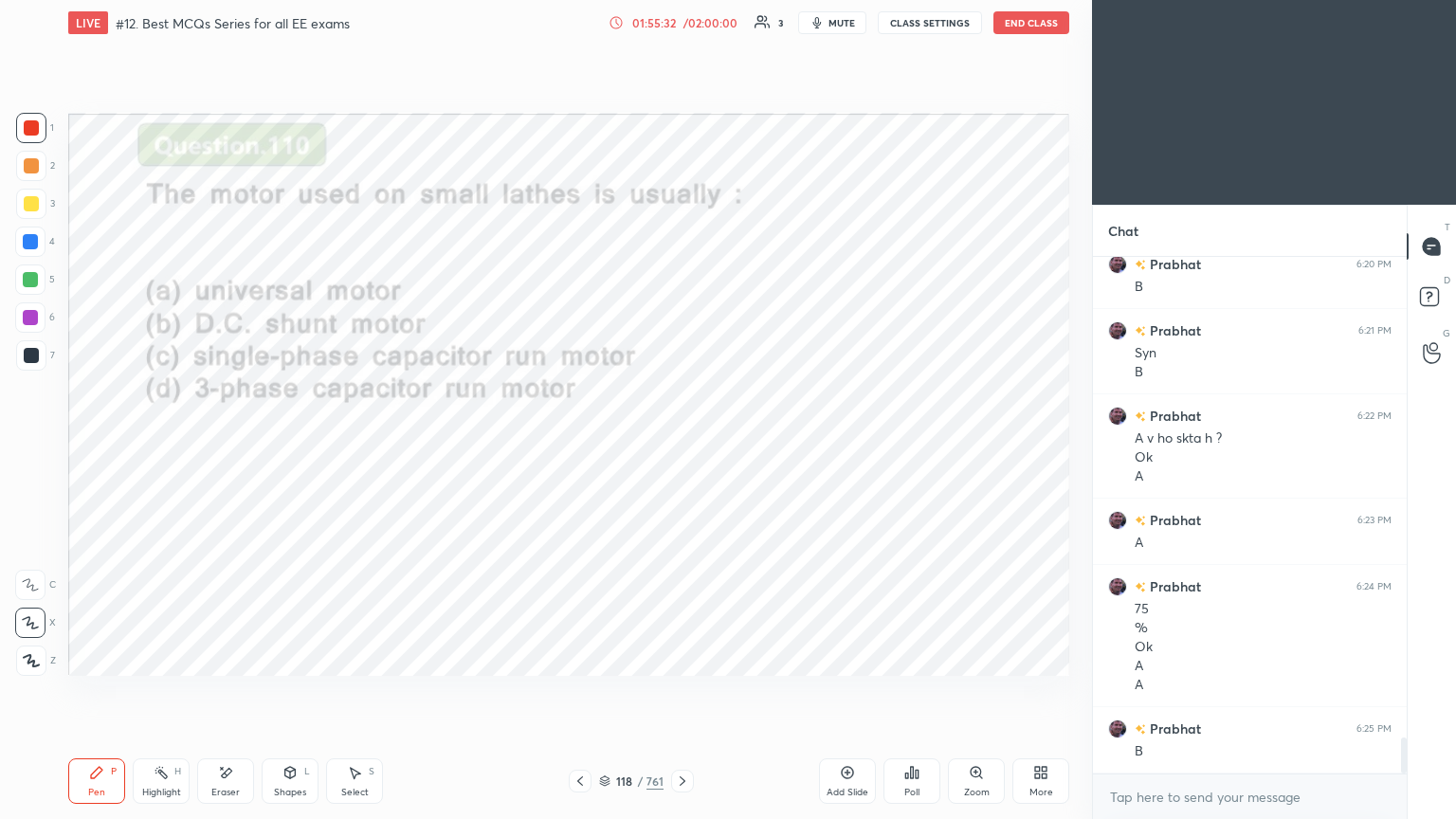 click 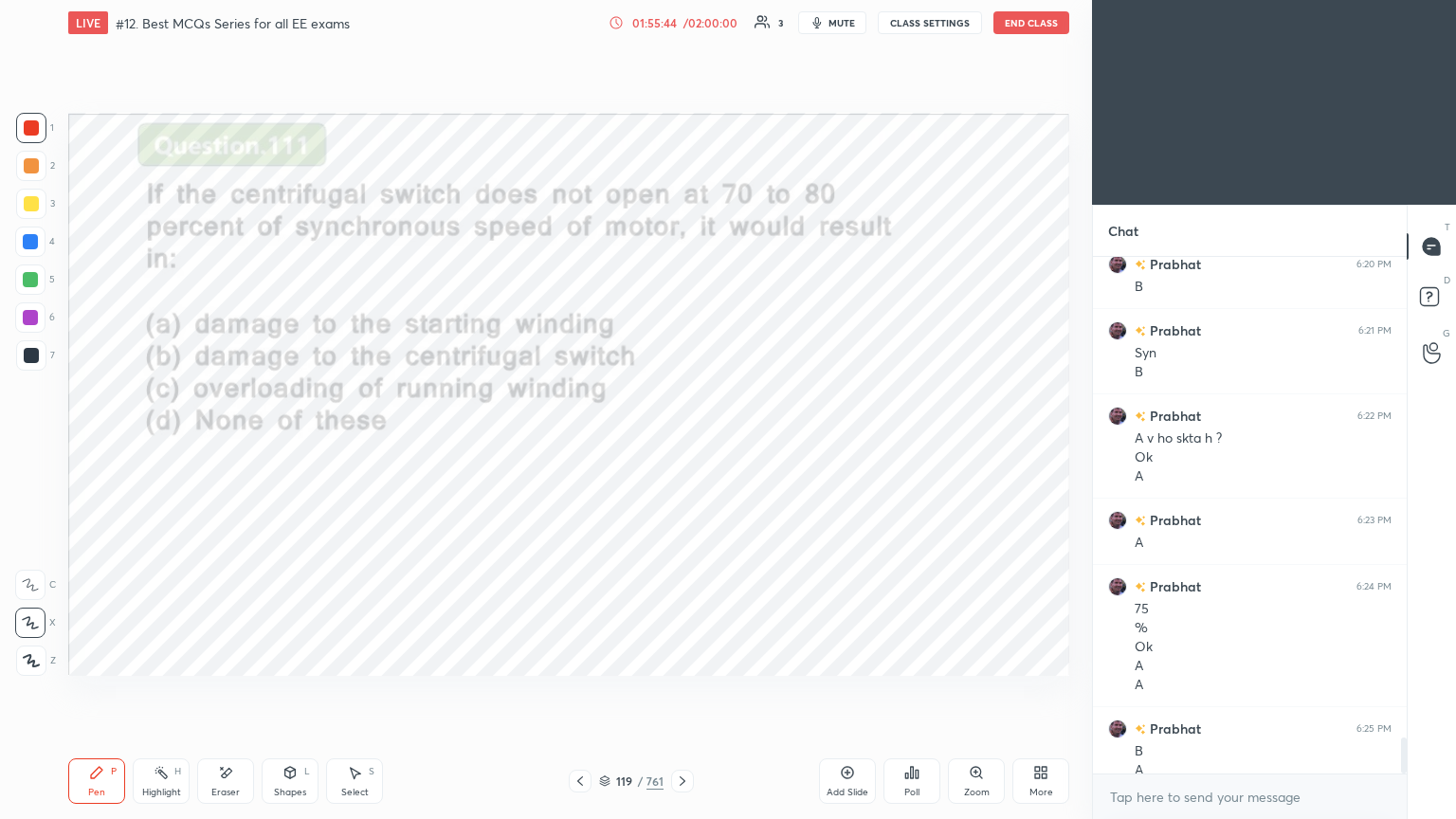 scroll, scrollTop: 6847, scrollLeft: 0, axis: vertical 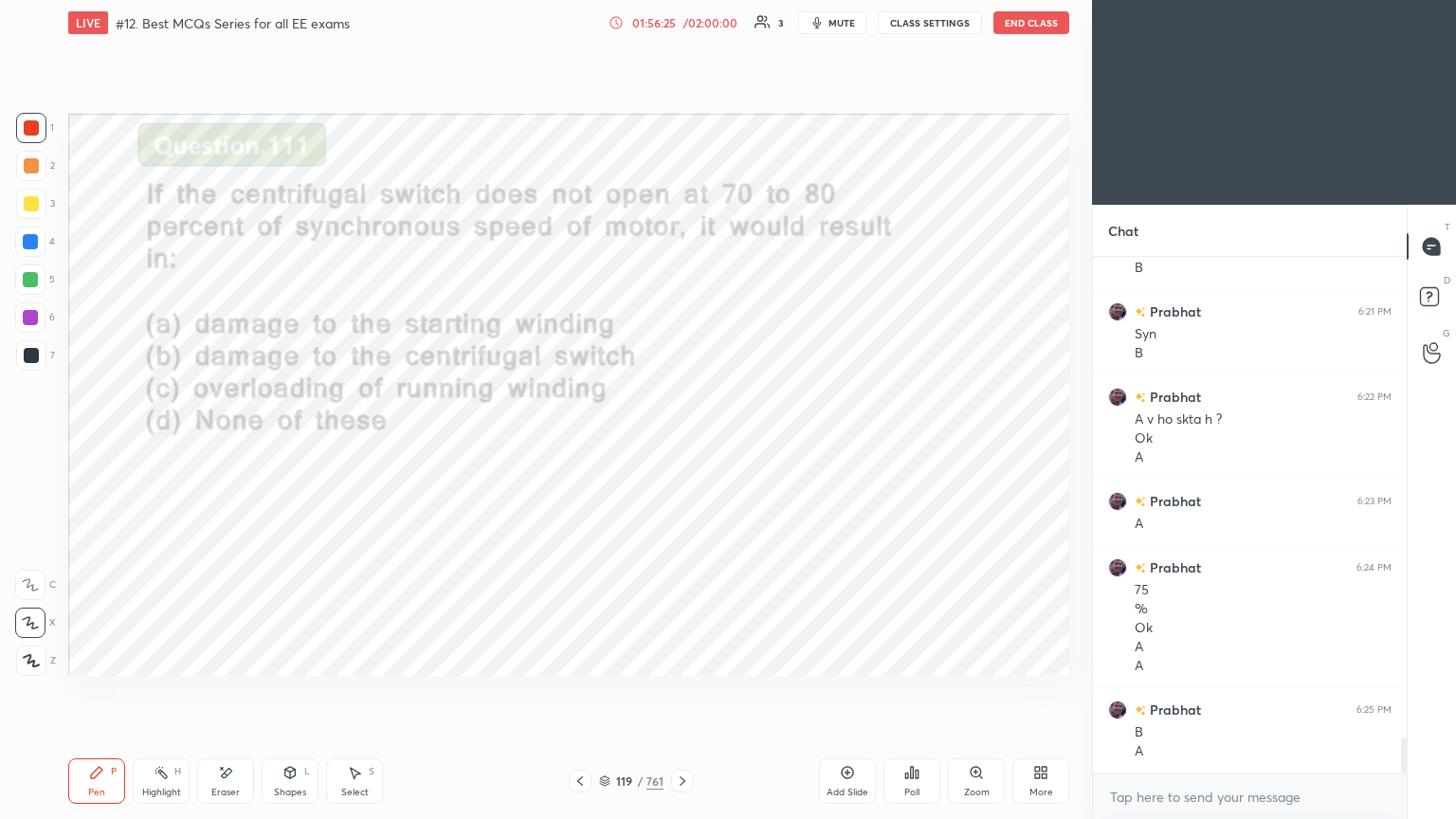click 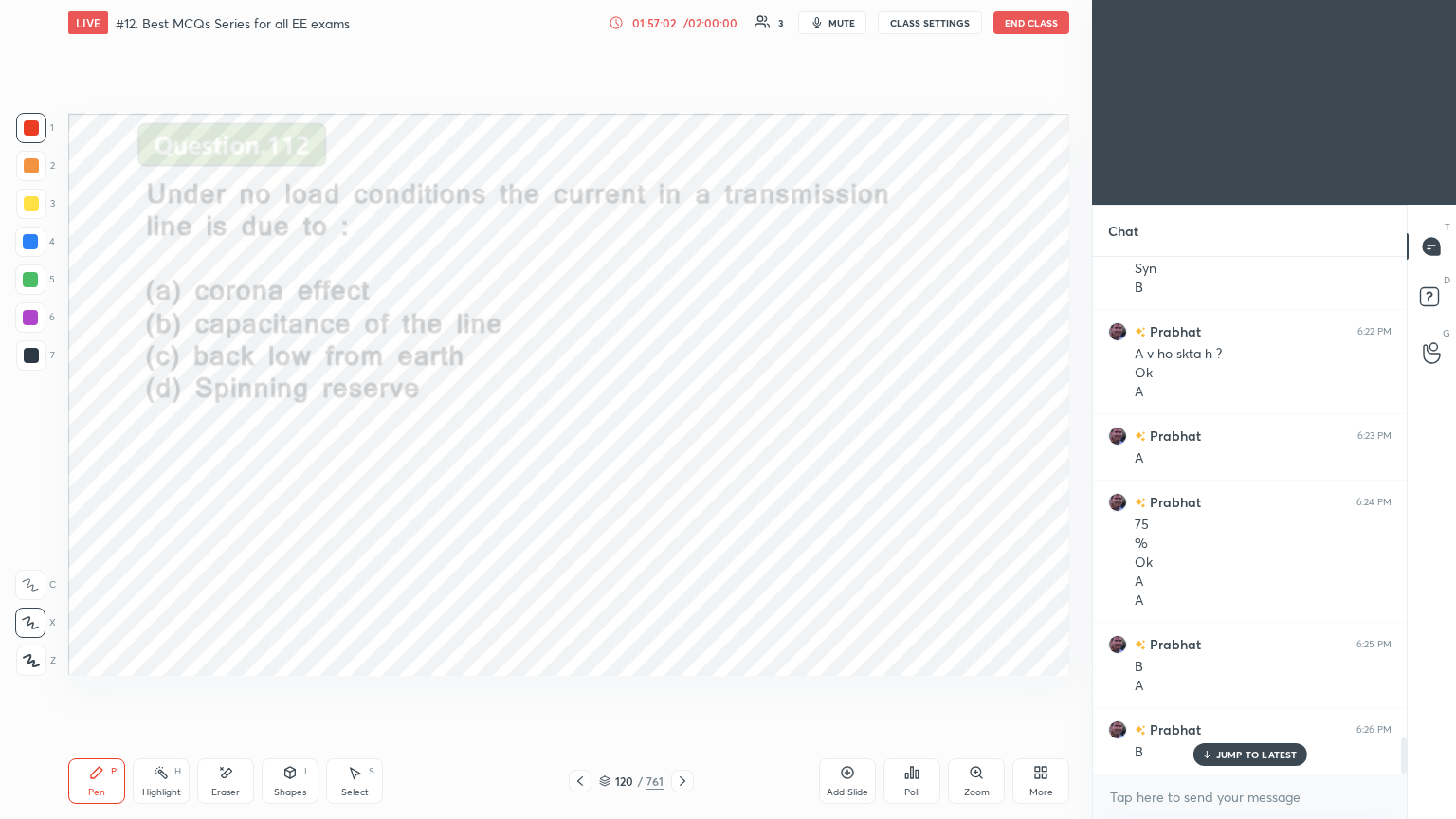 scroll, scrollTop: 6931, scrollLeft: 0, axis: vertical 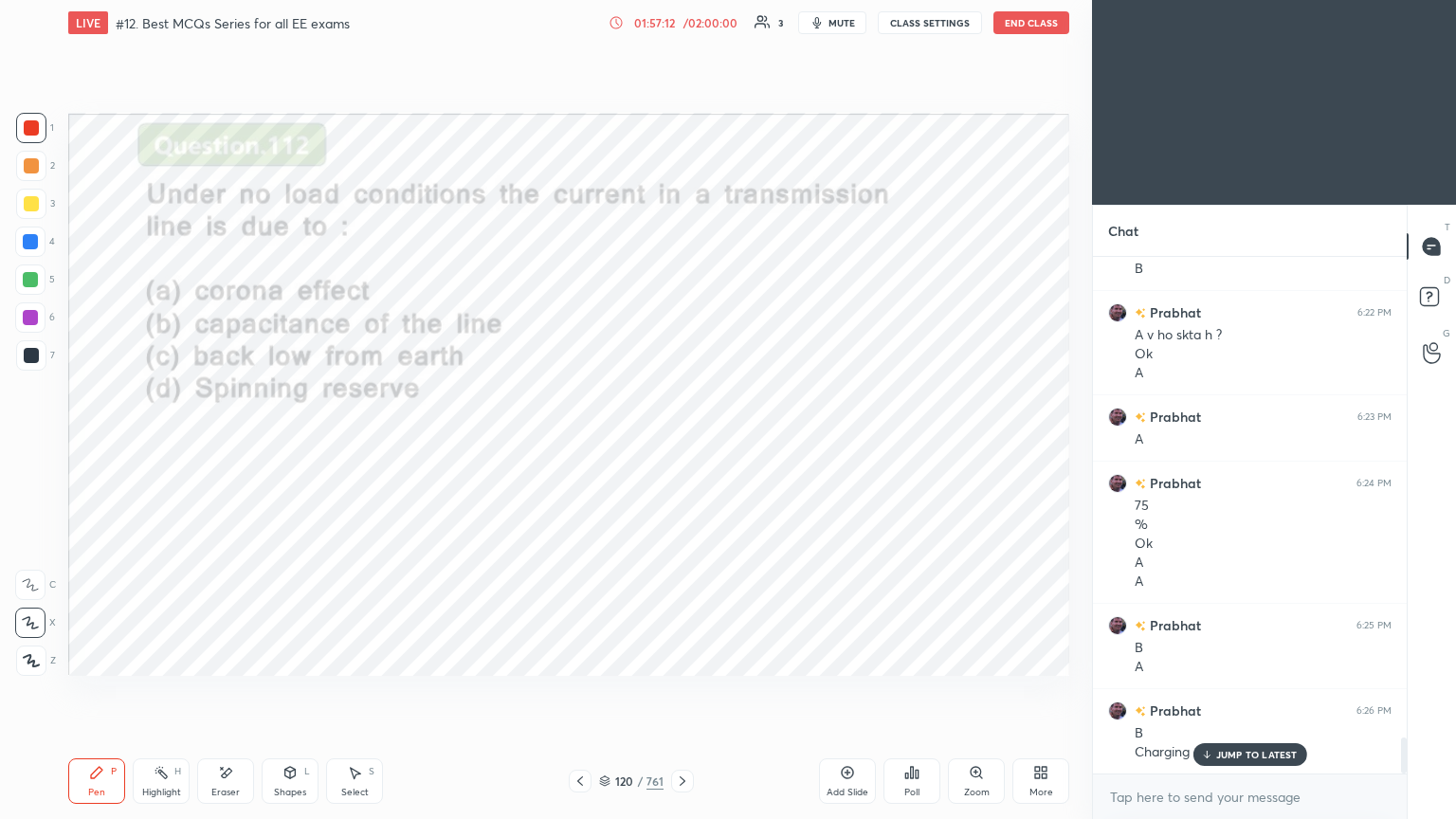 click at bounding box center (682, 781) 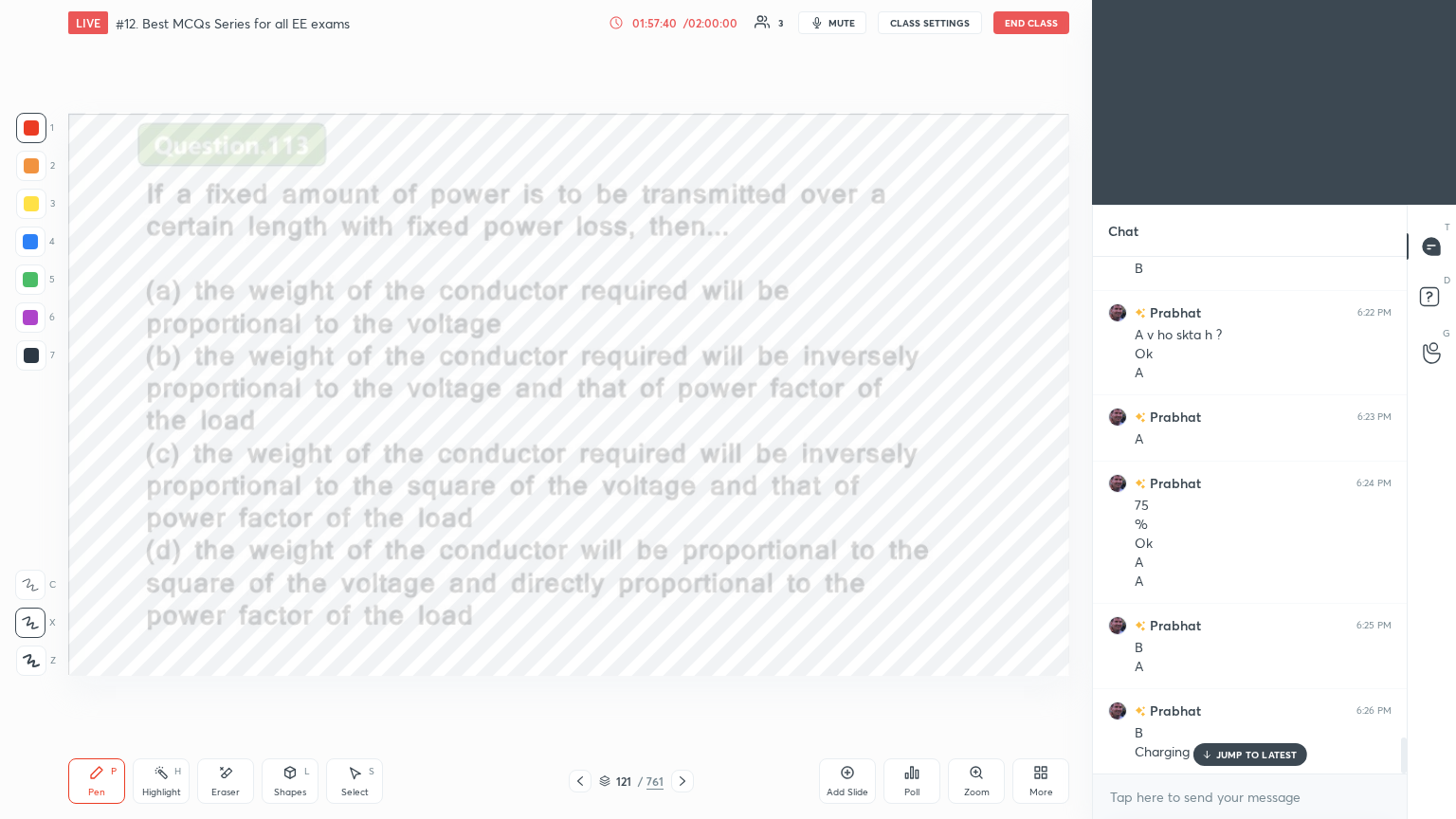 scroll, scrollTop: 6998, scrollLeft: 0, axis: vertical 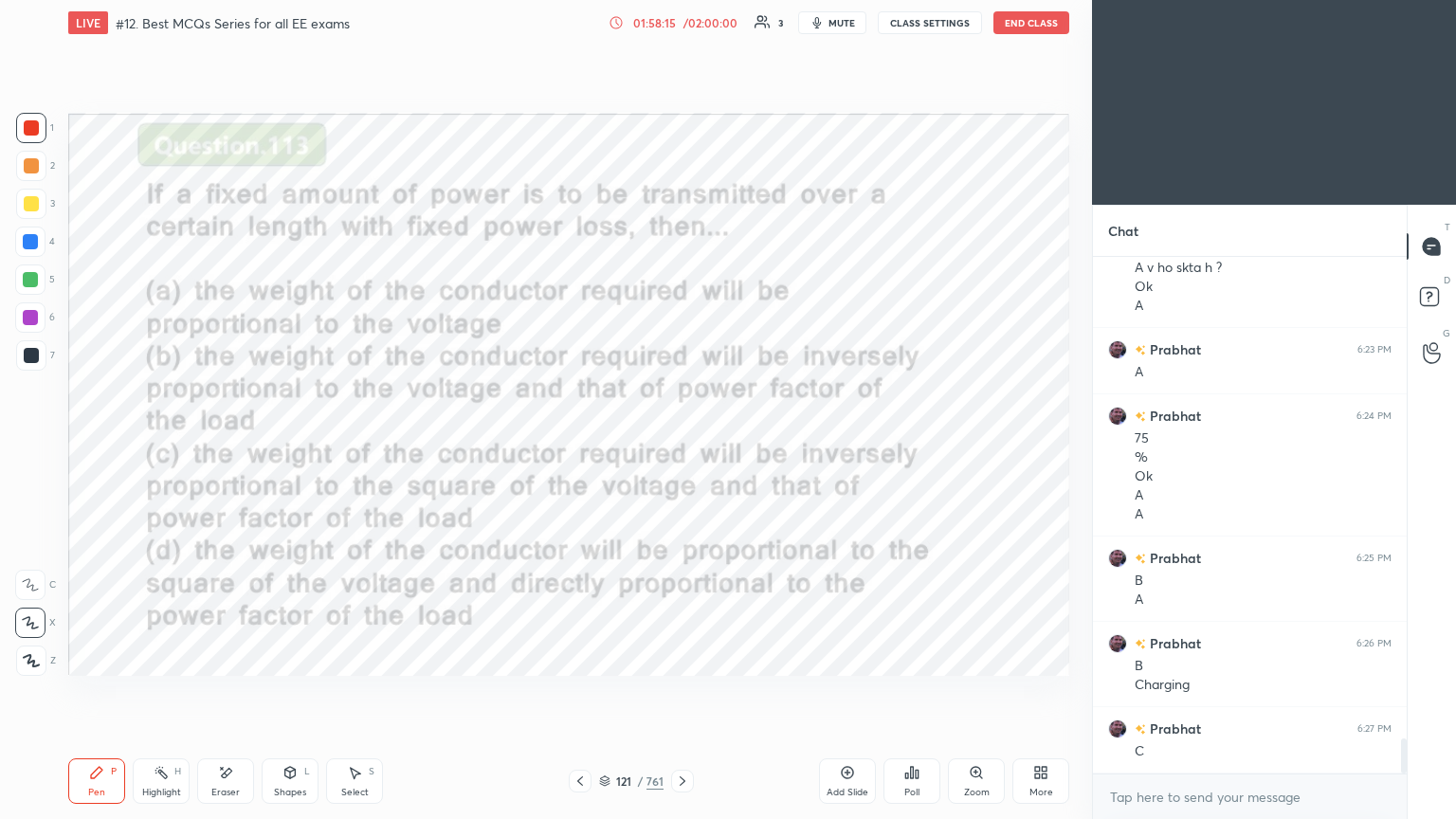 click on "Setting up your live class Poll for   secs No correct answer Start poll" at bounding box center (569, 394) 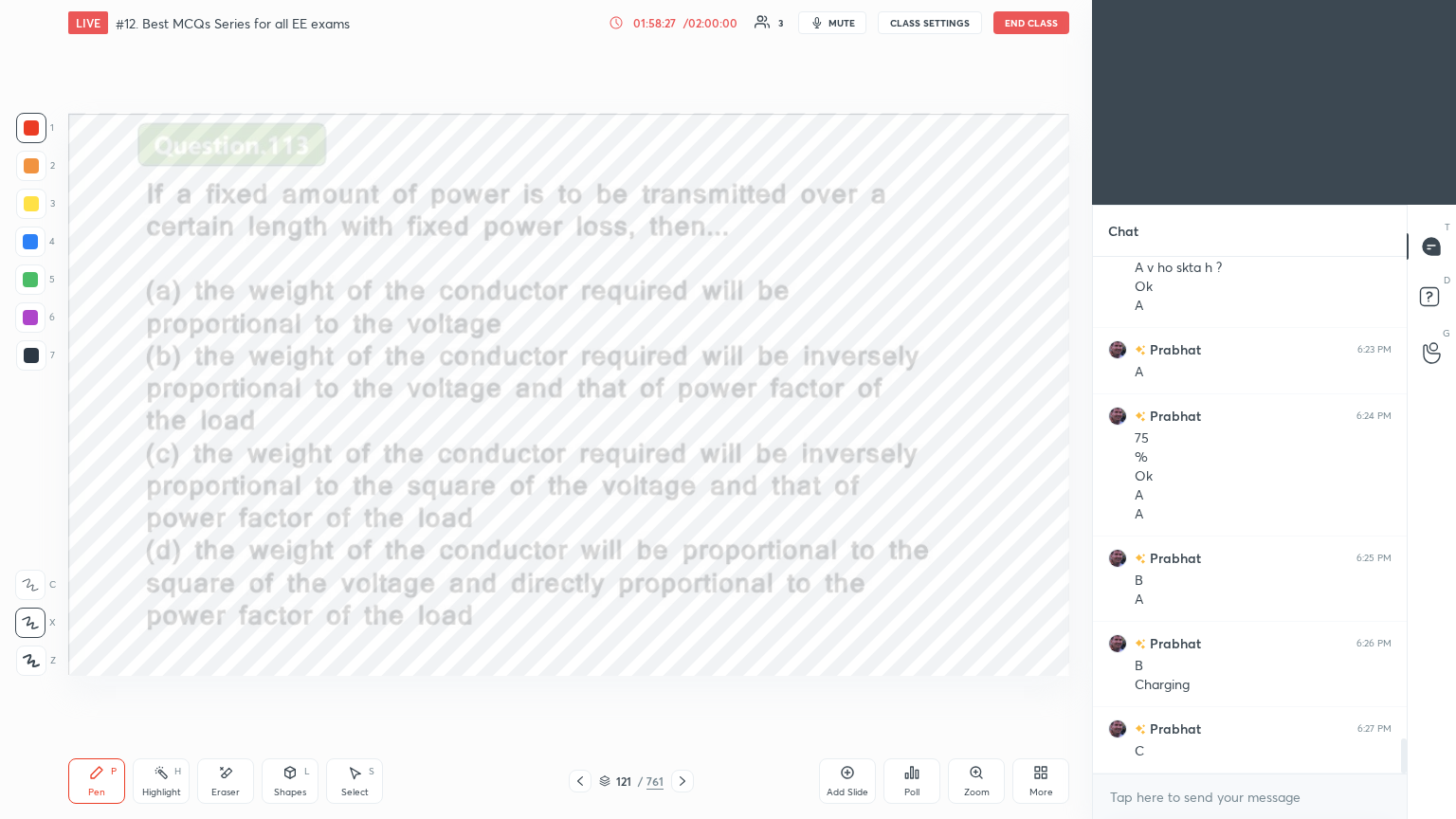 click 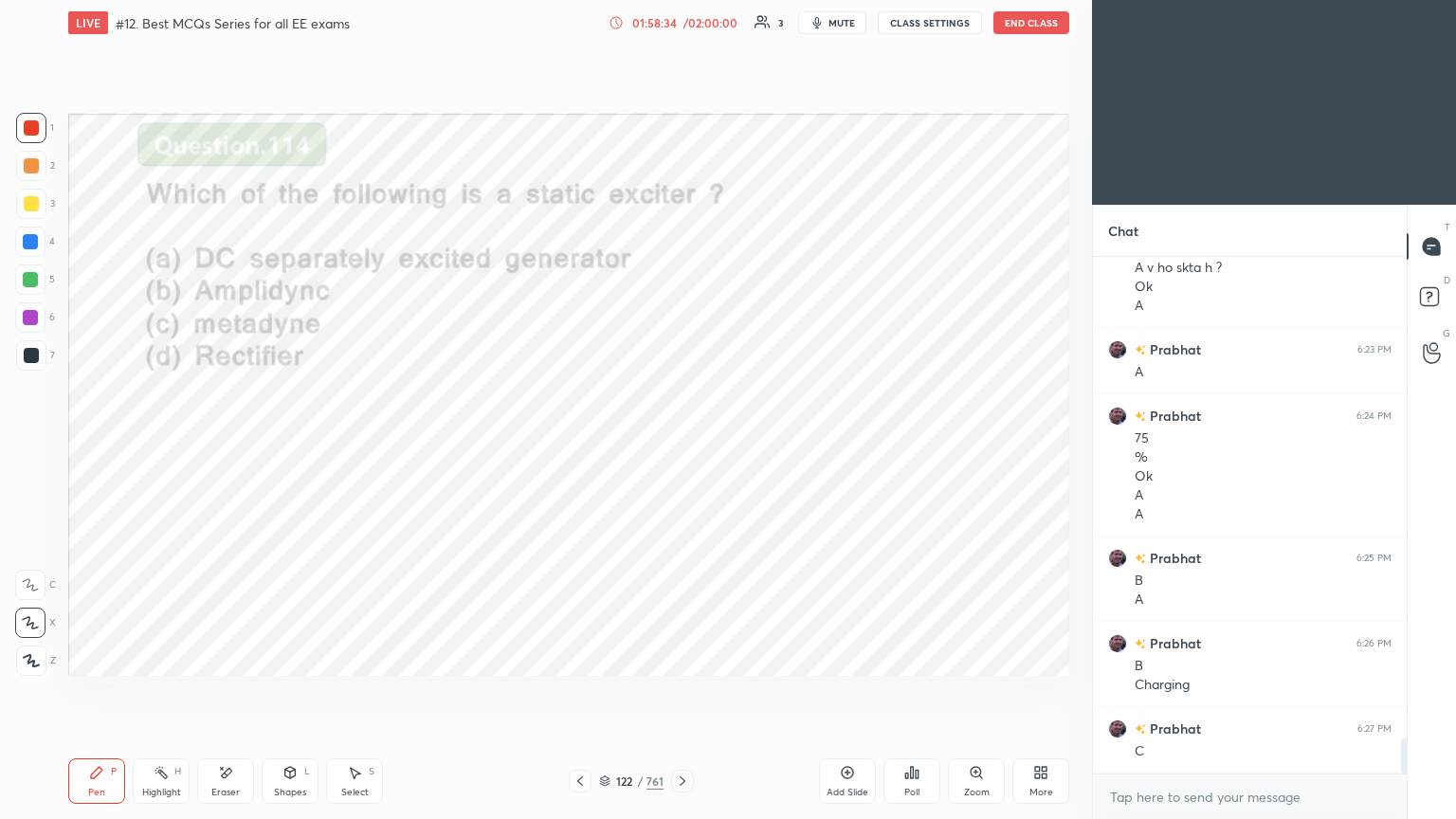 scroll, scrollTop: 7064, scrollLeft: 0, axis: vertical 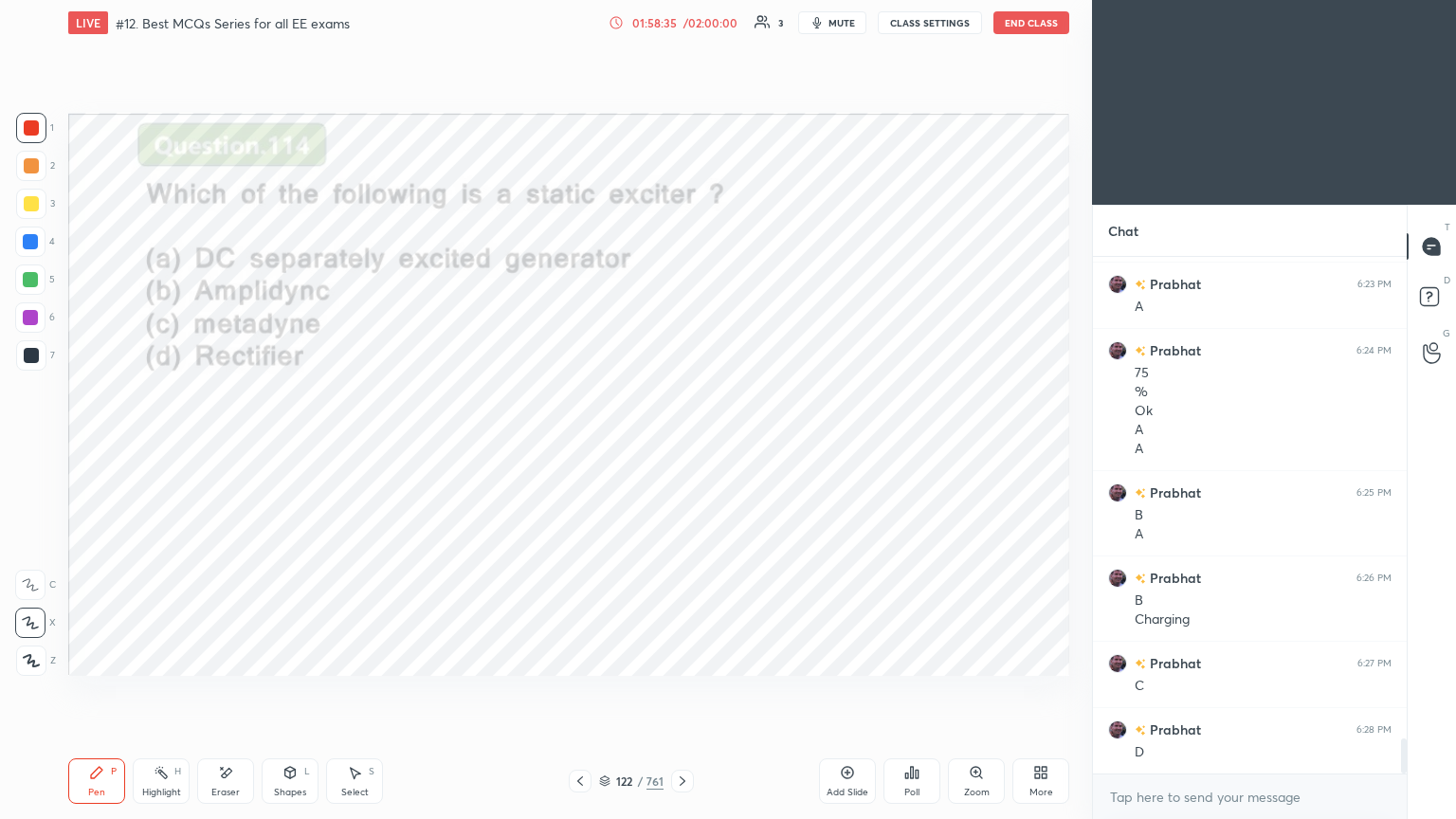 click at bounding box center [682, 781] 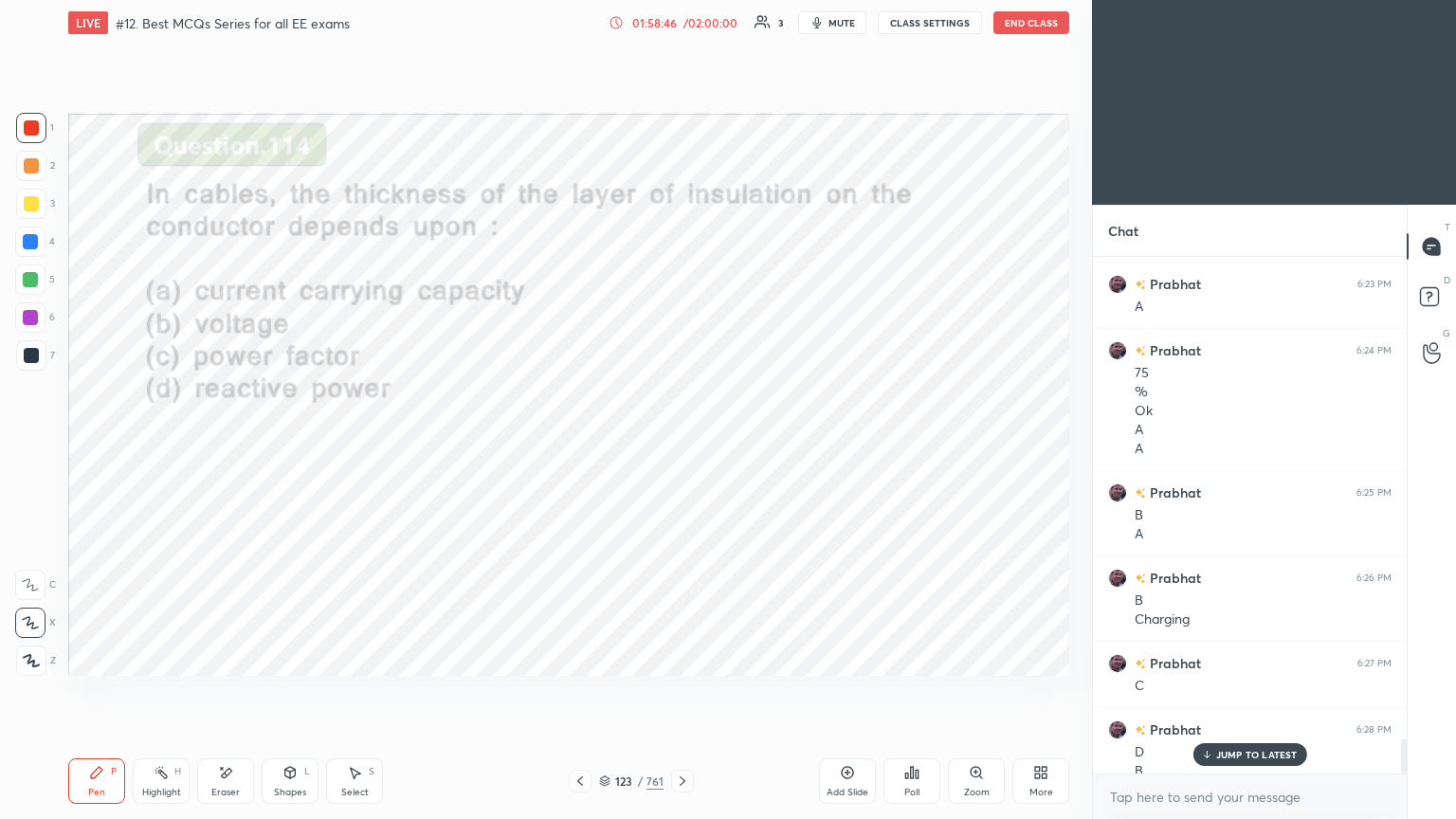 scroll, scrollTop: 7083, scrollLeft: 0, axis: vertical 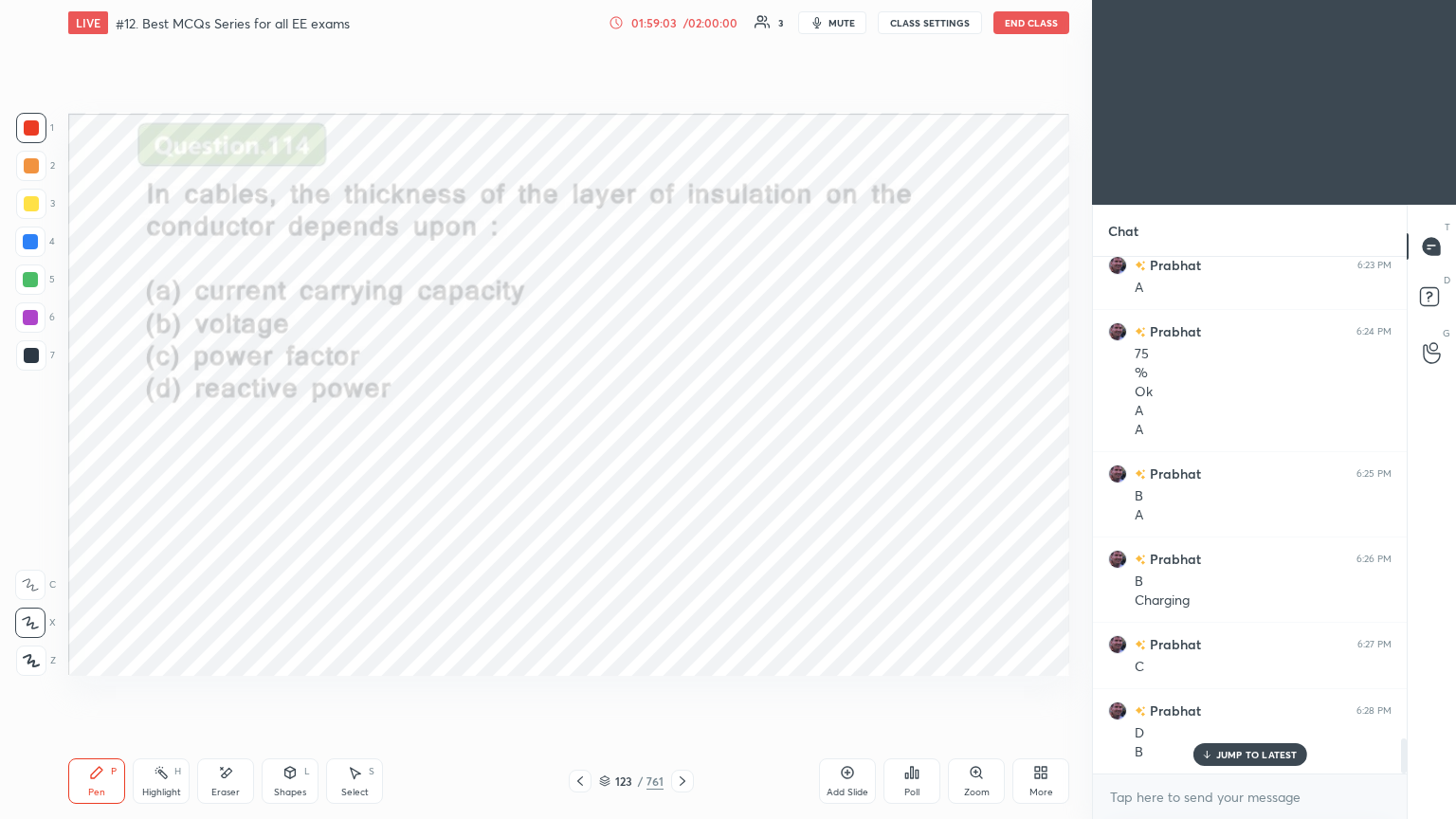 click 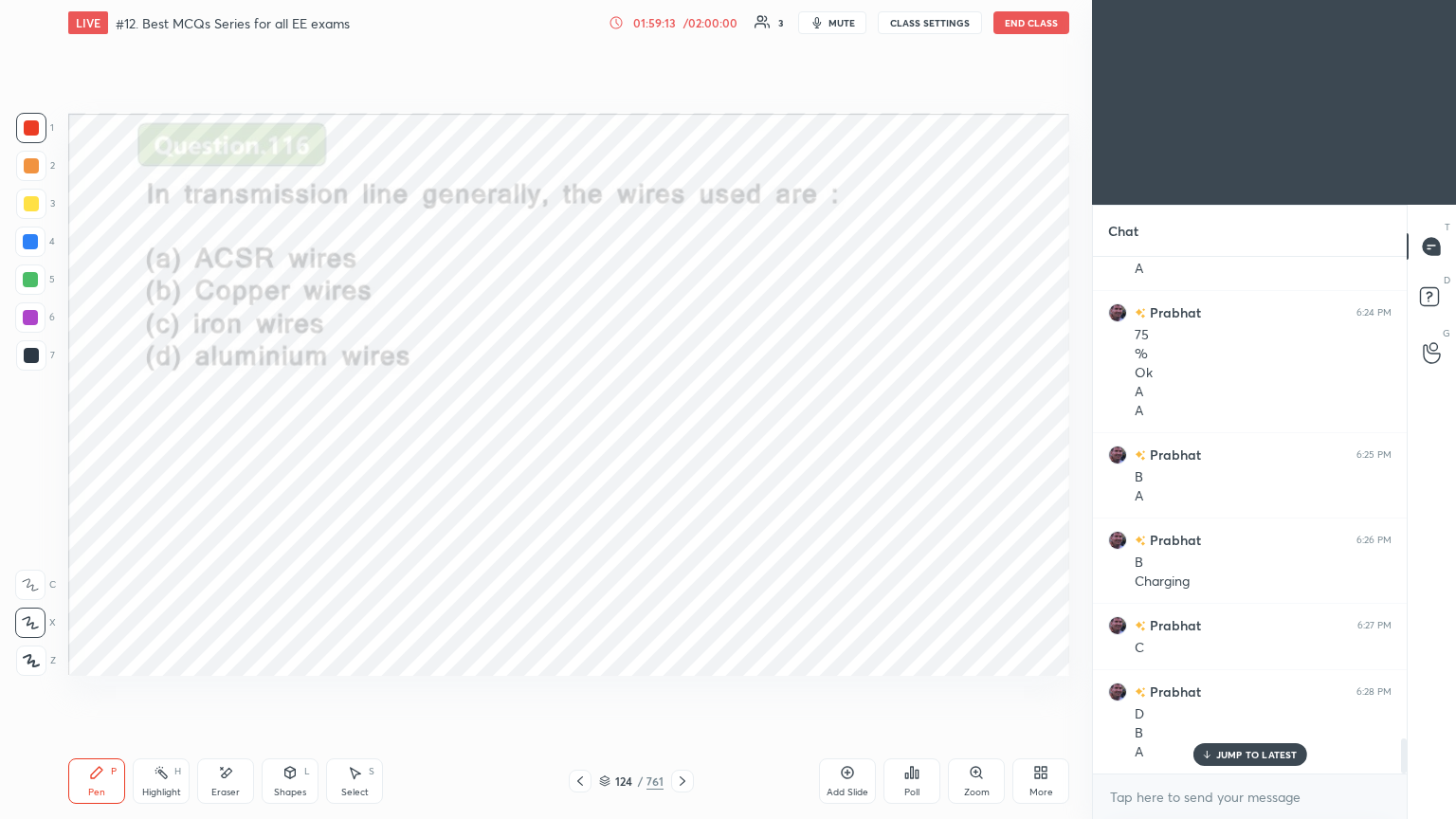 scroll, scrollTop: 7121, scrollLeft: 0, axis: vertical 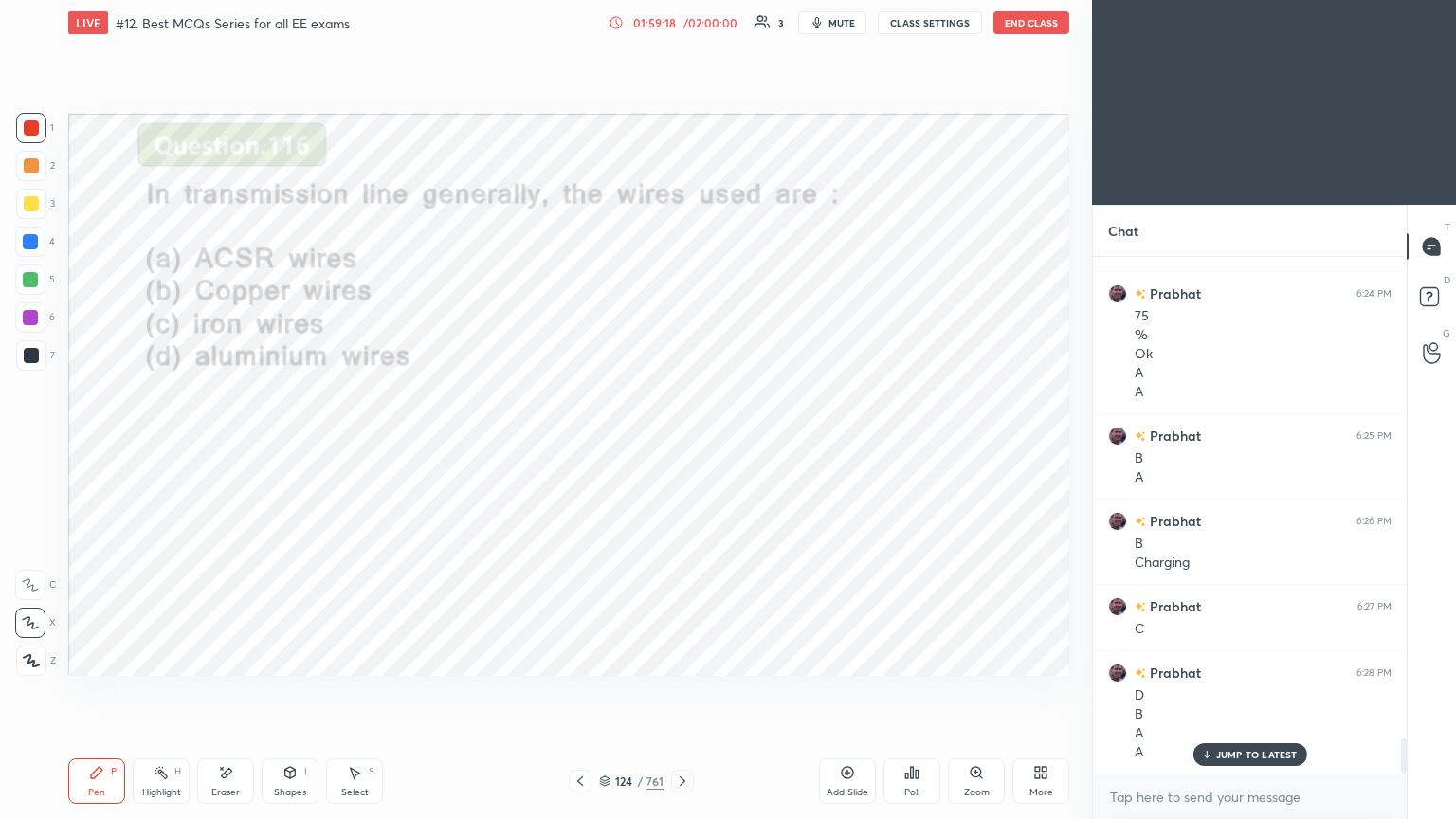 click 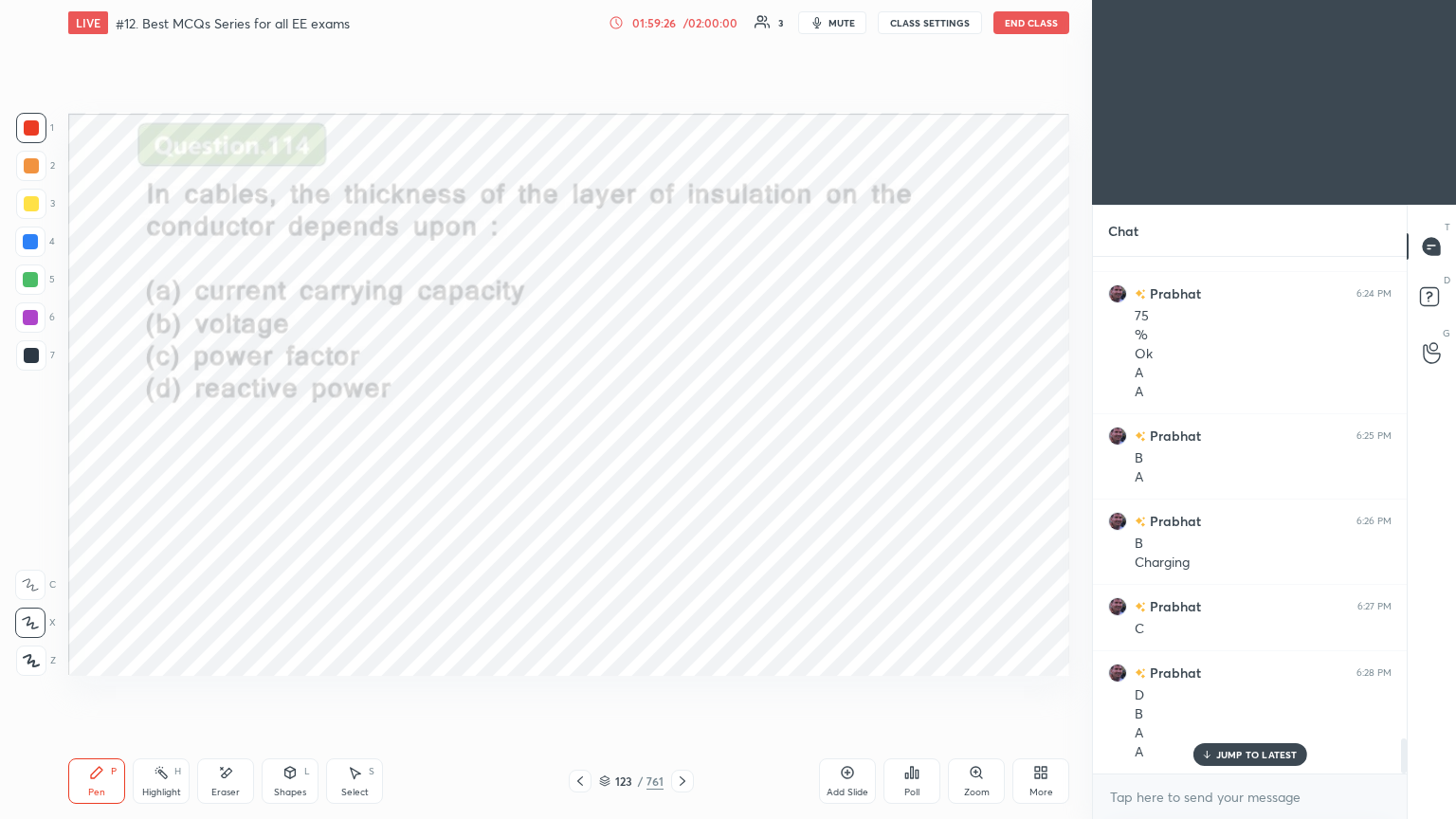 click 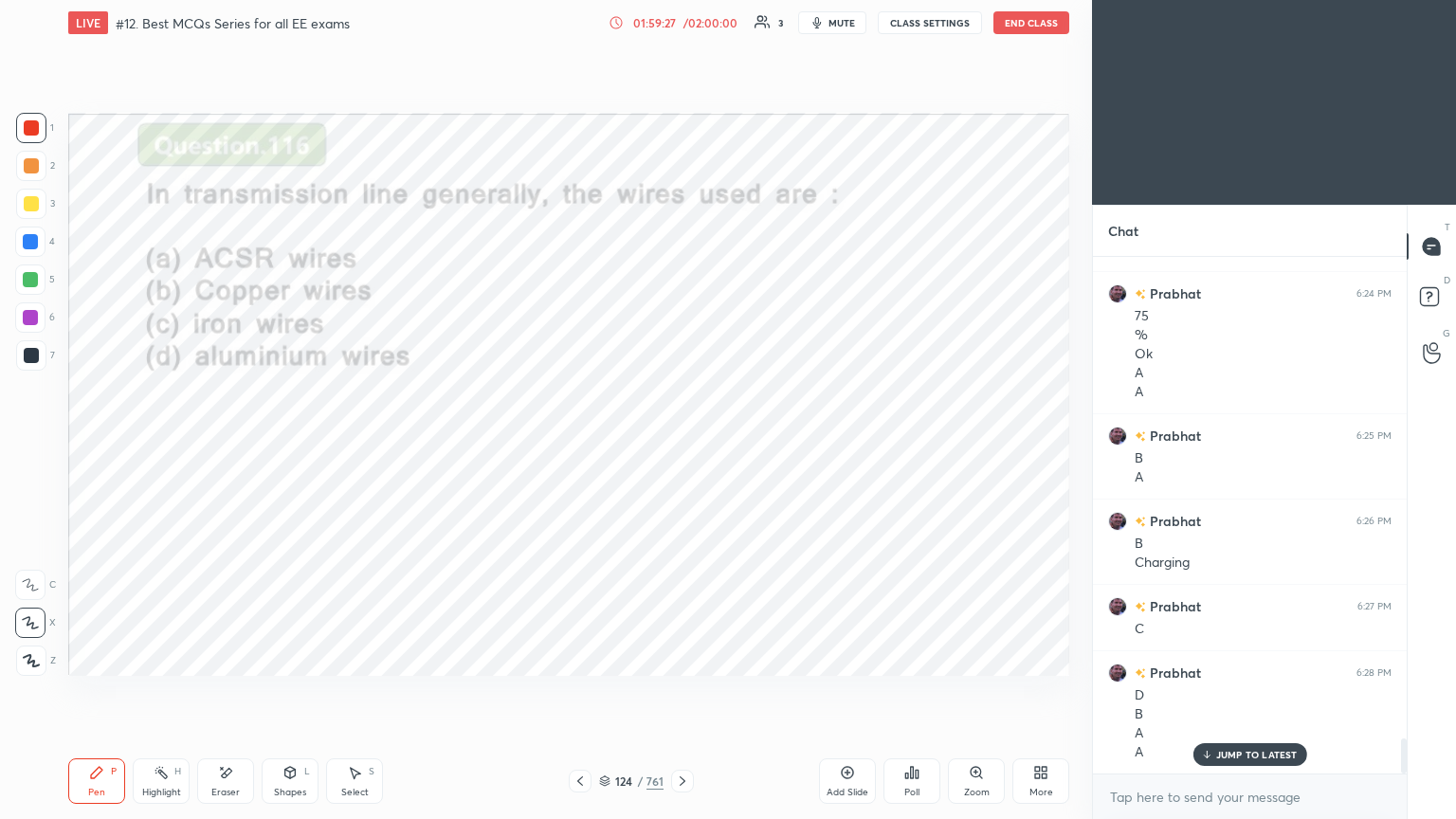 click 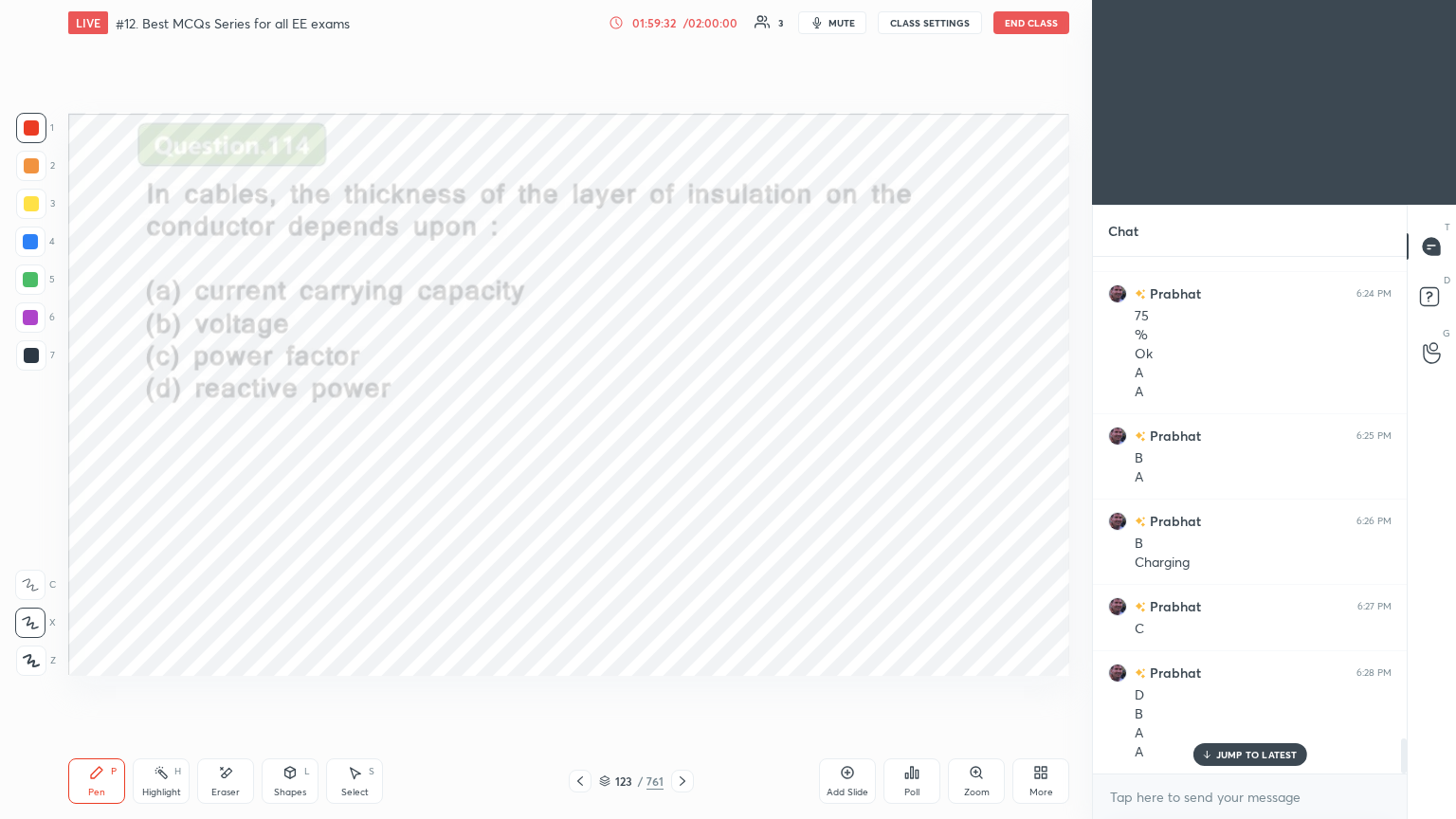 click 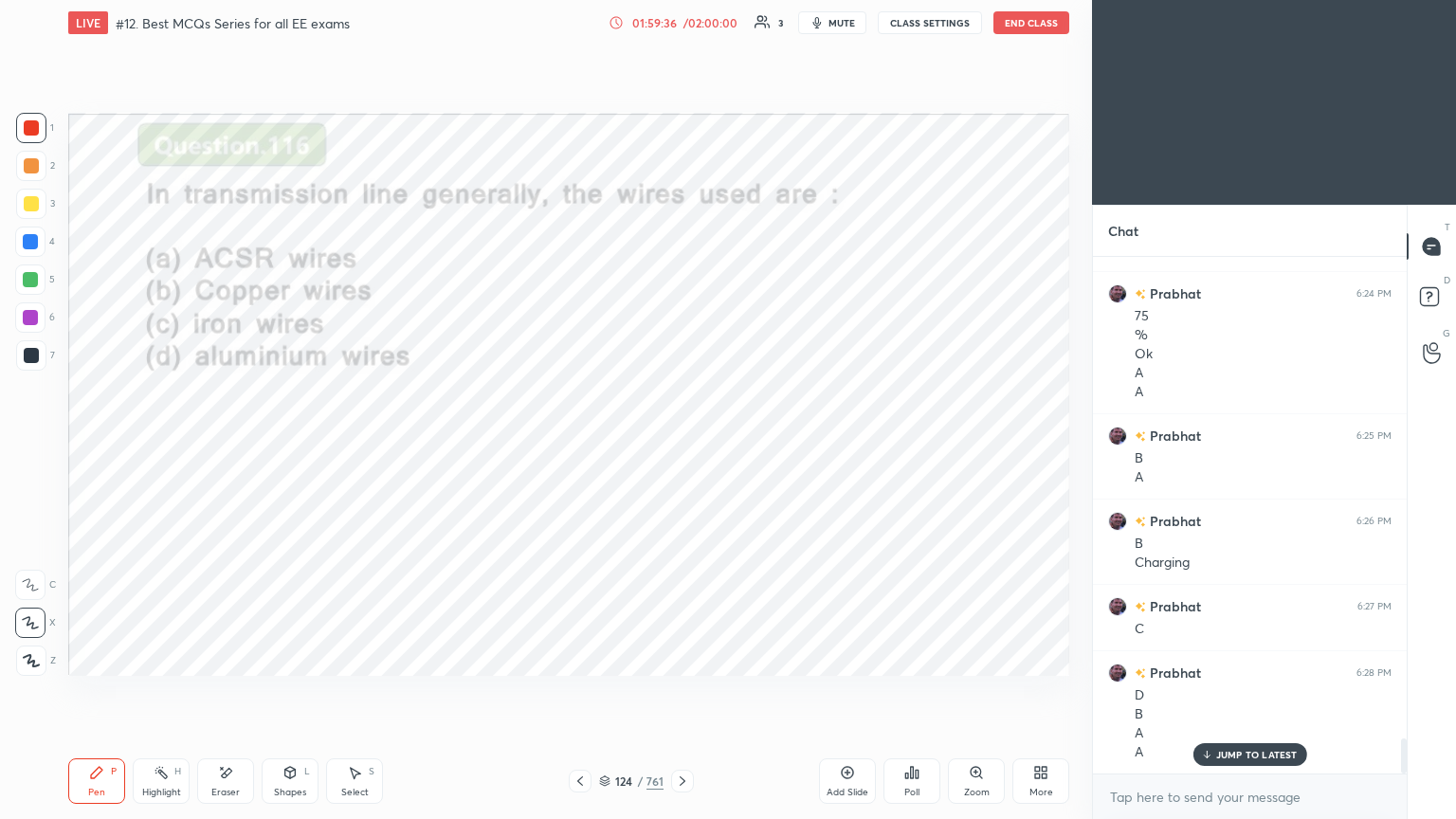 click on "JUMP TO LATEST" at bounding box center (1257, 755) 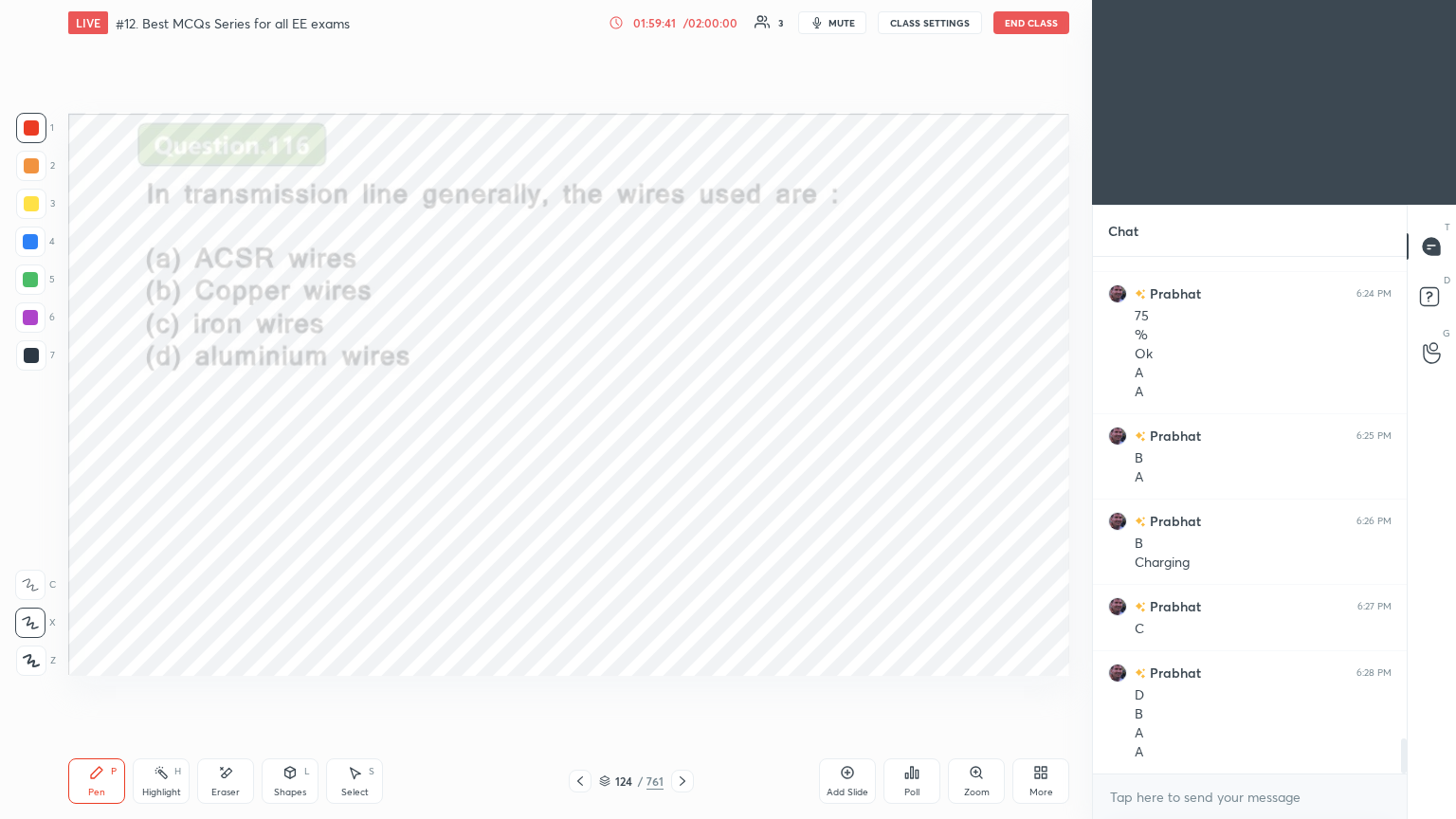 scroll, scrollTop: 7204, scrollLeft: 0, axis: vertical 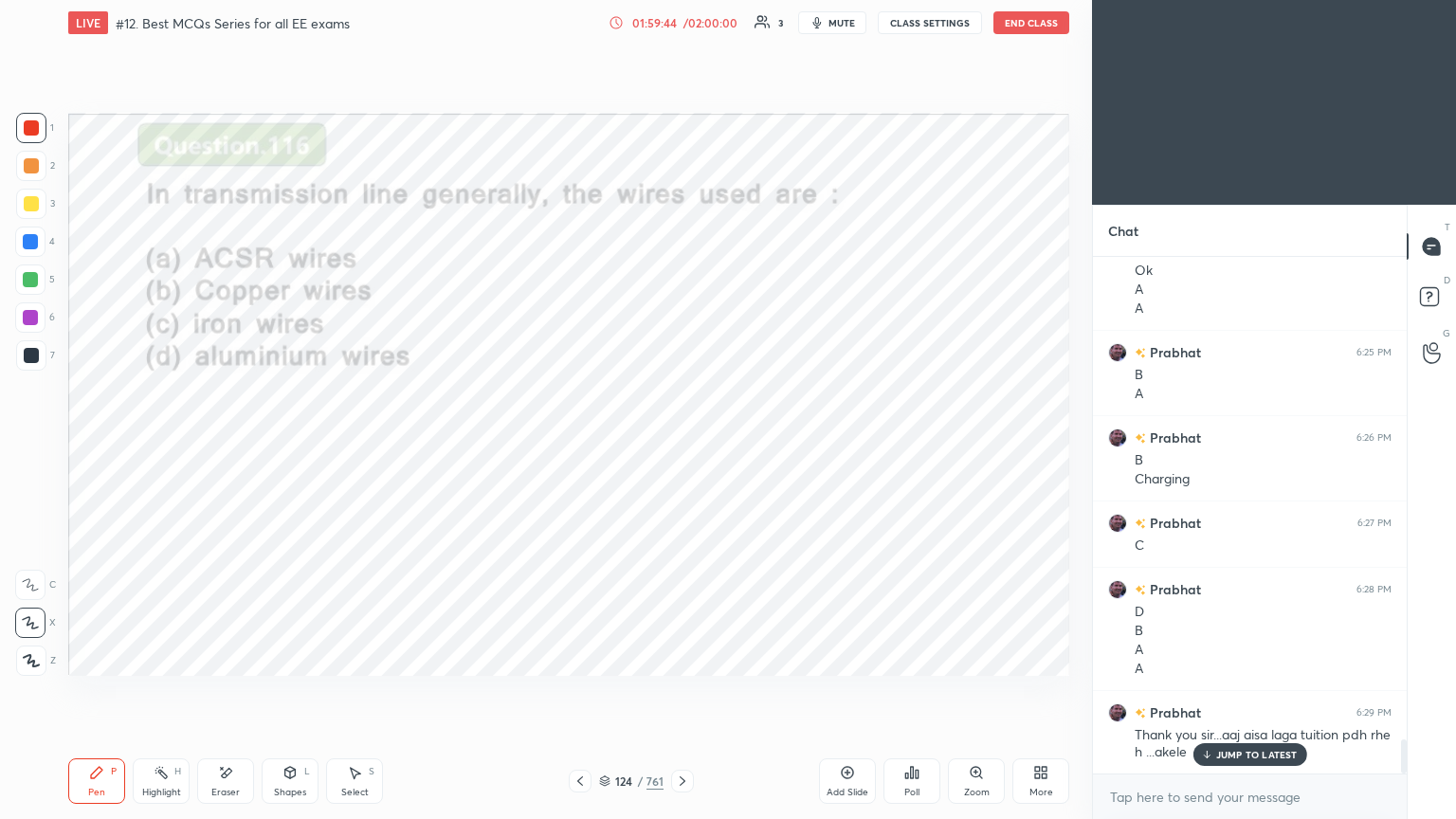 click on "JUMP TO LATEST" at bounding box center (1257, 755) 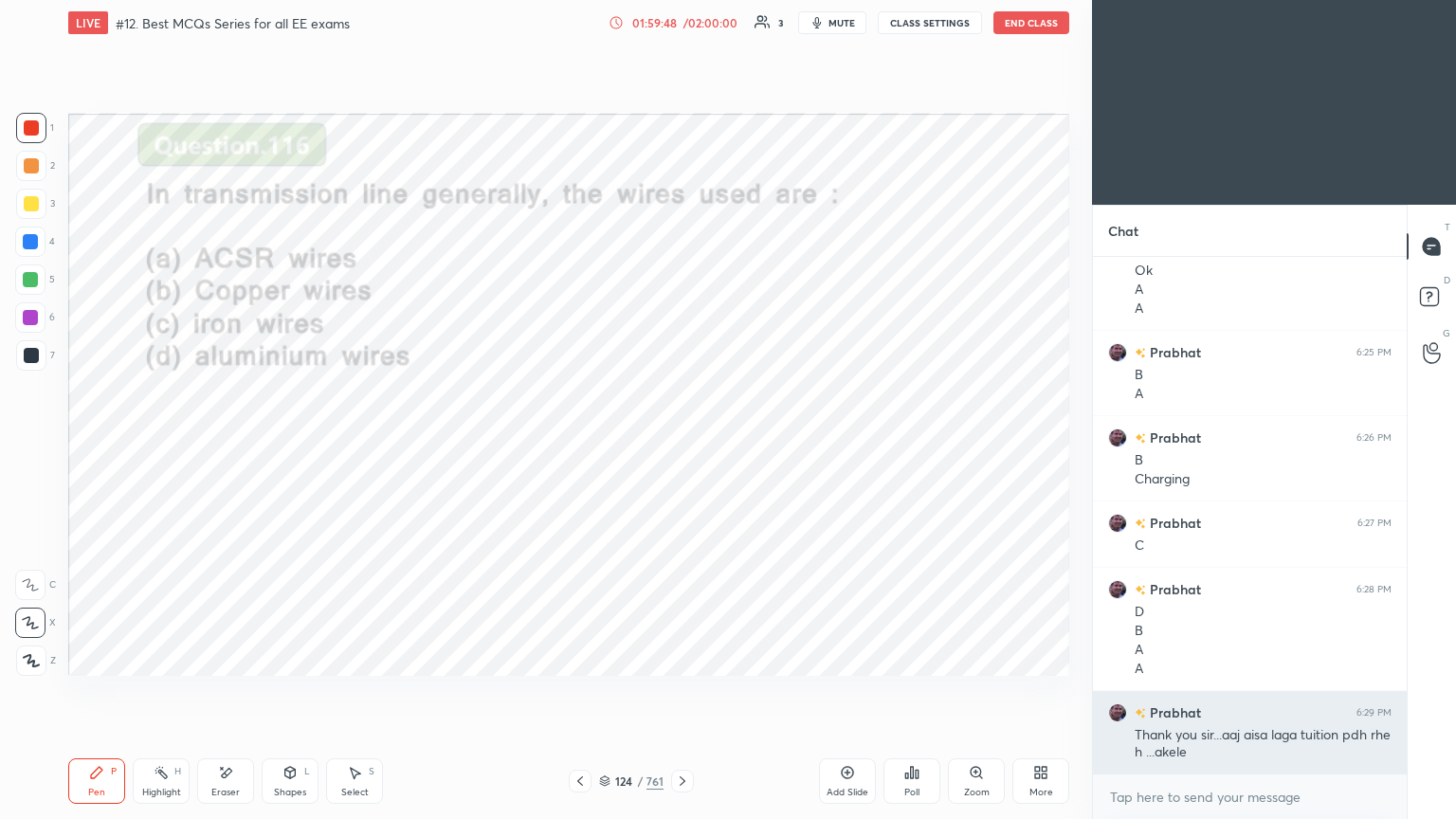 scroll, scrollTop: 473, scrollLeft: 308, axis: both 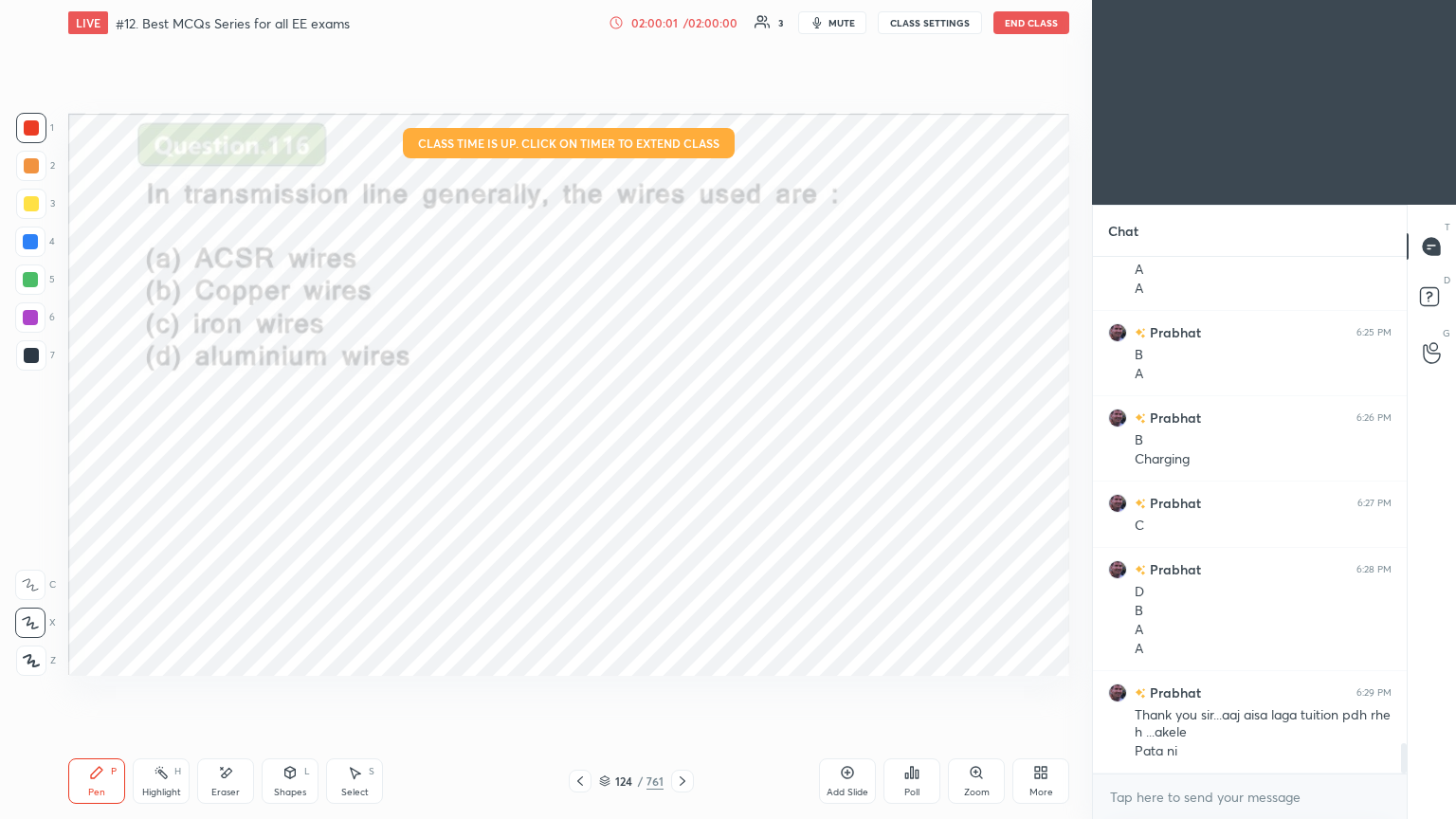 drag, startPoint x: 1403, startPoint y: 710, endPoint x: 1396, endPoint y: 814, distance: 104.2353 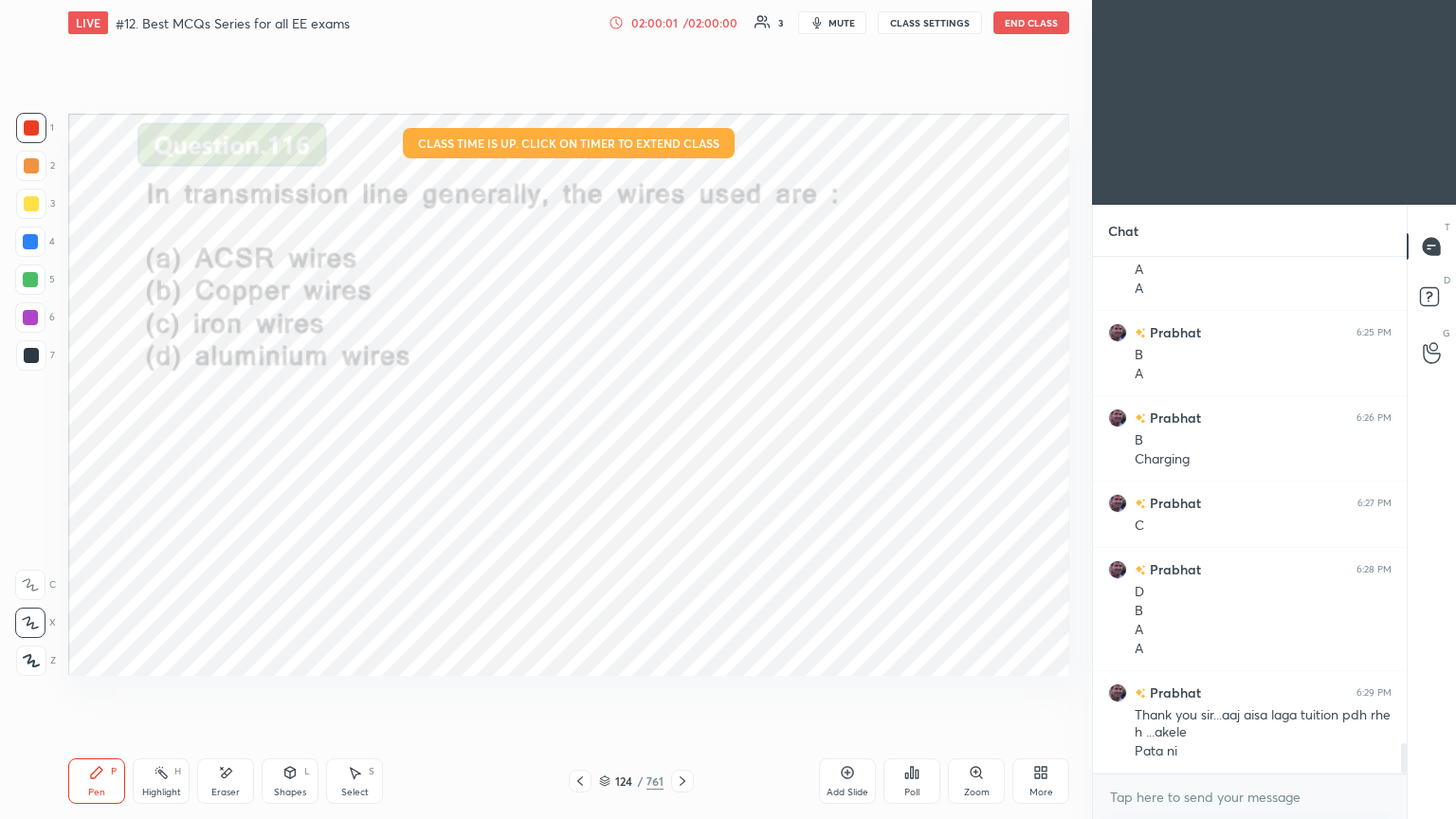 click on "[PERSON_NAME] 6:14 PM C [PERSON_NAME] 6:15 PM C [PERSON_NAME] 6:16 PM C [PERSON_NAME] 6:17 PM C C Prabhat 6:18 PM Total loss 800 s [PERSON_NAME] jayega na Prabhat 6:19 PM Ha Y Theory k basis pr pucha h sirf C [PERSON_NAME] 6:20 PM B [PERSON_NAME] 6:21 PM Syn B [PERSON_NAME] 6:22 PM A v ho skta h ? Ok A [PERSON_NAME] 6:23 PM A [PERSON_NAME] 6:24 PM 75 % Ok A A Prabhat 6:25 PM [PERSON_NAME] 6:26 PM B Charging [PERSON_NAME] 6:27 PM C [PERSON_NAME] 6:28 PM D B A A [PERSON_NAME] 6:29 PM Thank you sir...aaj aisa laga tuition pdh rhe h ...akele Pata ni JUMP TO LATEST Enable hand raising Enable raise hand to speak to learners. Once enabled, chat will be turned off temporarily. Enable x" at bounding box center [1249, 537] 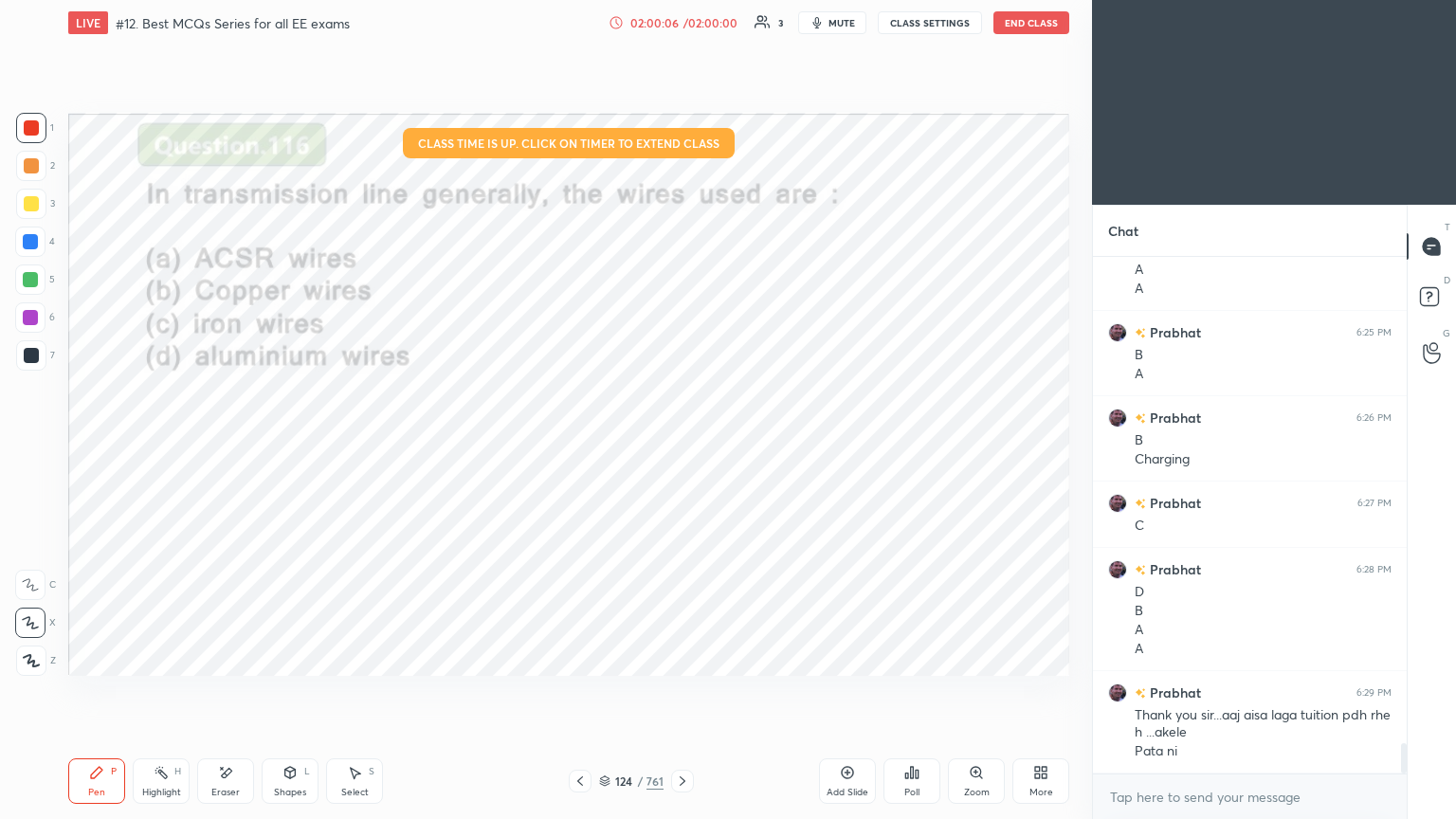 click on "End Class" at bounding box center (1031, 23) 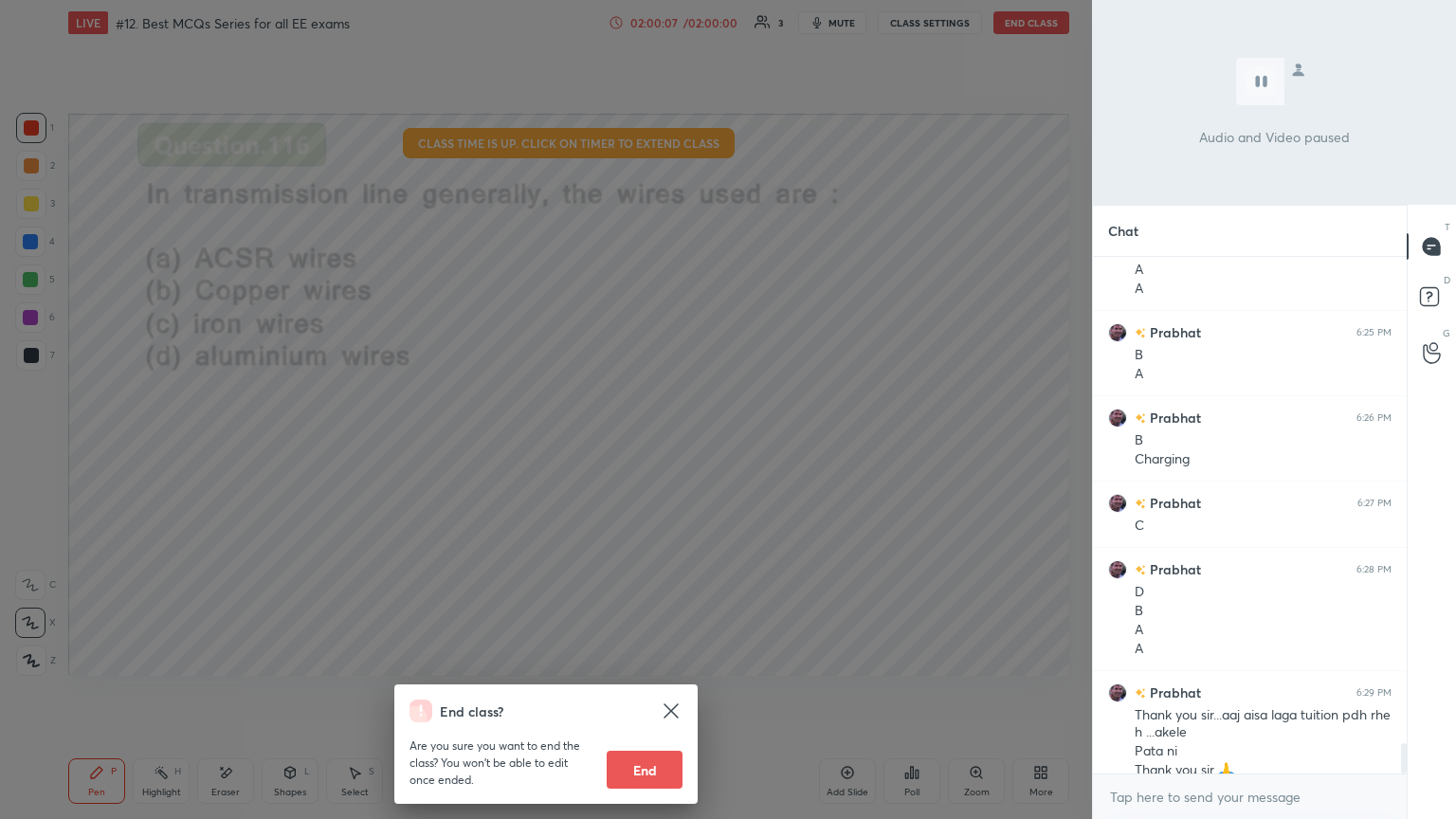 scroll, scrollTop: 8284, scrollLeft: 0, axis: vertical 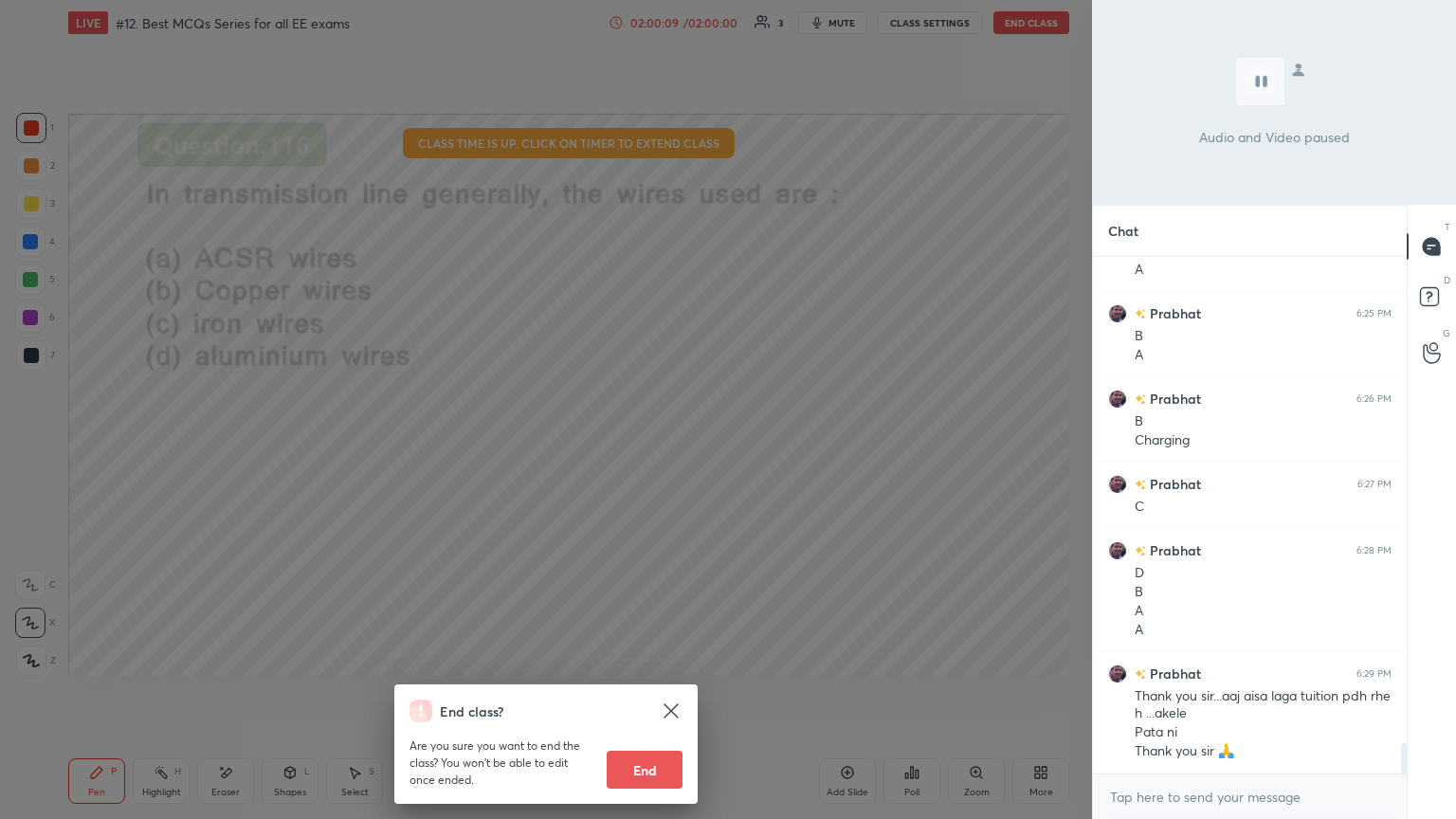 click on "End" at bounding box center (645, 770) 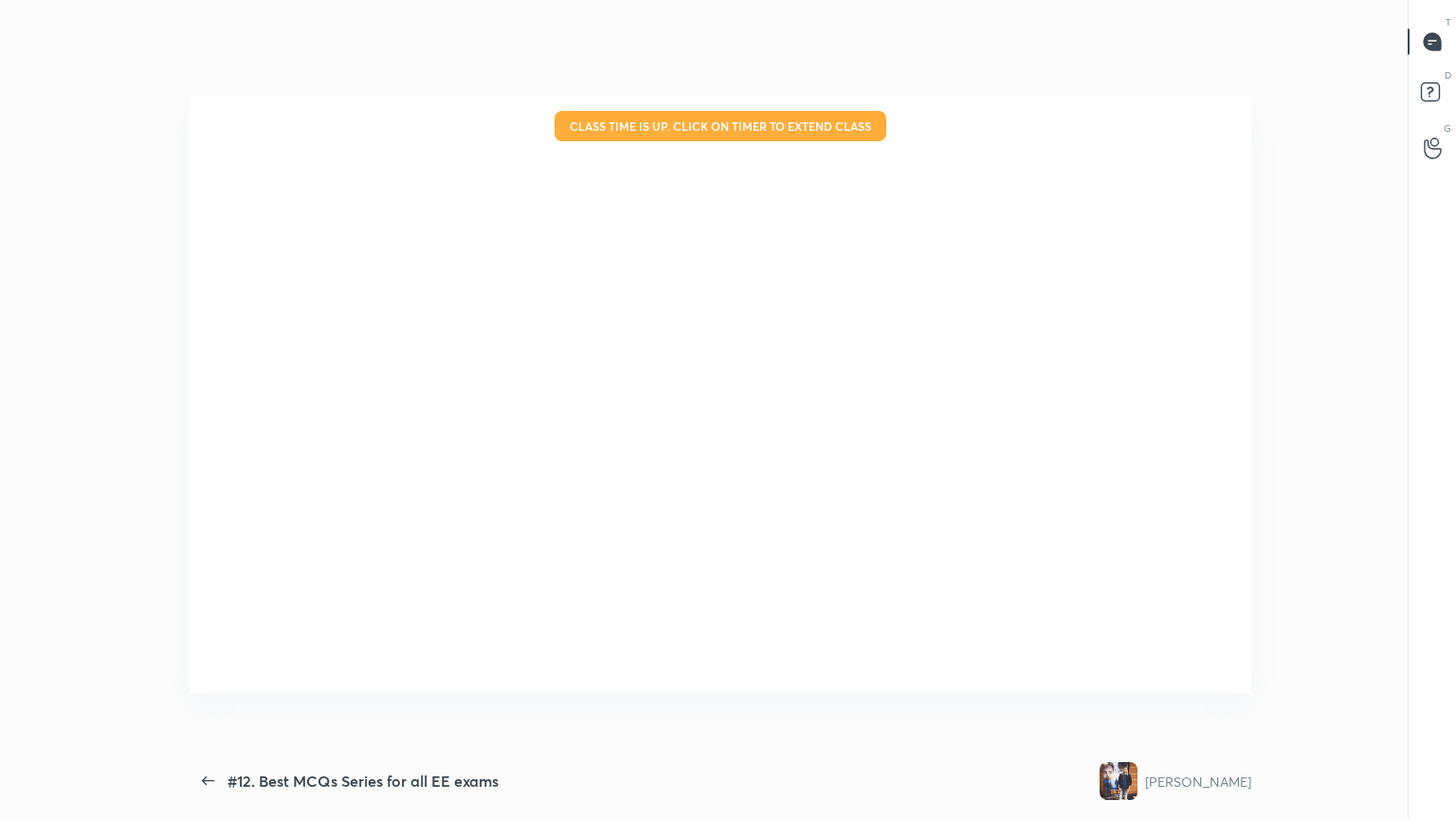 scroll, scrollTop: 94094, scrollLeft: 93714, axis: both 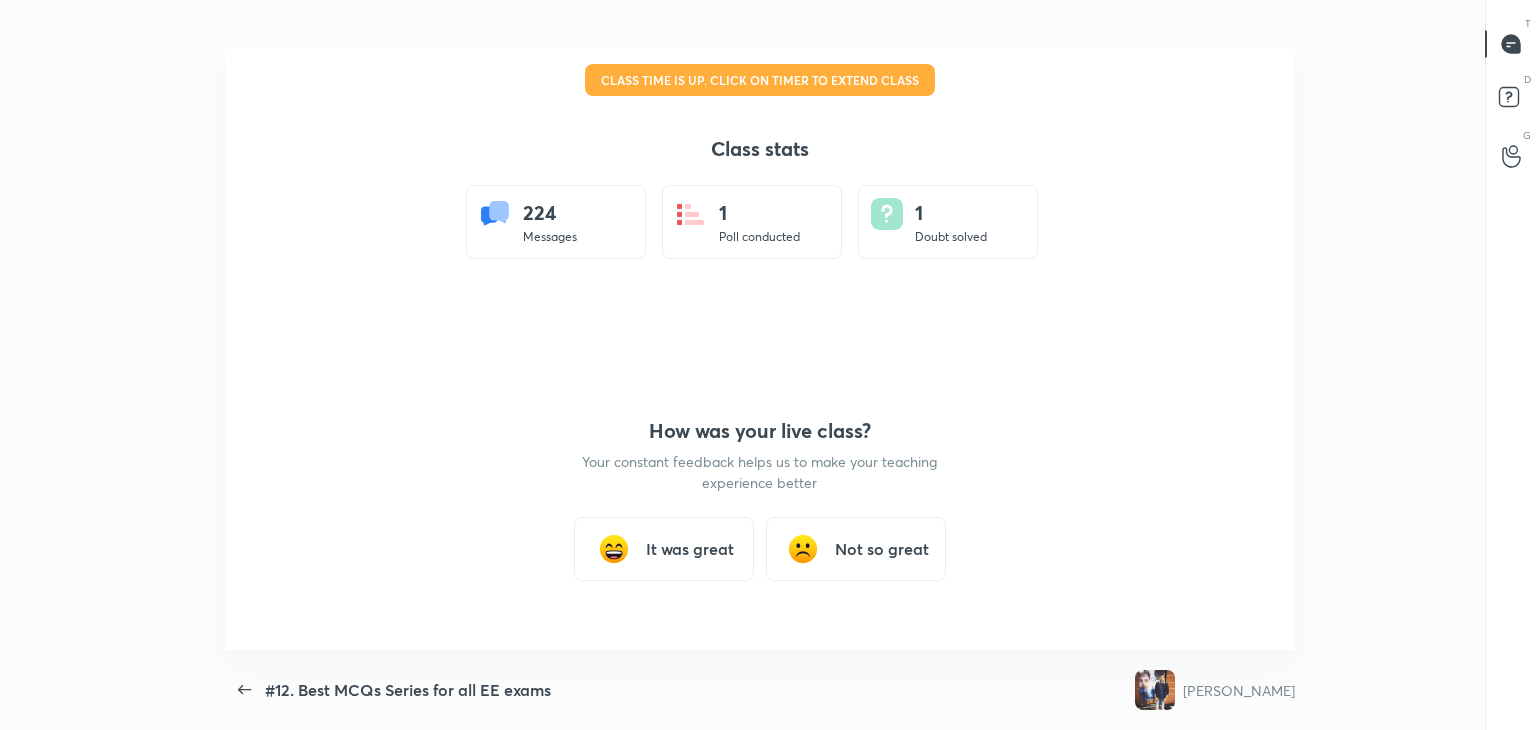 type on "x" 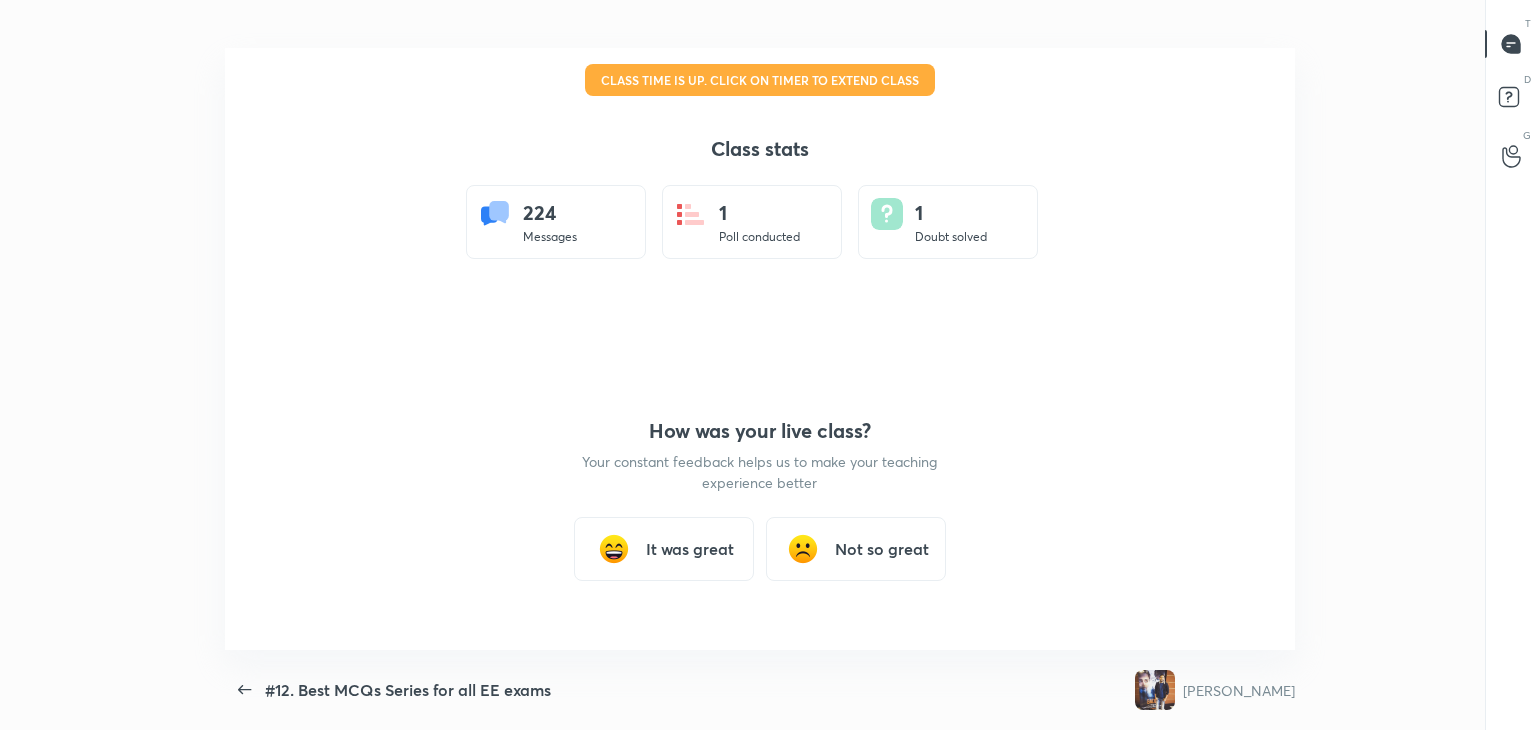 click on "It was great" at bounding box center (690, 549) 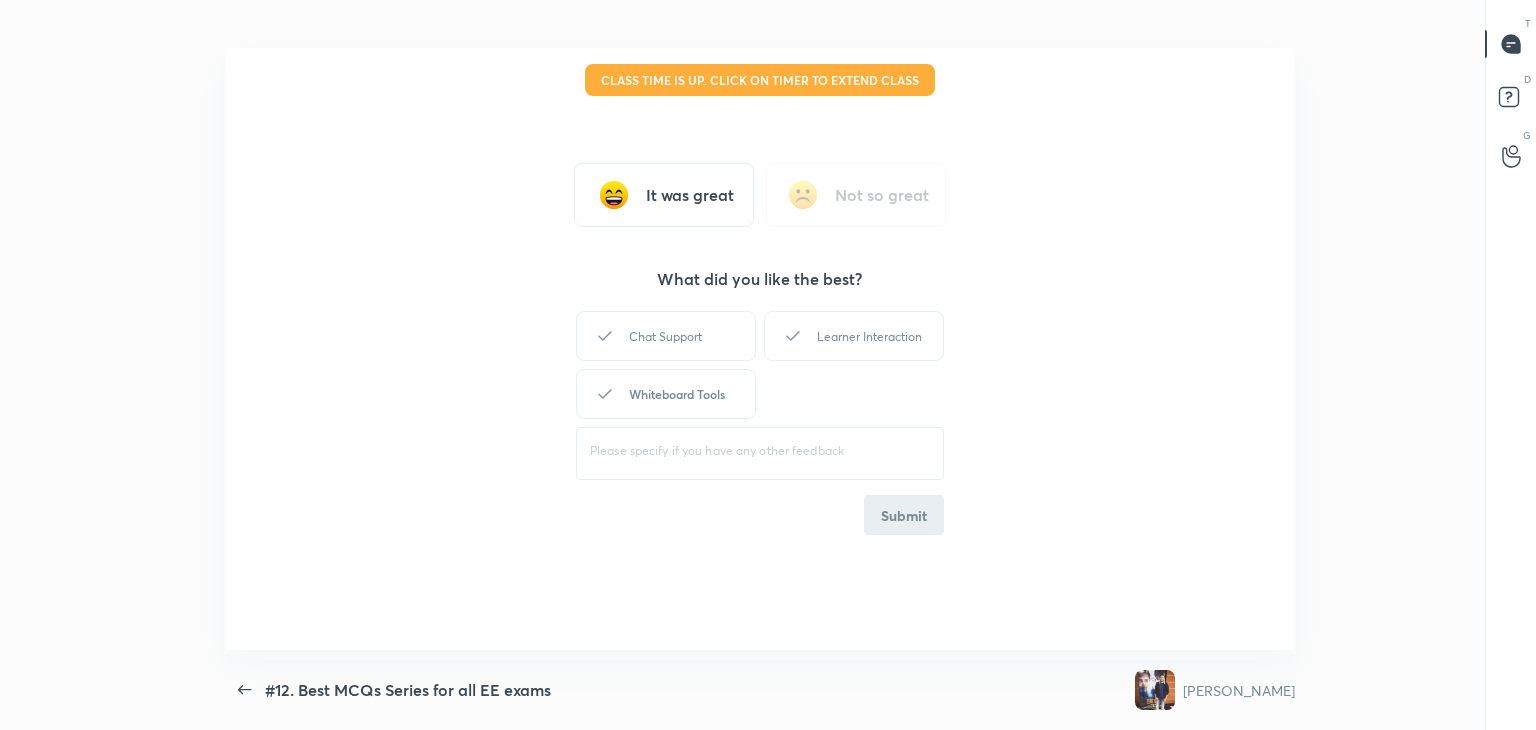 click on "Whiteboard Tools" at bounding box center [666, 394] 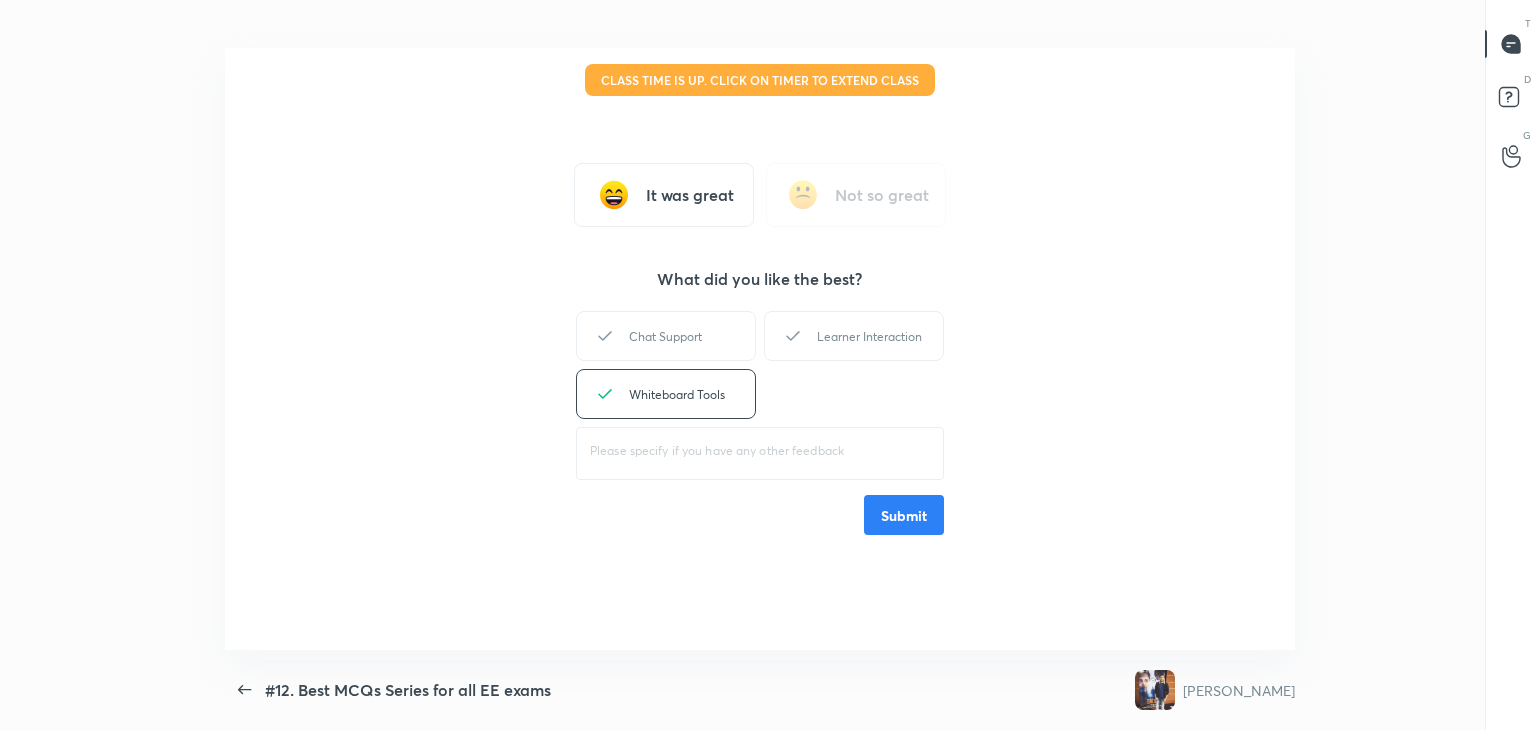 click on "Learner Interaction" at bounding box center [854, 336] 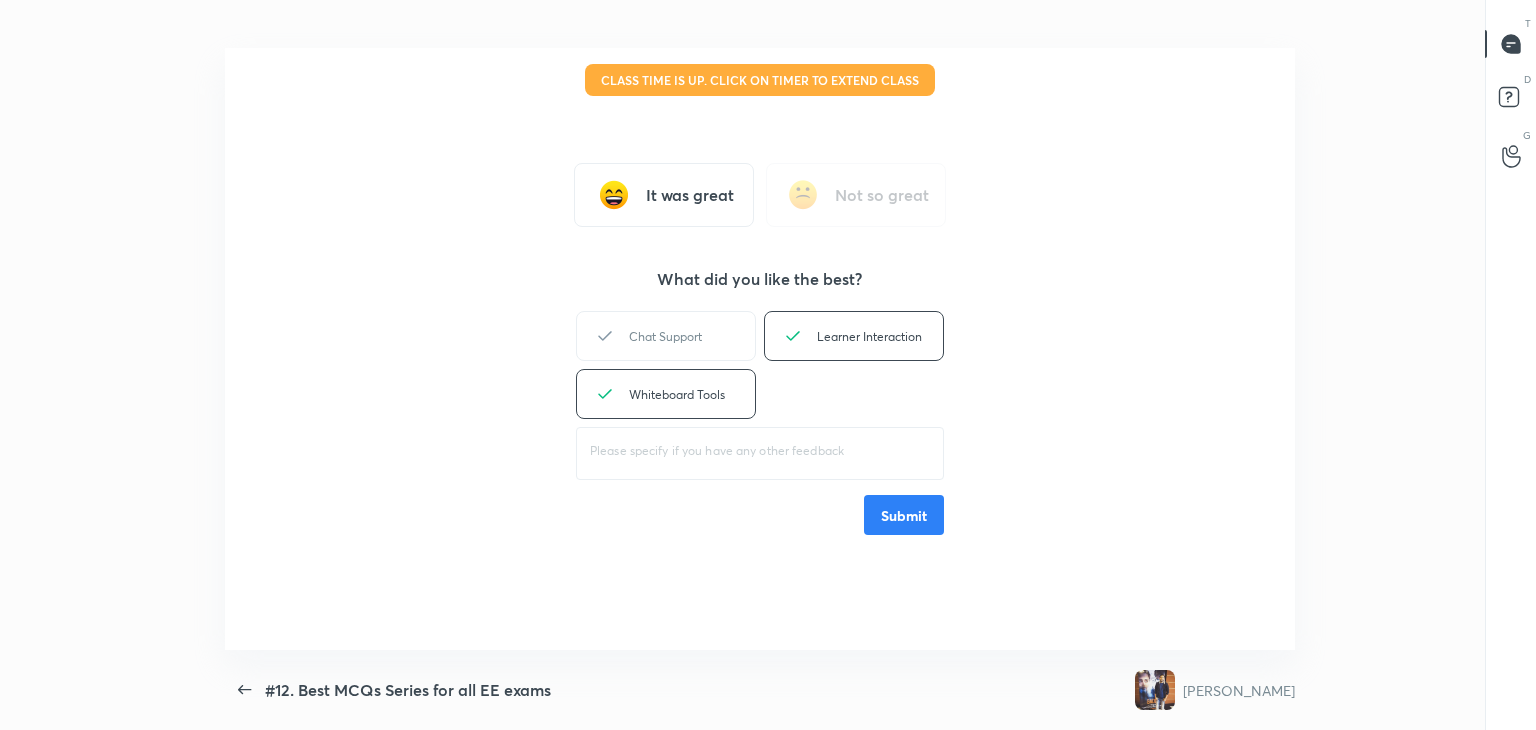 click on "Submit" at bounding box center (904, 515) 